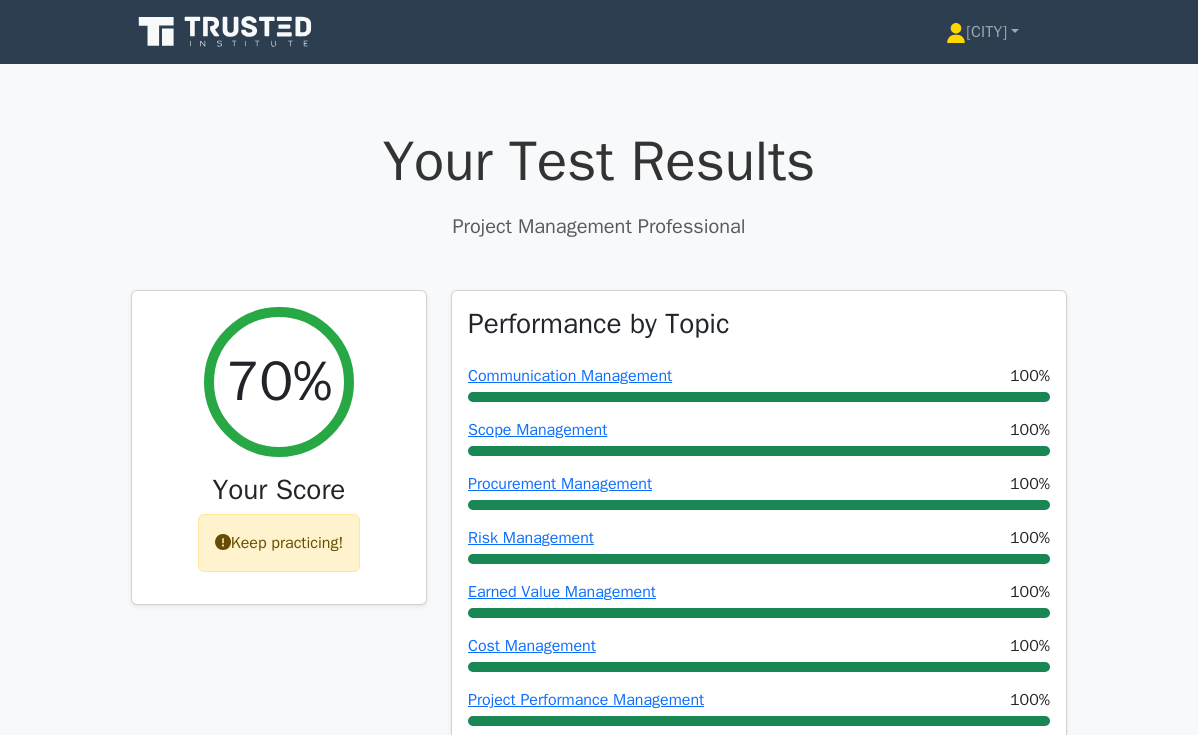 scroll, scrollTop: 0, scrollLeft: 0, axis: both 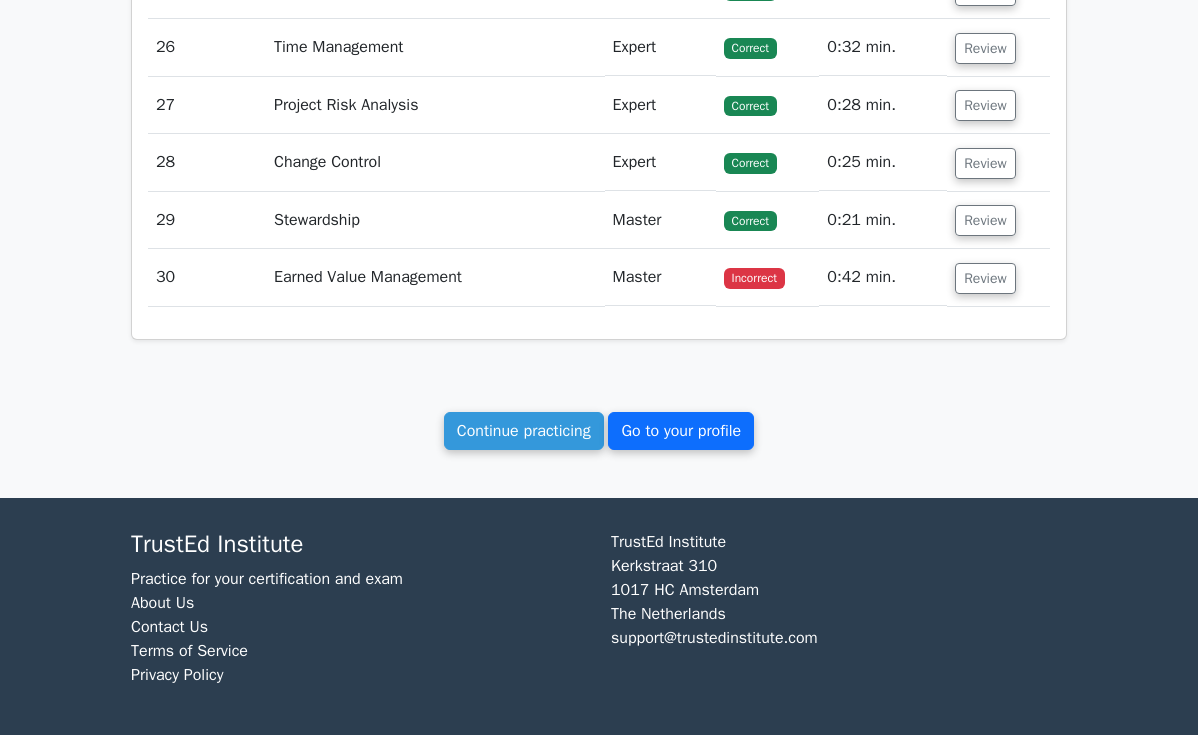click on "Go to your profile" at bounding box center [681, 431] 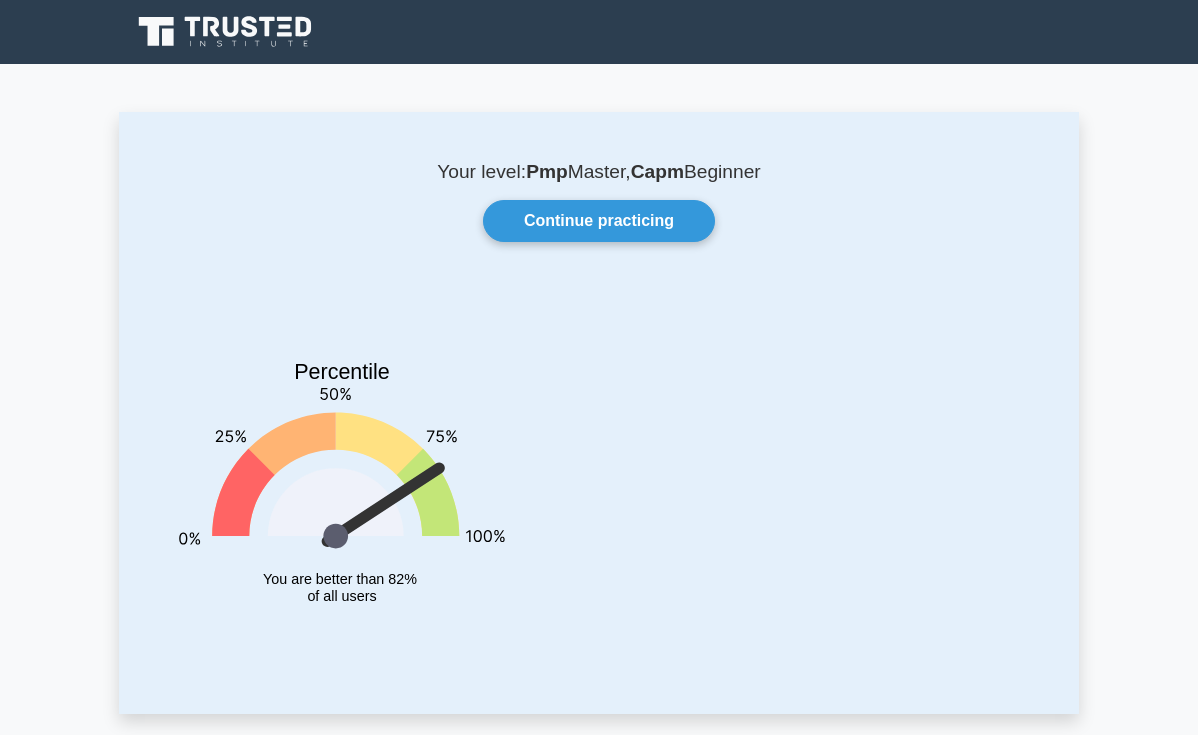 scroll, scrollTop: 0, scrollLeft: 0, axis: both 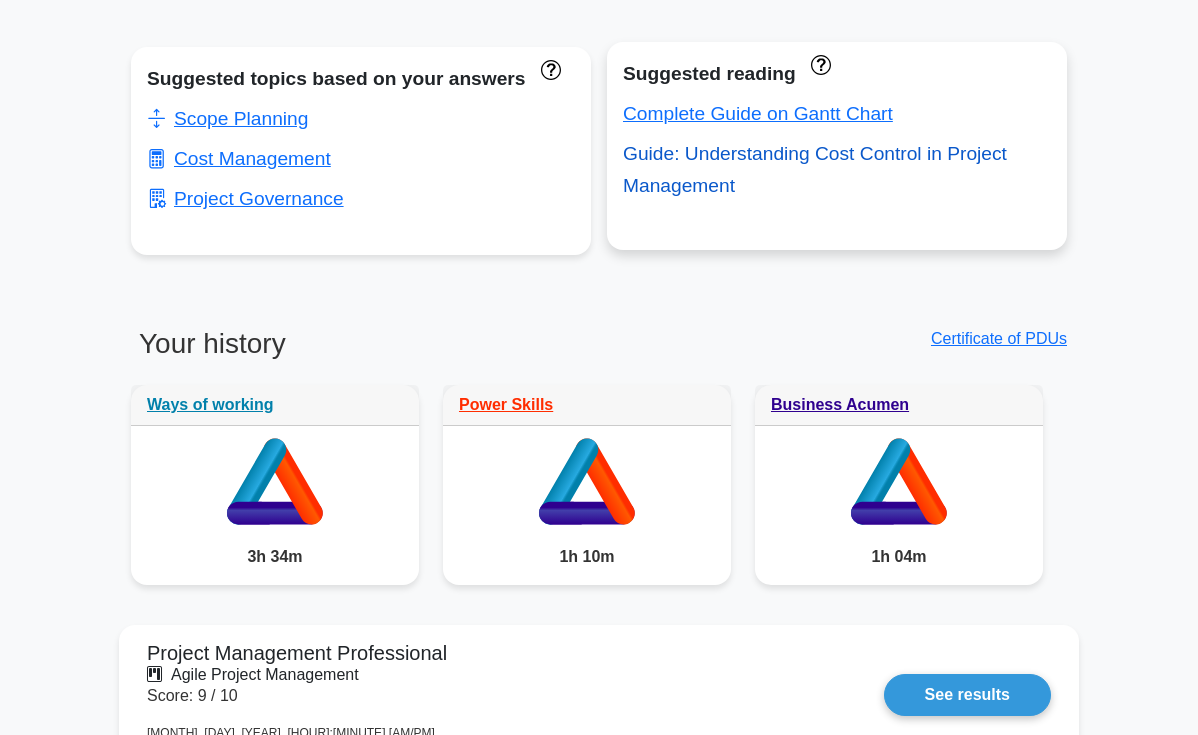 click on "Guide: Understanding Cost Control in Project Management" at bounding box center [815, 169] 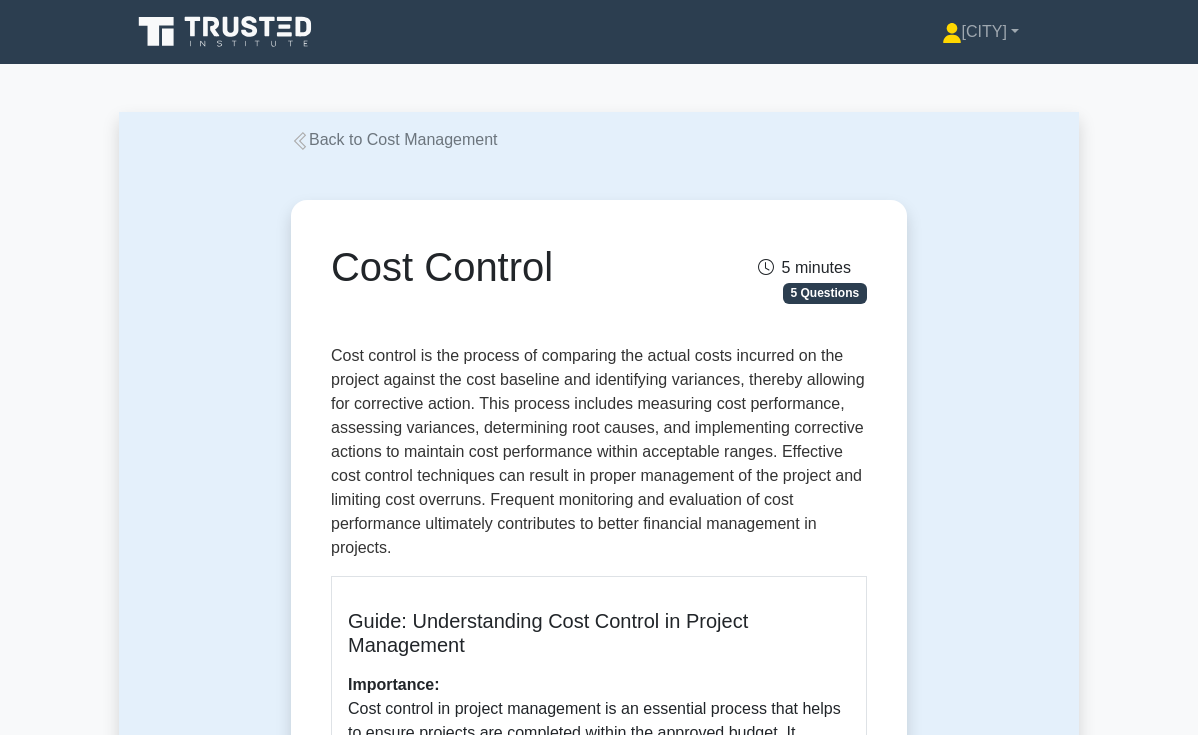 scroll, scrollTop: 0, scrollLeft: 0, axis: both 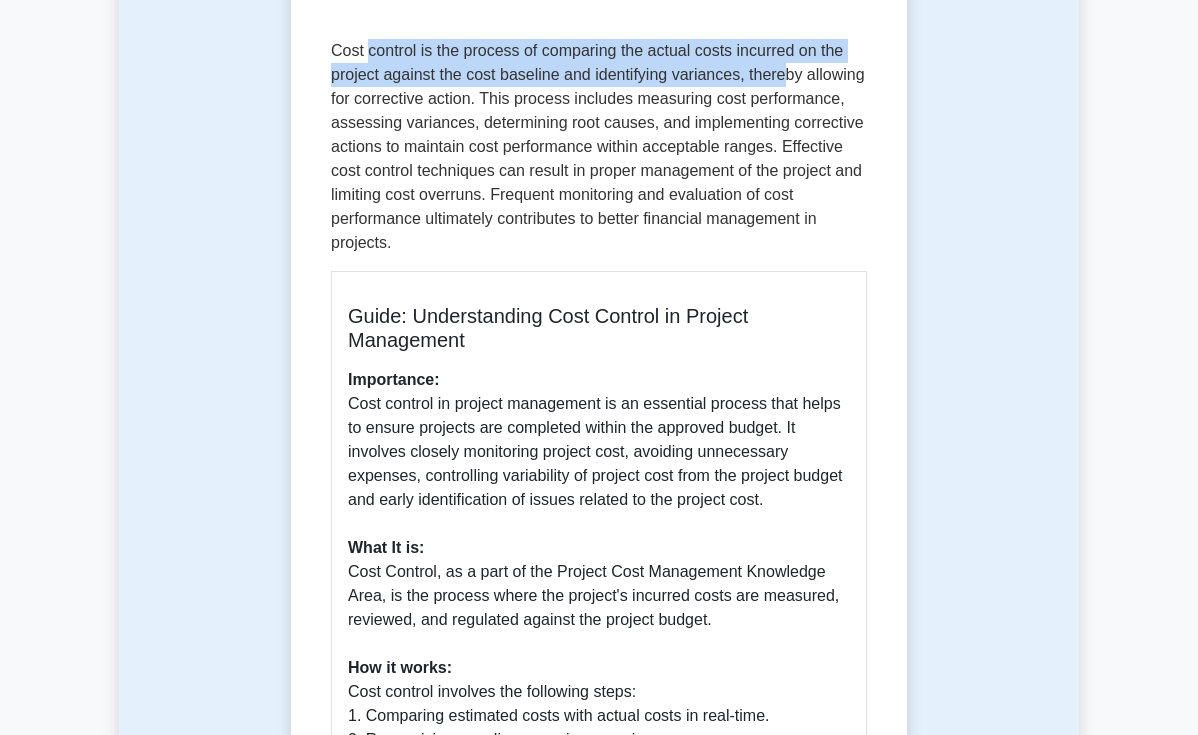 drag, startPoint x: 313, startPoint y: 46, endPoint x: 640, endPoint y: 95, distance: 330.65088 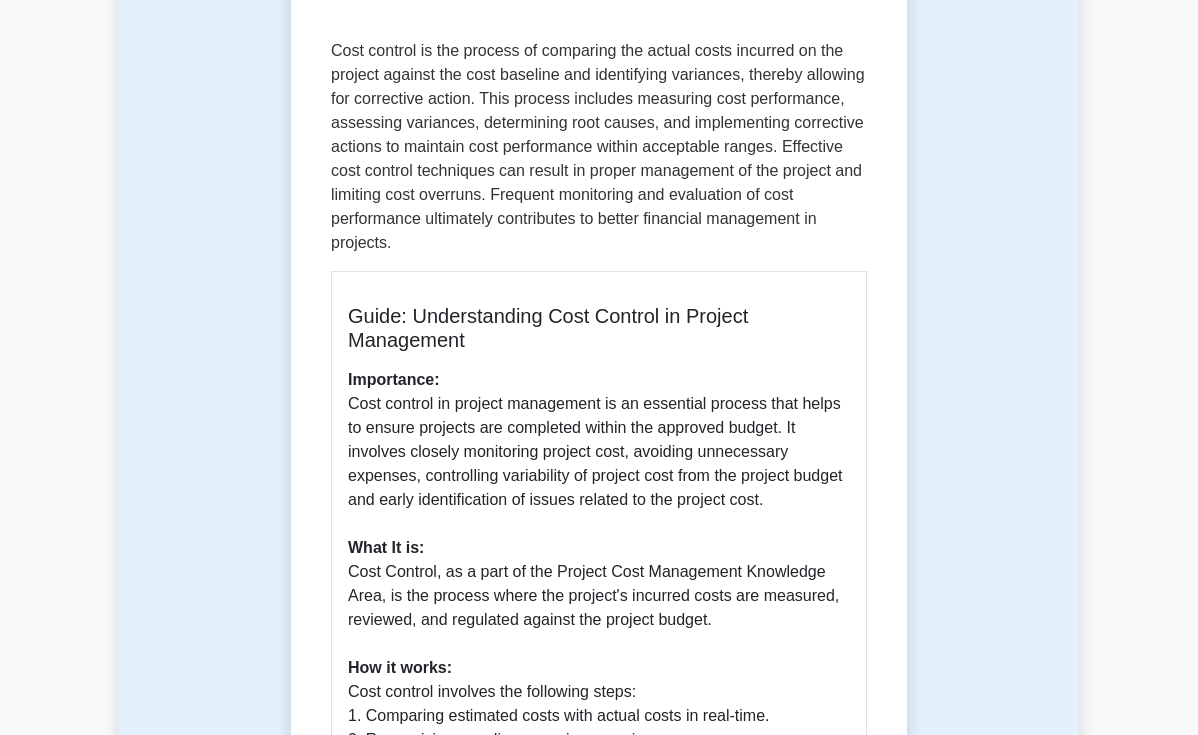 click on "Cost control is the process of comparing the actual costs incurred on the project against the cost baseline and identifying variances, thereby allowing for corrective action. This process includes measuring cost performance, assessing variances, determining root causes, and implementing corrective actions to maintain cost performance within acceptable ranges. Effective cost control techniques can result in proper management of the project and limiting cost overruns. Frequent monitoring and evaluation of cost performance ultimately contributes to better financial management in projects." at bounding box center (599, 147) 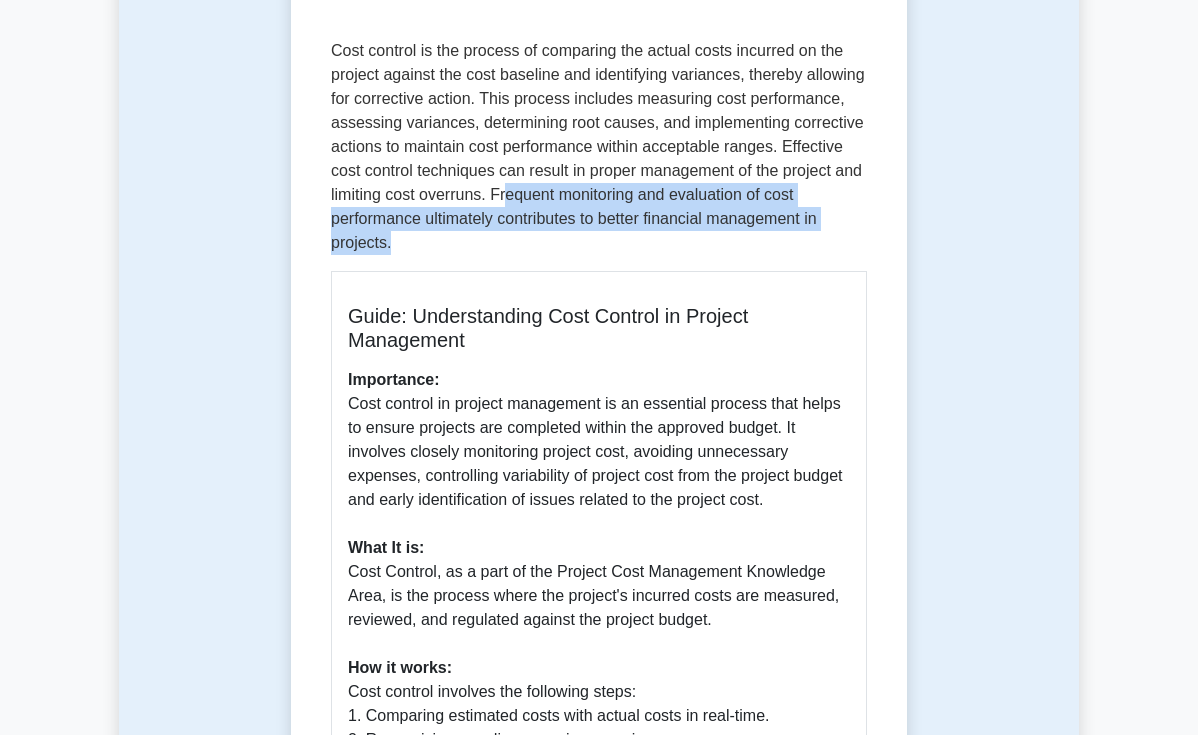 drag, startPoint x: 387, startPoint y: 162, endPoint x: 658, endPoint y: 194, distance: 272.88275 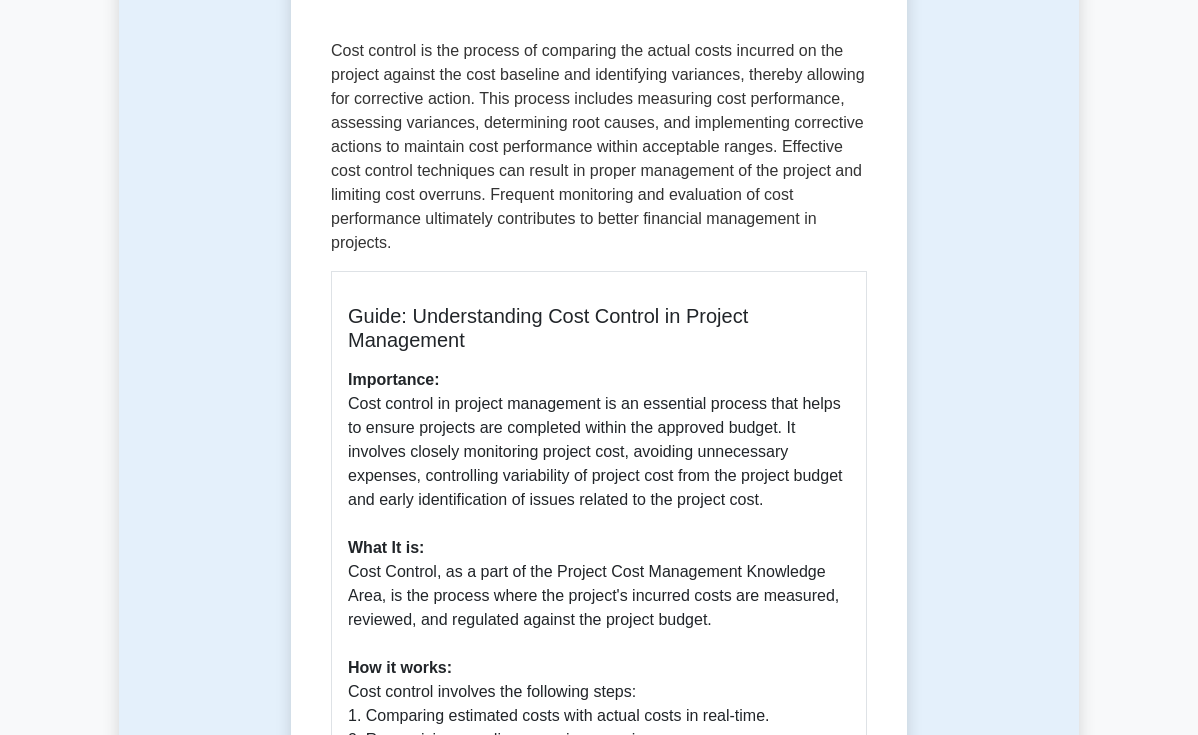 click on "Cost control is the process of comparing the actual costs incurred on the project against the cost baseline and identifying variances, thereby allowing for corrective action. This process includes measuring cost performance, assessing variances, determining root causes, and implementing corrective actions to maintain cost performance within acceptable ranges. Effective cost control techniques can result in proper management of the project and limiting cost overruns. Frequent monitoring and evaluation of cost performance ultimately contributes to better financial management in projects." at bounding box center (599, 147) 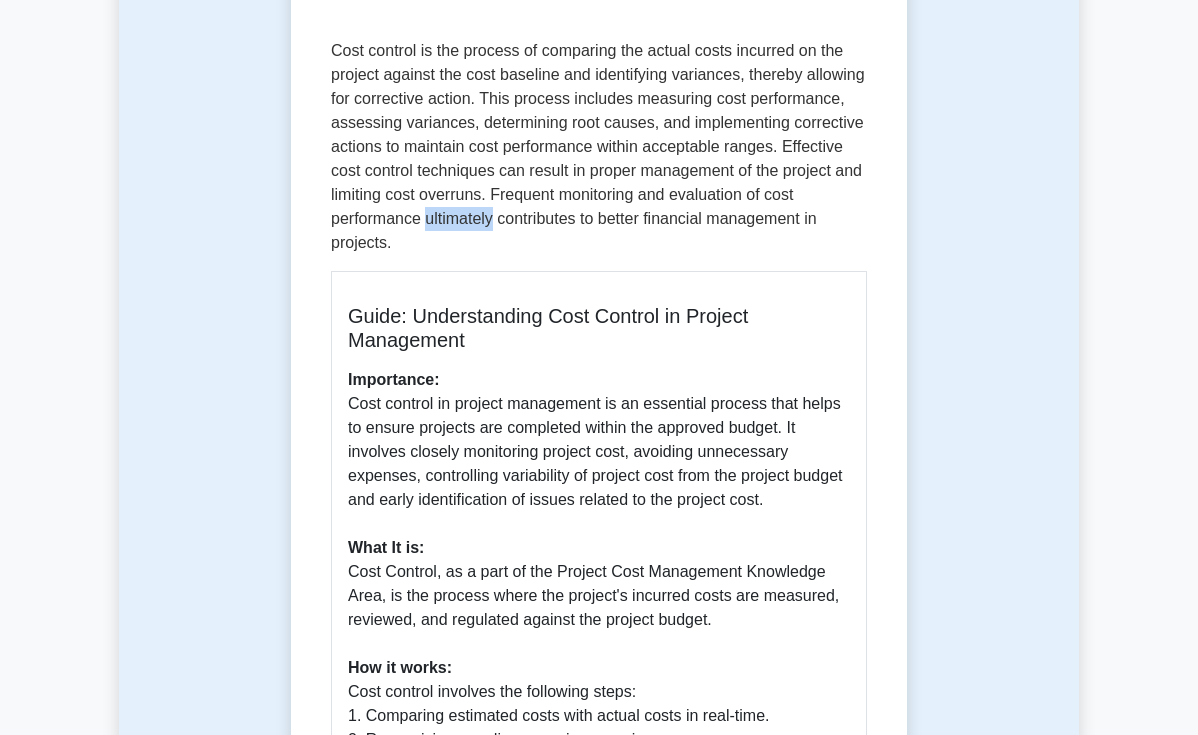 drag, startPoint x: 778, startPoint y: 168, endPoint x: 853, endPoint y: 174, distance: 75.23962 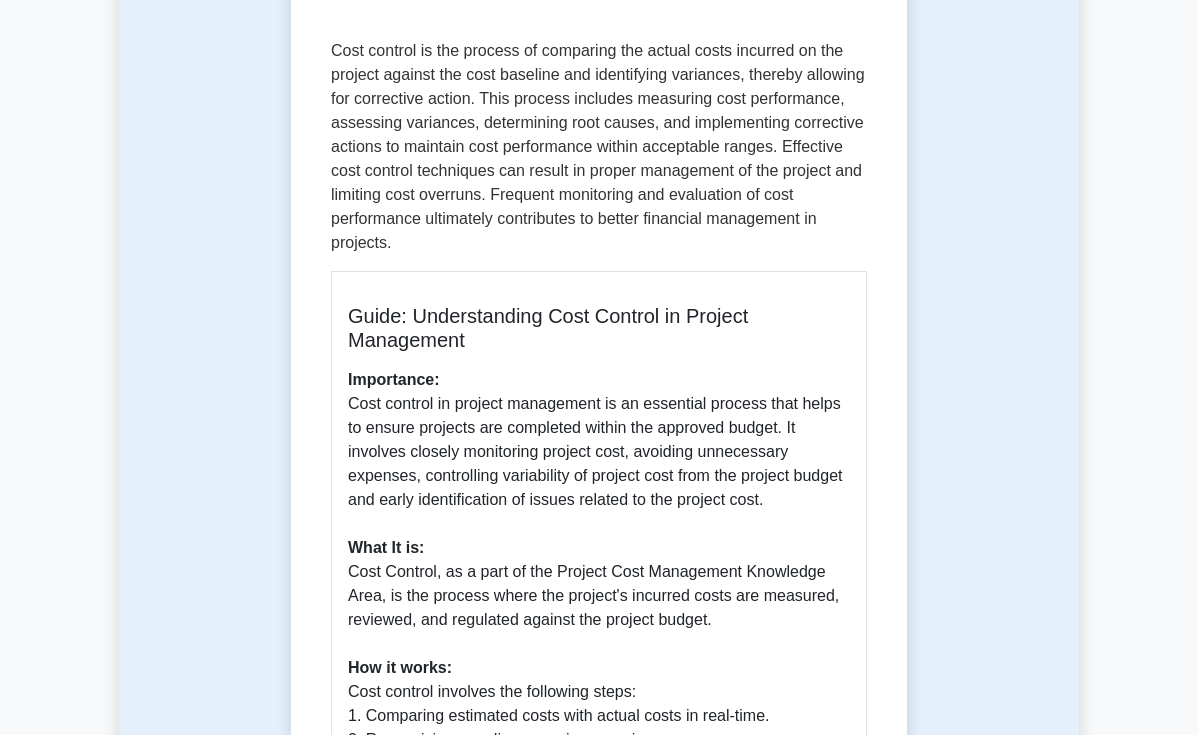 click on "Cost Control
5 minutes
5 Questions
Guide: Understanding Cost Control in Project Management
Importance: What It is: Cost Control, as a part of the Project Cost Management Knowledge Area, is the process where the project's incurred costs are measured, reviewed, and regulated against the project budget. How it works: Cost control involves the following steps: 1. Comparing estimated costs with actual costs in real-time." at bounding box center (599, 647) 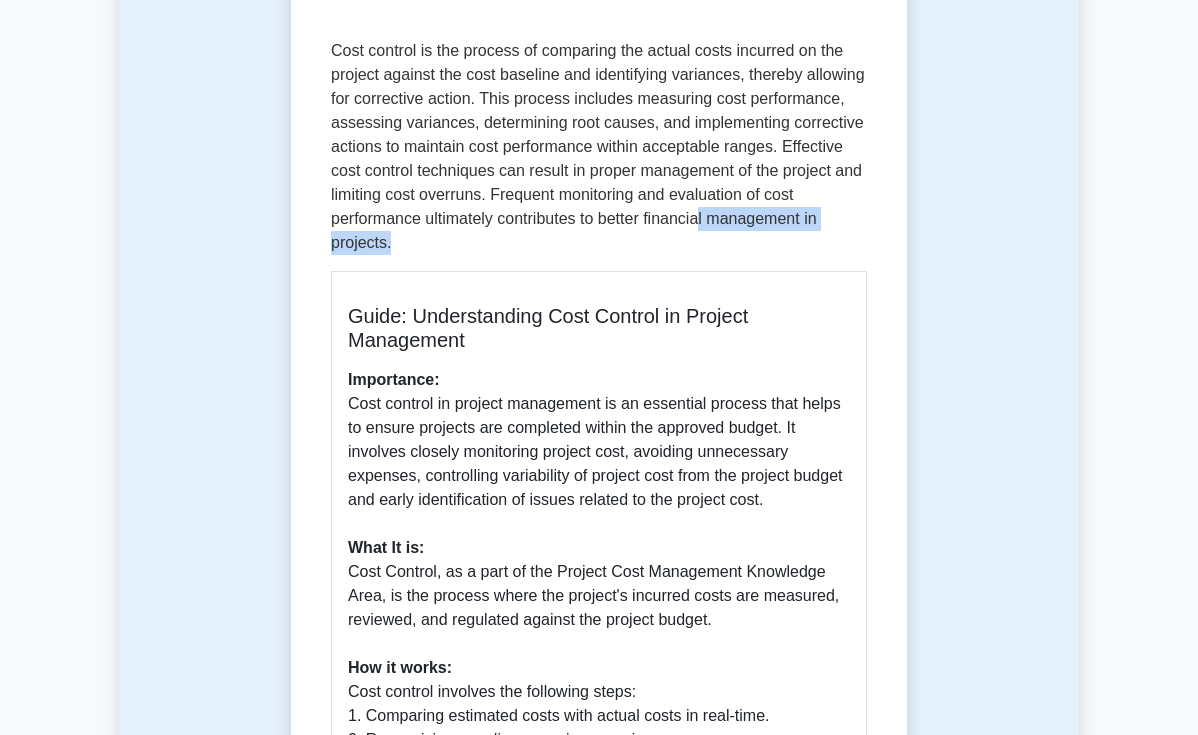 drag, startPoint x: 688, startPoint y: 197, endPoint x: 428, endPoint y: 162, distance: 262.34518 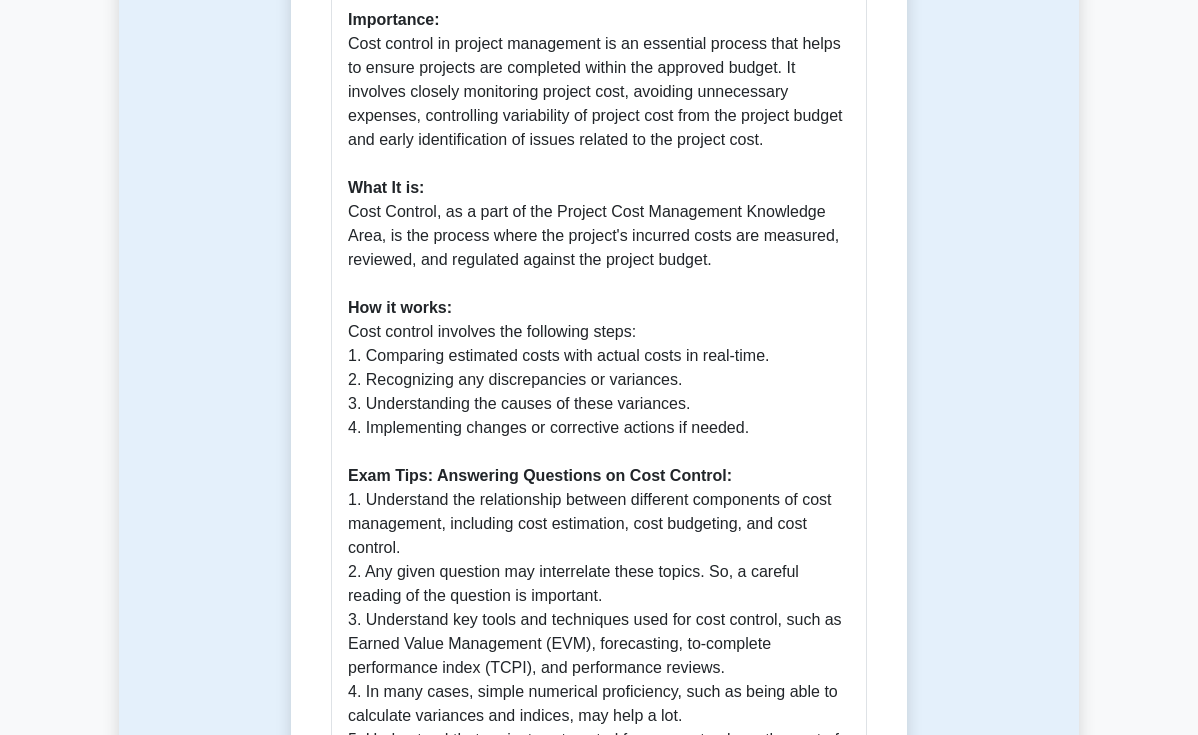 scroll, scrollTop: 513, scrollLeft: 0, axis: vertical 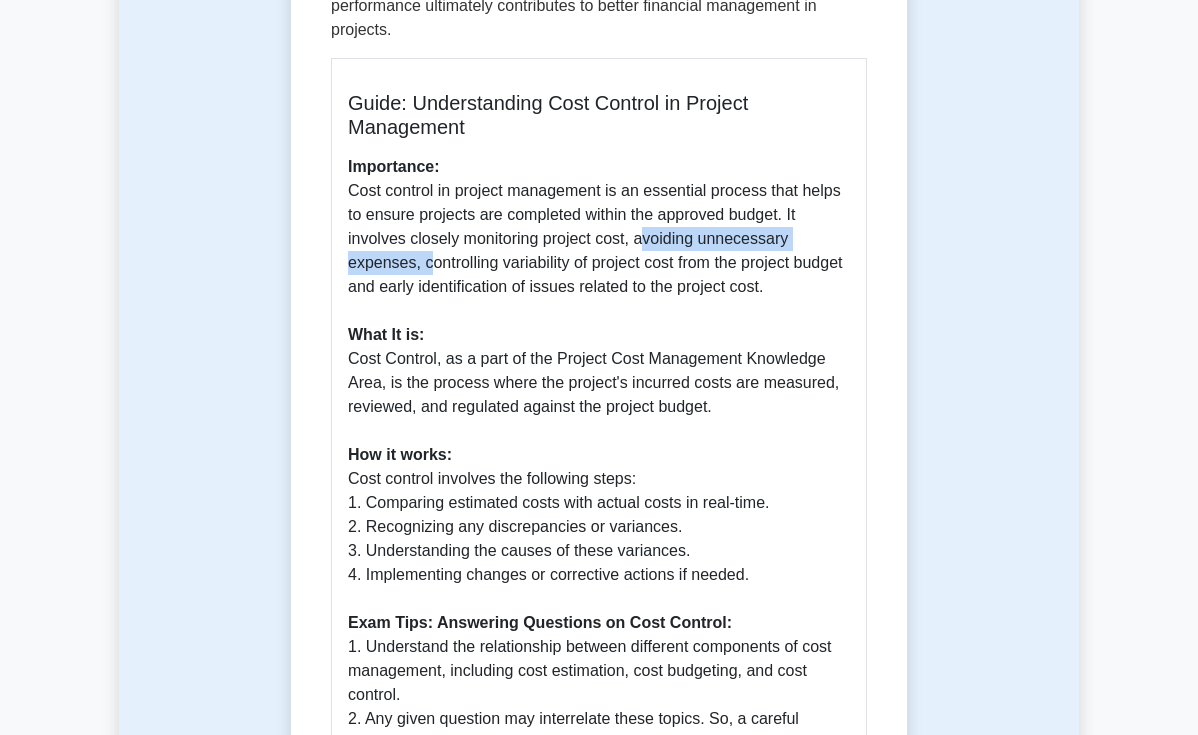 drag, startPoint x: 384, startPoint y: 158, endPoint x: 623, endPoint y: 150, distance: 239.13385 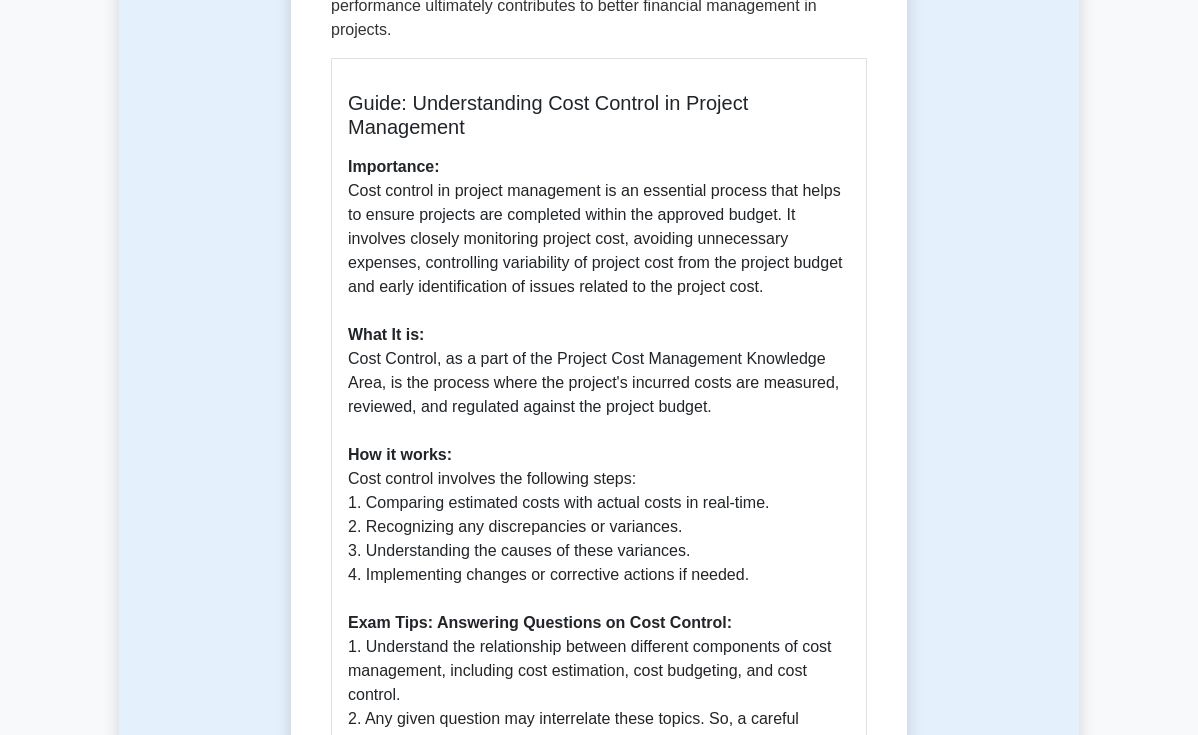 click on "Importance: Cost control in project management is an essential process that helps to ensure projects are completed within the approved budget. It involves closely monitoring project cost, avoiding unnecessary expenses, controlling variability of project cost from the project budget and early identification of issues related to the project cost. What It is: Cost Control, as a part of the Project Cost Management Knowledge Area, is the process where the project's incurred costs are measured, reviewed, and regulated against the project budget. How it works: Cost control involves the following steps: 1. Comparing estimated costs with actual costs in real-time. 2. Recognizing any discrepancies or variances. 3. Understanding the causes of these variances. 4. Implementing changes or corrective actions if needed. Exam Tips: Answering Questions on Cost Control: 1. Understand the relationship between different components of cost management, including cost estimation, cost budgeting, and cost control." at bounding box center [599, 551] 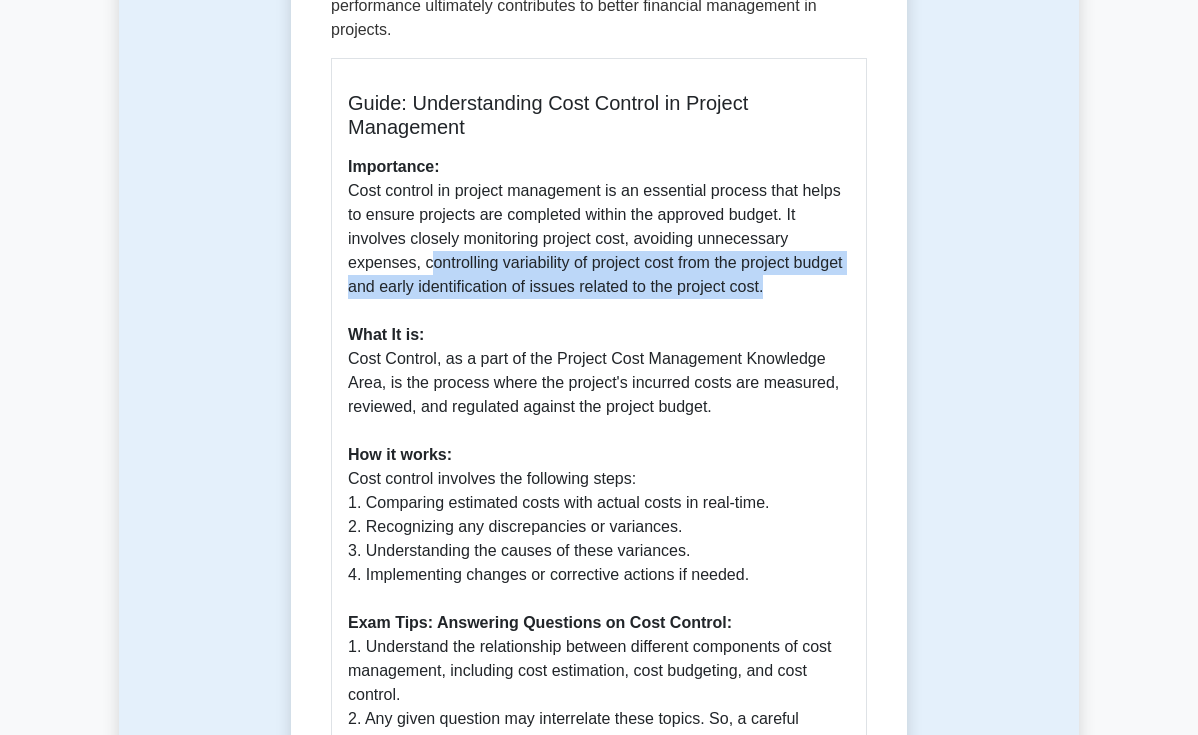 drag, startPoint x: 617, startPoint y: 152, endPoint x: 862, endPoint y: 175, distance: 246.07722 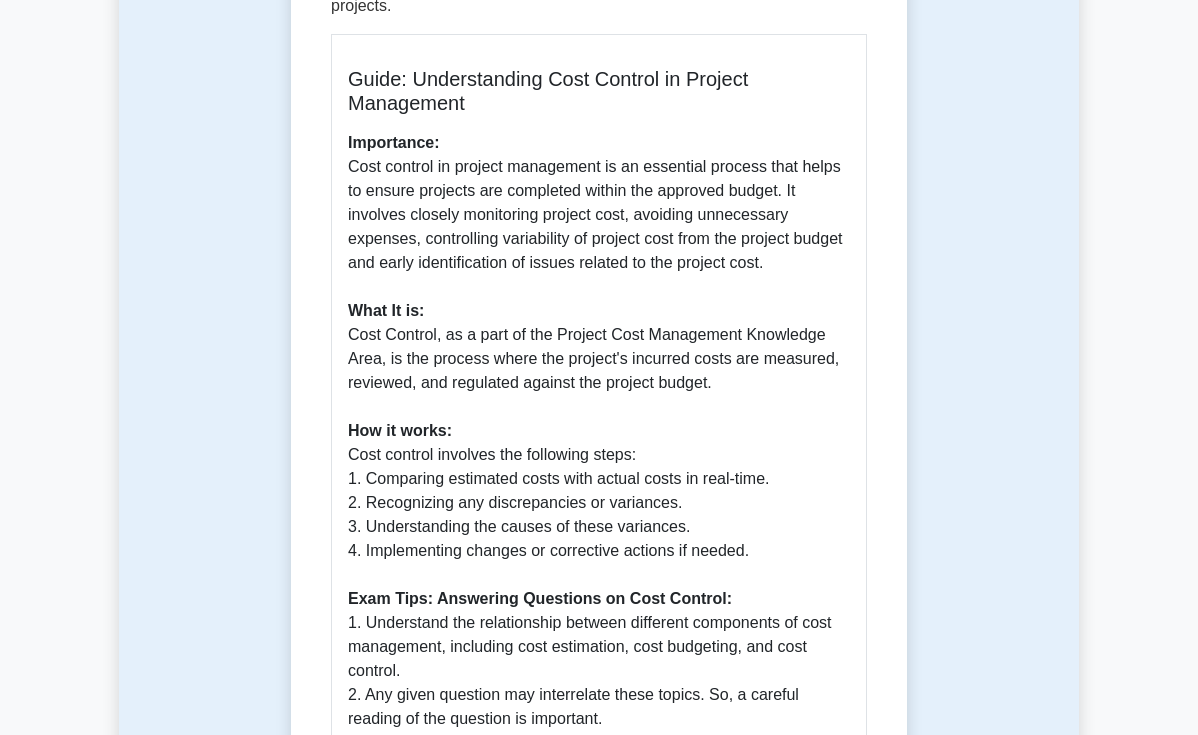 scroll, scrollTop: 564, scrollLeft: 0, axis: vertical 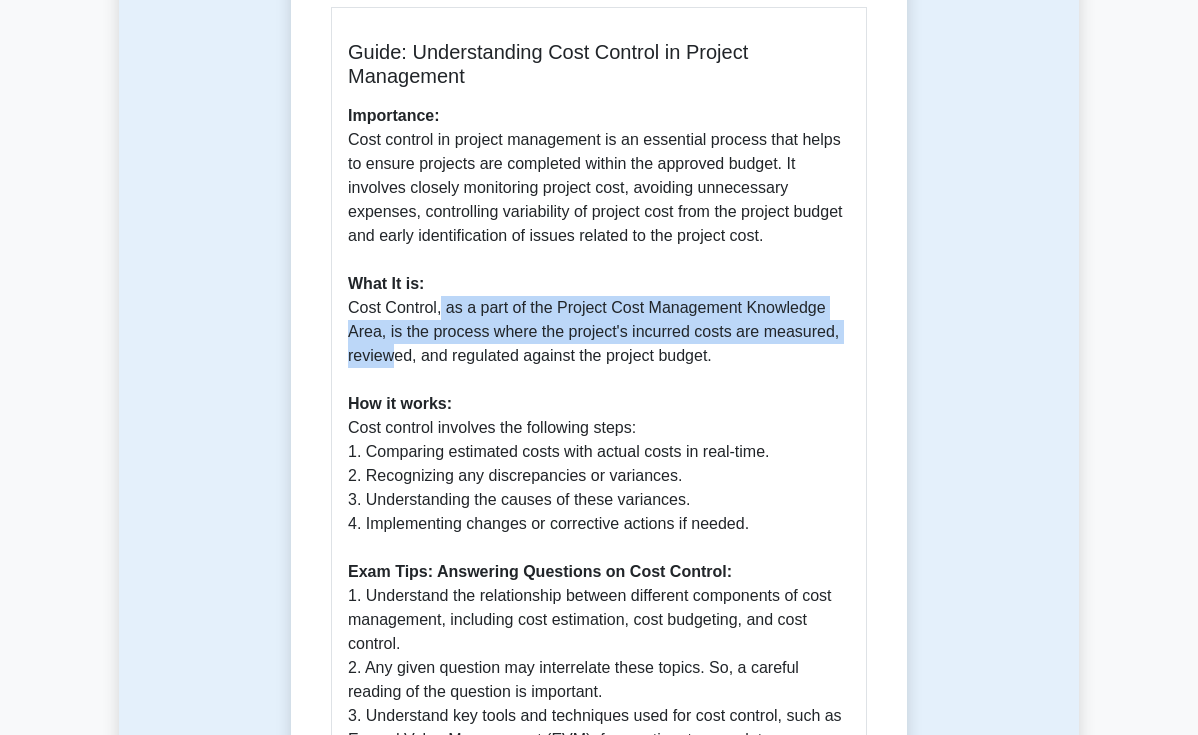 drag, startPoint x: 382, startPoint y: 206, endPoint x: 686, endPoint y: 236, distance: 305.47668 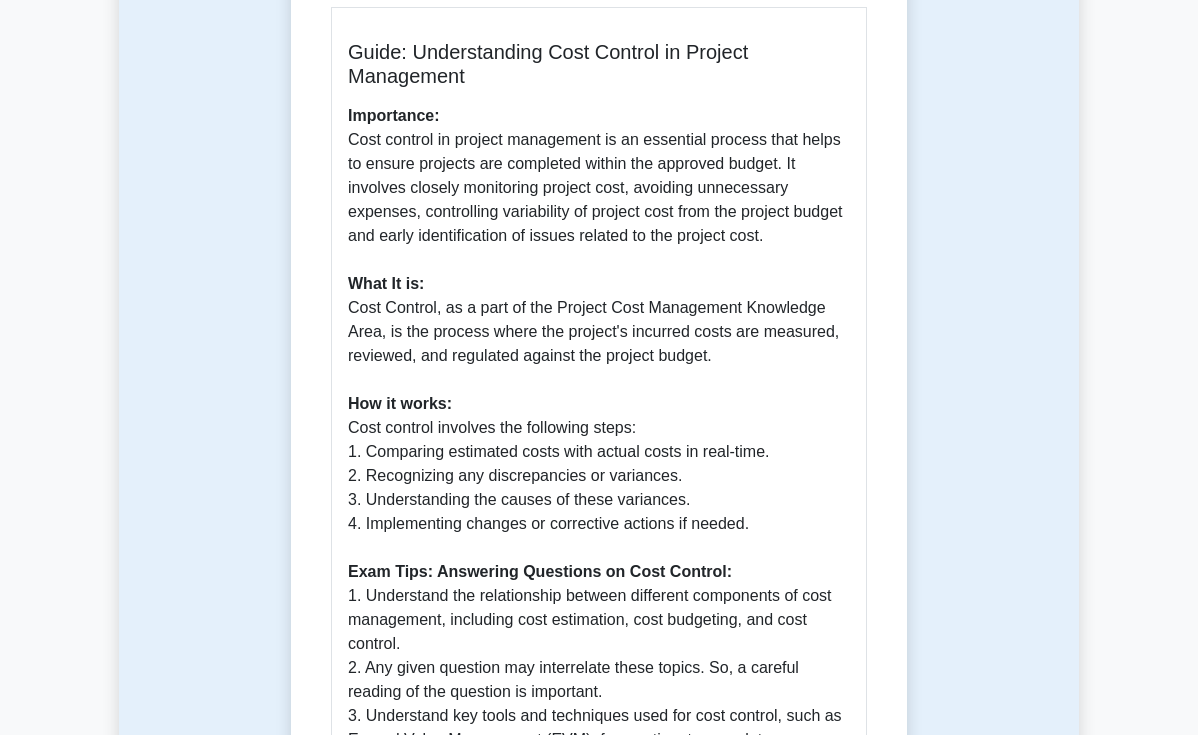 click on "Importance: Cost control in project management is an essential process that helps to ensure projects are completed within the approved budget. It involves closely monitoring project cost, avoiding unnecessary expenses, controlling variability of project cost from the project budget and early identification of issues related to the project cost. What It is: Cost Control, as a part of the Project Cost Management Knowledge Area, is the process where the project's incurred costs are measured, reviewed, and regulated against the project budget. How it works: Cost control involves the following steps: 1. Comparing estimated costs with actual costs in real-time. 2. Recognizing any discrepancies or variances. 3. Understanding the causes of these variances. 4. Implementing changes or corrective actions if needed. Exam Tips: Answering Questions on Cost Control: 1. Understand the relationship between different components of cost management, including cost estimation, cost budgeting, and cost control." at bounding box center (599, 500) 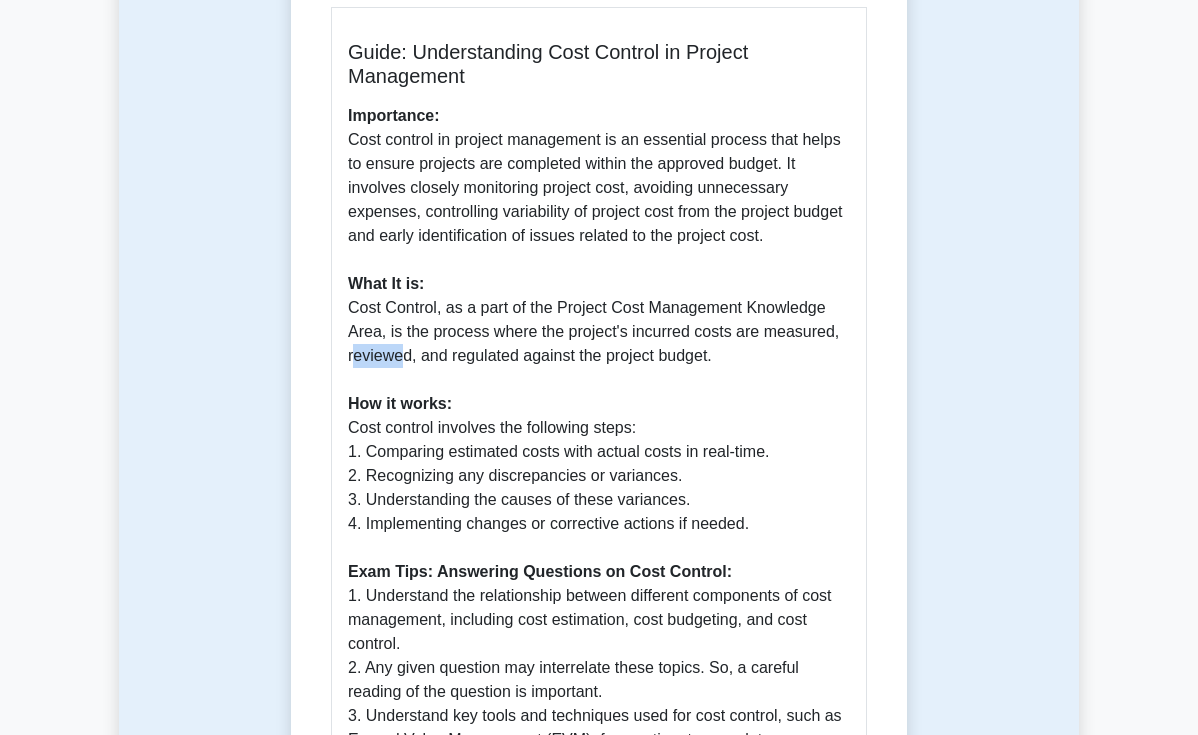 drag, startPoint x: 642, startPoint y: 230, endPoint x: 704, endPoint y: 231, distance: 62.008064 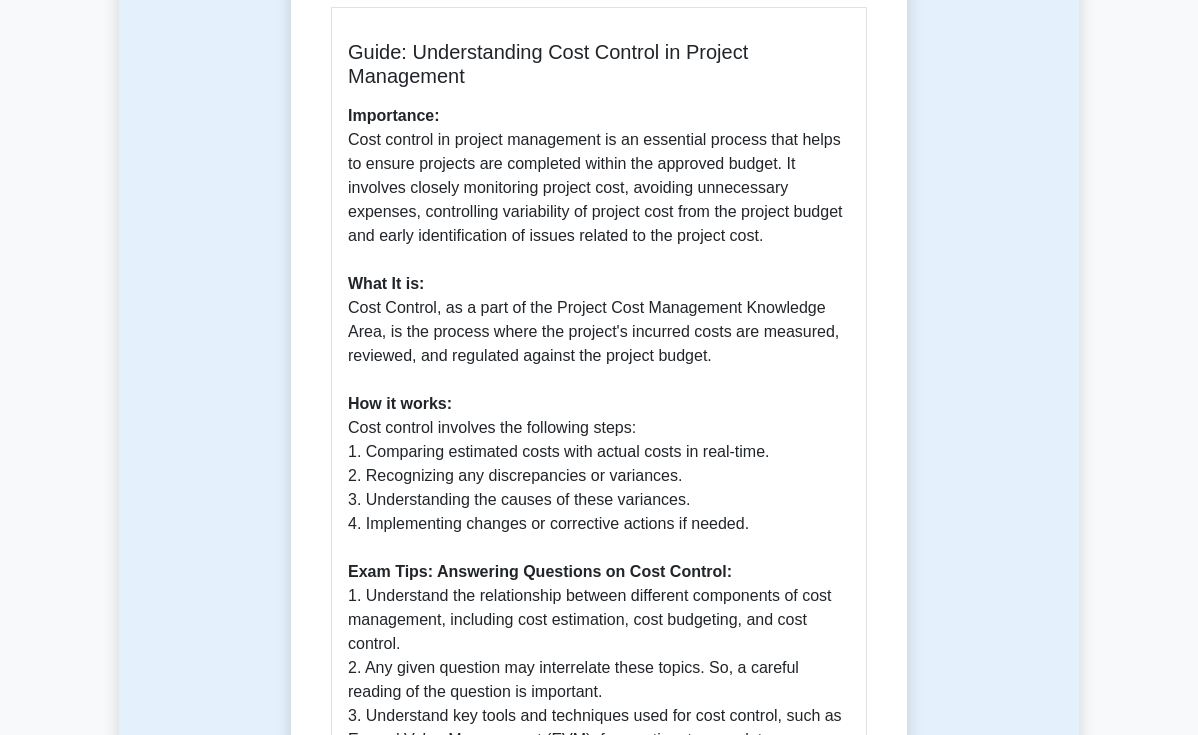 click on "Importance: Cost control in project management is an essential process that helps to ensure projects are completed within the approved budget. It involves closely monitoring project cost, avoiding unnecessary expenses, controlling variability of project cost from the project budget and early identification of issues related to the project cost. What It is: Cost Control, as a part of the Project Cost Management Knowledge Area, is the process where the project's incurred costs are measured, reviewed, and regulated against the project budget. How it works: Cost control involves the following steps: 1. Comparing estimated costs with actual costs in real-time. 2. Recognizing any discrepancies or variances. 3. Understanding the causes of these variances. 4. Implementing changes or corrective actions if needed. Exam Tips: Answering Questions on Cost Control: 1. Understand the relationship between different components of cost management, including cost estimation, cost budgeting, and cost control." at bounding box center (599, 500) 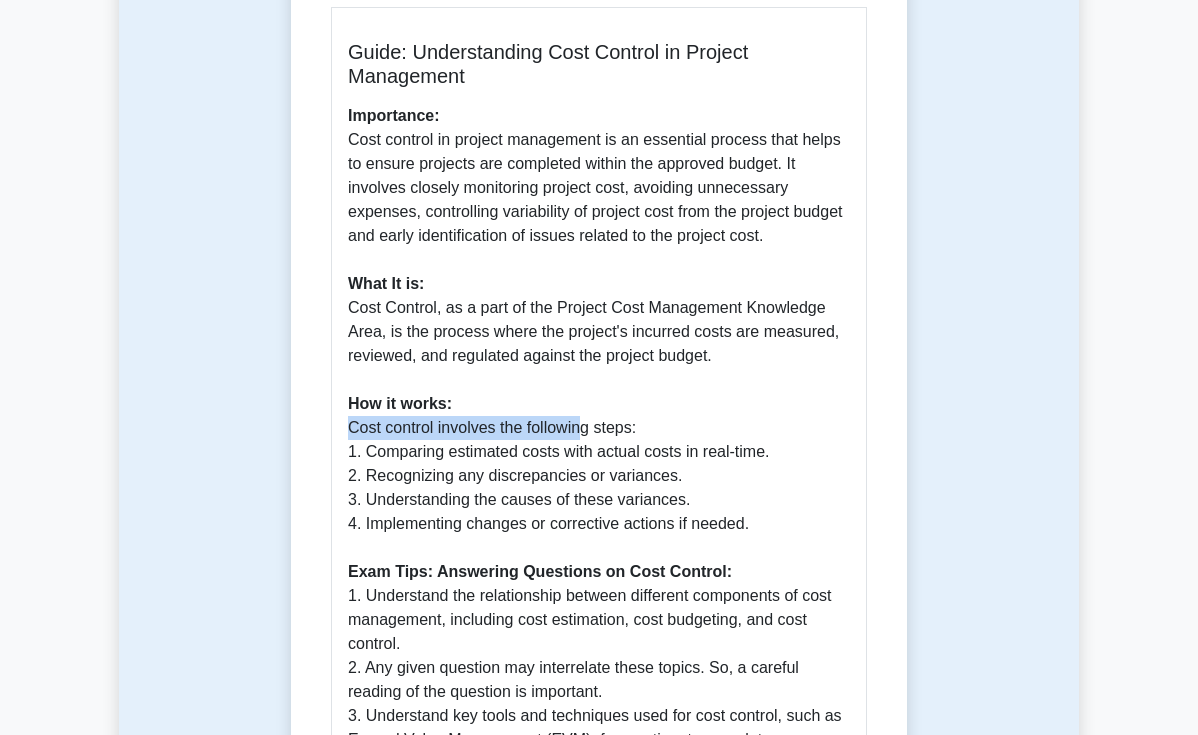 drag, startPoint x: 268, startPoint y: 319, endPoint x: 522, endPoint y: 325, distance: 254.07086 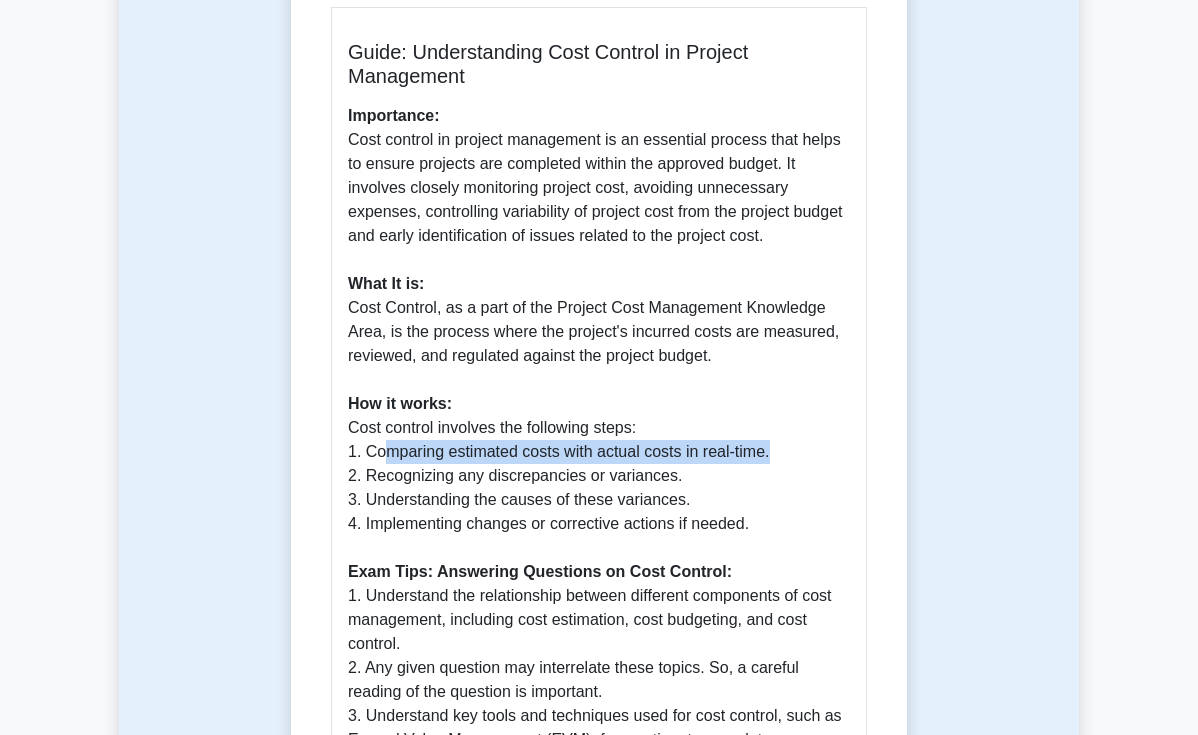 drag, startPoint x: 326, startPoint y: 347, endPoint x: 710, endPoint y: 342, distance: 384.03256 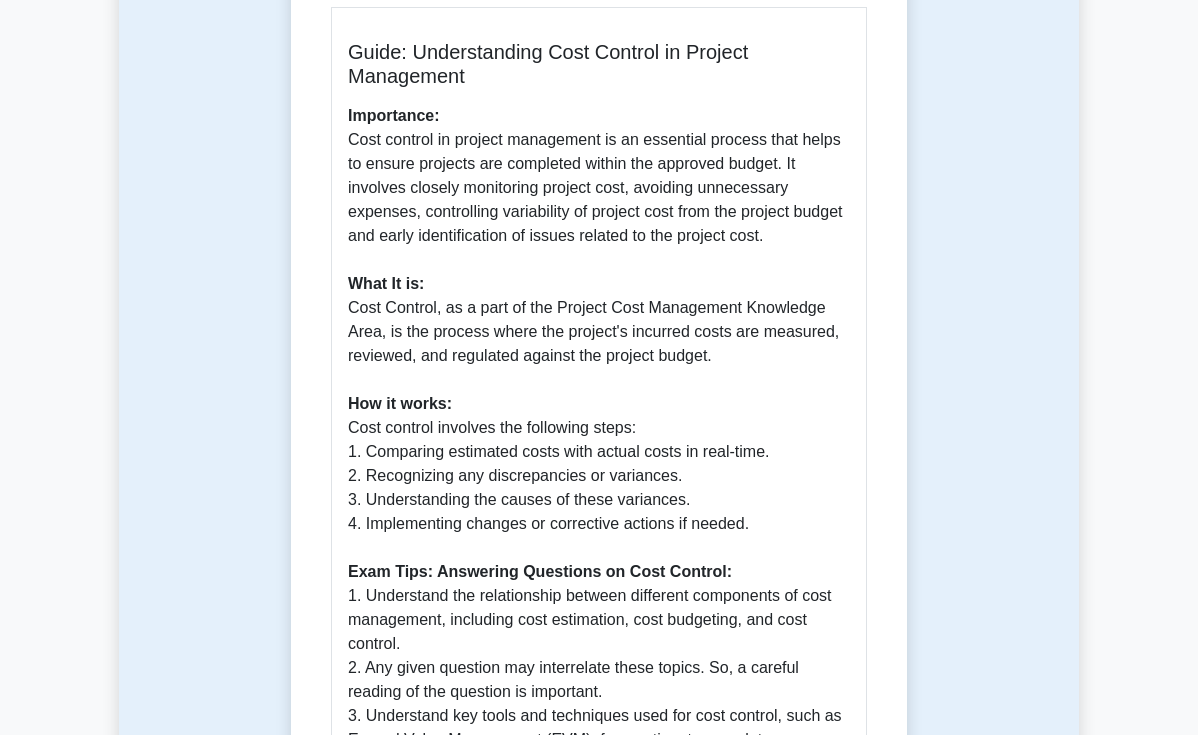 click on "Importance: Cost control in project management is an essential process that helps to ensure projects are completed within the approved budget. It involves closely monitoring project cost, avoiding unnecessary expenses, controlling variability of project cost from the project budget and early identification of issues related to the project cost. What It is: Cost Control, as a part of the Project Cost Management Knowledge Area, is the process where the project's incurred costs are measured, reviewed, and regulated against the project budget. How it works: Cost control involves the following steps: 1. Comparing estimated costs with actual costs in real-time. 2. Recognizing any discrepancies or variances. 3. Understanding the causes of these variances. 4. Implementing changes or corrective actions if needed. Exam Tips: Answering Questions on Cost Control: 1. Understand the relationship between different components of cost management, including cost estimation, cost budgeting, and cost control." at bounding box center (599, 500) 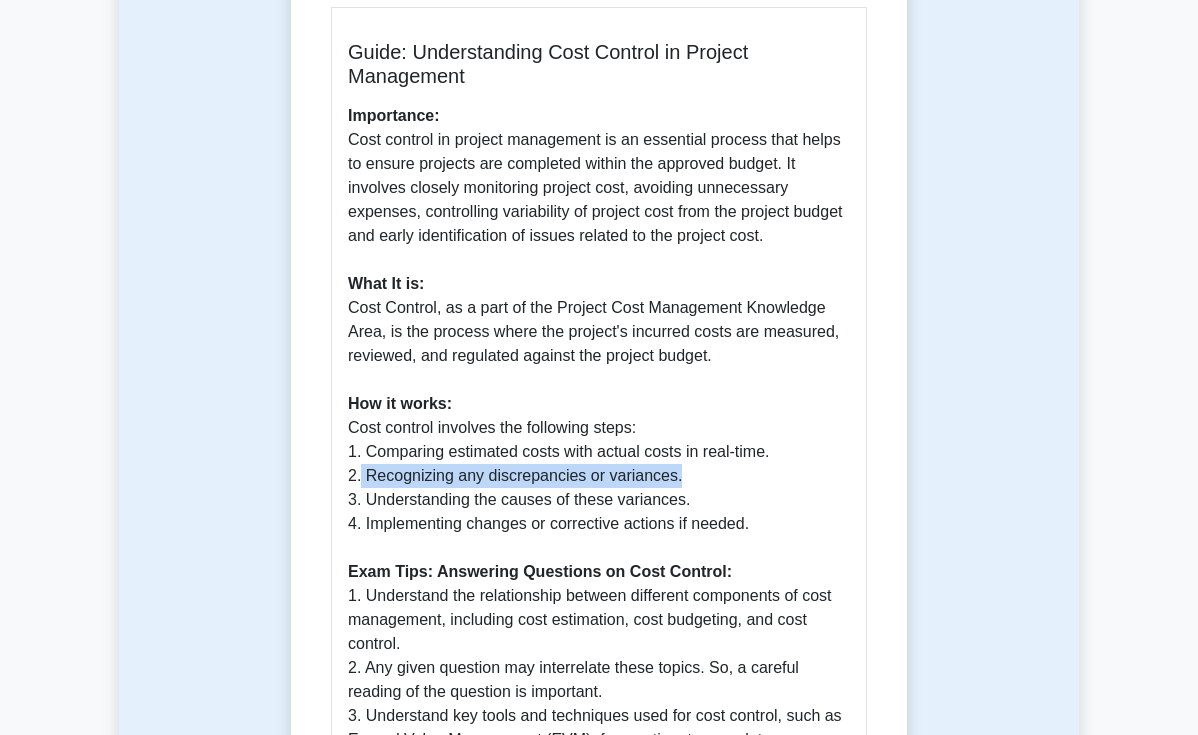 drag, startPoint x: 300, startPoint y: 371, endPoint x: 669, endPoint y: 369, distance: 369.00543 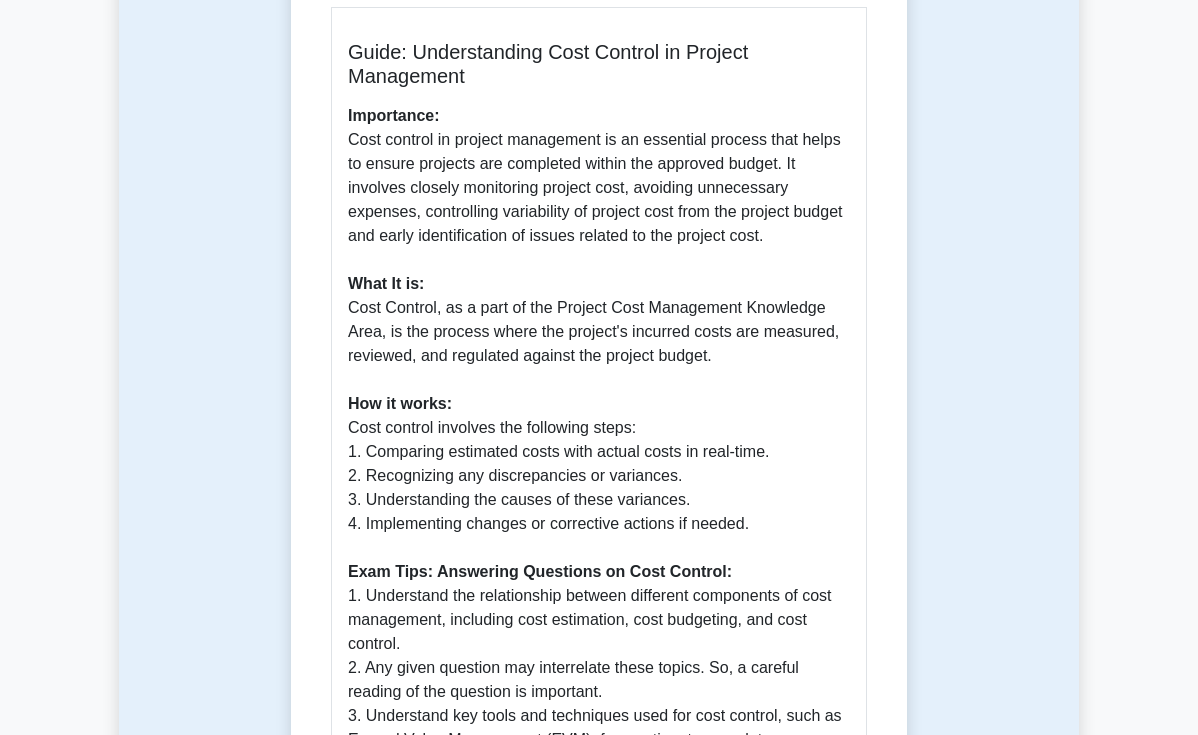 click on "Importance: Cost control in project management is an essential process that helps to ensure projects are completed within the approved budget. It involves closely monitoring project cost, avoiding unnecessary expenses, controlling variability of project cost from the project budget and early identification of issues related to the project cost. What It is: Cost Control, as a part of the Project Cost Management Knowledge Area, is the process where the project's incurred costs are measured, reviewed, and regulated against the project budget. How it works: Cost control involves the following steps: 1. Comparing estimated costs with actual costs in real-time. 2. Recognizing any discrepancies or variances. 3. Understanding the causes of these variances. 4. Implementing changes or corrective actions if needed. Exam Tips: Answering Questions on Cost Control: 1. Understand the relationship between different components of cost management, including cost estimation, cost budgeting, and cost control." at bounding box center [599, 500] 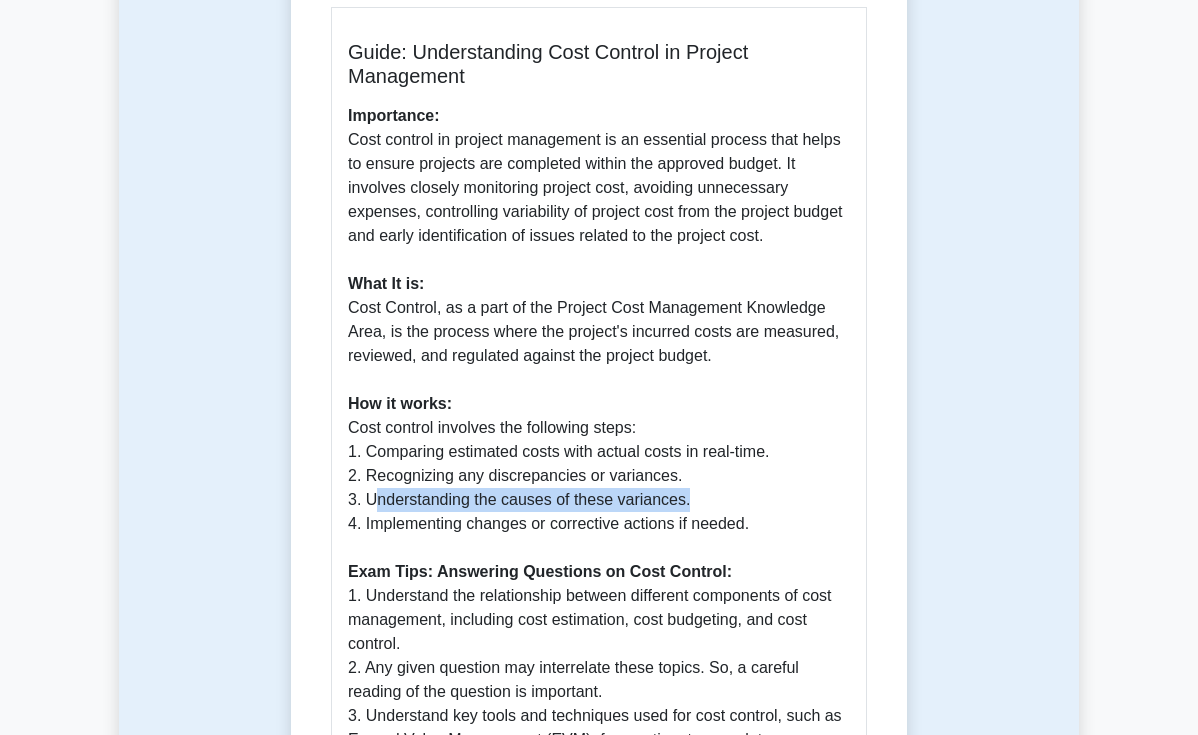 drag, startPoint x: 494, startPoint y: 404, endPoint x: 738, endPoint y: 404, distance: 244 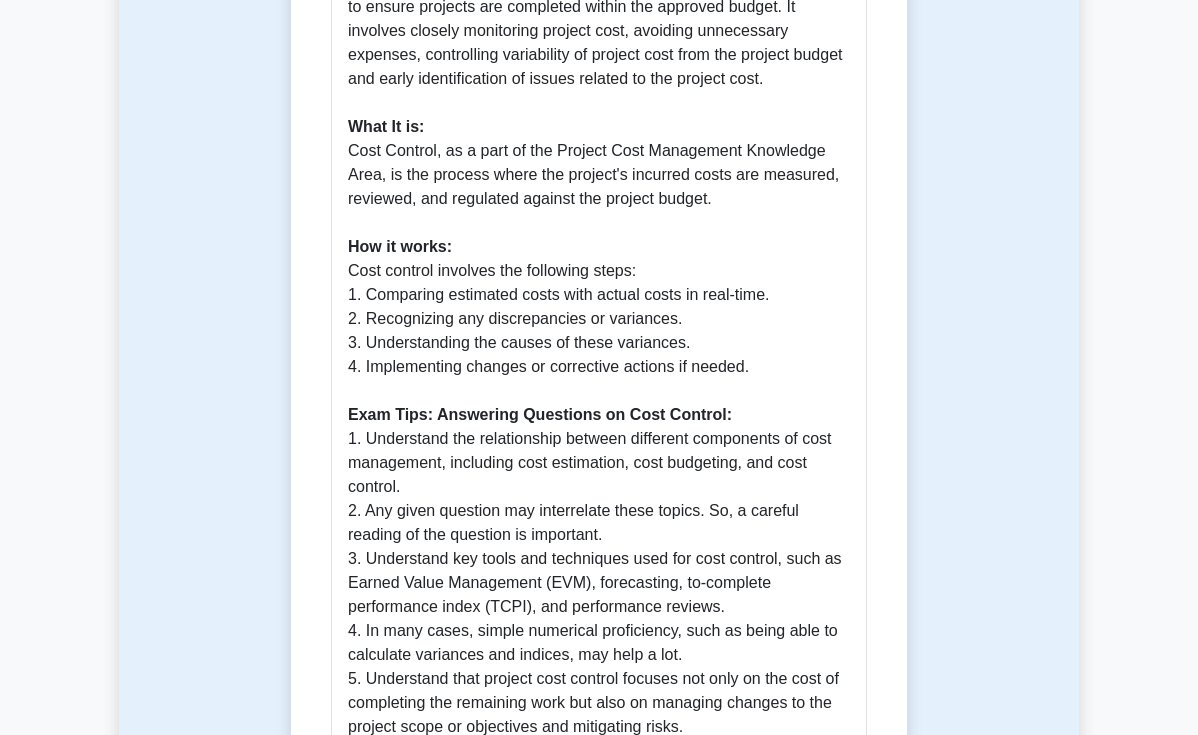 scroll, scrollTop: 763, scrollLeft: 0, axis: vertical 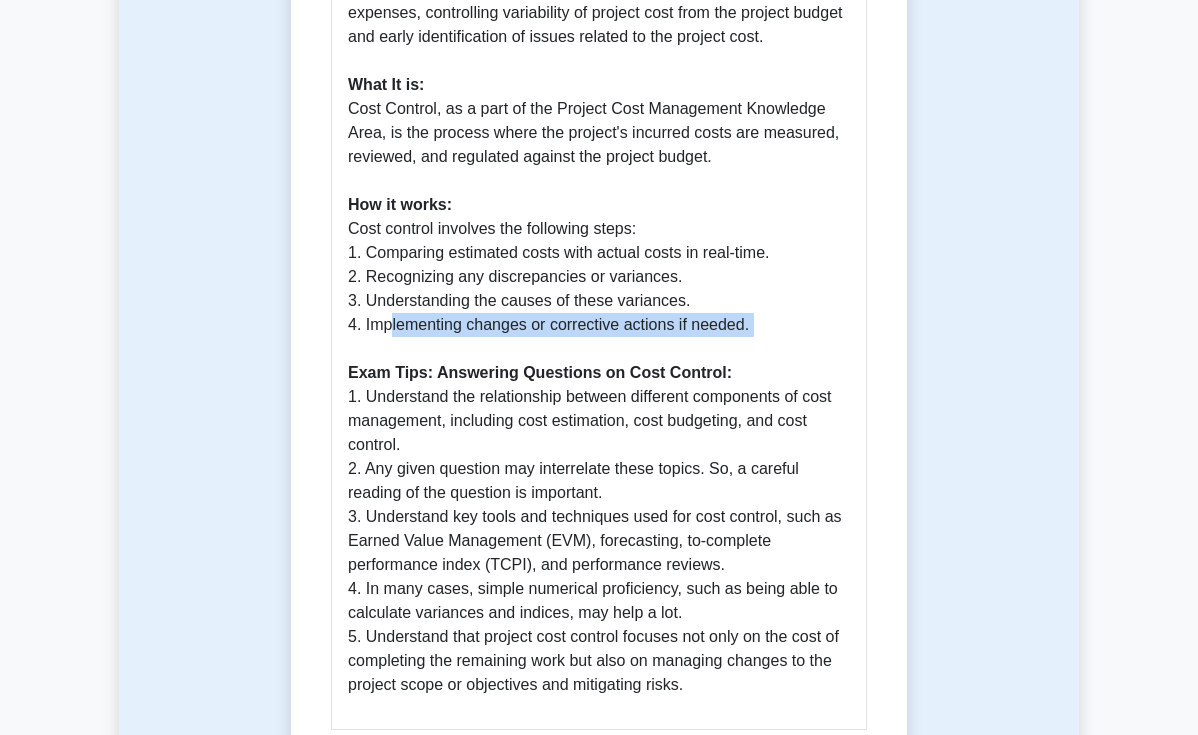 drag, startPoint x: 403, startPoint y: 233, endPoint x: 652, endPoint y: 247, distance: 249.39326 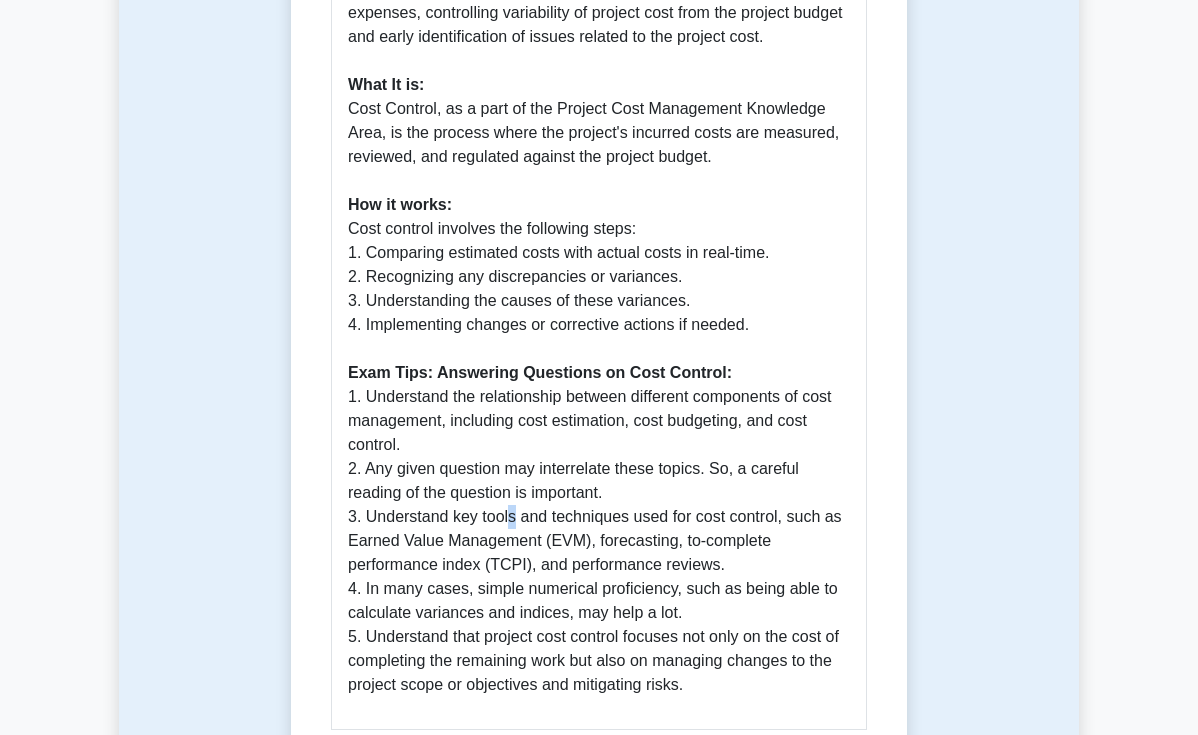click on "Importance: Cost control in project management is an essential process that helps to ensure projects are completed within the approved budget. It involves closely monitoring project cost, avoiding unnecessary expenses, controlling variability of project cost from the project budget and early identification of issues related to the project cost. What It is: Cost Control, as a part of the Project Cost Management Knowledge Area, is the process where the project's incurred costs are measured, reviewed, and regulated against the project budget. How it works: Cost control involves the following steps: 1. Comparing estimated costs with actual costs in real-time. 2. Recognizing any discrepancies or variances. 3. Understanding the causes of these variances. 4. Implementing changes or corrective actions if needed. Exam Tips: Answering Questions on Cost Control: 1. Understand the relationship between different components of cost management, including cost estimation, cost budgeting, and cost control." at bounding box center [599, 301] 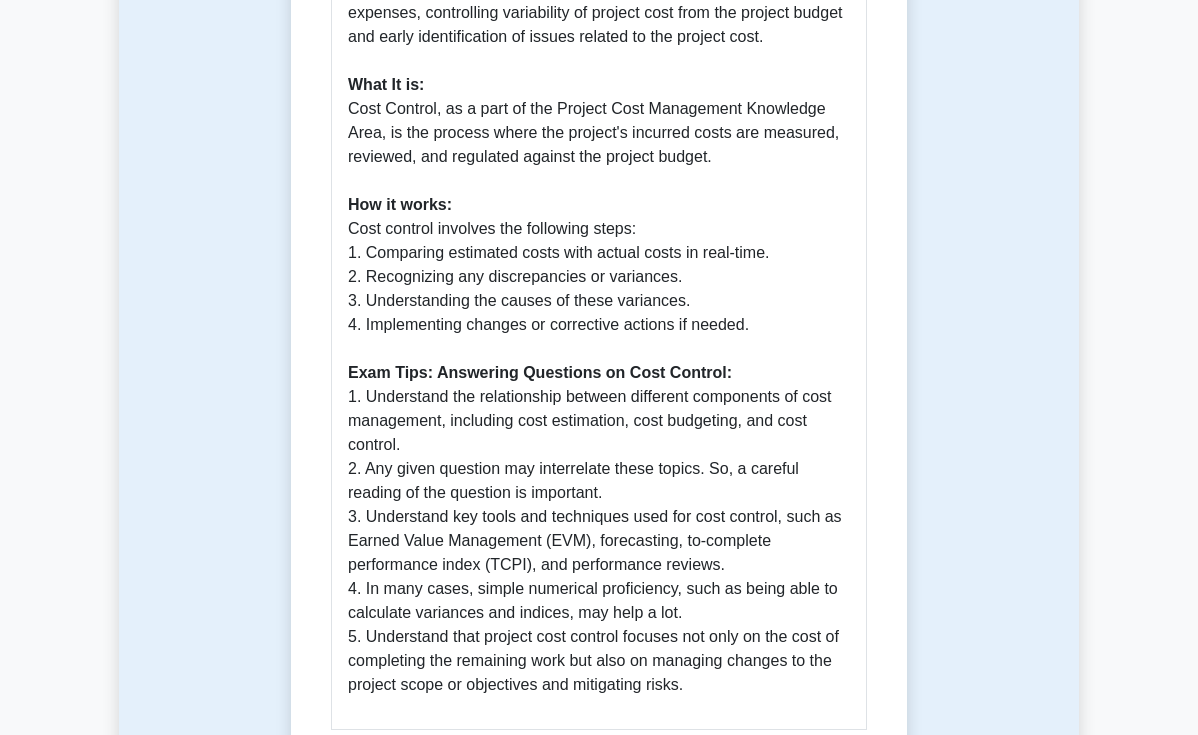 drag, startPoint x: 580, startPoint y: 253, endPoint x: 293, endPoint y: 276, distance: 287.92014 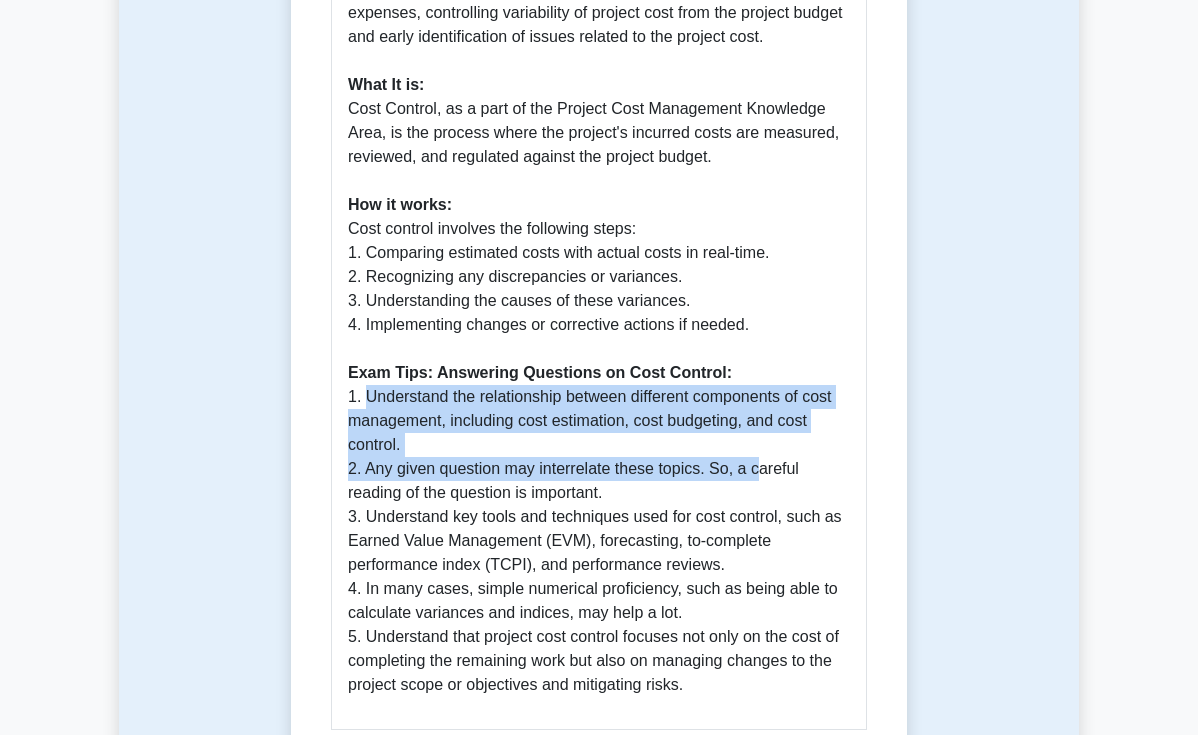 drag, startPoint x: 345, startPoint y: 288, endPoint x: 701, endPoint y: 332, distance: 358.7088 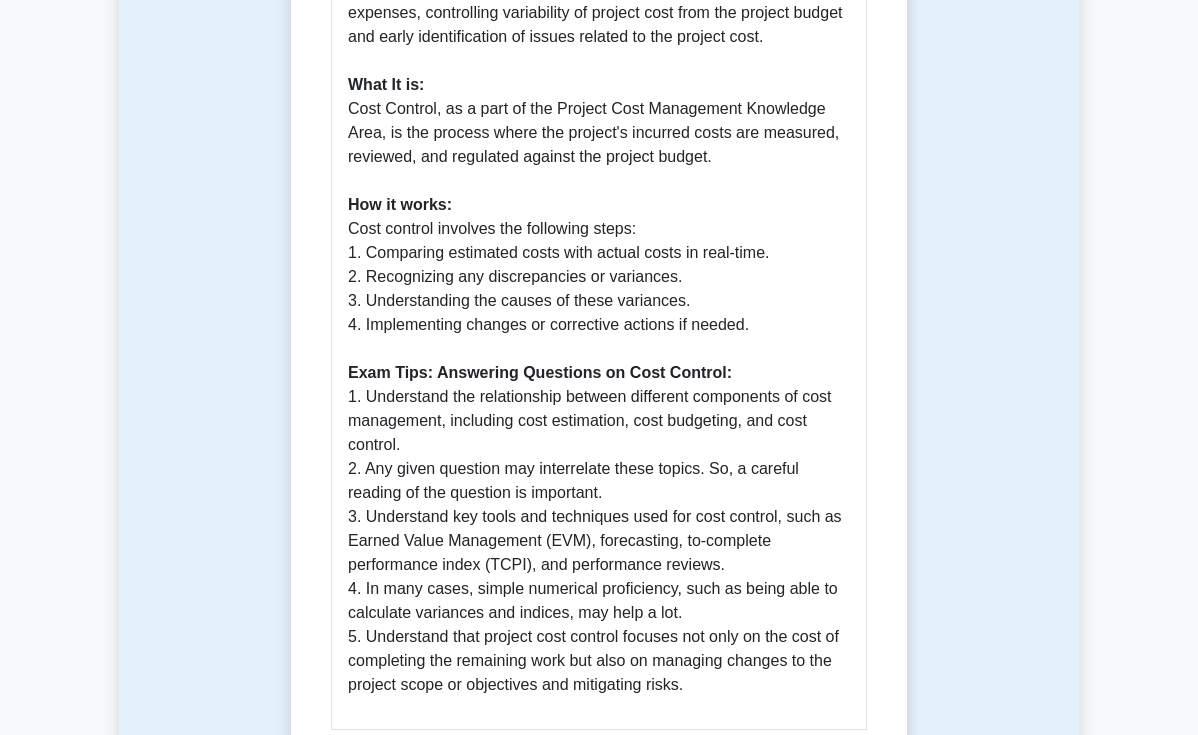 drag, startPoint x: 705, startPoint y: 335, endPoint x: 648, endPoint y: 348, distance: 58.463665 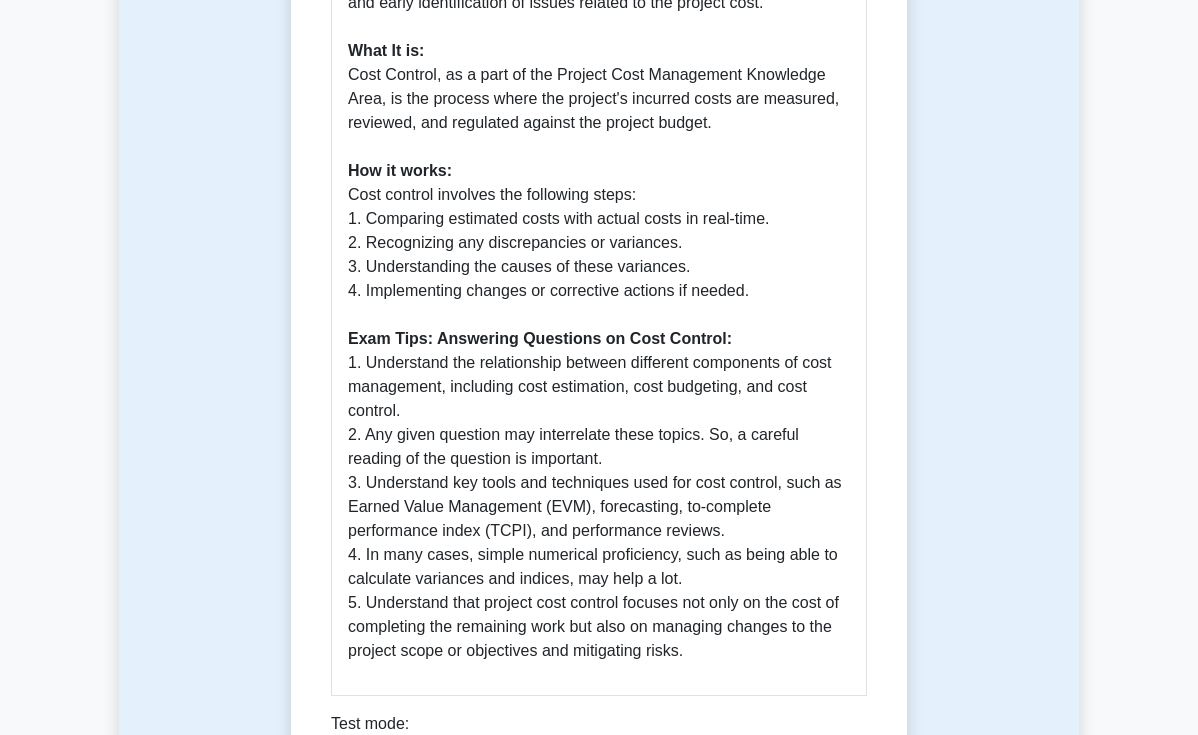 scroll, scrollTop: 799, scrollLeft: 0, axis: vertical 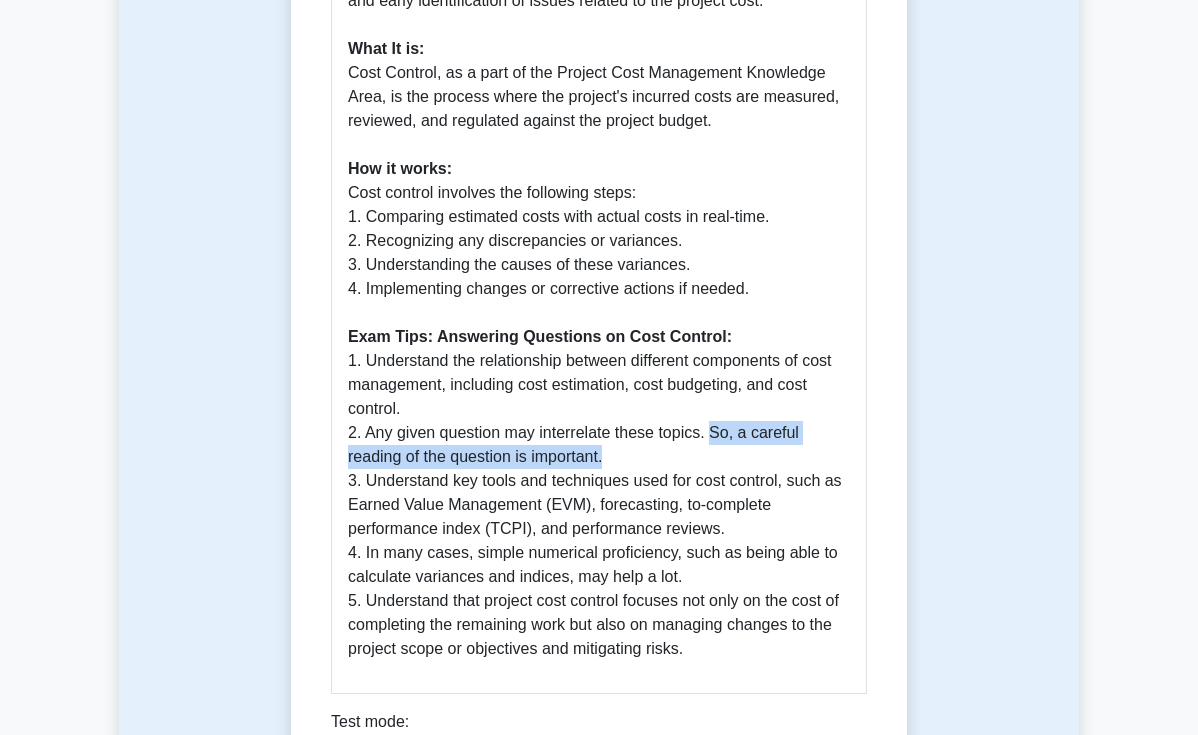 drag, startPoint x: 652, startPoint y: 305, endPoint x: 472, endPoint y: 321, distance: 180.70972 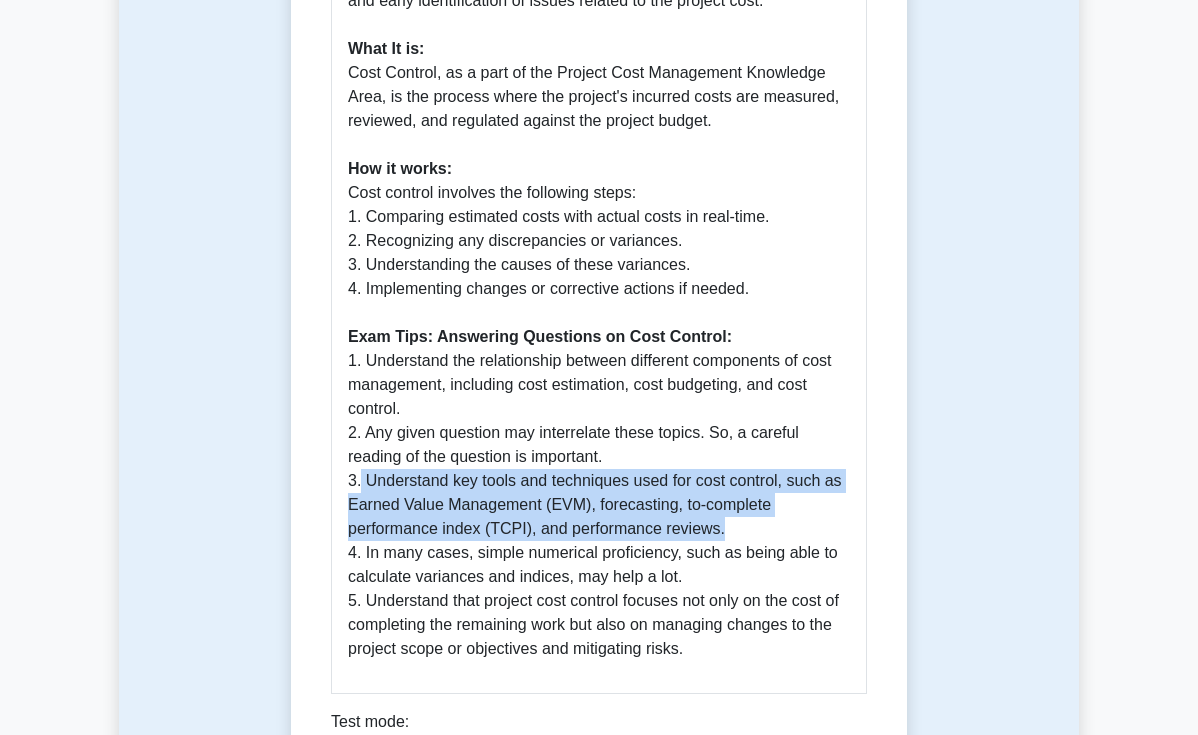 drag, startPoint x: 314, startPoint y: 352, endPoint x: 669, endPoint y: 395, distance: 357.59476 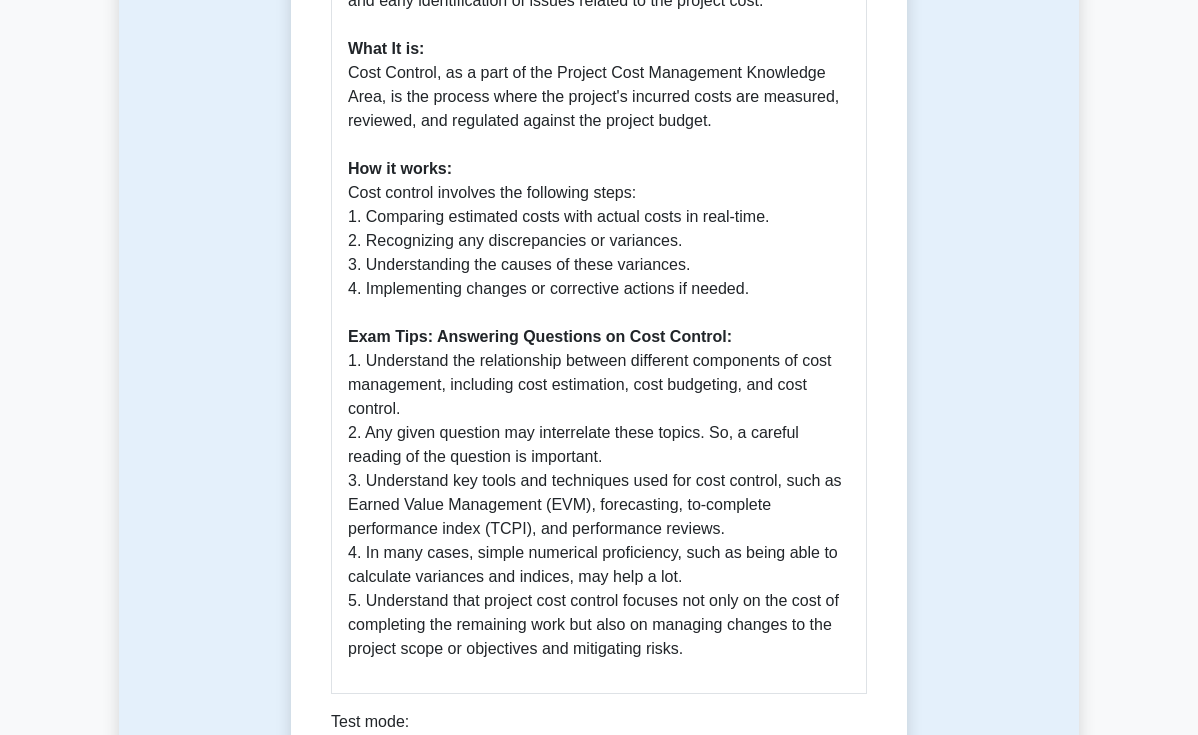 drag, startPoint x: 292, startPoint y: 404, endPoint x: 312, endPoint y: 422, distance: 26.907248 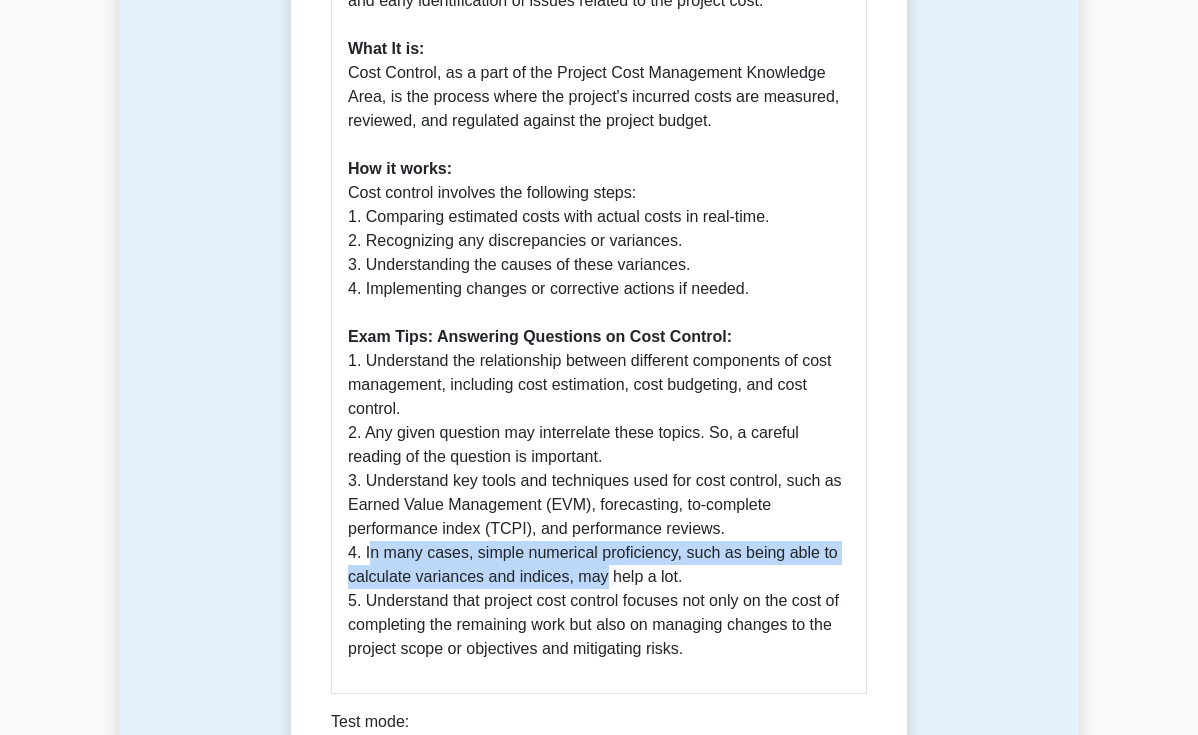 drag, startPoint x: 313, startPoint y: 428, endPoint x: 525, endPoint y: 442, distance: 212.46176 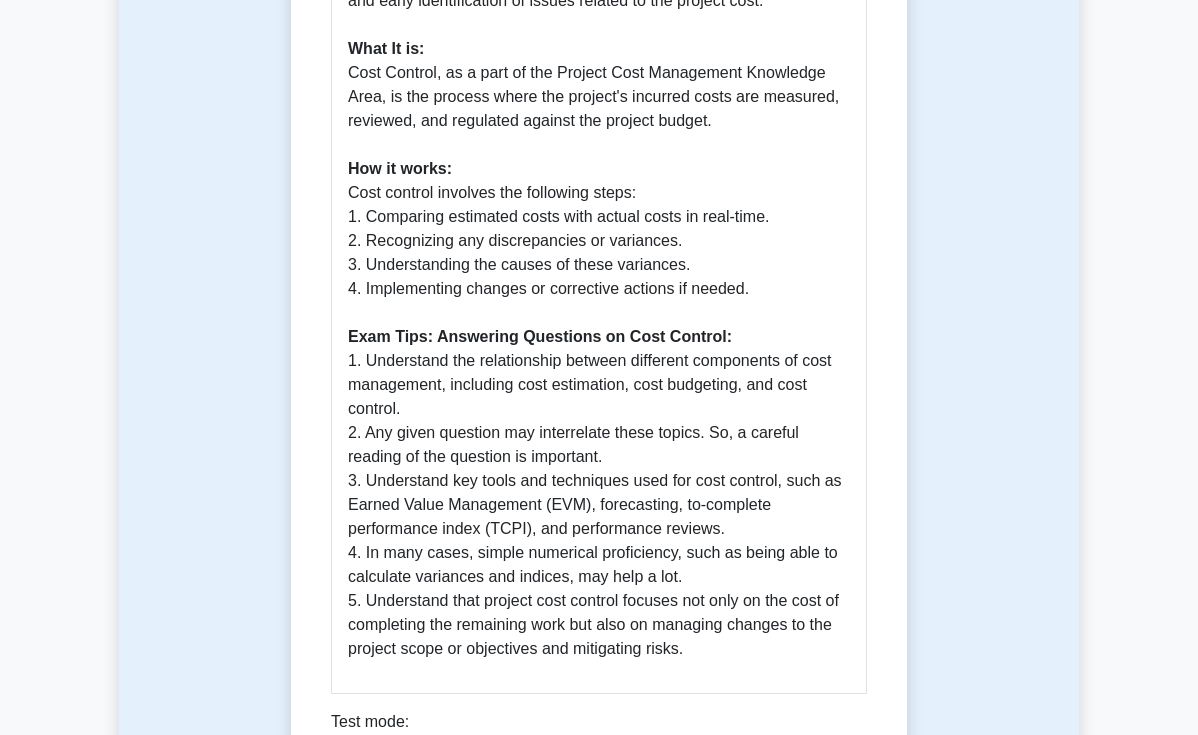 drag, startPoint x: 614, startPoint y: 445, endPoint x: 602, endPoint y: 448, distance: 12.369317 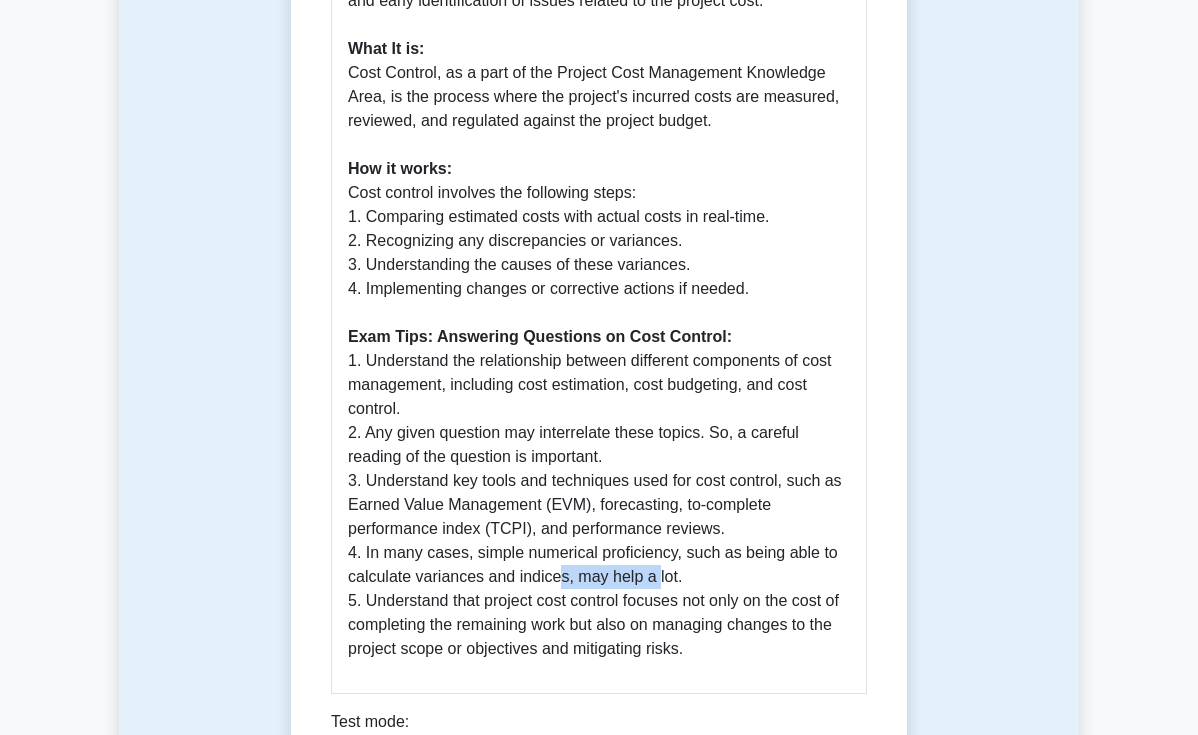 drag, startPoint x: 428, startPoint y: 450, endPoint x: 593, endPoint y: 451, distance: 165.00304 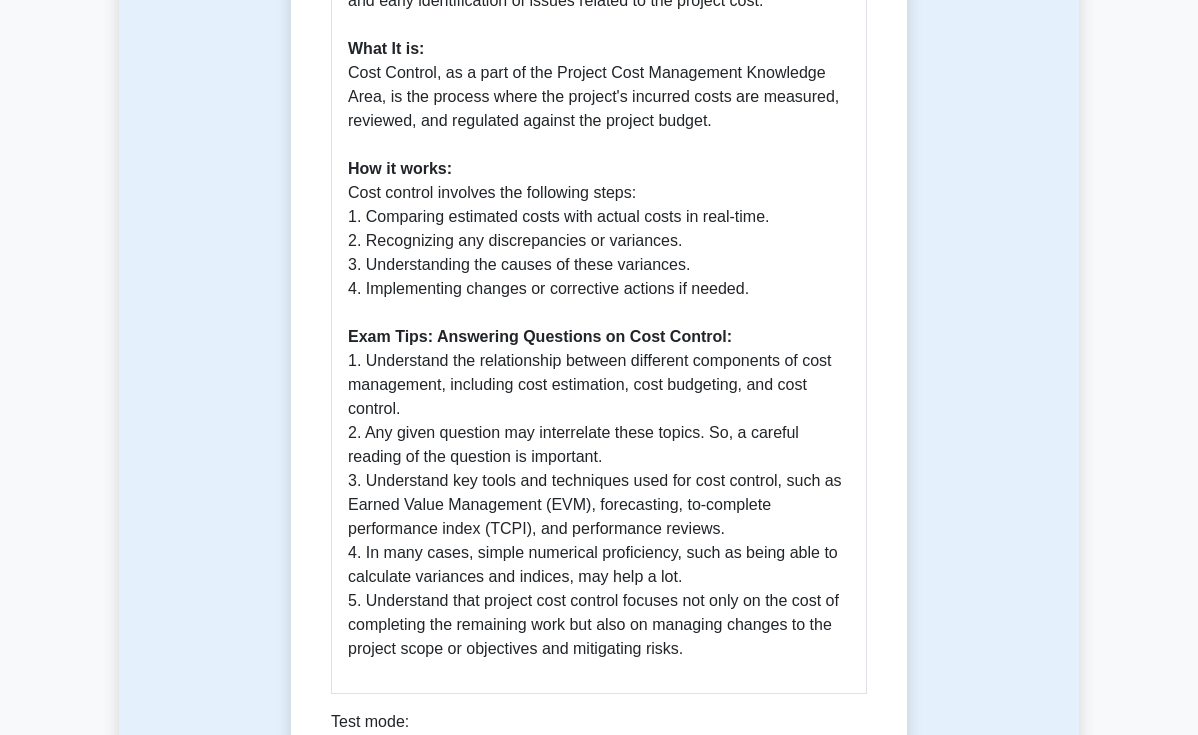 click on "Importance: Cost control in project management is an essential process that helps to ensure projects are completed within the approved budget. It involves closely monitoring project cost, avoiding unnecessary expenses, controlling variability of project cost from the project budget and early identification of issues related to the project cost. What It is: Cost Control, as a part of the Project Cost Management Knowledge Area, is the process where the project's incurred costs are measured, reviewed, and regulated against the project budget. How it works: Cost control involves the following steps: 1. Comparing estimated costs with actual costs in real-time. 2. Recognizing any discrepancies or variances. 3. Understanding the causes of these variances. 4. Implementing changes or corrective actions if needed. Exam Tips: Answering Questions on Cost Control: 1. Understand the relationship between different components of cost management, including cost estimation, cost budgeting, and cost control." at bounding box center (599, 265) 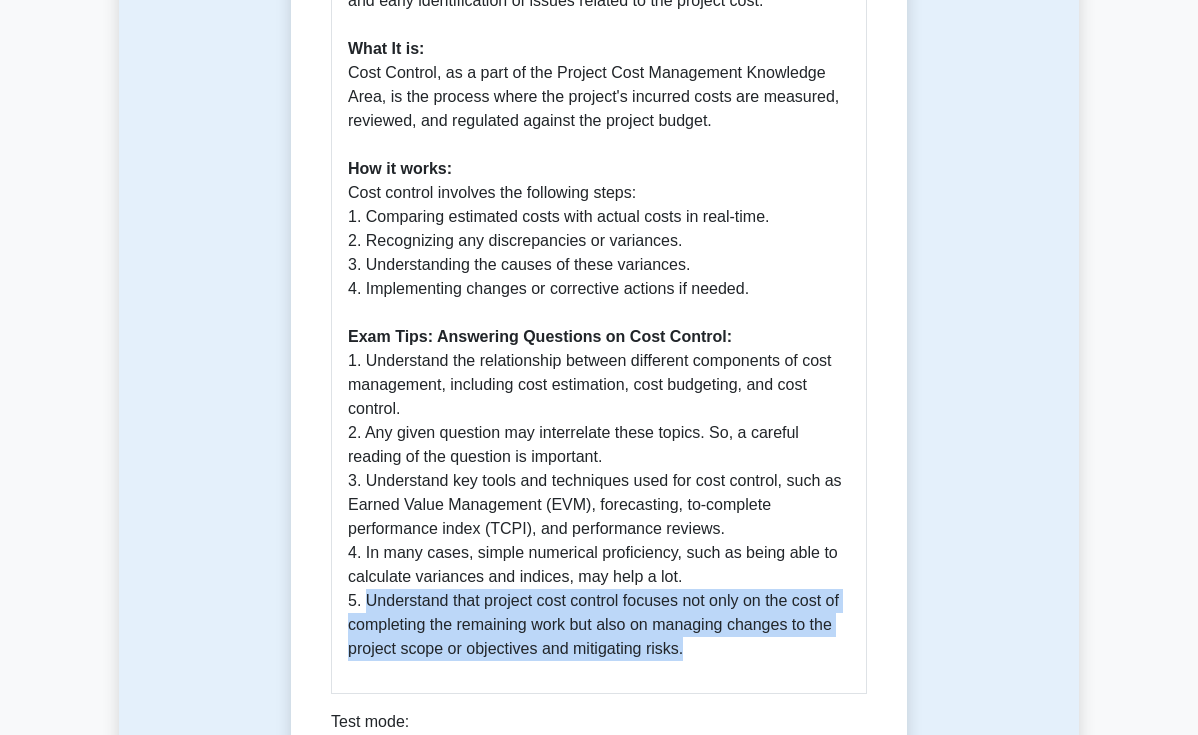 drag, startPoint x: 307, startPoint y: 476, endPoint x: 458, endPoint y: 509, distance: 154.5639 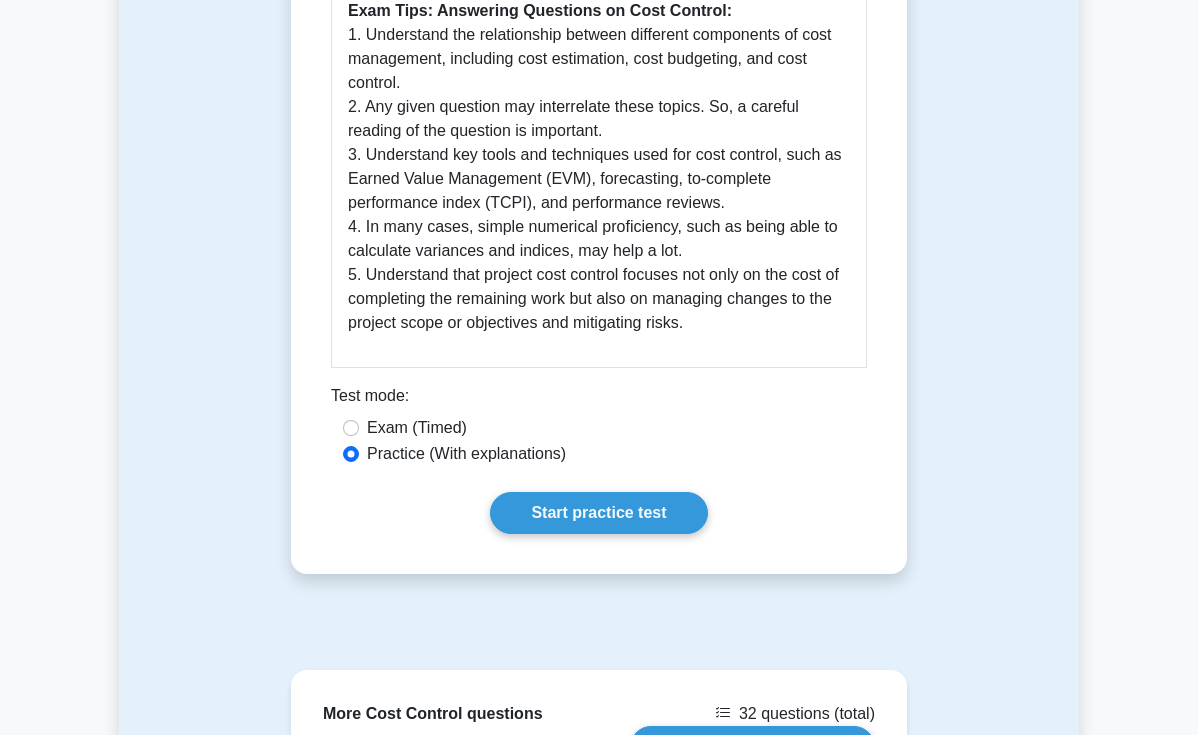 scroll, scrollTop: 1211, scrollLeft: 0, axis: vertical 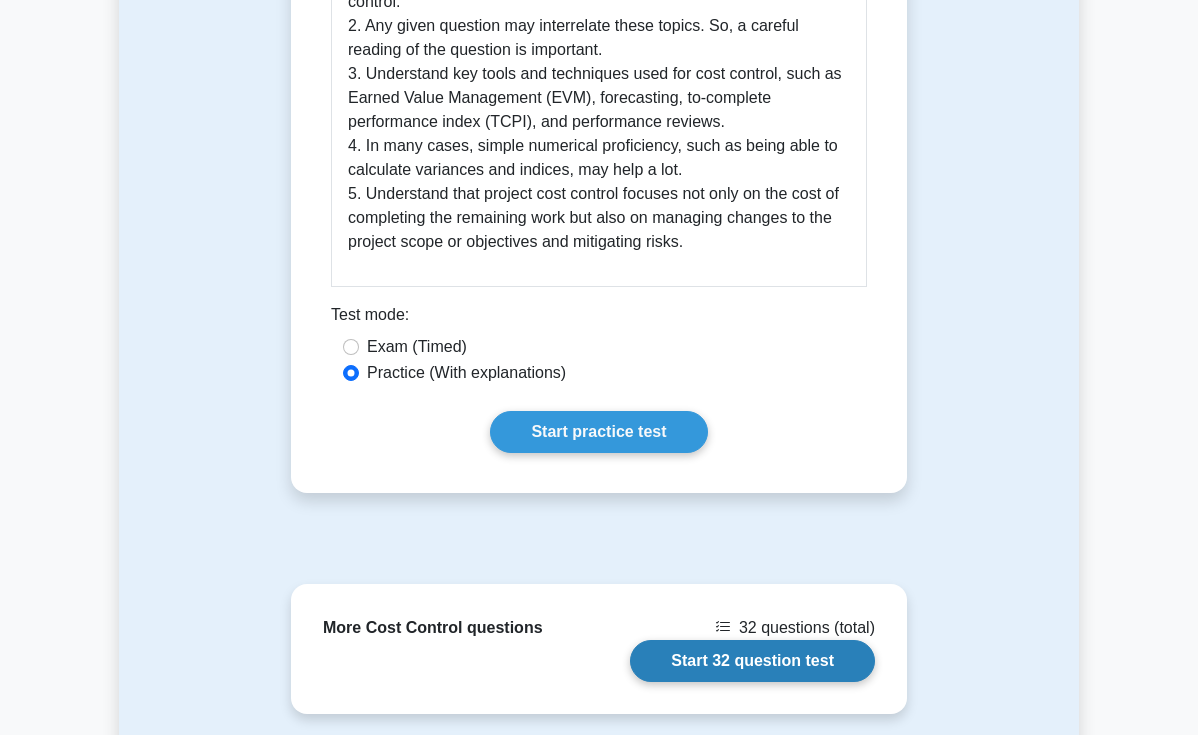 click on "Start 32 question test" at bounding box center (752, 661) 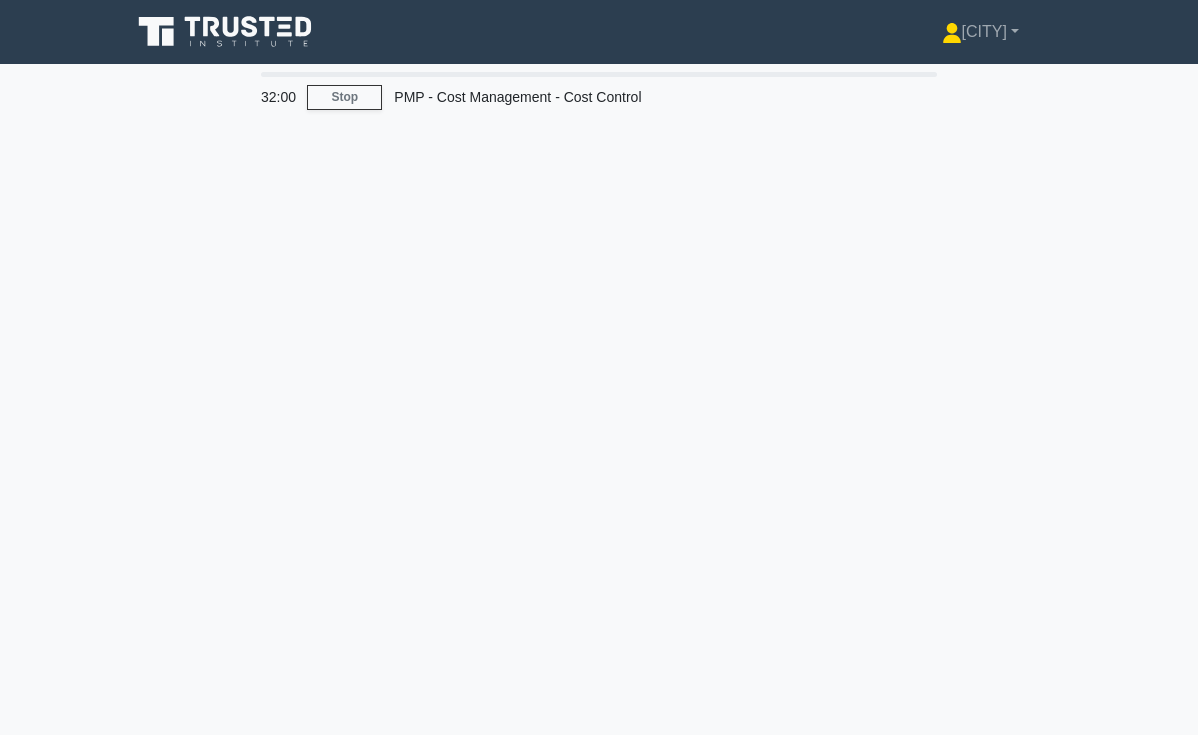 scroll, scrollTop: 0, scrollLeft: 0, axis: both 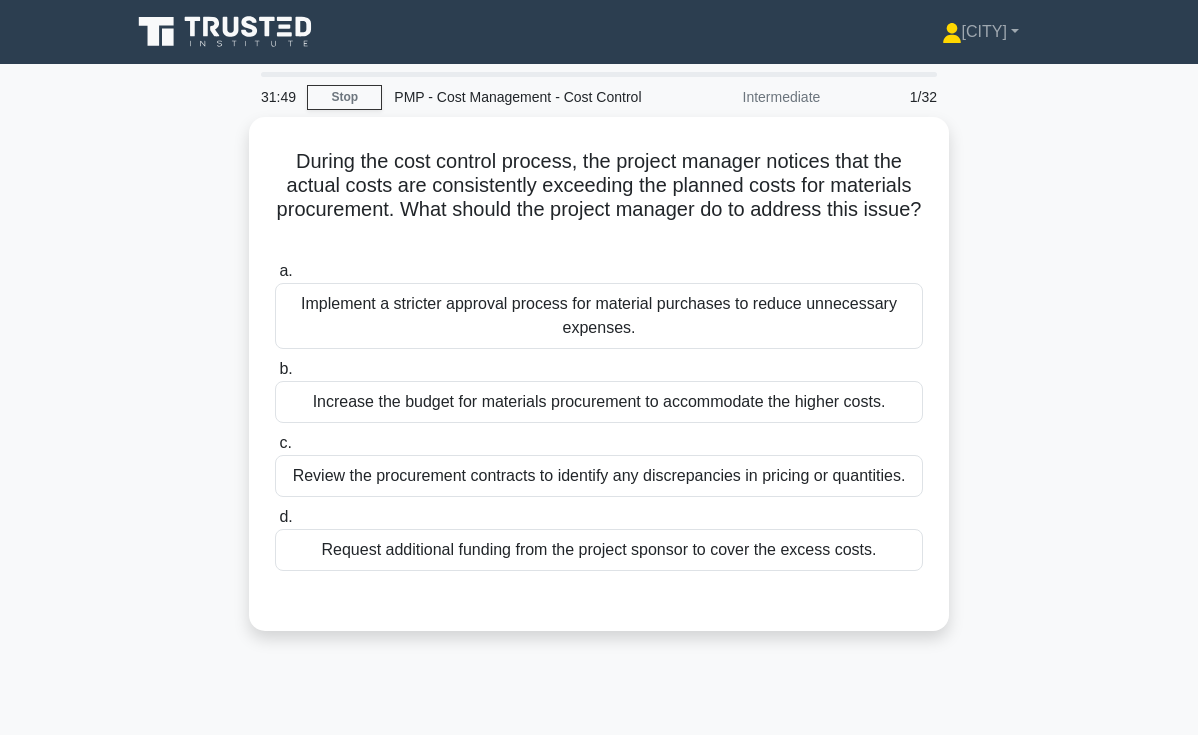 click on "During the cost control process, the project manager notices that the actual costs are consistently exceeding the planned costs for materials procurement. What should the project manager do to address this issue?
.spinner_0XTQ{transform-origin:center;animation:spinner_y6GP .75s linear infinite}@keyframes spinner_y6GP{100%{transform:rotate(360deg)}}
a.
b. c. d." at bounding box center [599, 386] 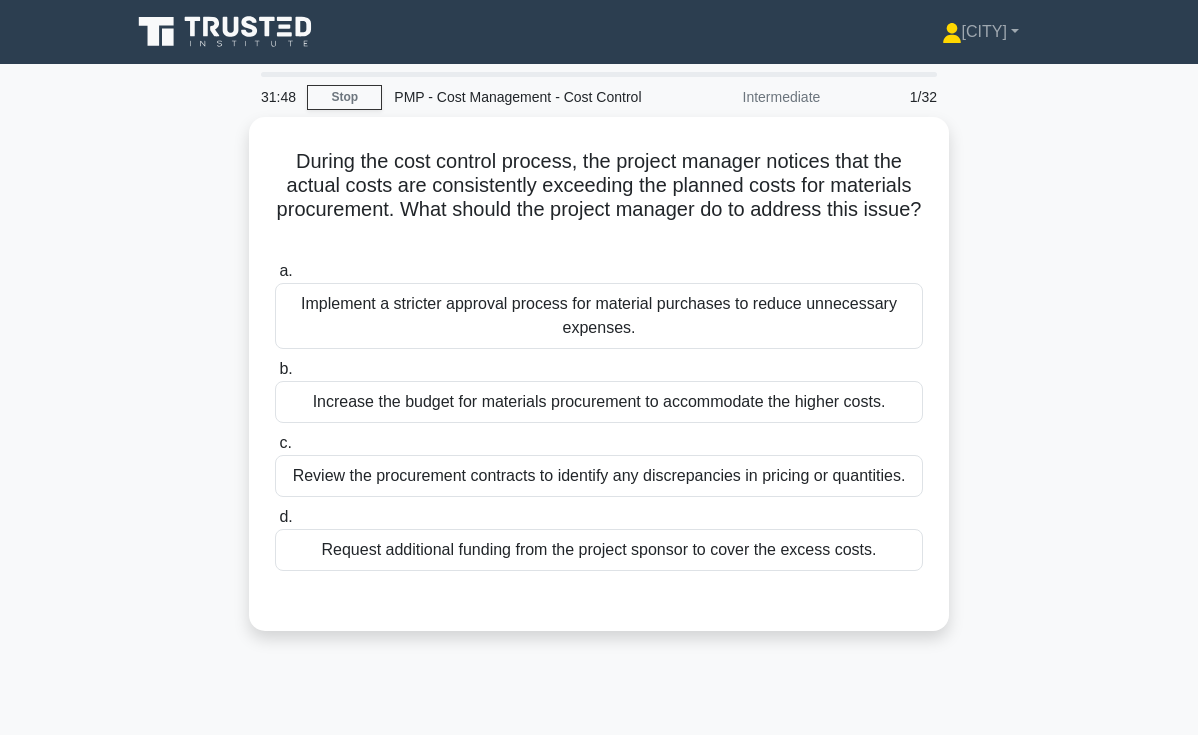 click on "During the cost control process, the project manager notices that the actual costs are consistently exceeding the planned costs for materials procurement. What should the project manager do to address this issue?
.spinner_0XTQ{transform-origin:center;animation:spinner_y6GP .75s linear infinite}@keyframes spinner_y6GP{100%{transform:rotate(360deg)}}
a.
b. c. d." at bounding box center (599, 386) 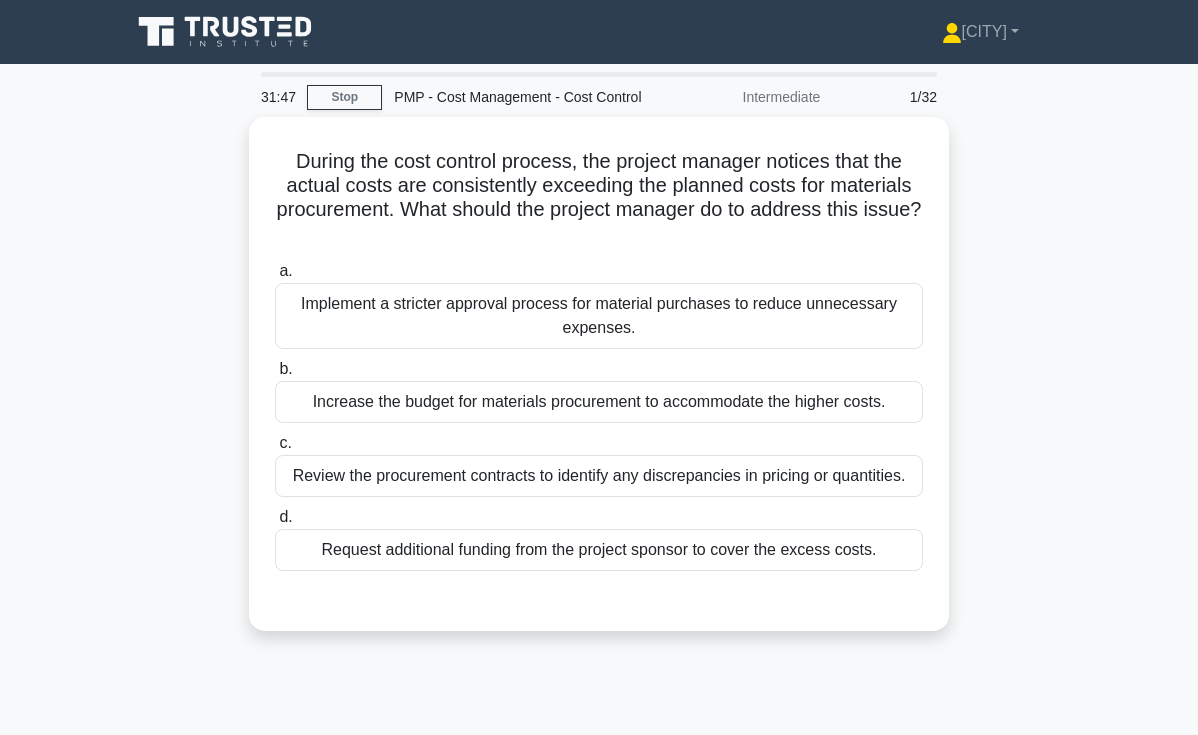 click on "During the cost control process, the project manager notices that the actual costs are consistently exceeding the planned costs for materials procurement. What should the project manager do to address this issue?
.spinner_0XTQ{transform-origin:center;animation:spinner_y6GP .75s linear infinite}@keyframes spinner_y6GP{100%{transform:rotate(360deg)}}
a.
b. c. d." at bounding box center [599, 386] 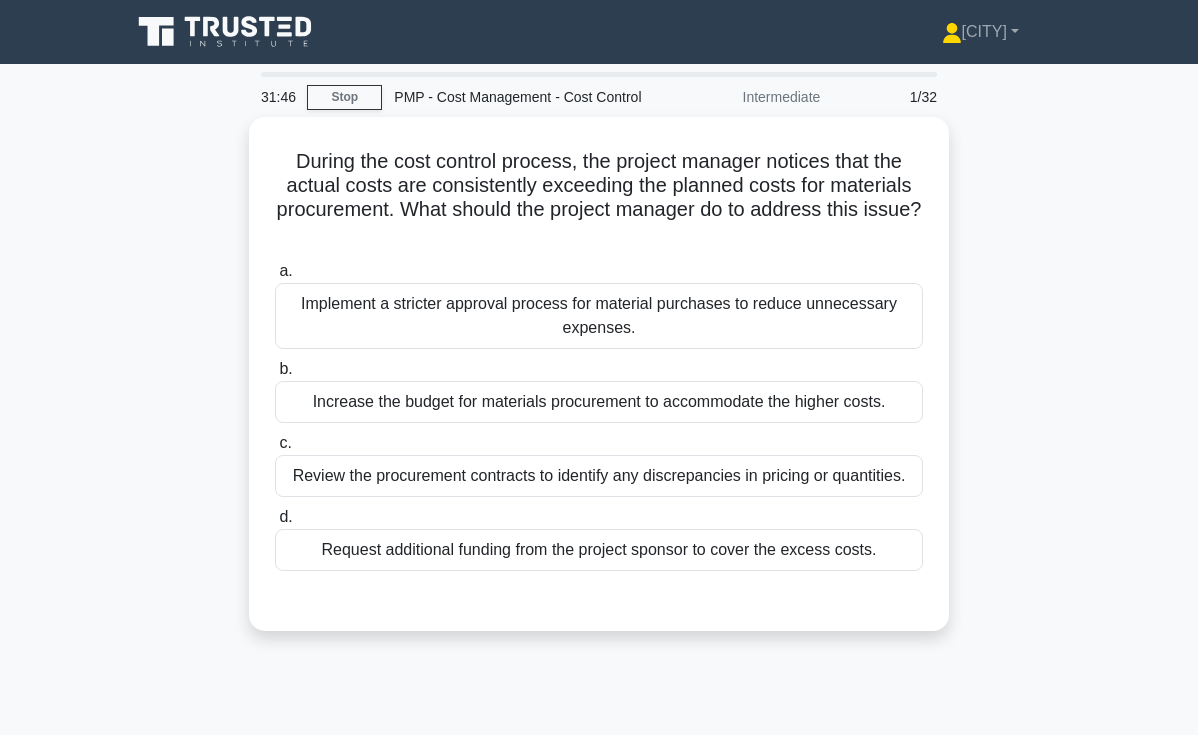 click on "During the cost control process, the project manager notices that the actual costs are consistently exceeding the planned costs for materials procurement. What should the project manager do to address this issue?
.spinner_0XTQ{transform-origin:center;animation:spinner_y6GP .75s linear infinite}@keyframes spinner_y6GP{100%{transform:rotate(360deg)}}
a.
b. c. d." at bounding box center (599, 386) 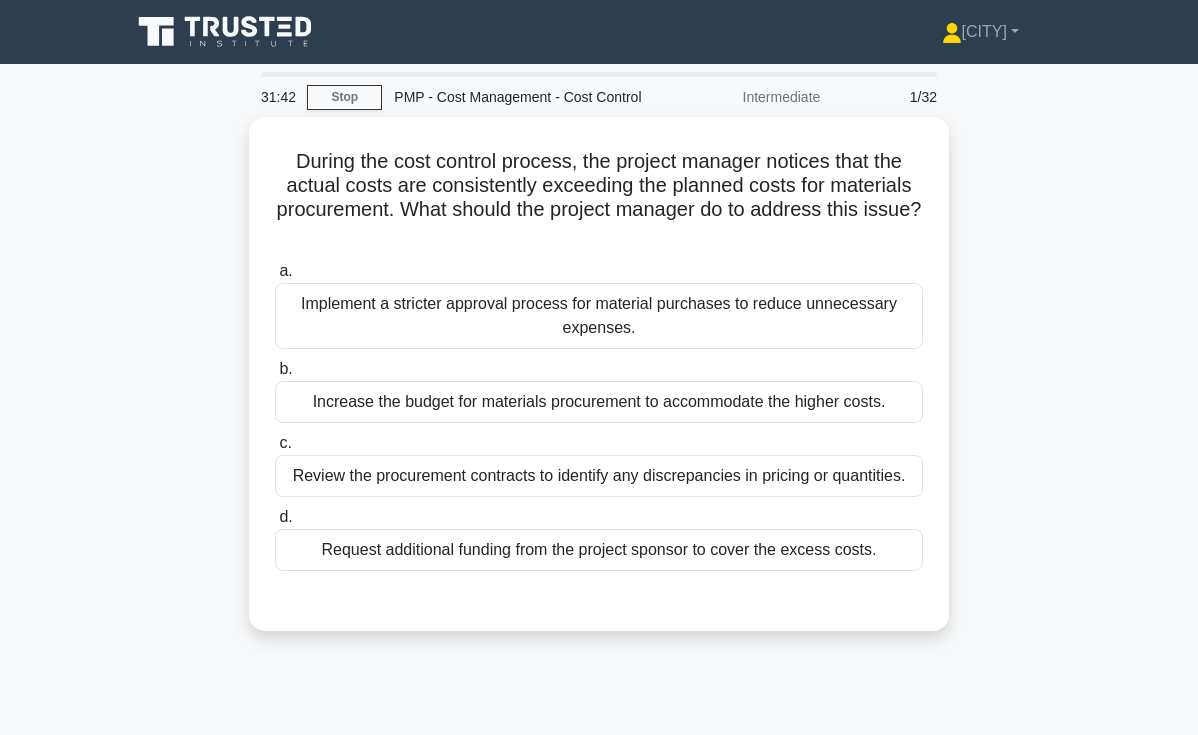 click on "During the cost control process, the project manager notices that the actual costs are consistently exceeding the planned costs for materials procurement. What should the project manager do to address this issue?
.spinner_0XTQ{transform-origin:center;animation:spinner_y6GP .75s linear infinite}@keyframes spinner_y6GP{100%{transform:rotate(360deg)}}
a.
b. c. d." at bounding box center (599, 386) 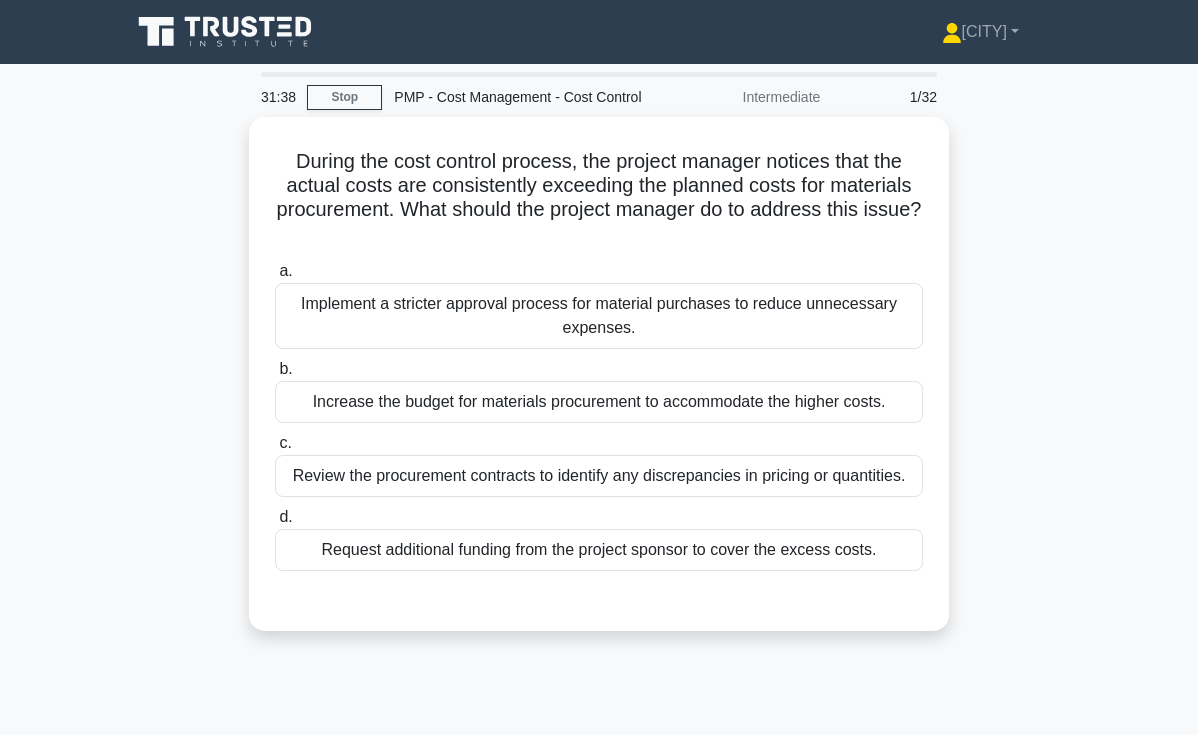 click on "During the cost control process, the project manager notices that the actual costs are consistently exceeding the planned costs for materials procurement. What should the project manager do to address this issue?
.spinner_0XTQ{transform-origin:center;animation:spinner_y6GP .75s linear infinite}@keyframes spinner_y6GP{100%{transform:rotate(360deg)}}
a.
b. c. d." at bounding box center [599, 386] 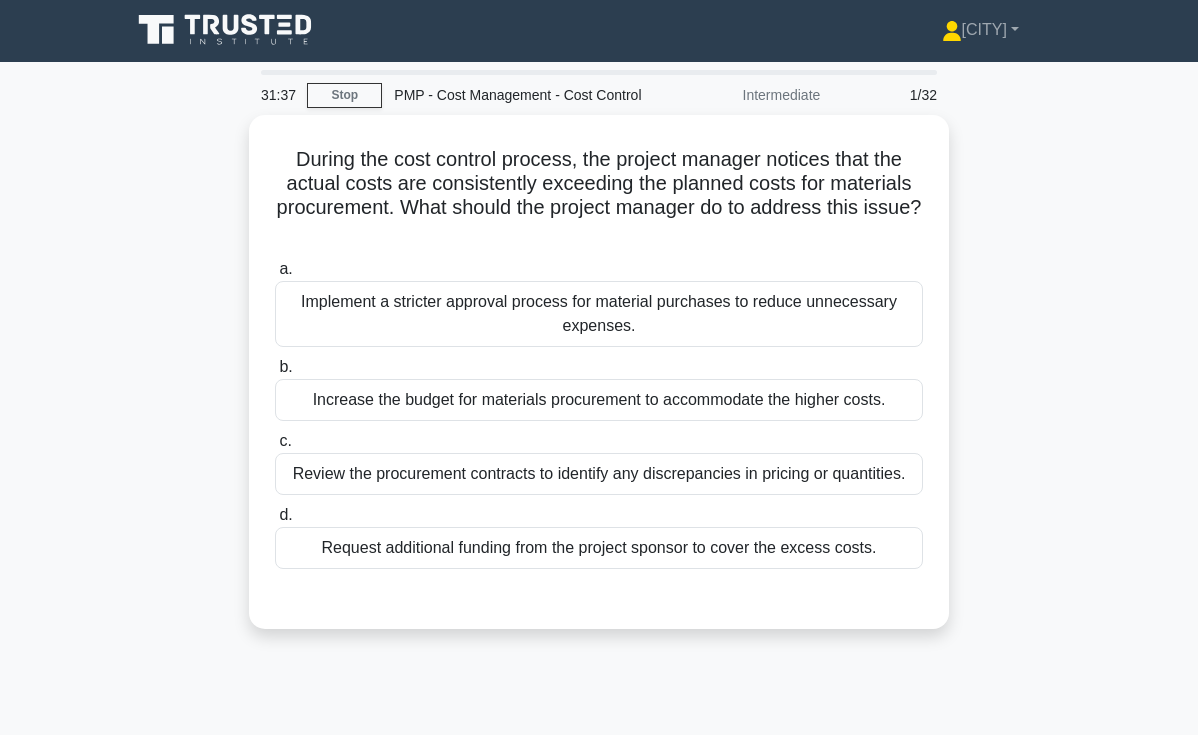 scroll, scrollTop: 4, scrollLeft: 0, axis: vertical 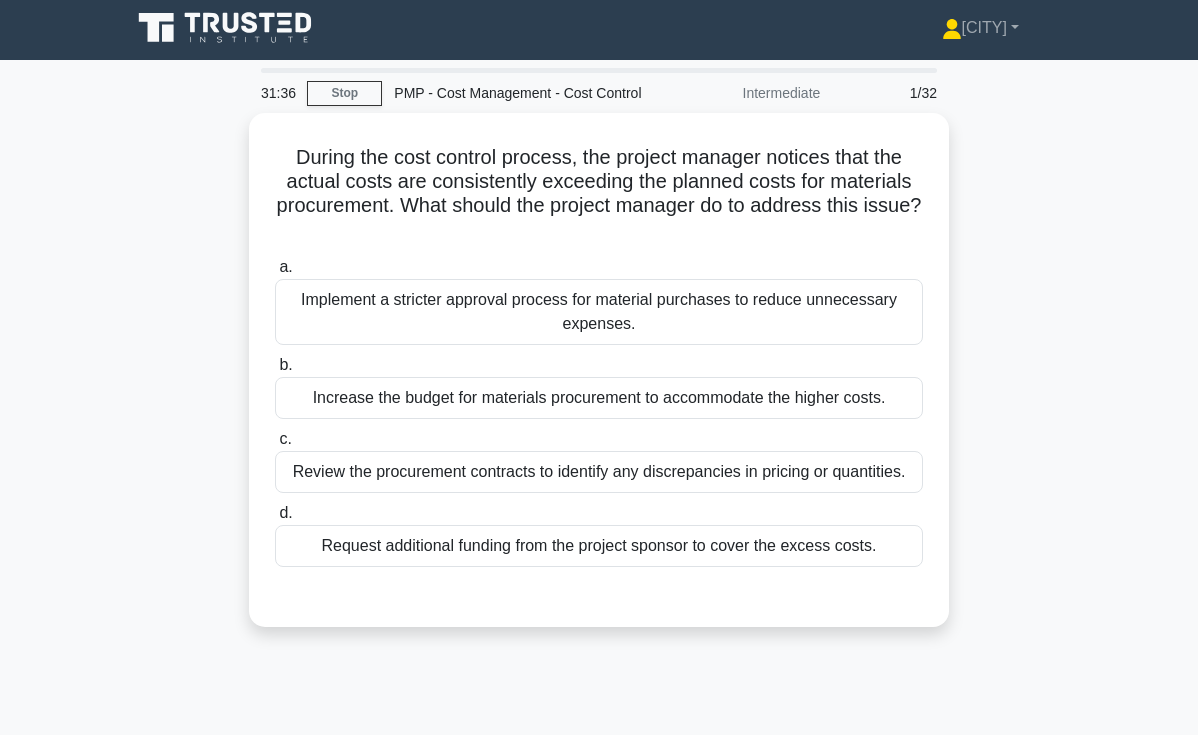 click on "During the cost control process, the project manager notices that the actual costs are consistently exceeding the planned costs for materials procurement. What should the project manager do to address this issue?
.spinner_0XTQ{transform-origin:center;animation:spinner_y6GP .75s linear infinite}@keyframes spinner_y6GP{100%{transform:rotate(360deg)}}
a.
b. c. d." at bounding box center (599, 382) 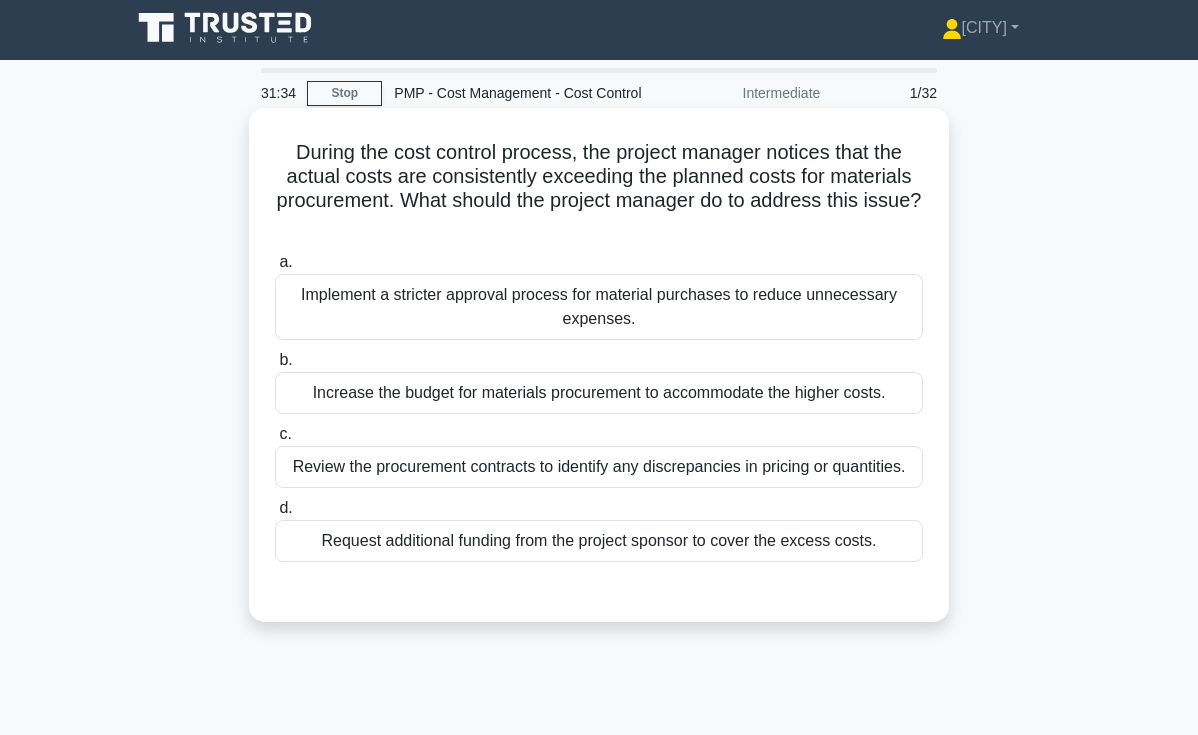 click on "Review the procurement contracts to identify any discrepancies in pricing or quantities." at bounding box center [599, 467] 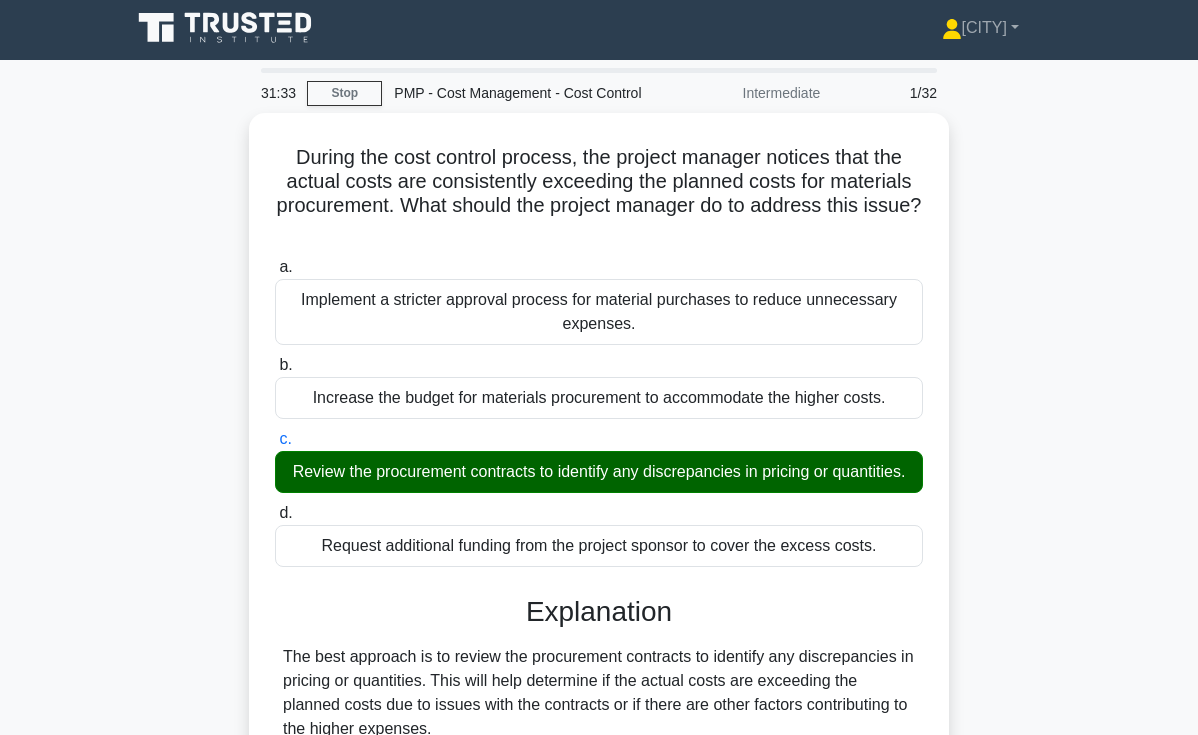 click on "During the cost control process, the project manager notices that the actual costs are consistently exceeding the planned costs for materials procurement. What should the project manager do to address this issue?
.spinner_0XTQ{transform-origin:center;animation:spinner_y6GP .75s linear infinite}@keyframes spinner_y6GP{100%{transform:rotate(360deg)}}
a.
b. c. d." at bounding box center (599, 630) 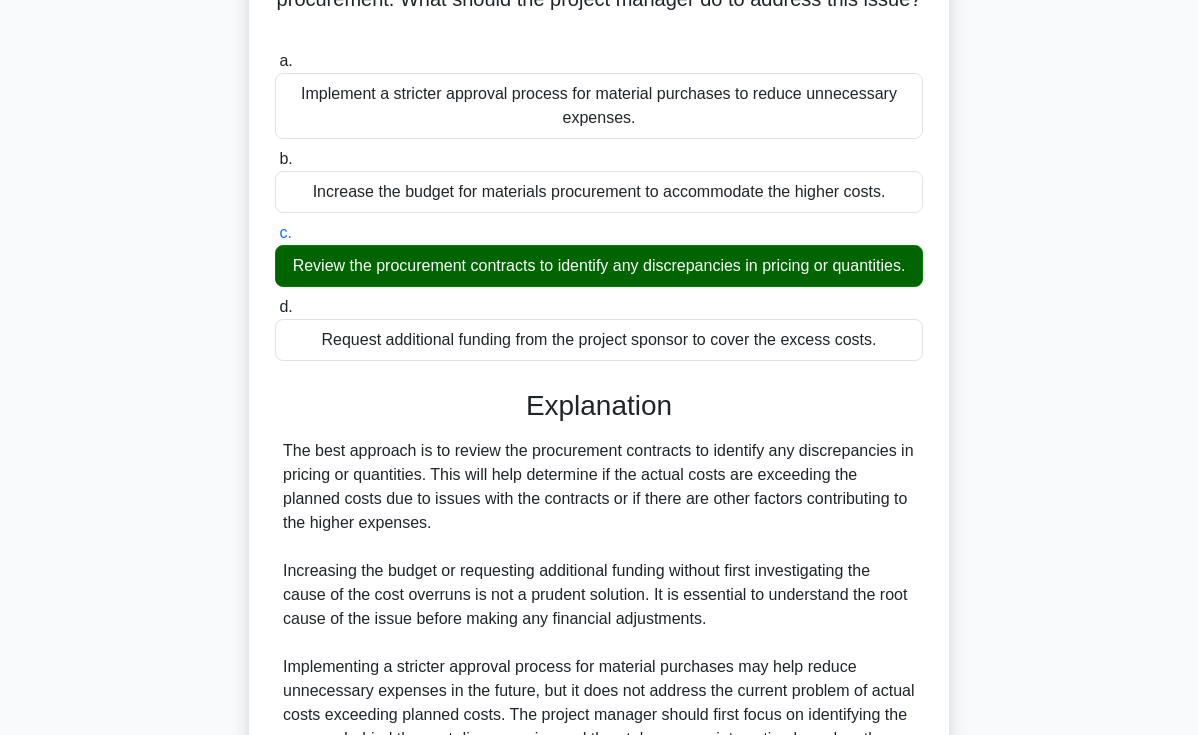 scroll, scrollTop: 358, scrollLeft: 0, axis: vertical 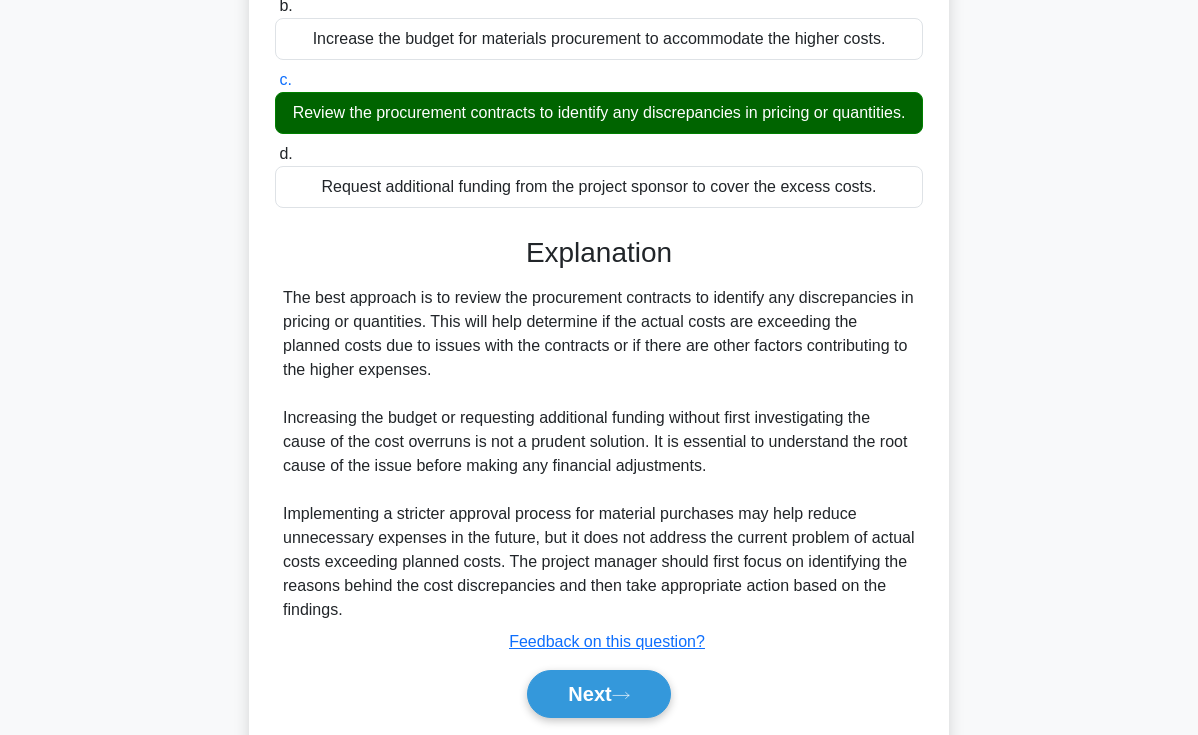 click on "The best approach is to review the procurement contracts to identify any discrepancies in pricing or quantities. This will help determine if the actual costs are exceeding the planned costs due to issues with the contracts or if there are other factors contributing to the higher expenses. Increasing the budget or requesting additional funding without first investigating the cause of the cost overruns is not a prudent solution. It is essential to understand the root cause of the issue before making any financial adjustments. Implementing a stricter approval process for material purchases may help reduce unnecessary expenses in the future, but it does not address the current problem of actual costs exceeding planned costs. The project manager should first focus on identifying the reasons behind the cost discrepancies and then take appropriate action based on the findings." at bounding box center [599, 454] 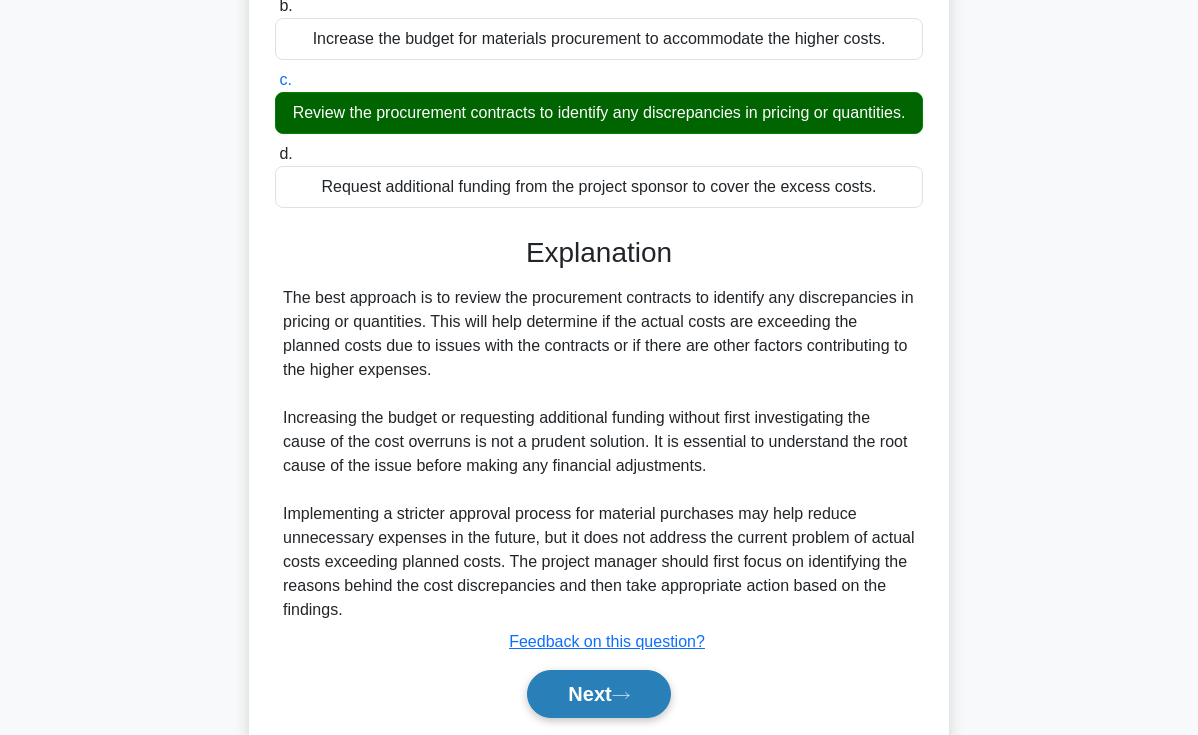 click on "Next" at bounding box center [598, 694] 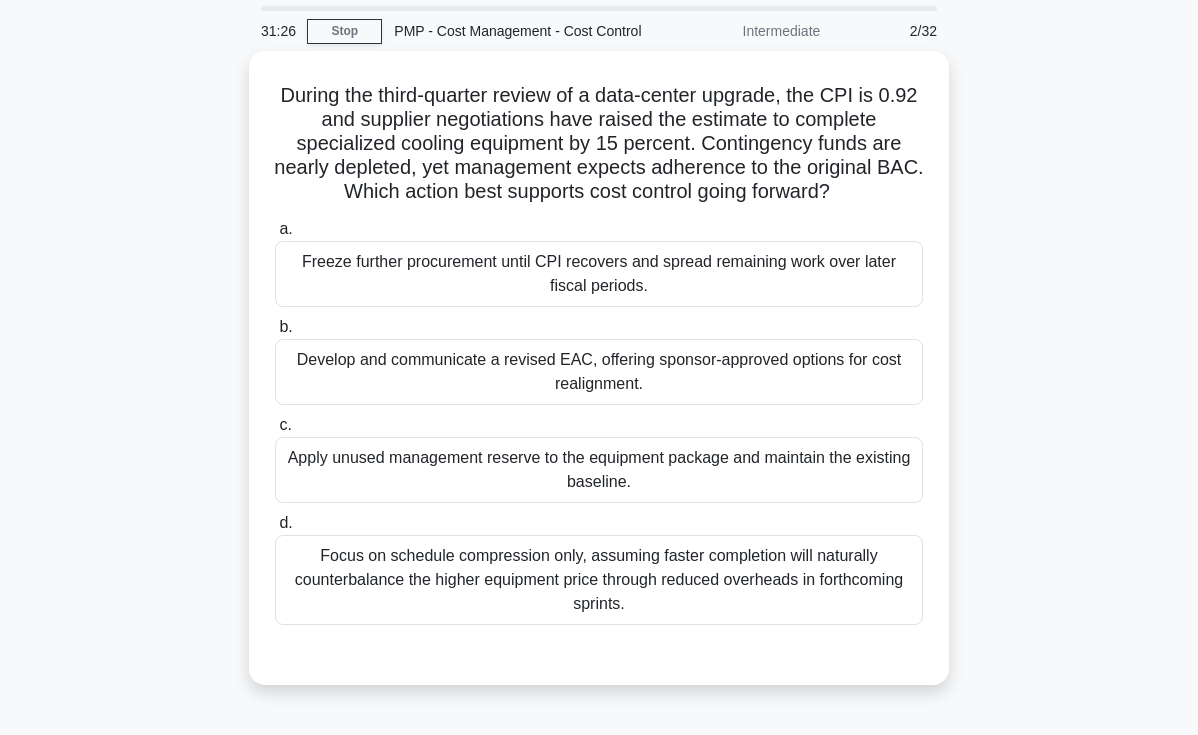 scroll, scrollTop: 0, scrollLeft: 0, axis: both 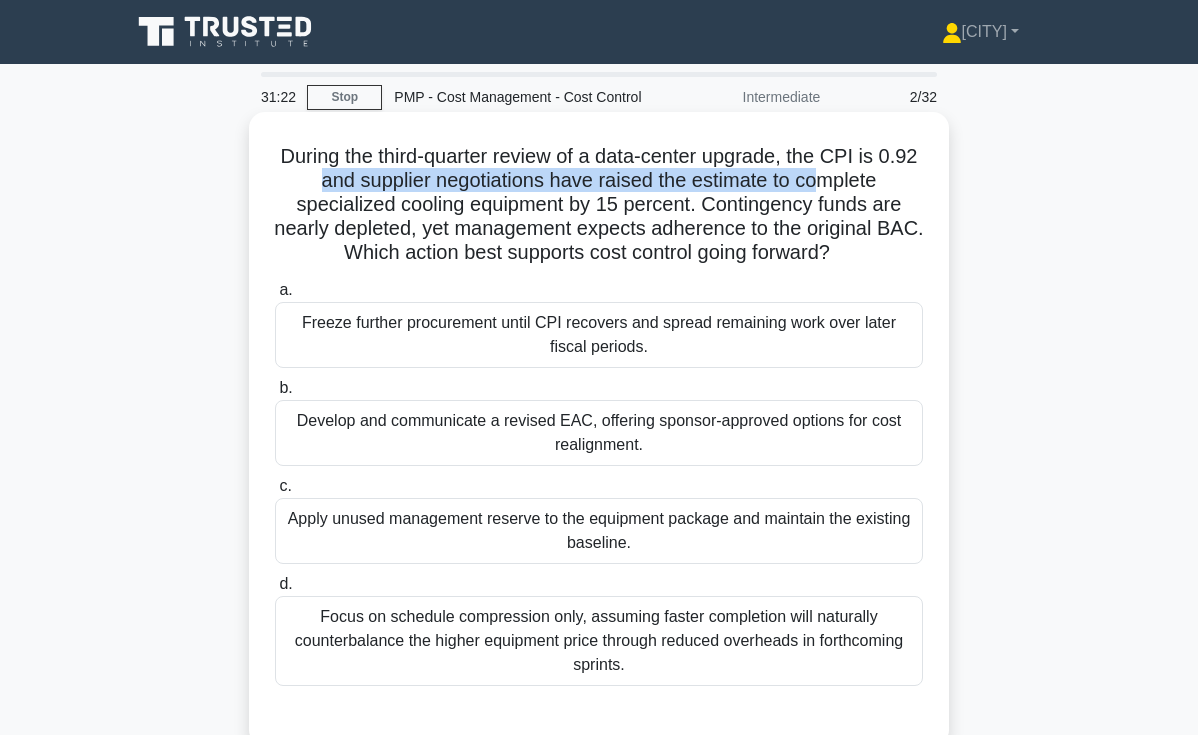 drag, startPoint x: 920, startPoint y: 158, endPoint x: 771, endPoint y: 178, distance: 150.33629 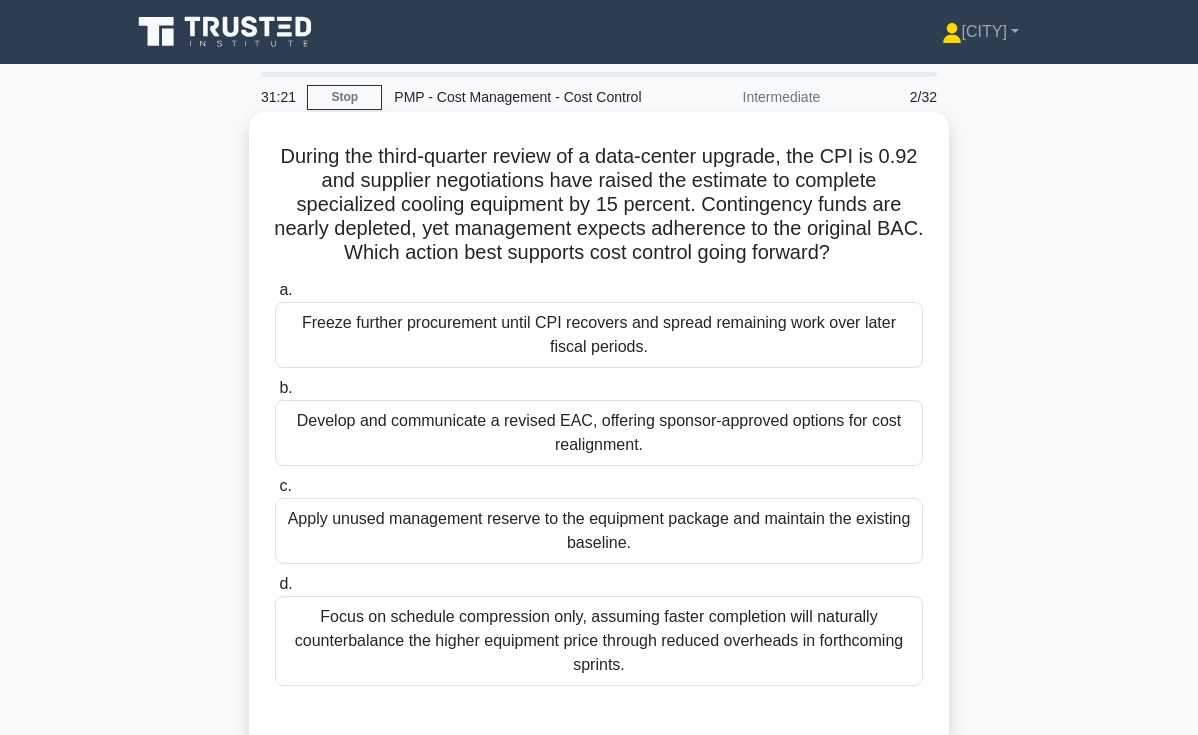 click on "During the third-quarter review of a data-center upgrade, the CPI is 0.92 and supplier negotiations have raised the estimate to complete specialized cooling equipment by 15 percent. Contingency funds are nearly depleted, yet management expects adherence to the original BAC. Which action best supports cost control going forward?
.spinner_0XTQ{transform-origin:center;animation:spinner_y6GP .75s linear infinite}@keyframes spinner_y6GP{100%{transform:rotate(360deg)}}" at bounding box center [599, 205] 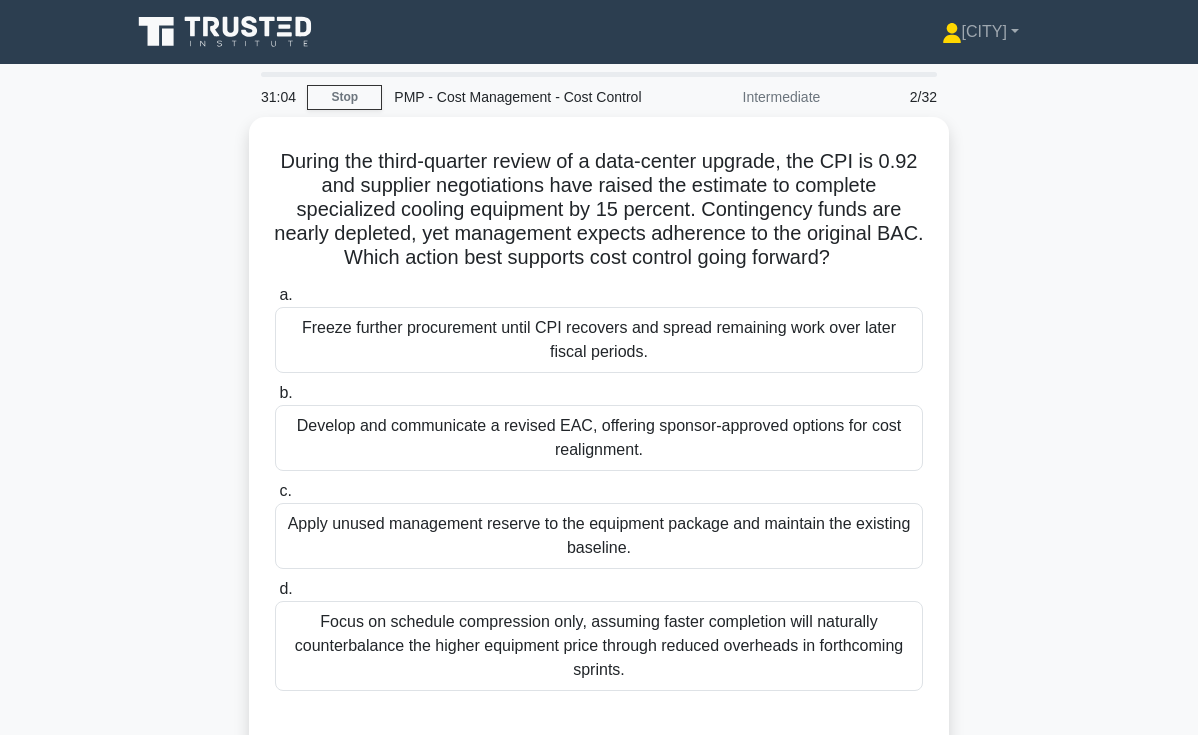 click on "During the third-quarter review of a data-center upgrade, the CPI is 0.92 and supplier negotiations have raised the estimate to complete specialized cooling equipment by 15 percent. Contingency funds are nearly depleted, yet management expects adherence to the original BAC. Which action best supports cost control going forward?
.spinner_0XTQ{transform-origin:center;animation:spinner_y6GP .75s linear infinite}@keyframes spinner_y6GP{100%{transform:rotate(360deg)}}
a.
b." at bounding box center (599, 446) 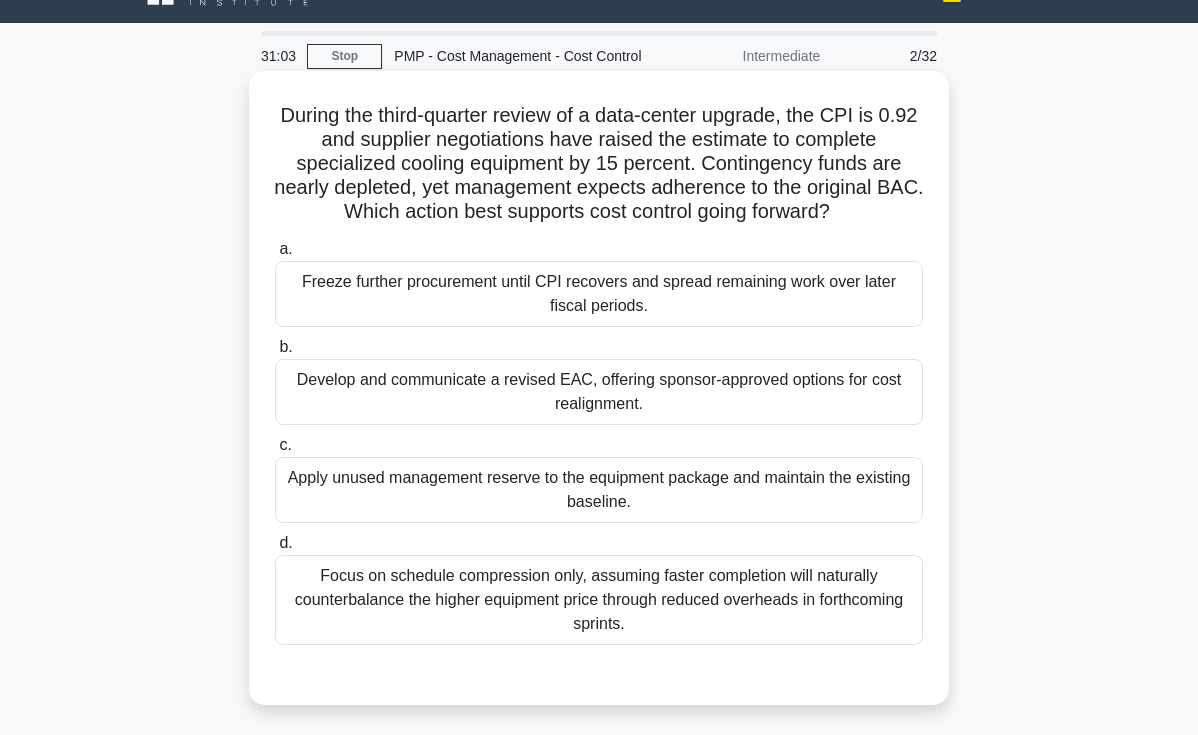 scroll, scrollTop: 45, scrollLeft: 0, axis: vertical 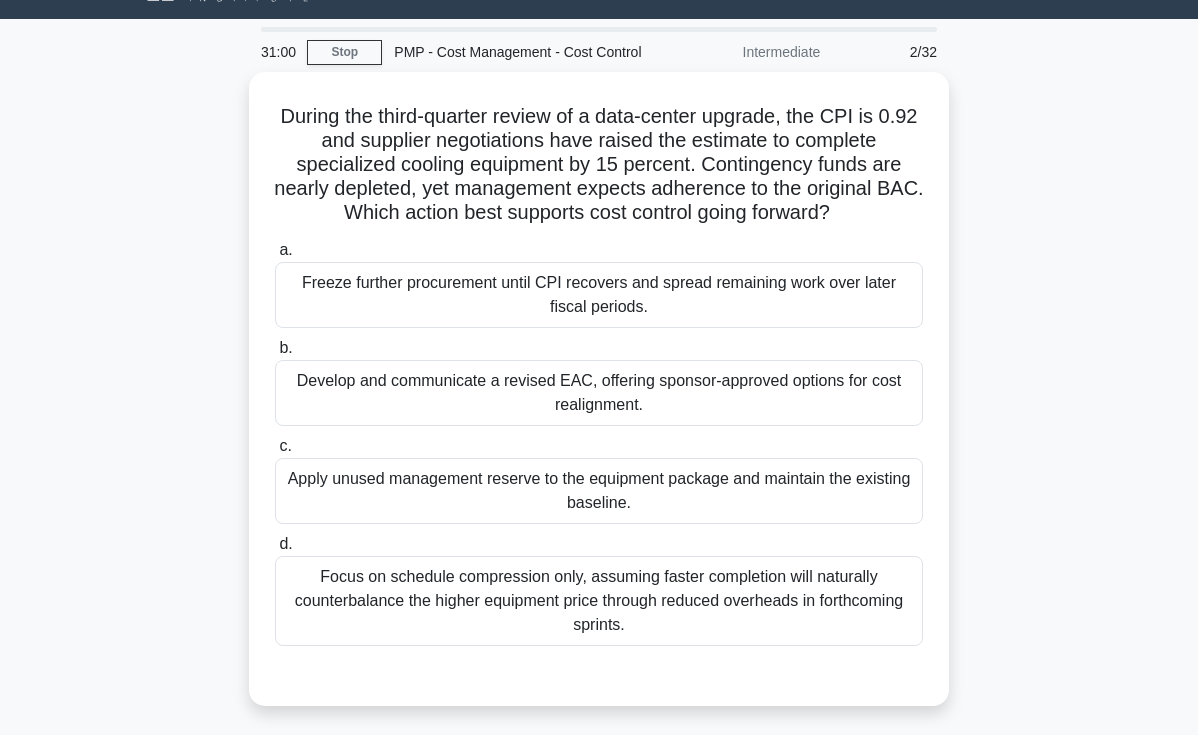 click on "During the third-quarter review of a data-center upgrade, the CPI is 0.92 and supplier negotiations have raised the estimate to complete specialized cooling equipment by 15 percent. Contingency funds are nearly depleted, yet management expects adherence to the original BAC. Which action best supports cost control going forward?
.spinner_0XTQ{transform-origin:center;animation:spinner_y6GP .75s linear infinite}@keyframes spinner_y6GP{100%{transform:rotate(360deg)}}
a.
b." at bounding box center (599, 401) 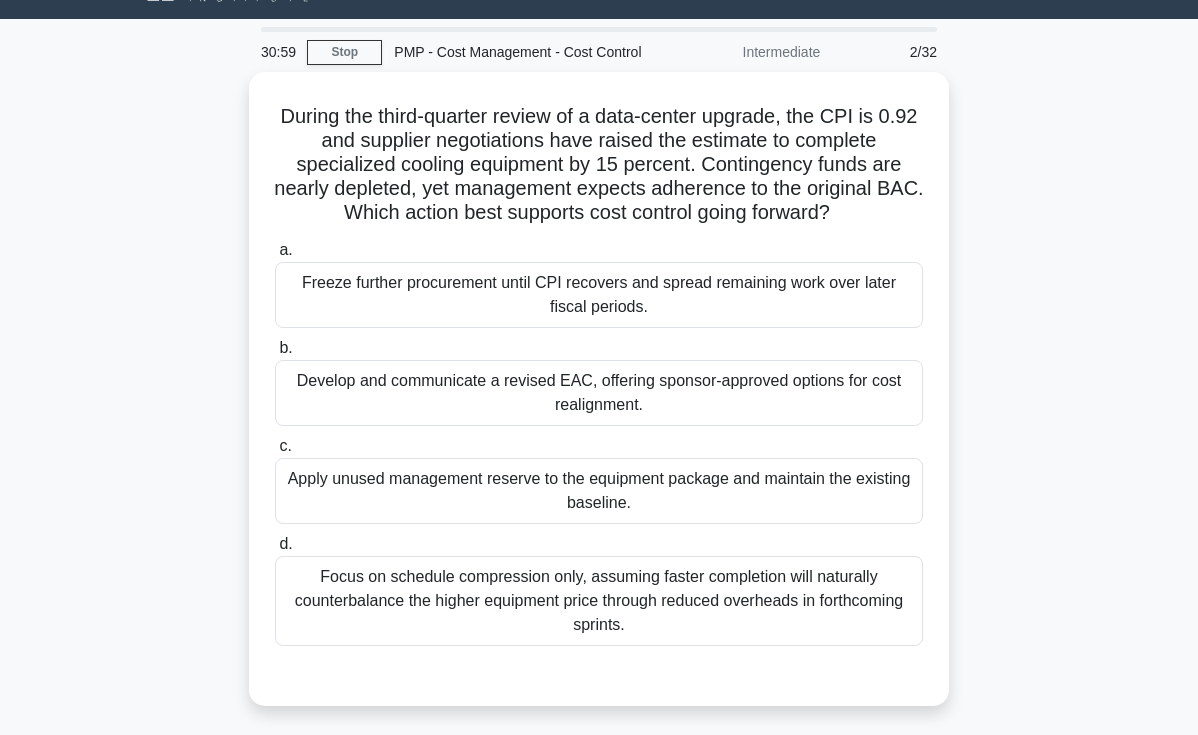 click on "During the third-quarter review of a data-center upgrade, the CPI is 0.92 and supplier negotiations have raised the estimate to complete specialized cooling equipment by 15 percent. Contingency funds are nearly depleted, yet management expects adherence to the original BAC. Which action best supports cost control going forward?
.spinner_0XTQ{transform-origin:center;animation:spinner_y6GP .75s linear infinite}@keyframes spinner_y6GP{100%{transform:rotate(360deg)}}
a.
b." at bounding box center (599, 401) 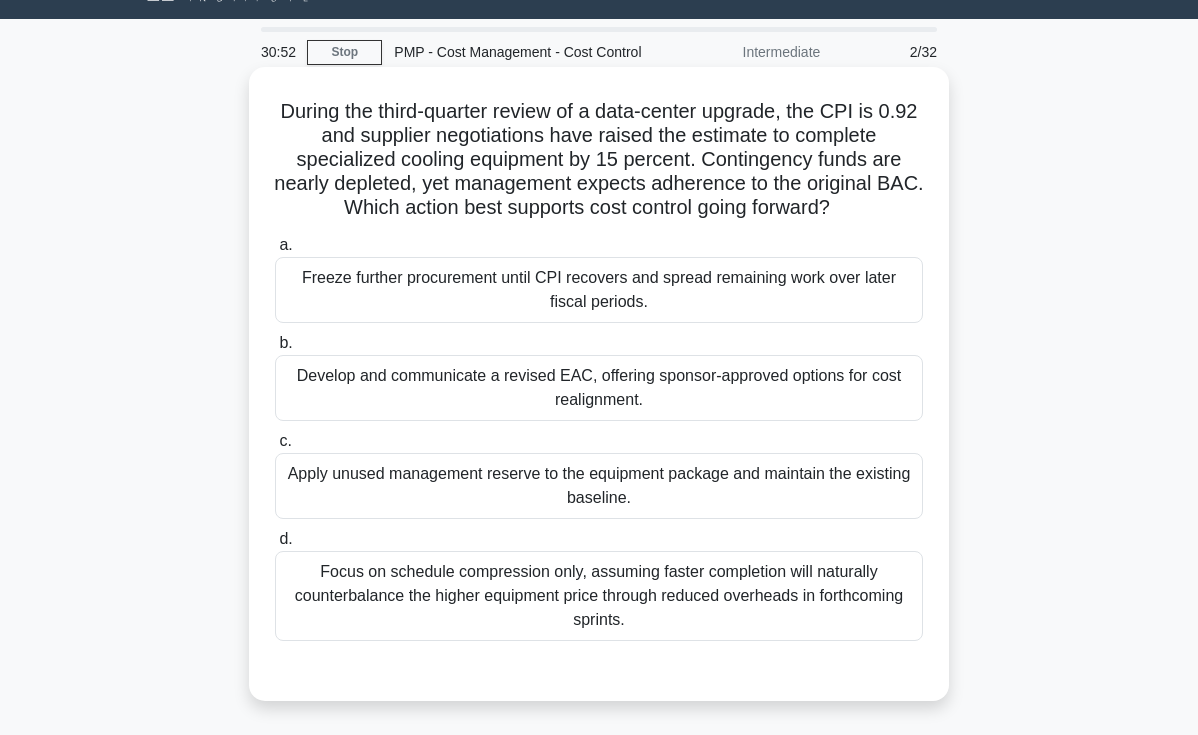 click on "Apply unused management reserve to the equipment package and maintain the existing baseline." at bounding box center [599, 486] 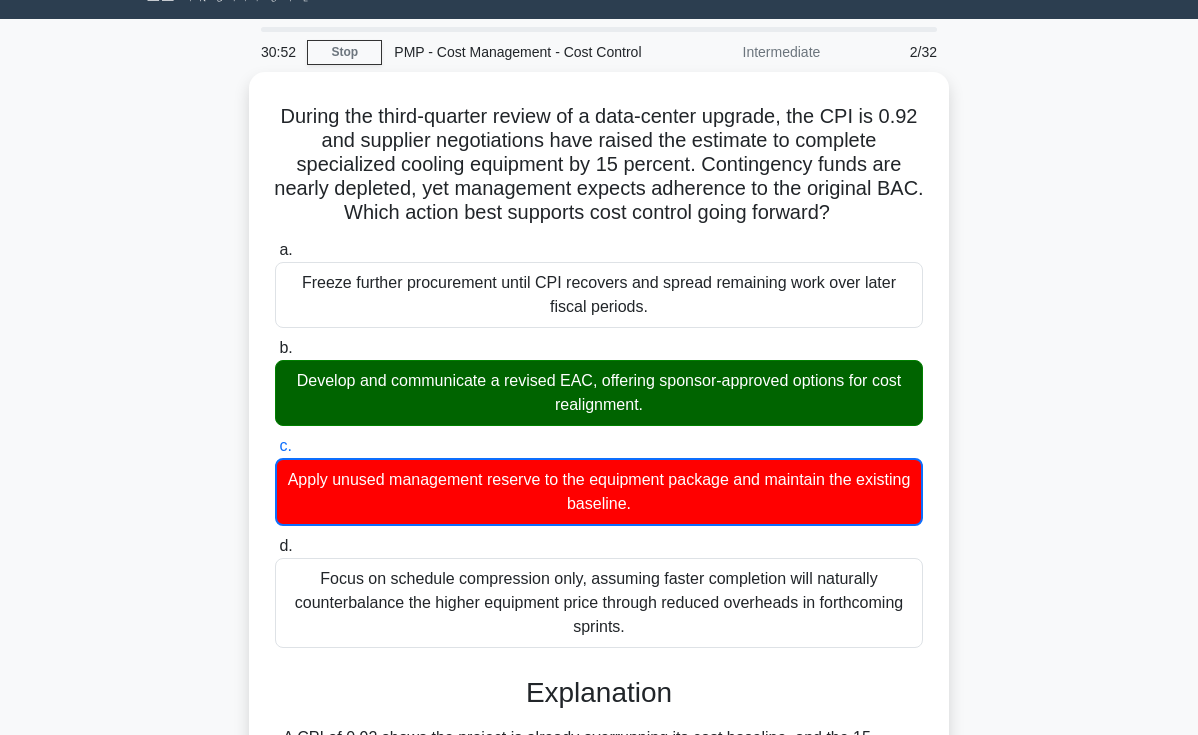 click on "During the third-quarter review of a data-center upgrade, the CPI is 0.92 and supplier negotiations have raised the estimate to complete specialized cooling equipment by 15 percent. Contingency funds are nearly depleted, yet management expects adherence to the original BAC. Which action best supports cost control going forward?
.spinner_0XTQ{transform-origin:center;animation:spinner_y6GP .75s linear infinite}@keyframes spinner_y6GP{100%{transform:rotate(360deg)}}
a.
b." at bounding box center [599, 650] 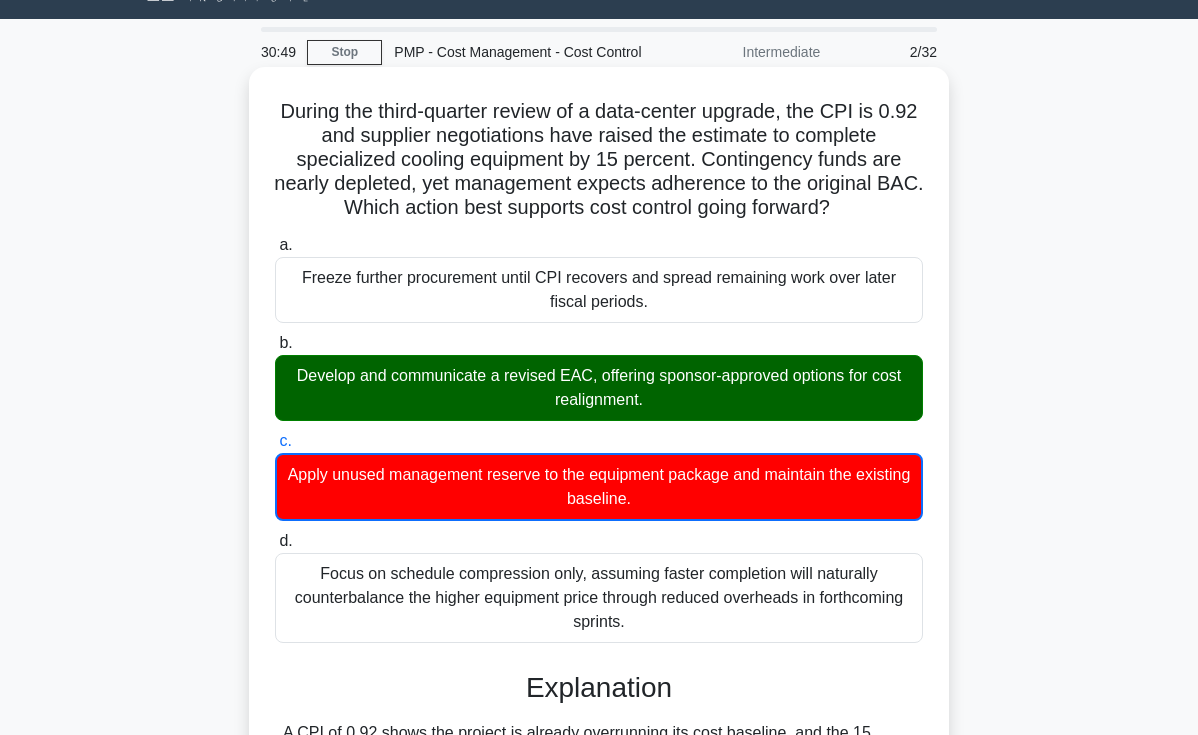 click on "Develop and communicate a revised EAC, offering sponsor-approved options for cost realignment." at bounding box center (599, 388) 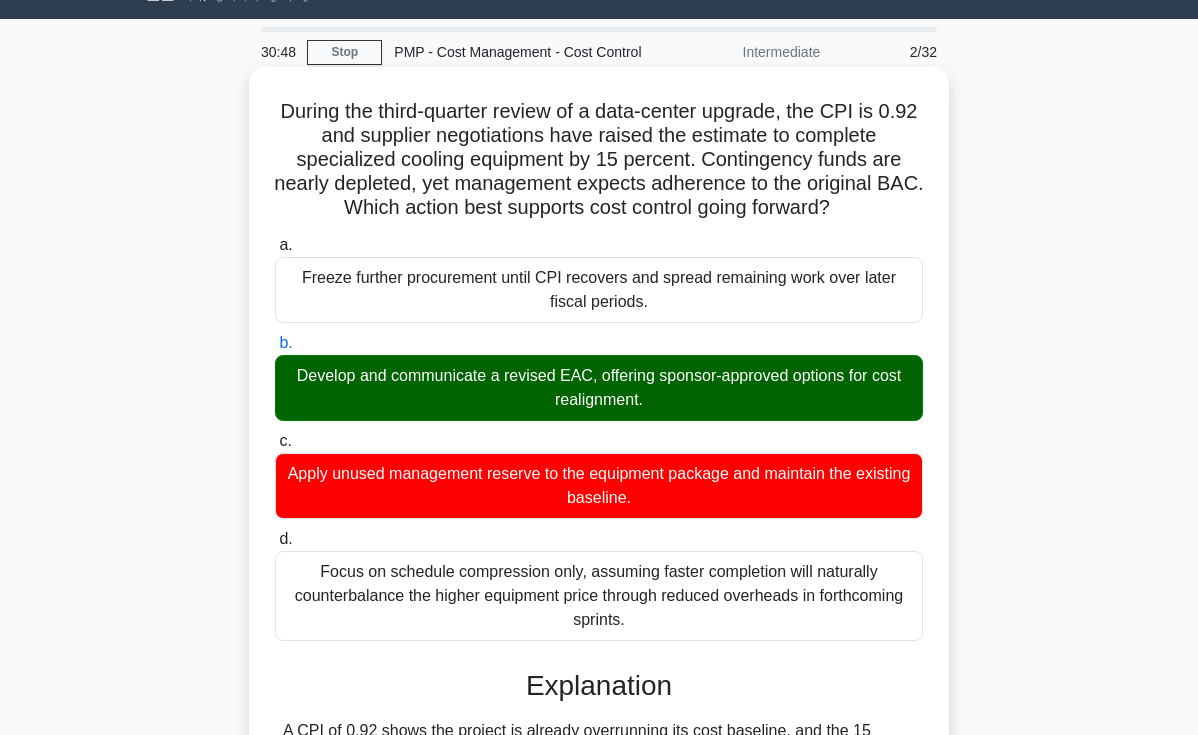 click on "Develop and communicate a revised EAC, offering sponsor-approved options for cost realignment." at bounding box center (599, 388) 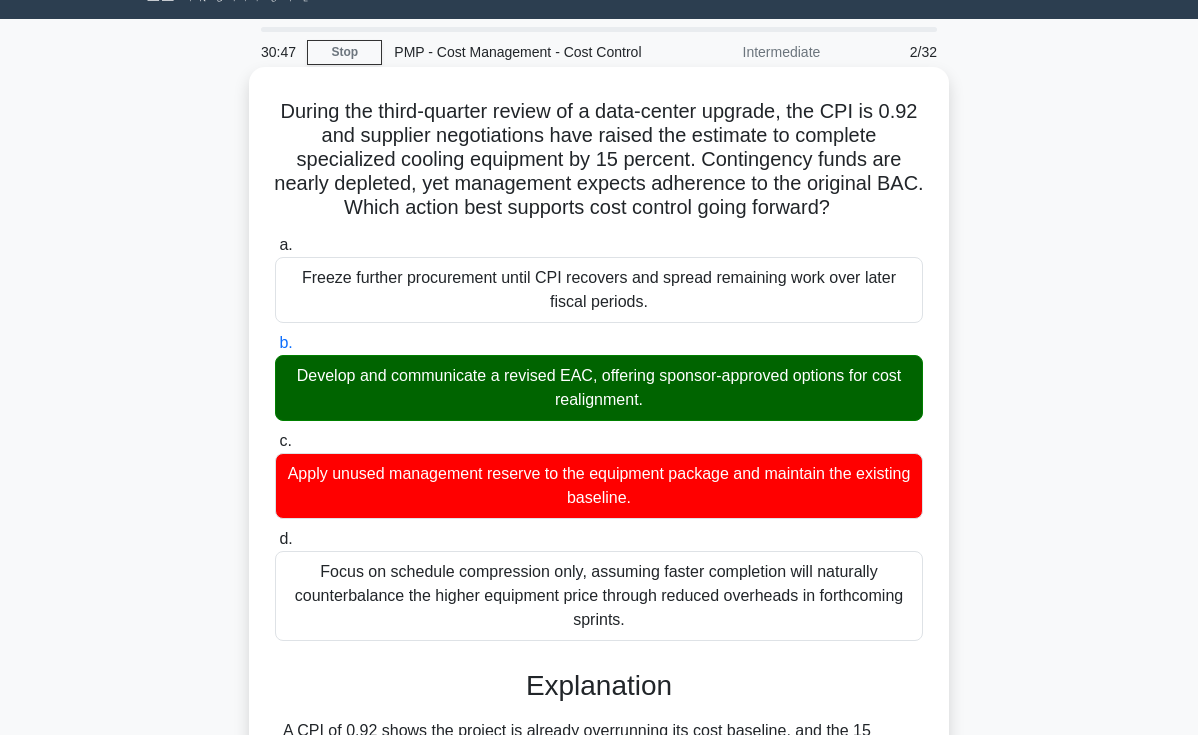 drag, startPoint x: 942, startPoint y: 374, endPoint x: 894, endPoint y: 384, distance: 49.0306 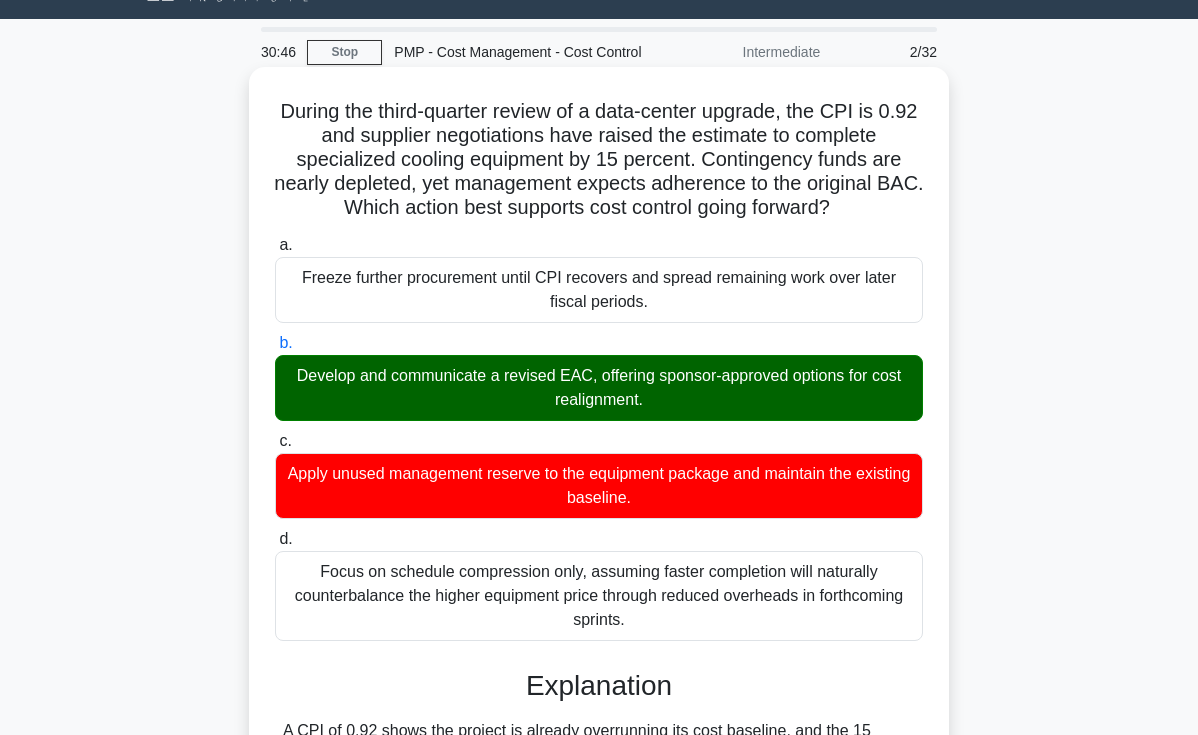 drag, startPoint x: 626, startPoint y: 392, endPoint x: 323, endPoint y: 375, distance: 303.47653 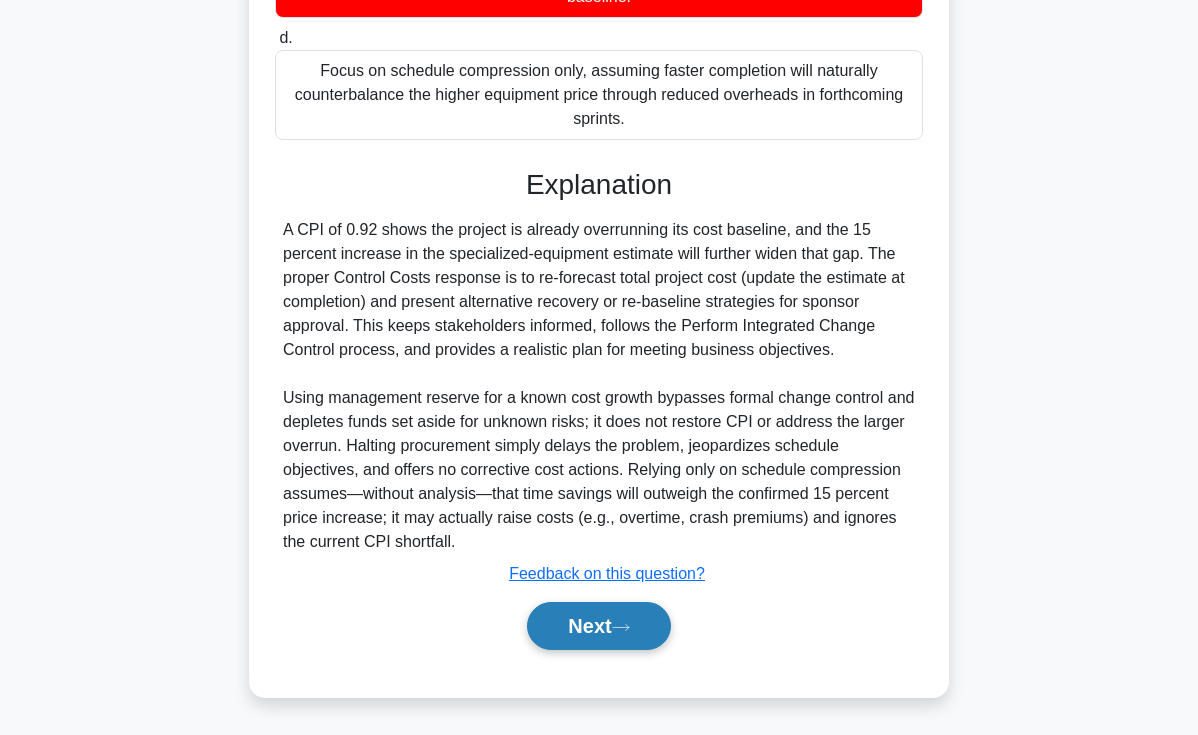 click on "Next" at bounding box center (598, 626) 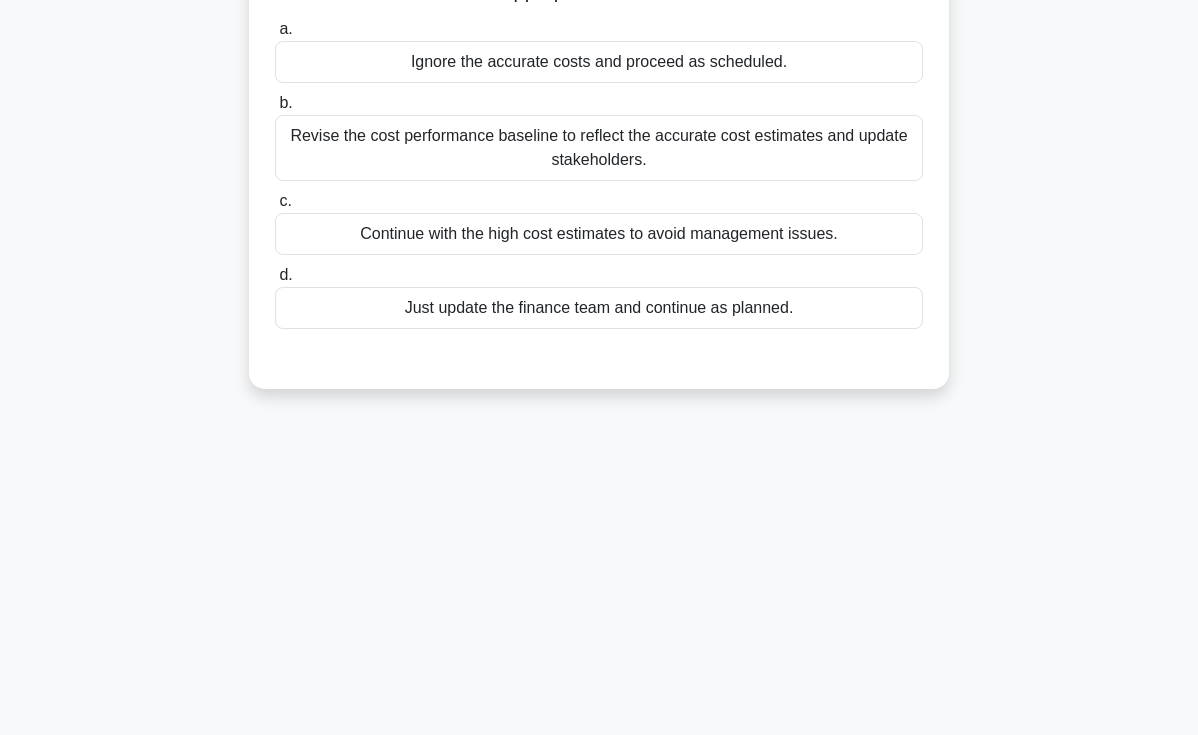 scroll, scrollTop: 0, scrollLeft: 0, axis: both 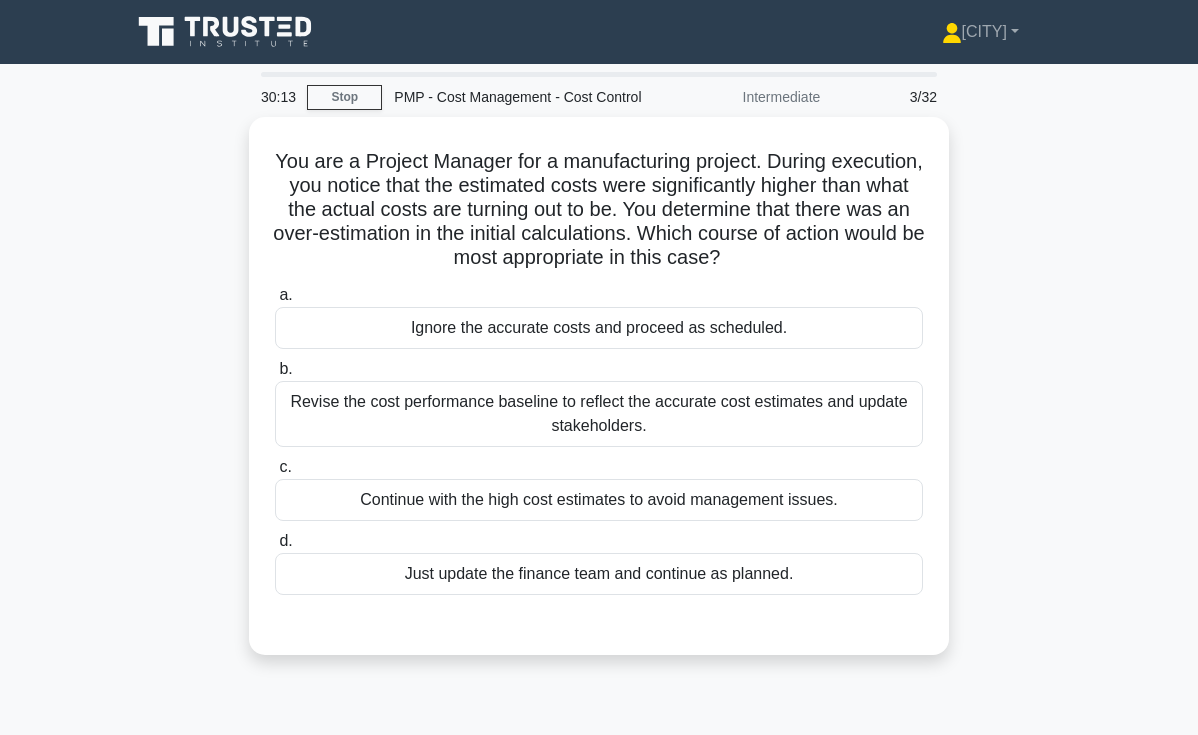 click on "You are a Project Manager for a manufacturing project. During execution, you notice that the estimated costs were significantly higher than what the actual costs are turning out to be. You determine that there was an over-estimation in the initial calculations. Which course of action would be most appropriate in this case?
.spinner_0XTQ{transform-origin:center;animation:spinner_y6GP .75s linear infinite}@keyframes spinner_y6GP{100%{transform:rotate(360deg)}}
a.
b. c. d." at bounding box center [599, 398] 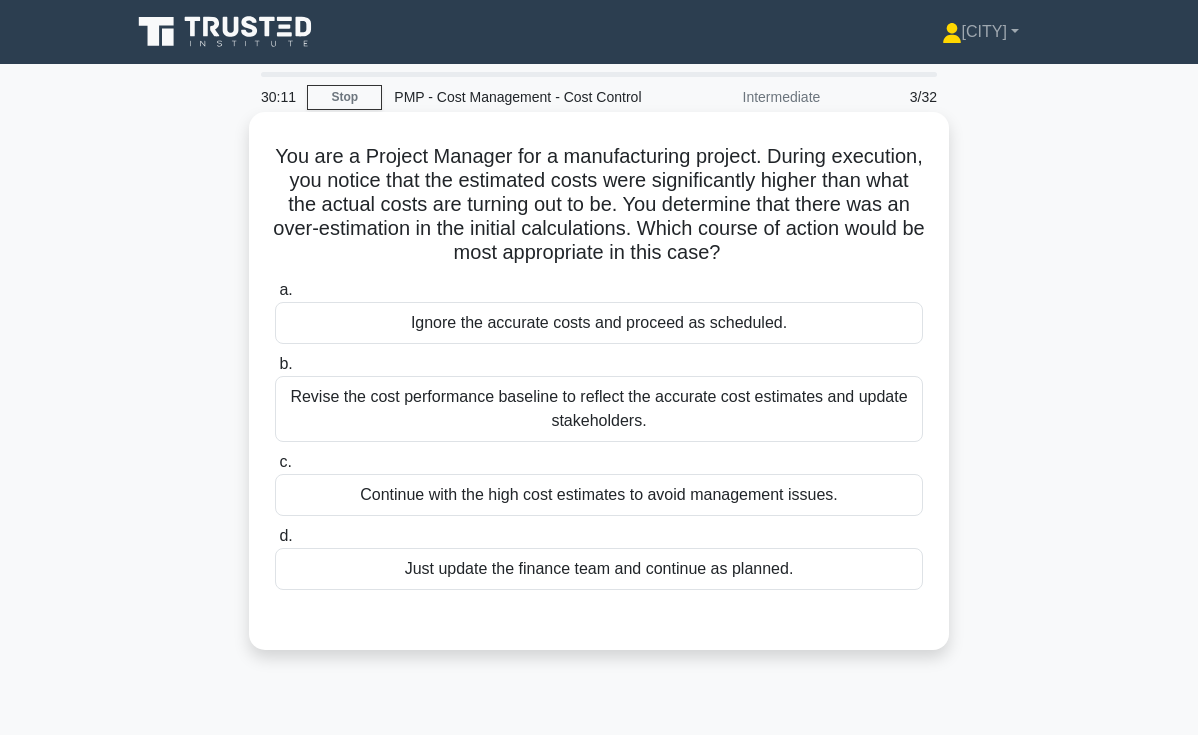 click on "Revise the cost performance baseline to reflect the accurate cost estimates and update stakeholders." at bounding box center (599, 409) 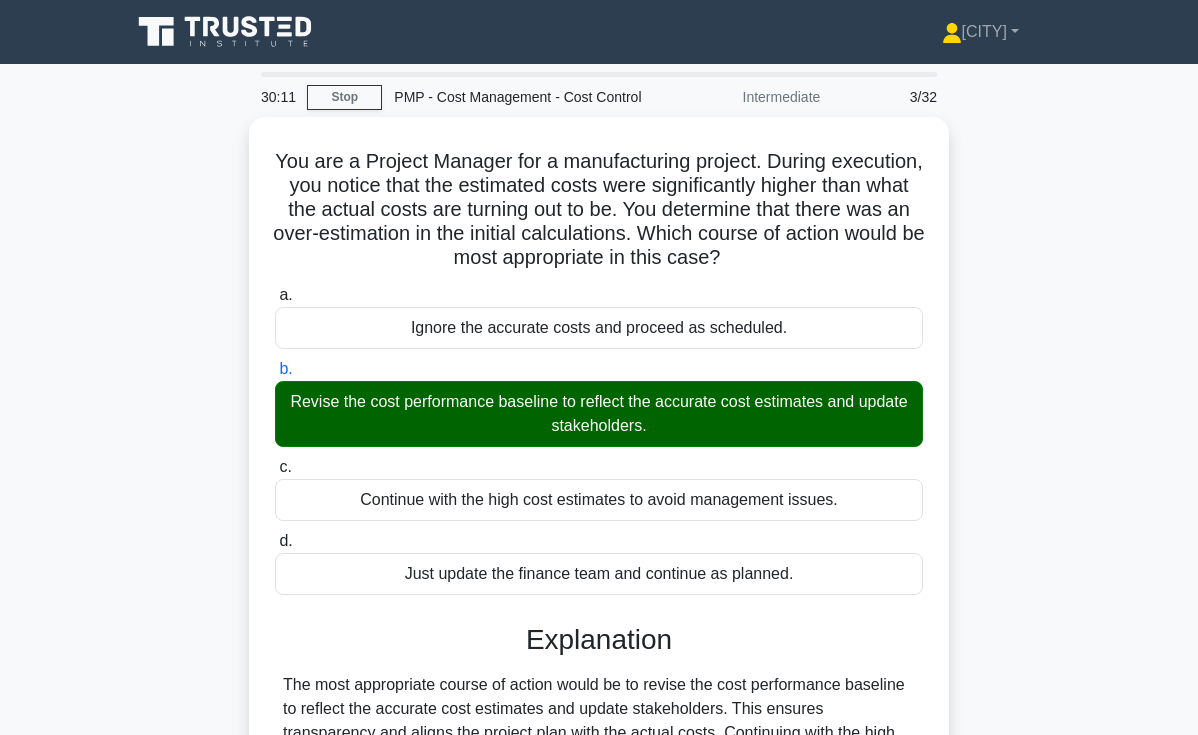 click on "You are a Project Manager for a manufacturing project. During execution, you notice that the estimated costs were significantly higher than what the actual costs are turning out to be. You determine that there was an over-estimation in the initial calculations. Which course of action would be most appropriate in this case?
.spinner_0XTQ{transform-origin:center;animation:spinner_y6GP .75s linear infinite}@keyframes spinner_y6GP{100%{transform:rotate(360deg)}}
a.
b. c. d." at bounding box center [599, 562] 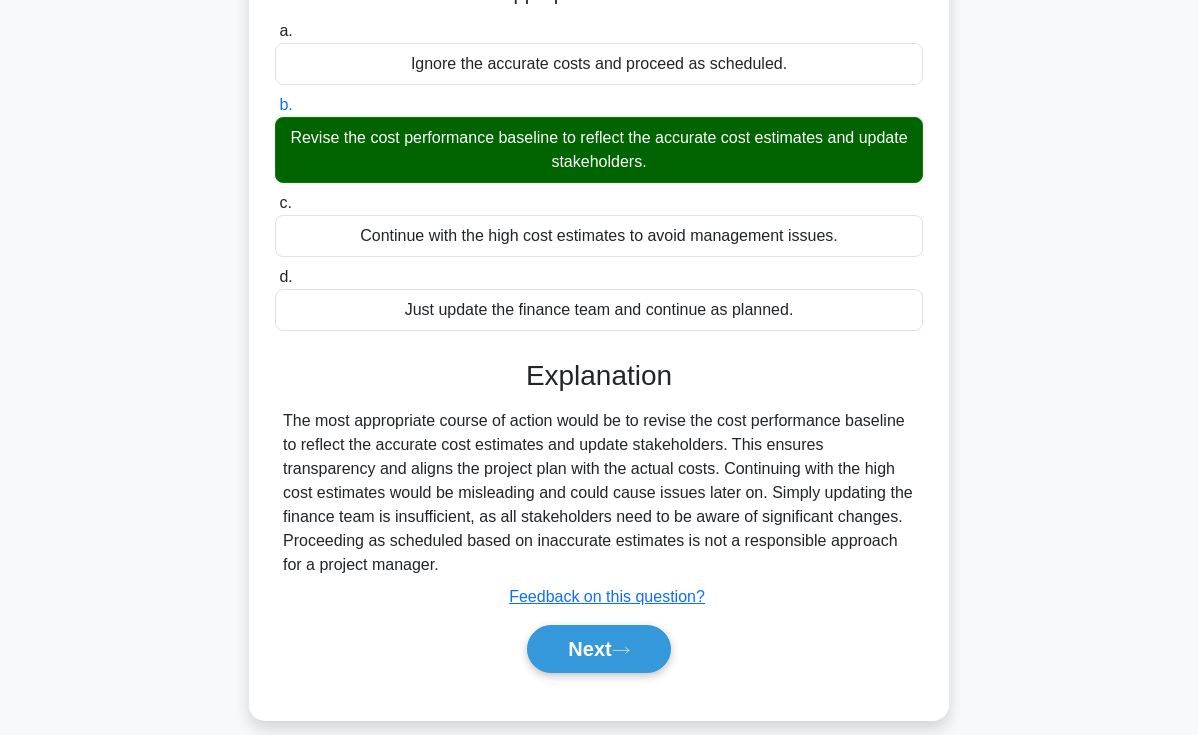 scroll, scrollTop: 345, scrollLeft: 0, axis: vertical 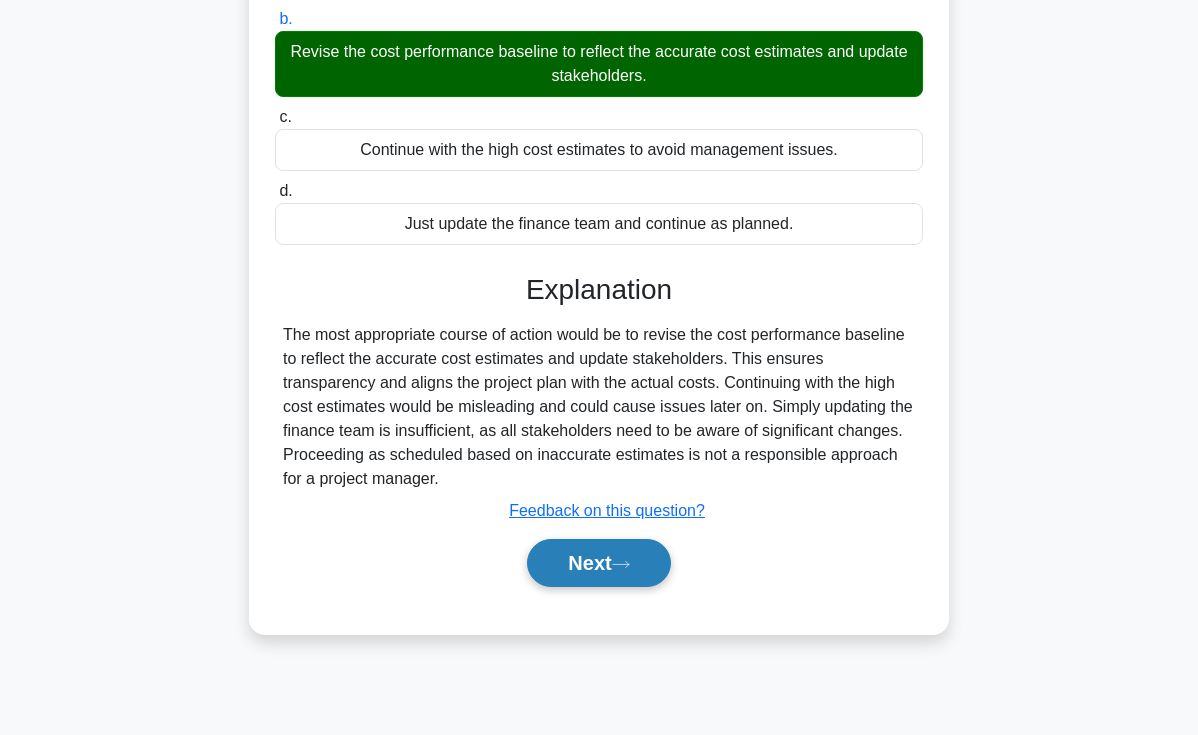 click on "Next" at bounding box center [598, 563] 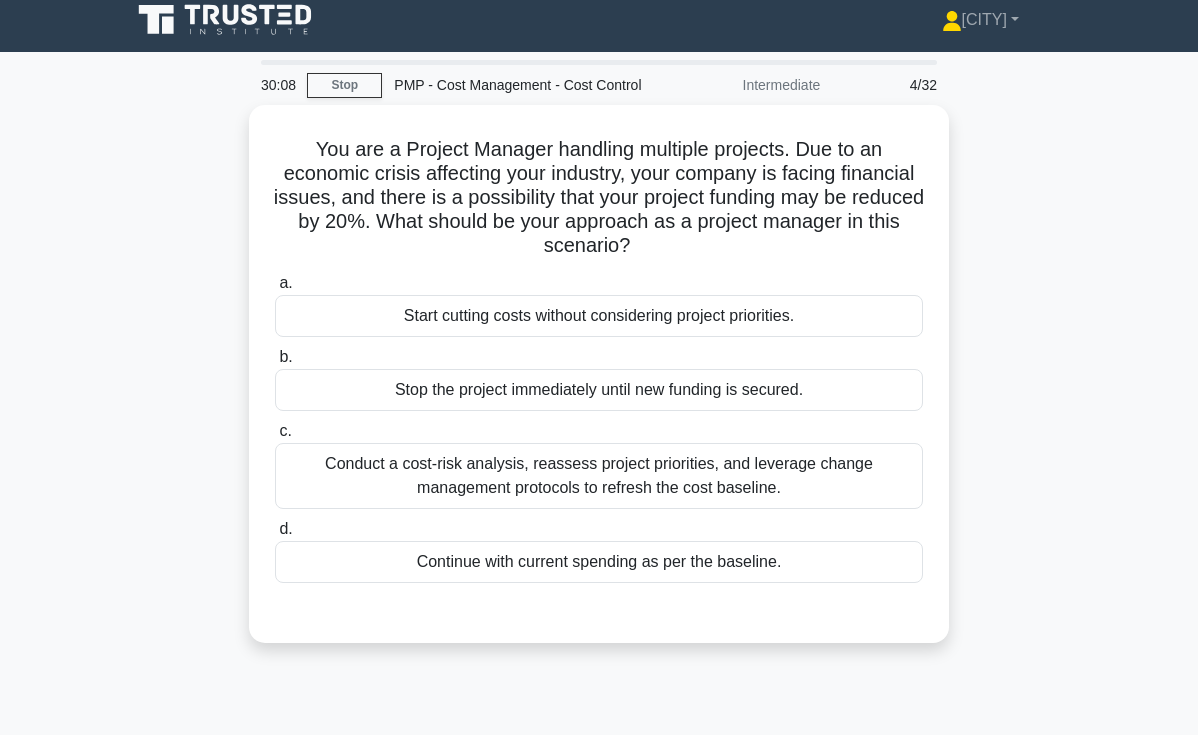 scroll, scrollTop: 0, scrollLeft: 0, axis: both 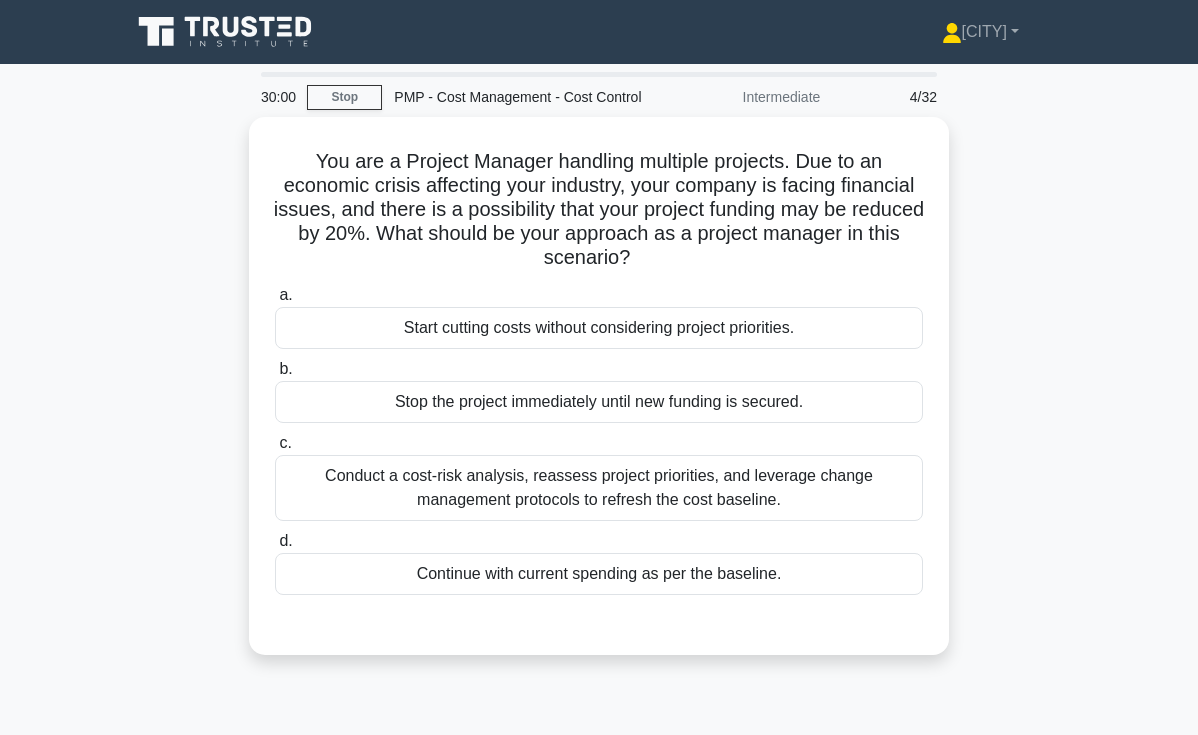 click on "You are a Project Manager handling multiple projects. Due to an economic crisis affecting your industry, your company is facing financial issues, and there is a possibility that your project funding may be reduced by 20%. What should be your approach as a project manager in this scenario?
.spinner_0XTQ{transform-origin:center;animation:spinner_y6GP .75s linear infinite}@keyframes spinner_y6GP{100%{transform:rotate(360deg)}}
a.
b. c. d." at bounding box center (599, 398) 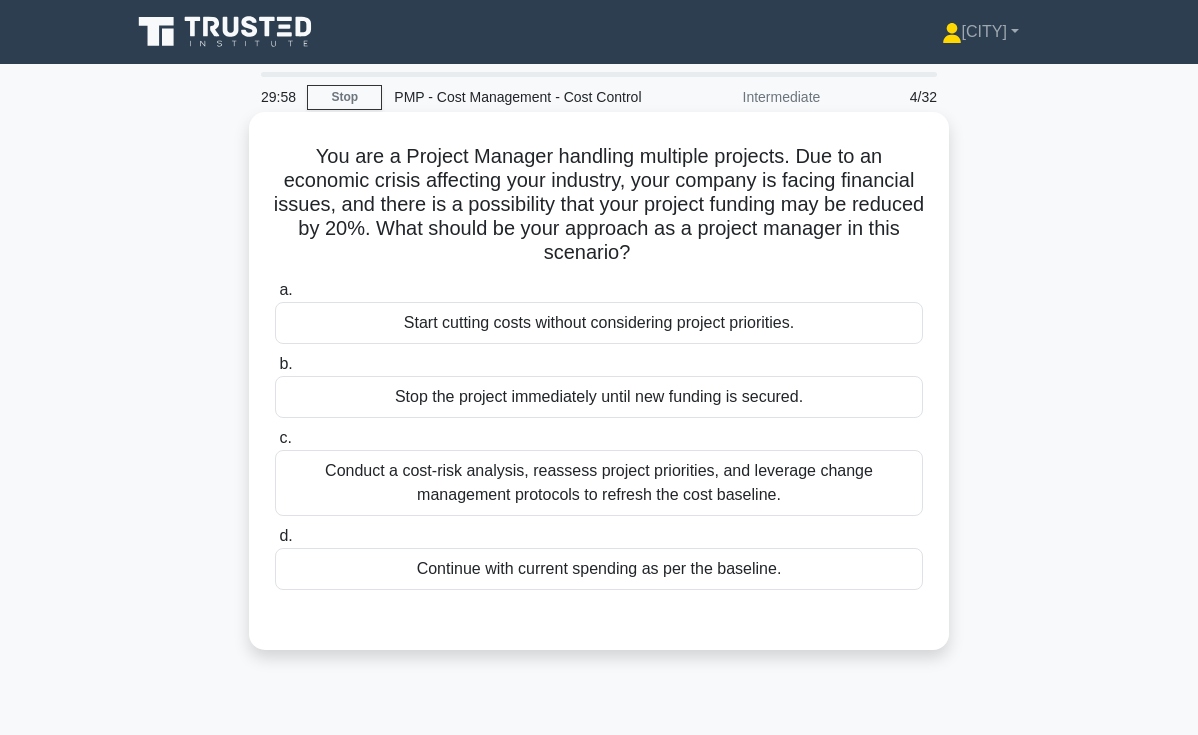 click on "You are a Project Manager handling multiple projects. Due to an economic crisis affecting your industry, your company is facing financial issues, and there is a possibility that your project funding may be reduced by 20%. What should be your approach as a project manager in this scenario?
.spinner_0XTQ{transform-origin:center;animation:spinner_y6GP .75s linear infinite}@keyframes spinner_y6GP{100%{transform:rotate(360deg)}}" at bounding box center [599, 205] 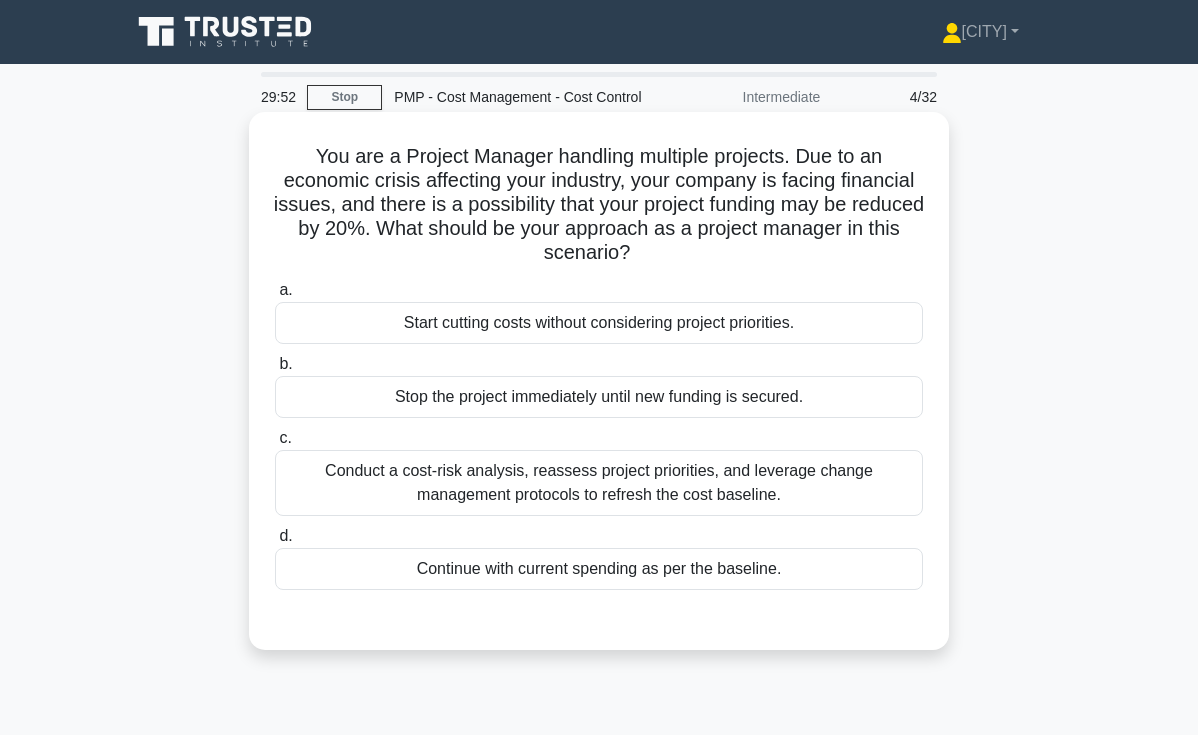 click on "You are a Project Manager handling multiple projects. Due to an economic crisis affecting your industry, your company is facing financial issues, and there is a possibility that your project funding may be reduced by 20%. What should be your approach as a project manager in this scenario?
.spinner_0XTQ{transform-origin:center;animation:spinner_y6GP .75s linear infinite}@keyframes spinner_y6GP{100%{transform:rotate(360deg)}}" at bounding box center (599, 205) 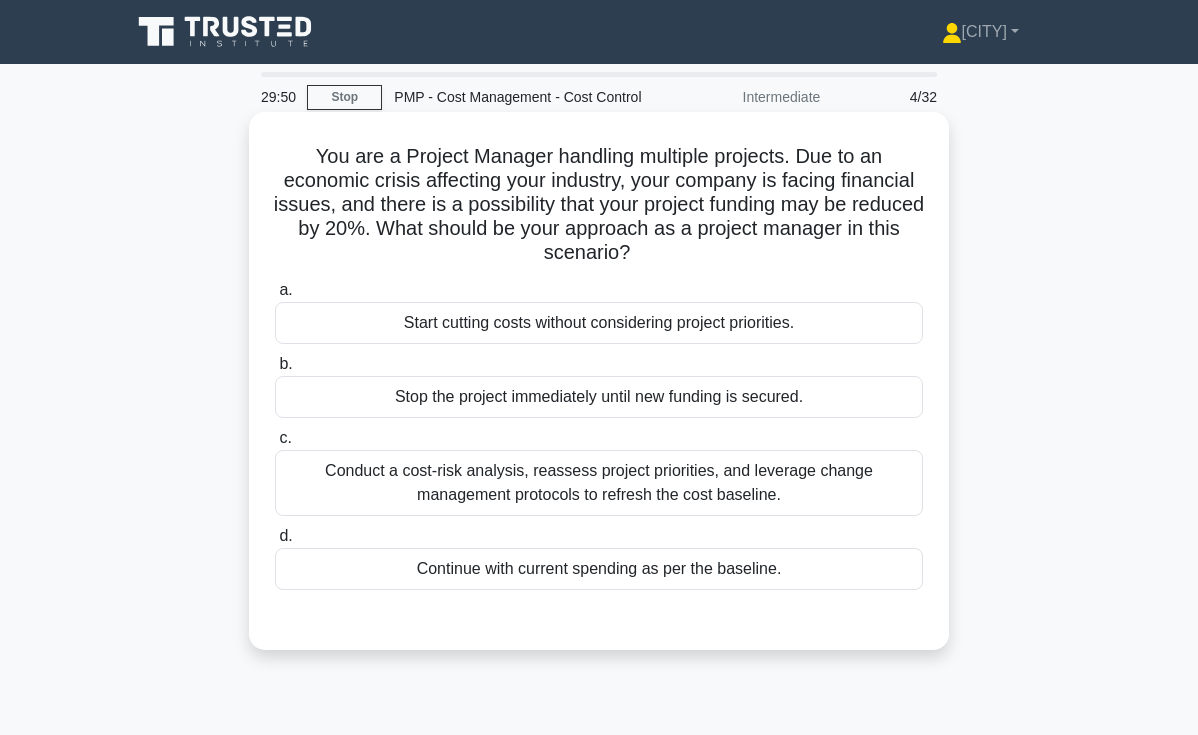 drag, startPoint x: 594, startPoint y: 243, endPoint x: 868, endPoint y: 248, distance: 274.04562 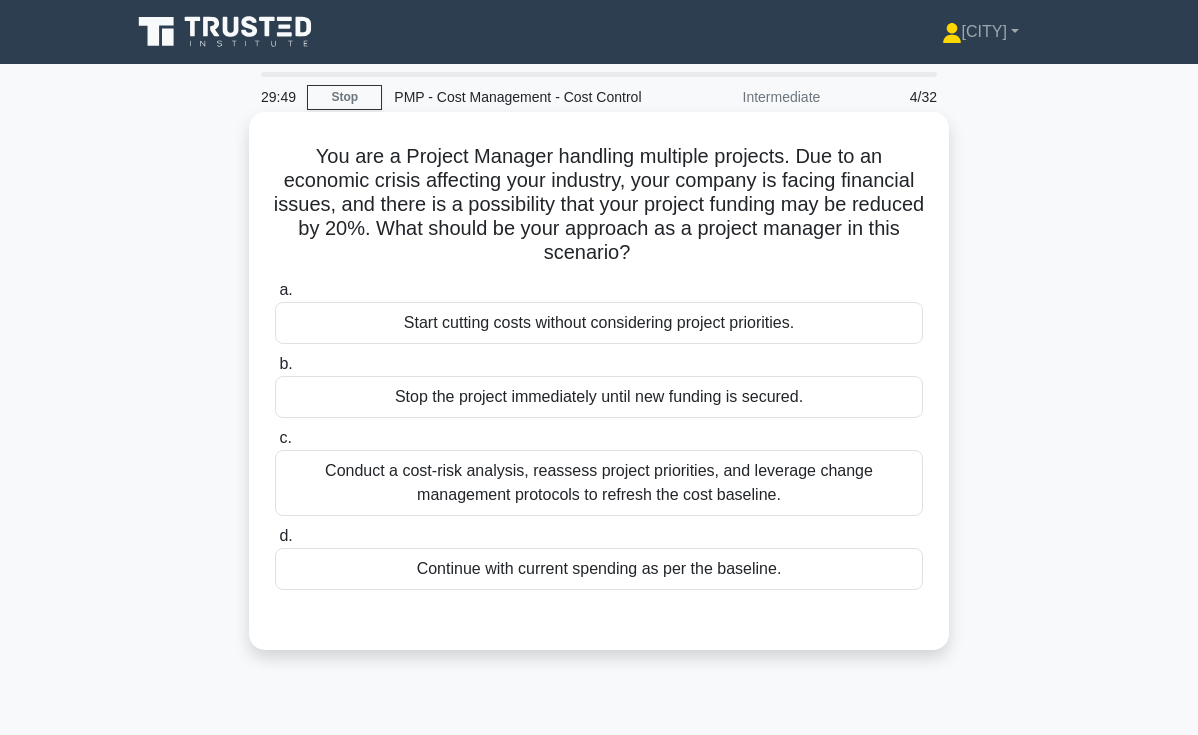 click on "You are a Project Manager handling multiple projects. Due to an economic crisis affecting your industry, your company is facing financial issues, and there is a possibility that your project funding may be reduced by 20%. What should be your approach as a project manager in this scenario?
.spinner_0XTQ{transform-origin:center;animation:spinner_y6GP .75s linear infinite}@keyframes spinner_y6GP{100%{transform:rotate(360deg)}}" at bounding box center [599, 205] 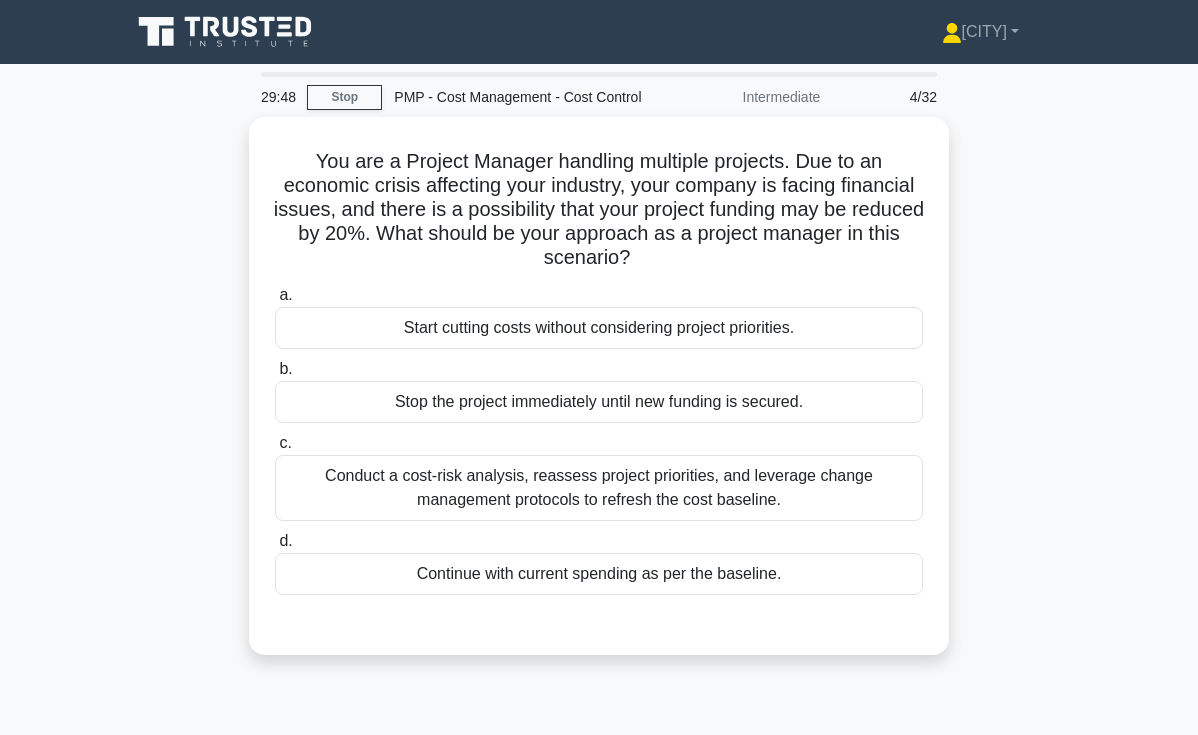 click on "You are a Project Manager handling multiple projects. Due to an economic crisis affecting your industry, your company is facing financial issues, and there is a possibility that your project funding may be reduced by 20%. What should be your approach as a project manager in this scenario?
.spinner_0XTQ{transform-origin:center;animation:spinner_y6GP .75s linear infinite}@keyframes spinner_y6GP{100%{transform:rotate(360deg)}}
a.
b. c. d." at bounding box center [599, 398] 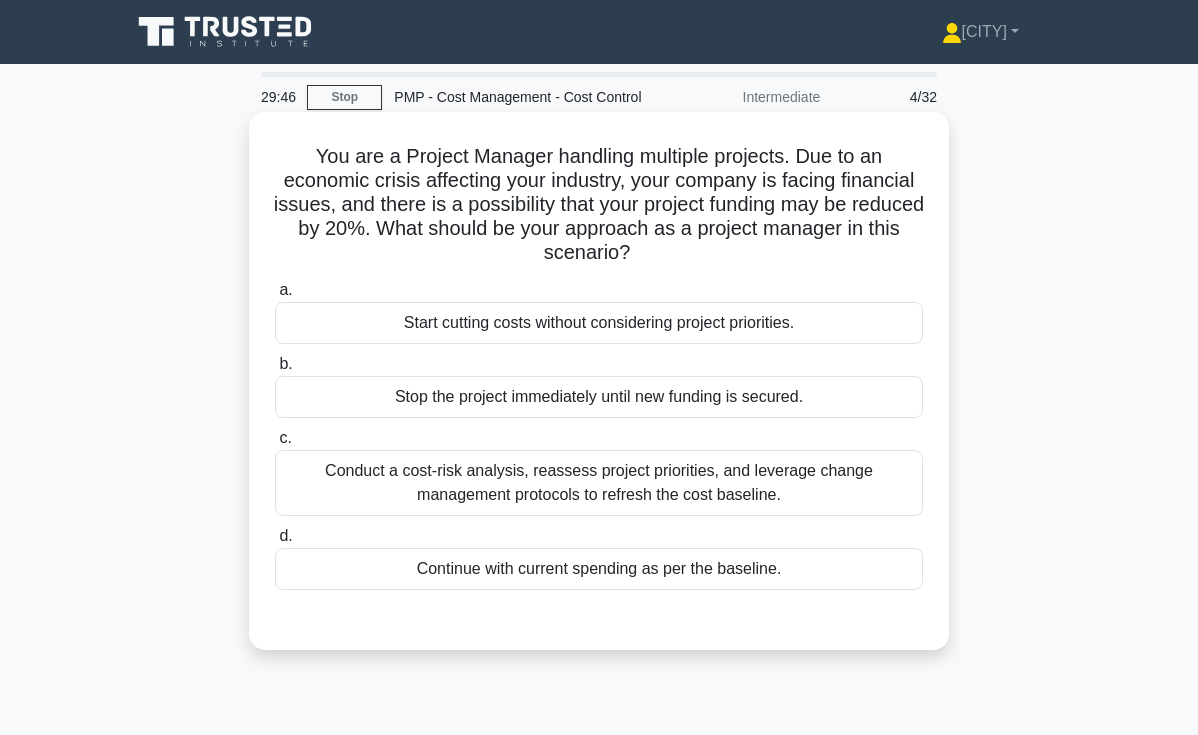 click on "Conduct a cost-risk analysis, reassess project priorities, and leverage change management protocols to refresh the cost baseline." at bounding box center (599, 483) 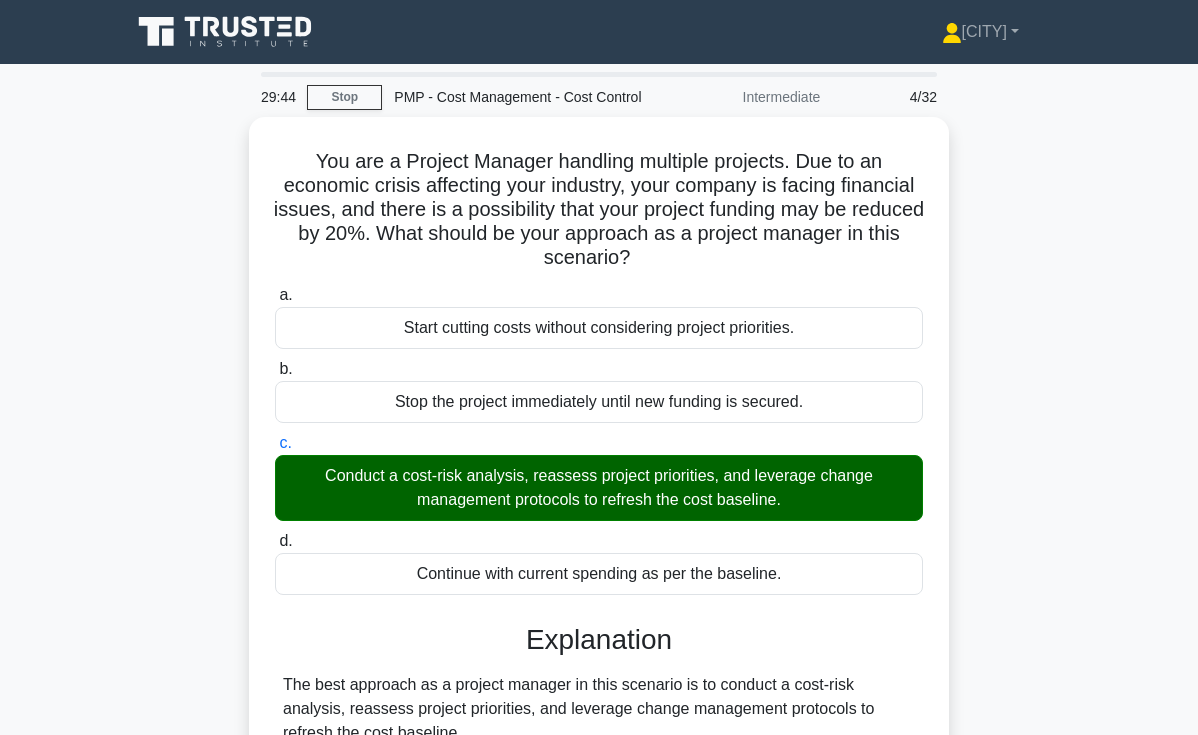 scroll, scrollTop: 61, scrollLeft: 0, axis: vertical 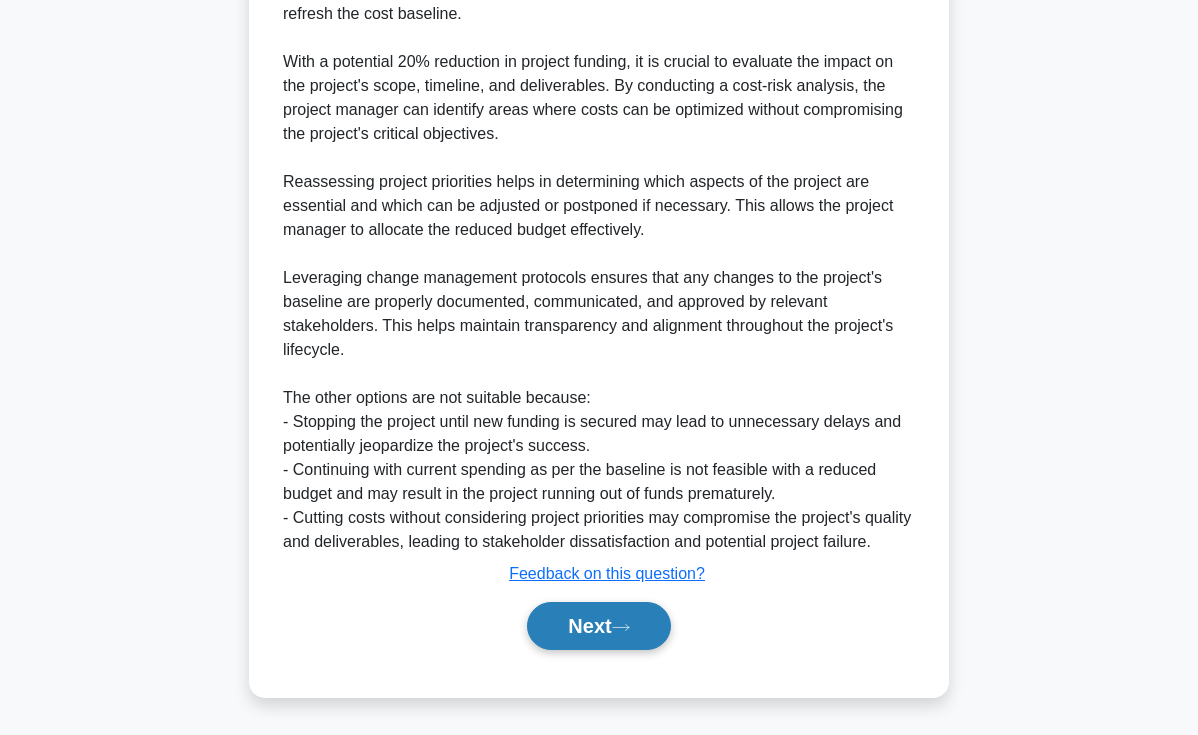 click on "Next" at bounding box center (598, 626) 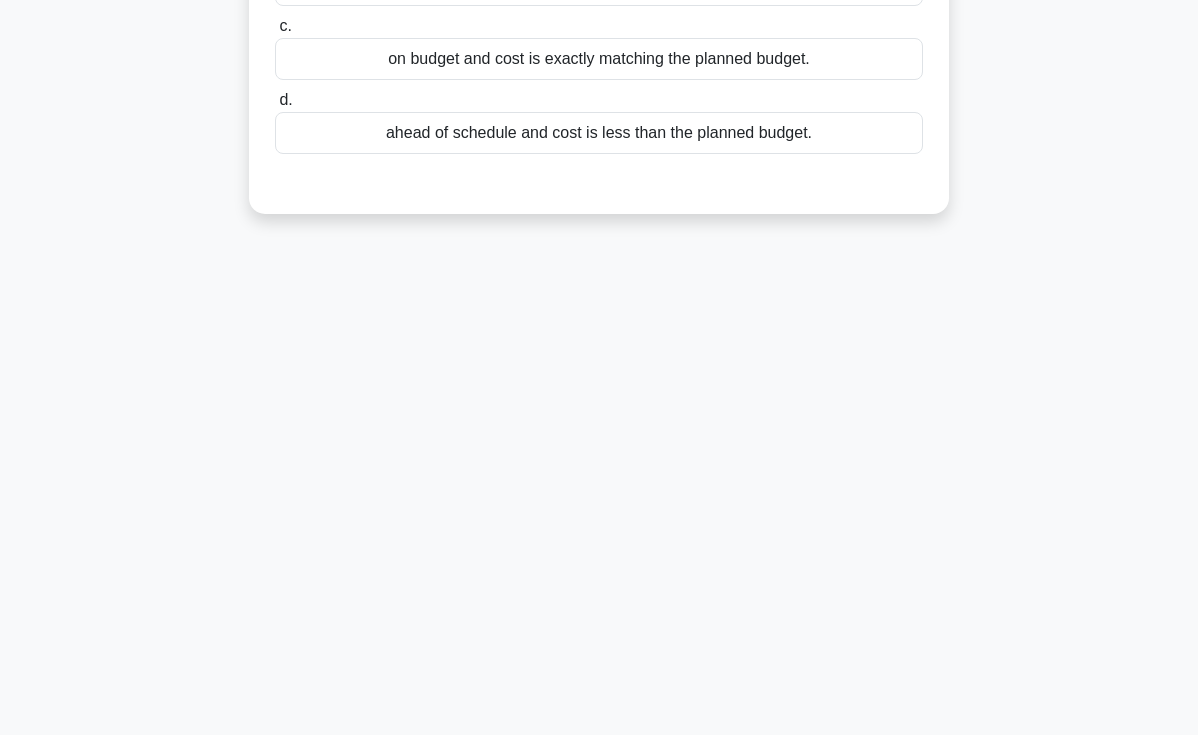 scroll, scrollTop: 0, scrollLeft: 0, axis: both 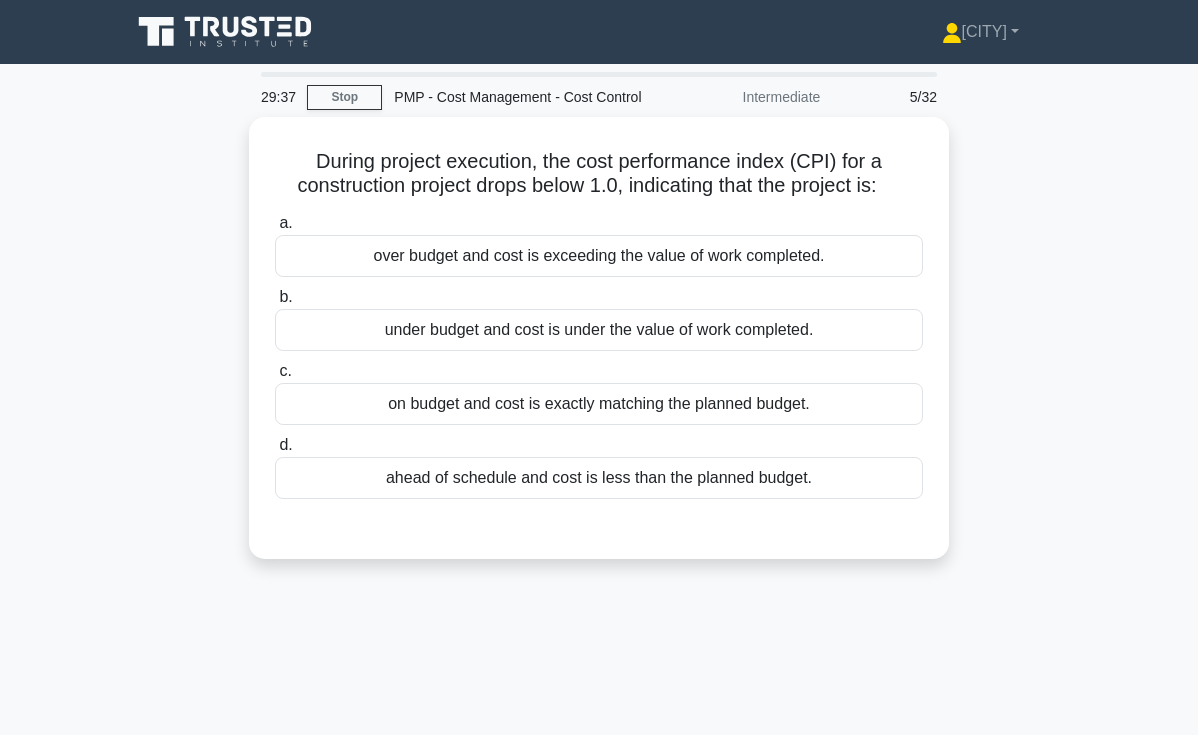 drag, startPoint x: 581, startPoint y: 168, endPoint x: 973, endPoint y: 174, distance: 392.04593 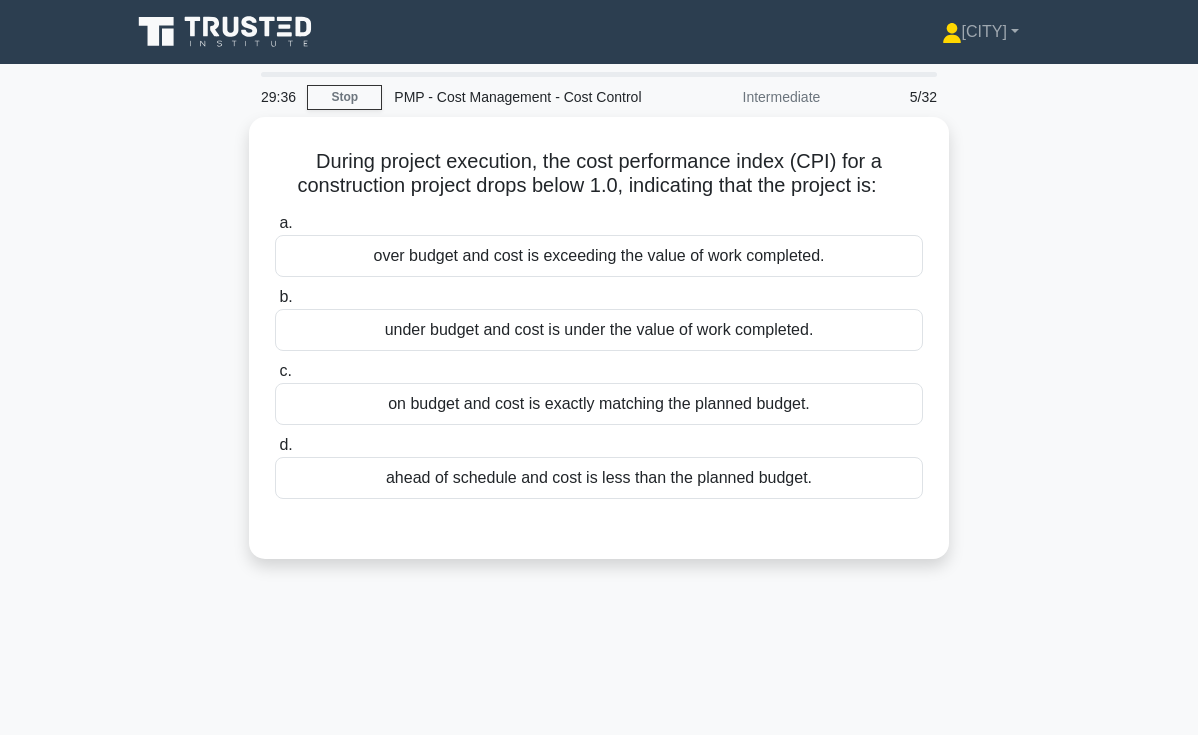 click on "During project execution, the cost performance index (CPI) for a construction project drops below 1.0, indicating that the project is:
.spinner_0XTQ{transform-origin:center;animation:spinner_y6GP .75s linear infinite}@keyframes spinner_y6GP{100%{transform:rotate(360deg)}}
a.
over budget and cost is exceeding the value of work completed.
b." at bounding box center [599, 350] 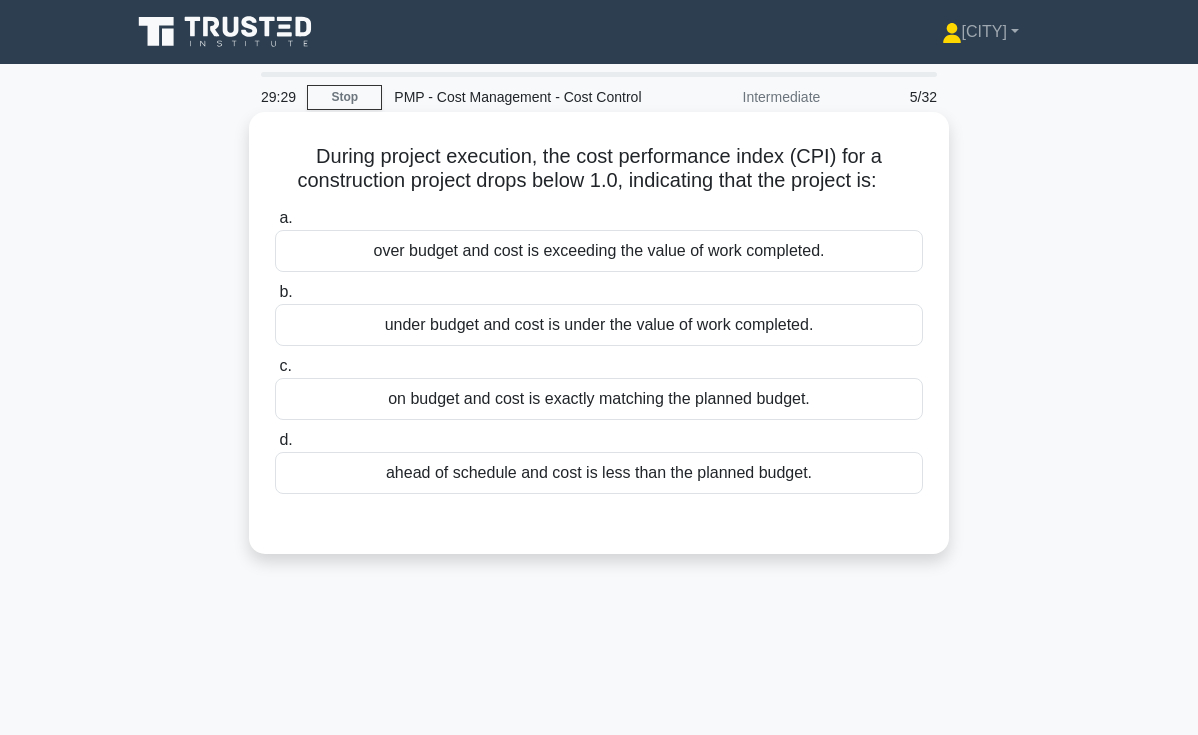 click on "over budget and cost is exceeding the value of work completed." at bounding box center [599, 251] 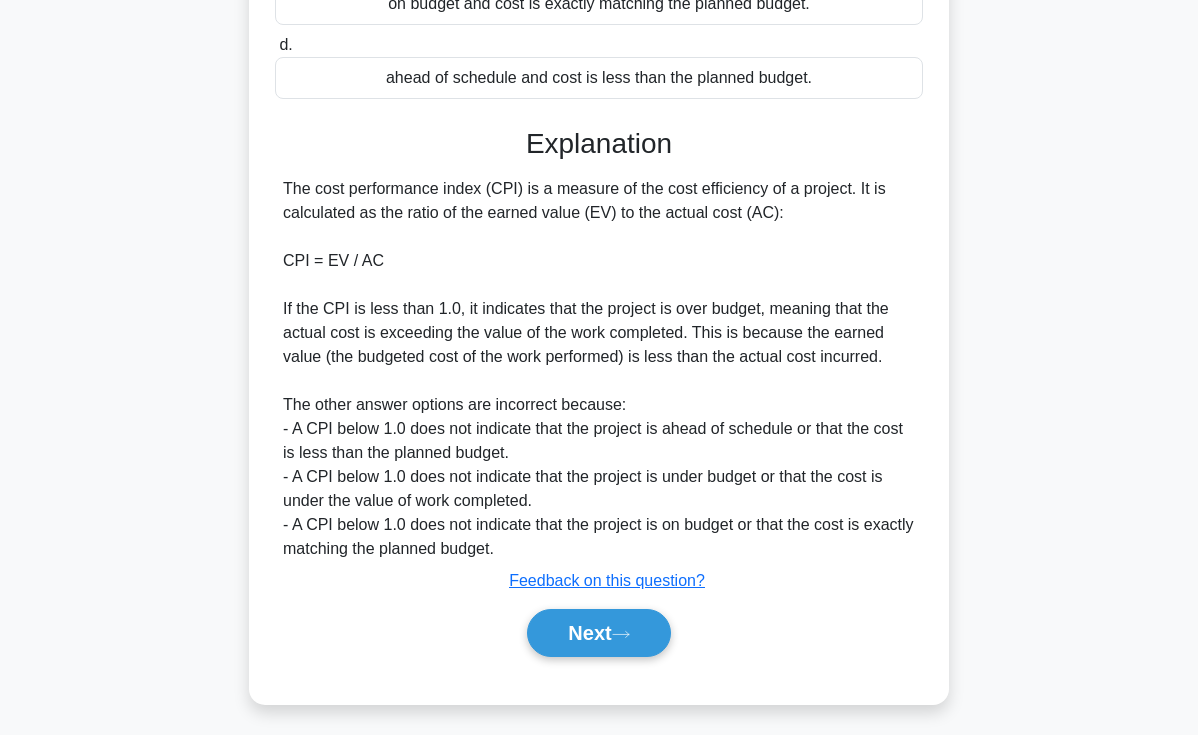 scroll, scrollTop: 402, scrollLeft: 0, axis: vertical 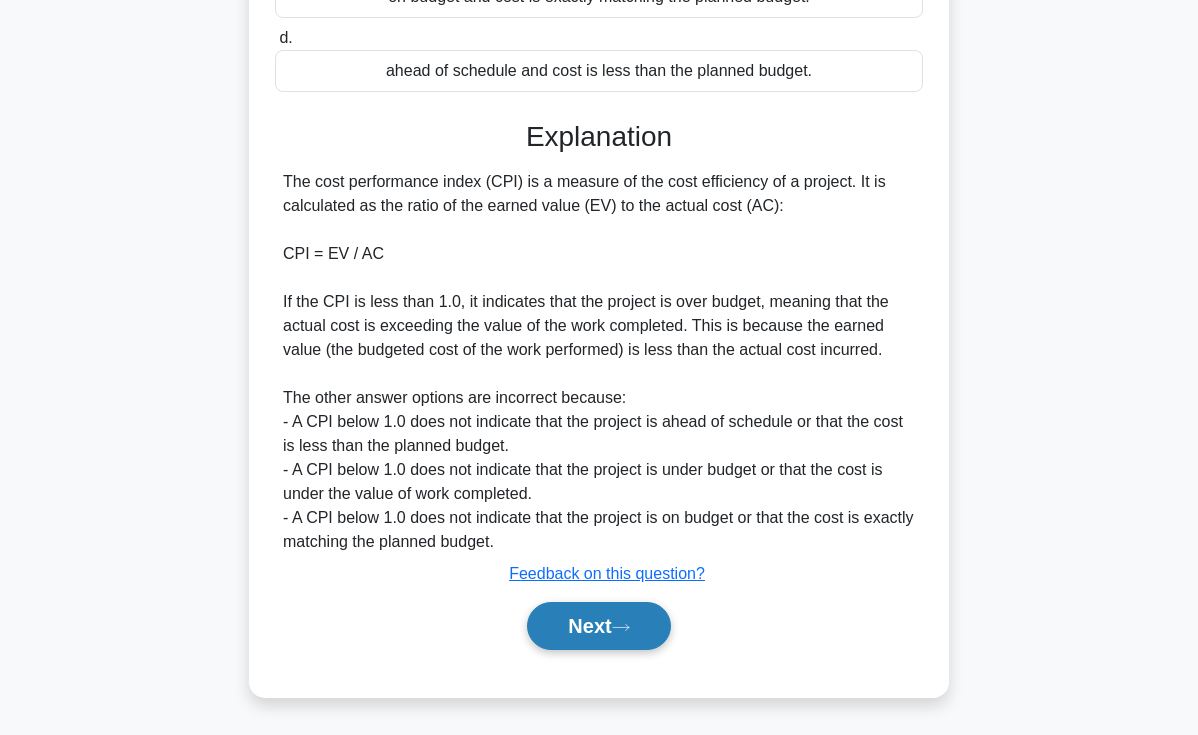 click on "Next" at bounding box center (598, 626) 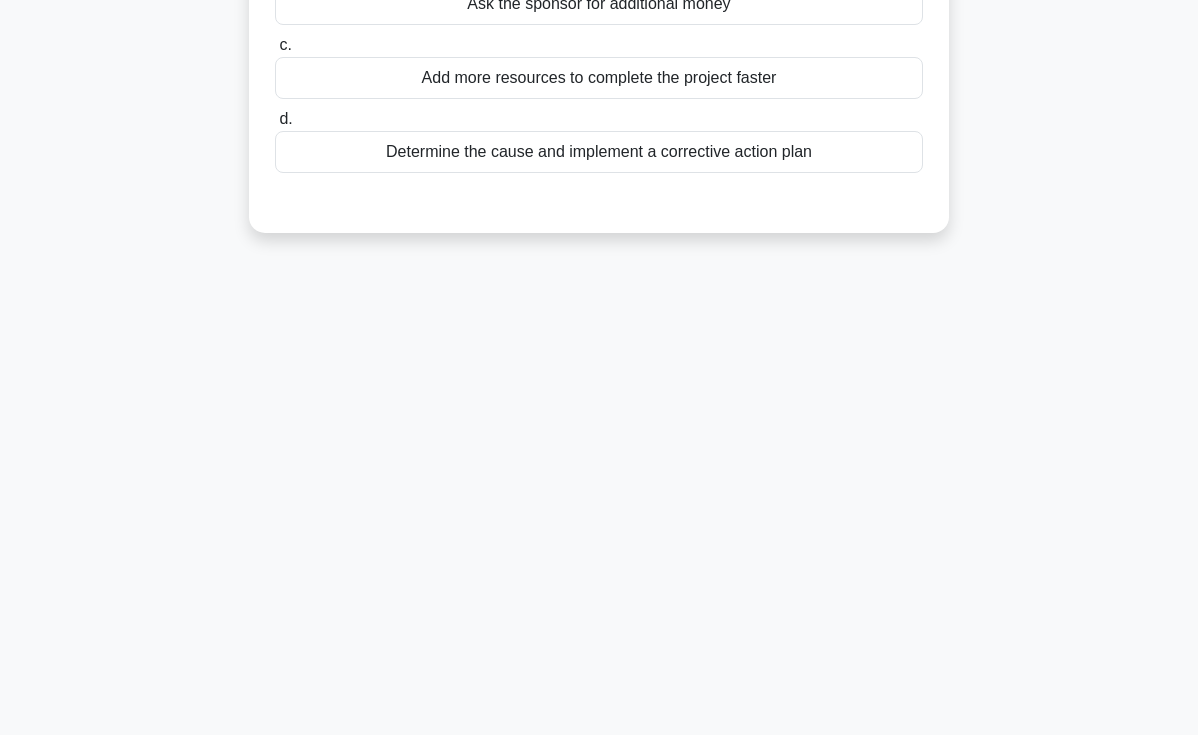 scroll, scrollTop: 0, scrollLeft: 0, axis: both 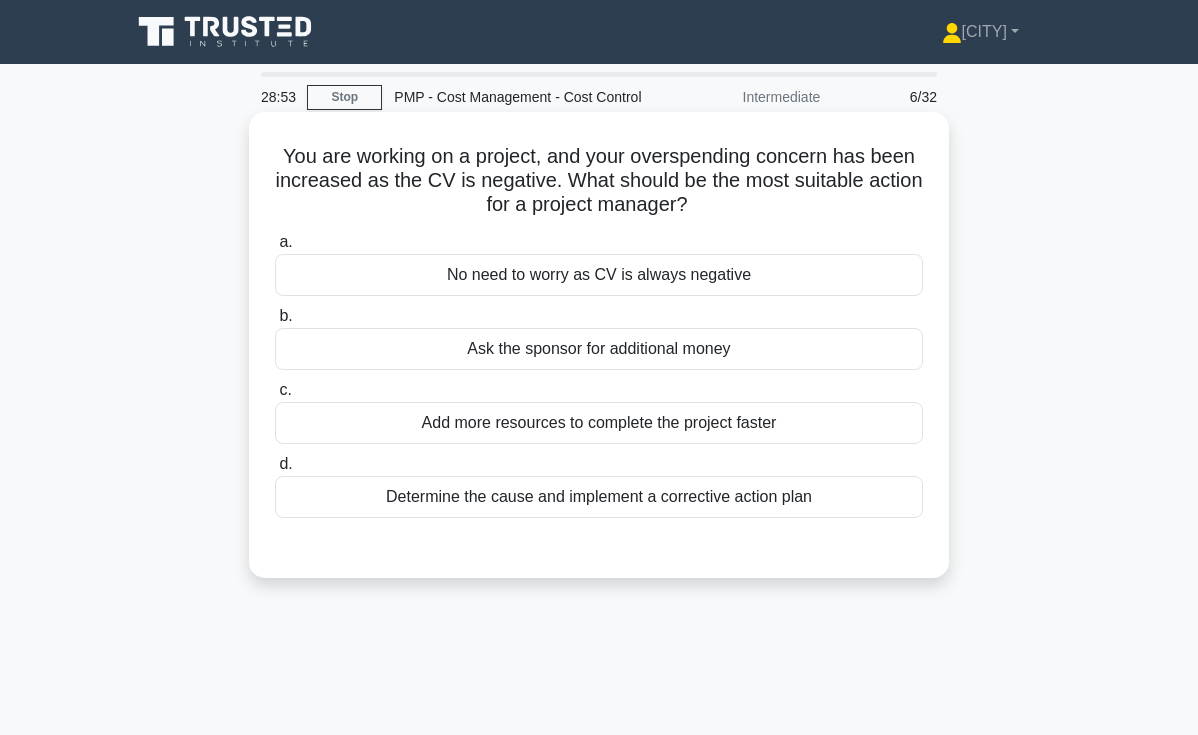 click on "Determine the cause and implement a corrective action plan" at bounding box center [599, 497] 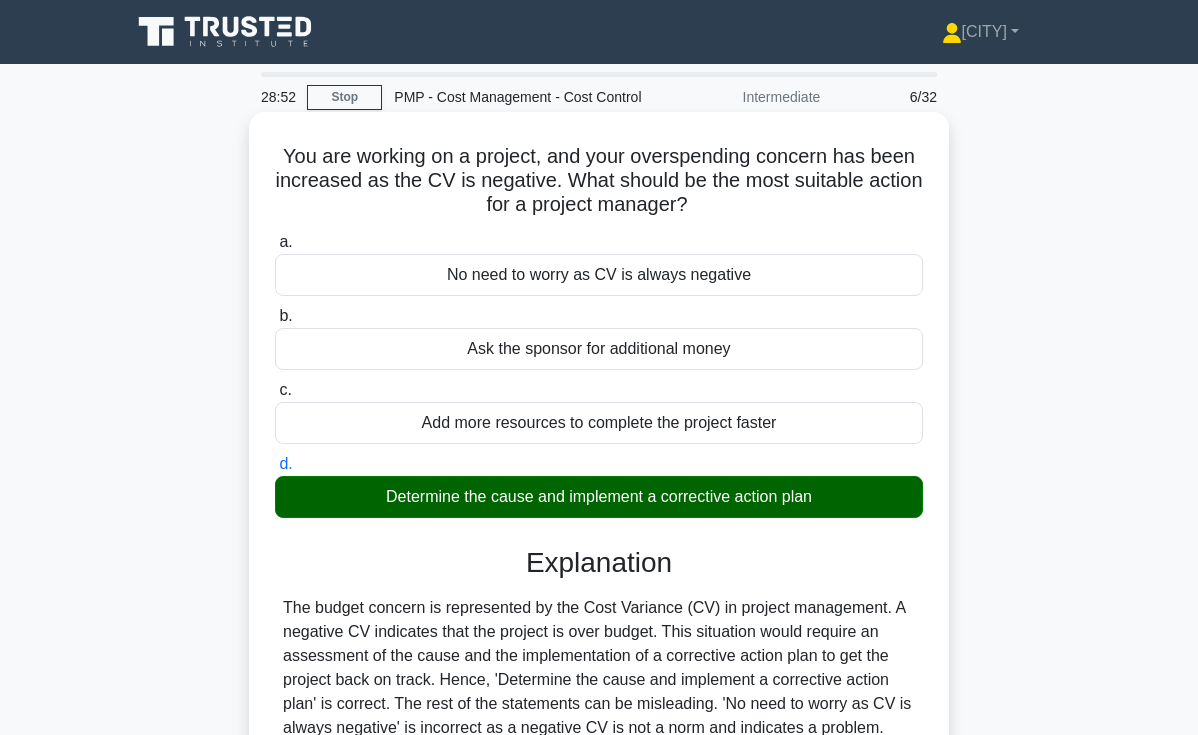 scroll, scrollTop: 345, scrollLeft: 0, axis: vertical 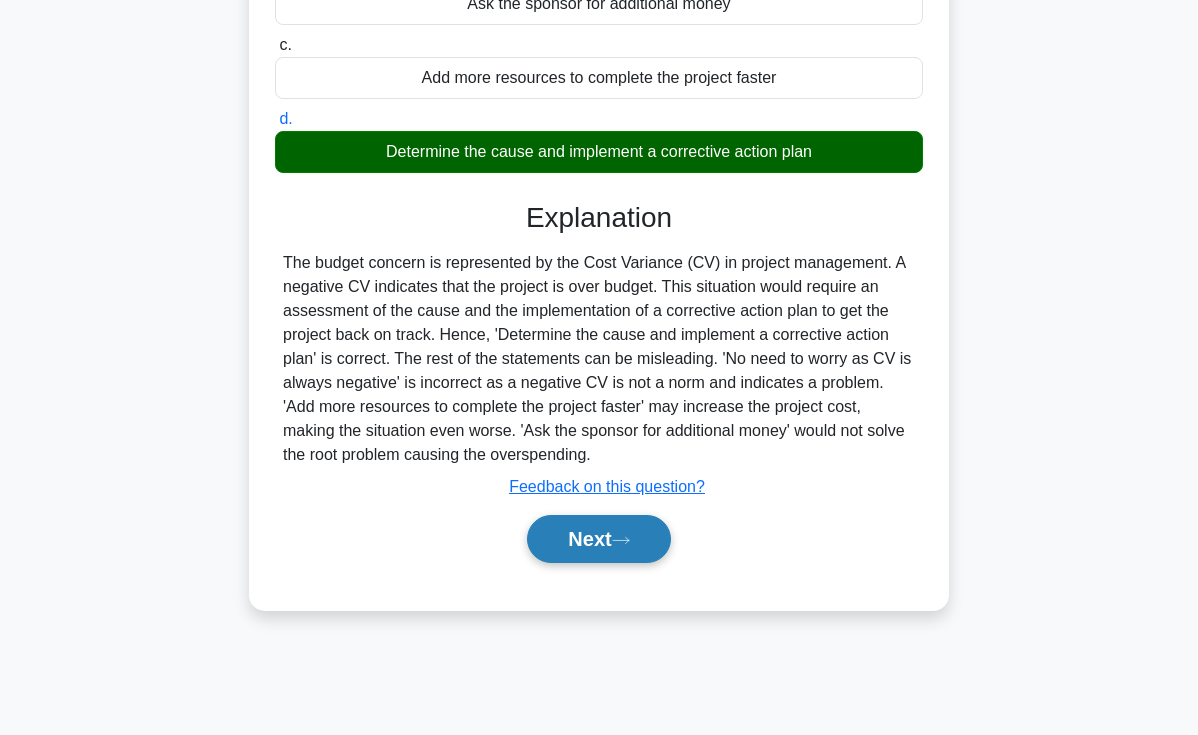 click on "Next" at bounding box center (598, 539) 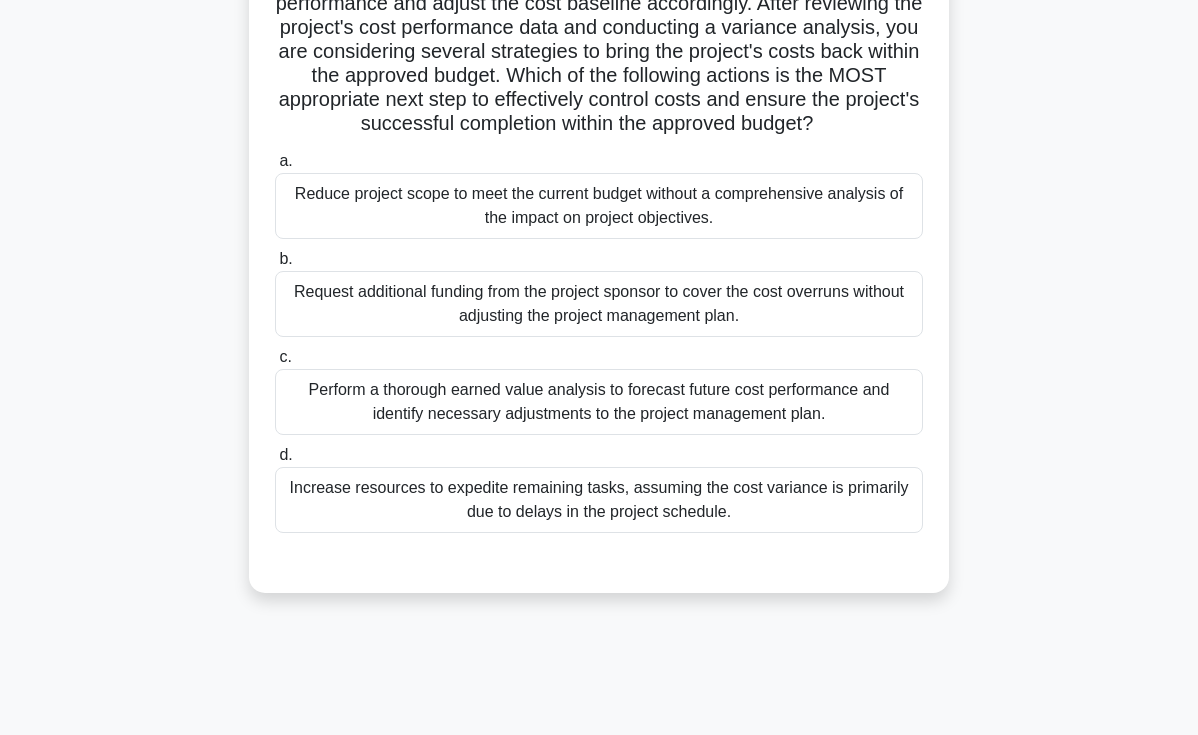 scroll, scrollTop: 0, scrollLeft: 0, axis: both 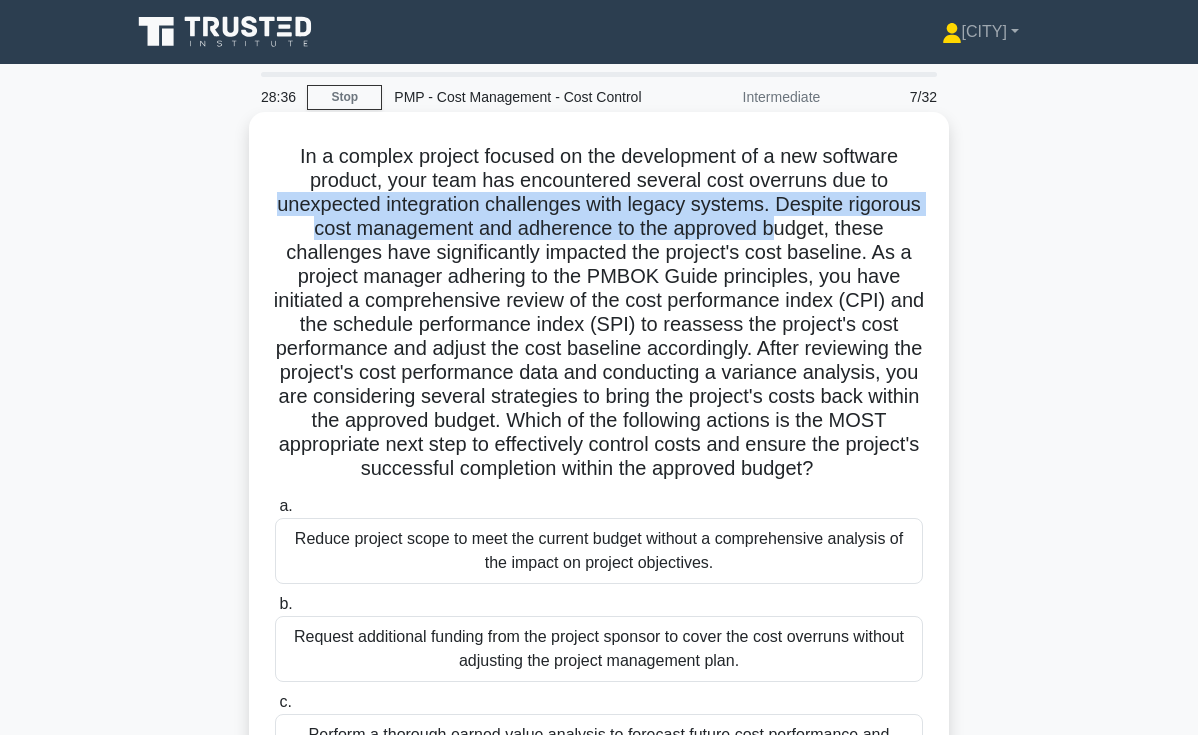 drag, startPoint x: 410, startPoint y: 220, endPoint x: 770, endPoint y: 217, distance: 360.0125 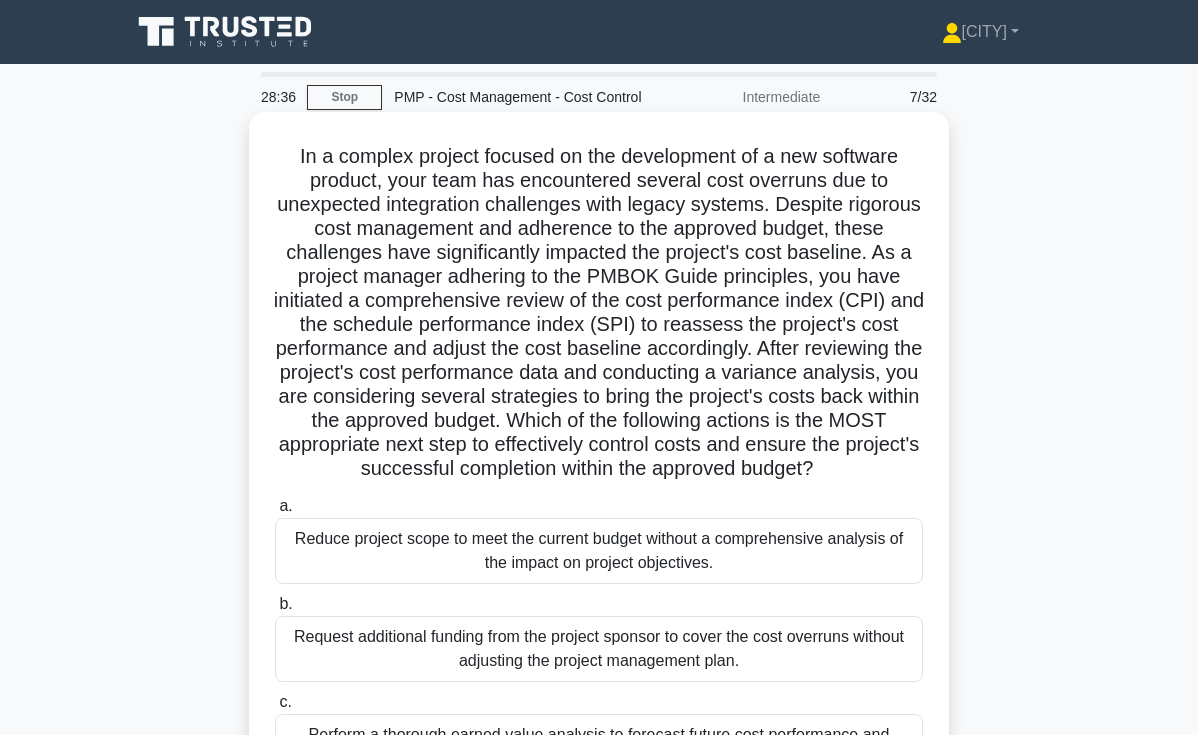 click on "In a complex project focused on the development of a new software product, your team has encountered several cost overruns due to unexpected integration challenges with legacy systems. Despite rigorous cost management and adherence to the approved budget, these challenges have significantly impacted the project's cost baseline. As a project manager adhering to the PMBOK Guide principles, you have initiated a comprehensive review of the cost performance index (CPI) and the schedule performance index (SPI) to reassess the project's cost performance and adjust the cost baseline accordingly. After reviewing the project's cost performance data and conducting a variance analysis, you are considering several strategies to bring the project's costs back within the approved budget. Which of the following actions is the MOST appropriate next step to effectively control costs and ensure the project's successful completion within the approved budget?" at bounding box center (599, 313) 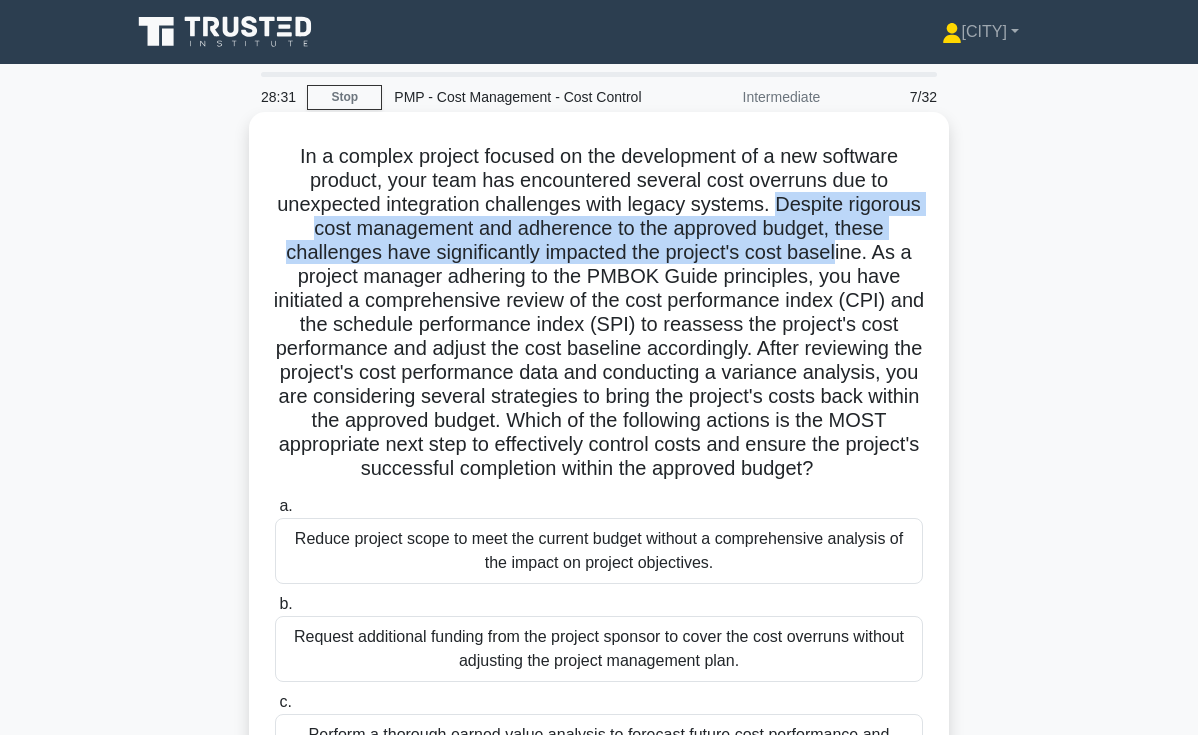 drag, startPoint x: 782, startPoint y: 217, endPoint x: 860, endPoint y: 259, distance: 88.588936 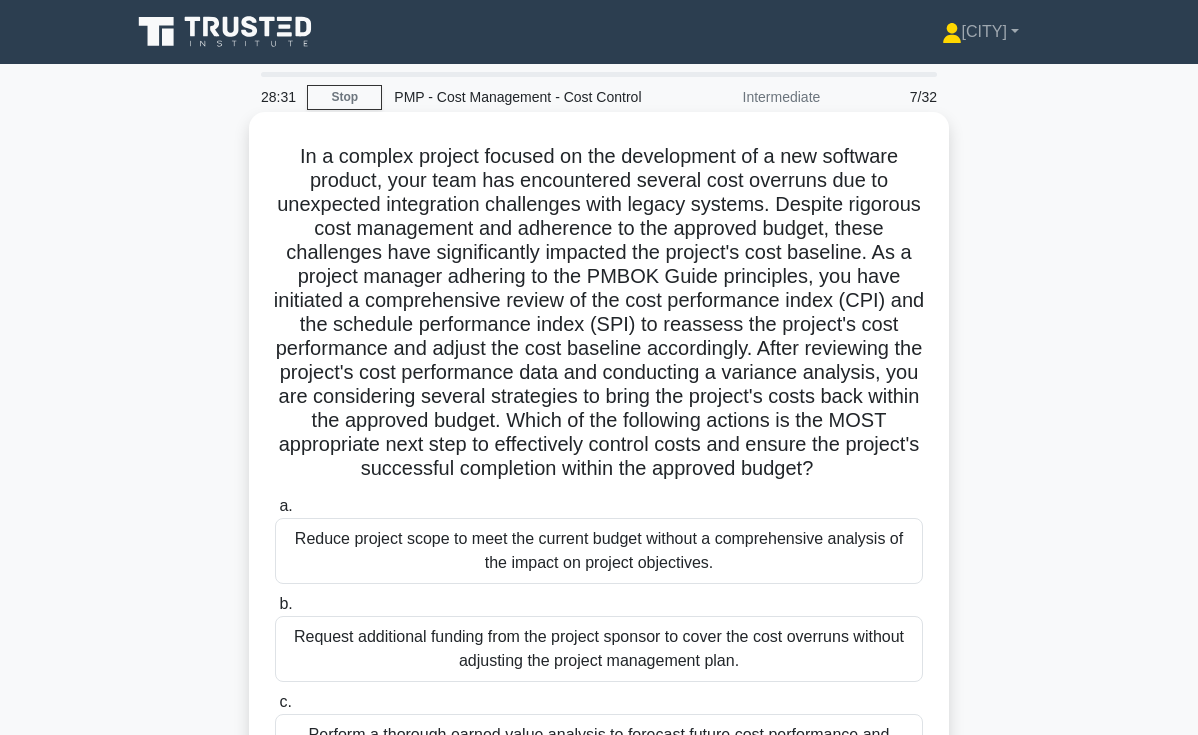 click on "In a complex project focused on the development of a new software product, your team has encountered several cost overruns due to unexpected integration challenges with legacy systems. Despite rigorous cost management and adherence to the approved budget, these challenges have significantly impacted the project's cost baseline. As a project manager adhering to the PMBOK Guide principles, you have initiated a comprehensive review of the cost performance index (CPI) and the schedule performance index (SPI) to reassess the project's cost performance and adjust the cost baseline accordingly. After reviewing the project's cost performance data and conducting a variance analysis, you are considering several strategies to bring the project's costs back within the approved budget. Which of the following actions is the MOST appropriate next step to effectively control costs and ensure the project's successful completion within the approved budget?" at bounding box center (599, 313) 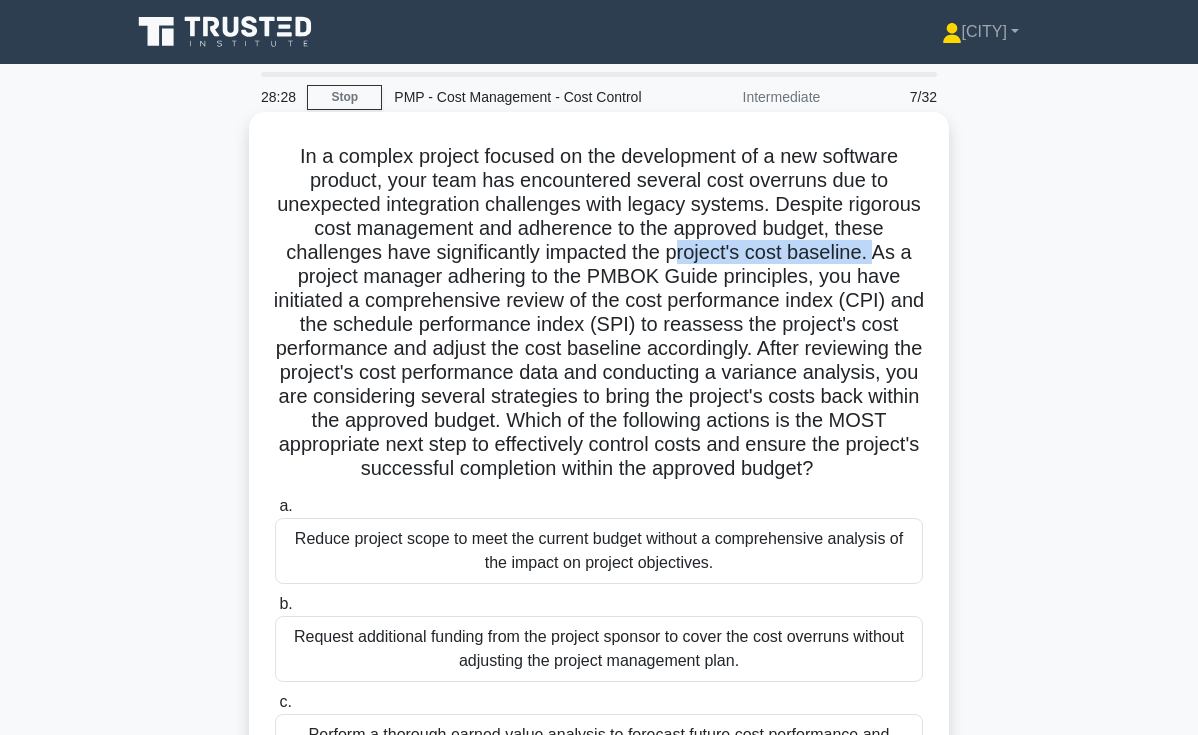drag, startPoint x: 876, startPoint y: 251, endPoint x: 670, endPoint y: 254, distance: 206.02185 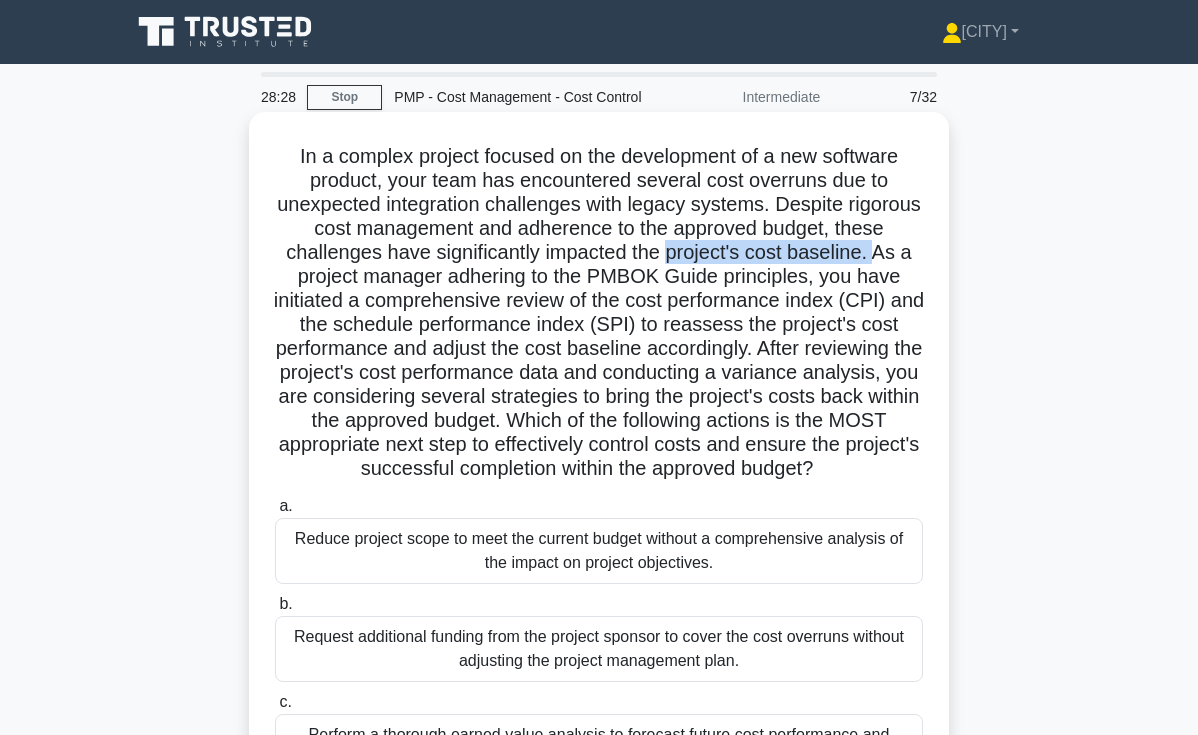 click on "In a complex project focused on the development of a new software product, your team has encountered several cost overruns due to unexpected integration challenges with legacy systems. Despite rigorous cost management and adherence to the approved budget, these challenges have significantly impacted the project's cost baseline. As a project manager adhering to the PMBOK Guide principles, you have initiated a comprehensive review of the cost performance index (CPI) and the schedule performance index (SPI) to reassess the project's cost performance and adjust the cost baseline accordingly. After reviewing the project's cost performance data and conducting a variance analysis, you are considering several strategies to bring the project's costs back within the approved budget. Which of the following actions is the MOST appropriate next step to effectively control costs and ensure the project's successful completion within the approved budget?" at bounding box center [599, 313] 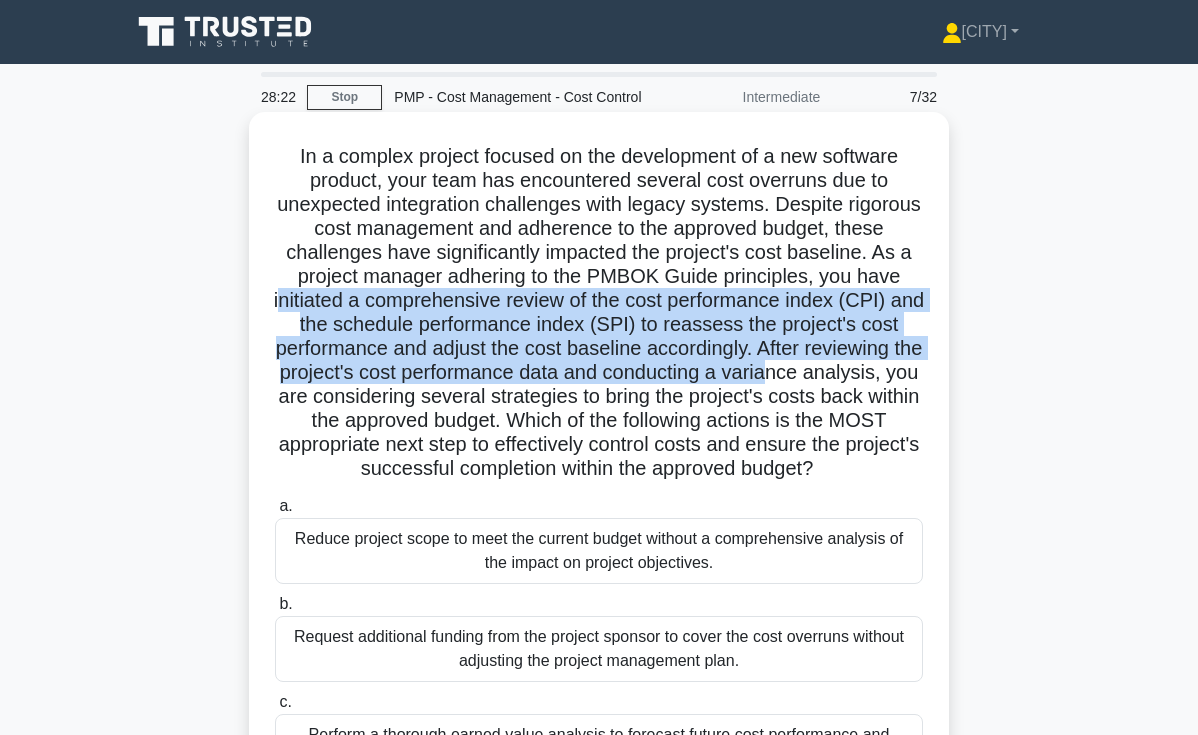 drag, startPoint x: 277, startPoint y: 298, endPoint x: 756, endPoint y: 358, distance: 482.7432 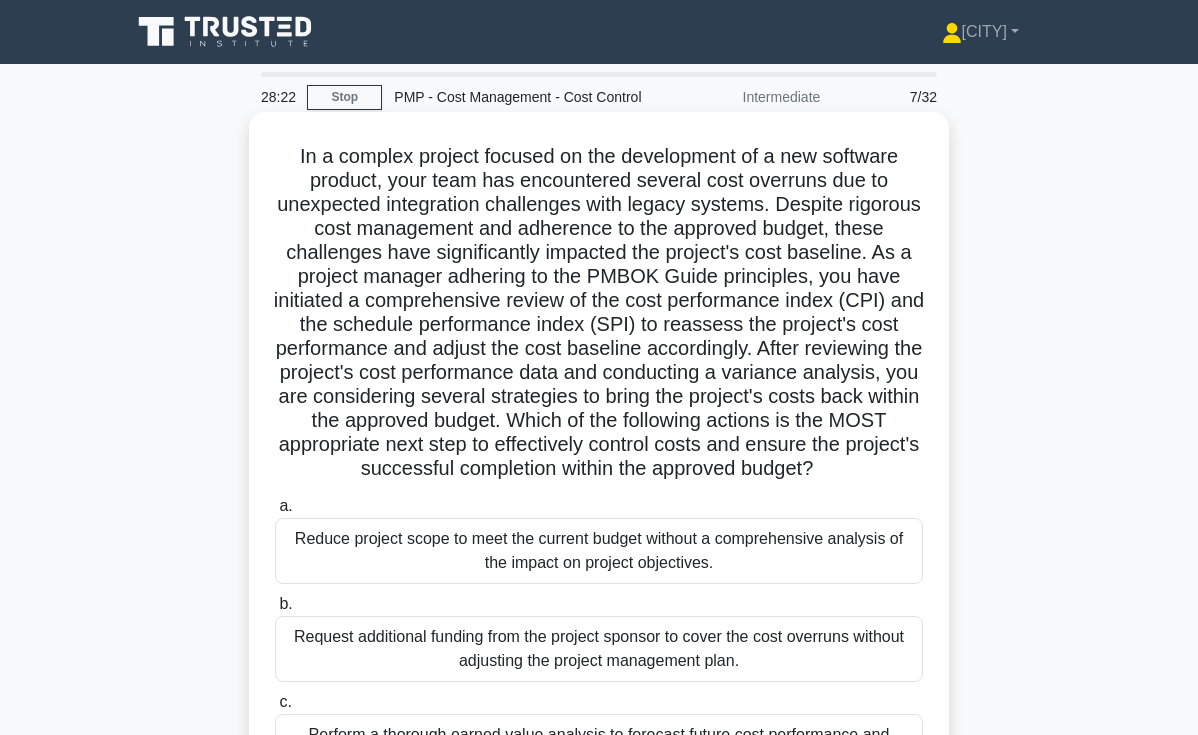 click on "In a complex project focused on the development of a new software product, your team has encountered several cost overruns due to unexpected integration challenges with legacy systems. Despite rigorous cost management and adherence to the approved budget, these challenges have significantly impacted the project's cost baseline. As a project manager adhering to the PMBOK Guide principles, you have initiated a comprehensive review of the cost performance index (CPI) and the schedule performance index (SPI) to reassess the project's cost performance and adjust the cost baseline accordingly. After reviewing the project's cost performance data and conducting a variance analysis, you are considering several strategies to bring the project's costs back within the approved budget. Which of the following actions is the MOST appropriate next step to effectively control costs and ensure the project's successful completion within the approved budget?" at bounding box center (599, 313) 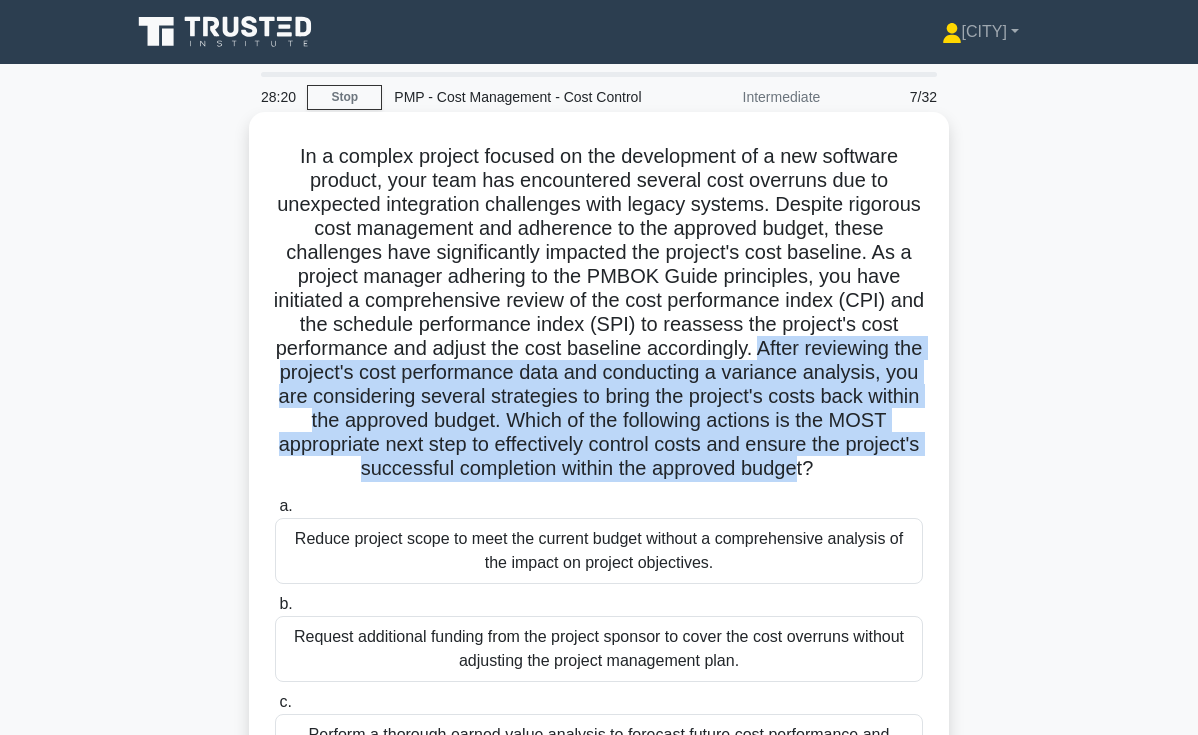 drag, startPoint x: 762, startPoint y: 363, endPoint x: 789, endPoint y: 481, distance: 121.049576 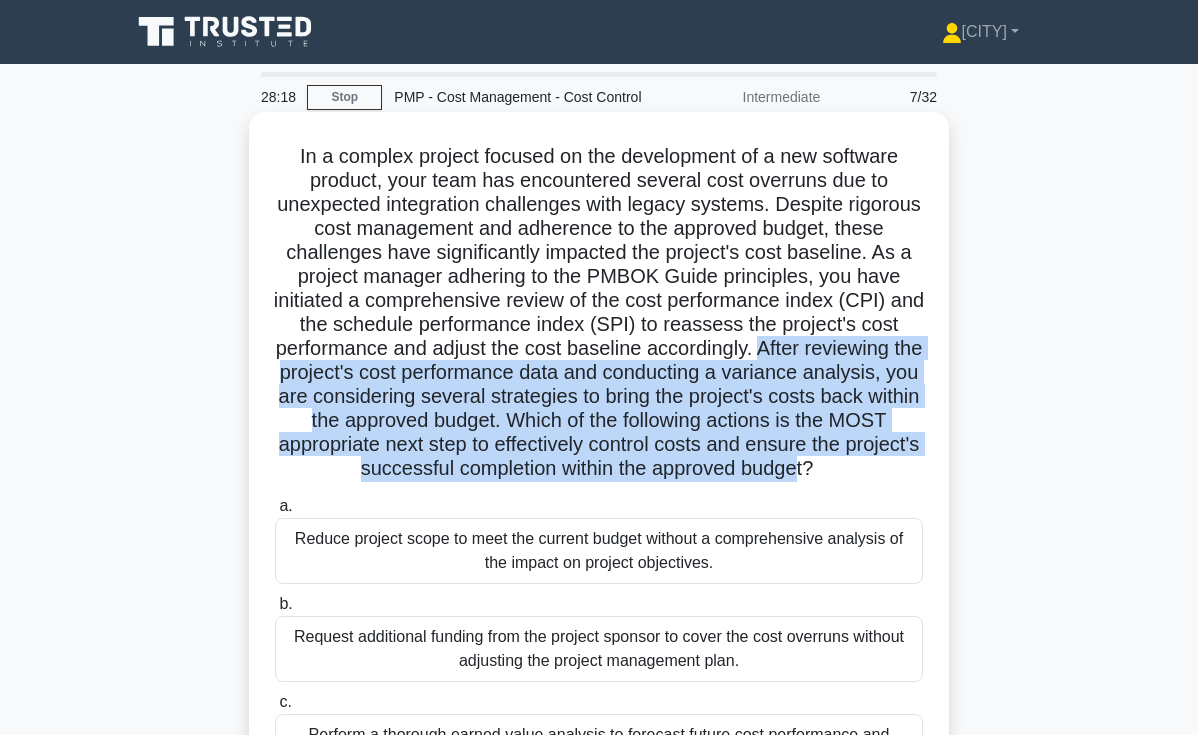 click on "In a complex project focused on the development of a new software product, your team has encountered several cost overruns due to unexpected integration challenges with legacy systems. Despite rigorous cost management and adherence to the approved budget, these challenges have significantly impacted the project's cost baseline. As a project manager adhering to the PMBOK Guide principles, you have initiated a comprehensive review of the cost performance index (CPI) and the schedule performance index (SPI) to reassess the project's cost performance and adjust the cost baseline accordingly. After reviewing the project's cost performance data and conducting a variance analysis, you are considering several strategies to bring the project's costs back within the approved budget. Which of the following actions is the MOST appropriate next step to effectively control costs and ensure the project's successful completion within the approved budget?" at bounding box center (599, 313) 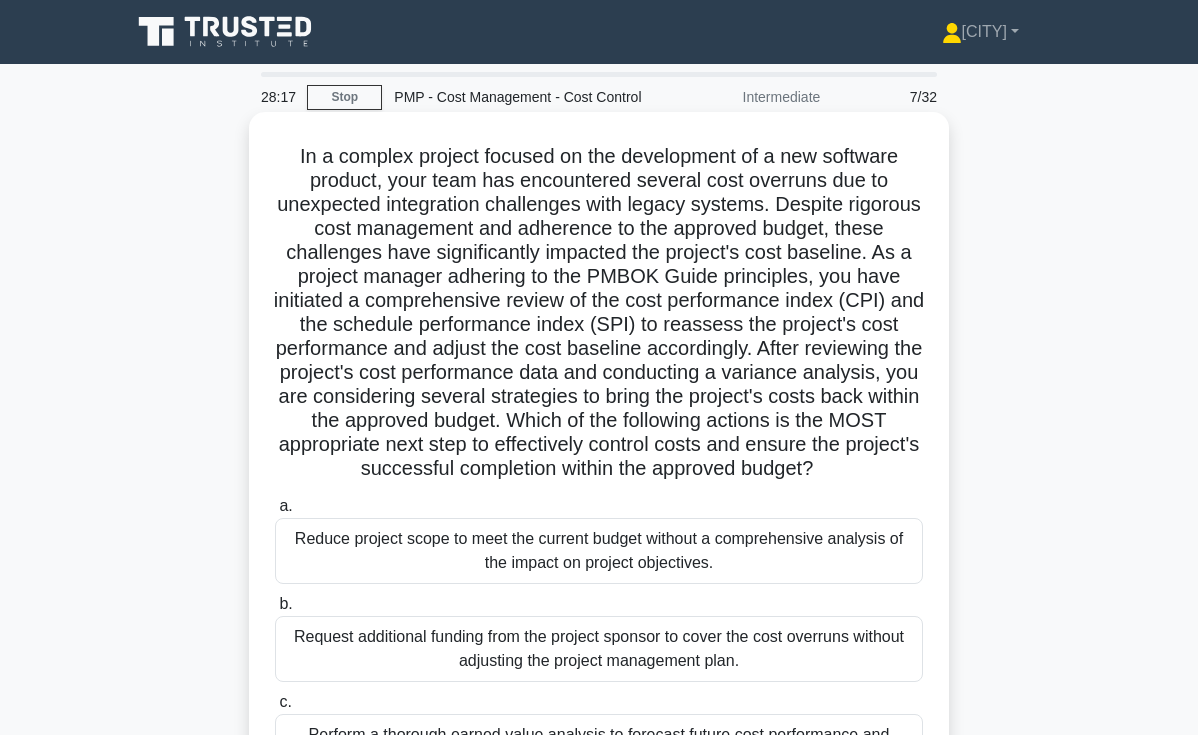 drag, startPoint x: 756, startPoint y: 353, endPoint x: 845, endPoint y: 477, distance: 152.63354 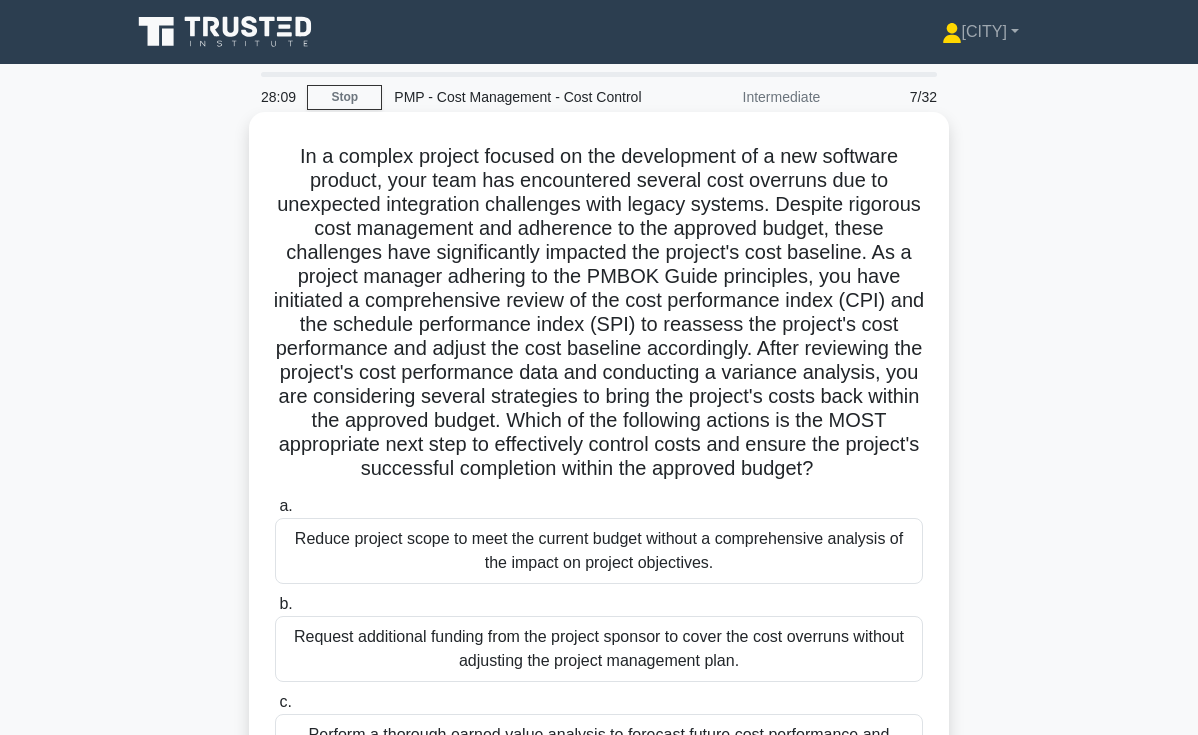 click on "In a complex project focused on the development of a new software product, your team has encountered several cost overruns due to unexpected integration challenges with legacy systems. Despite rigorous cost management and adherence to the approved budget, these challenges have significantly impacted the project's cost baseline. As a project manager adhering to the PMBOK Guide principles, you have initiated a comprehensive review of the cost performance index (CPI) and the schedule performance index (SPI) to reassess the project's cost performance and adjust the cost baseline accordingly. After reviewing the project's cost performance data and conducting a variance analysis, you are considering several strategies to bring the project's costs back within the approved budget. Which of the following actions is the MOST appropriate next step to effectively control costs and ensure the project's successful completion within the approved budget?" at bounding box center [599, 313] 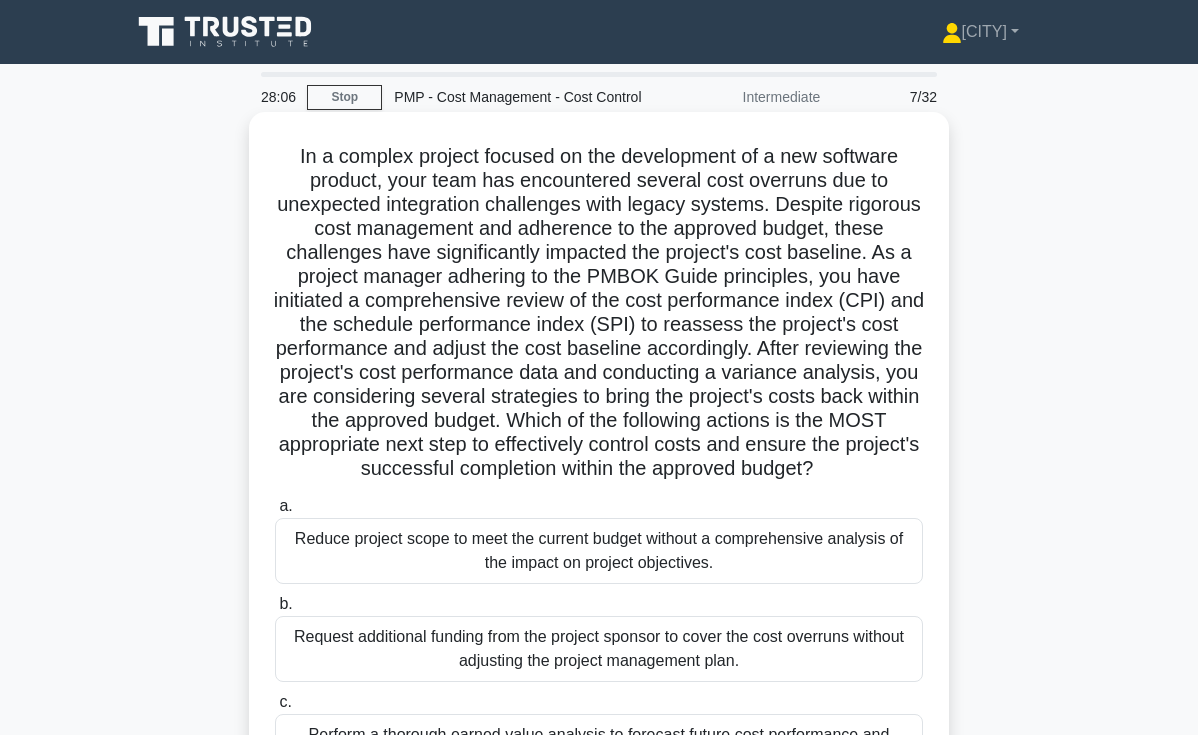 drag, startPoint x: 845, startPoint y: 434, endPoint x: 871, endPoint y: 464, distance: 39.698868 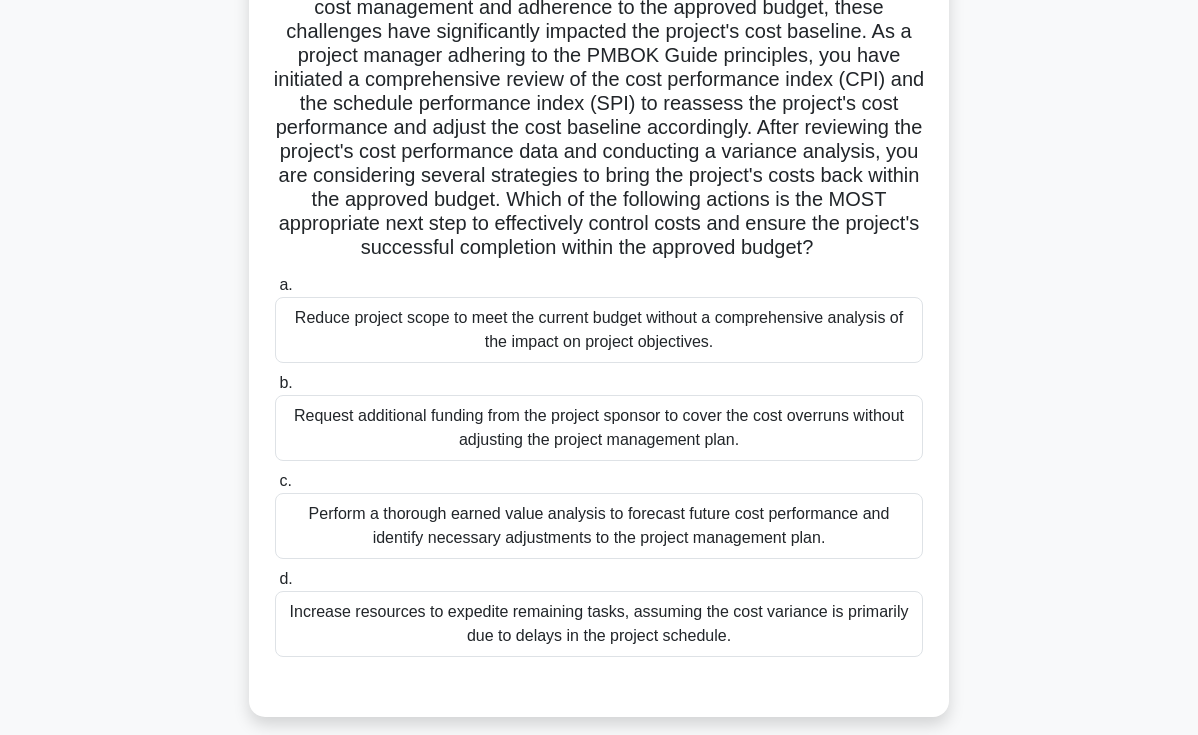 scroll, scrollTop: 228, scrollLeft: 0, axis: vertical 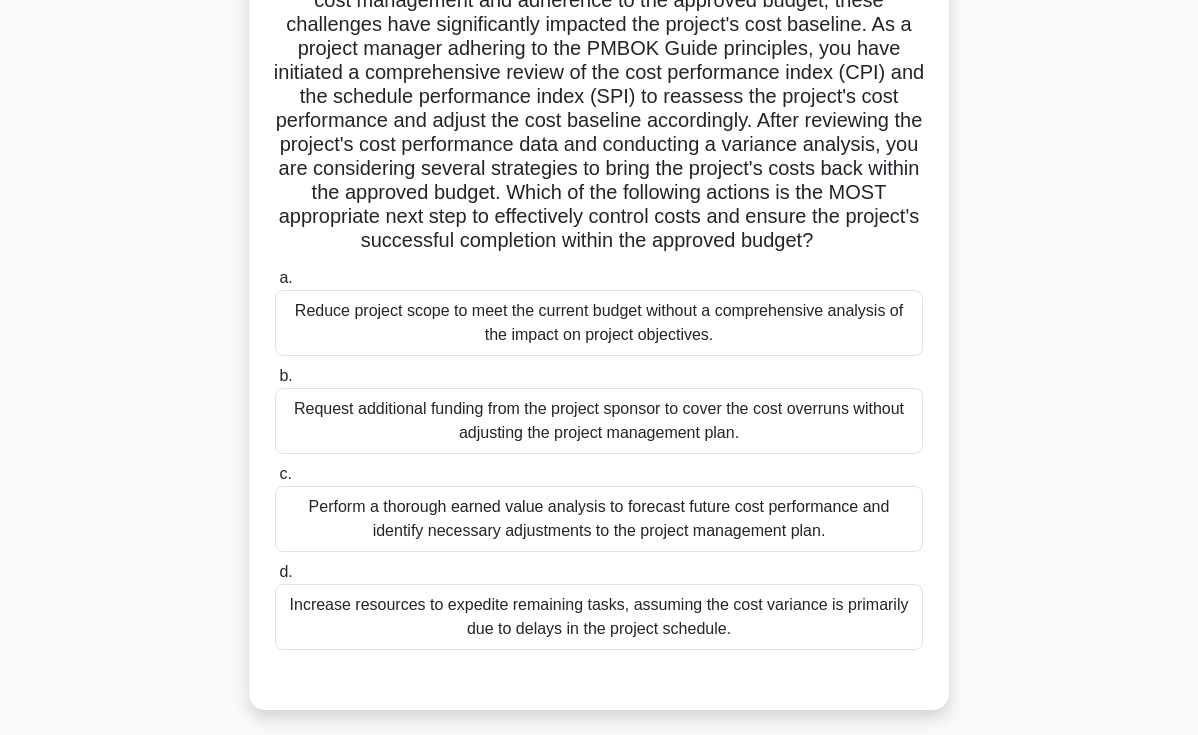click on "Perform a thorough earned value analysis to forecast future cost performance and identify necessary adjustments to the project management plan." at bounding box center (599, 519) 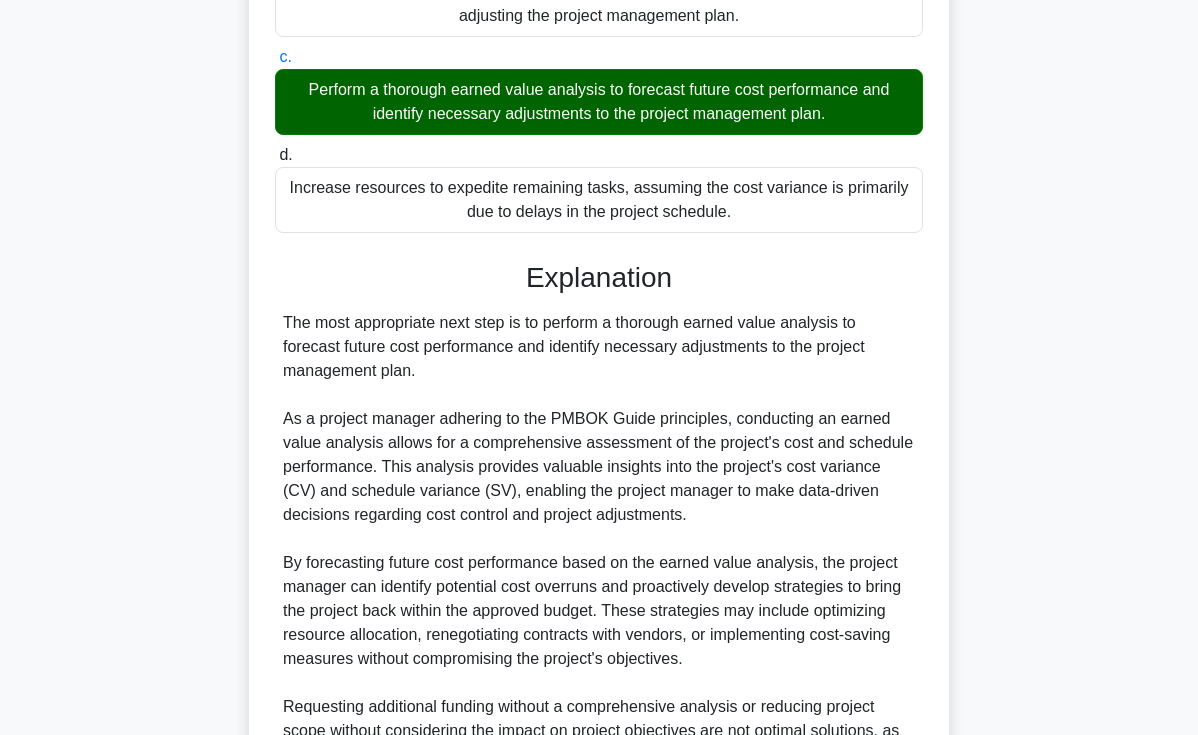 scroll, scrollTop: 625, scrollLeft: 0, axis: vertical 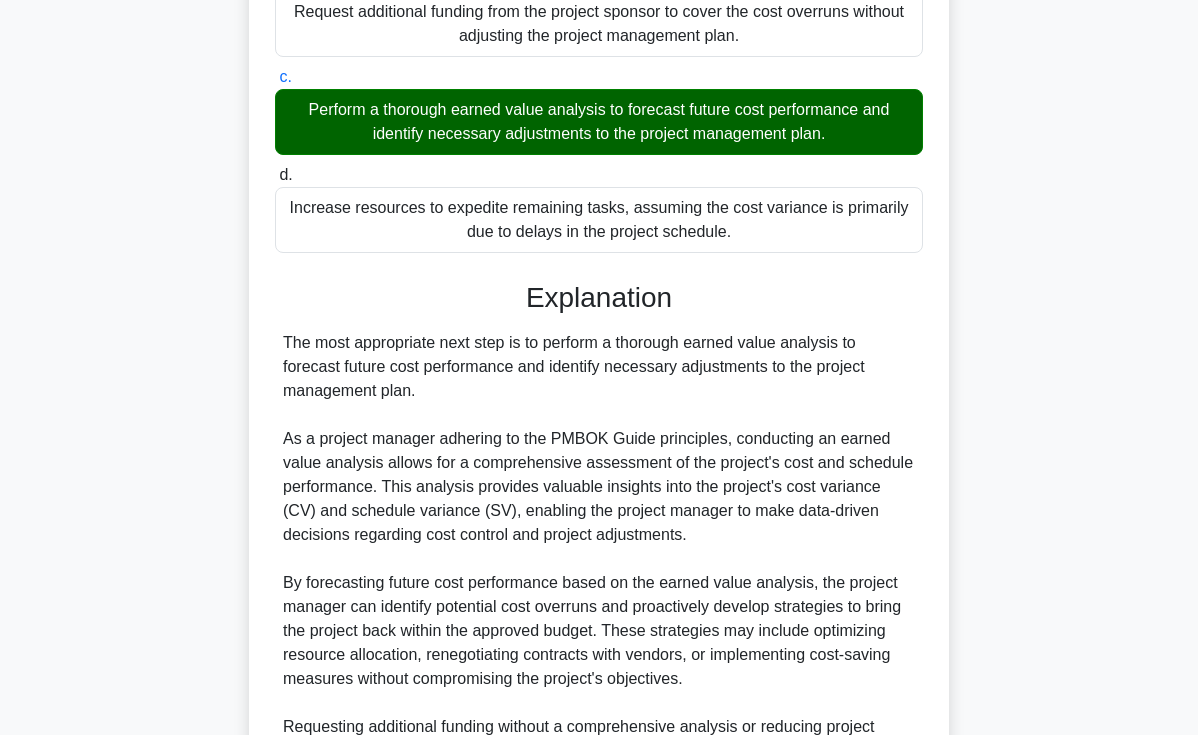 click on "Perform a thorough earned value analysis to forecast future cost performance and identify necessary adjustments to the project management plan." at bounding box center [599, 122] 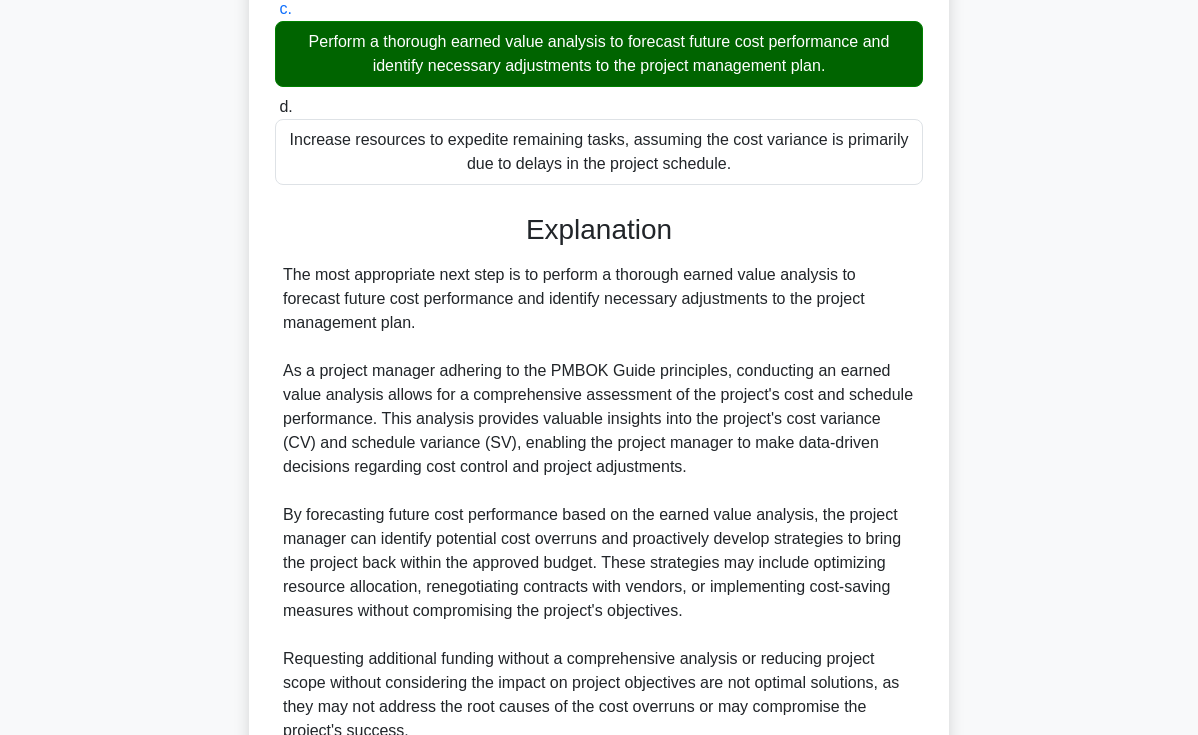 scroll, scrollTop: 686, scrollLeft: 0, axis: vertical 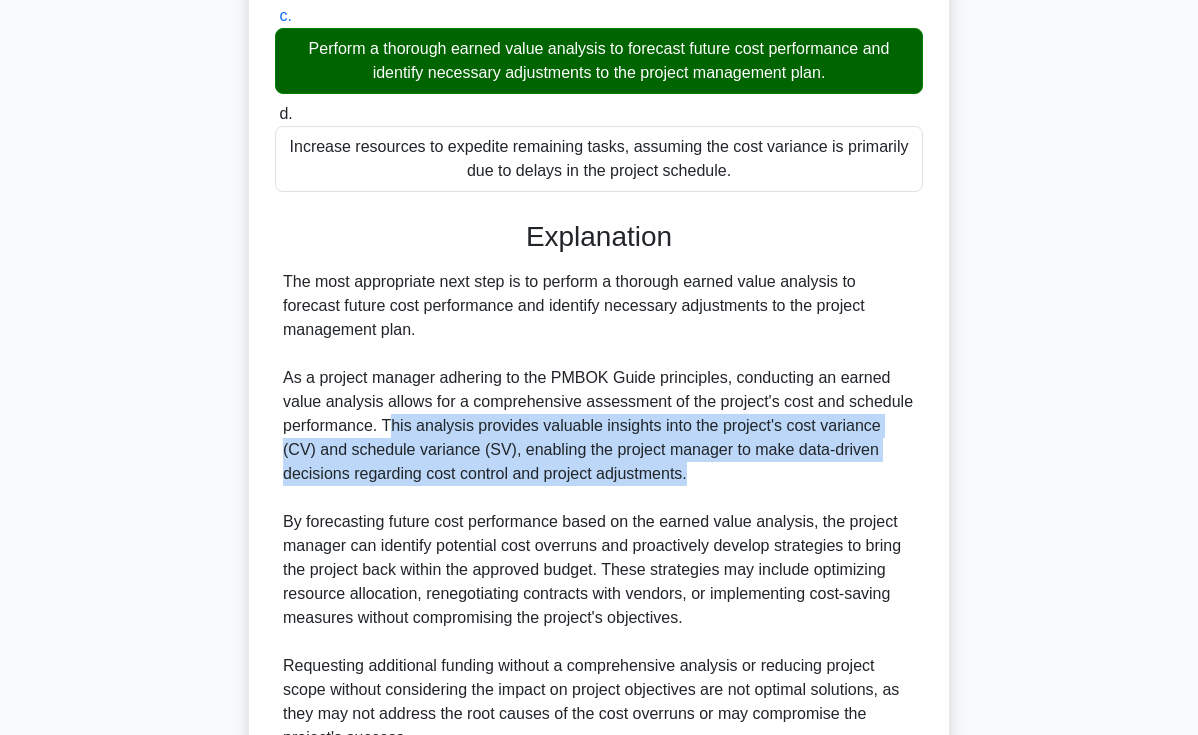 drag, startPoint x: 402, startPoint y: 421, endPoint x: 690, endPoint y: 468, distance: 291.80988 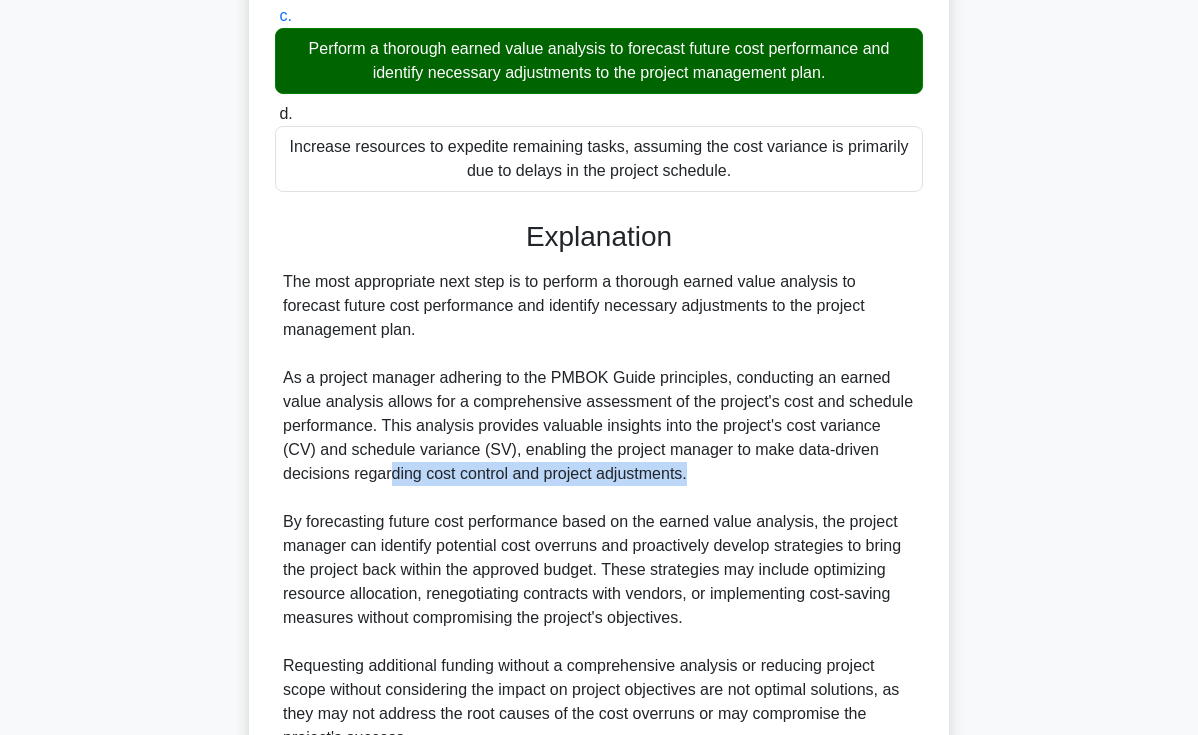 drag, startPoint x: 763, startPoint y: 476, endPoint x: 575, endPoint y: 501, distance: 189.65495 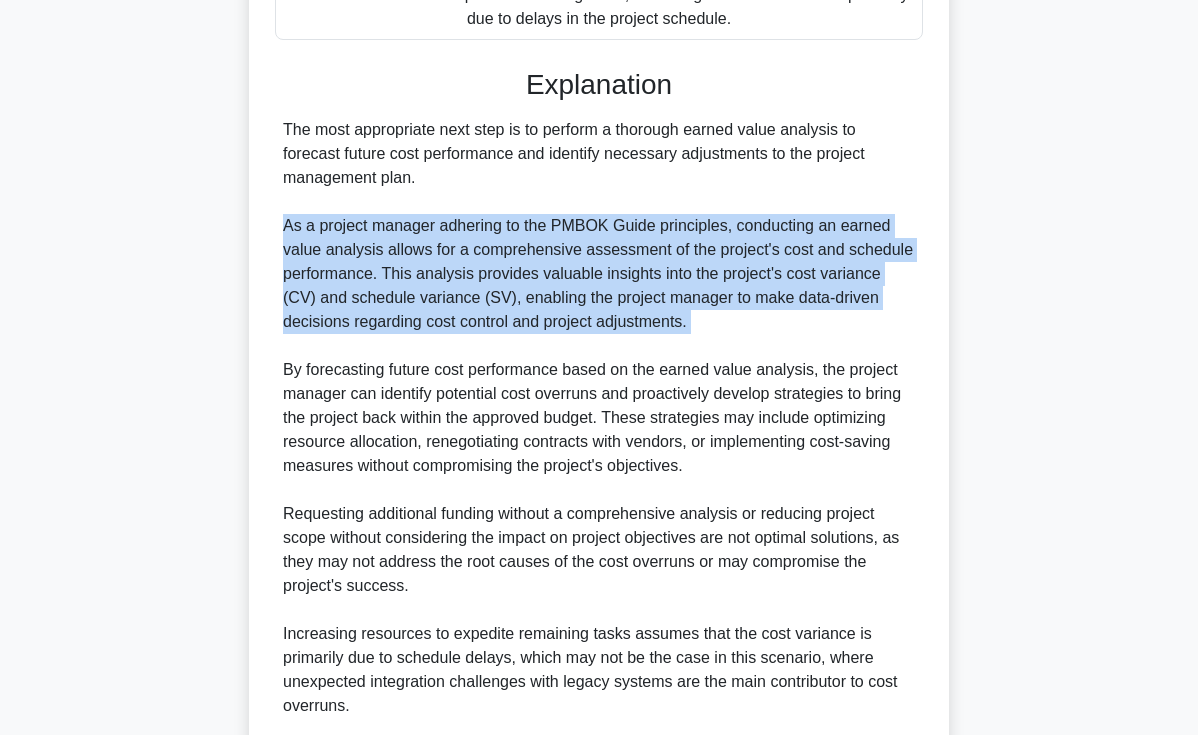 scroll, scrollTop: 838, scrollLeft: 0, axis: vertical 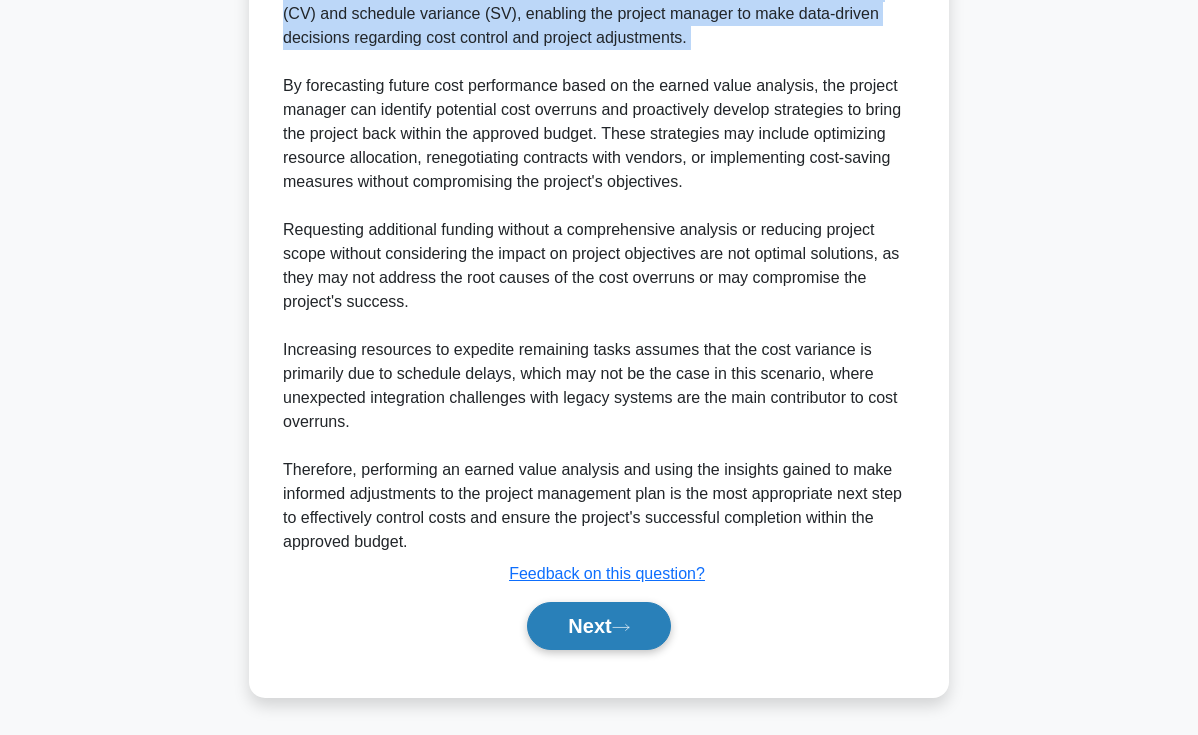 click on "Next" at bounding box center [598, 626] 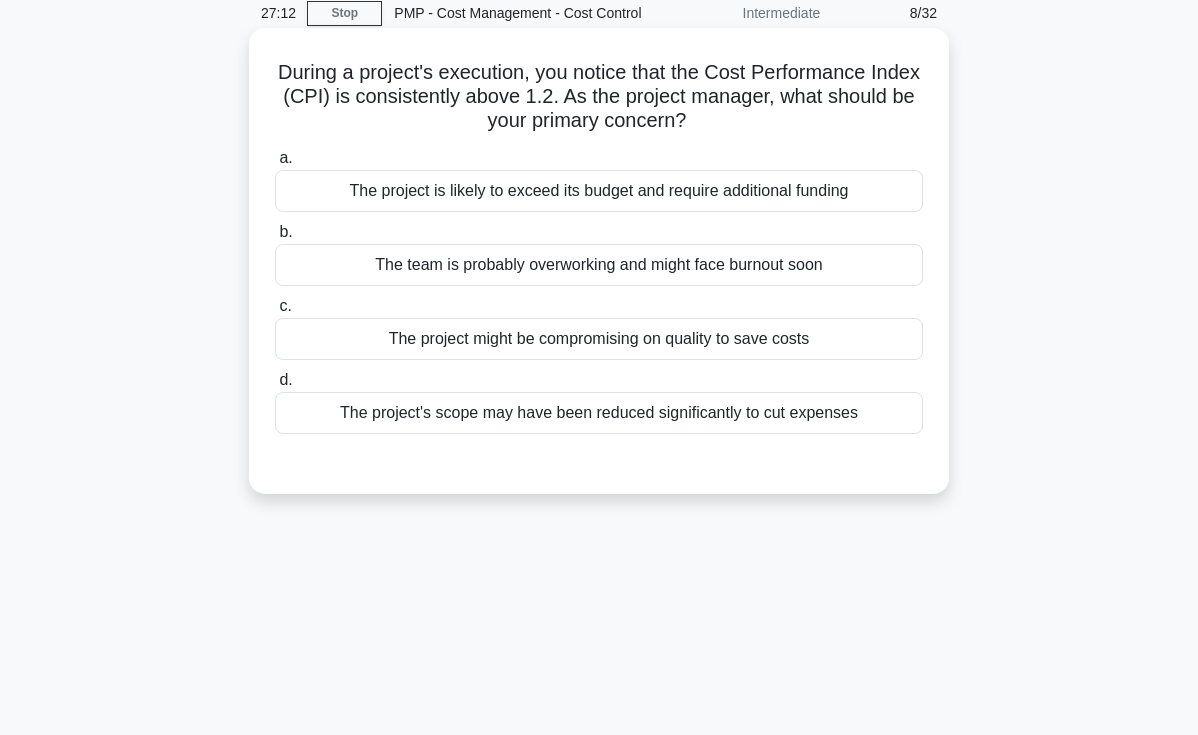 scroll, scrollTop: 0, scrollLeft: 0, axis: both 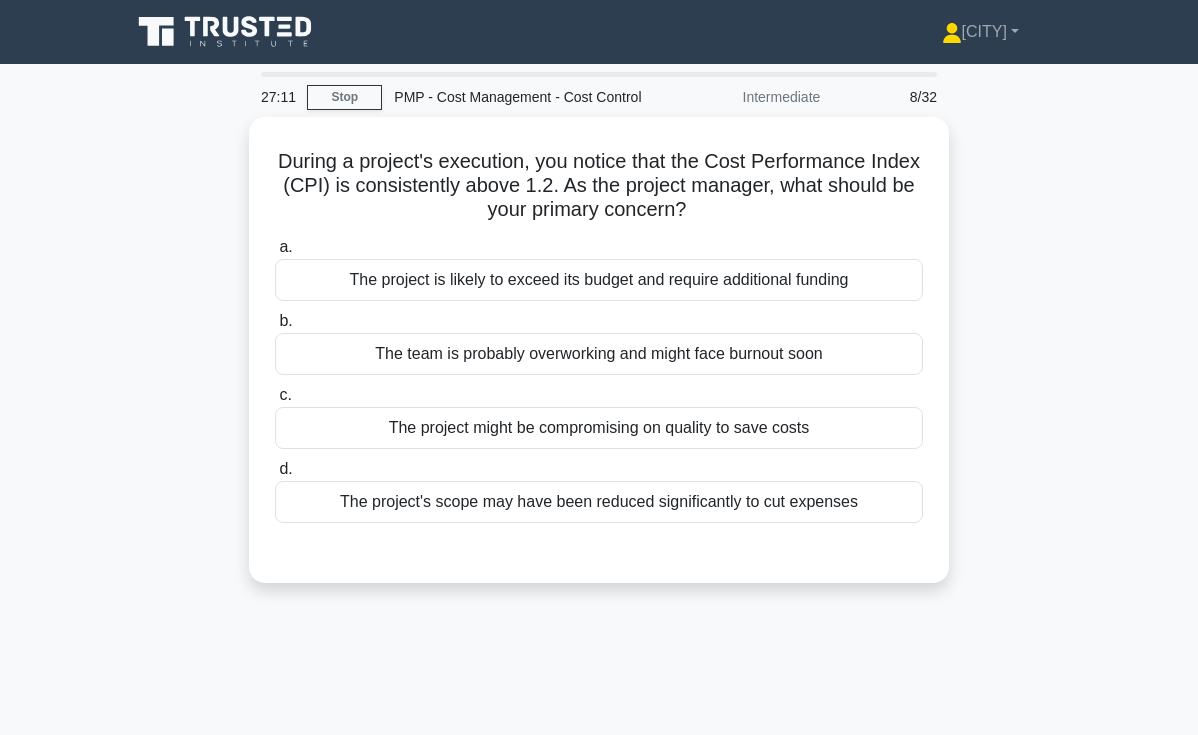 click on "During a project's execution, you notice that the Cost Performance Index (CPI) is consistently above 1.2. As the project manager, what should be your primary concern?
.spinner_0XTQ{transform-origin:center;animation:spinner_y6GP .75s linear infinite}@keyframes spinner_y6GP{100%{transform:rotate(360deg)}}
a.
The project is likely to exceed its budget and require additional funding
b. c. d." at bounding box center [599, 362] 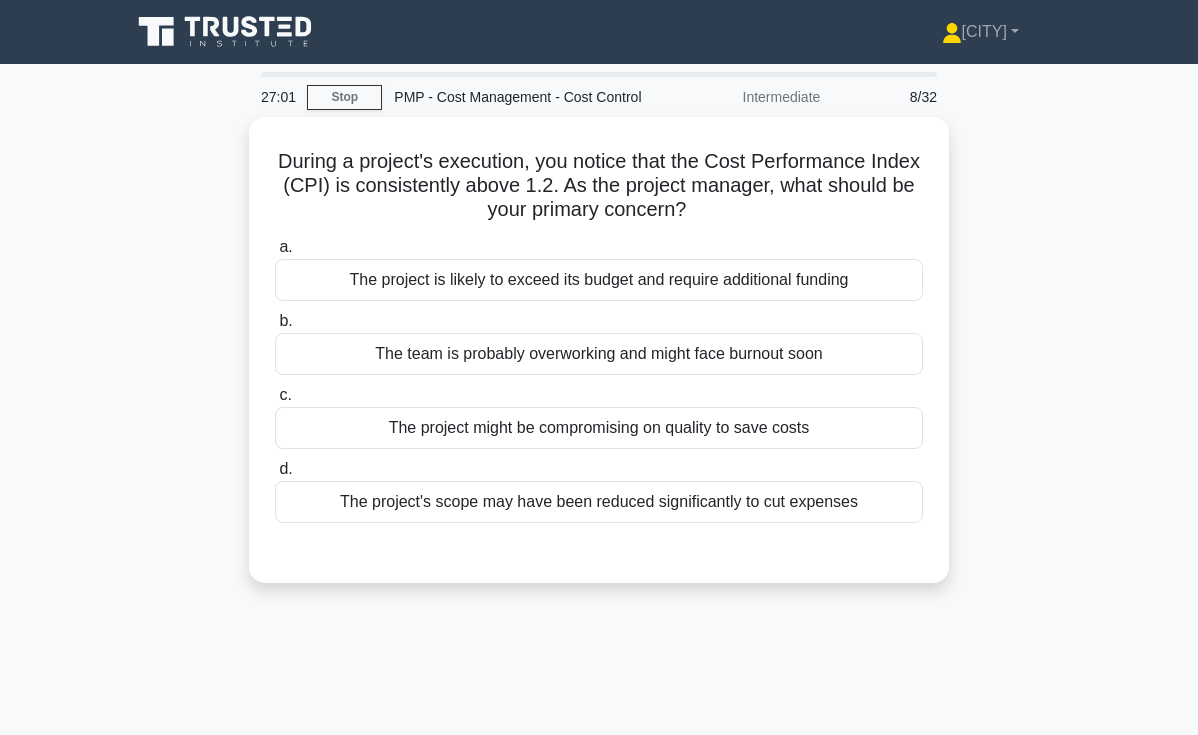 click on "During a project's execution, you notice that the Cost Performance Index (CPI) is consistently above 1.2. As the project manager, what should be your primary concern?
.spinner_0XTQ{transform-origin:center;animation:spinner_y6GP .75s linear infinite}@keyframes spinner_y6GP{100%{transform:rotate(360deg)}}
a.
The project is likely to exceed its budget and require additional funding
b. c. d." at bounding box center [599, 362] 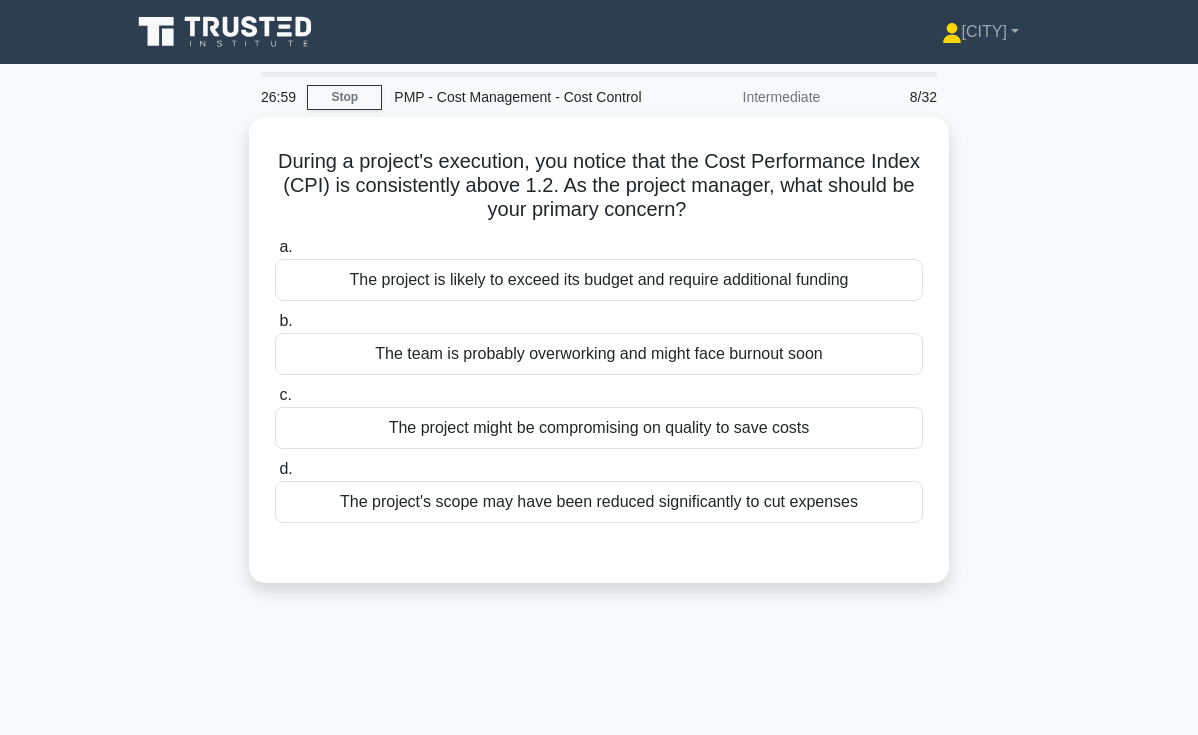 click on "26:59
Stop
PMP  - Cost Management  - Cost Control
Intermediate
8/32
During a project's execution, you notice that the Cost Performance Index (CPI) is consistently above 1.2. As the project manager, what should be your primary concern?
.spinner_0XTQ{transform-origin:center;animation:spinner_y6GP .75s linear infinite}@keyframes spinner_y6GP{100%{transform:rotate(360deg)}}
a.
b. c. d." at bounding box center (599, 572) 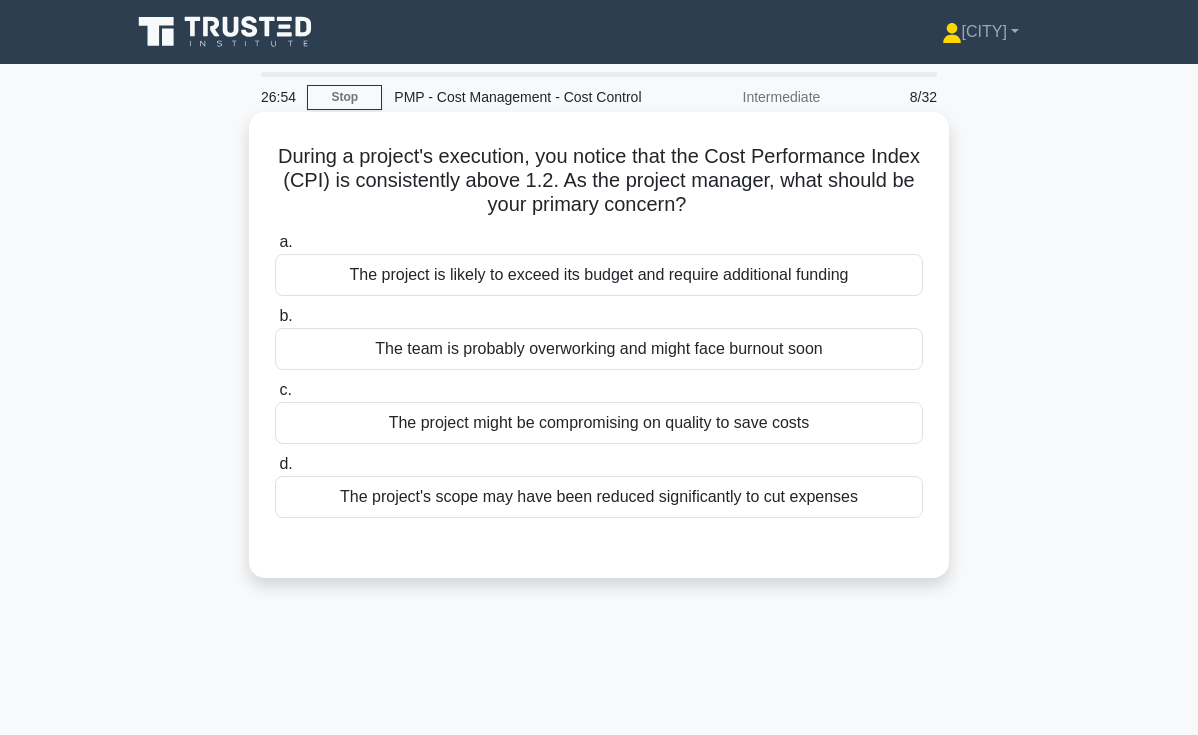 click on "The project might be compromising on quality to save costs" at bounding box center (599, 423) 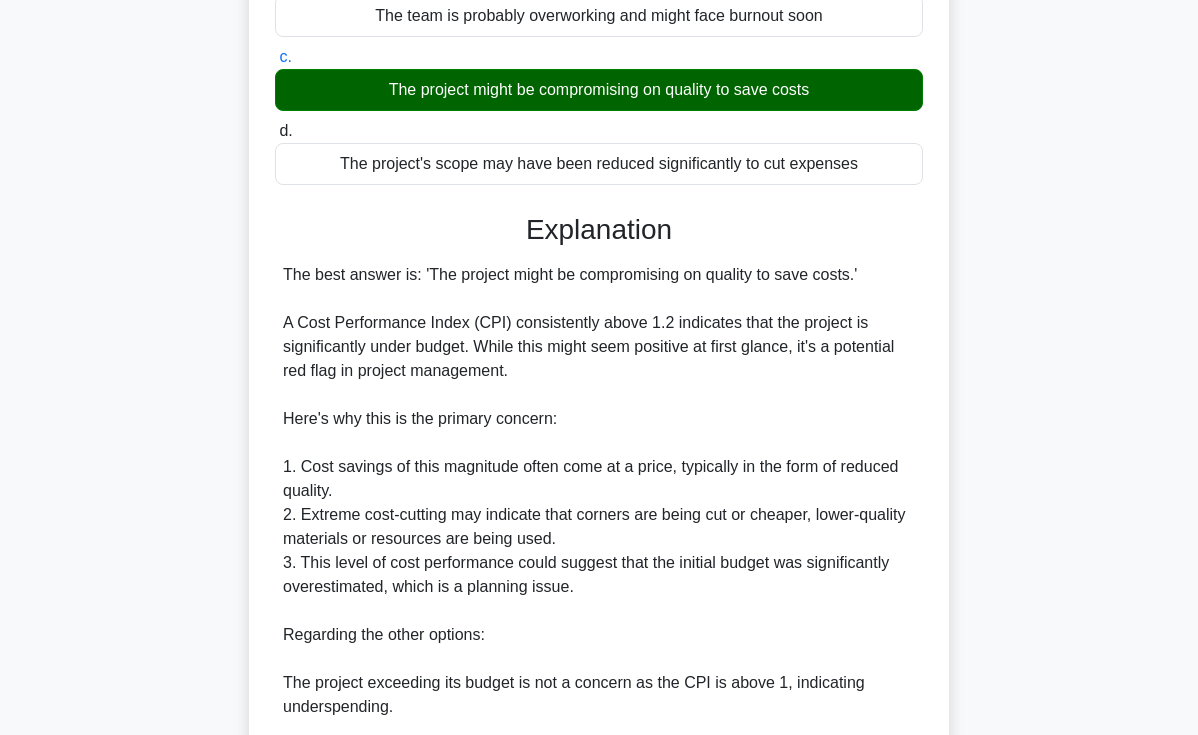 scroll, scrollTop: 335, scrollLeft: 0, axis: vertical 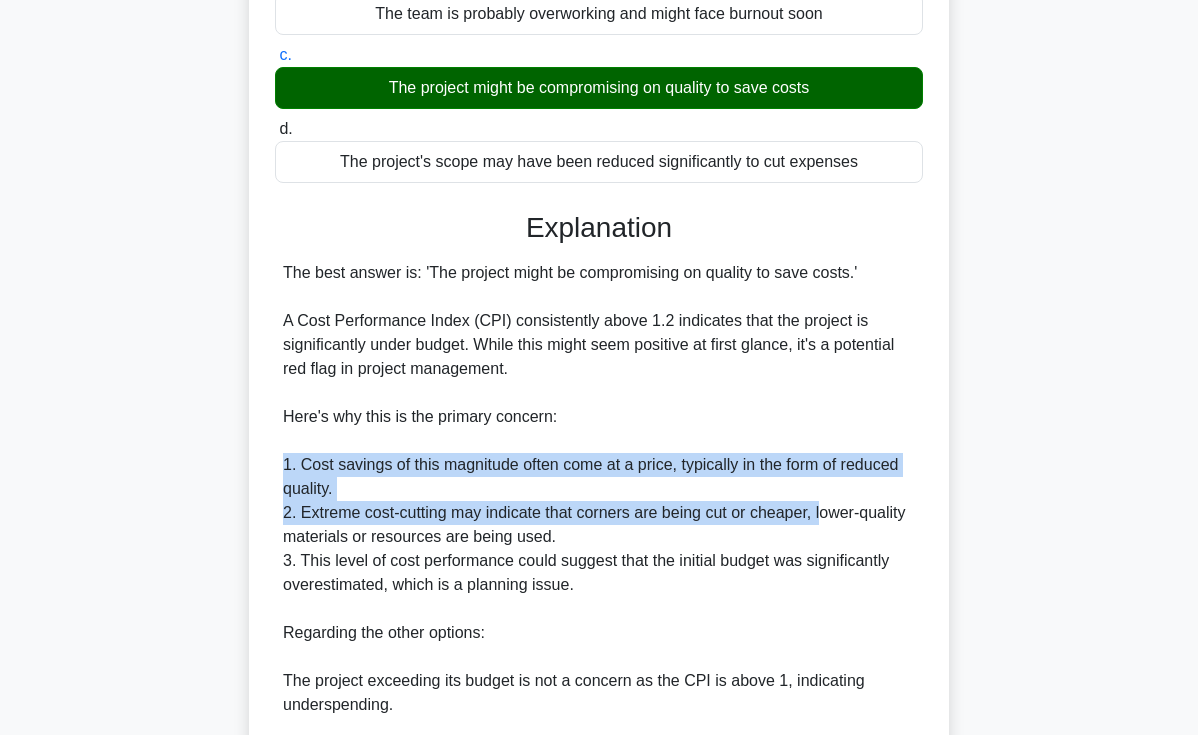 drag, startPoint x: 822, startPoint y: 514, endPoint x: 566, endPoint y: 559, distance: 259.925 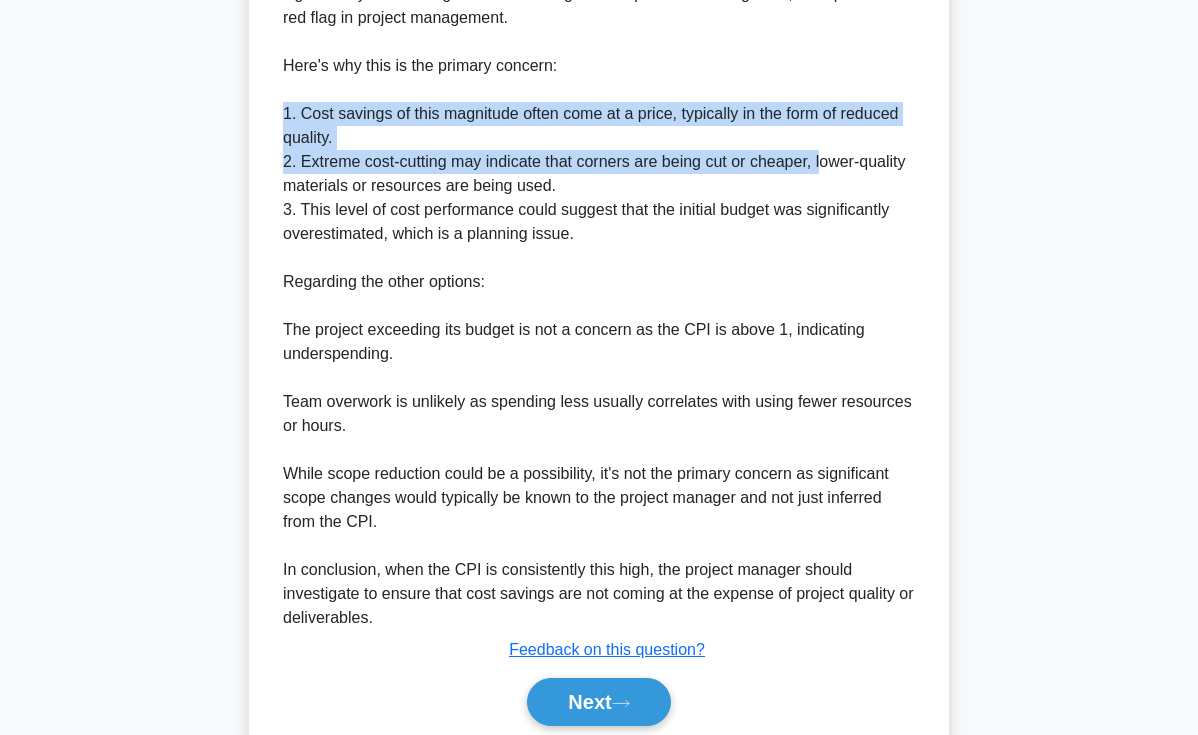 scroll, scrollTop: 692, scrollLeft: 0, axis: vertical 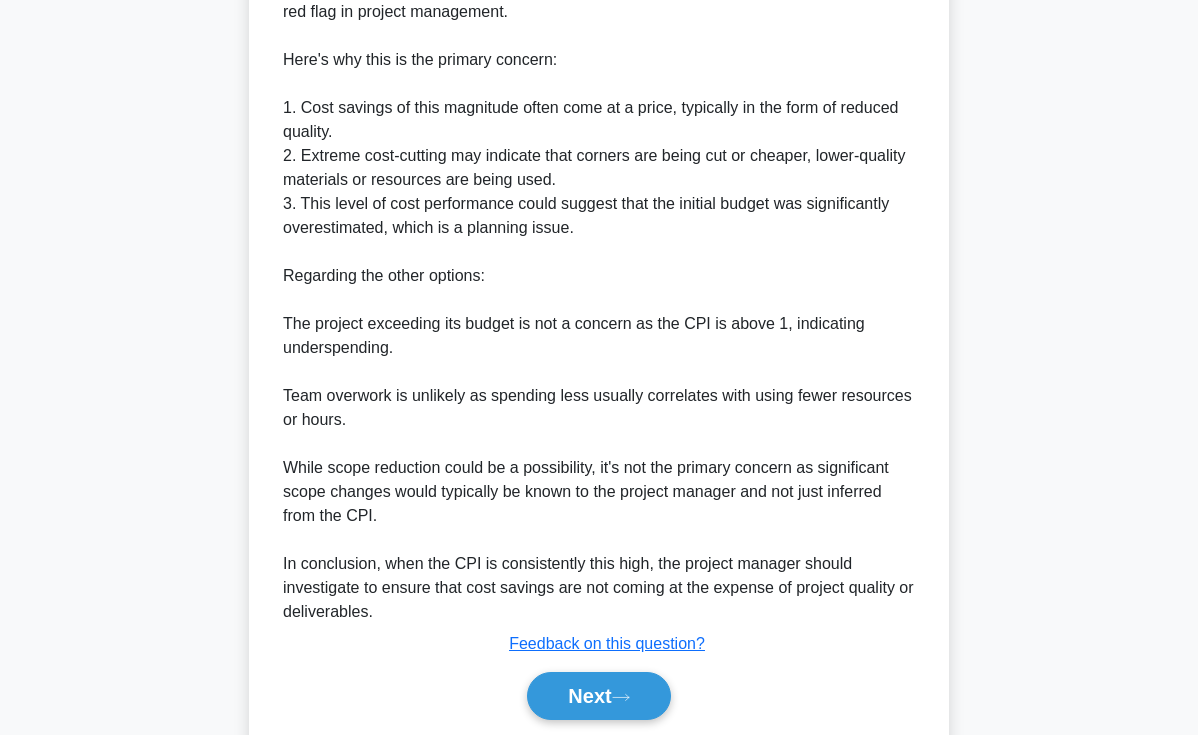 click on "Next" at bounding box center [599, 696] 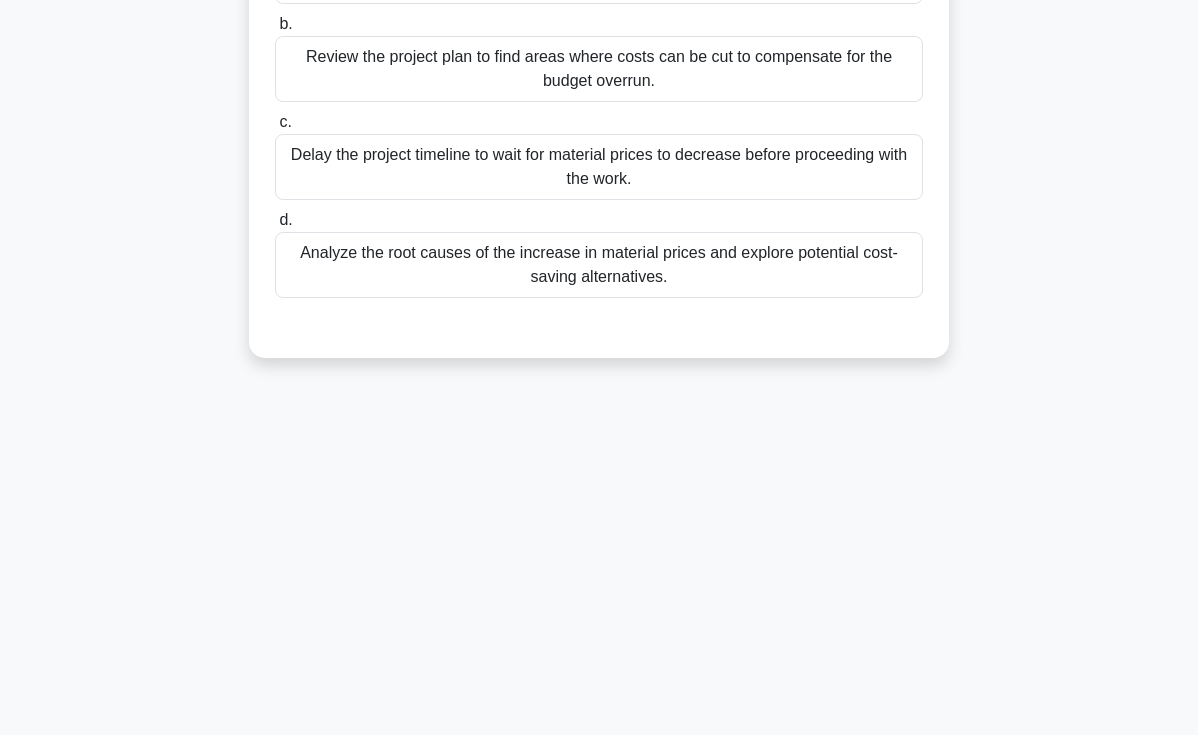 scroll, scrollTop: 345, scrollLeft: 0, axis: vertical 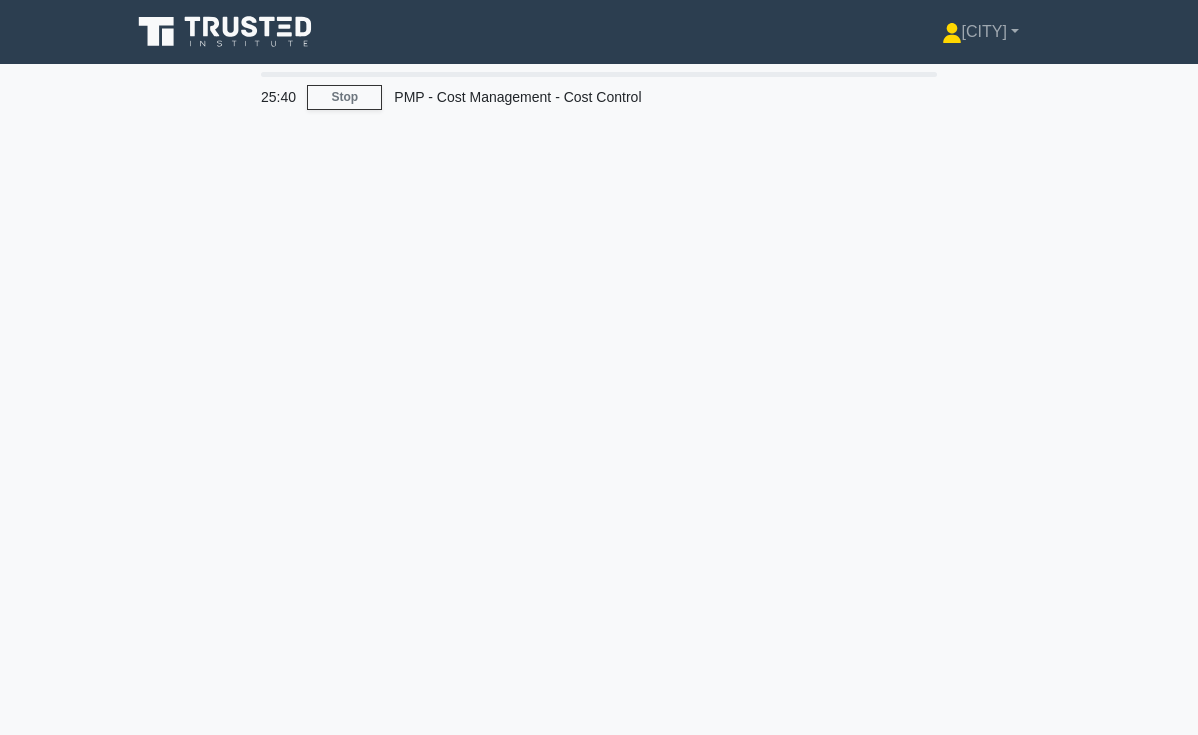 click on "25:40
Stop
PMP  - Cost Management  - Cost Control" at bounding box center [599, 572] 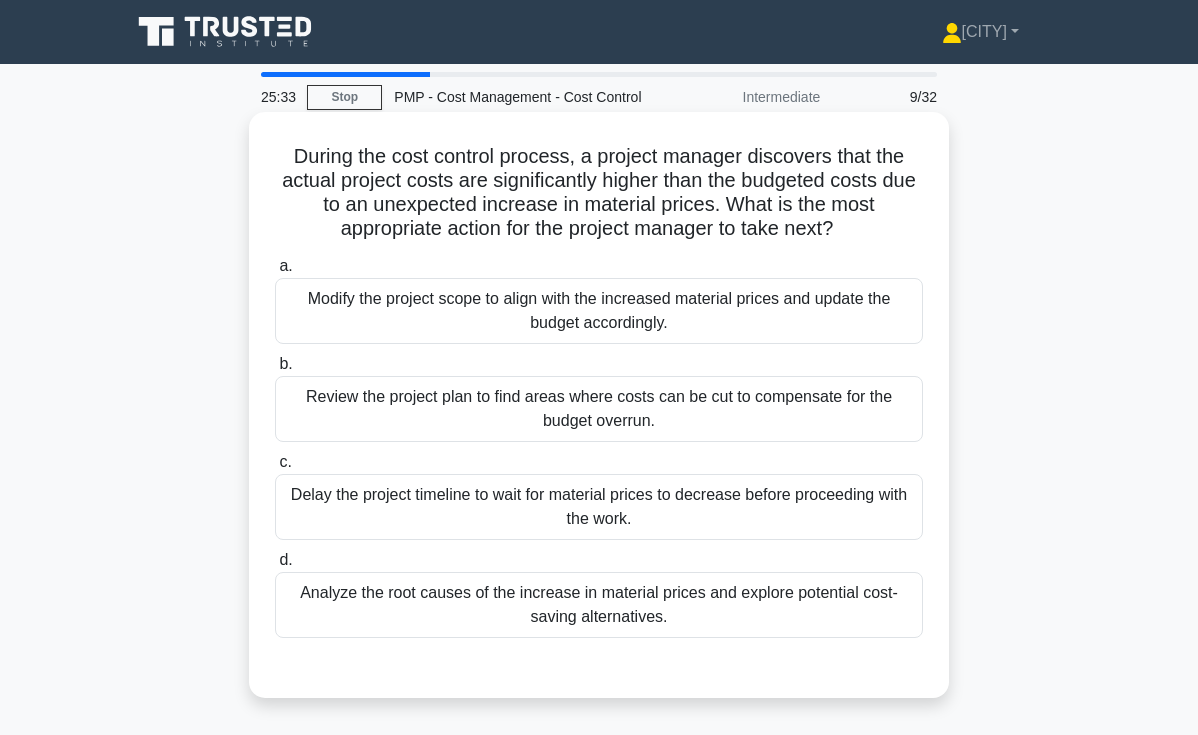 drag, startPoint x: 741, startPoint y: 204, endPoint x: 905, endPoint y: 246, distance: 169.29265 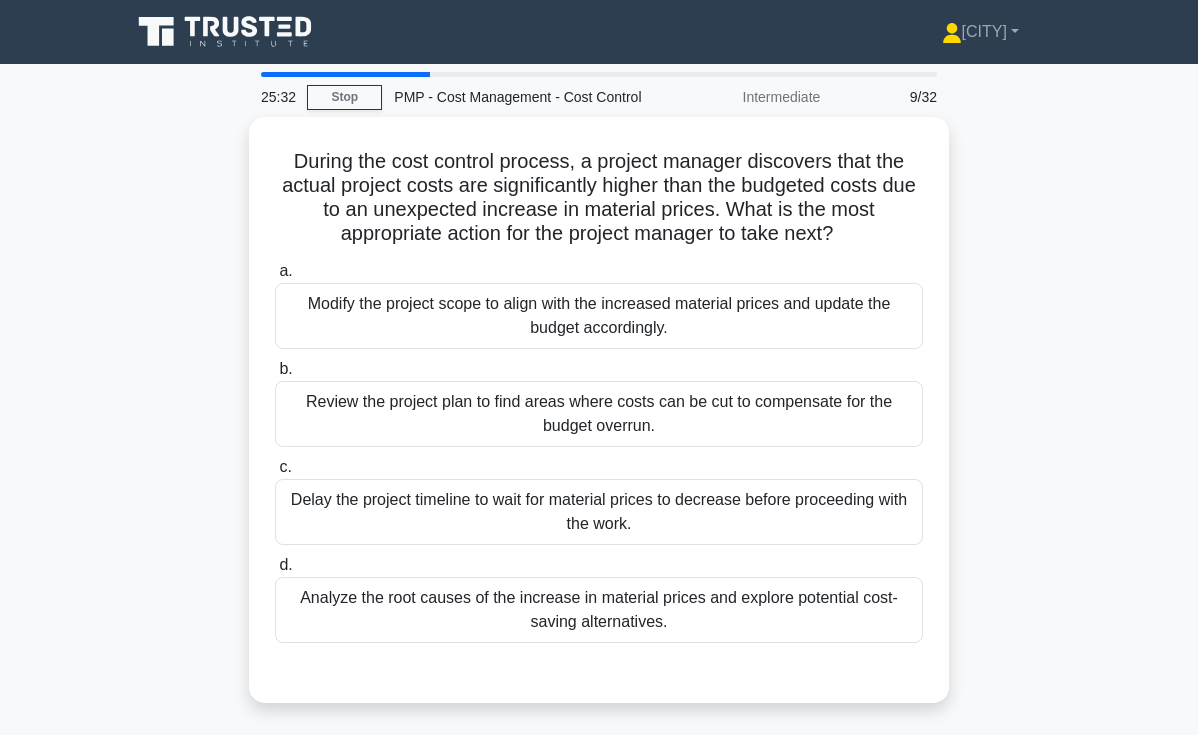 click on "[TIME]
Stop
PMP  - Cost Management  - Cost Control
Intermediate
9/32
During the cost control process, a project manager discovers that the actual project costs are significantly higher than the budgeted costs due to an unexpected increase in material prices. What is the most appropriate action for the project manager to take next?
.spinner_0XTQ{transform-origin:center;animation:spinner_y6GP .75s linear infinite}@keyframes spinner_y6GP{100%{transform:rotate(360deg)}}
a. b. c. d." at bounding box center [599, 572] 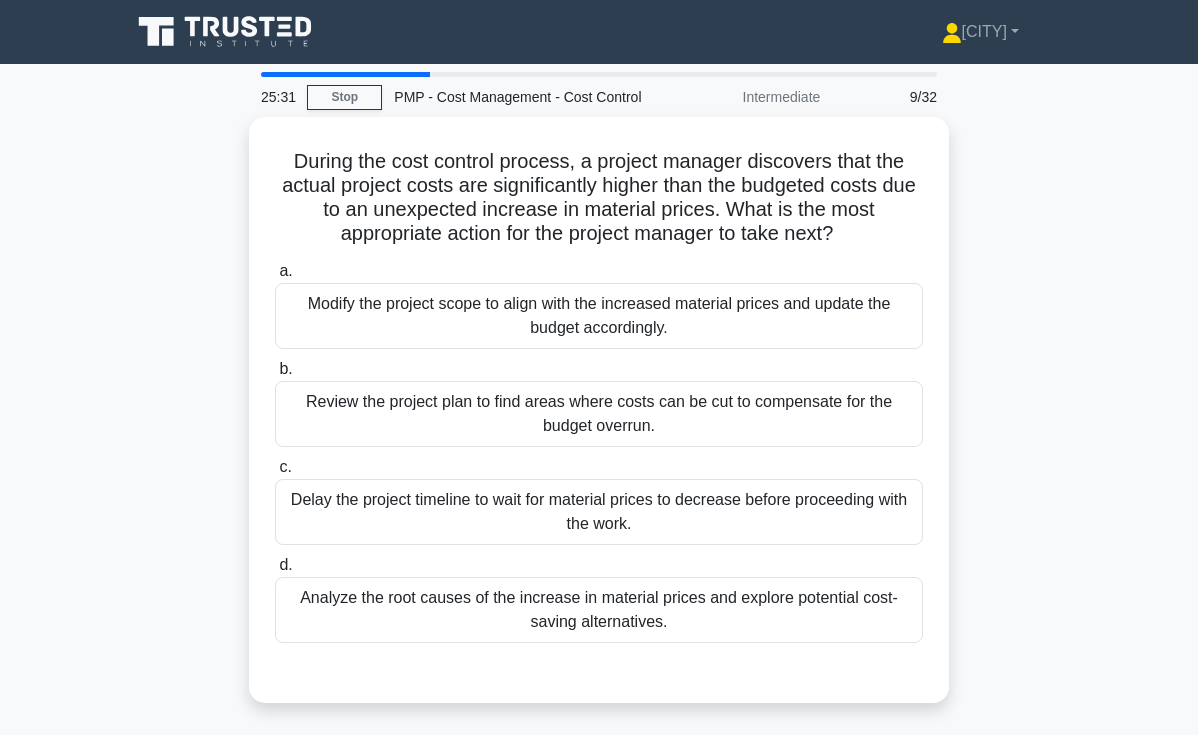 click on "During the cost control process, a project manager discovers that the actual project costs are significantly higher than the budgeted costs due to an unexpected increase in material prices. What is the most appropriate action for the project manager to take next?
.spinner_0XTQ{transform-origin:center;animation:spinner_y6GP .75s linear infinite}@keyframes spinner_y6GP{100%{transform:rotate(360deg)}}
a.
b. c." at bounding box center [599, 422] 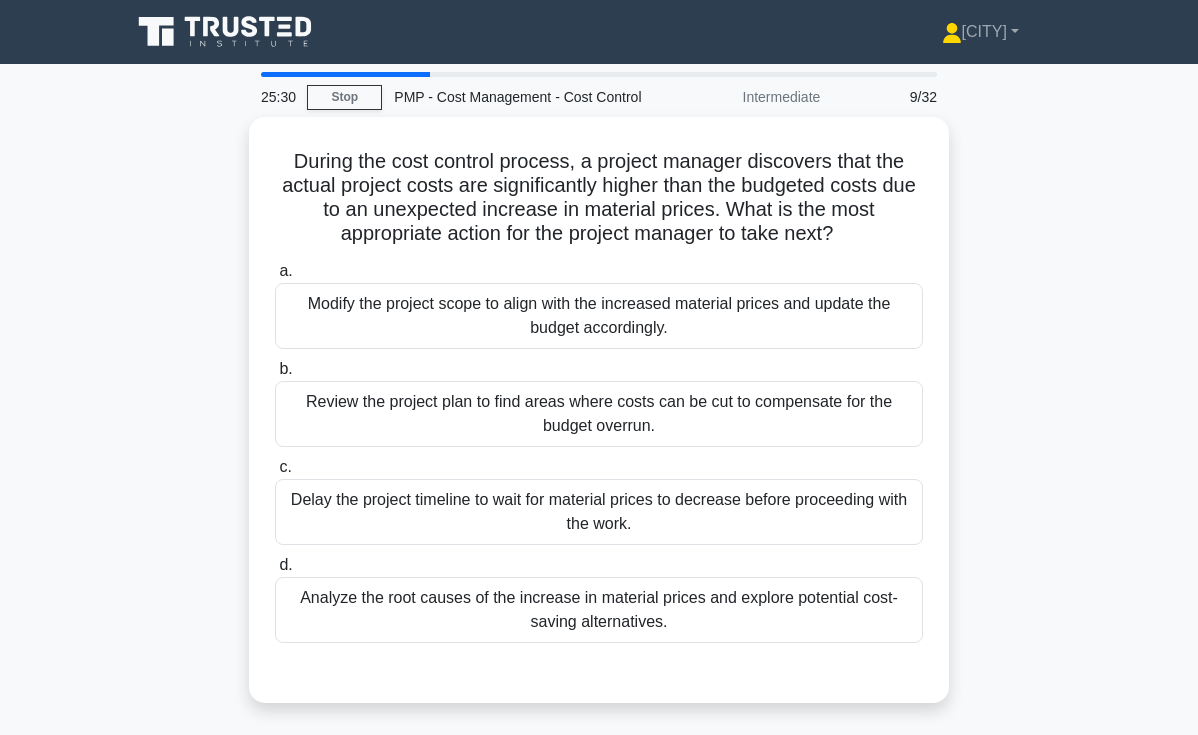 click on "During the cost control process, a project manager discovers that the actual project costs are significantly higher than the budgeted costs due to an unexpected increase in material prices. What is the most appropriate action for the project manager to take next?
.spinner_0XTQ{transform-origin:center;animation:spinner_y6GP .75s linear infinite}@keyframes spinner_y6GP{100%{transform:rotate(360deg)}}
a.
b. c." at bounding box center (599, 422) 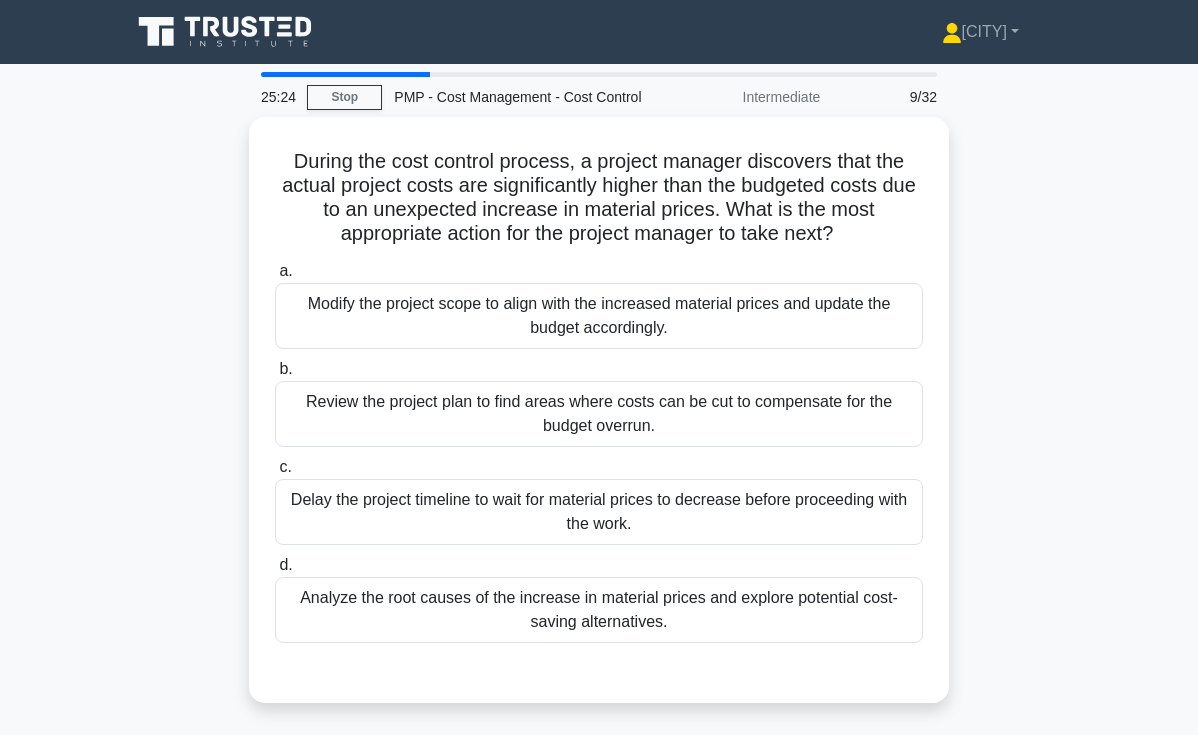 click on "During the cost control process, a project manager discovers that the actual project costs are significantly higher than the budgeted costs due to an unexpected increase in material prices. What is the most appropriate action for the project manager to take next?
.spinner_0XTQ{transform-origin:center;animation:spinner_y6GP .75s linear infinite}@keyframes spinner_y6GP{100%{transform:rotate(360deg)}}
a.
b. c." at bounding box center [599, 422] 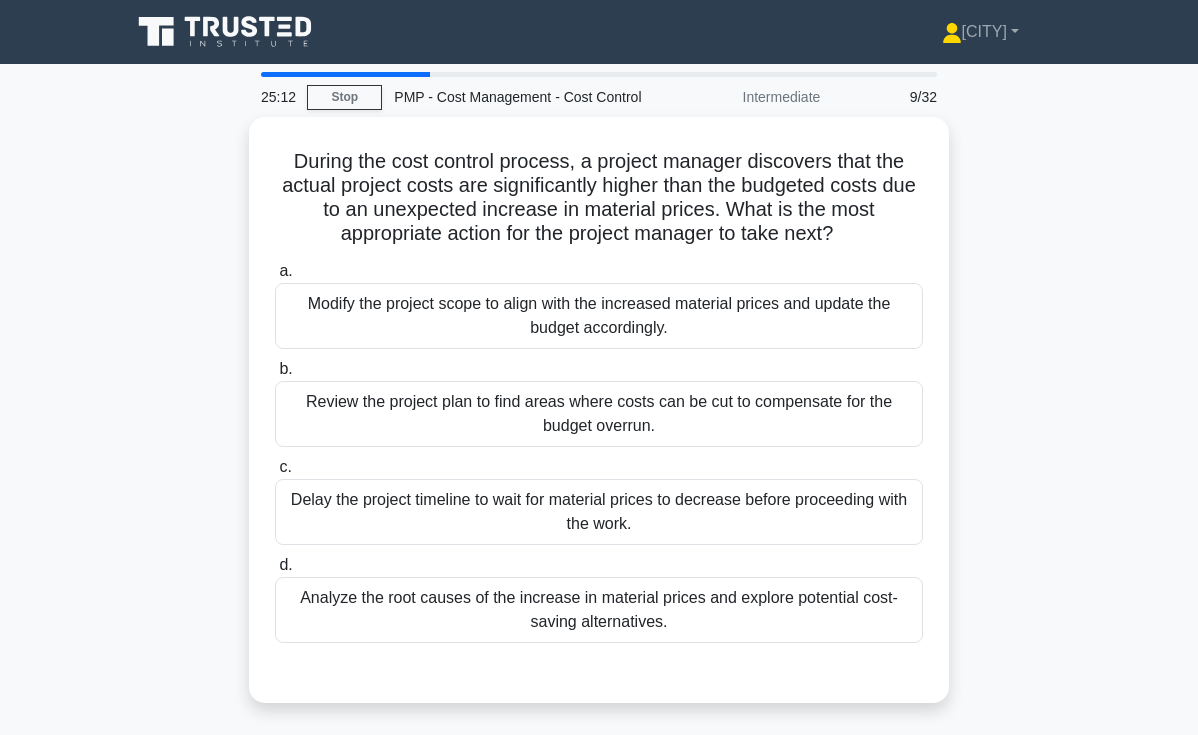 drag, startPoint x: 765, startPoint y: 401, endPoint x: 1069, endPoint y: 382, distance: 304.59317 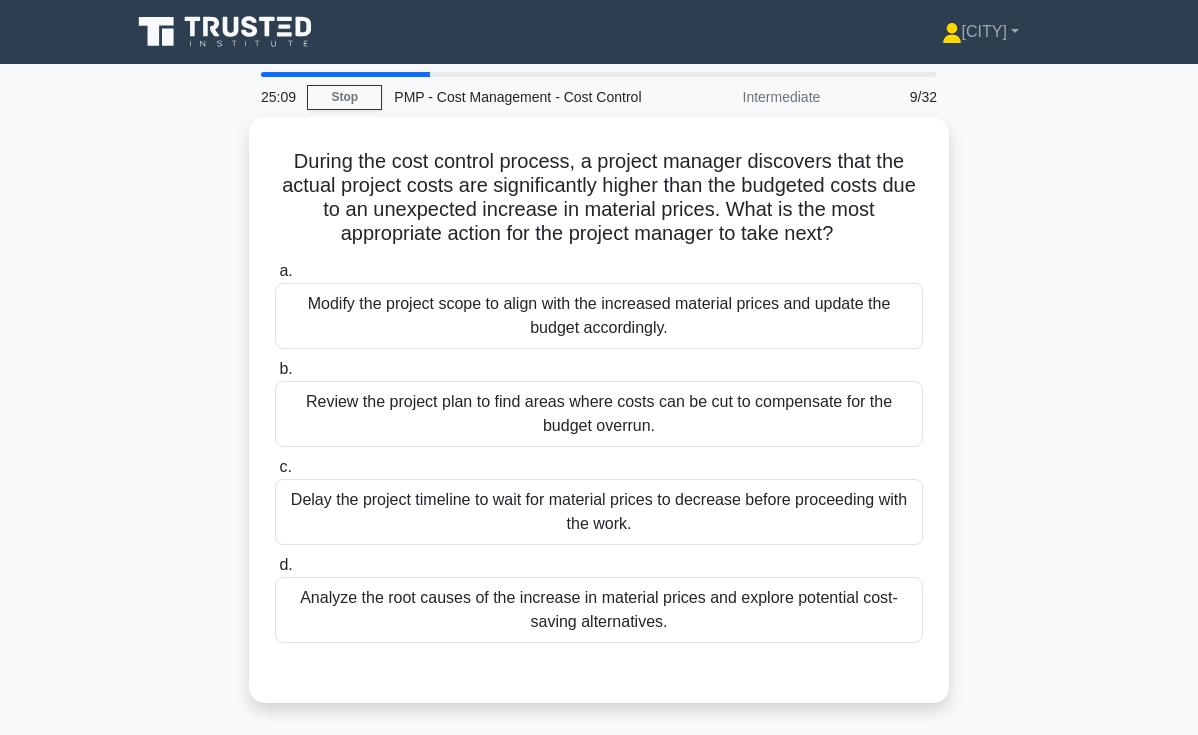 click on "During the cost control process, a project manager discovers that the actual project costs are significantly higher than the budgeted costs due to an unexpected increase in material prices. What is the most appropriate action for the project manager to take next?
.spinner_0XTQ{transform-origin:center;animation:spinner_y6GP .75s linear infinite}@keyframes spinner_y6GP{100%{transform:rotate(360deg)}}
a.
b. c." at bounding box center [599, 422] 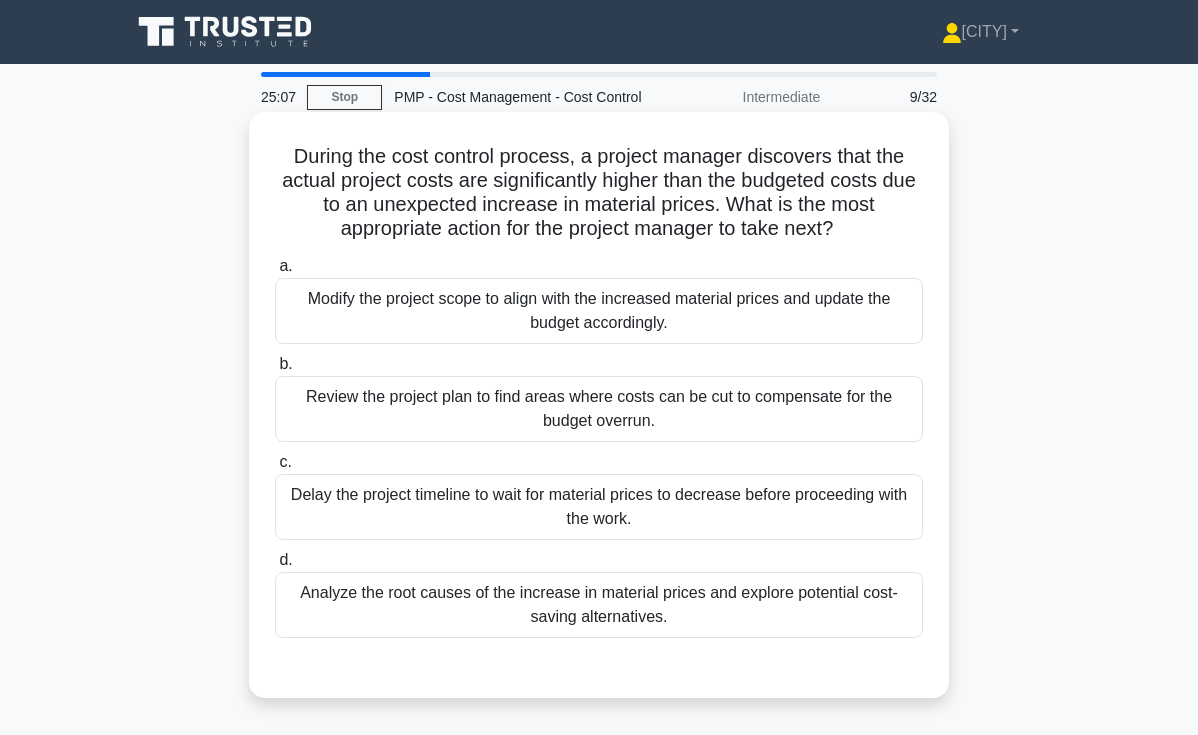 click on "Analyze the root causes of the increase in material prices and explore potential cost-saving alternatives." at bounding box center [599, 605] 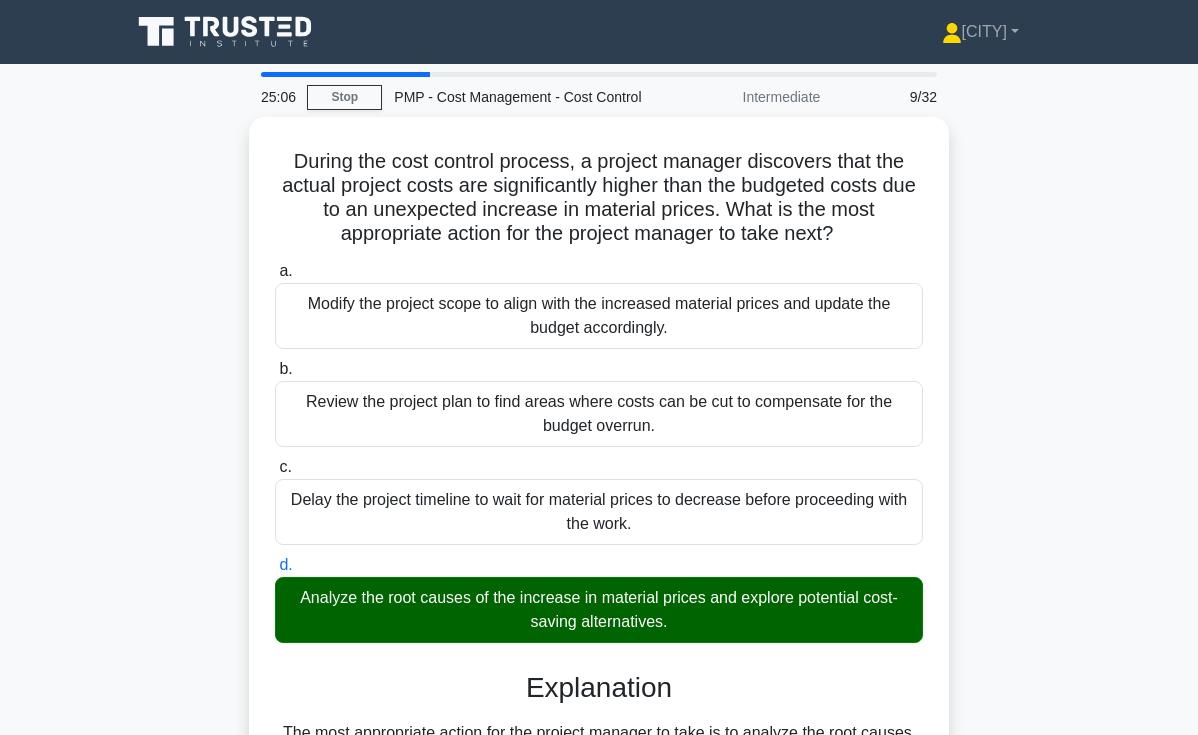 click on "During the cost control process, a project manager discovers that the actual project costs are significantly higher than the budgeted costs due to an unexpected increase in material prices. What is the most appropriate action for the project manager to take next?
.spinner_0XTQ{transform-origin:center;animation:spinner_y6GP .75s linear infinite}@keyframes spinner_y6GP{100%{transform:rotate(360deg)}}
a.
b. c." at bounding box center (599, 730) 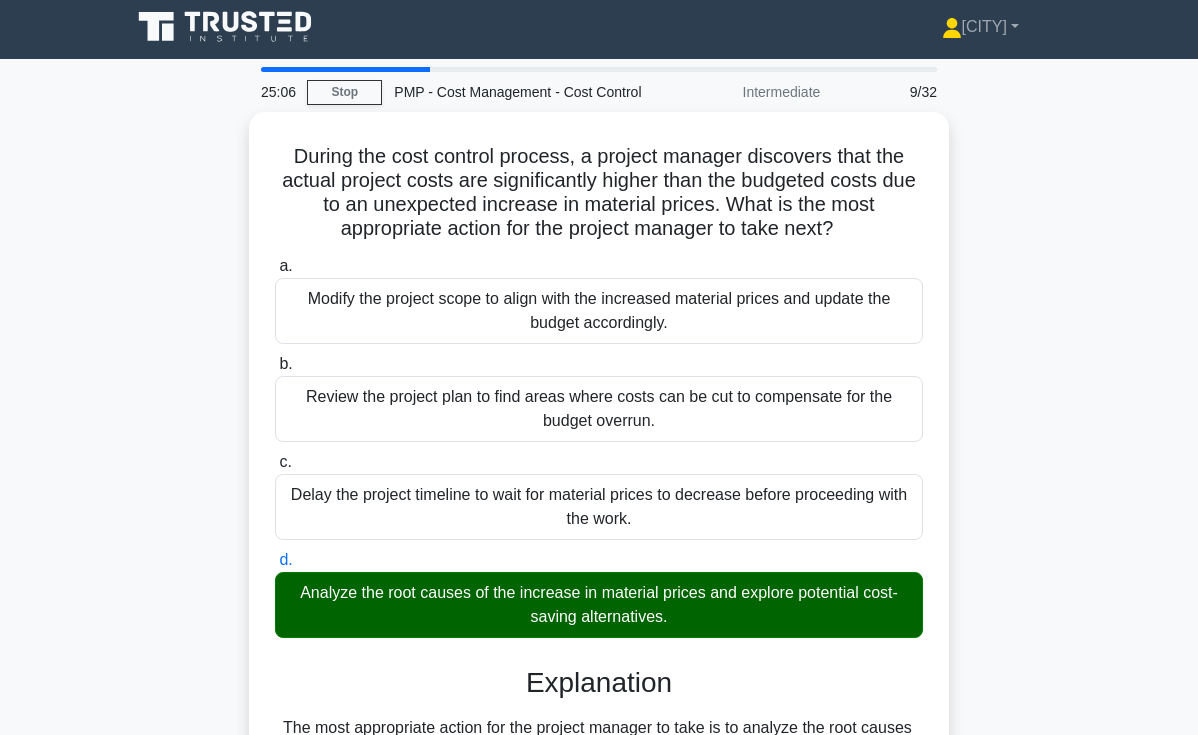 scroll, scrollTop: 309, scrollLeft: 0, axis: vertical 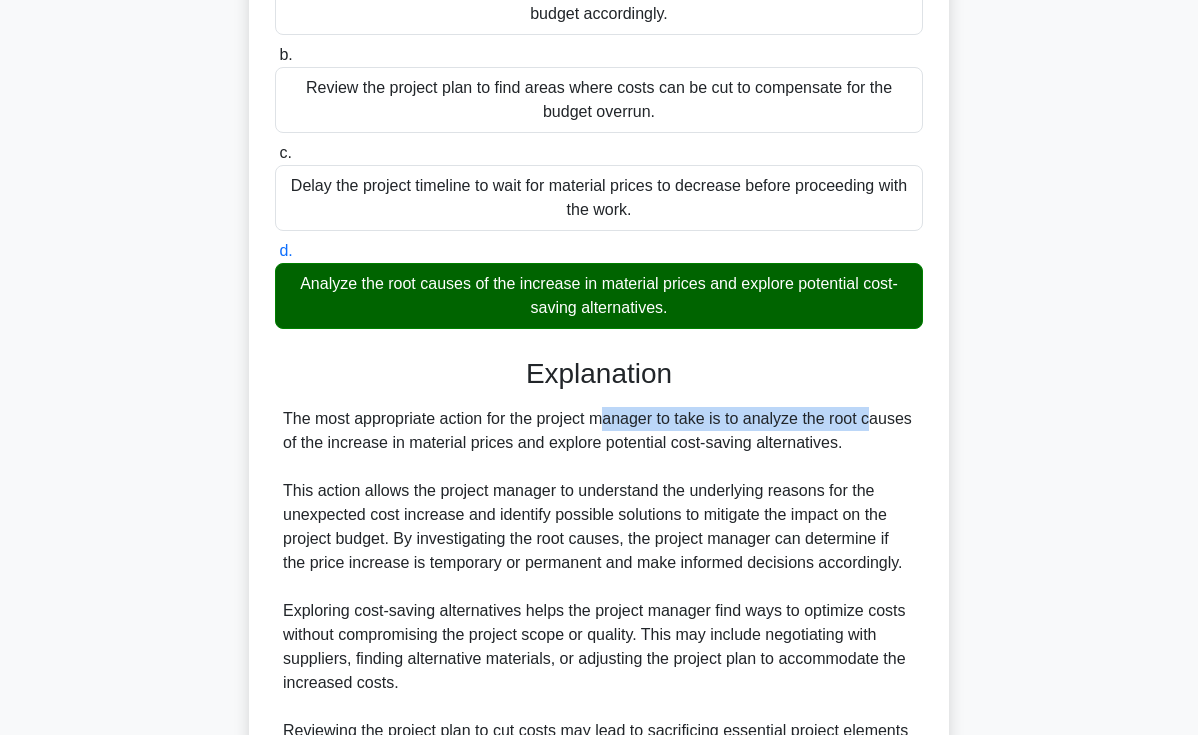 drag, startPoint x: 538, startPoint y: 420, endPoint x: 820, endPoint y: 434, distance: 282.3473 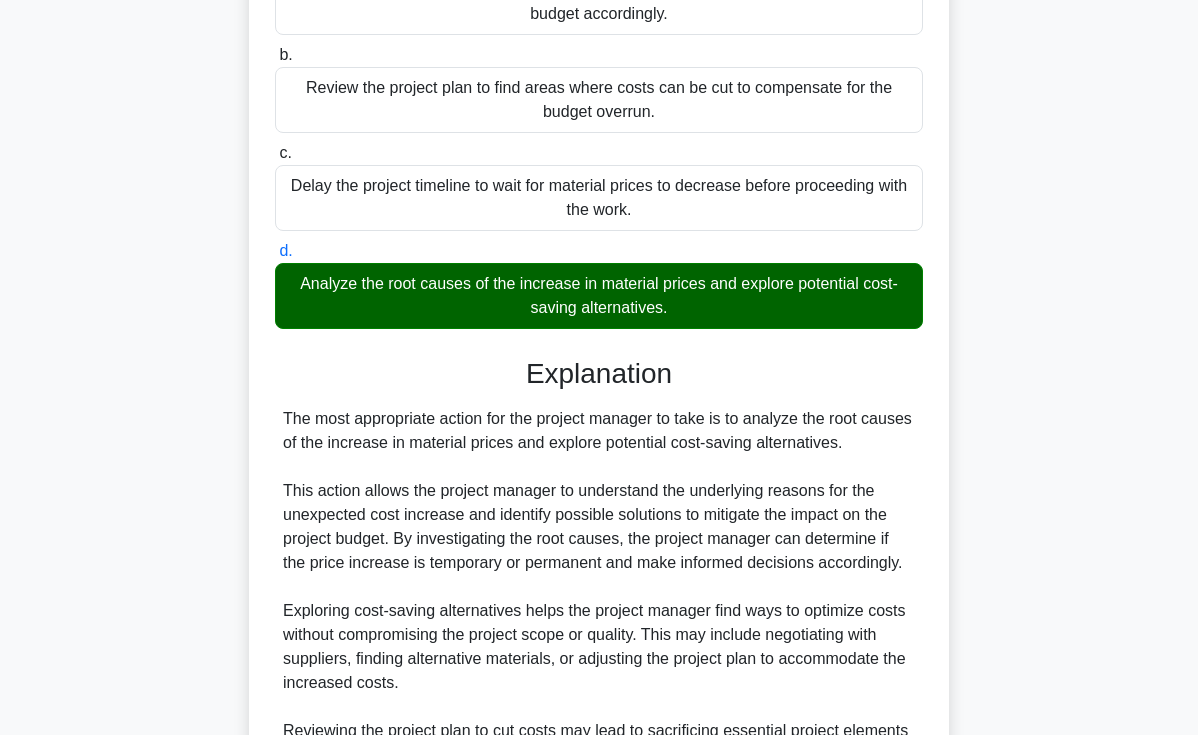 click on "The most appropriate action for the project manager to take is to analyze the root causes of the increase in material prices and explore potential cost-saving alternatives. This action allows the project manager to understand the underlying reasons for the unexpected cost increase and identify possible solutions to mitigate the impact on the project budget. By investigating the root causes, the project manager can determine if the price increase is temporary or permanent and make informed decisions accordingly. Exploring cost-saving alternatives helps the project manager find ways to optimize costs without compromising the project scope or quality. This may include negotiating with suppliers, finding alternative materials, or adjusting the project plan to accommodate the increased costs." at bounding box center [599, 635] 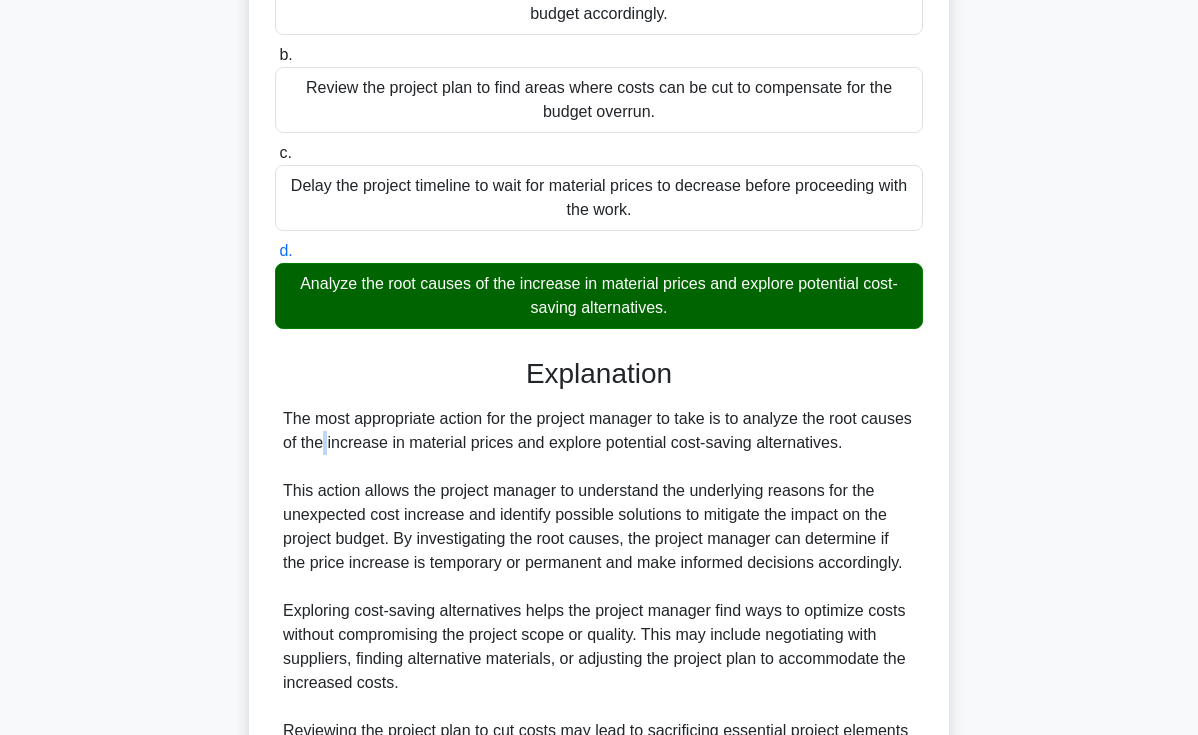 click on "The most appropriate action for the project manager to take is to analyze the root causes of the increase in material prices and explore potential cost-saving alternatives. This action allows the project manager to understand the underlying reasons for the unexpected cost increase and identify possible solutions to mitigate the impact on the project budget. By investigating the root causes, the project manager can determine if the price increase is temporary or permanent and make informed decisions accordingly. Exploring cost-saving alternatives helps the project manager find ways to optimize costs without compromising the project scope or quality. This may include negotiating with suppliers, finding alternative materials, or adjusting the project plan to accommodate the increased costs." at bounding box center [599, 635] 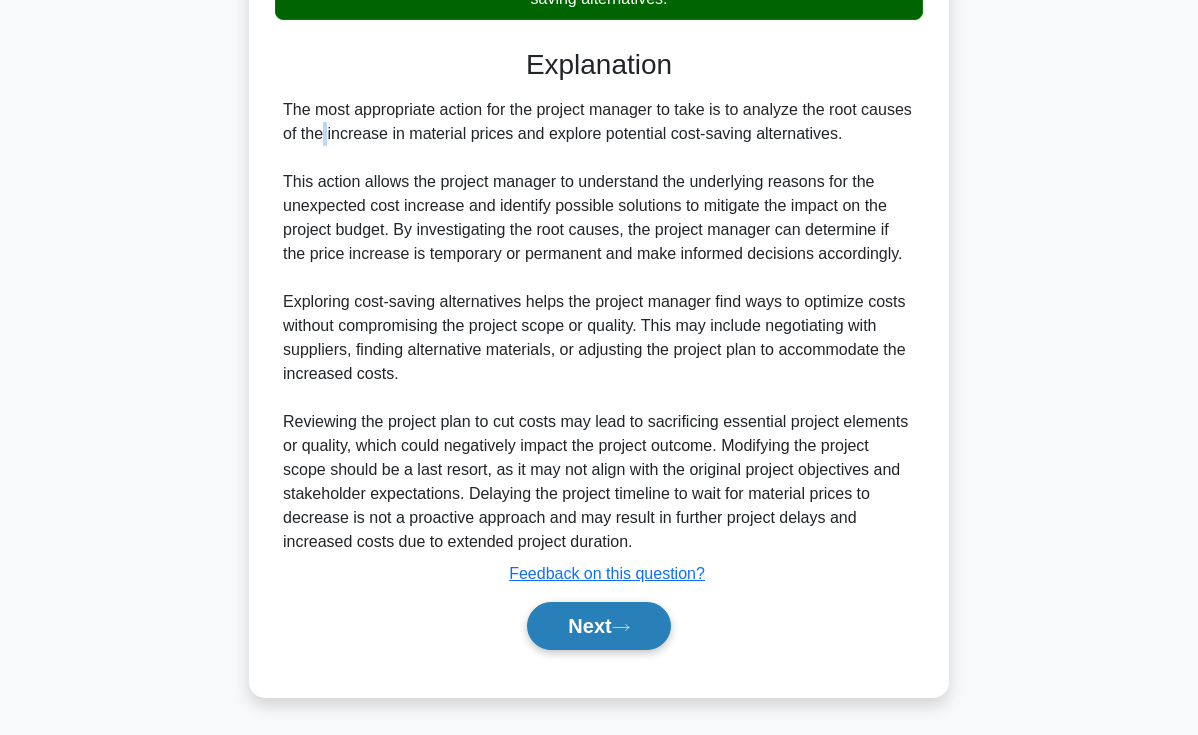 click on "Next" at bounding box center (598, 626) 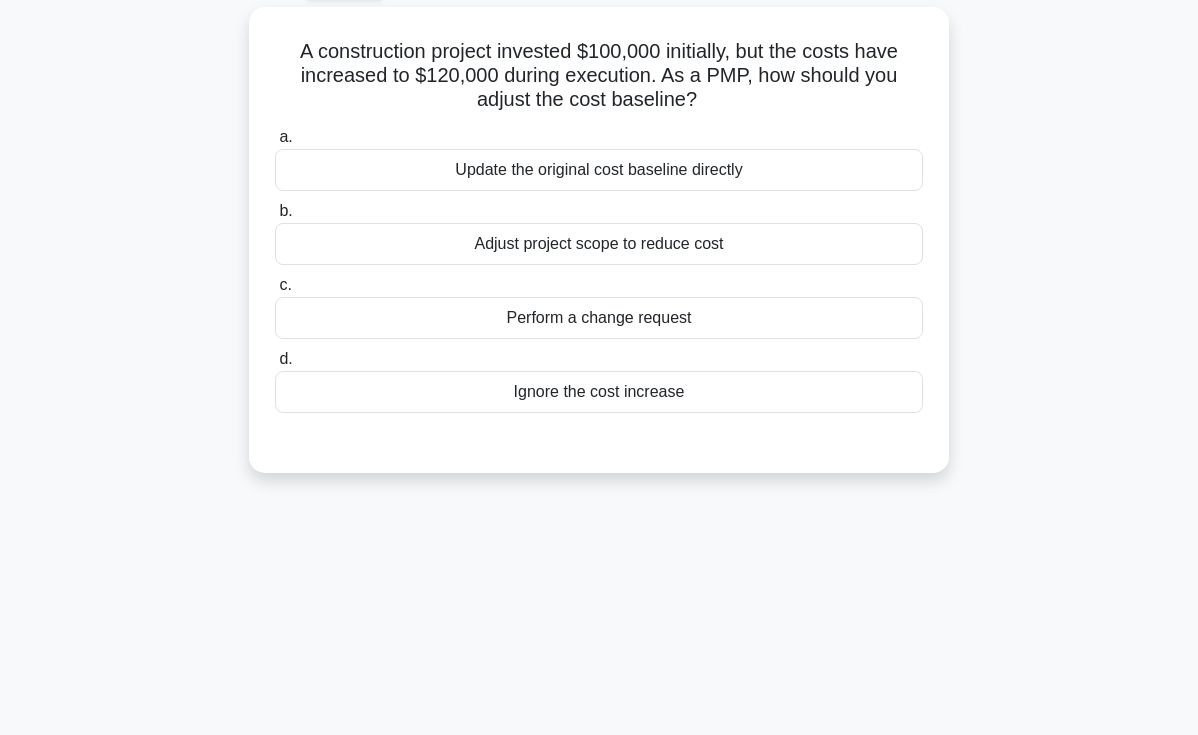scroll, scrollTop: 0, scrollLeft: 0, axis: both 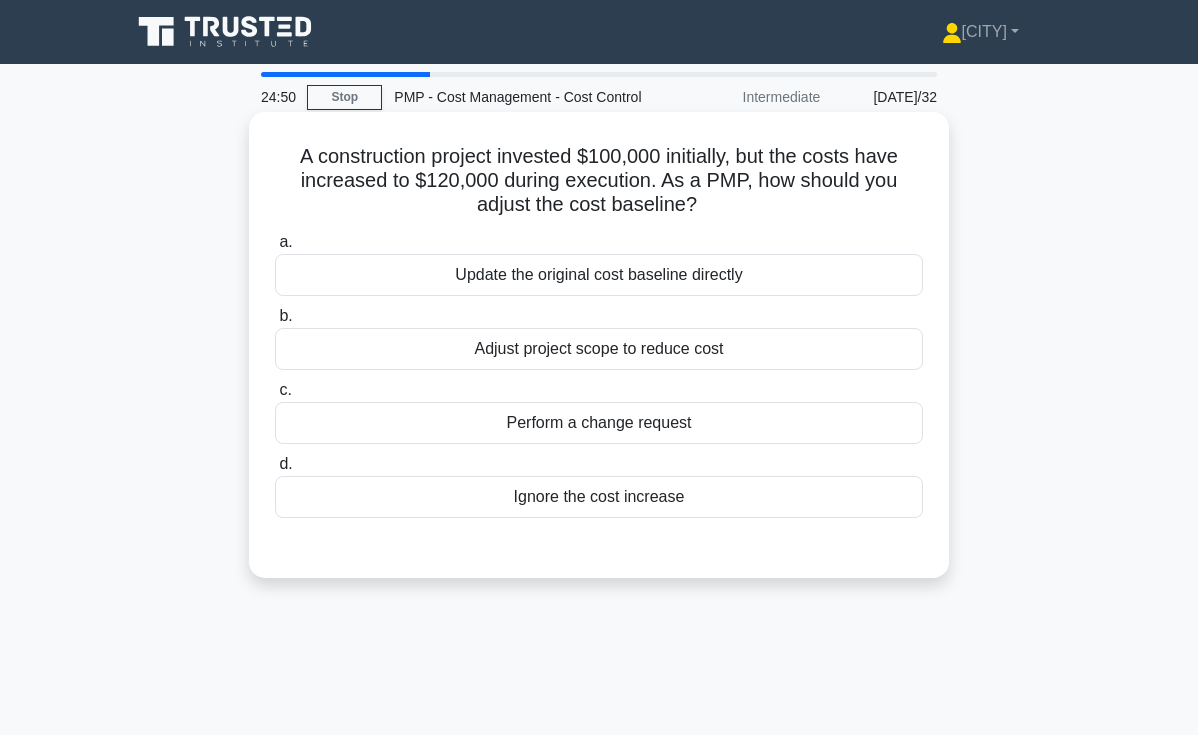 drag, startPoint x: 718, startPoint y: 185, endPoint x: 798, endPoint y: 207, distance: 82.96987 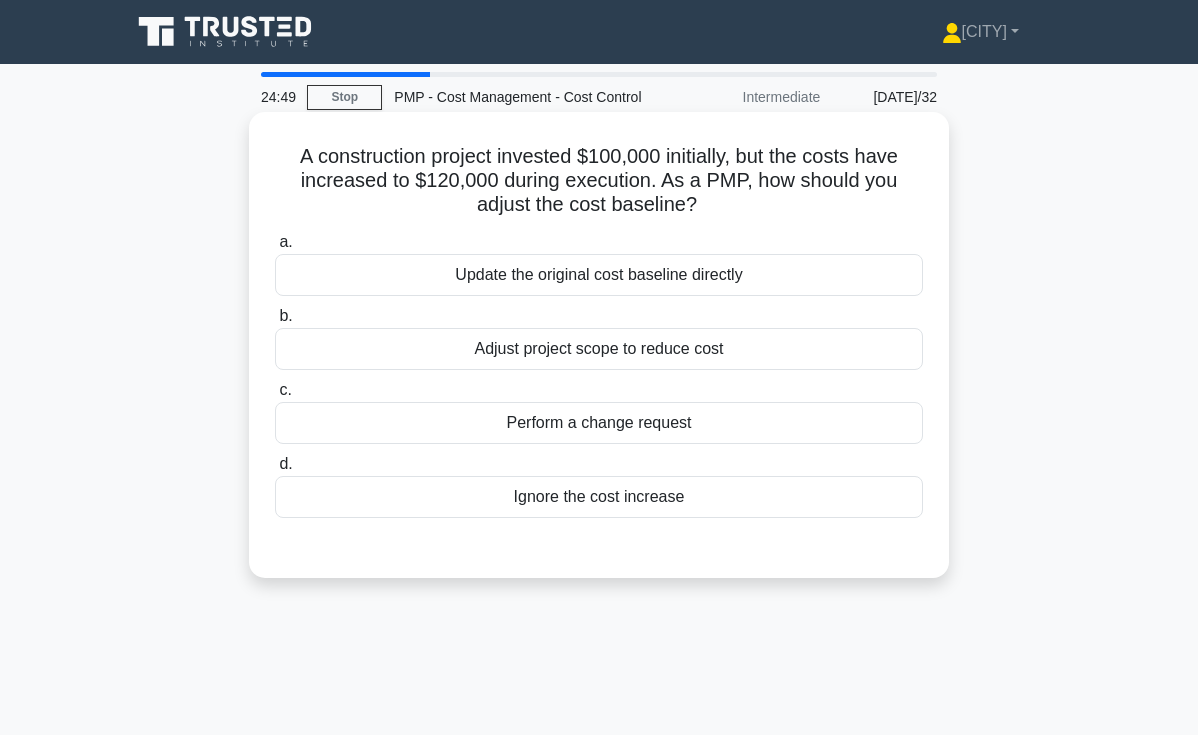click on "A construction project invested $100,000 initially, but the costs have increased to $120,000 during execution. As a PMP, how should you adjust the cost baseline?
.spinner_0XTQ{transform-origin:center;animation:spinner_y6GP .75s linear infinite}@keyframes spinner_y6GP{100%{transform:rotate(360deg)}}" at bounding box center [599, 181] 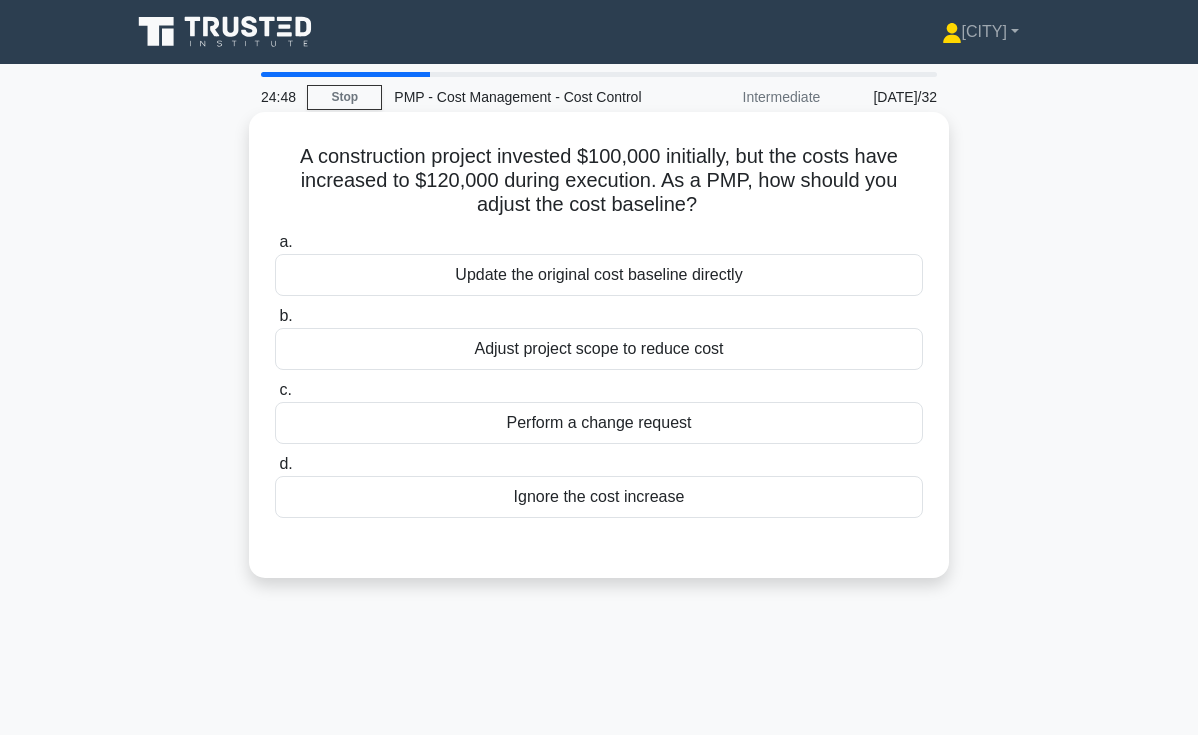 drag, startPoint x: 670, startPoint y: 191, endPoint x: 728, endPoint y: 214, distance: 62.39391 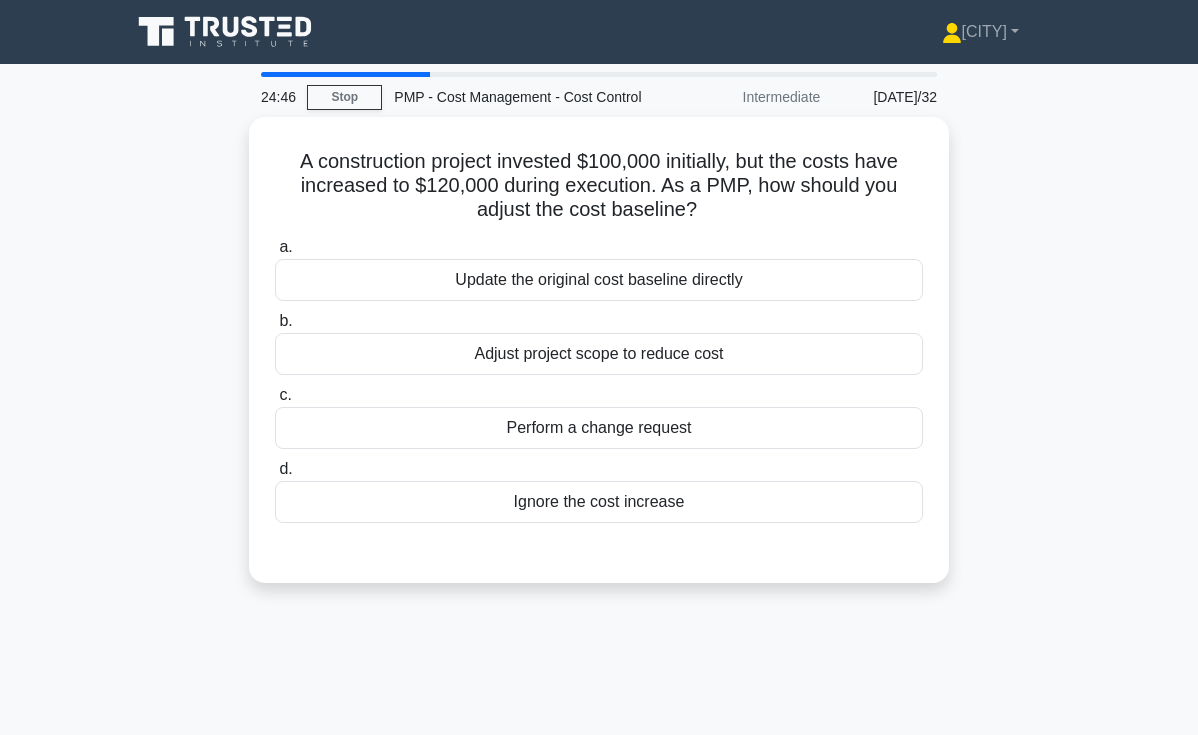 click on "A construction project invested $100,000 initially, but the costs have increased to $120,000 during execution. As a PMP, how should you adjust the cost baseline?
.spinner_0XTQ{transform-origin:center;animation:spinner_y6GP .75s linear infinite}@keyframes spinner_y6GP{100%{transform:rotate(360deg)}}
a.
Update the original cost baseline directly
b. c. d." at bounding box center [599, 362] 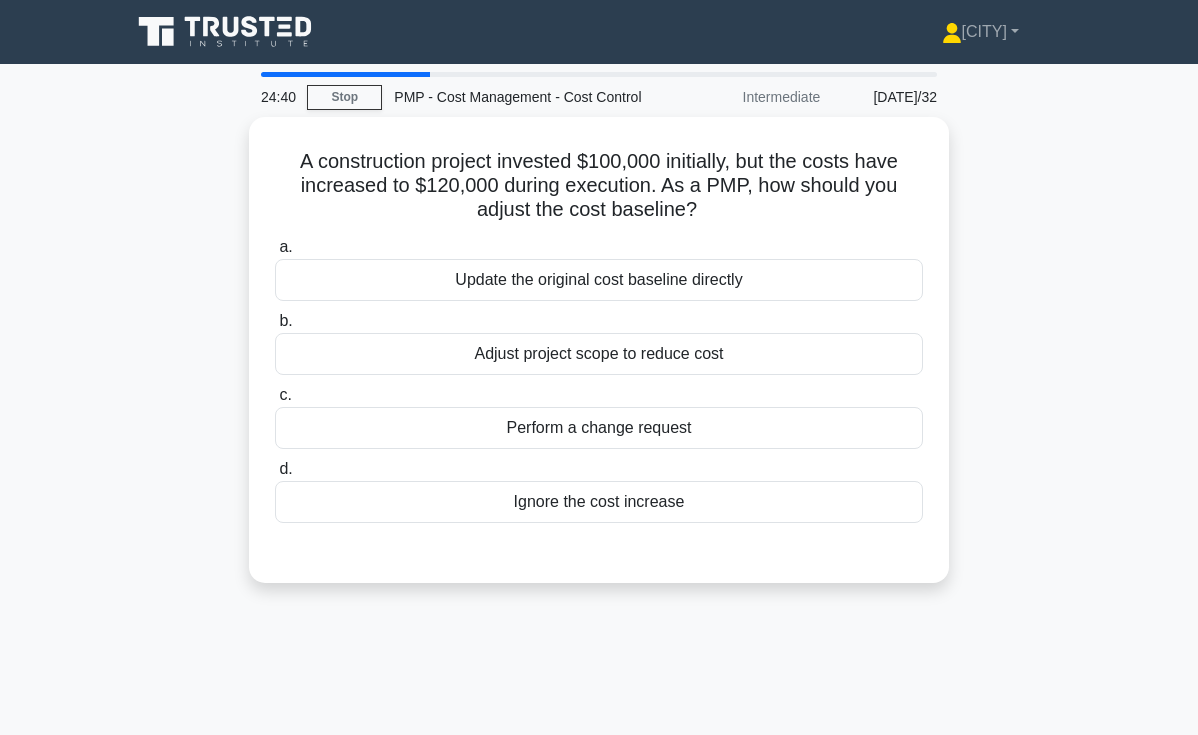 click on "A construction project invested $100,000 initially, but the costs have increased to $120,000 during execution. As a PMP, how should you adjust the cost baseline?
.spinner_0XTQ{transform-origin:center;animation:spinner_y6GP .75s linear infinite}@keyframes spinner_y6GP{100%{transform:rotate(360deg)}}
a.
Update the original cost baseline directly
b. c. d." at bounding box center (599, 362) 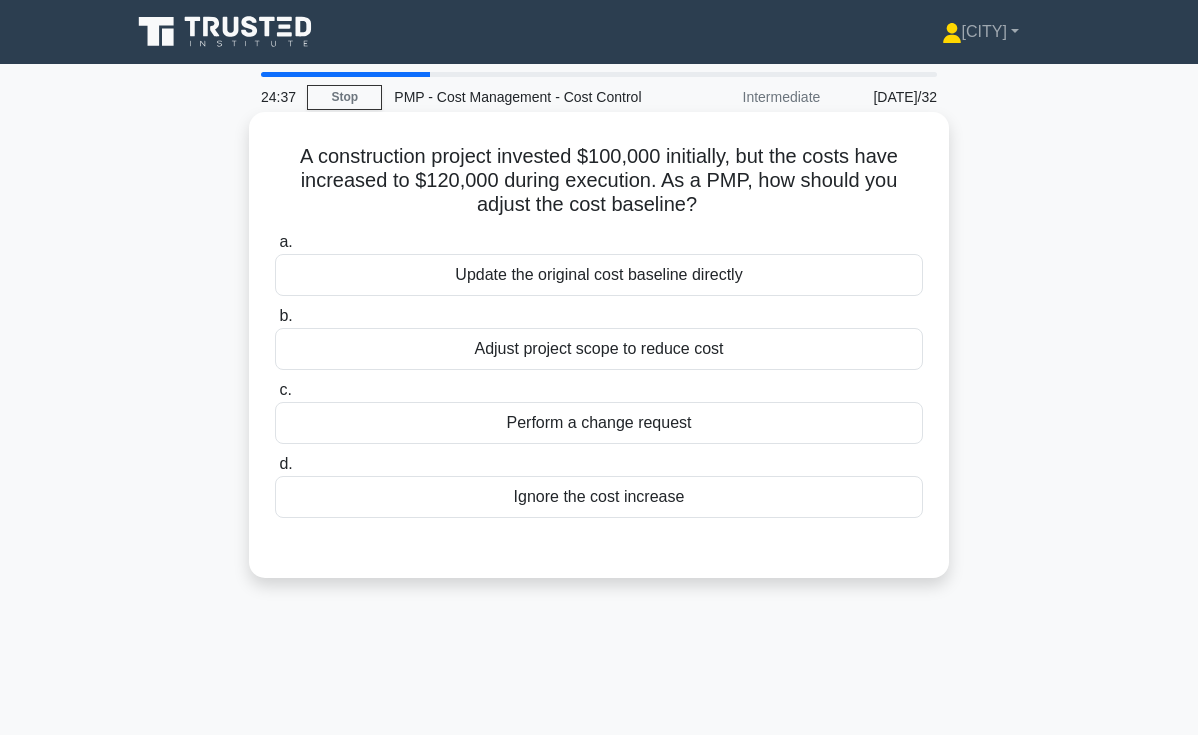 click on "Update the original cost baseline directly" at bounding box center (599, 275) 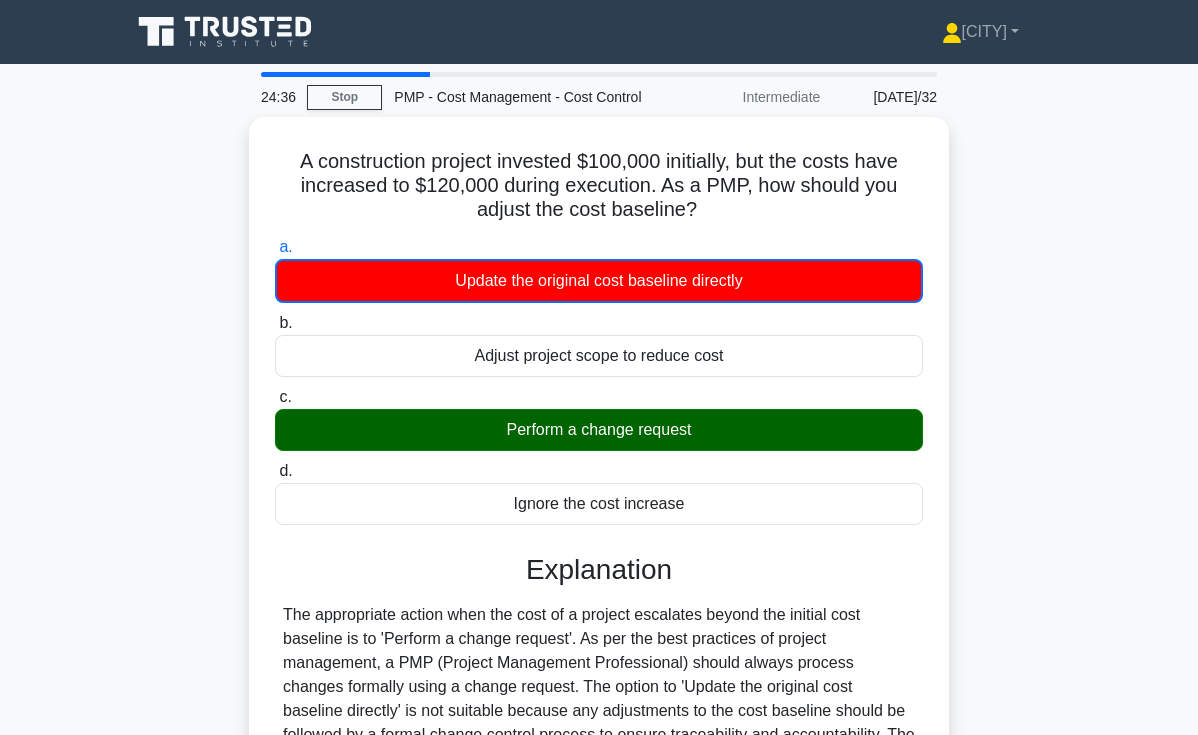 click on "A construction project invested $100,000 initially, but the costs have increased to $120,000 during execution. As a PMP, how should you adjust the cost baseline?
.spinner_0XTQ{transform-origin:center;animation:spinner_y6GP .75s linear infinite}@keyframes spinner_y6GP{100%{transform:rotate(360deg)}}
a.
Update the original cost baseline directly
b. c. d." at bounding box center (599, 575) 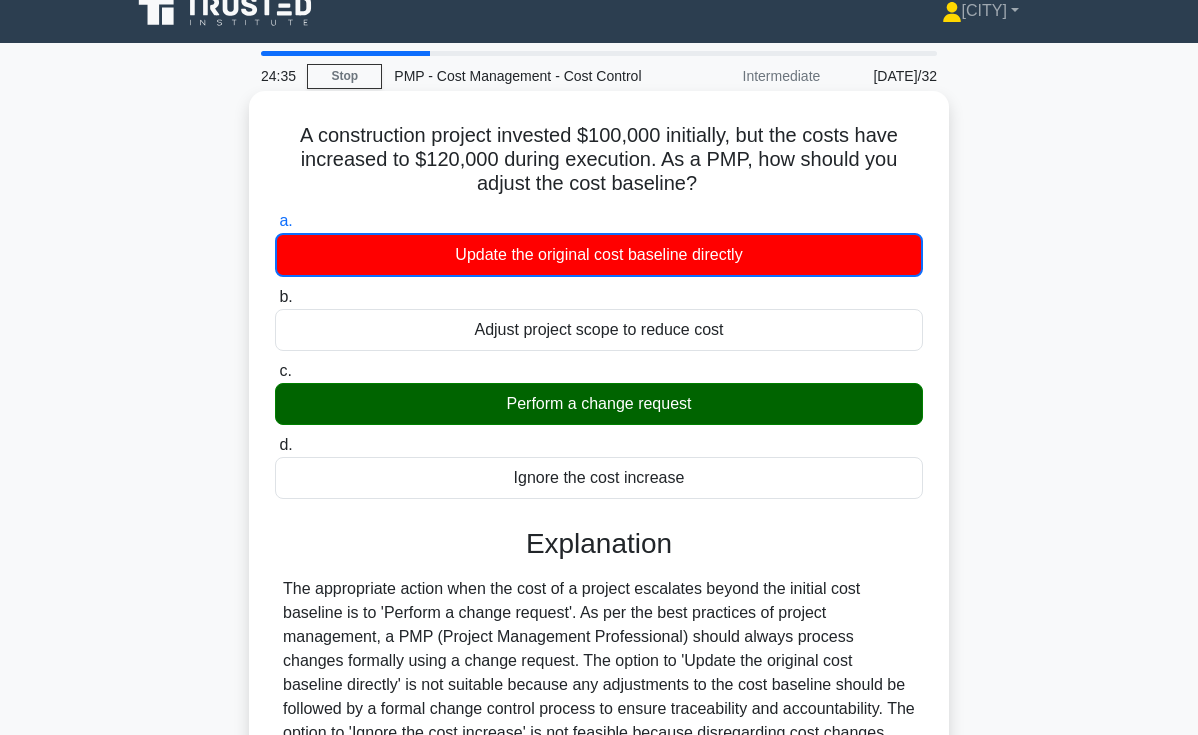 scroll, scrollTop: 50, scrollLeft: 0, axis: vertical 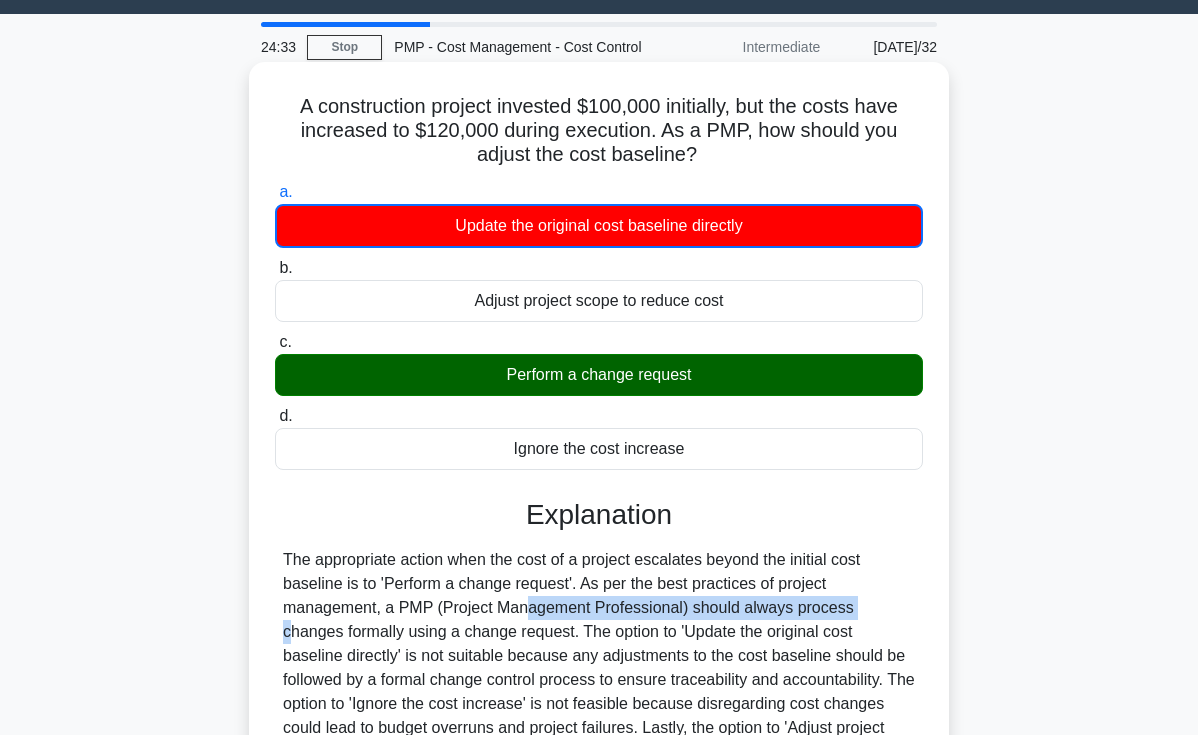 drag, startPoint x: 416, startPoint y: 606, endPoint x: 732, endPoint y: 607, distance: 316.0016 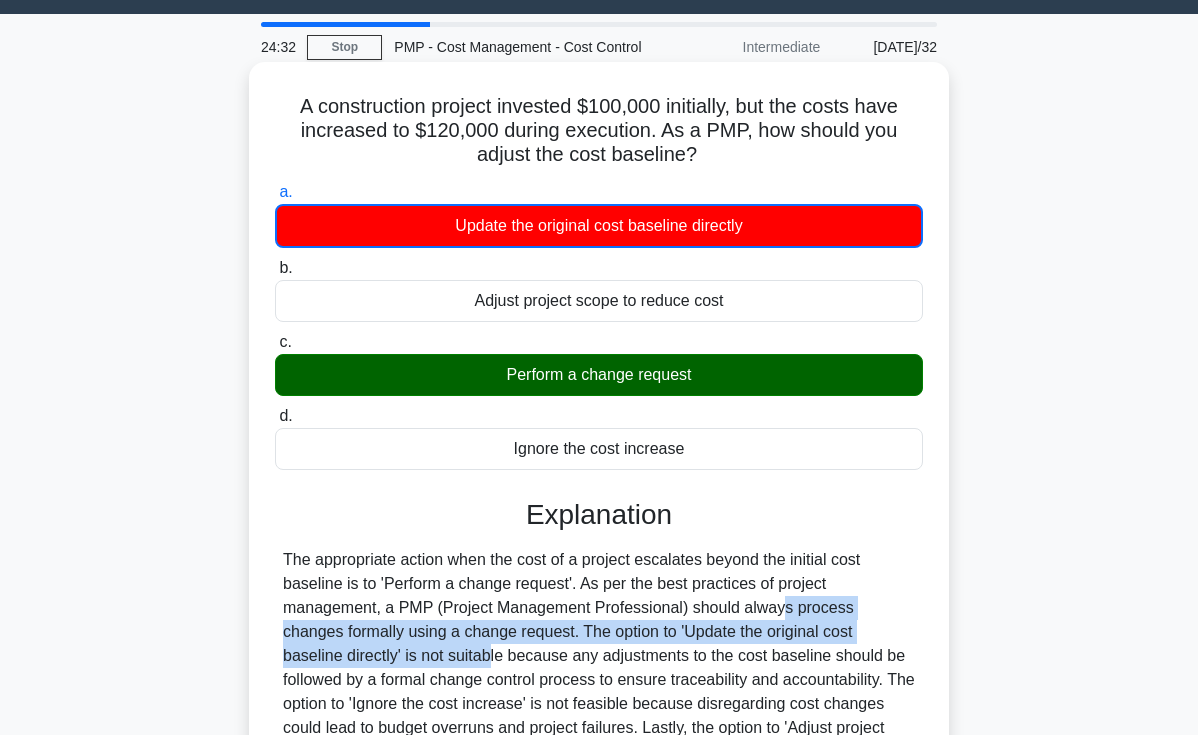 drag, startPoint x: 784, startPoint y: 620, endPoint x: 547, endPoint y: 631, distance: 237.25514 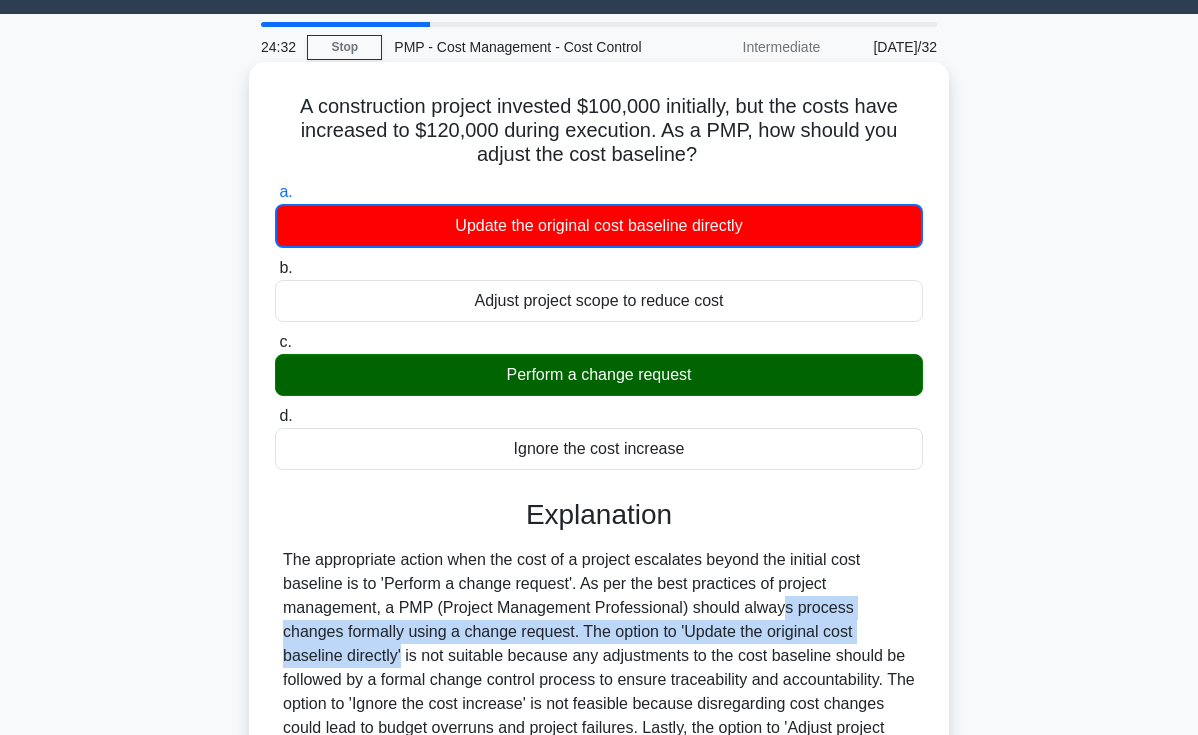click on "The appropriate action when the cost of a project escalates beyond the initial cost baseline is to 'Perform a change request'. As per the best practices of project management, a PMP (Project Management Professional) should always process changes formally using a change request.     The option to 'Update the original cost baseline directly' is not suitable because any adjustments to the cost baseline should be followed by a formal change control process to ensure traceability and accountability.     The option to 'Ignore the cost increase' is not feasible because disregarding cost changes could lead to budget overruns and project failures.     Lastly, the option to 'Adjust project scope to reduce cost' may not be the best choice because changing the scope might under-deliver the value expected by the stakeholders or clients. Certainly, scope adjustment could be a part of a change request, but it's not the immediate action to take." at bounding box center (599, 680) 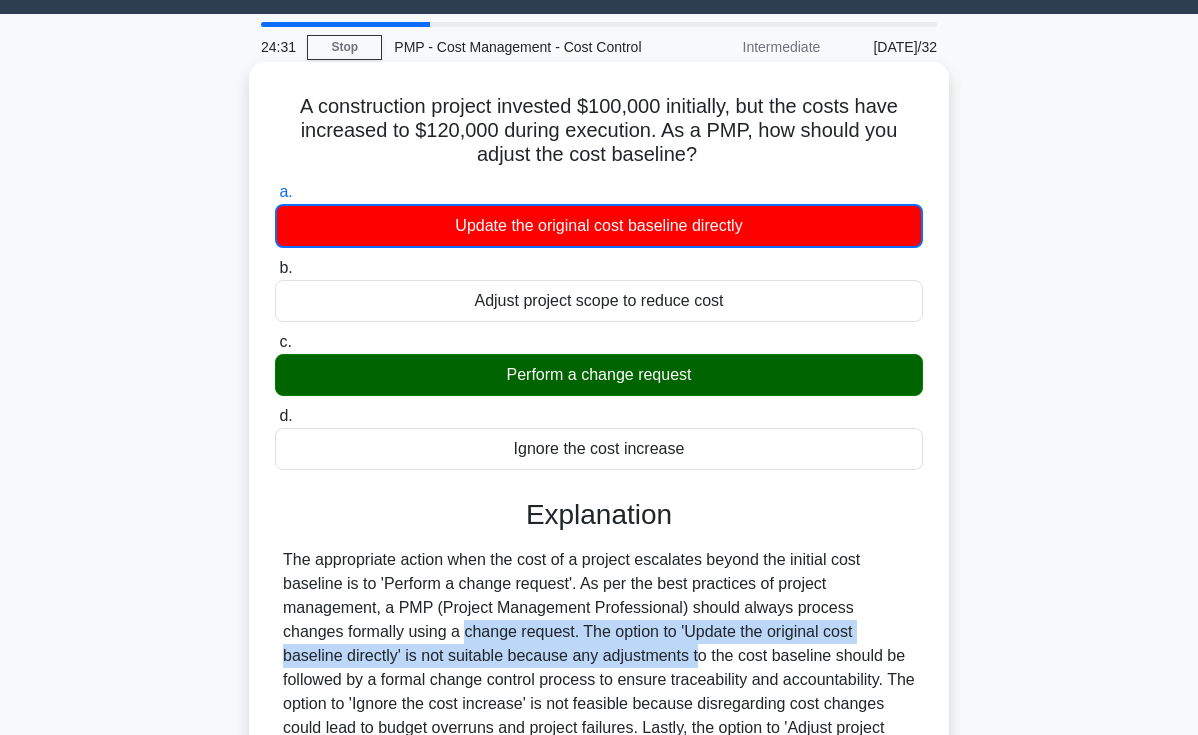 drag, startPoint x: 281, startPoint y: 640, endPoint x: 599, endPoint y: 656, distance: 318.40225 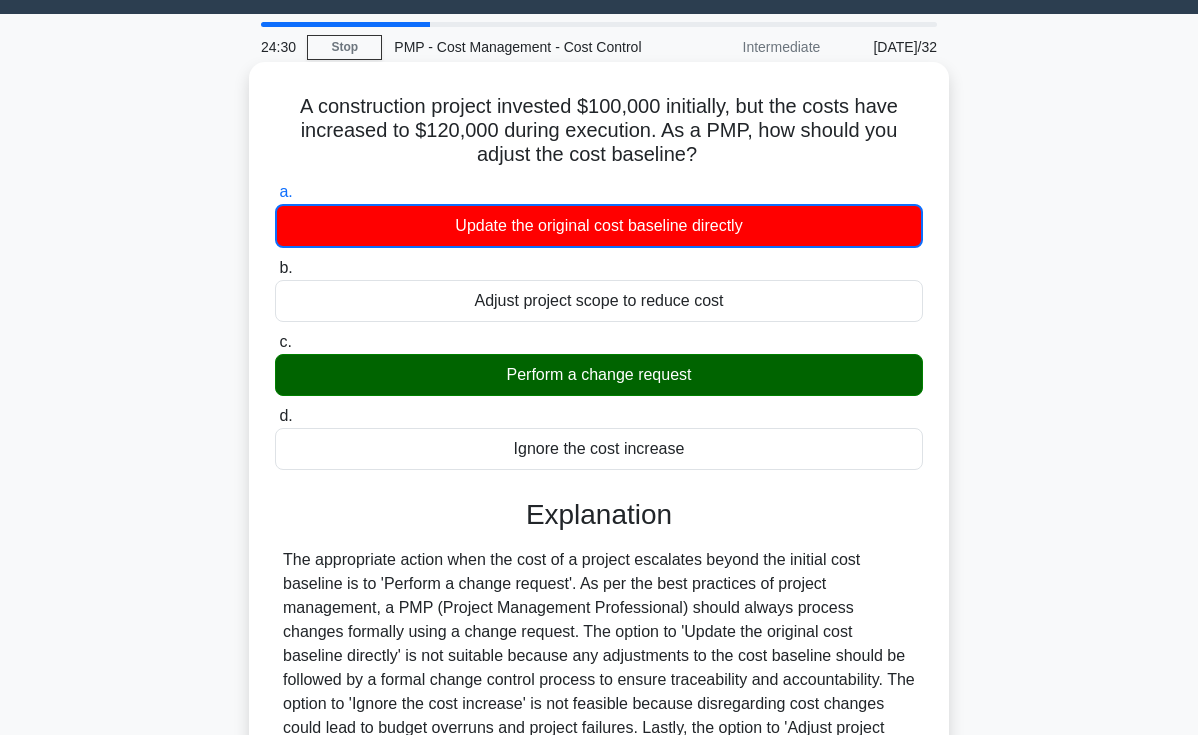 click on "The appropriate action when the cost of a project escalates beyond the initial cost baseline is to 'Perform a change request'. As per the best practices of project management, a PMP (Project Management Professional) should always process changes formally using a change request.     The option to 'Update the original cost baseline directly' is not suitable because any adjustments to the cost baseline should be followed by a formal change control process to ensure traceability and accountability.     The option to 'Ignore the cost increase' is not feasible because disregarding cost changes could lead to budget overruns and project failures.     Lastly, the option to 'Adjust project scope to reduce cost' may not be the best choice because changing the scope might under-deliver the value expected by the stakeholders or clients. Certainly, scope adjustment could be a part of a change request, but it's not the immediate action to take." at bounding box center (599, 680) 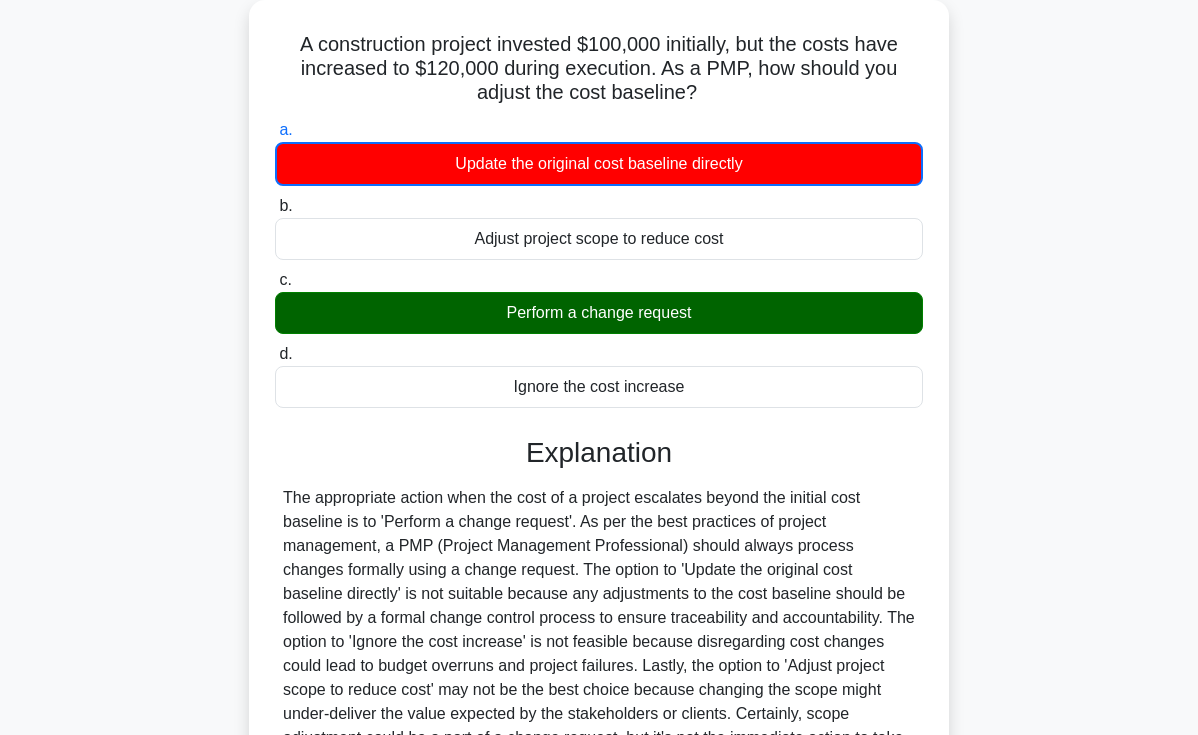 scroll, scrollTop: 345, scrollLeft: 0, axis: vertical 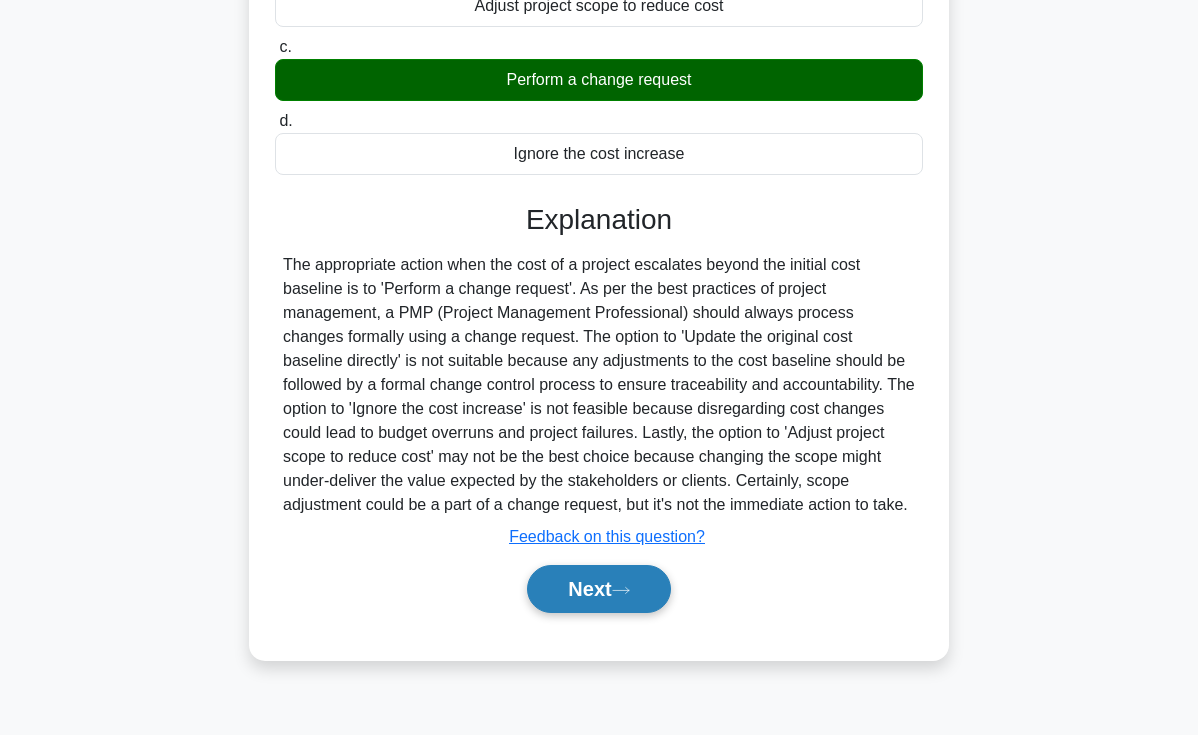 click on "Next" at bounding box center (598, 589) 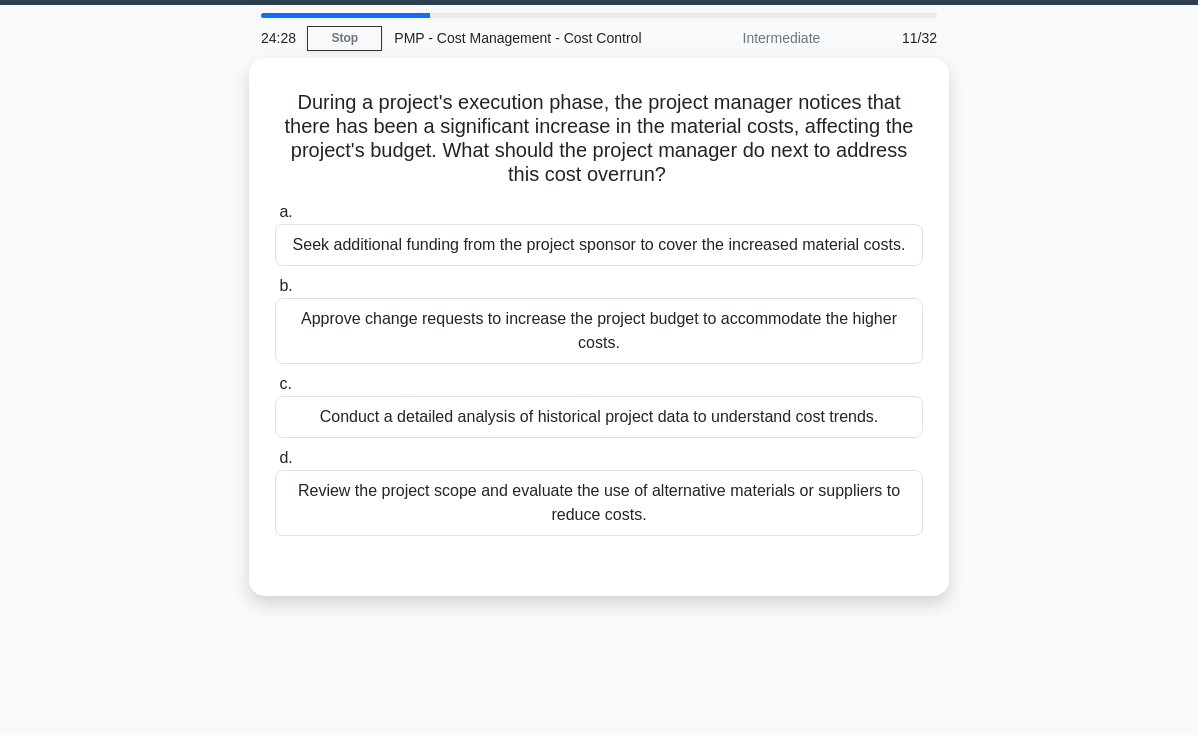 scroll, scrollTop: 0, scrollLeft: 0, axis: both 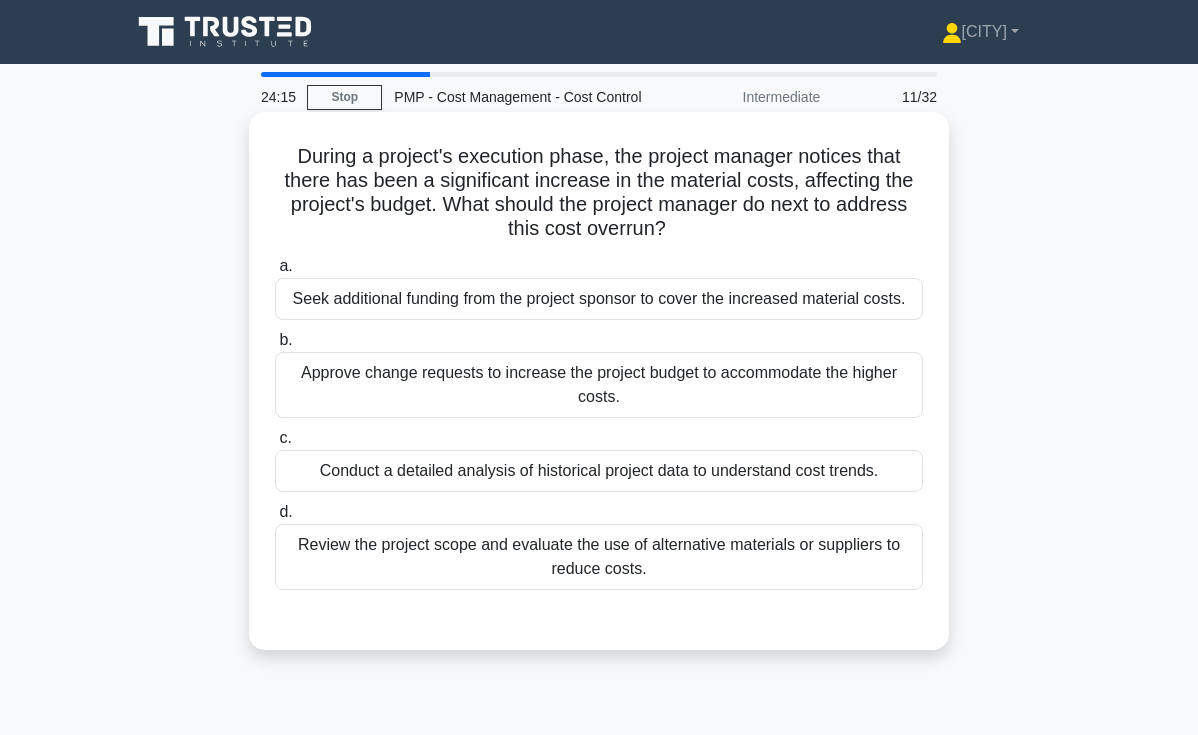 click on "Conduct a detailed analysis of historical project data to understand cost trends." at bounding box center (599, 471) 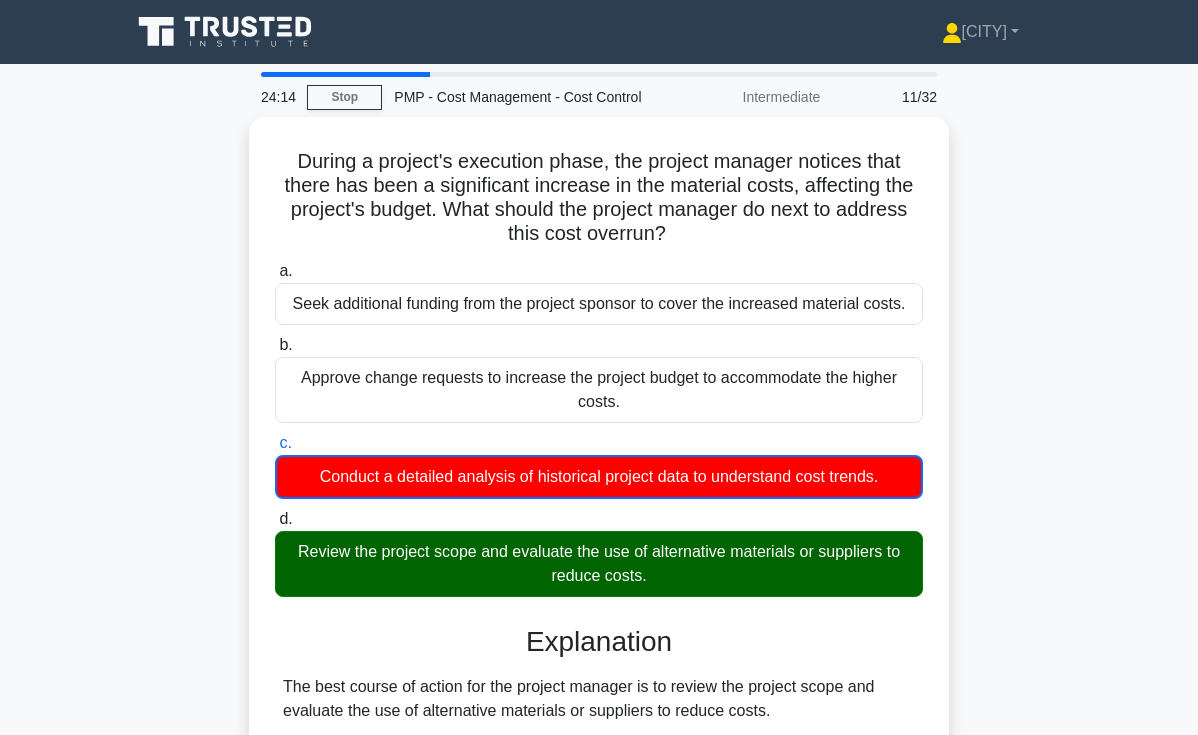 click on "During a project's execution phase, the project manager notices that there has been a significant increase in the material costs, affecting the project's budget. What should the project manager do next to address this cost overrun?
.spinner_0XTQ{transform-origin:center;animation:spinner_y6GP .75s linear infinite}@keyframes spinner_y6GP{100%{transform:rotate(360deg)}}
a.
b." at bounding box center (599, 635) 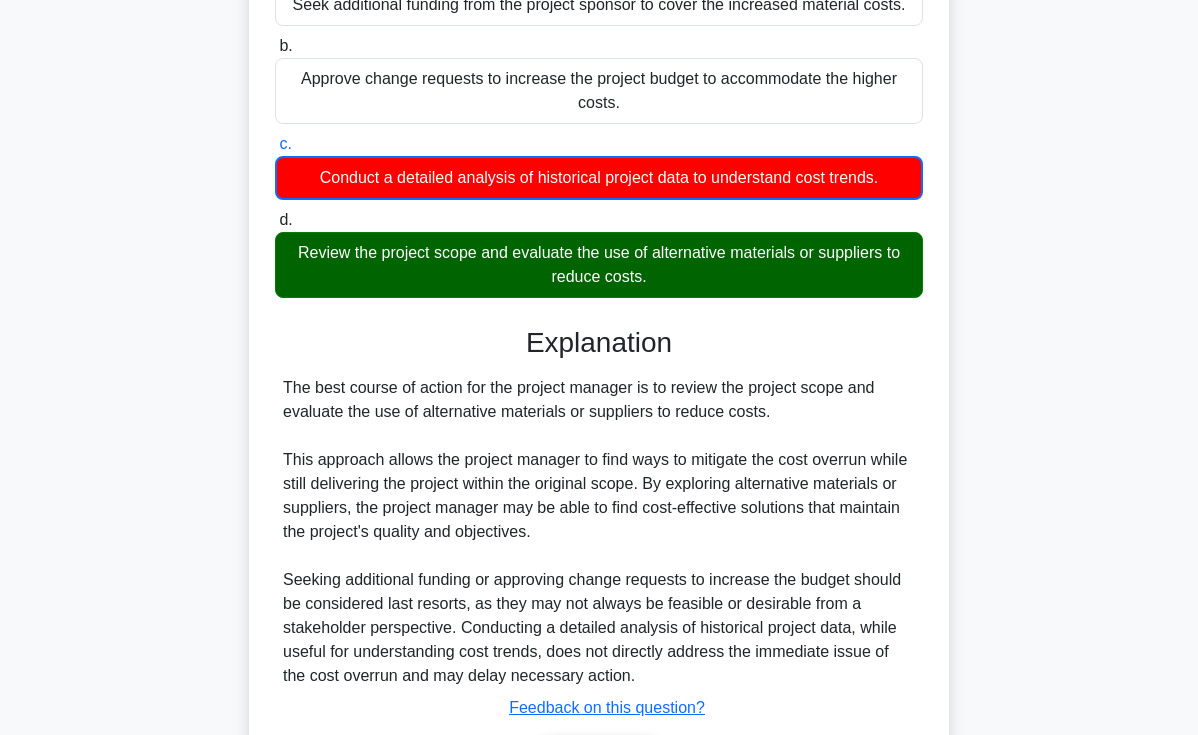 scroll, scrollTop: 428, scrollLeft: 0, axis: vertical 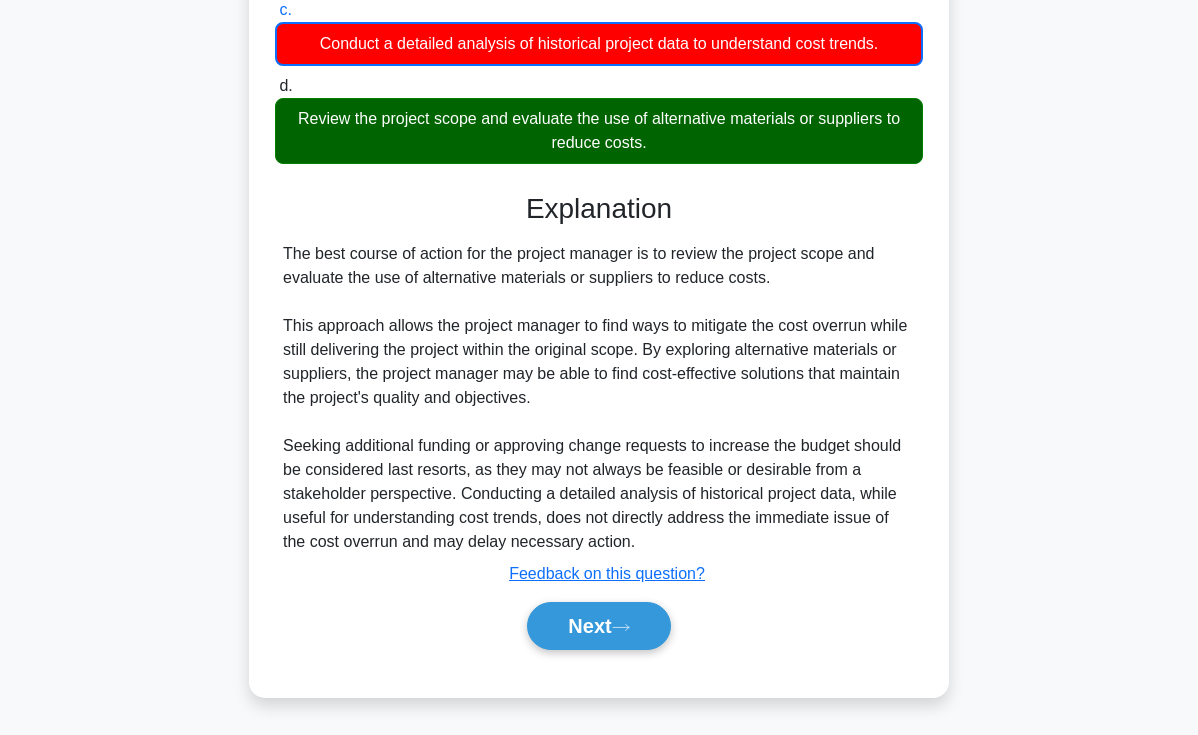 drag, startPoint x: 331, startPoint y: 118, endPoint x: 500, endPoint y: 125, distance: 169.14491 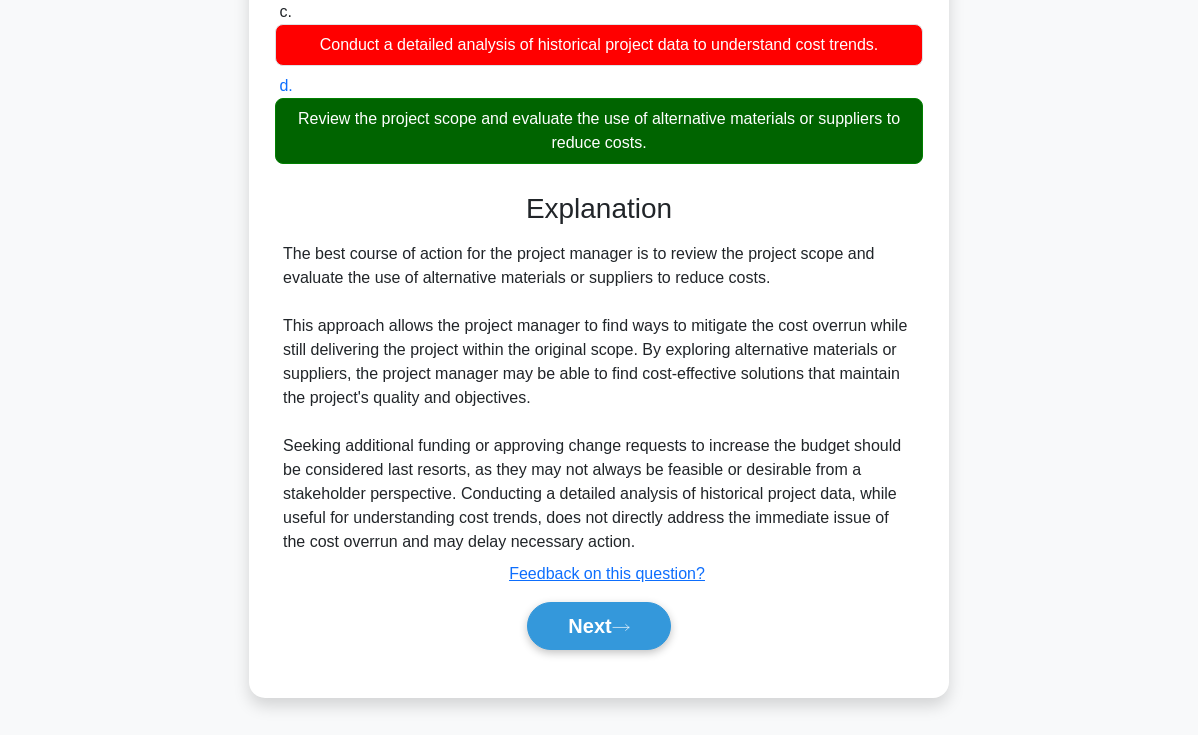 scroll, scrollTop: 426, scrollLeft: 0, axis: vertical 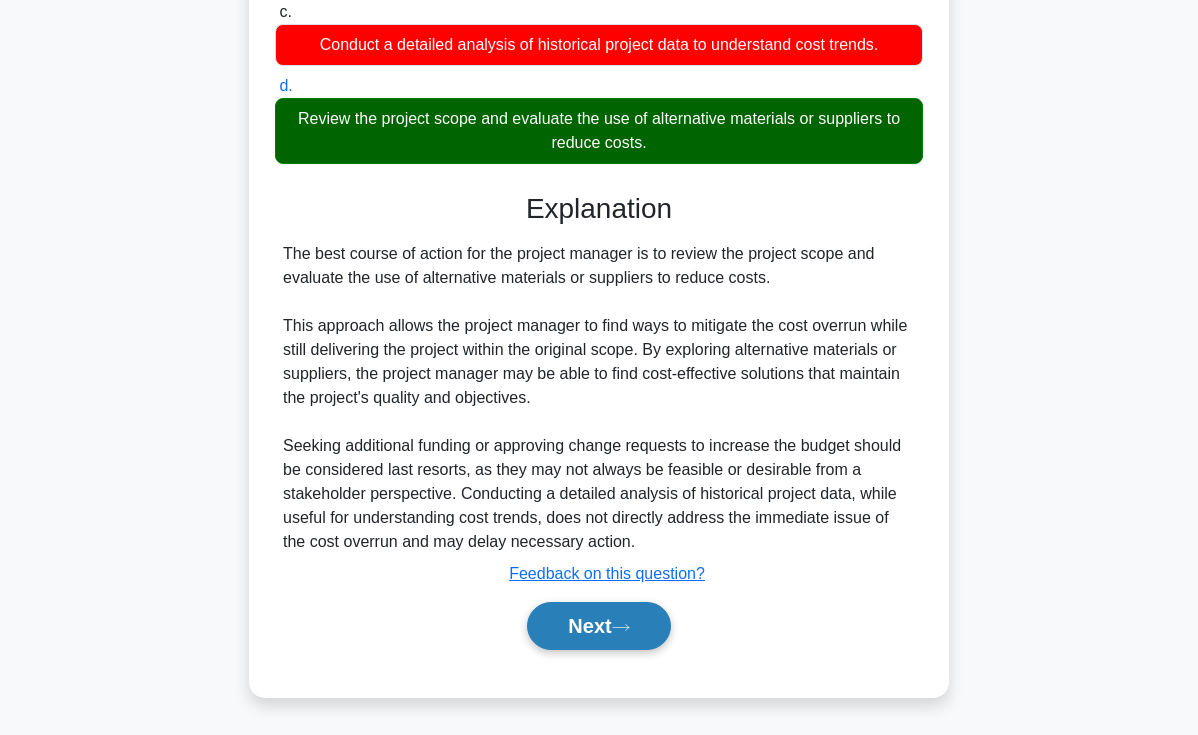 click on "Next" at bounding box center [598, 626] 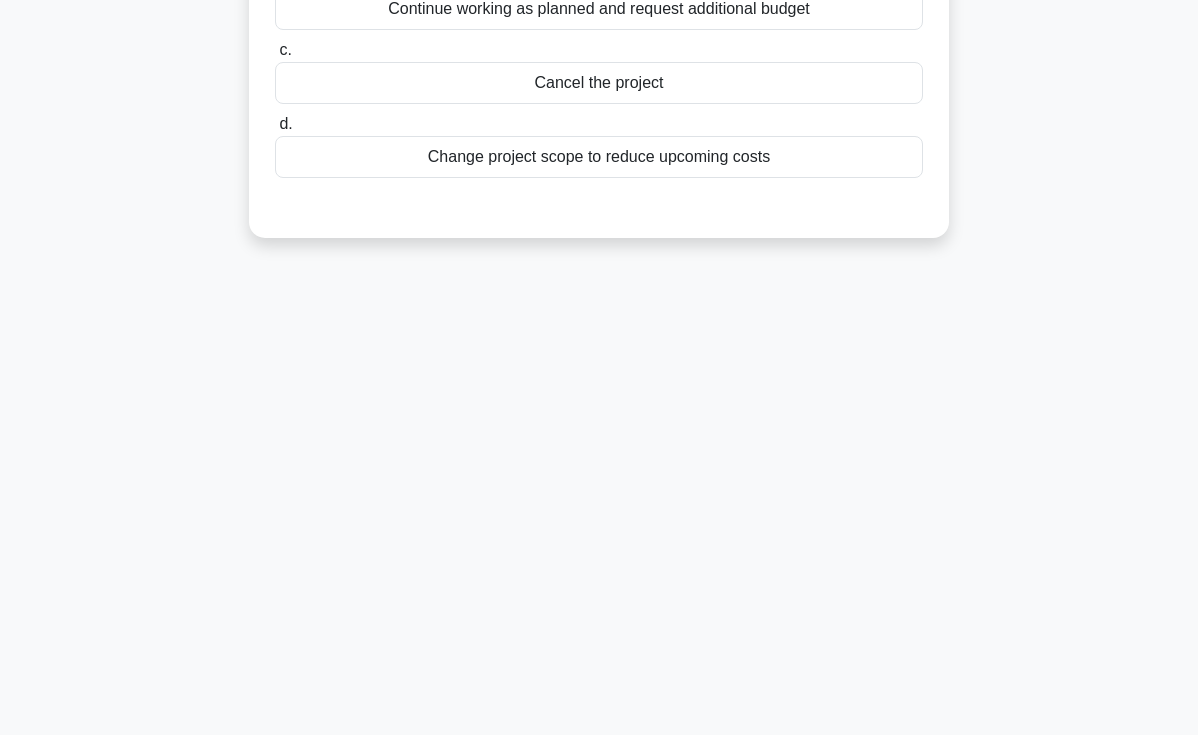 click on "As a project manager, you are monitoring project performance and realize you may exceed the budget by 10%. What is the appropriate response?
.spinner_0XTQ{transform-origin:center;animation:spinner_y6GP .75s linear infinite}@keyframes spinner_y6GP{100%{transform:rotate(360deg)}}
a.
Perform a root cause analysis and make necessary adjustments" at bounding box center (599, 17) 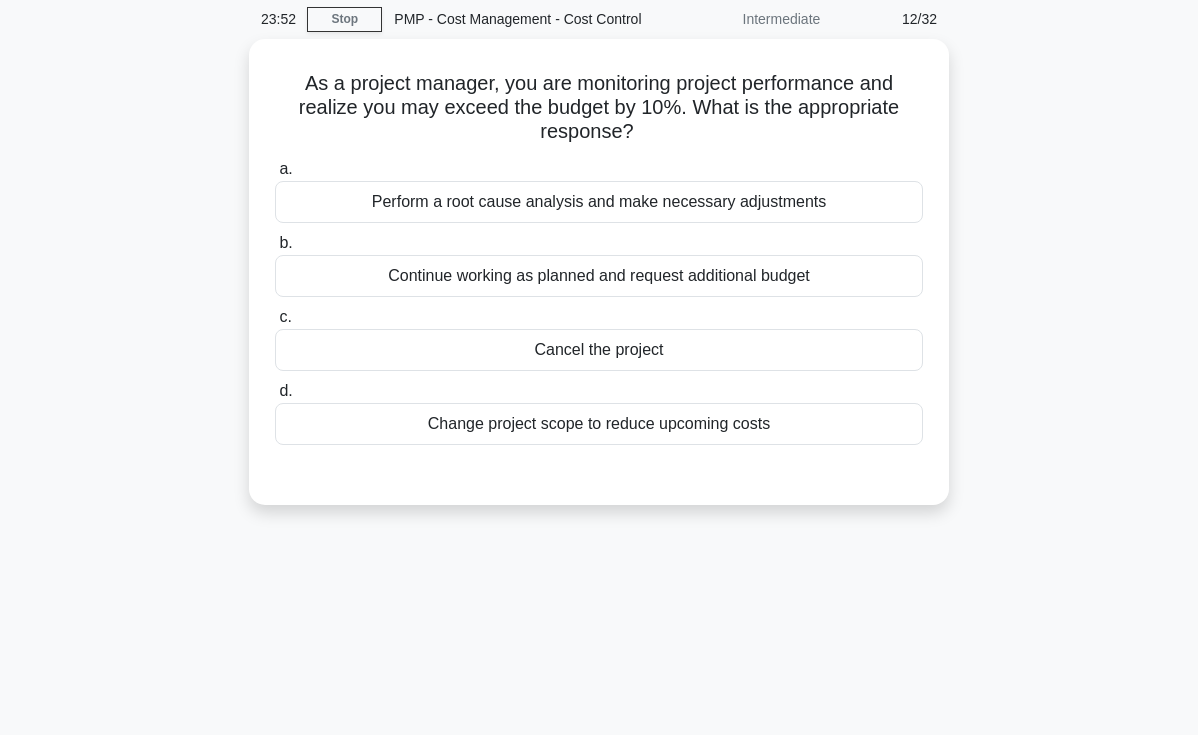scroll, scrollTop: 0, scrollLeft: 0, axis: both 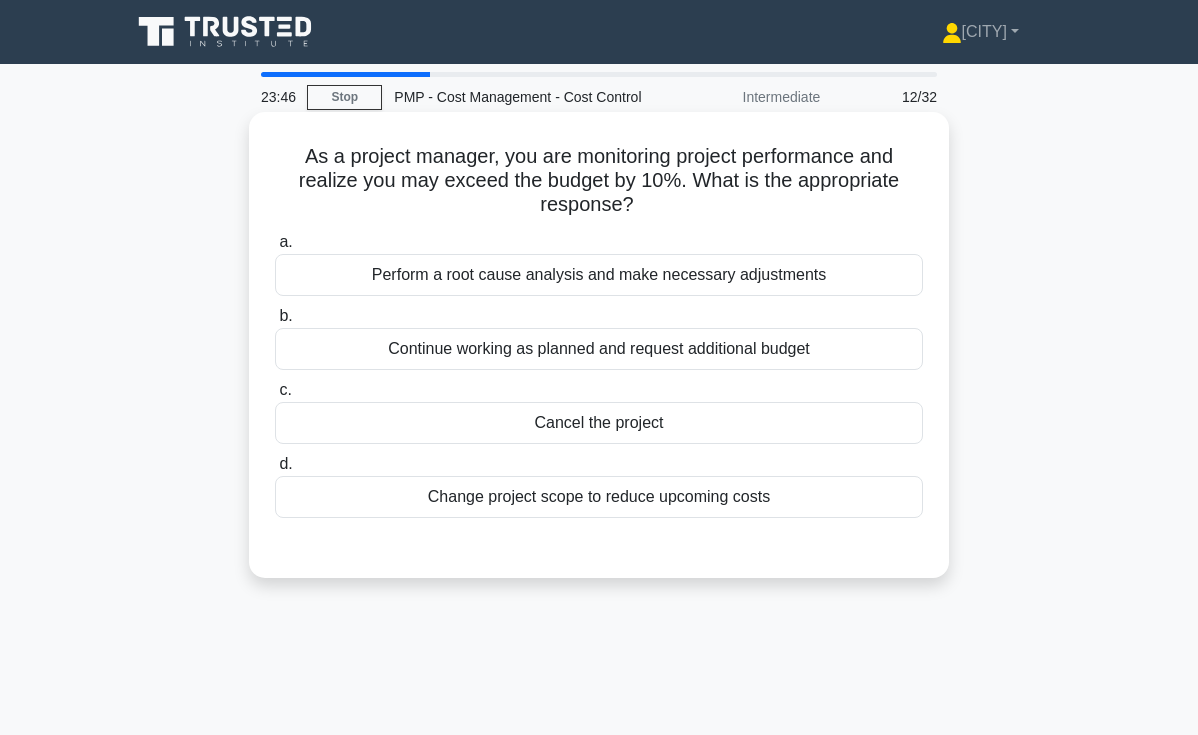 click on "Perform a root cause analysis and make necessary adjustments" at bounding box center (599, 275) 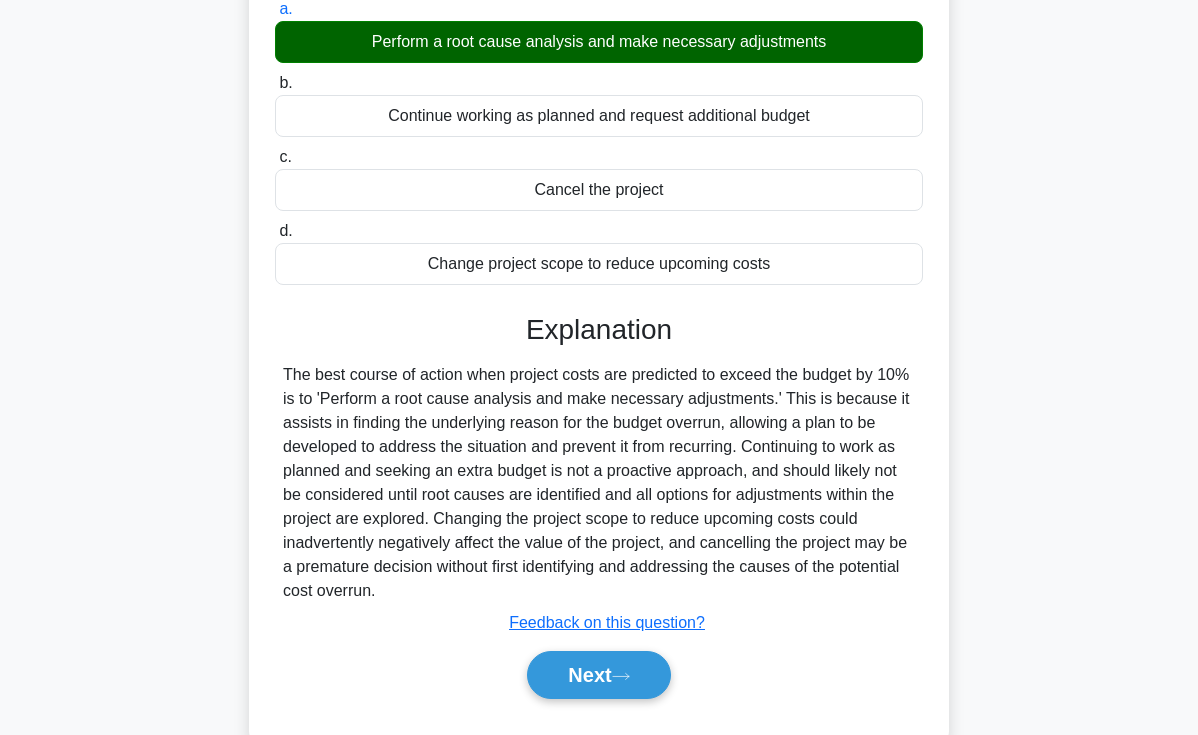 scroll, scrollTop: 345, scrollLeft: 0, axis: vertical 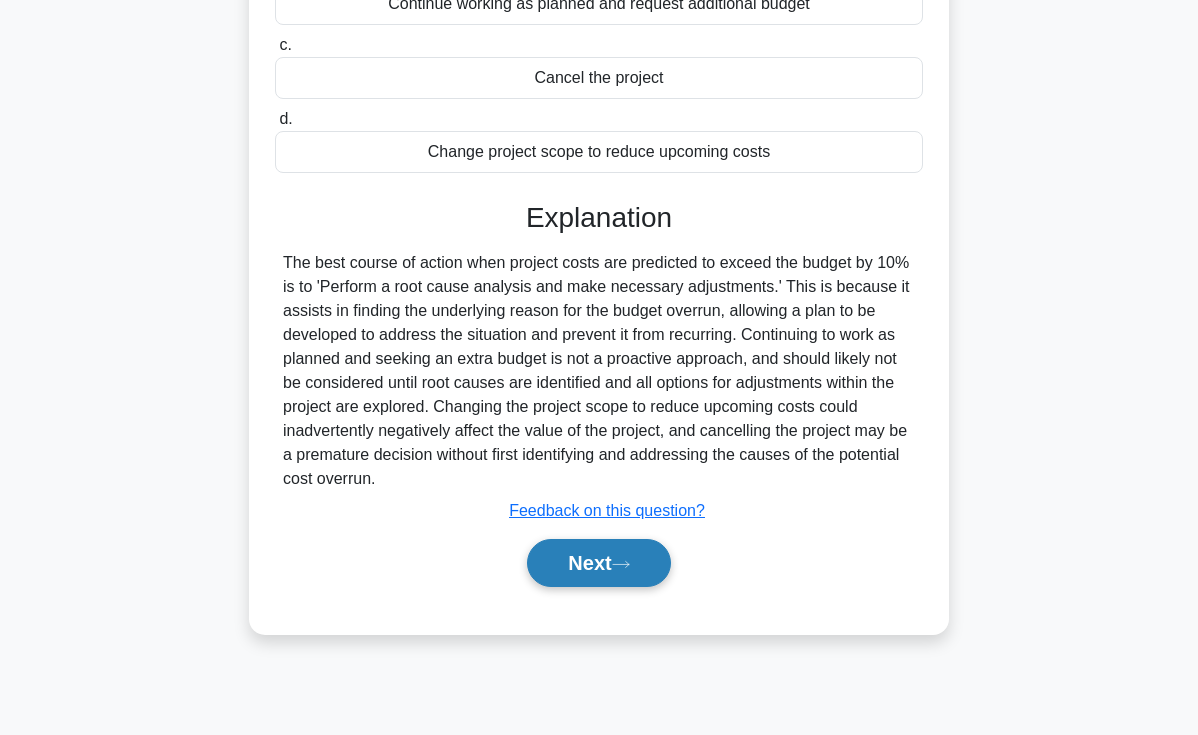 click on "Next" at bounding box center [598, 563] 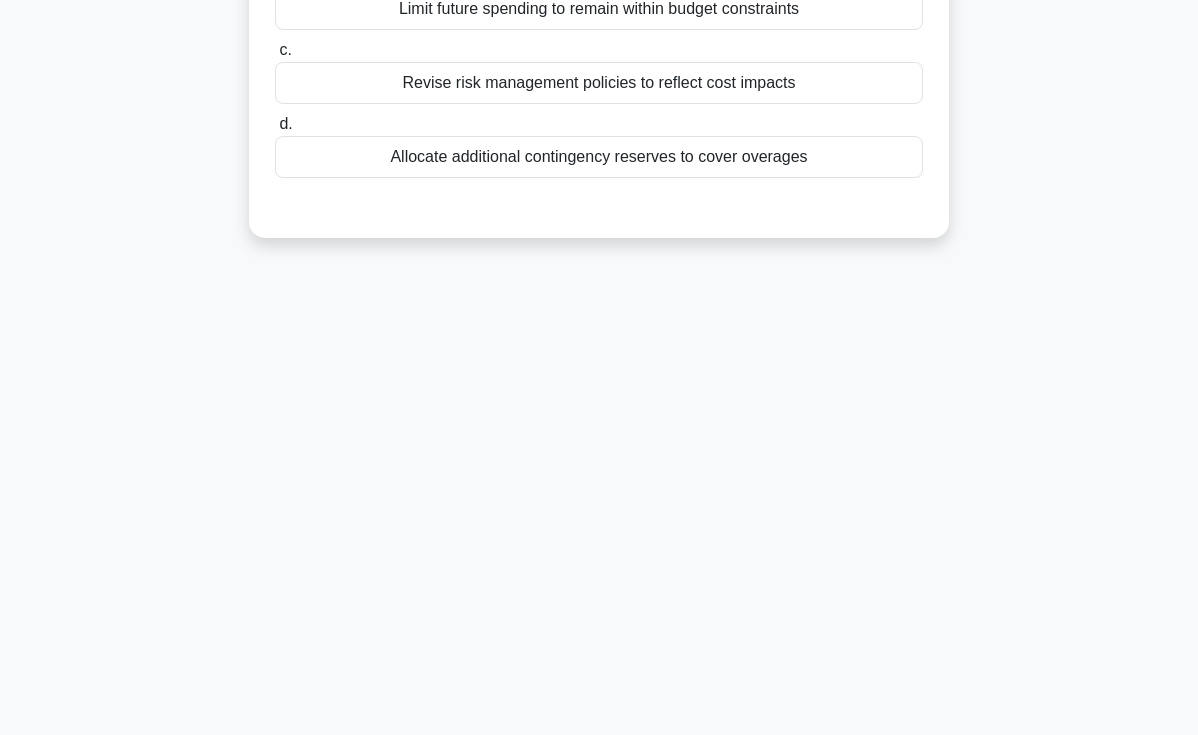 scroll, scrollTop: 0, scrollLeft: 0, axis: both 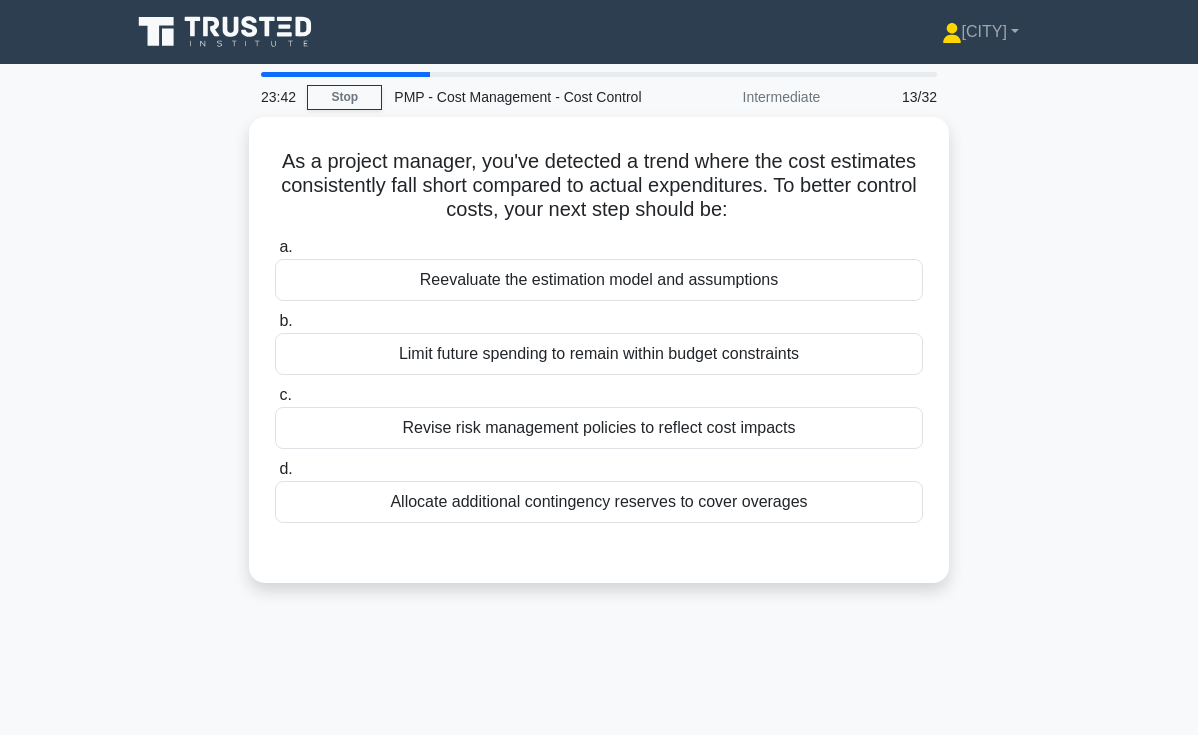 click on "As a project manager, you've detected a trend where the cost estimates consistently fall short compared to actual expenditures. To better control costs, your next step should be:
.spinner_0XTQ{transform-origin:center;animation:spinner_y6GP .75s linear infinite}@keyframes spinner_y6GP{100%{transform:rotate(360deg)}}
a.
Reevaluate the estimation model and assumptions
b." at bounding box center [599, 362] 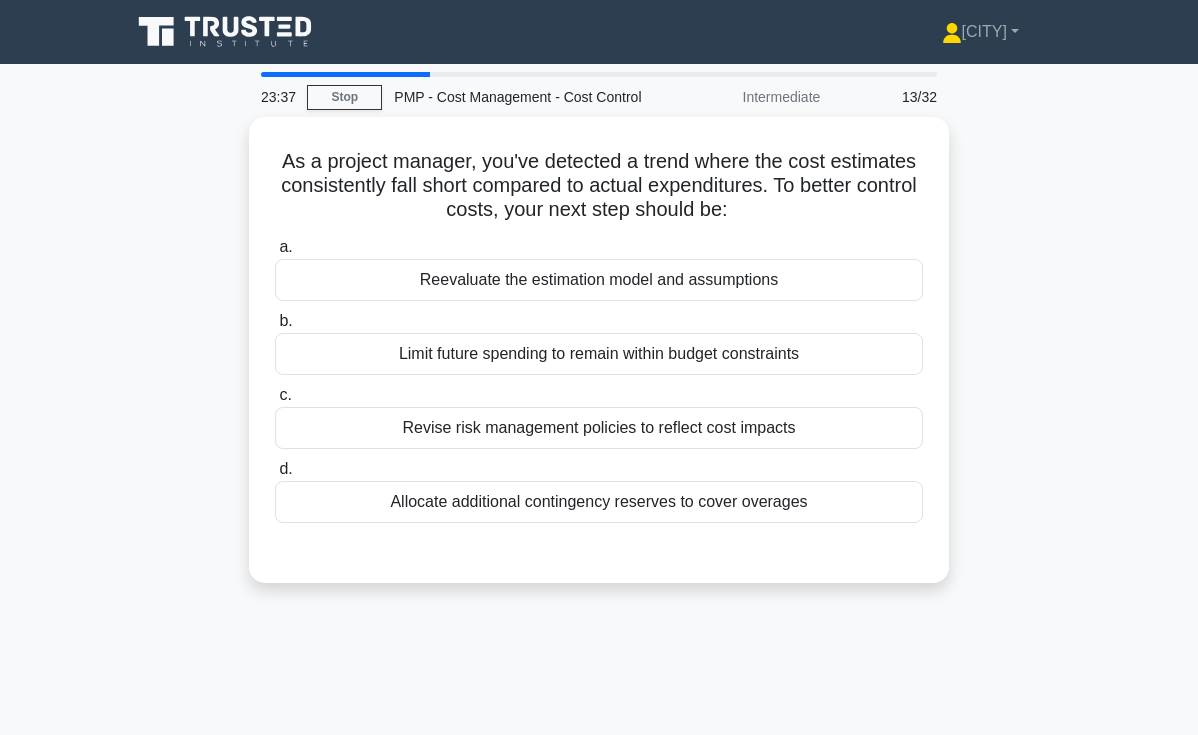 click on "As a project manager, you've detected a trend where the cost estimates consistently fall short compared to actual expenditures. To better control costs, your next step should be:
.spinner_0XTQ{transform-origin:center;animation:spinner_y6GP .75s linear infinite}@keyframes spinner_y6GP{100%{transform:rotate(360deg)}}
a.
Reevaluate the estimation model and assumptions
b." at bounding box center [599, 362] 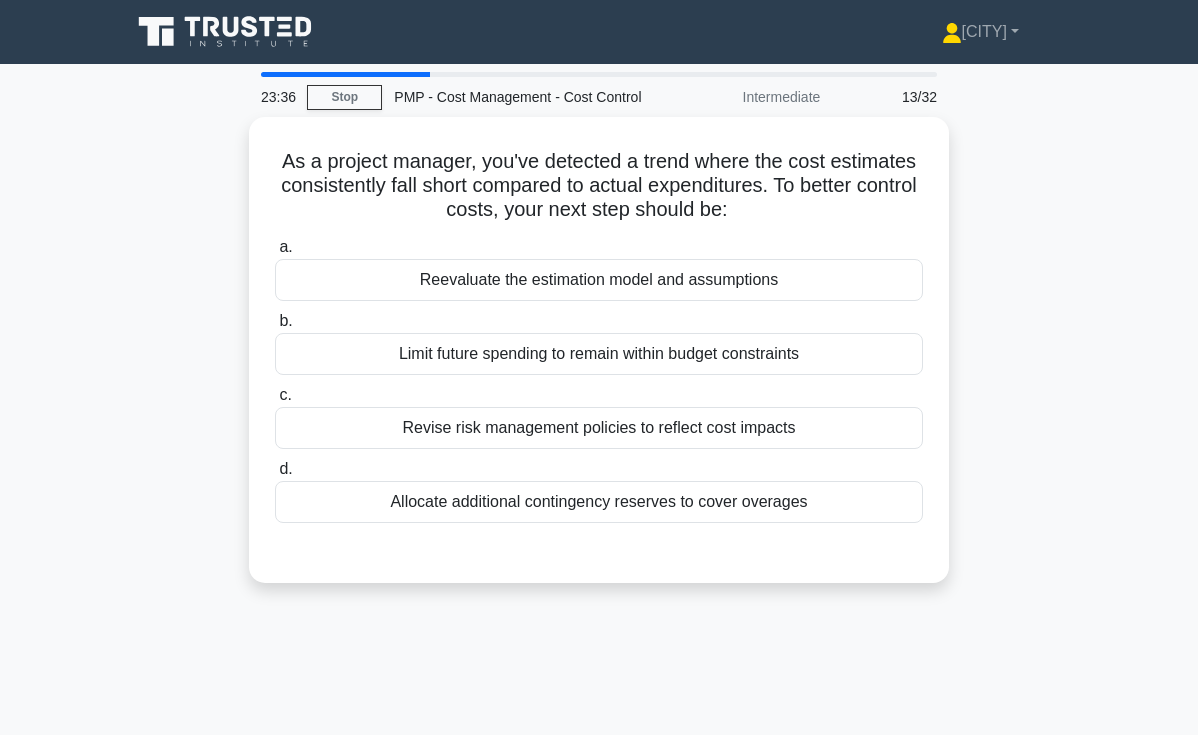 click on "As a project manager, you've detected a trend where the cost estimates consistently fall short compared to actual expenditures. To better control costs, your next step should be:
.spinner_0XTQ{transform-origin:center;animation:spinner_y6GP .75s linear infinite}@keyframes spinner_y6GP{100%{transform:rotate(360deg)}}
a.
Reevaluate the estimation model and assumptions
b." at bounding box center (599, 362) 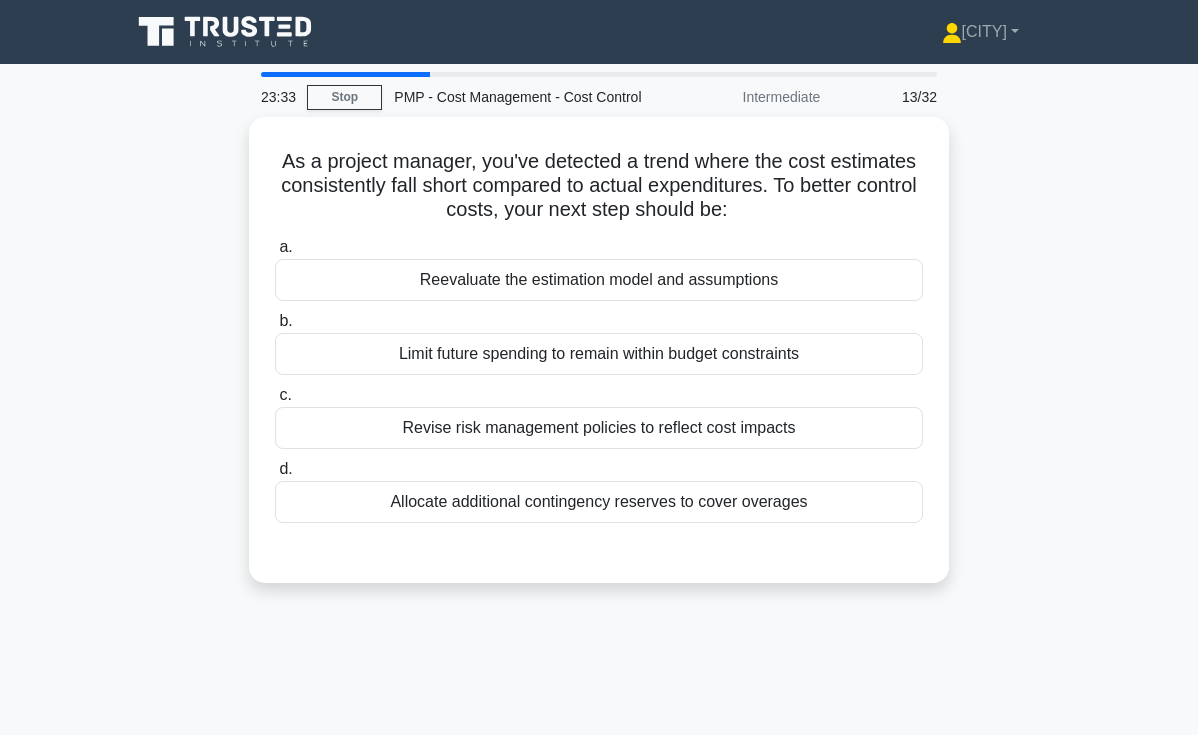 click on "As a project manager, you've detected a trend where the cost estimates consistently fall short compared to actual expenditures. To better control costs, your next step should be:
.spinner_0XTQ{transform-origin:center;animation:spinner_y6GP .75s linear infinite}@keyframes spinner_y6GP{100%{transform:rotate(360deg)}}
a.
Reevaluate the estimation model and assumptions
b." at bounding box center (599, 362) 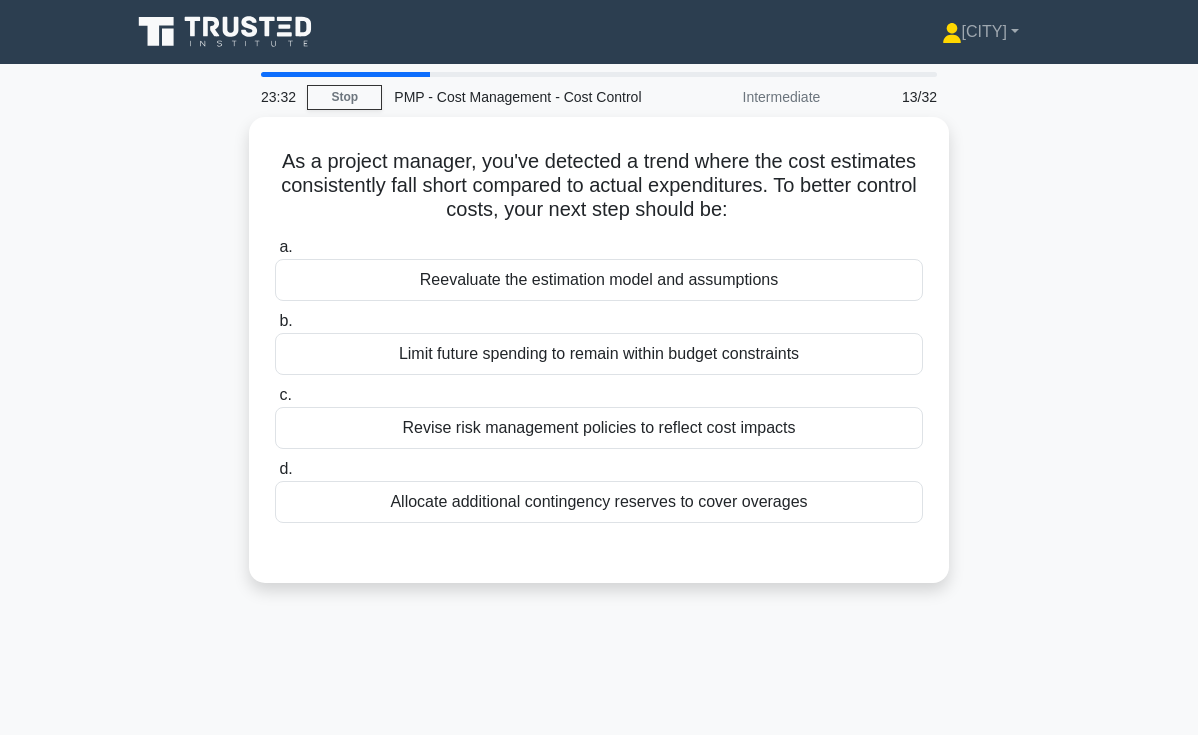 click on "As a project manager, you've detected a trend where the cost estimates consistently fall short compared to actual expenditures. To better control costs, your next step should be:
.spinner_0XTQ{transform-origin:center;animation:spinner_y6GP .75s linear infinite}@keyframes spinner_y6GP{100%{transform:rotate(360deg)}}
a.
Reevaluate the estimation model and assumptions
b." at bounding box center [599, 362] 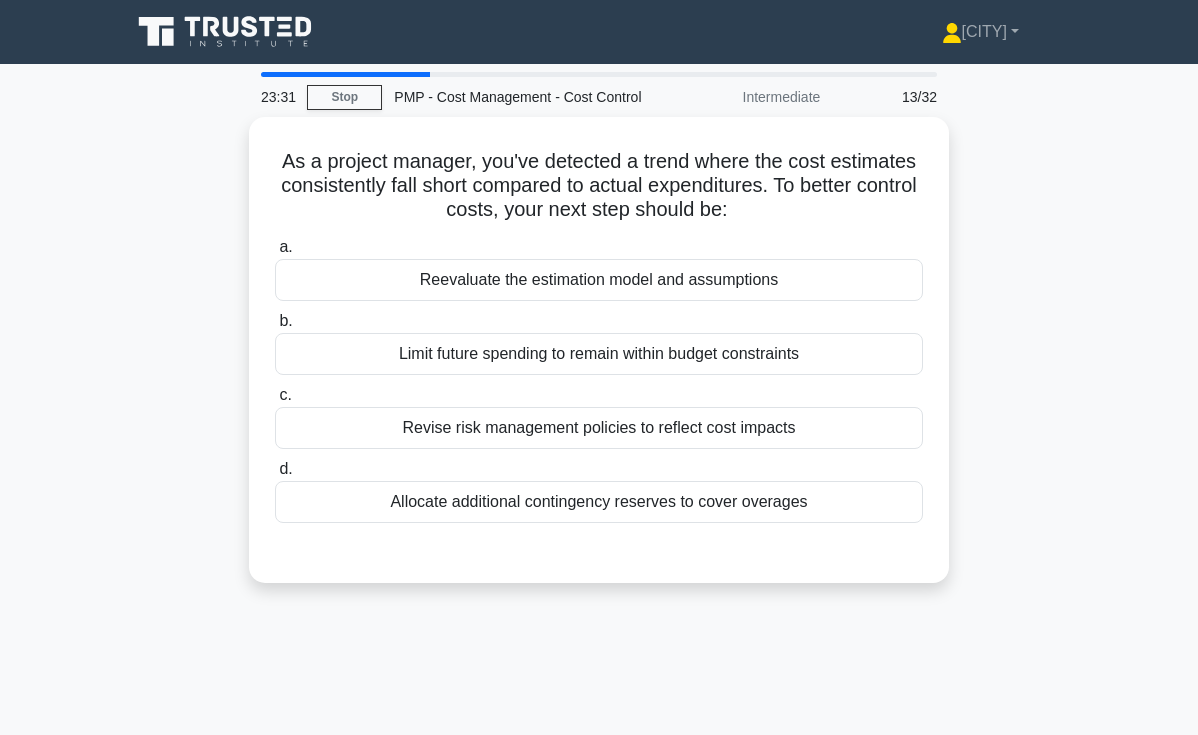 click on "As a project manager, you've detected a trend where the cost estimates consistently fall short compared to actual expenditures. To better control costs, your next step should be:
.spinner_0XTQ{transform-origin:center;animation:spinner_y6GP .75s linear infinite}@keyframes spinner_y6GP{100%{transform:rotate(360deg)}}
a.
Reevaluate the estimation model and assumptions
b." at bounding box center (599, 362) 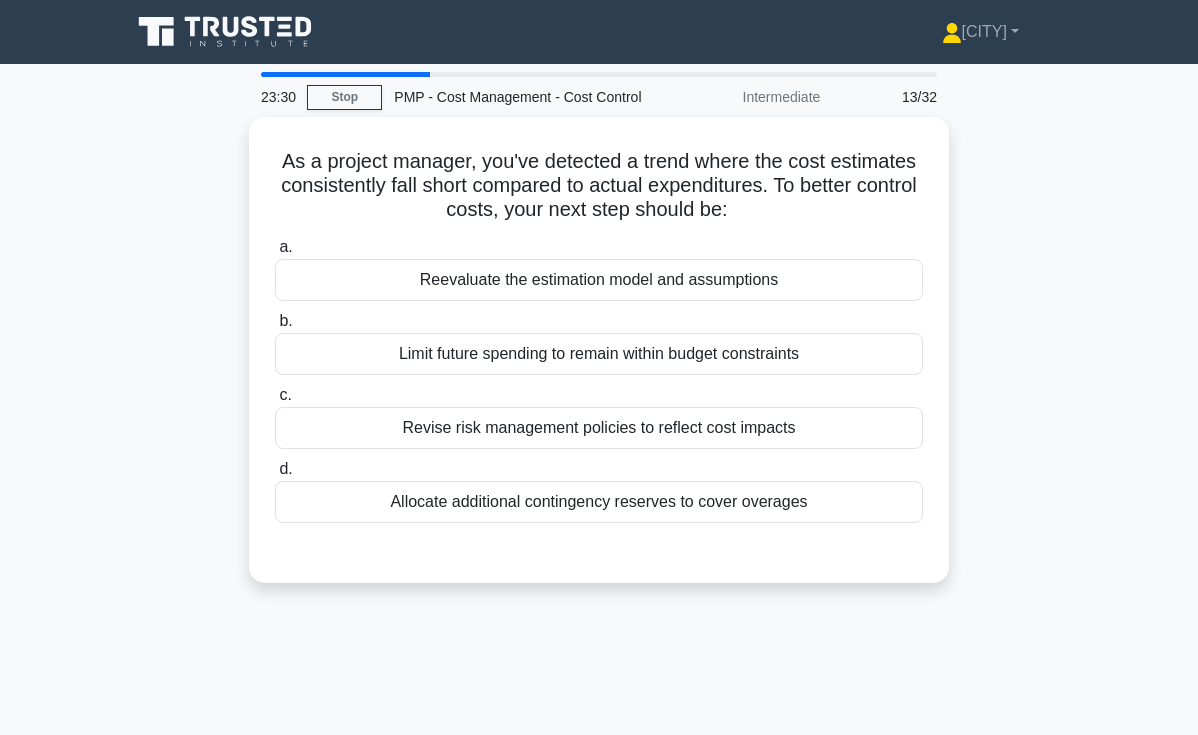 click on "As a project manager, you've detected a trend where the cost estimates consistently fall short compared to actual expenditures. To better control costs, your next step should be:
.spinner_0XTQ{transform-origin:center;animation:spinner_y6GP .75s linear infinite}@keyframes spinner_y6GP{100%{transform:rotate(360deg)}}
a.
Reevaluate the estimation model and assumptions
b." at bounding box center [599, 362] 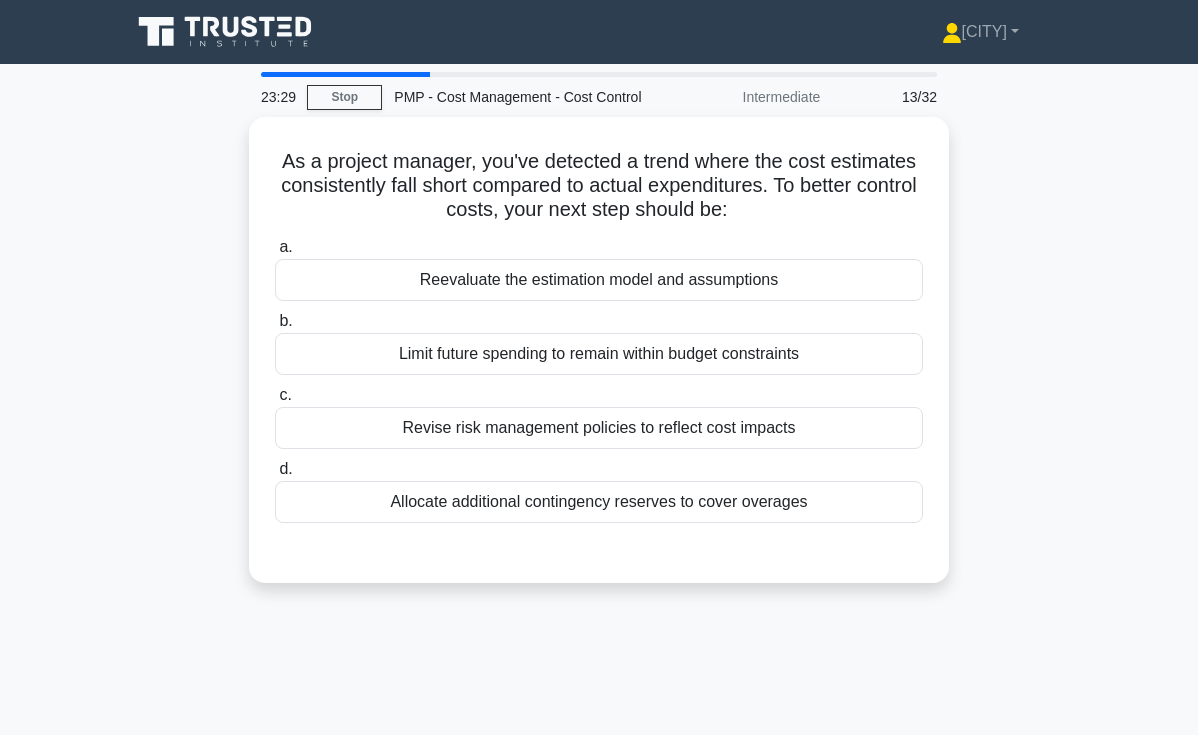 click on "As a project manager, you've detected a trend where the cost estimates consistently fall short compared to actual expenditures. To better control costs, your next step should be:
.spinner_0XTQ{transform-origin:center;animation:spinner_y6GP .75s linear infinite}@keyframes spinner_y6GP{100%{transform:rotate(360deg)}}
a.
Reevaluate the estimation model and assumptions
b." at bounding box center [599, 362] 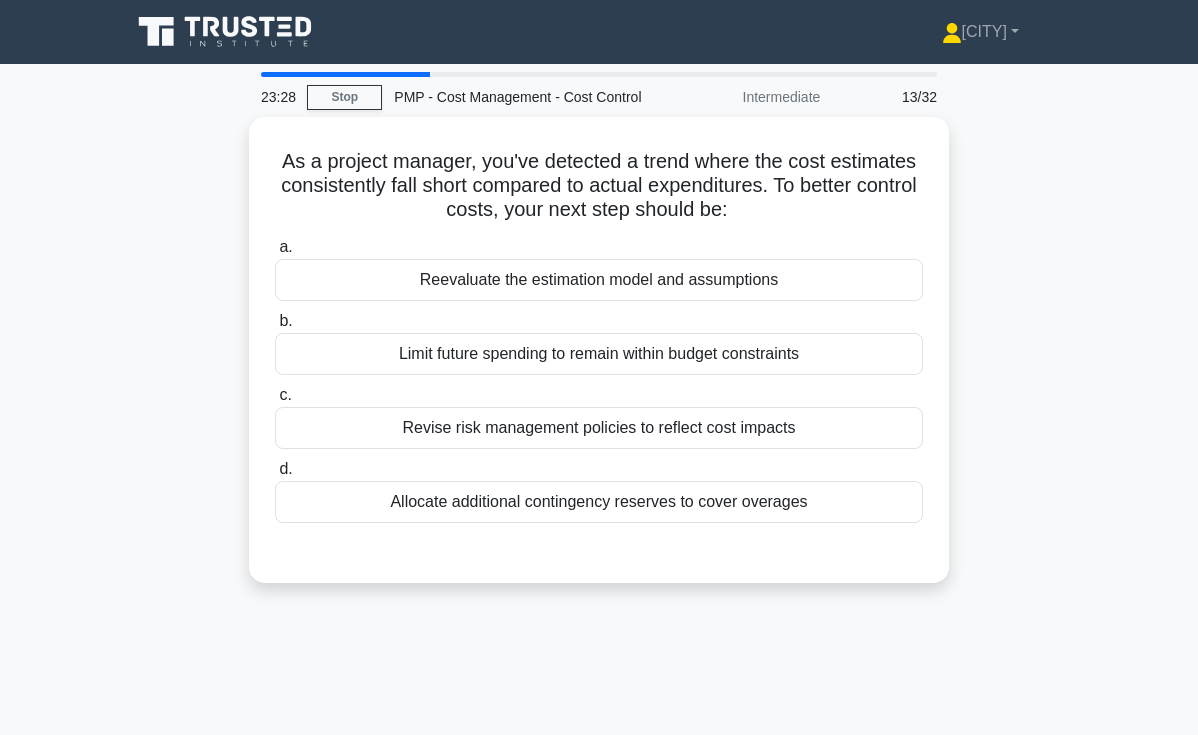 click on "As a project manager, you've detected a trend where the cost estimates consistently fall short compared to actual expenditures. To better control costs, your next step should be:
.spinner_0XTQ{transform-origin:center;animation:spinner_y6GP .75s linear infinite}@keyframes spinner_y6GP{100%{transform:rotate(360deg)}}
a.
Reevaluate the estimation model and assumptions
b." at bounding box center [599, 362] 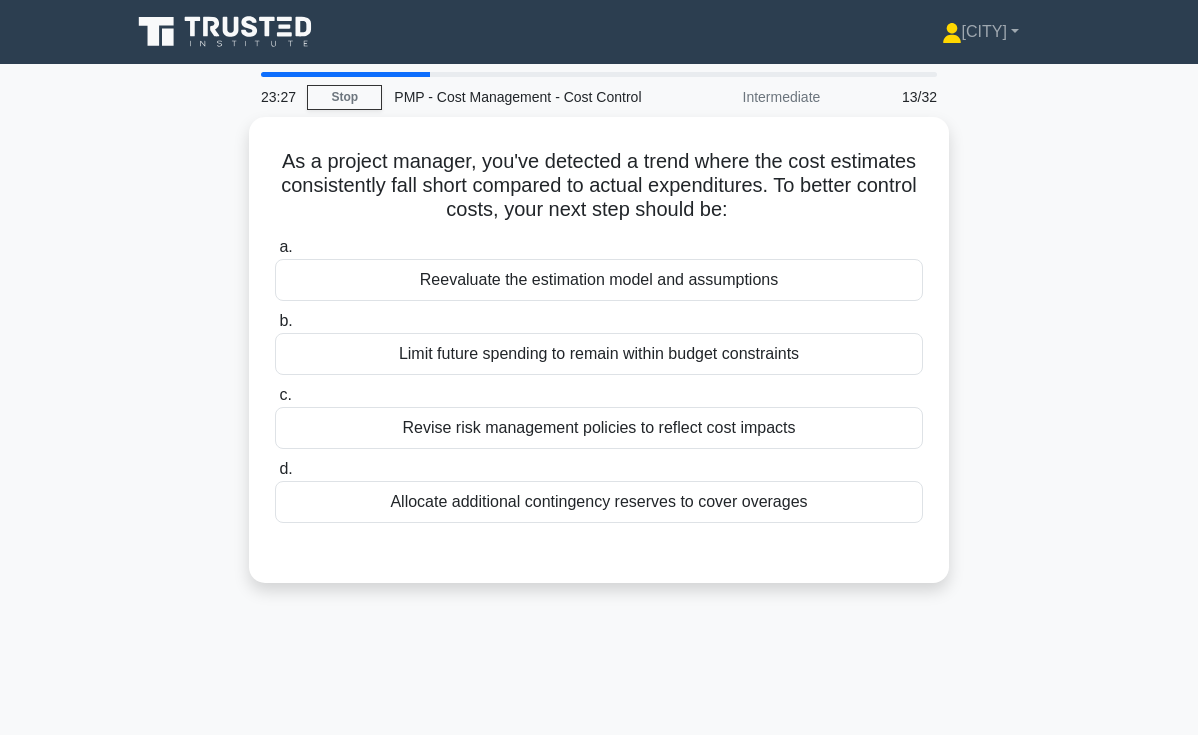 click on "As a project manager, you've detected a trend where the cost estimates consistently fall short compared to actual expenditures. To better control costs, your next step should be:
.spinner_0XTQ{transform-origin:center;animation:spinner_y6GP .75s linear infinite}@keyframes spinner_y6GP{100%{transform:rotate(360deg)}}
a.
Reevaluate the estimation model and assumptions
b." at bounding box center (599, 362) 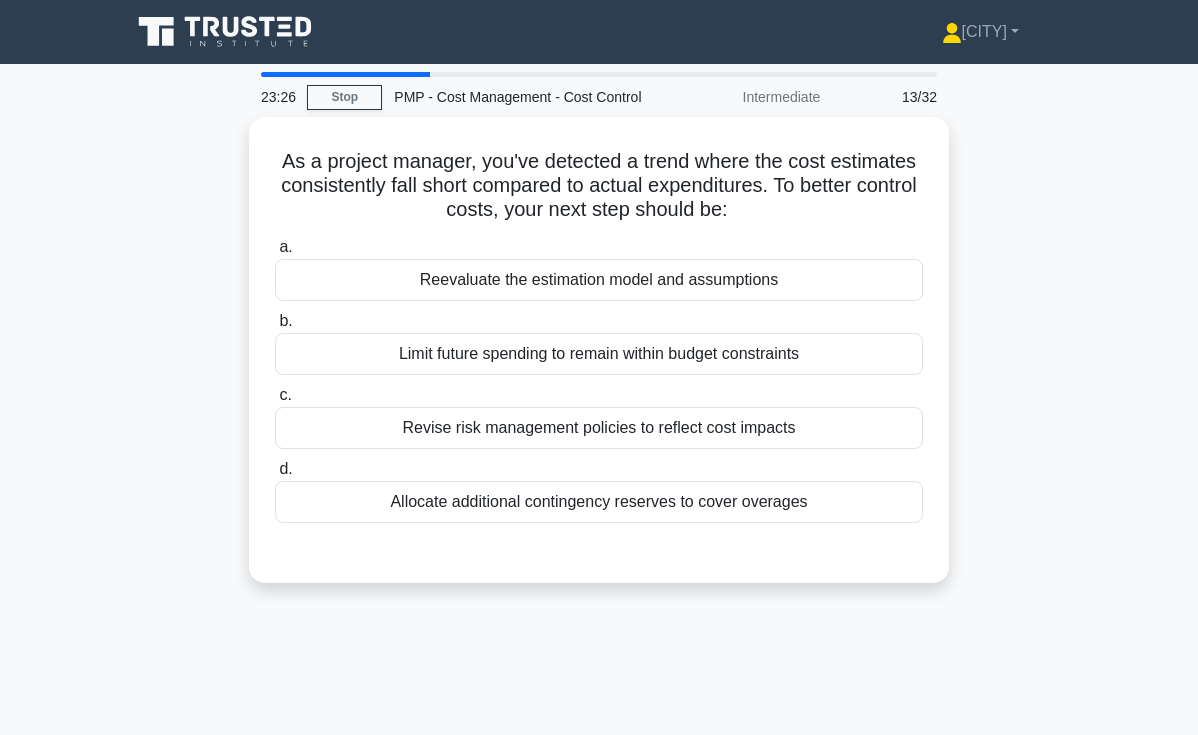 click on "As a project manager, you've detected a trend where the cost estimates consistently fall short compared to actual expenditures. To better control costs, your next step should be:
.spinner_0XTQ{transform-origin:center;animation:spinner_y6GP .75s linear infinite}@keyframes spinner_y6GP{100%{transform:rotate(360deg)}}
a.
Reevaluate the estimation model and assumptions
b." at bounding box center (599, 362) 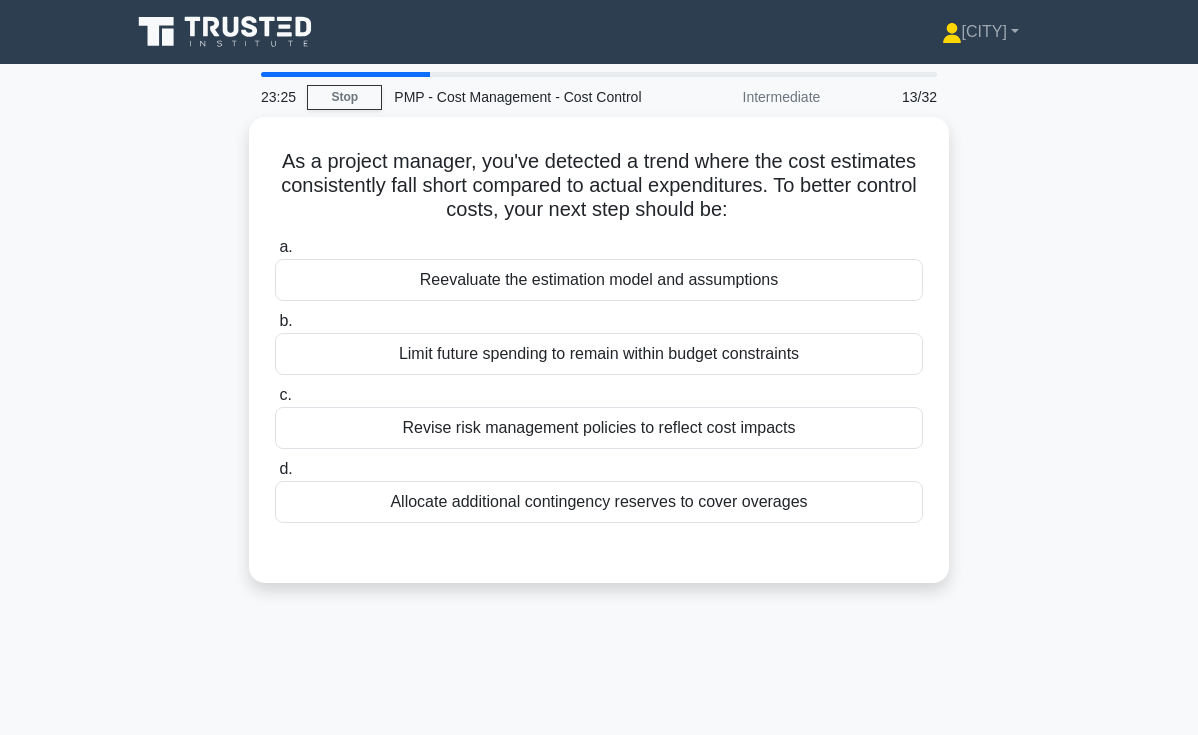 click on "As a project manager, you've detected a trend where the cost estimates consistently fall short compared to actual expenditures. To better control costs, your next step should be:
.spinner_0XTQ{transform-origin:center;animation:spinner_y6GP .75s linear infinite}@keyframes spinner_y6GP{100%{transform:rotate(360deg)}}
a.
Reevaluate the estimation model and assumptions
b." at bounding box center (599, 362) 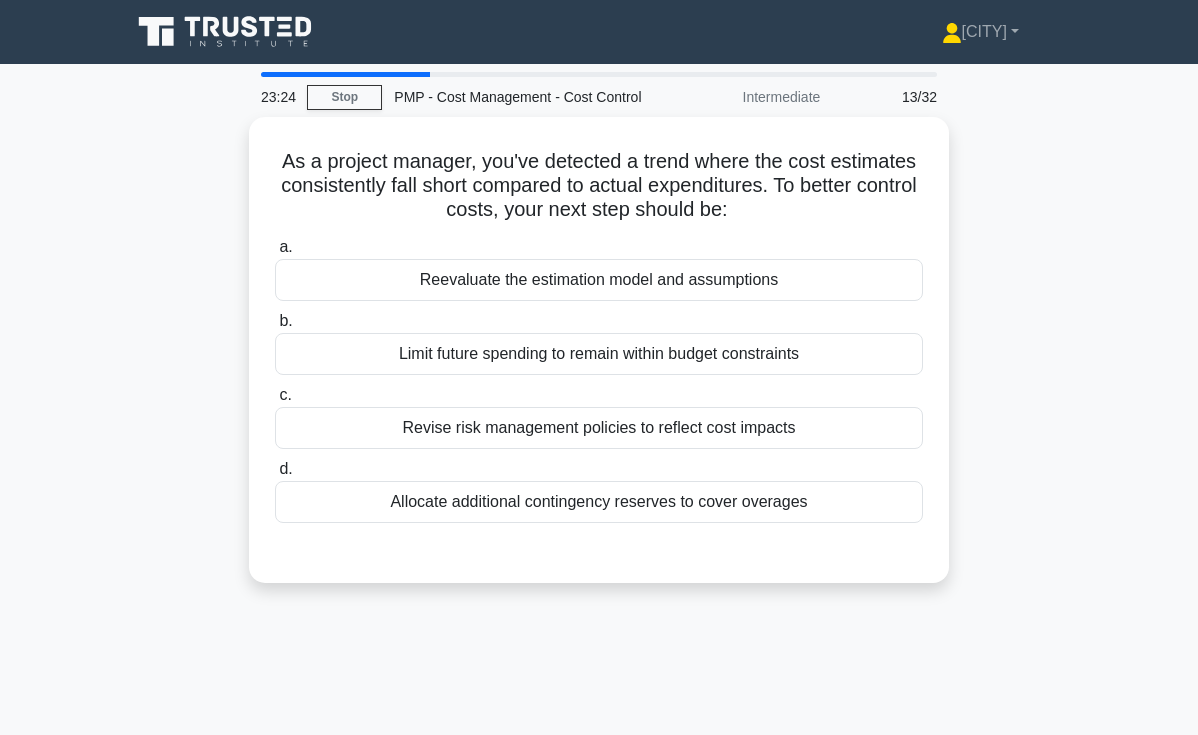 click on "As a project manager, you've detected a trend where the cost estimates consistently fall short compared to actual expenditures. To better control costs, your next step should be:
.spinner_0XTQ{transform-origin:center;animation:spinner_y6GP .75s linear infinite}@keyframes spinner_y6GP{100%{transform:rotate(360deg)}}
a.
Reevaluate the estimation model and assumptions
b." at bounding box center [599, 362] 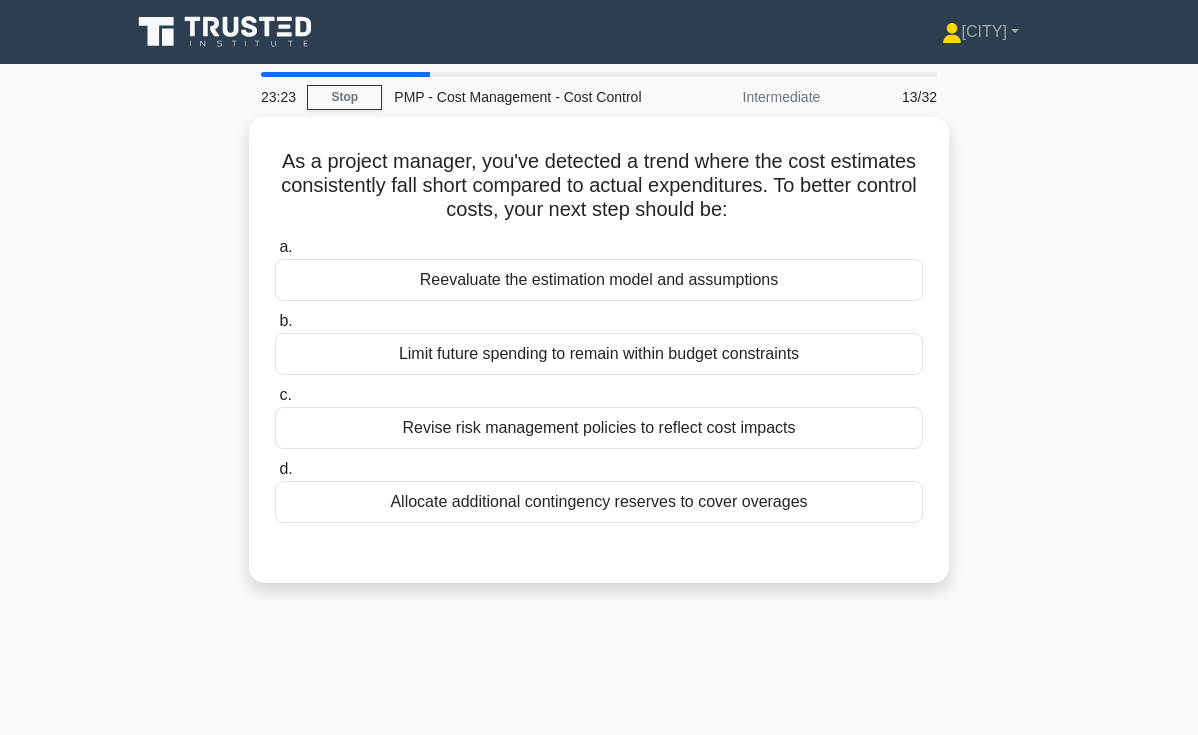 click on "As a project manager, you've detected a trend where the cost estimates consistently fall short compared to actual expenditures. To better control costs, your next step should be:
.spinner_0XTQ{transform-origin:center;animation:spinner_y6GP .75s linear infinite}@keyframes spinner_y6GP{100%{transform:rotate(360deg)}}
a.
Reevaluate the estimation model and assumptions
b." at bounding box center [599, 362] 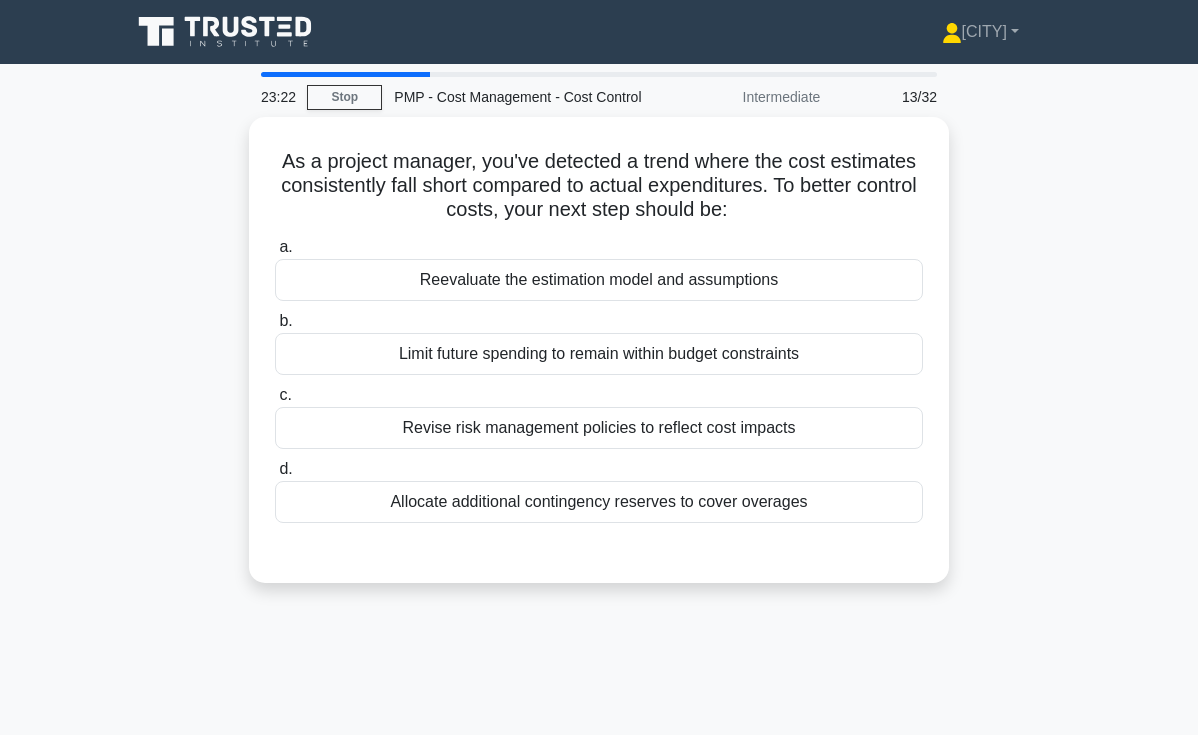 click on "As a project manager, you've detected a trend where the cost estimates consistently fall short compared to actual expenditures. To better control costs, your next step should be:
.spinner_0XTQ{transform-origin:center;animation:spinner_y6GP .75s linear infinite}@keyframes spinner_y6GP{100%{transform:rotate(360deg)}}
a.
Reevaluate the estimation model and assumptions
b." at bounding box center (599, 362) 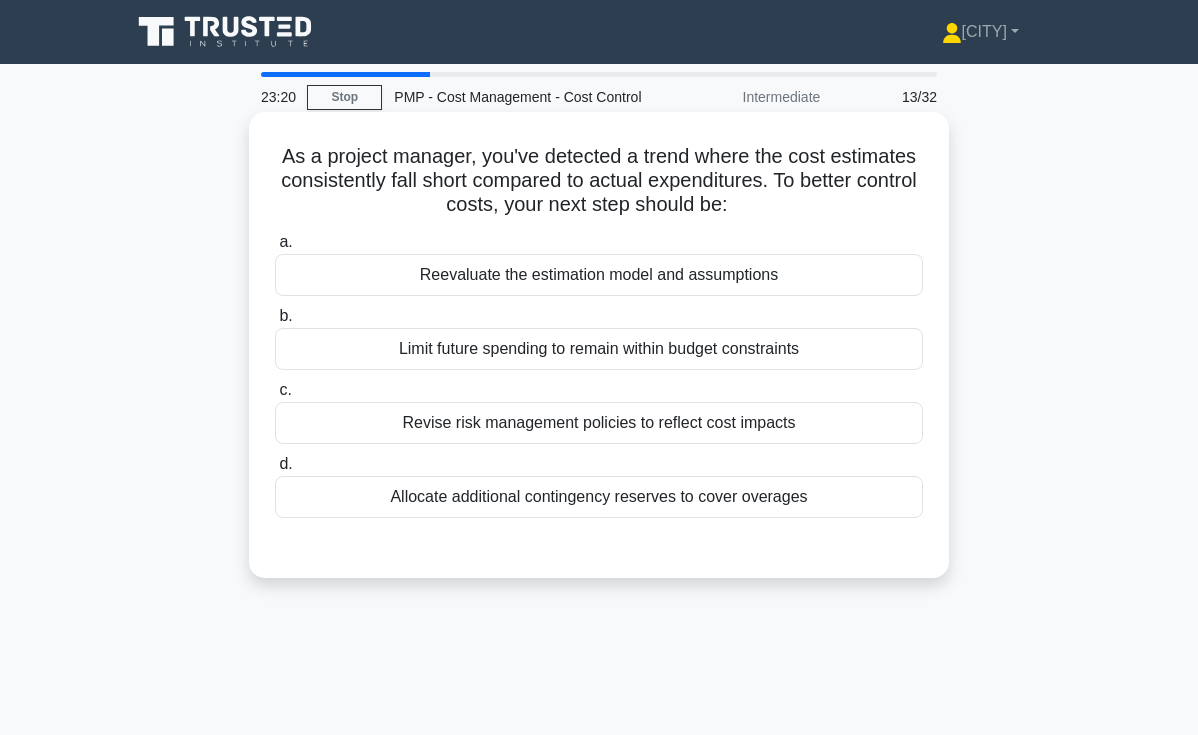 click on "Reevaluate the estimation model and assumptions" at bounding box center (599, 275) 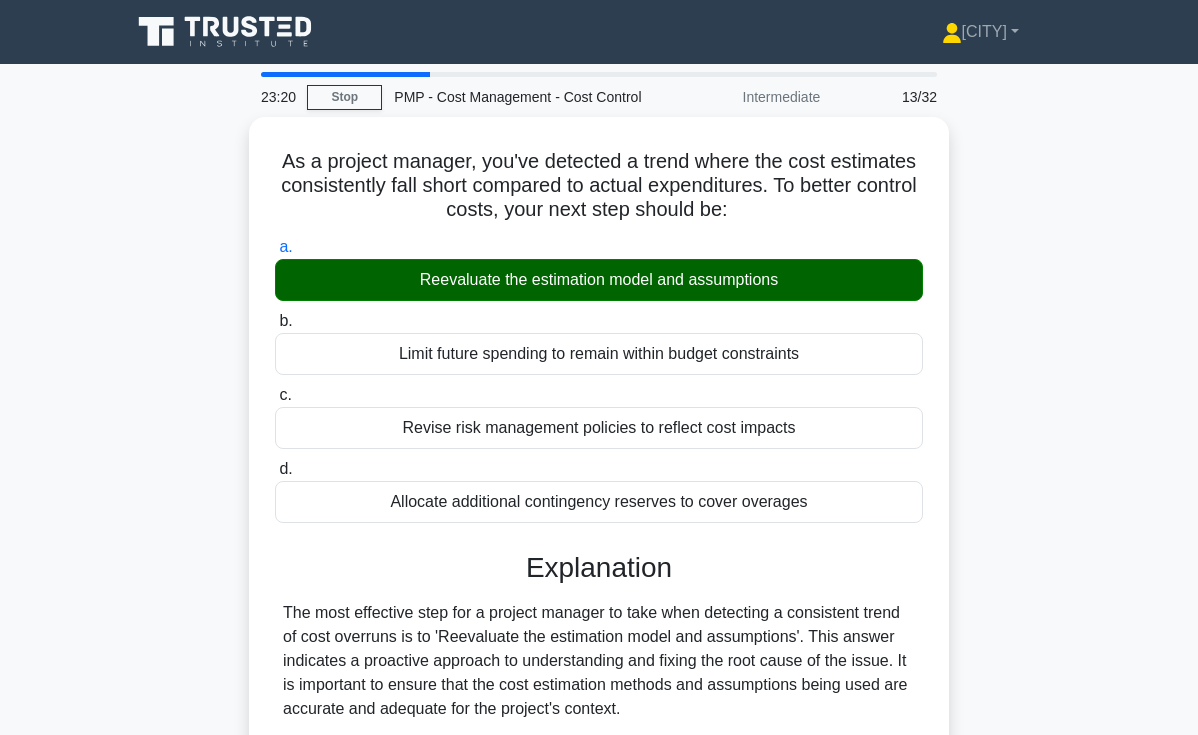 click on "As a project manager, you've detected a trend where the cost estimates consistently fall short compared to actual expenditures. To better control costs, your next step should be:
.spinner_0XTQ{transform-origin:center;animation:spinner_y6GP .75s linear infinite}@keyframes spinner_y6GP{100%{transform:rotate(360deg)}}
a.
Reevaluate the estimation model and assumptions
b." at bounding box center [599, 610] 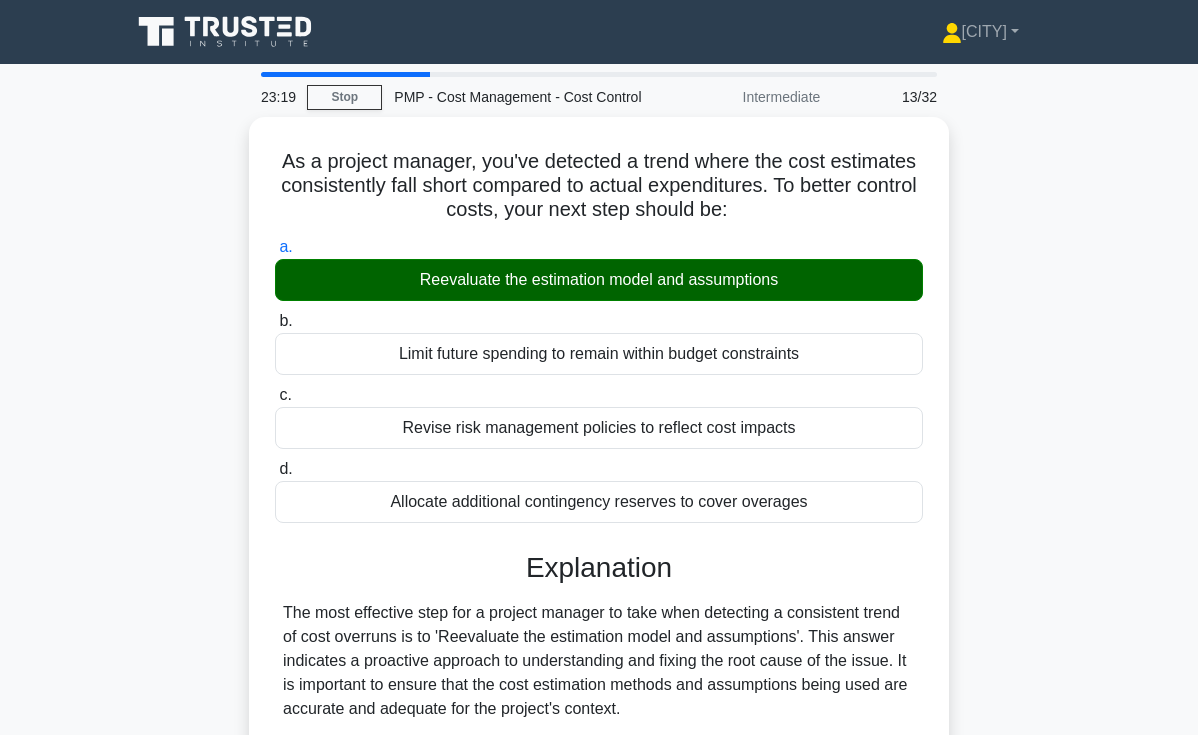 scroll, scrollTop: 378, scrollLeft: 0, axis: vertical 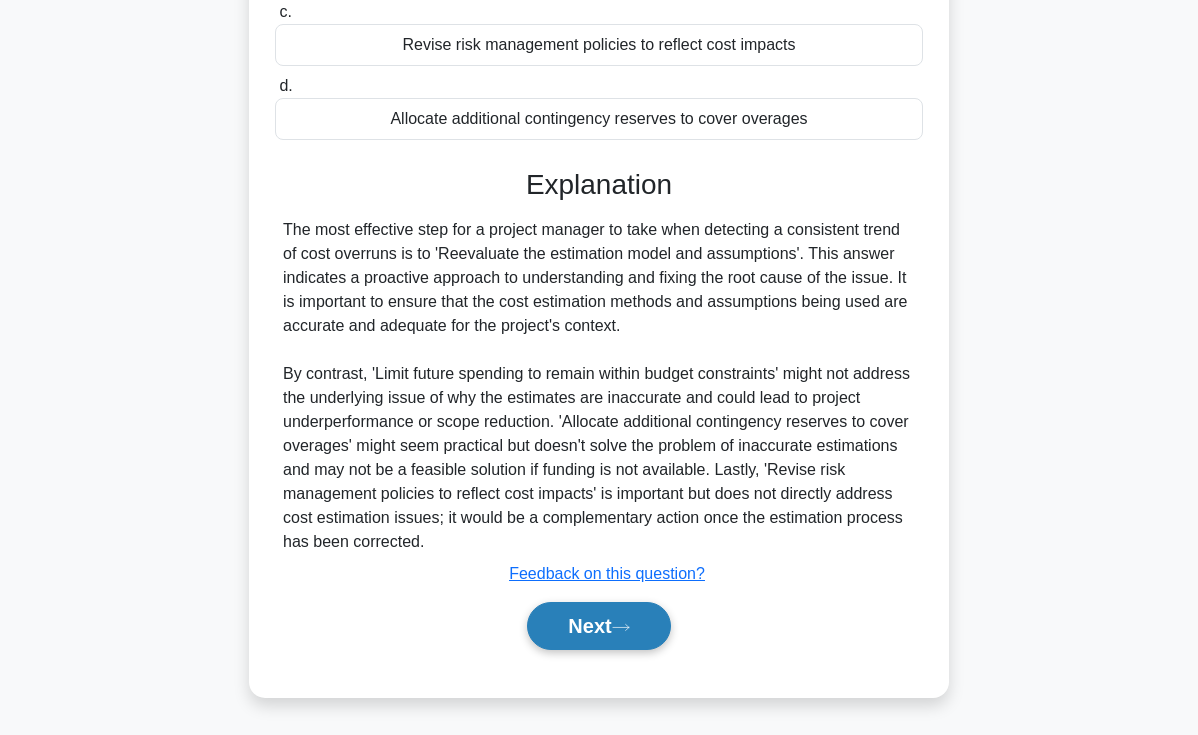 click on "Next" at bounding box center [598, 626] 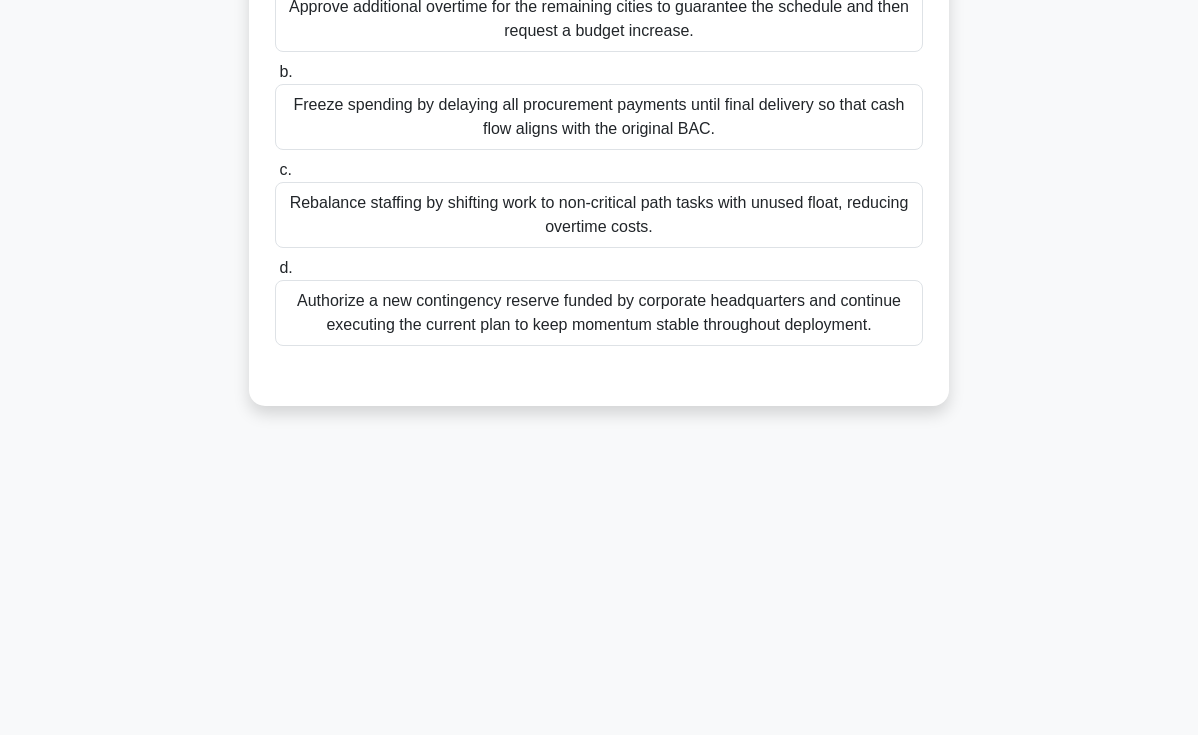 scroll, scrollTop: 0, scrollLeft: 0, axis: both 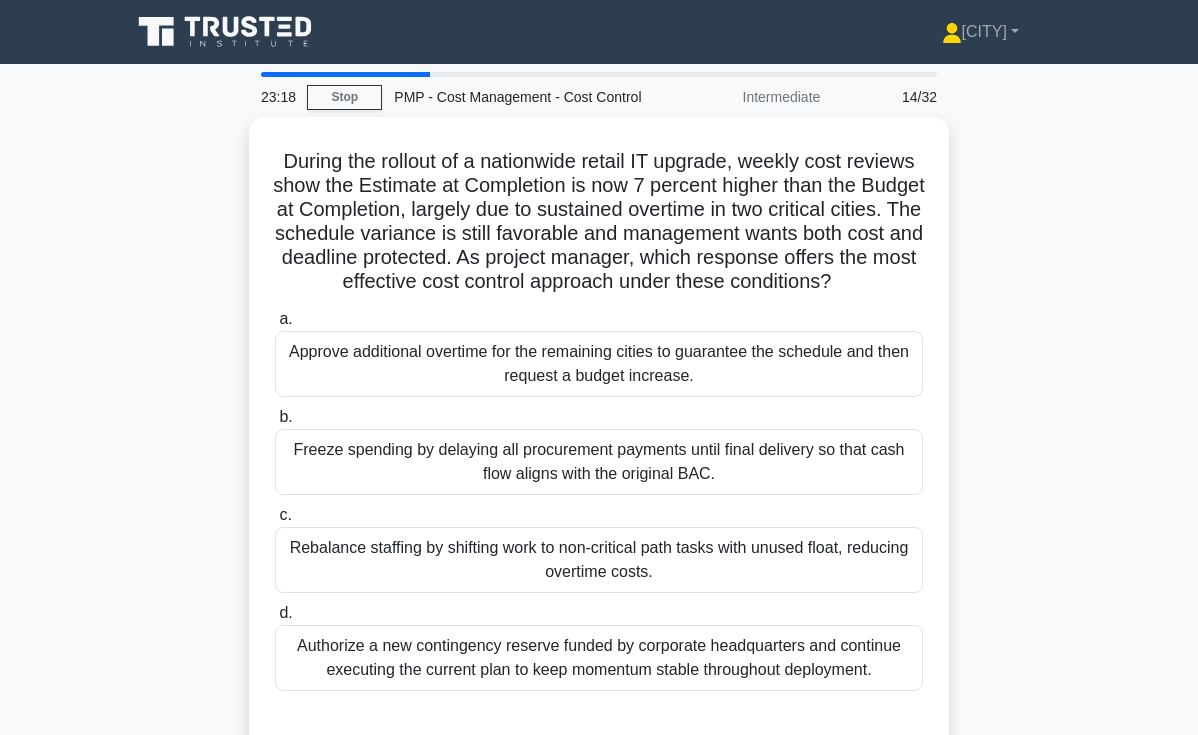 click on "During the rollout of a nationwide retail IT upgrade, weekly cost reviews show the Estimate at Completion is now 7 percent higher than the Budget at Completion, largely due to sustained overtime in two critical cities. The schedule variance is still favorable and management wants both cost and deadline protected. As project manager, which response offers the most effective cost control approach under these conditions?
.spinner_0XTQ{transform-origin:center;animation:spinner_y6GP .75s linear infinite}@keyframes spinner_y6GP{100%{transform:rotate(360deg)}}
a.
b. c. d." at bounding box center (599, 446) 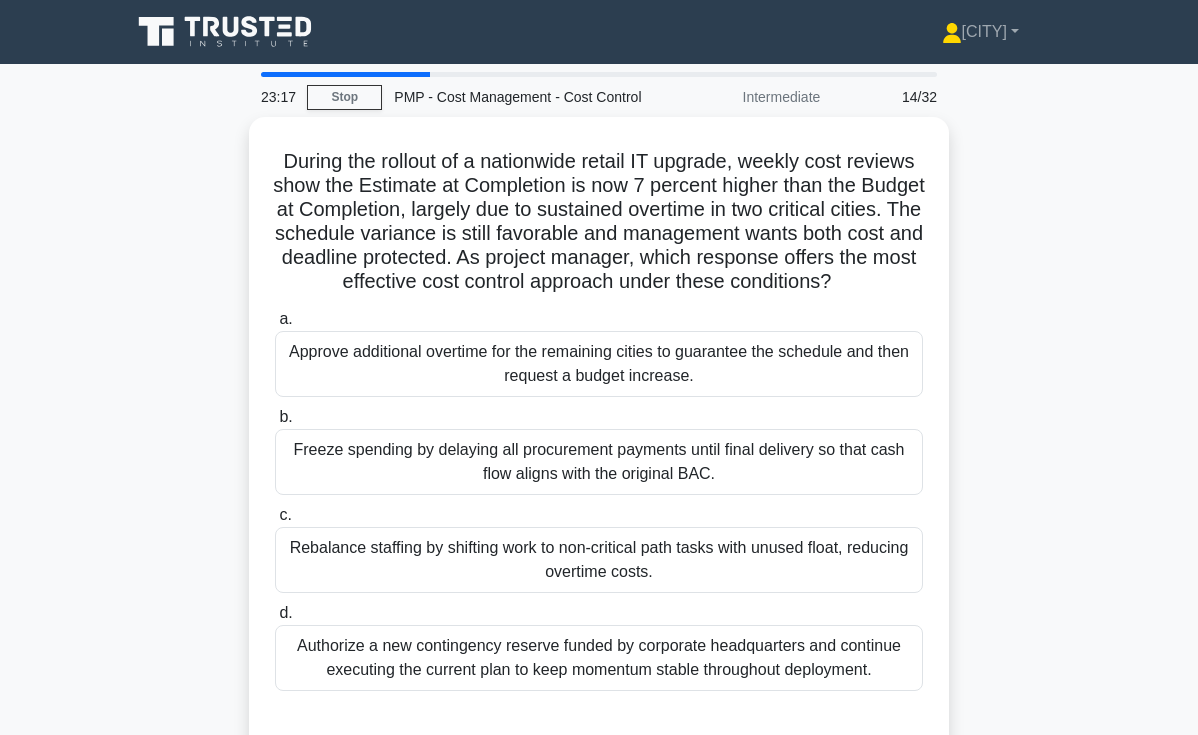 click on "During the rollout of a nationwide retail IT upgrade, weekly cost reviews show the Estimate at Completion is now 7 percent higher than the Budget at Completion, largely due to sustained overtime in two critical cities. The schedule variance is still favorable and management wants both cost and deadline protected. As project manager, which response offers the most effective cost control approach under these conditions?
.spinner_0XTQ{transform-origin:center;animation:spinner_y6GP .75s linear infinite}@keyframes spinner_y6GP{100%{transform:rotate(360deg)}}
a.
b. c. d." at bounding box center [599, 446] 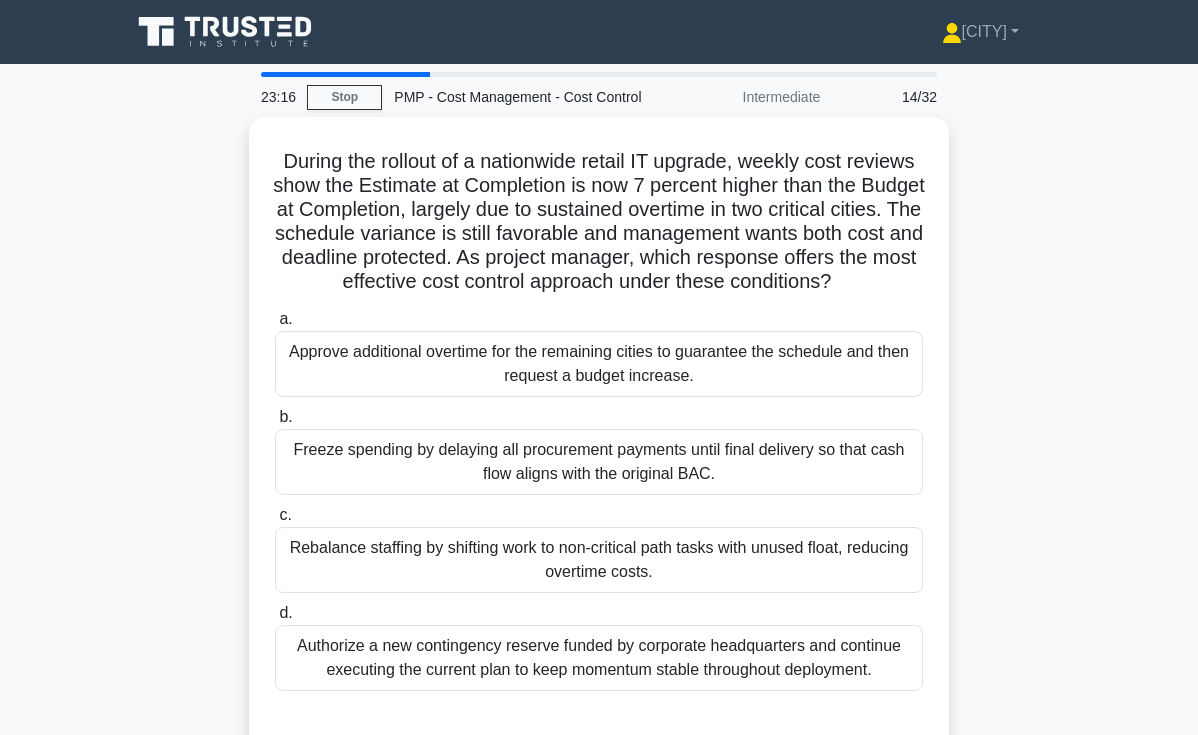 click on "During the rollout of a nationwide retail IT upgrade, weekly cost reviews show the Estimate at Completion is now 7 percent higher than the Budget at Completion, largely due to sustained overtime in two critical cities. The schedule variance is still favorable and management wants both cost and deadline protected. As project manager, which response offers the most effective cost control approach under these conditions?
.spinner_0XTQ{transform-origin:center;animation:spinner_y6GP .75s linear infinite}@keyframes spinner_y6GP{100%{transform:rotate(360deg)}}
a.
b. c. d." at bounding box center [599, 446] 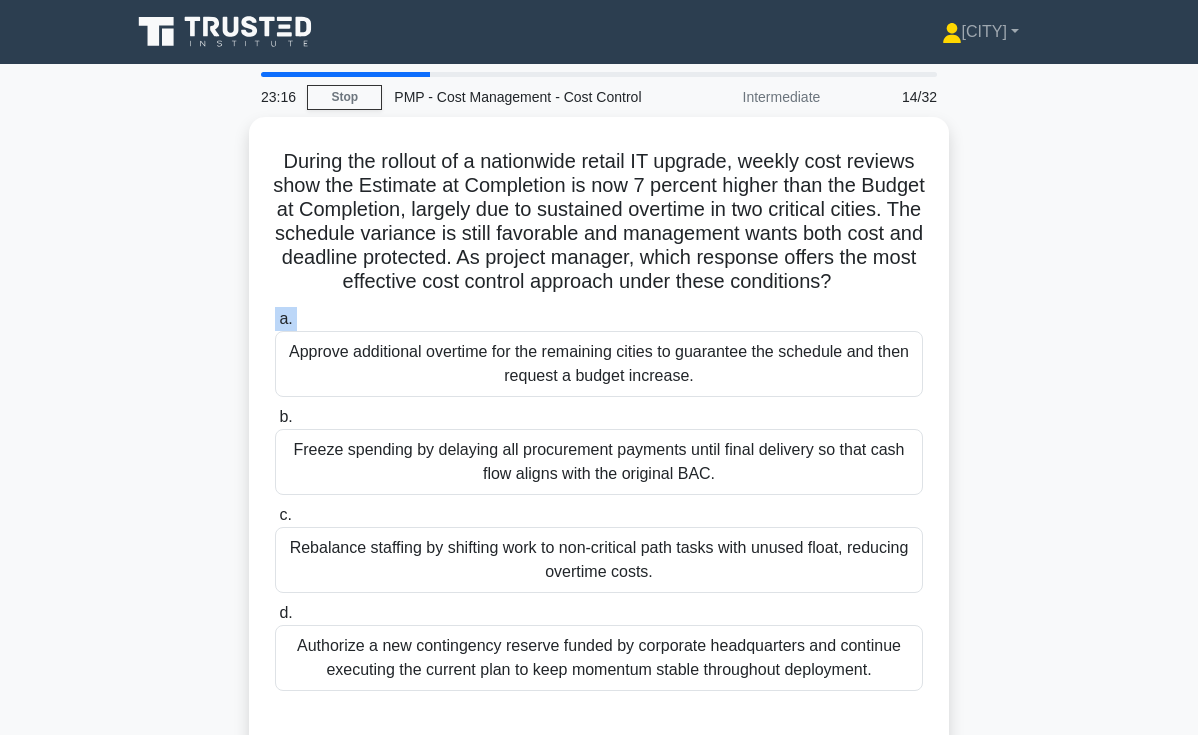 click on "During the rollout of a nationwide retail IT upgrade, weekly cost reviews show the Estimate at Completion is now 7 percent higher than the Budget at Completion, largely due to sustained overtime in two critical cities. The schedule variance is still favorable and management wants both cost and deadline protected. As project manager, which response offers the most effective cost control approach under these conditions?
.spinner_0XTQ{transform-origin:center;animation:spinner_y6GP .75s linear infinite}@keyframes spinner_y6GP{100%{transform:rotate(360deg)}}
a.
b. c. d." at bounding box center (599, 446) 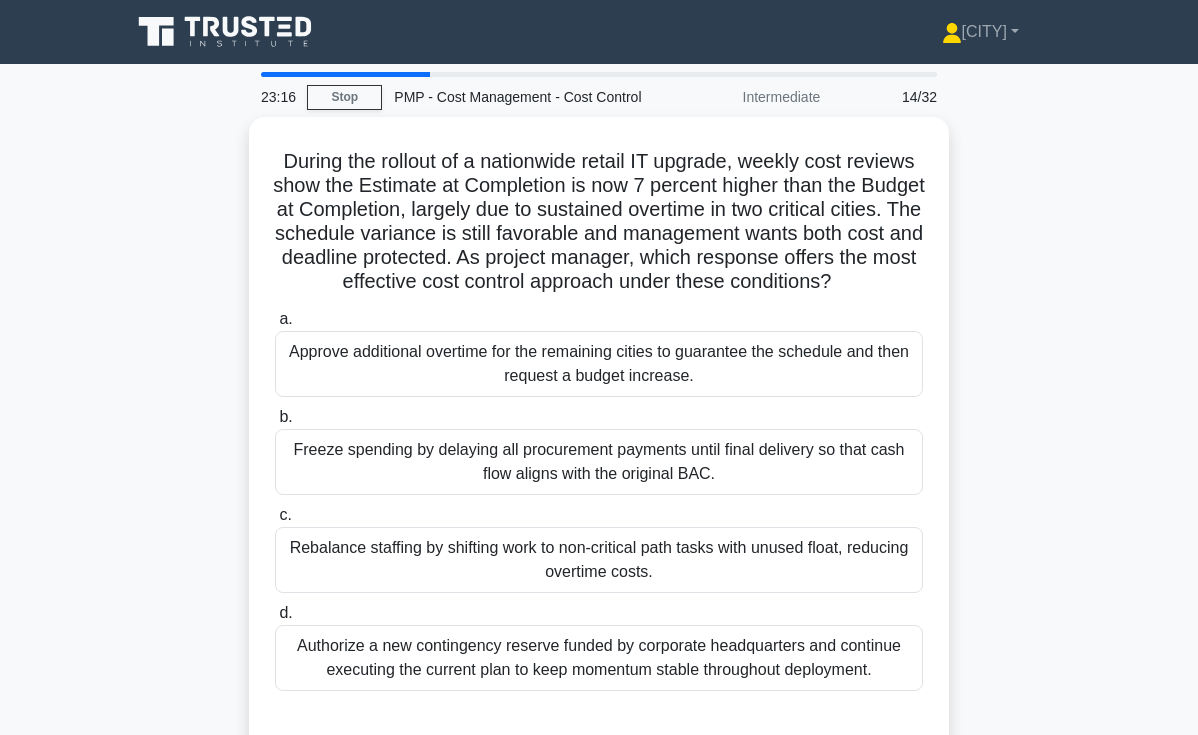 click on "During the rollout of a nationwide retail IT upgrade, weekly cost reviews show the Estimate at Completion is now 7 percent higher than the Budget at Completion, largely due to sustained overtime in two critical cities. The schedule variance is still favorable and management wants both cost and deadline protected. As project manager, which response offers the most effective cost control approach under these conditions?
.spinner_0XTQ{transform-origin:center;animation:spinner_y6GP .75s linear infinite}@keyframes spinner_y6GP{100%{transform:rotate(360deg)}}
a.
b. c. d." at bounding box center [599, 446] 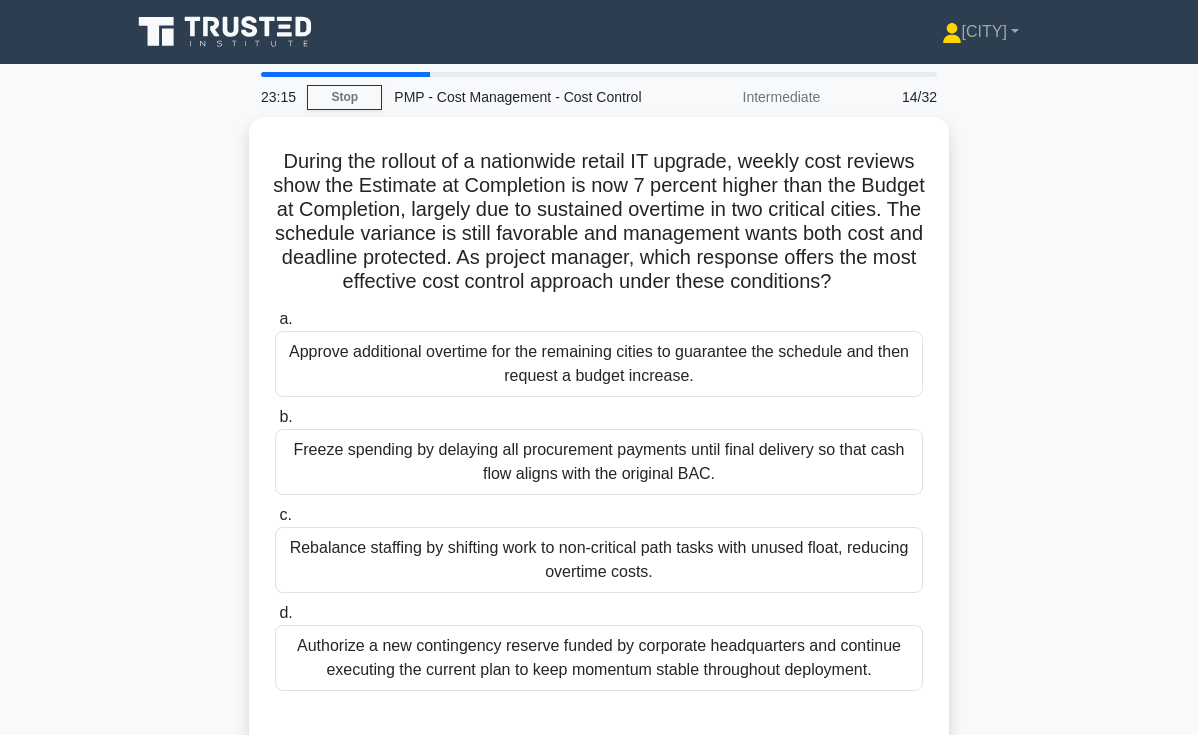 click on "During the rollout of a nationwide retail IT upgrade, weekly cost reviews show the Estimate at Completion is now 7 percent higher than the Budget at Completion, largely due to sustained overtime in two critical cities. The schedule variance is still favorable and management wants both cost and deadline protected. As project manager, which response offers the most effective cost control approach under these conditions?
.spinner_0XTQ{transform-origin:center;animation:spinner_y6GP .75s linear infinite}@keyframes spinner_y6GP{100%{transform:rotate(360deg)}}
a.
b. c. d." at bounding box center [599, 446] 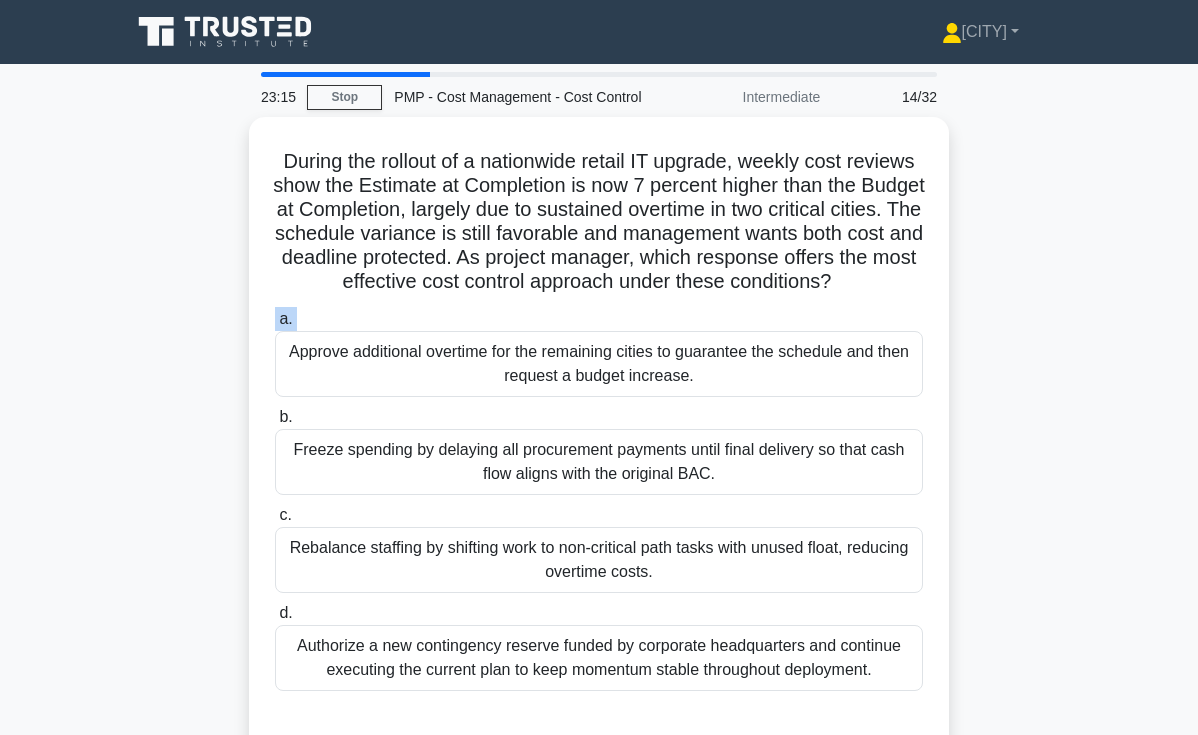 click on "During the rollout of a nationwide retail IT upgrade, weekly cost reviews show the Estimate at Completion is now 7 percent higher than the Budget at Completion, largely due to sustained overtime in two critical cities. The schedule variance is still favorable and management wants both cost and deadline protected. As project manager, which response offers the most effective cost control approach under these conditions?
.spinner_0XTQ{transform-origin:center;animation:spinner_y6GP .75s linear infinite}@keyframes spinner_y6GP{100%{transform:rotate(360deg)}}
a.
b. c. d." at bounding box center (599, 446) 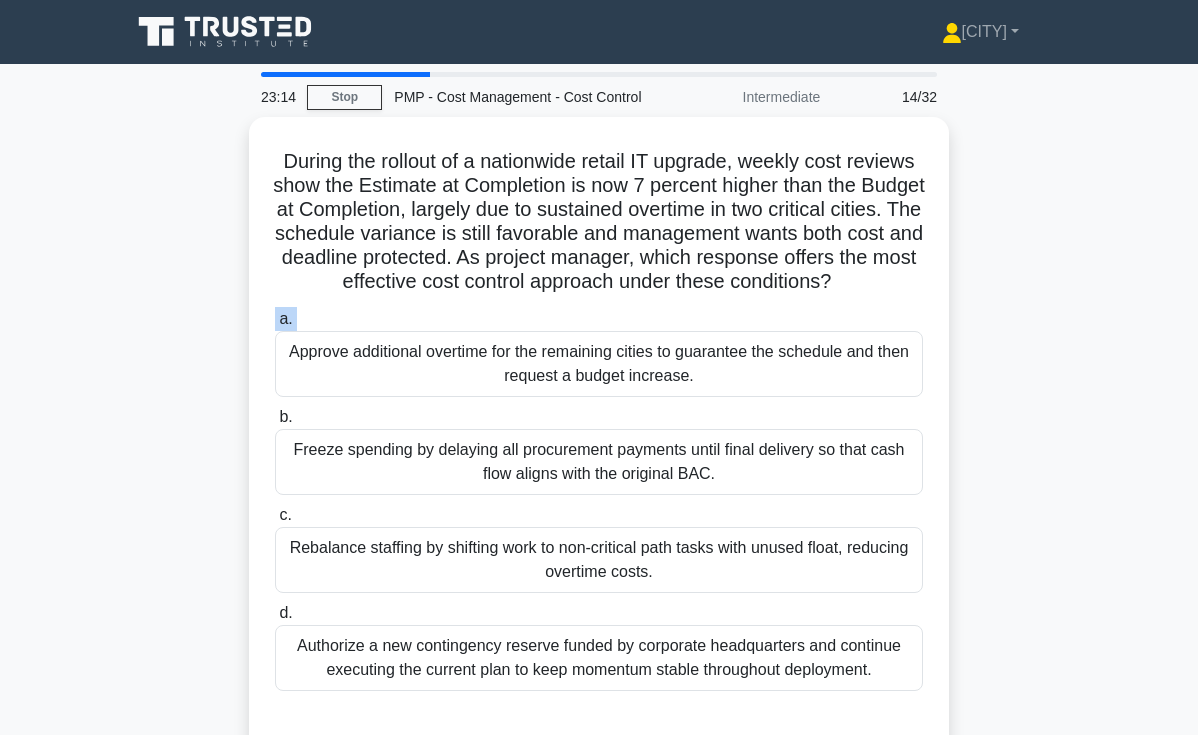 click on "During the rollout of a nationwide retail IT upgrade, weekly cost reviews show the Estimate at Completion is now 7 percent higher than the Budget at Completion, largely due to sustained overtime in two critical cities. The schedule variance is still favorable and management wants both cost and deadline protected. As project manager, which response offers the most effective cost control approach under these conditions?
.spinner_0XTQ{transform-origin:center;animation:spinner_y6GP .75s linear infinite}@keyframes spinner_y6GP{100%{transform:rotate(360deg)}}
a.
b. c. d." at bounding box center [599, 446] 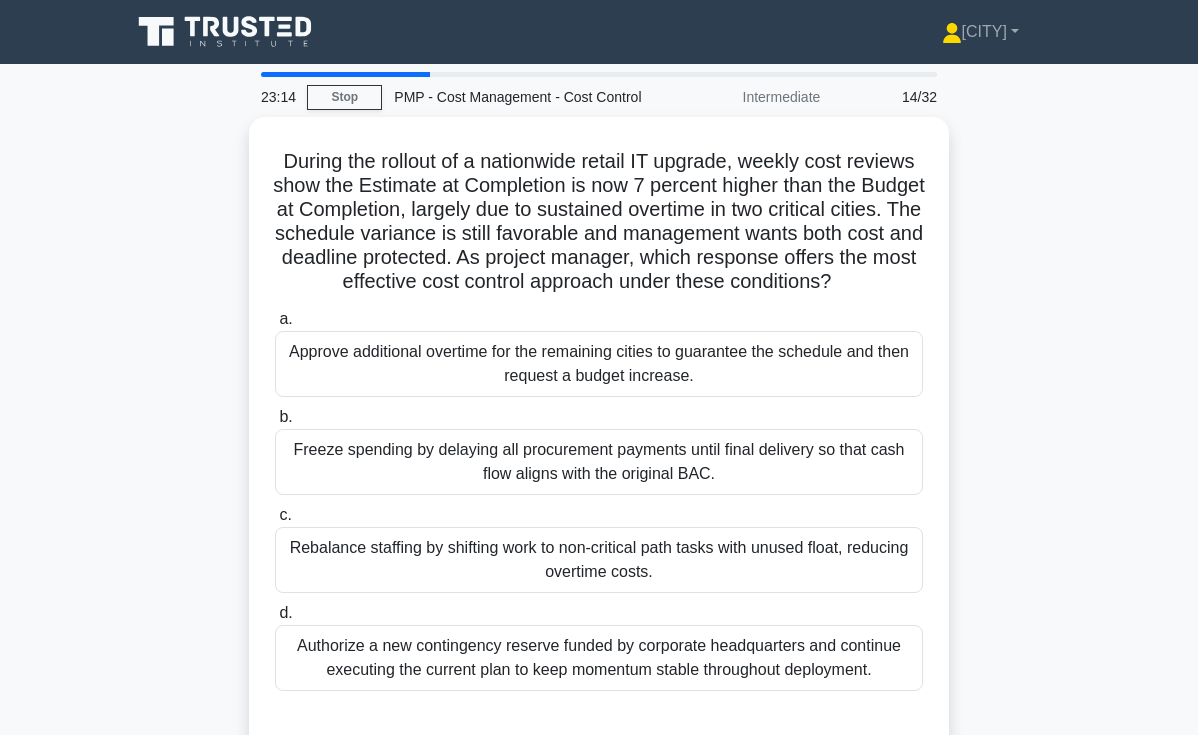 click on "During the rollout of a nationwide retail IT upgrade, weekly cost reviews show the Estimate at Completion is now 7 percent higher than the Budget at Completion, largely due to sustained overtime in two critical cities. The schedule variance is still favorable and management wants both cost and deadline protected. As project manager, which response offers the most effective cost control approach under these conditions?
.spinner_0XTQ{transform-origin:center;animation:spinner_y6GP .75s linear infinite}@keyframes spinner_y6GP{100%{transform:rotate(360deg)}}
a.
b. c. d." at bounding box center (599, 446) 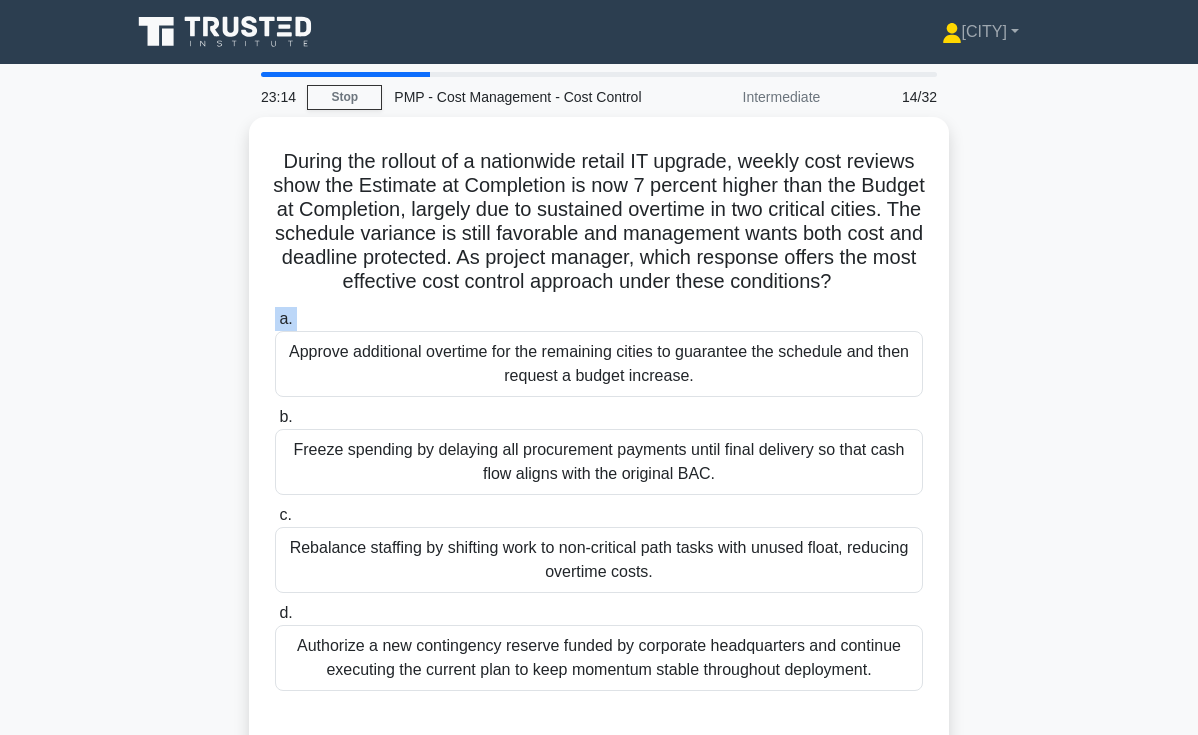 click on "During the rollout of a nationwide retail IT upgrade, weekly cost reviews show the Estimate at Completion is now 7 percent higher than the Budget at Completion, largely due to sustained overtime in two critical cities. The schedule variance is still favorable and management wants both cost and deadline protected. As project manager, which response offers the most effective cost control approach under these conditions?
.spinner_0XTQ{transform-origin:center;animation:spinner_y6GP .75s linear infinite}@keyframes spinner_y6GP{100%{transform:rotate(360deg)}}
a.
b. c. d." at bounding box center (599, 446) 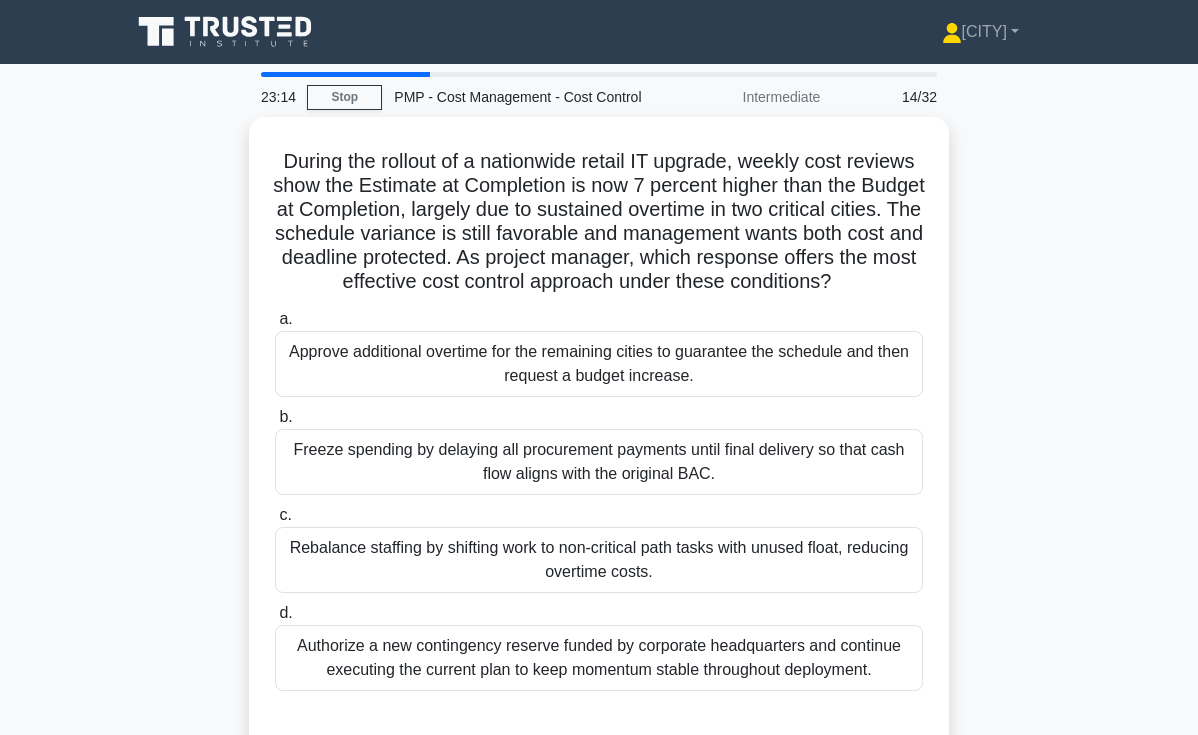 click on "During the rollout of a nationwide retail IT upgrade, weekly cost reviews show the Estimate at Completion is now 7 percent higher than the Budget at Completion, largely due to sustained overtime in two critical cities. The schedule variance is still favorable and management wants both cost and deadline protected. As project manager, which response offers the most effective cost control approach under these conditions?
.spinner_0XTQ{transform-origin:center;animation:spinner_y6GP .75s linear infinite}@keyframes spinner_y6GP{100%{transform:rotate(360deg)}}
a.
b. c. d." at bounding box center [599, 446] 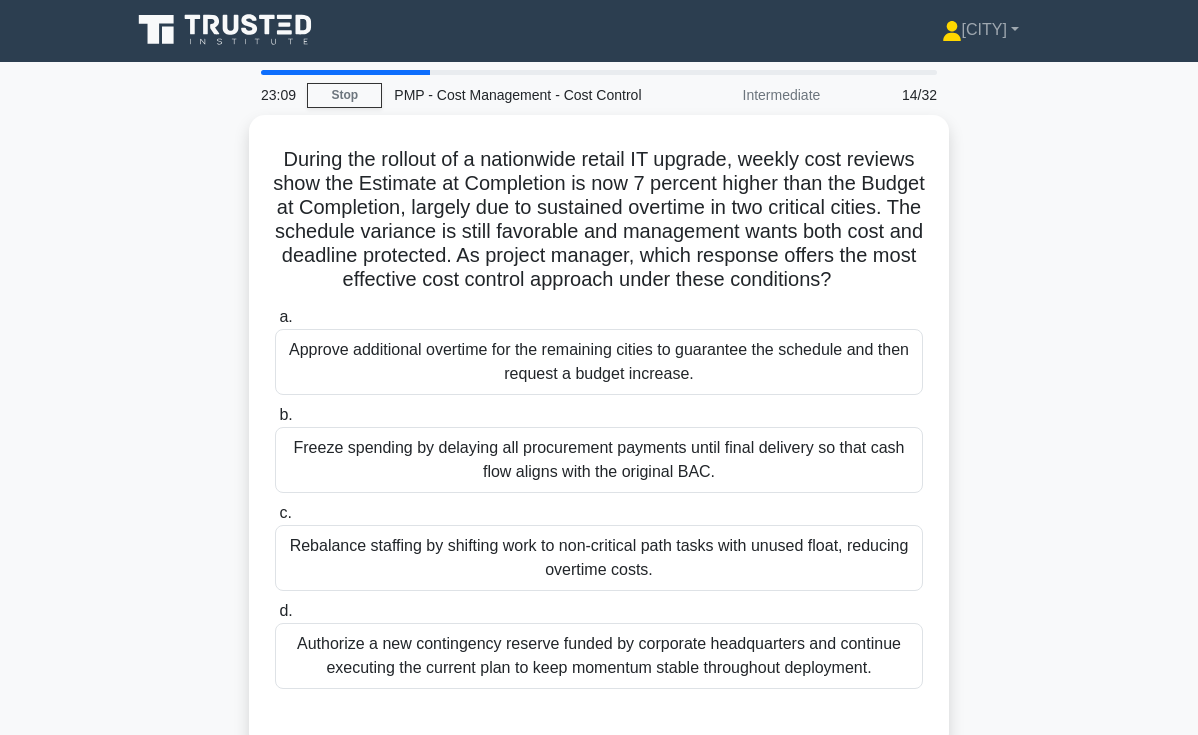 scroll, scrollTop: 0, scrollLeft: 0, axis: both 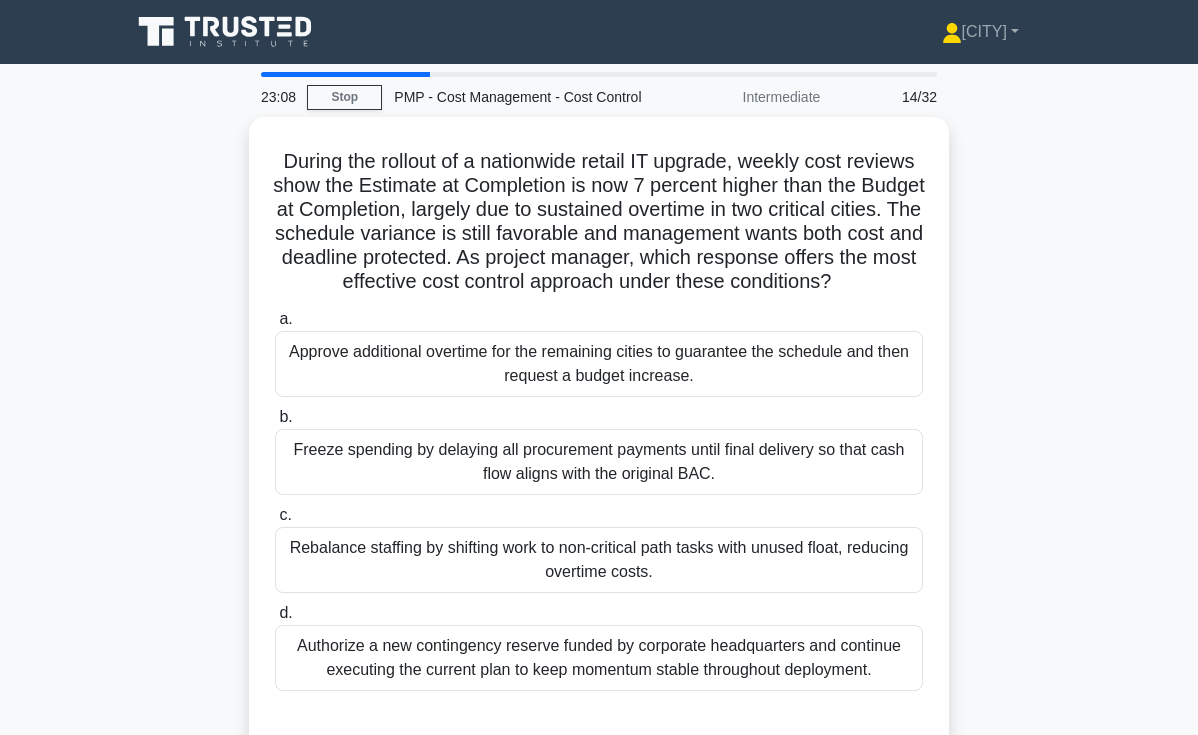 click on "During the rollout of a nationwide retail IT upgrade, weekly cost reviews show the Estimate at Completion is now 7 percent higher than the Budget at Completion, largely due to sustained overtime in two critical cities. The schedule variance is still favorable and management wants both cost and deadline protected. As project manager, which response offers the most effective cost control approach under these conditions?
.spinner_0XTQ{transform-origin:center;animation:spinner_y6GP .75s linear infinite}@keyframes spinner_y6GP{100%{transform:rotate(360deg)}}
a.
b. c. d." at bounding box center (599, 446) 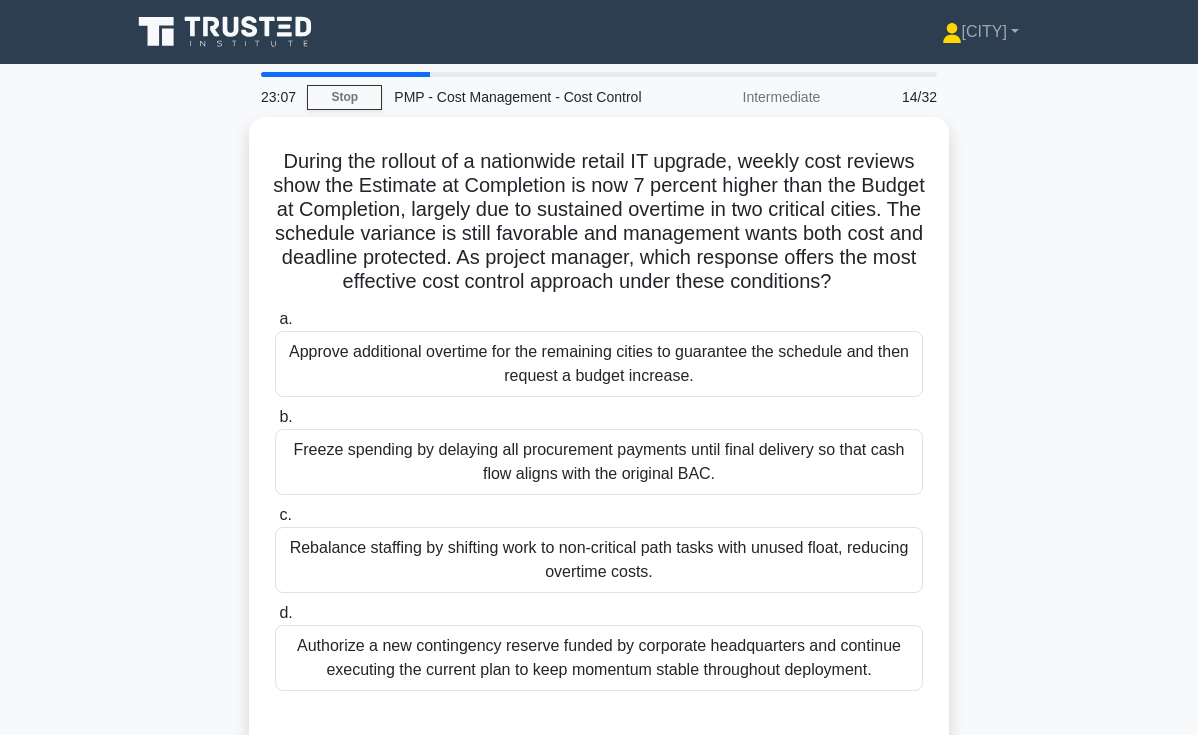 click on "During the rollout of a nationwide retail IT upgrade, weekly cost reviews show the Estimate at Completion is now 7 percent higher than the Budget at Completion, largely due to sustained overtime in two critical cities. The schedule variance is still favorable and management wants both cost and deadline protected. As project manager, which response offers the most effective cost control approach under these conditions?
.spinner_0XTQ{transform-origin:center;animation:spinner_y6GP .75s linear infinite}@keyframes spinner_y6GP{100%{transform:rotate(360deg)}}
a.
b. c. d." at bounding box center (599, 446) 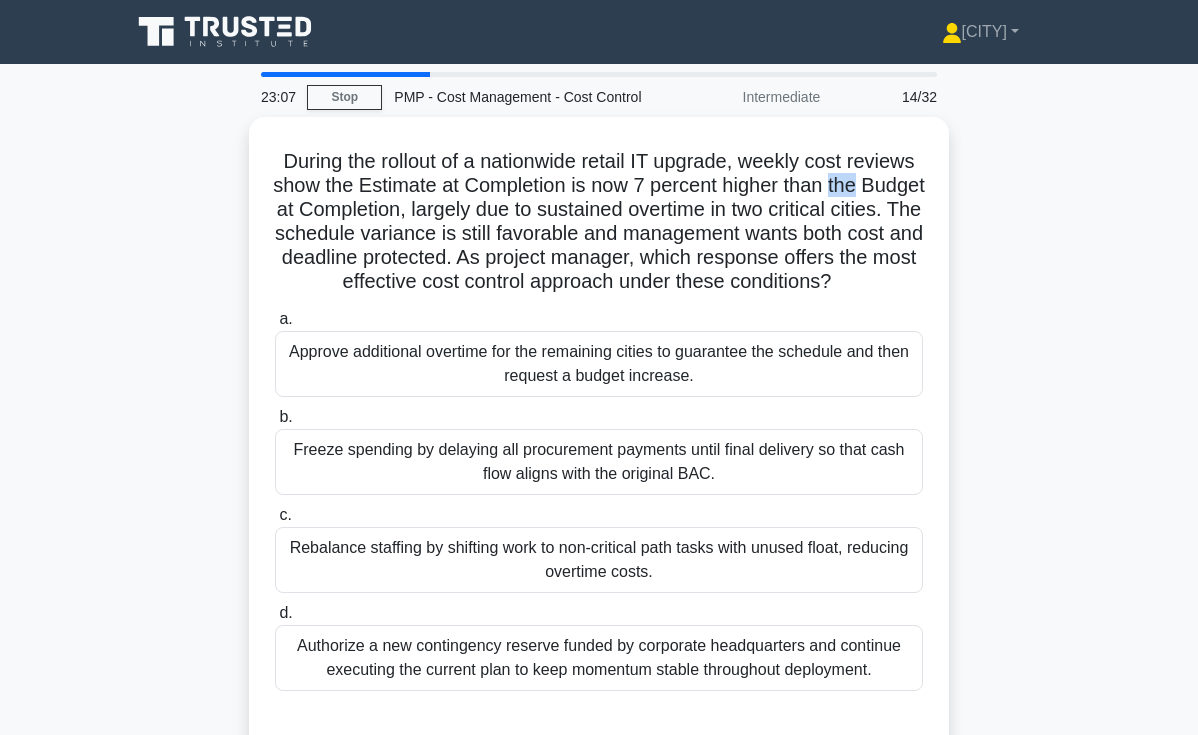 click on "During the rollout of a nationwide retail IT upgrade, weekly cost reviews show the Estimate at Completion is now 7 percent higher than the Budget at Completion, largely due to sustained overtime in two critical cities. The schedule variance is still favorable and management wants both cost and deadline protected. As project manager, which response offers the most effective cost control approach under these conditions?
.spinner_0XTQ{transform-origin:center;animation:spinner_y6GP .75s linear infinite}@keyframes spinner_y6GP{100%{transform:rotate(360deg)}}
a.
b. c. d." at bounding box center [599, 446] 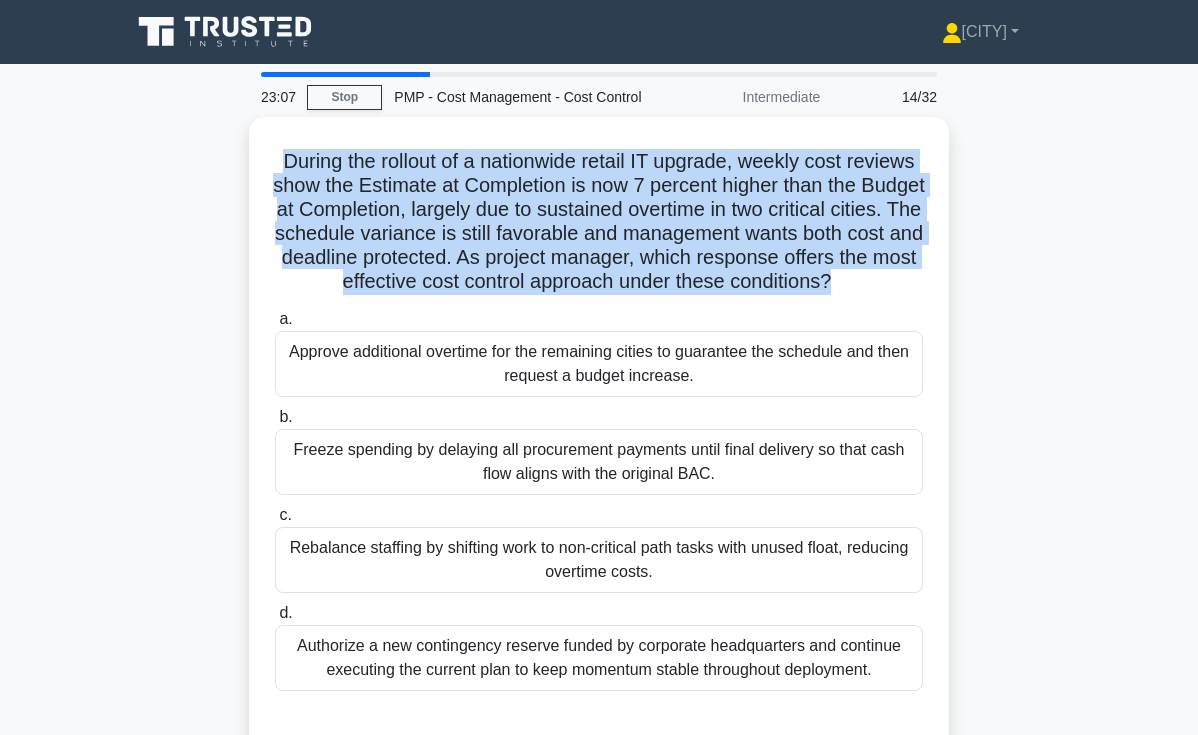 click on "During the rollout of a nationwide retail IT upgrade, weekly cost reviews show the Estimate at Completion is now 7 percent higher than the Budget at Completion, largely due to sustained overtime in two critical cities. The schedule variance is still favorable and management wants both cost and deadline protected. As project manager, which response offers the most effective cost control approach under these conditions?
.spinner_0XTQ{transform-origin:center;animation:spinner_y6GP .75s linear infinite}@keyframes spinner_y6GP{100%{transform:rotate(360deg)}}
a.
b. c. d." at bounding box center (599, 446) 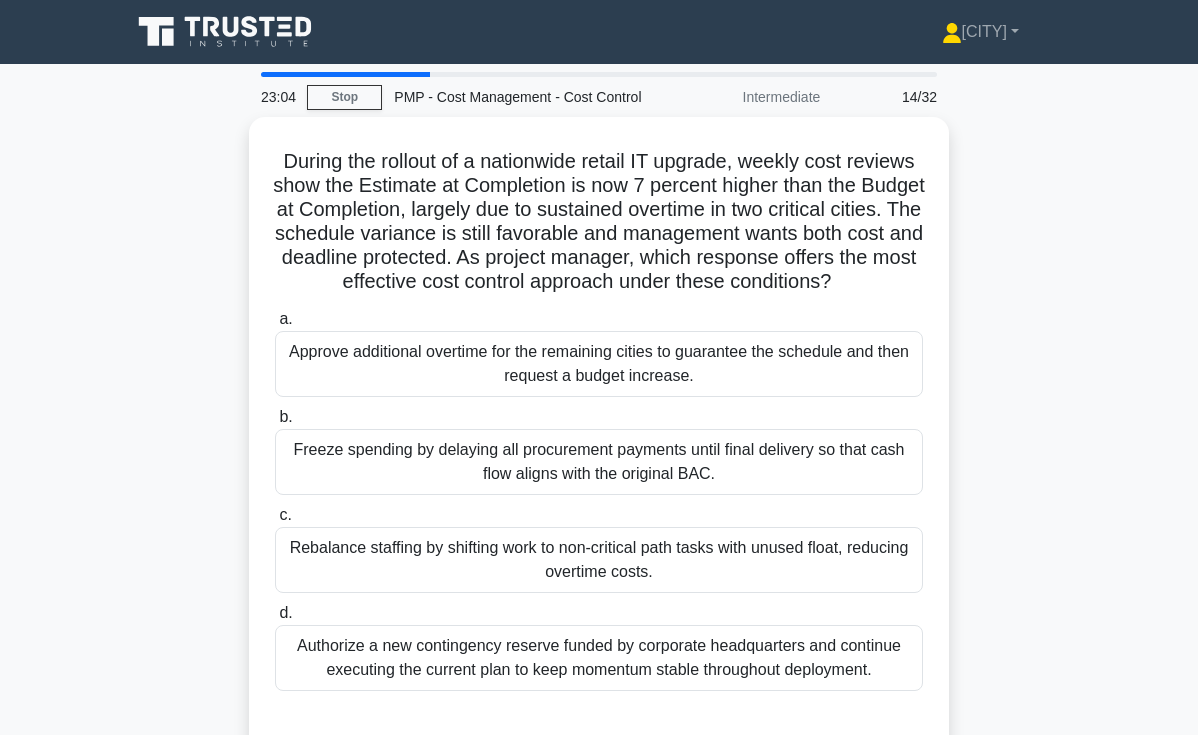 click on "During the rollout of a nationwide retail IT upgrade, weekly cost reviews show the Estimate at Completion is now 7 percent higher than the Budget at Completion, largely due to sustained overtime in two critical cities. The schedule variance is still favorable and management wants both cost and deadline protected. As project manager, which response offers the most effective cost control approach under these conditions?
.spinner_0XTQ{transform-origin:center;animation:spinner_y6GP .75s linear infinite}@keyframes spinner_y6GP{100%{transform:rotate(360deg)}}
a.
b. c. d." at bounding box center [599, 446] 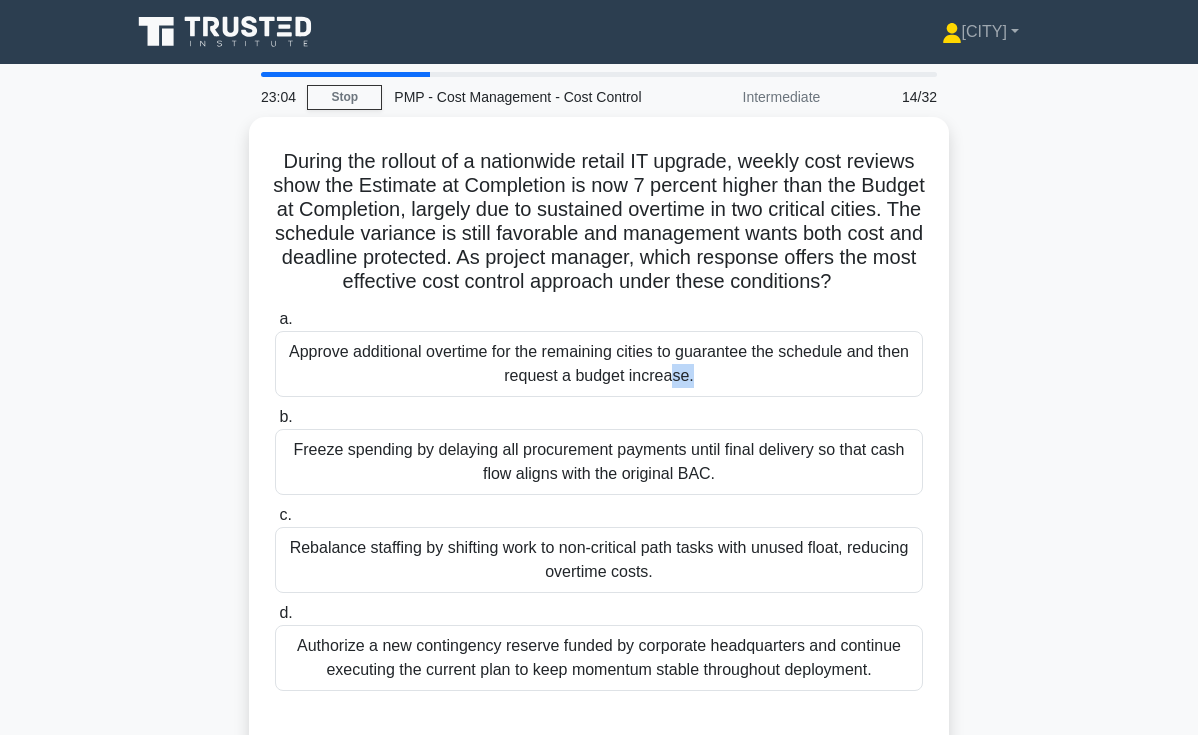click on "During the rollout of a nationwide retail IT upgrade, weekly cost reviews show the Estimate at Completion is now 7 percent higher than the Budget at Completion, largely due to sustained overtime in two critical cities. The schedule variance is still favorable and management wants both cost and deadline protected. As project manager, which response offers the most effective cost control approach under these conditions?
.spinner_0XTQ{transform-origin:center;animation:spinner_y6GP .75s linear infinite}@keyframes spinner_y6GP{100%{transform:rotate(360deg)}}
a.
b. c. d." at bounding box center [599, 446] 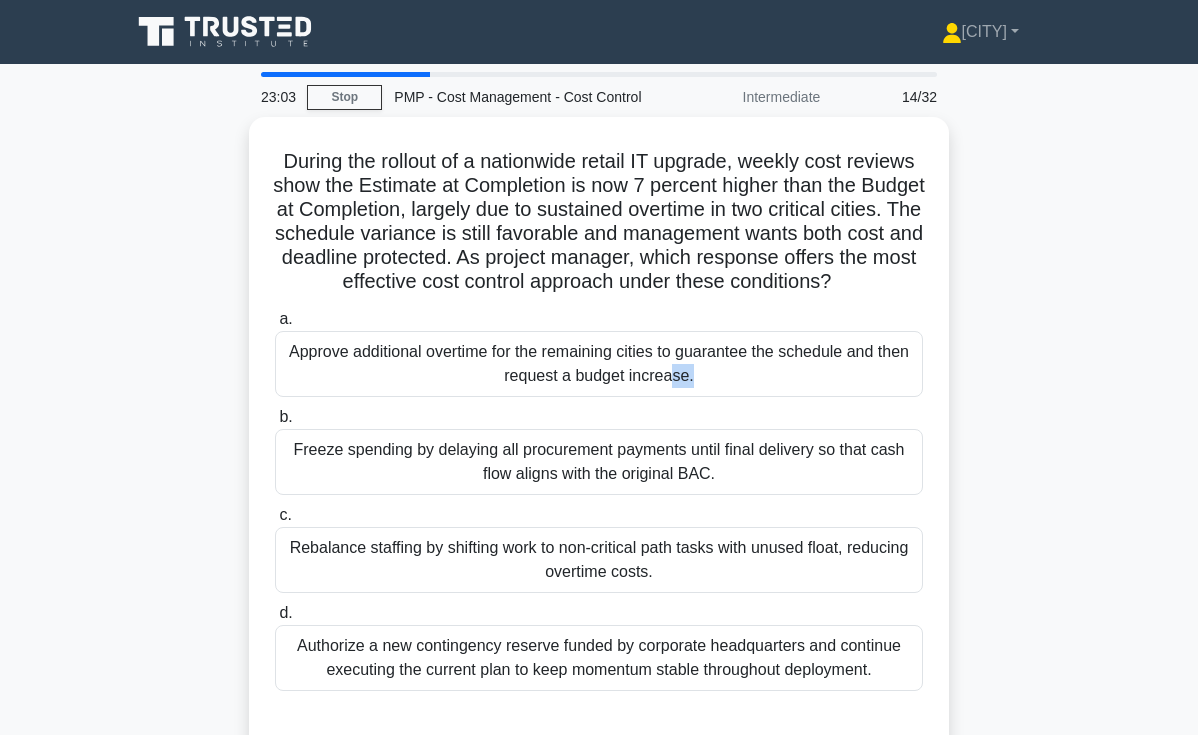 click on "During the rollout of a nationwide retail IT upgrade, weekly cost reviews show the Estimate at Completion is now 7 percent higher than the Budget at Completion, largely due to sustained overtime in two critical cities. The schedule variance is still favorable and management wants both cost and deadline protected. As project manager, which response offers the most effective cost control approach under these conditions?
.spinner_0XTQ{transform-origin:center;animation:spinner_y6GP .75s linear infinite}@keyframes spinner_y6GP{100%{transform:rotate(360deg)}}
a.
b. c. d." at bounding box center [599, 446] 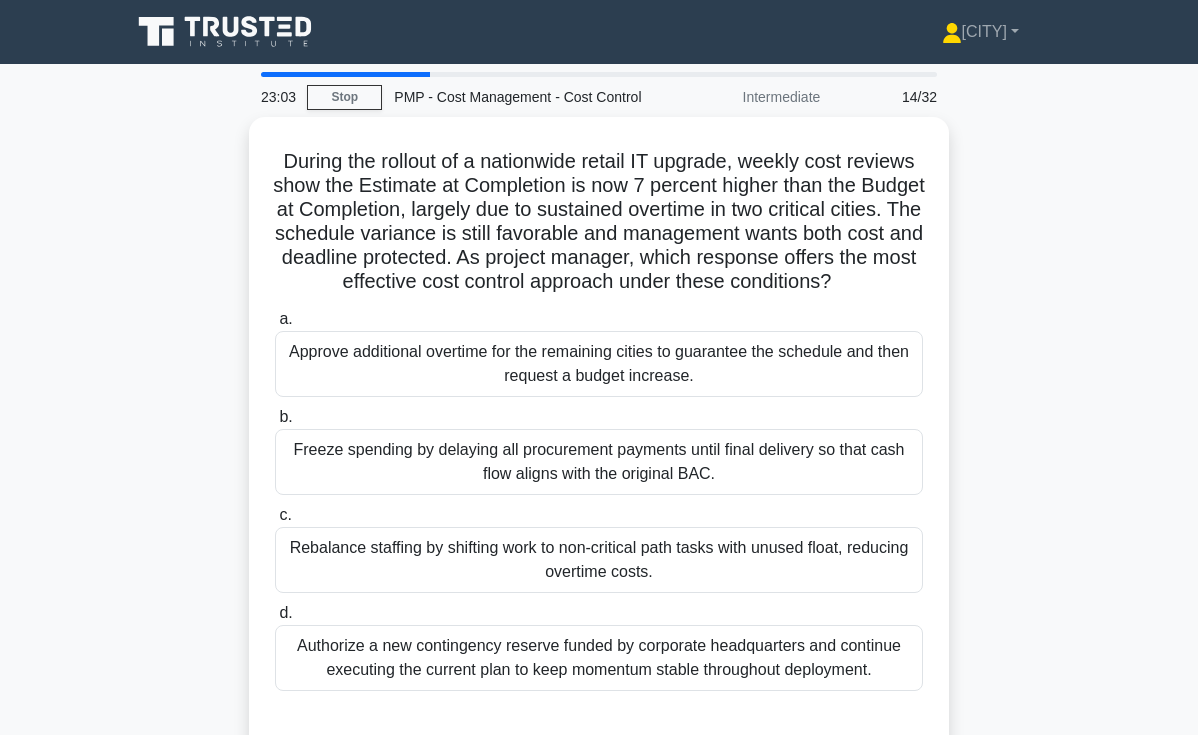 click on "During the rollout of a nationwide retail IT upgrade, weekly cost reviews show the Estimate at Completion is now 7 percent higher than the Budget at Completion, largely due to sustained overtime in two critical cities. The schedule variance is still favorable and management wants both cost and deadline protected. As project manager, which response offers the most effective cost control approach under these conditions?
.spinner_0XTQ{transform-origin:center;animation:spinner_y6GP .75s linear infinite}@keyframes spinner_y6GP{100%{transform:rotate(360deg)}}
a.
b. c. d." at bounding box center [599, 446] 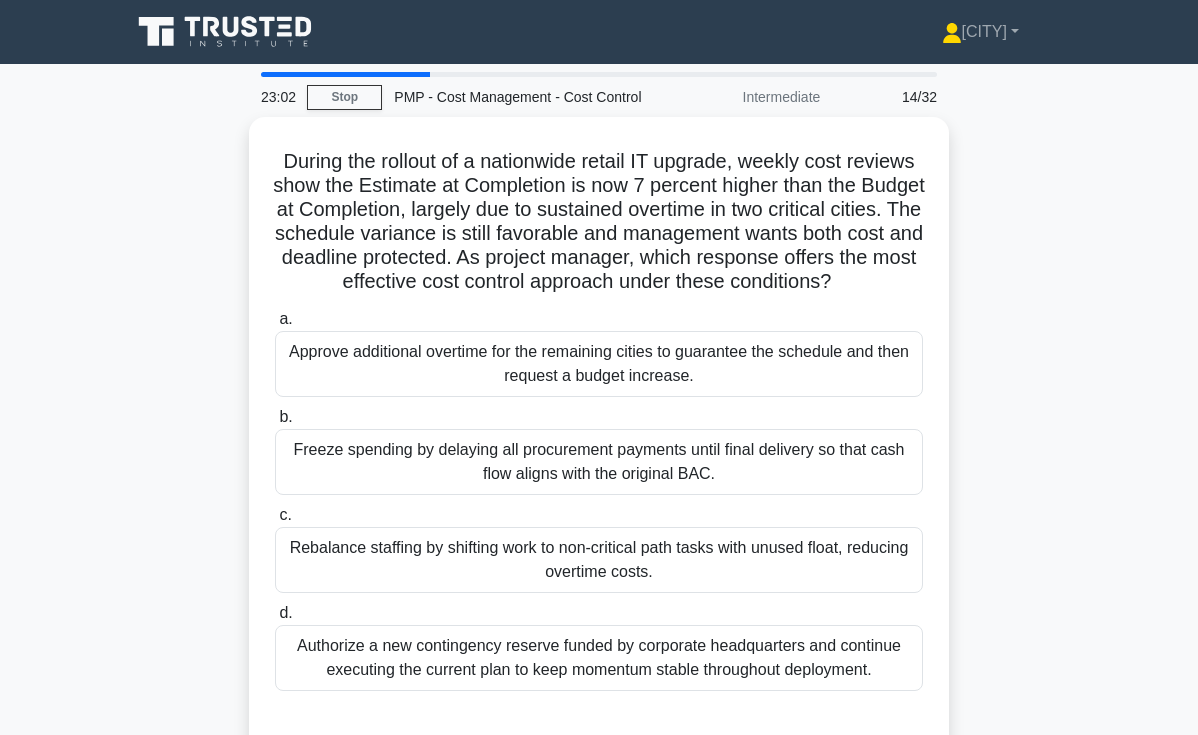 click on "During the rollout of a nationwide retail IT upgrade, weekly cost reviews show the Estimate at Completion is now 7 percent higher than the Budget at Completion, largely due to sustained overtime in two critical cities. The schedule variance is still favorable and management wants both cost and deadline protected. As project manager, which response offers the most effective cost control approach under these conditions?
.spinner_0XTQ{transform-origin:center;animation:spinner_y6GP .75s linear infinite}@keyframes spinner_y6GP{100%{transform:rotate(360deg)}}
a.
b. c. d." at bounding box center (599, 446) 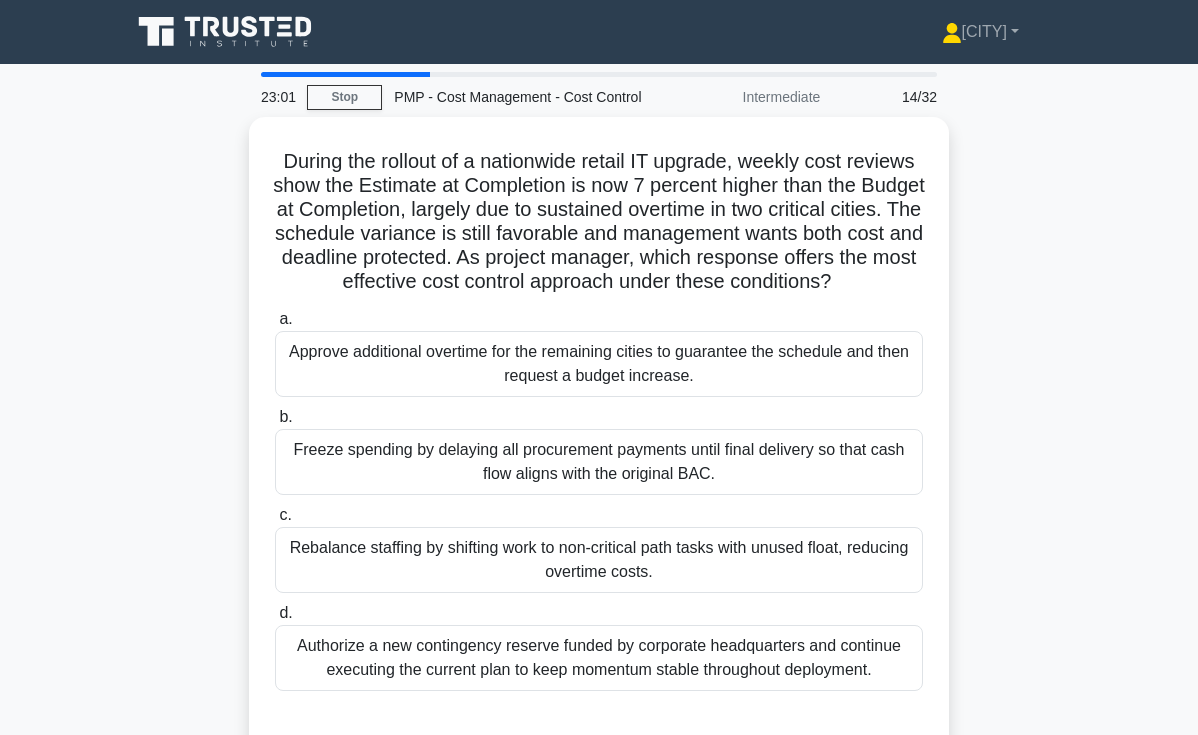 click on "23:01
Stop
PMP  - Cost Management  - Cost Control
Intermediate
14/32
During the rollout of a nationwide retail IT upgrade, weekly cost reviews show the Estimate at Completion is now 7 percent higher than the Budget at Completion, largely due to sustained overtime in two critical cities. The schedule variance is still favorable and management wants both cost and deadline protected. As project manager, which response offers the most effective cost control approach under these conditions?
.spinner_0XTQ{transform-origin:center;animation:spinner_y6GP .75s linear infinite}@keyframes spinner_y6GP{100%{transform:rotate(360deg)}}
a. b. c. d." at bounding box center [599, 572] 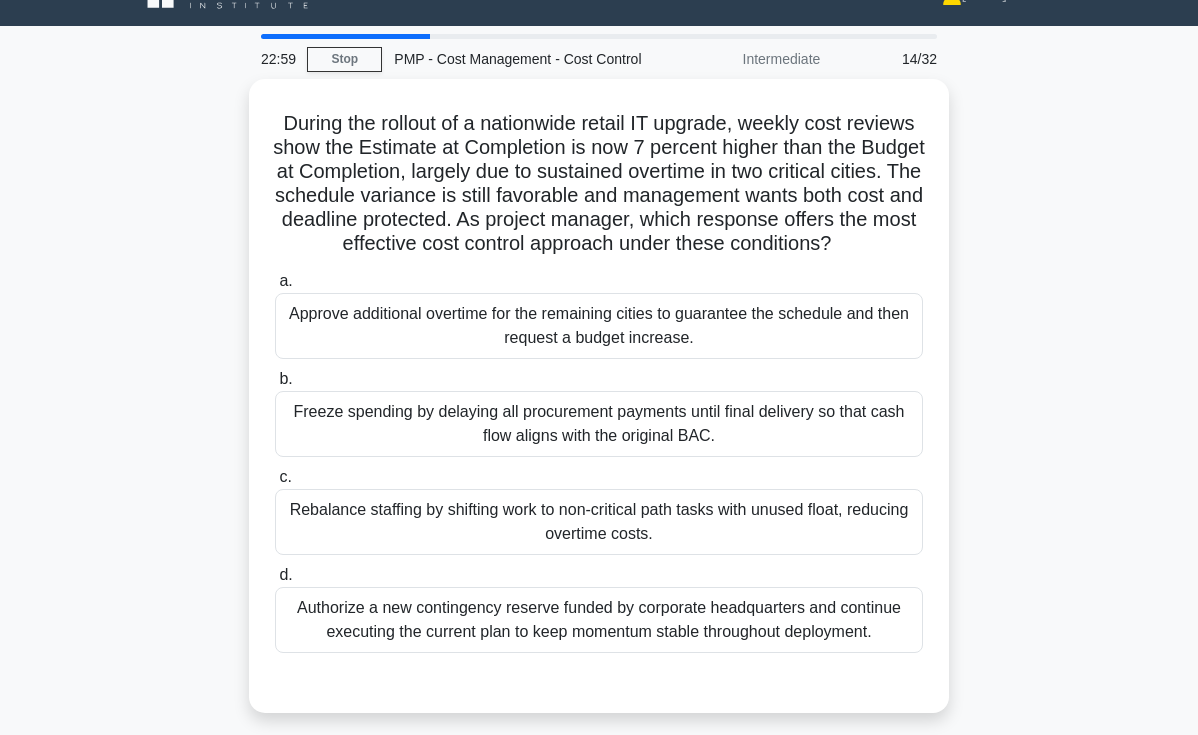 scroll, scrollTop: 39, scrollLeft: 0, axis: vertical 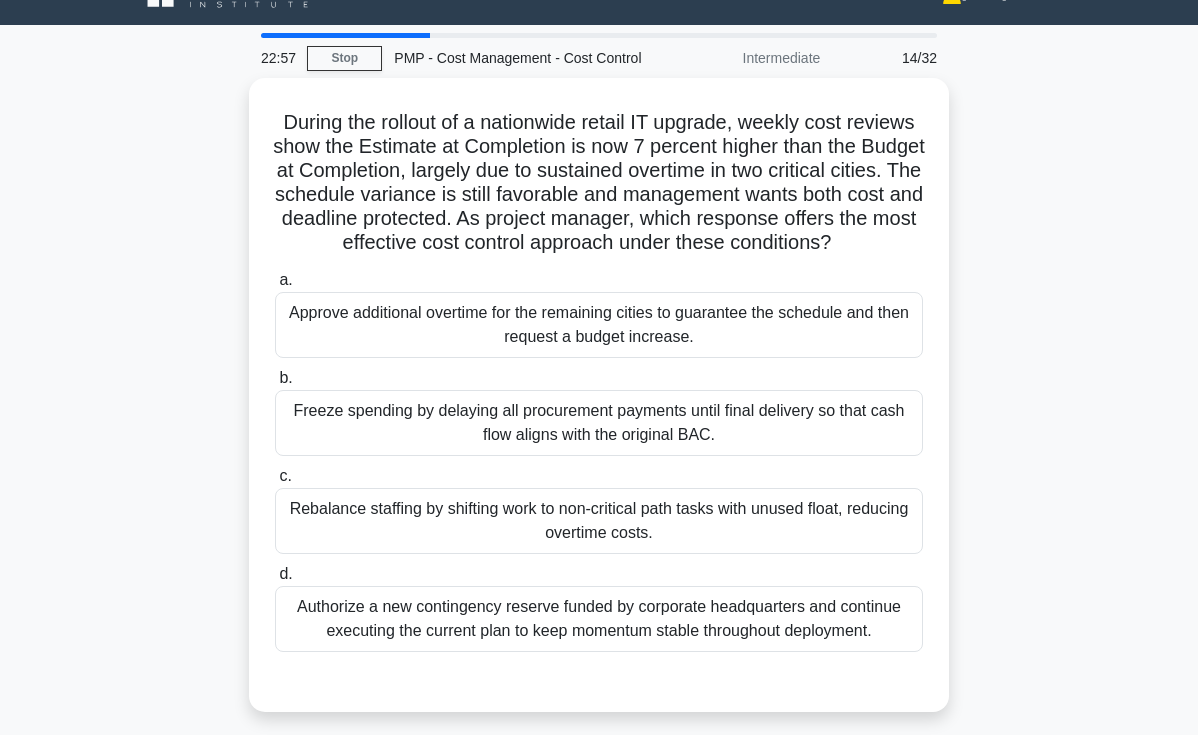 click on "During the rollout of a nationwide retail IT upgrade, weekly cost reviews show the Estimate at Completion is now 7 percent higher than the Budget at Completion, largely due to sustained overtime in two critical cities. The schedule variance is still favorable and management wants both cost and deadline protected. As project manager, which response offers the most effective cost control approach under these conditions?
.spinner_0XTQ{transform-origin:center;animation:spinner_y6GP .75s linear infinite}@keyframes spinner_y6GP{100%{transform:rotate(360deg)}}
a.
b. c. d." at bounding box center (599, 407) 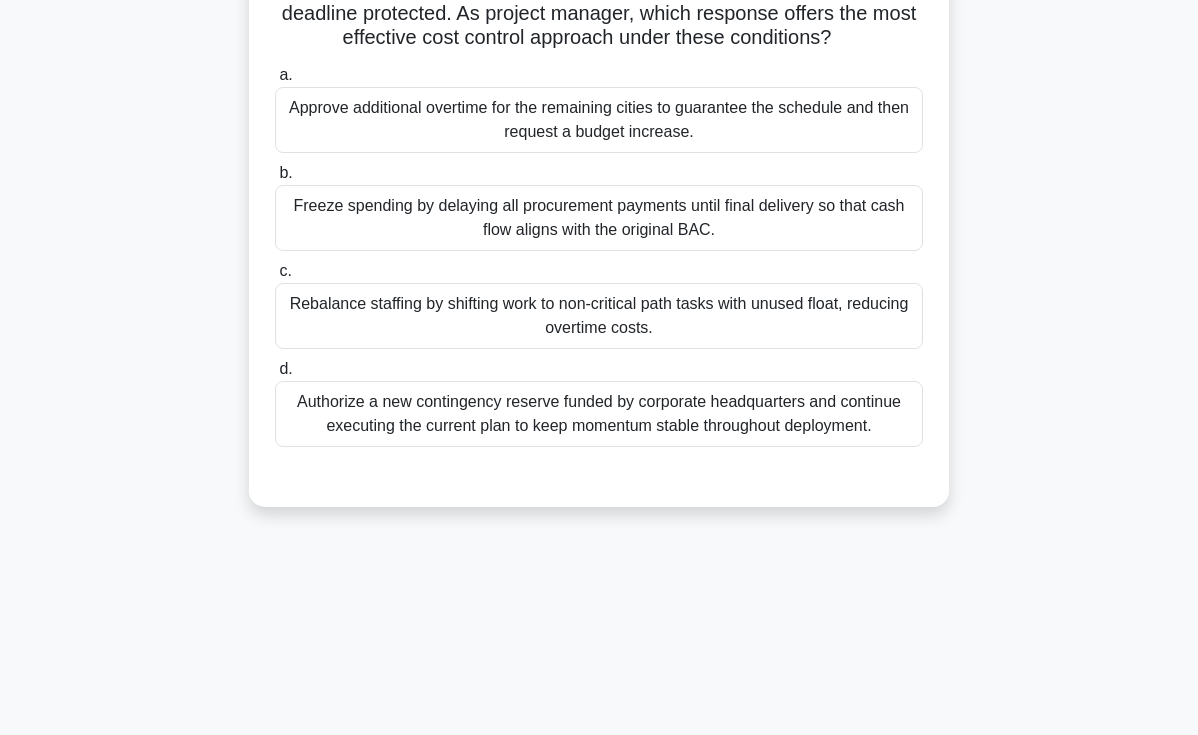 scroll, scrollTop: 245, scrollLeft: 0, axis: vertical 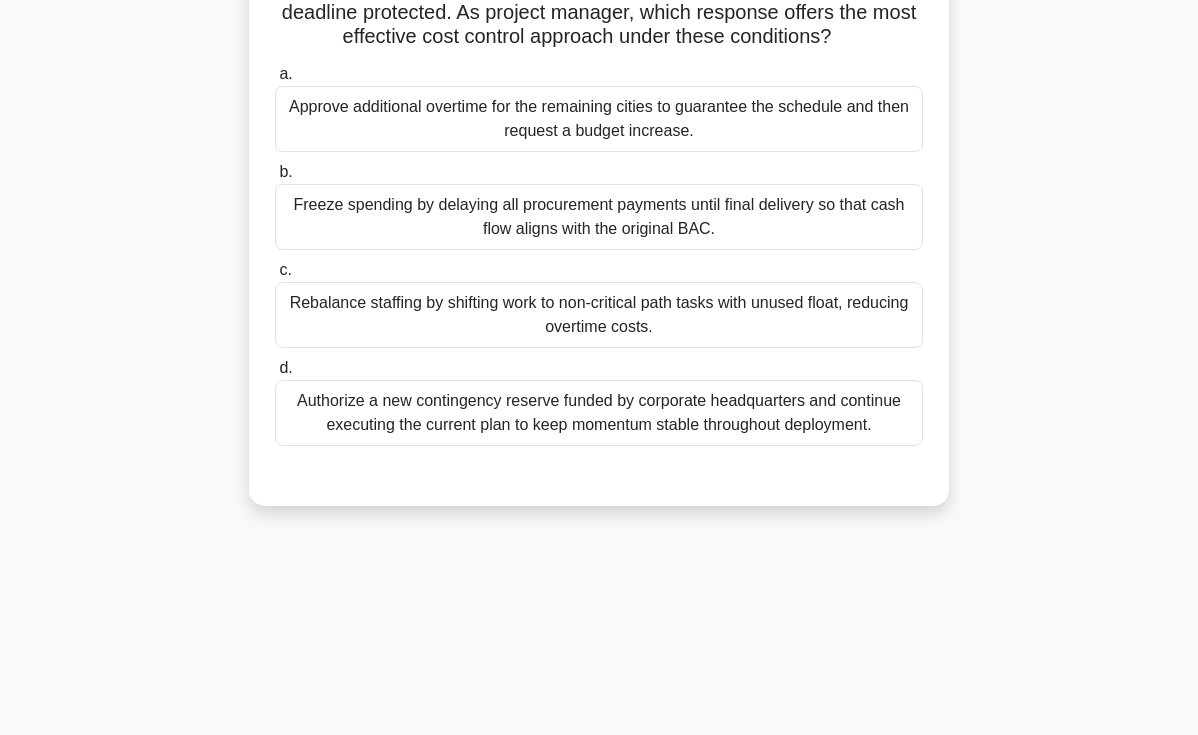click on "During the rollout of a nationwide retail IT upgrade, weekly cost reviews show the Estimate at Completion is now 7 percent higher than the Budget at Completion, largely due to sustained overtime in two critical cities. The schedule variance is still favorable and management wants both cost and deadline protected. As project manager, which response offers the most effective cost control approach under these conditions?
.spinner_0XTQ{transform-origin:center;animation:spinner_y6GP .75s linear infinite}@keyframes spinner_y6GP{100%{transform:rotate(360deg)}}
a.
b. c. d." at bounding box center [599, 201] 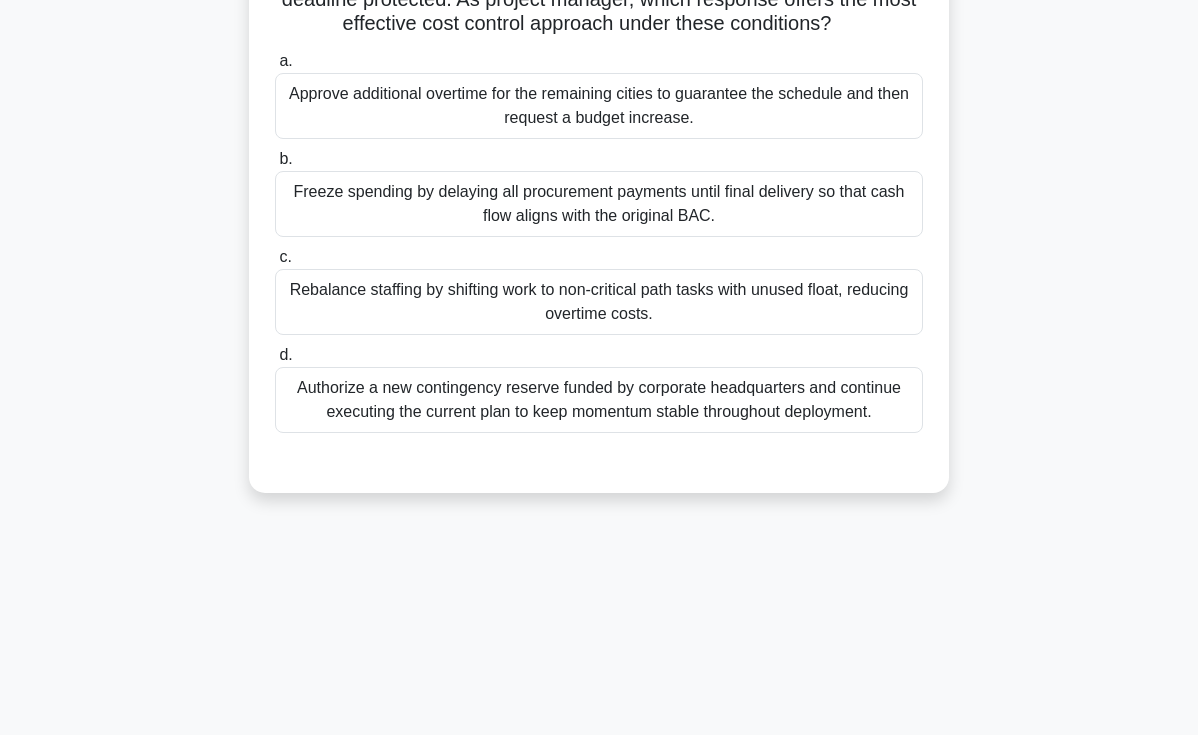 scroll, scrollTop: 286, scrollLeft: 0, axis: vertical 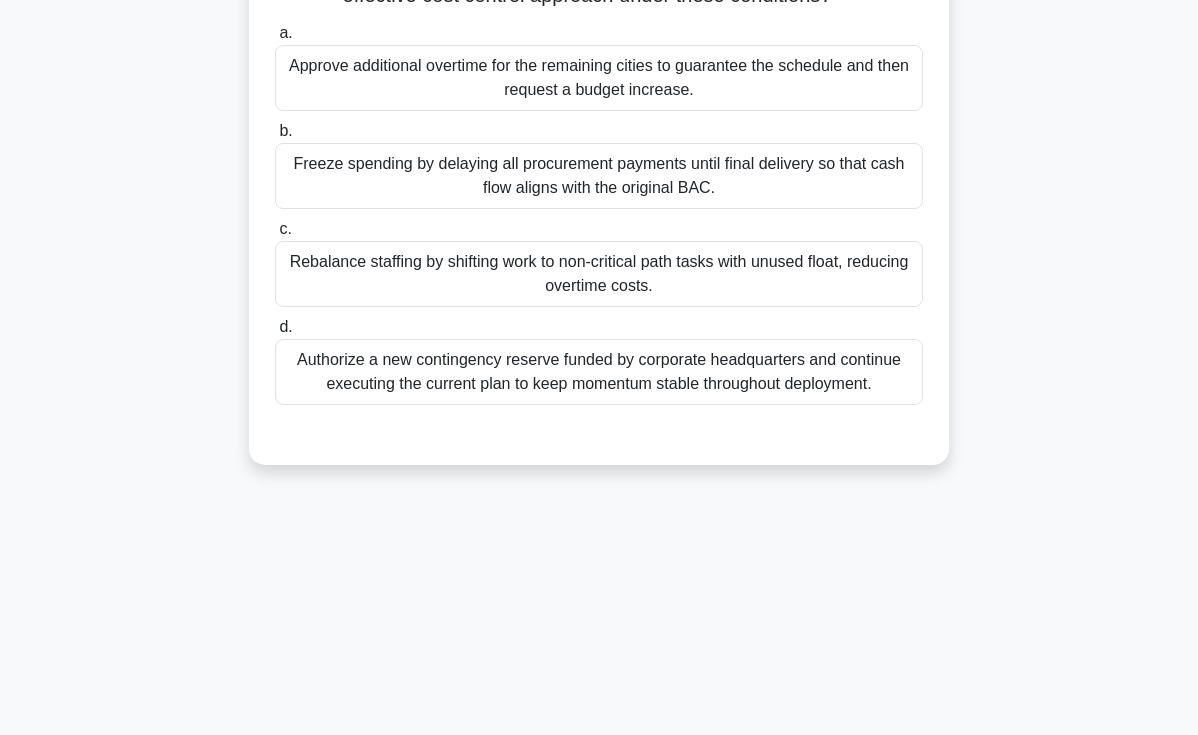 click on "During the rollout of a nationwide retail IT upgrade, weekly cost reviews show the Estimate at Completion is now 7 percent higher than the Budget at Completion, largely due to sustained overtime in two critical cities. The schedule variance is still favorable and management wants both cost and deadline protected. As project manager, which response offers the most effective cost control approach under these conditions?
.spinner_0XTQ{transform-origin:center;animation:spinner_y6GP .75s linear infinite}@keyframes spinner_y6GP{100%{transform:rotate(360deg)}}
a.
b. c. d." at bounding box center (599, 160) 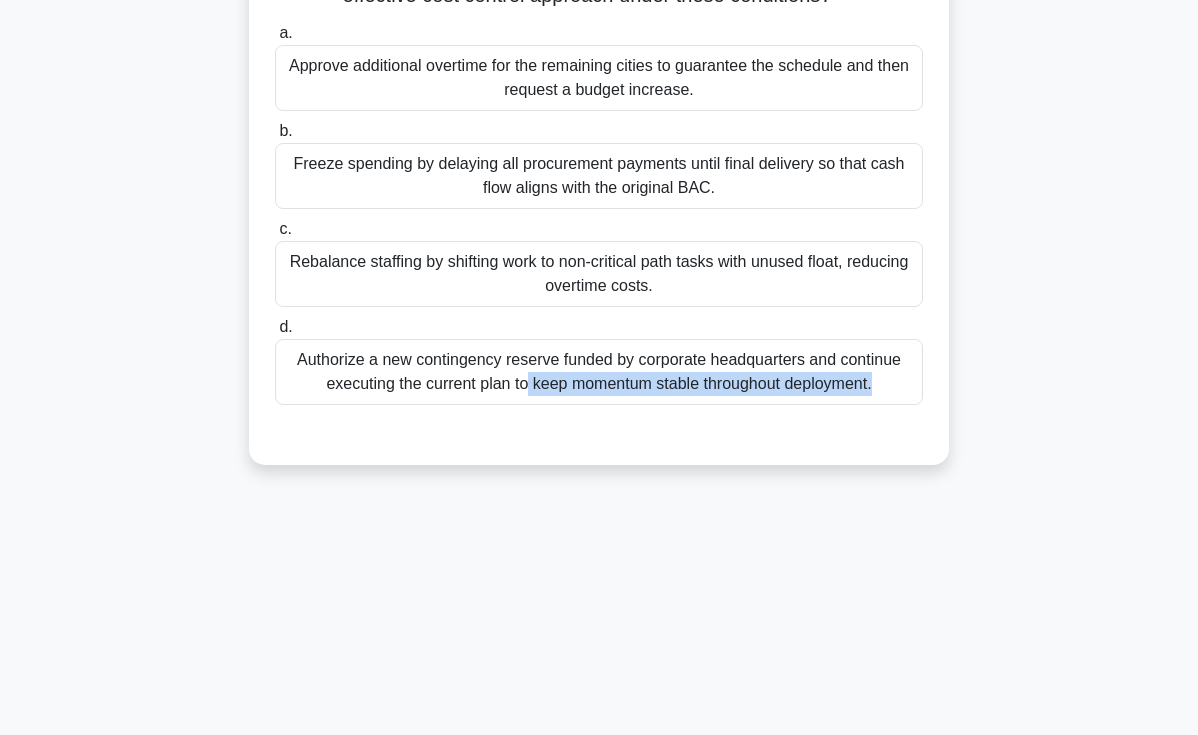 click on "During the rollout of a nationwide retail IT upgrade, weekly cost reviews show the Estimate at Completion is now 7 percent higher than the Budget at Completion, largely due to sustained overtime in two critical cities. The schedule variance is still favorable and management wants both cost and deadline protected. As project manager, which response offers the most effective cost control approach under these conditions?
.spinner_0XTQ{transform-origin:center;animation:spinner_y6GP .75s linear infinite}@keyframes spinner_y6GP{100%{transform:rotate(360deg)}}
a.
b. c. d." at bounding box center (599, 160) 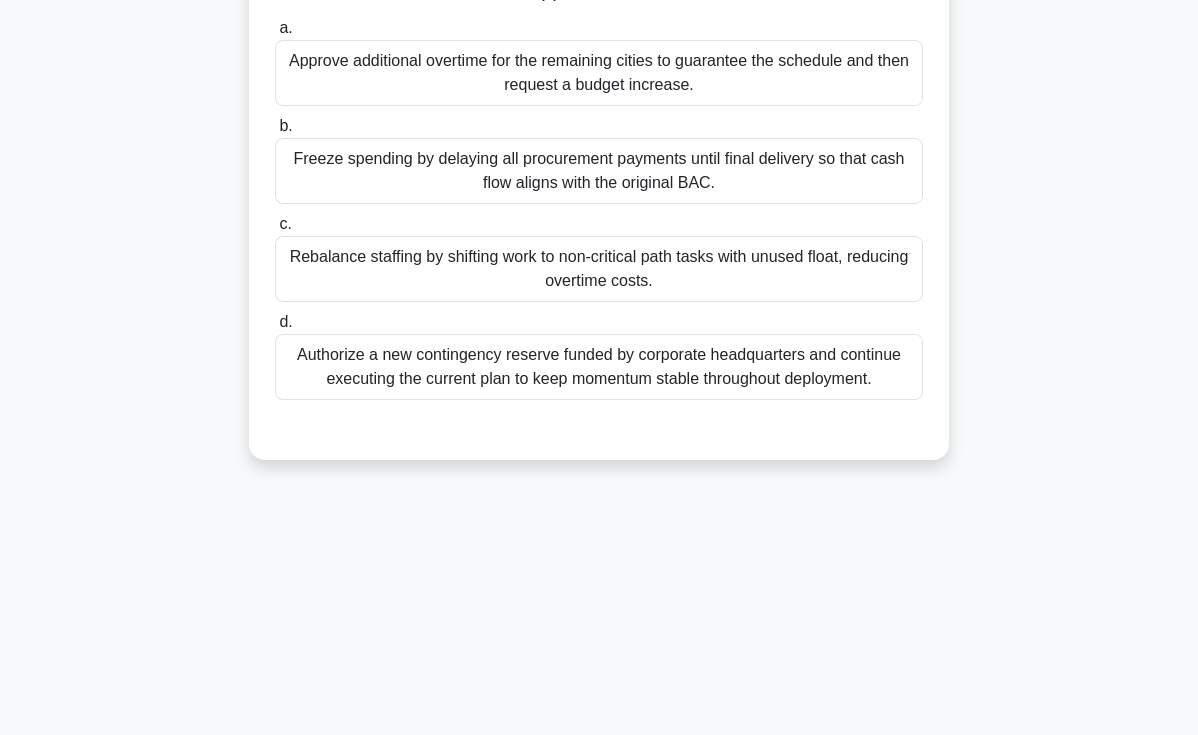 click on "Rebalance staffing by shifting work to non-critical path tasks with unused float, reducing overtime costs." at bounding box center (599, 269) 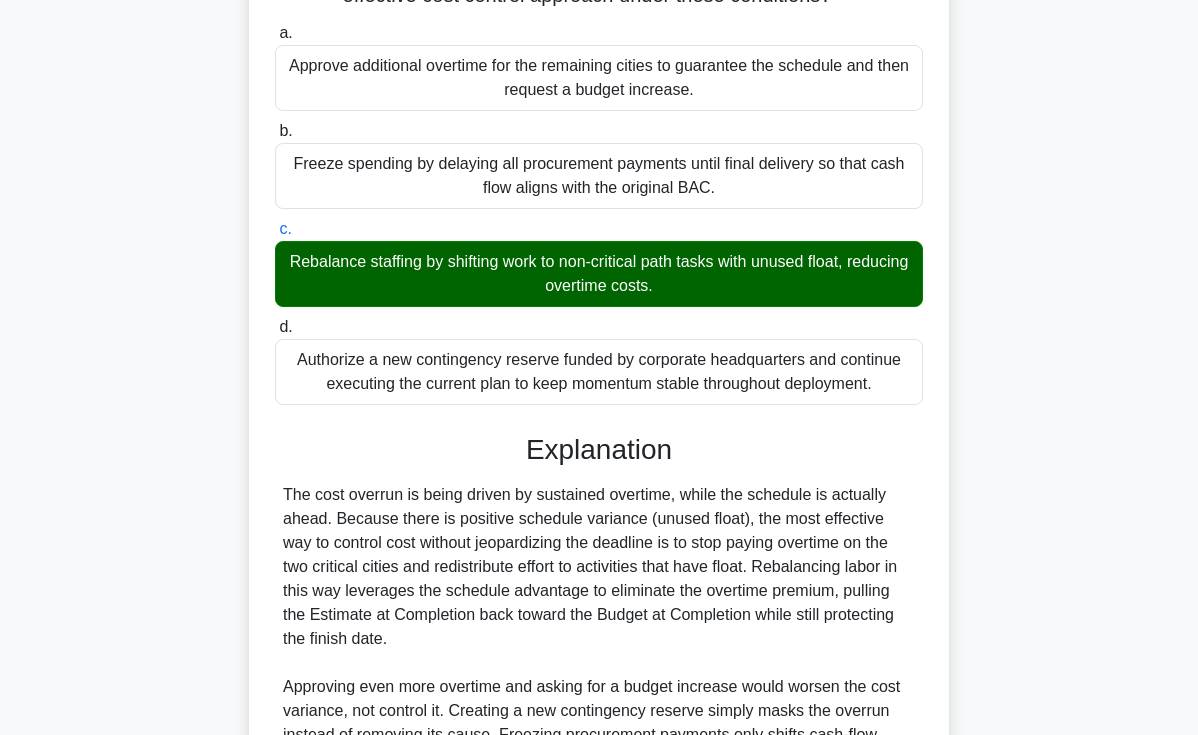 click on "During the rollout of a nationwide retail IT upgrade, weekly cost reviews show the Estimate at Completion is now 7 percent higher than the Budget at Completion, largely due to sustained overtime in two critical cities. The schedule variance is still favorable and management wants both cost and deadline protected. As project manager, which response offers the most effective cost control approach under these conditions?
.spinner_0XTQ{transform-origin:center;animation:spinner_y6GP .75s linear infinite}@keyframes spinner_y6GP{100%{transform:rotate(360deg)}}
a.
b. c. d." at bounding box center (599, 396) 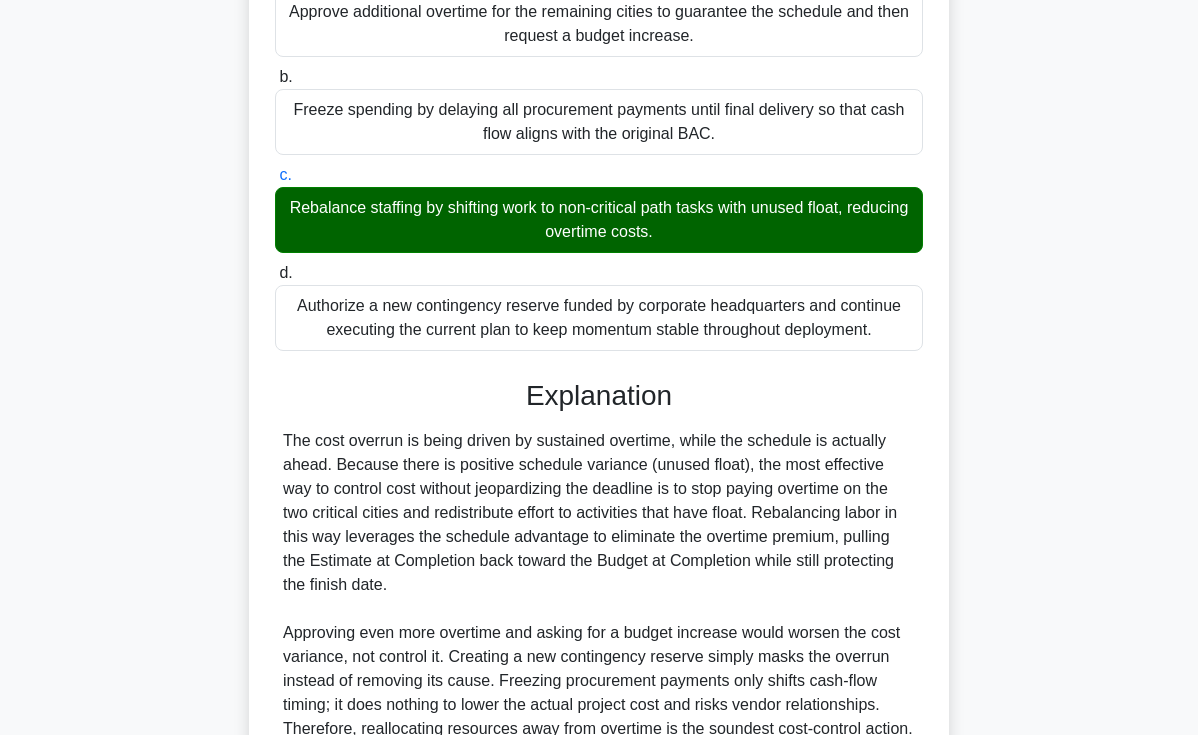 scroll, scrollTop: 546, scrollLeft: 0, axis: vertical 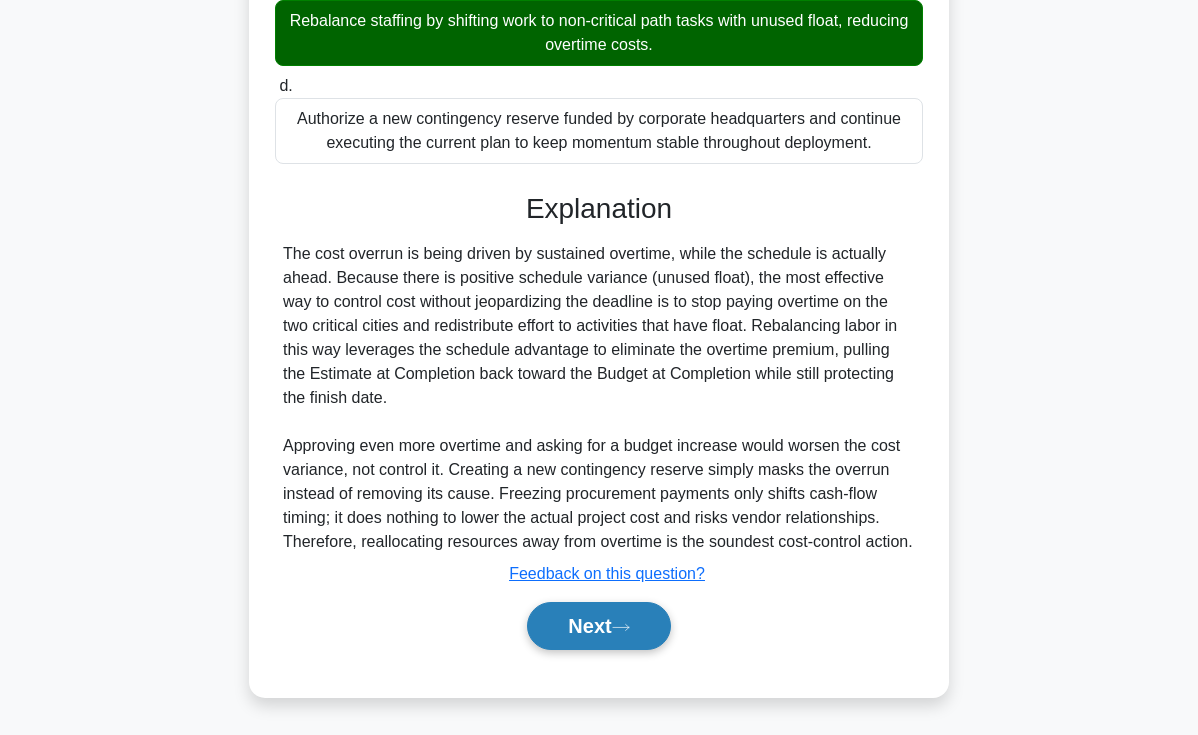 click on "Next" at bounding box center (598, 626) 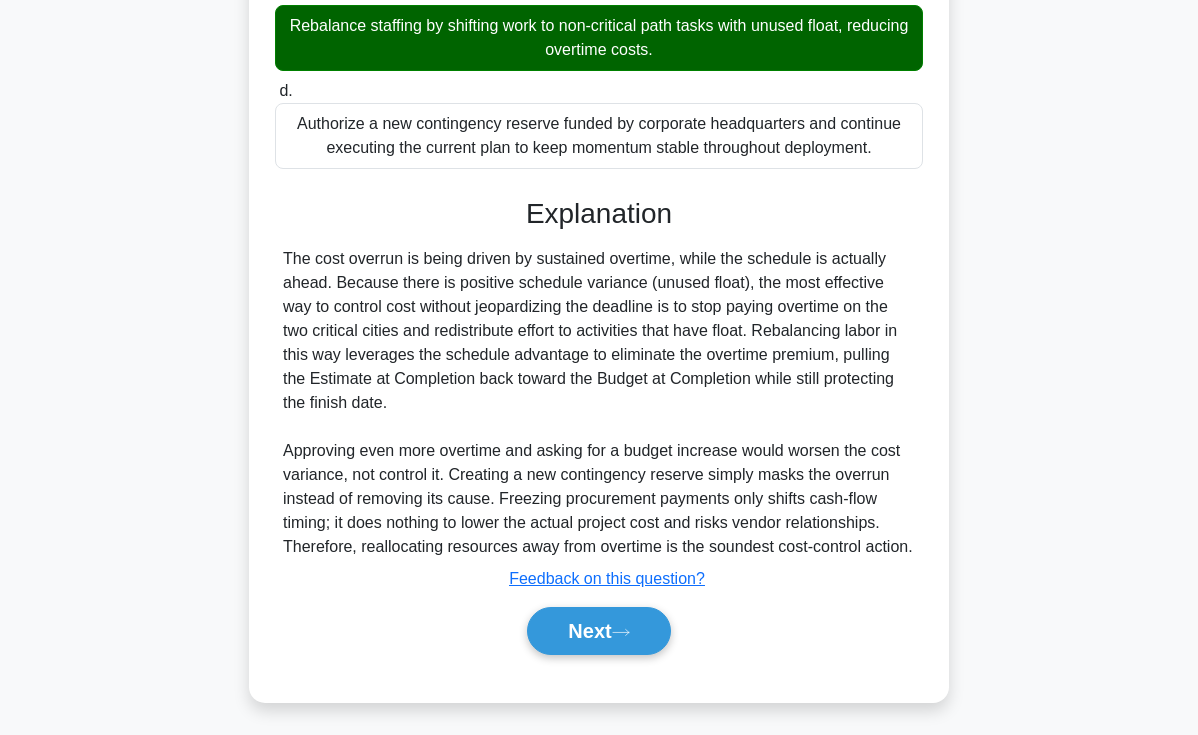 scroll, scrollTop: 345, scrollLeft: 0, axis: vertical 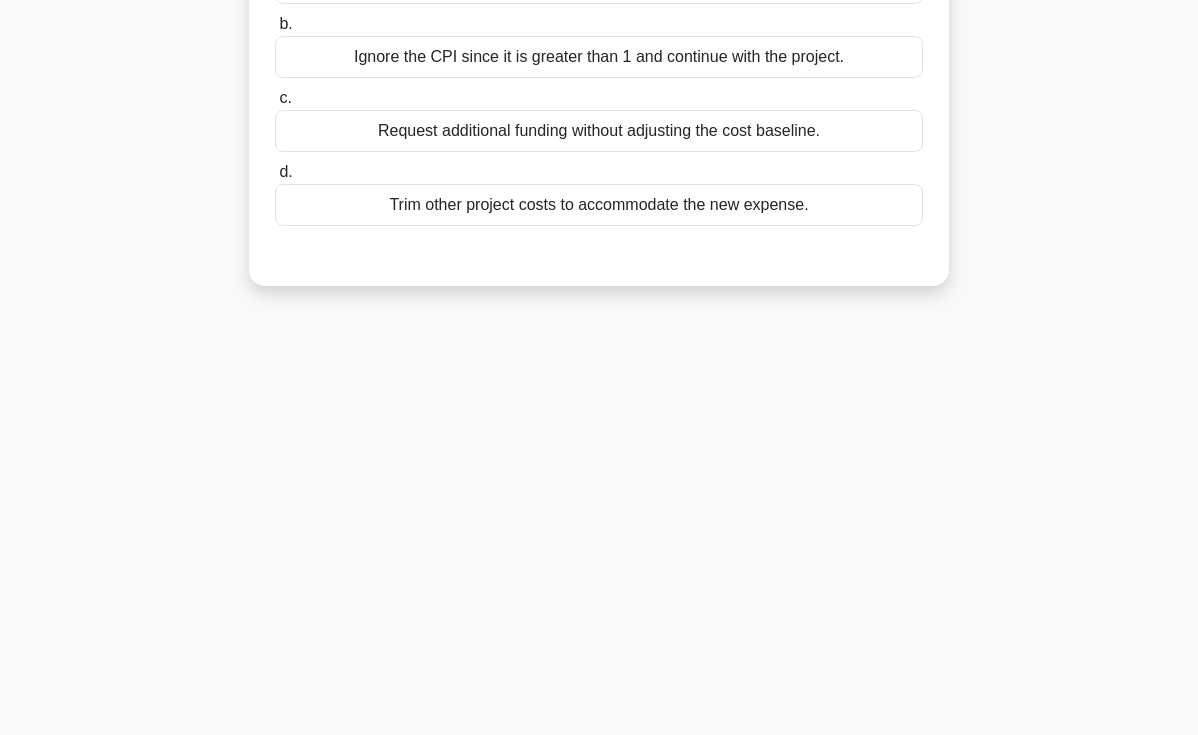 click on "You are the project manager of a project that is in the execution phase with a Cost Performance Index (CPI) of 1.1. Suddenly, a required regulatory change is enacted causing an unexpected increase in costs. As the Project Manager, what should be your best approach to this situation?
.spinner_0XTQ{transform-origin:center;animation:spinner_y6GP .75s linear infinite}@keyframes spinner_y6GP{100%{transform:rotate(360deg)}}
a.
b. c. d." at bounding box center (599, 41) 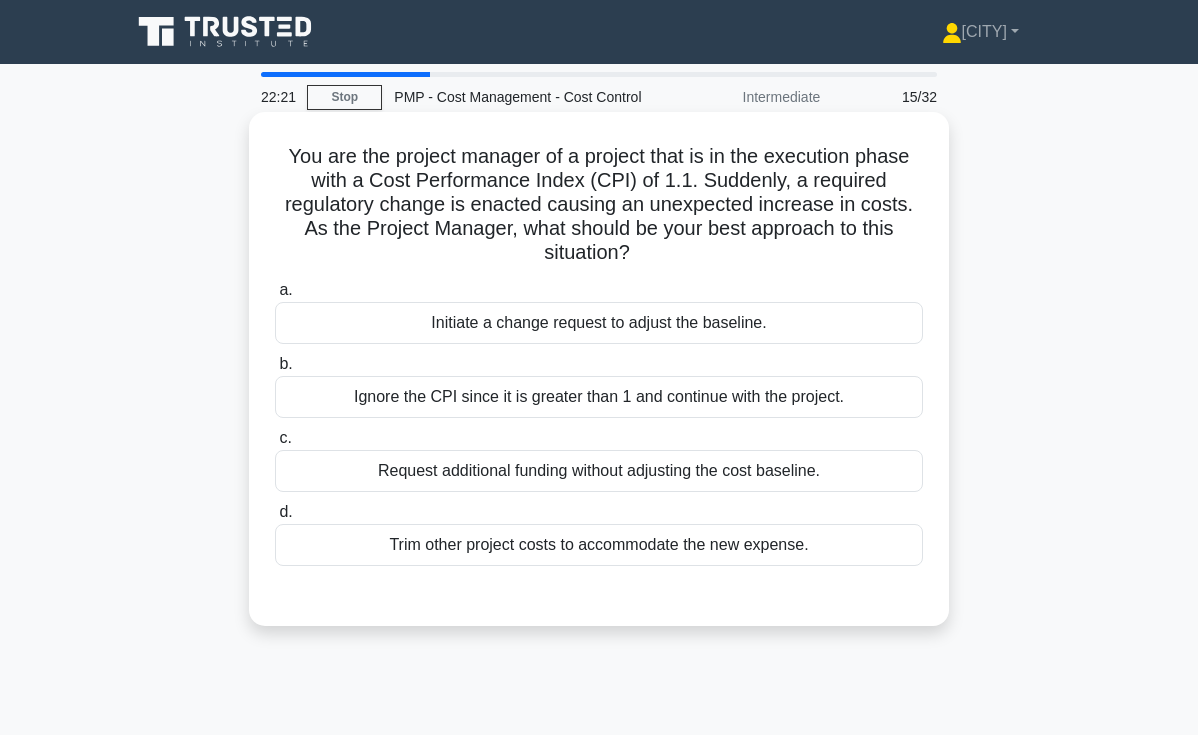 click on "You are the project manager of a project that is in the execution phase with a Cost Performance Index (CPI) of 1.1. Suddenly, a required regulatory change is enacted causing an unexpected increase in costs. As the Project Manager, what should be your best approach to this situation?
.spinner_0XTQ{transform-origin:center;animation:spinner_y6GP .75s linear infinite}@keyframes spinner_y6GP{100%{transform:rotate(360deg)}}" at bounding box center (599, 205) 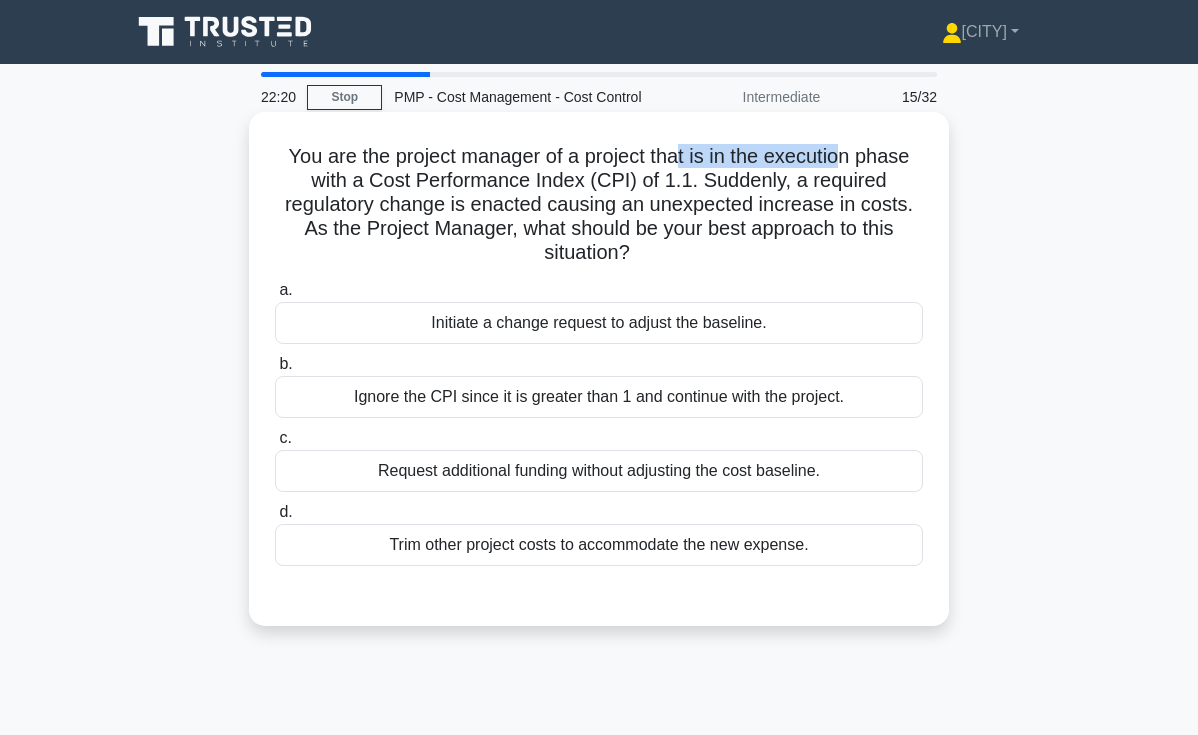 drag, startPoint x: 818, startPoint y: 147, endPoint x: 845, endPoint y: 145, distance: 27.073973 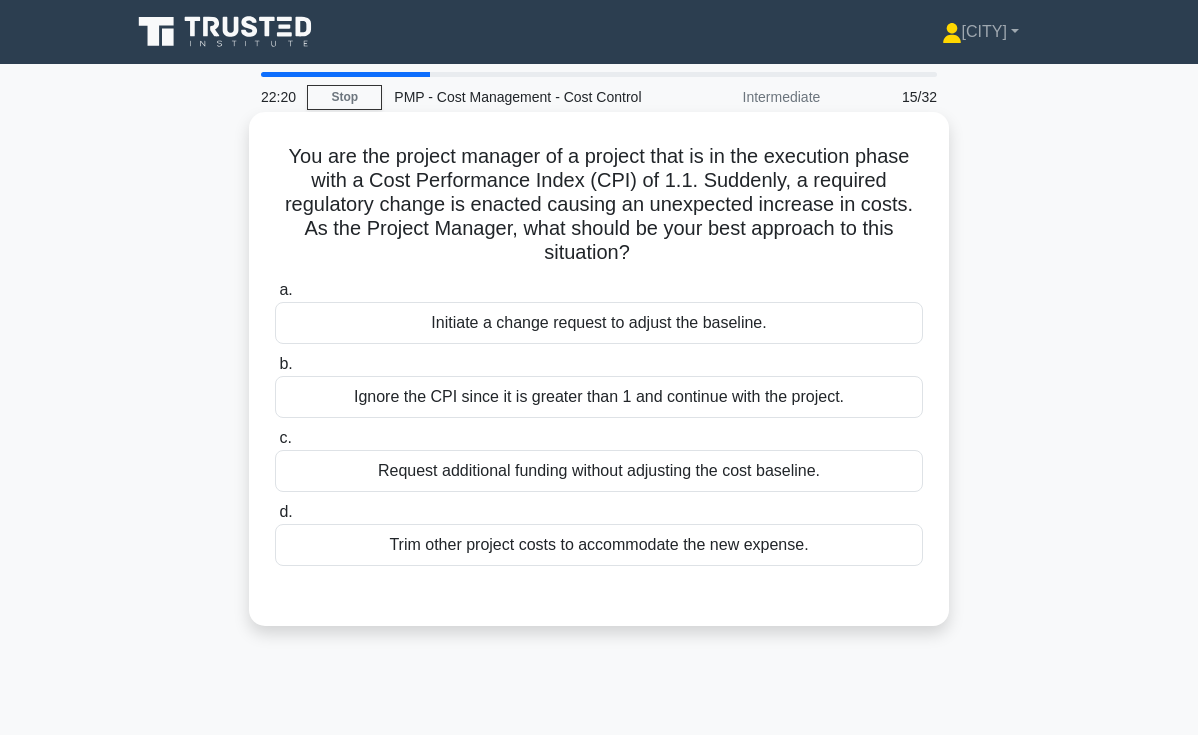 drag, startPoint x: 888, startPoint y: 170, endPoint x: 864, endPoint y: 173, distance: 24.186773 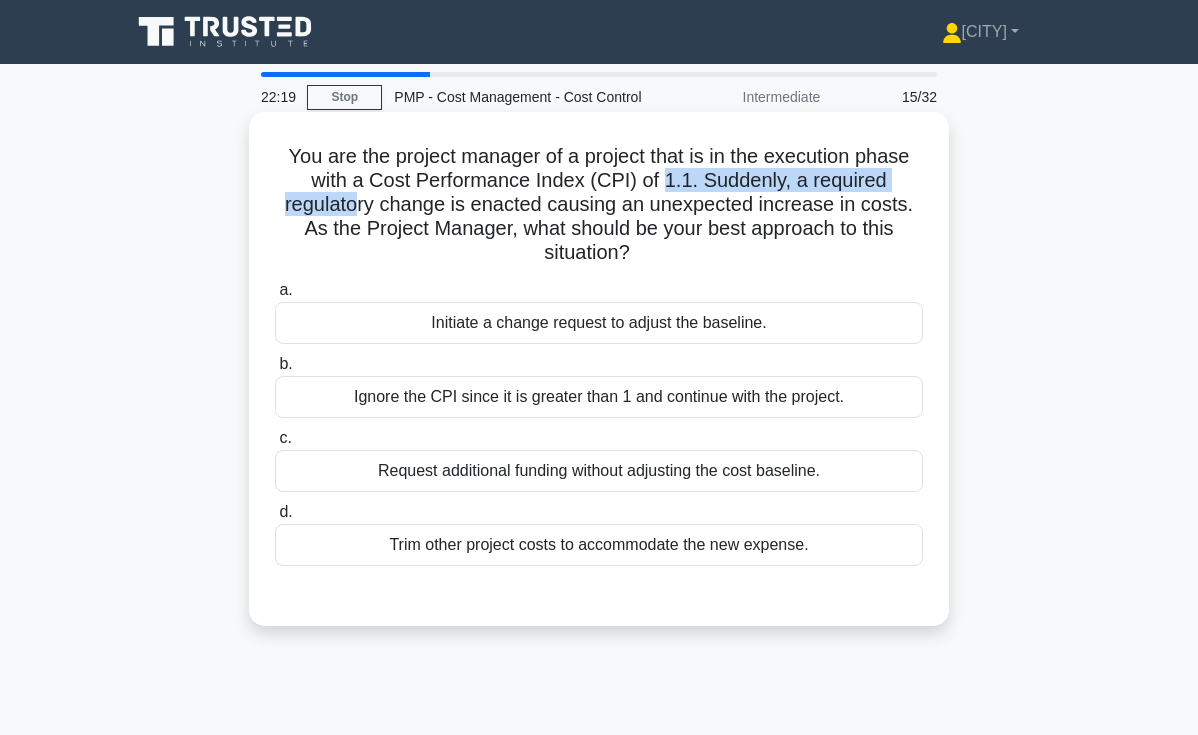 drag, startPoint x: 345, startPoint y: 199, endPoint x: 665, endPoint y: 179, distance: 320.6244 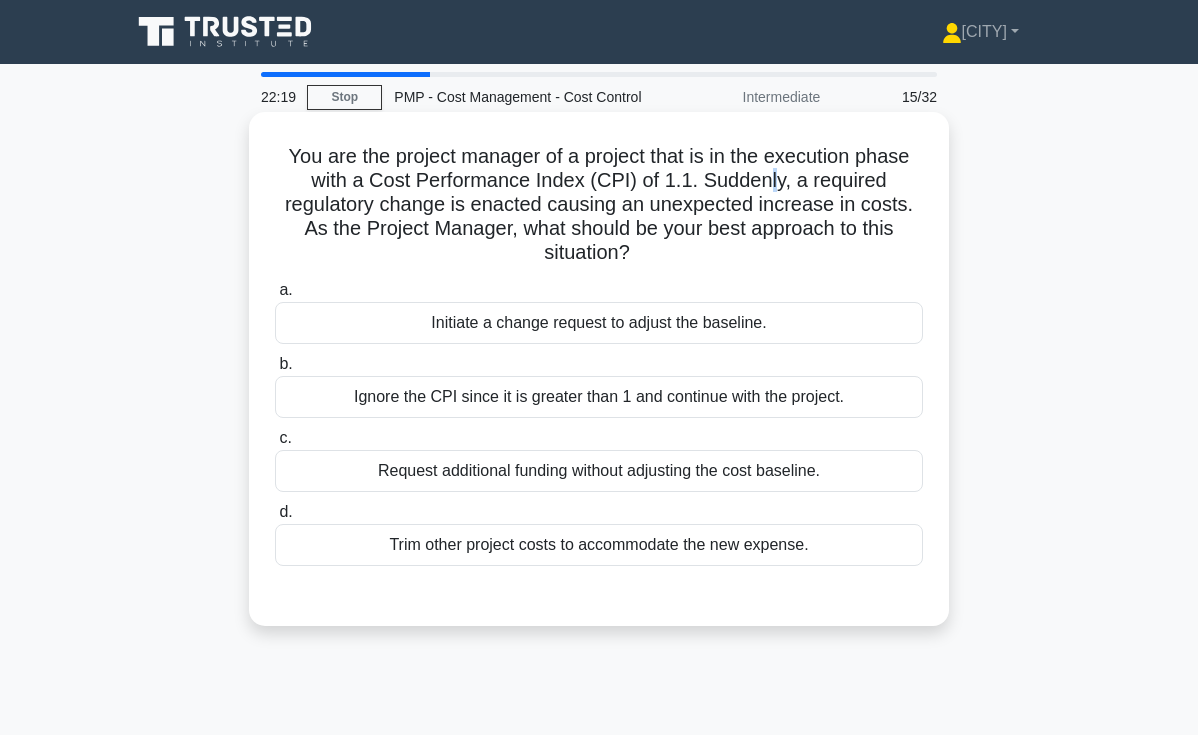 click on "You are the project manager of a project that is in the execution phase with a Cost Performance Index (CPI) of 1.1. Suddenly, a required regulatory change is enacted causing an unexpected increase in costs. As the Project Manager, what should be your best approach to this situation?
.spinner_0XTQ{transform-origin:center;animation:spinner_y6GP .75s linear infinite}@keyframes spinner_y6GP{100%{transform:rotate(360deg)}}" at bounding box center [599, 205] 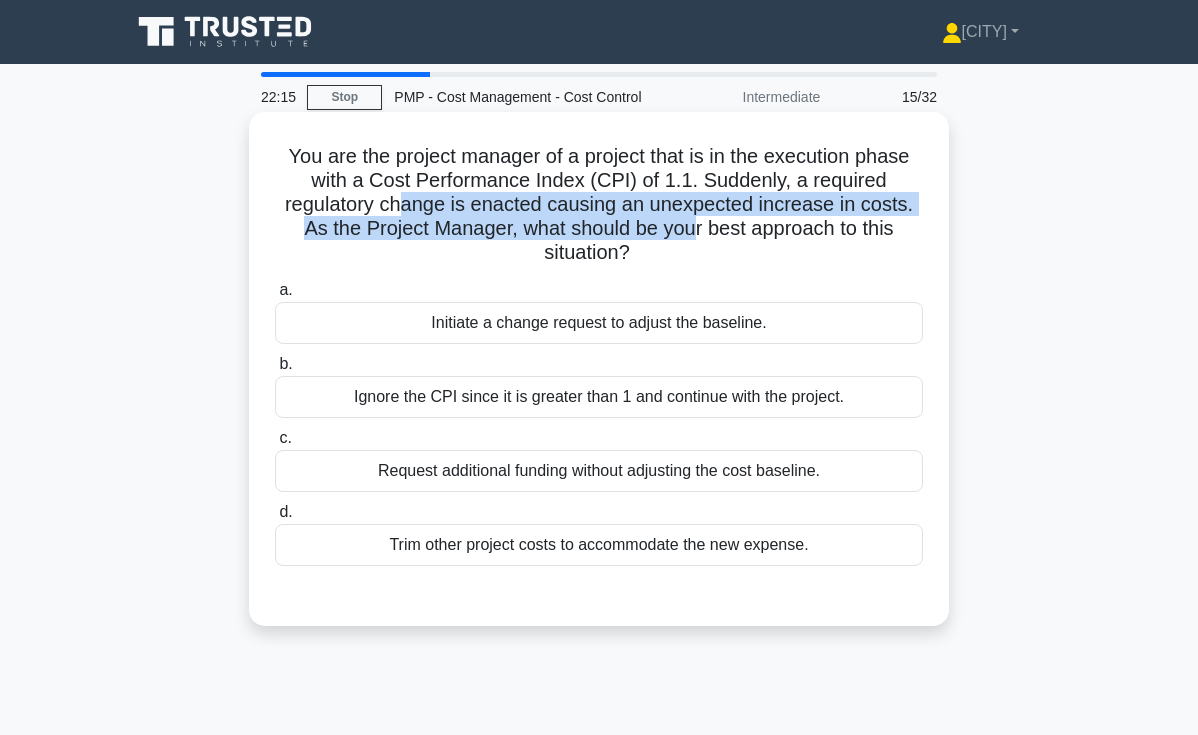 drag, startPoint x: 485, startPoint y: 210, endPoint x: 631, endPoint y: 236, distance: 148.297 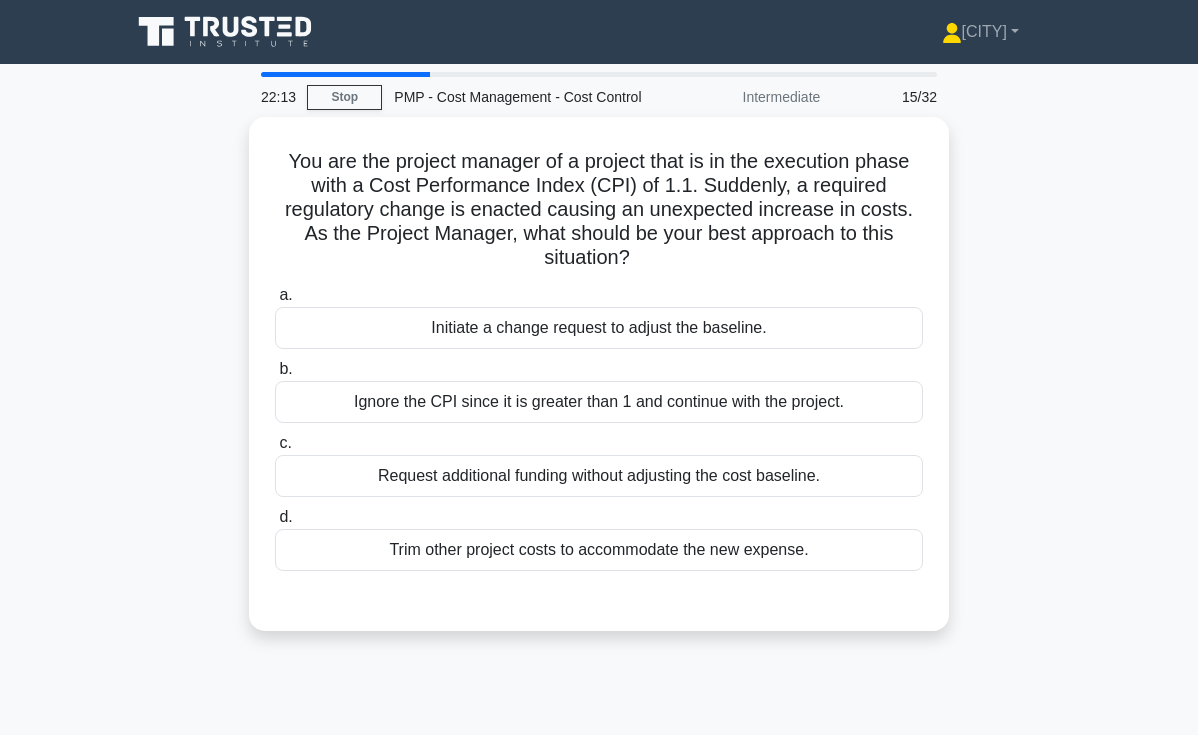 click on "You are the project manager of a project that is in the execution phase with a Cost Performance Index (CPI) of 1.1. Suddenly, a required regulatory change is enacted causing an unexpected increase in costs. As the Project Manager, what should be your best approach to this situation?
.spinner_0XTQ{transform-origin:center;animation:spinner_y6GP .75s linear infinite}@keyframes spinner_y6GP{100%{transform:rotate(360deg)}}
a.
b. c. d." at bounding box center [599, 386] 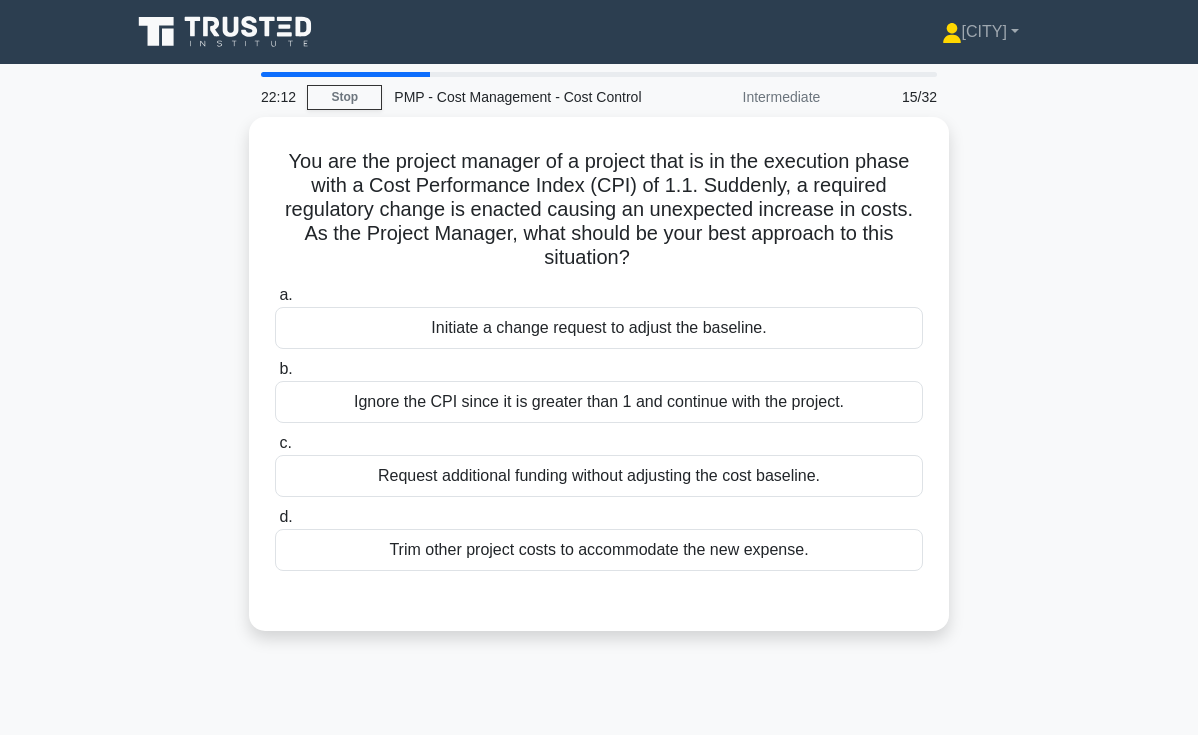 click on "You are the project manager of a project that is in the execution phase with a Cost Performance Index (CPI) of 1.1. Suddenly, a required regulatory change is enacted causing an unexpected increase in costs. As the Project Manager, what should be your best approach to this situation?
.spinner_0XTQ{transform-origin:center;animation:spinner_y6GP .75s linear infinite}@keyframes spinner_y6GP{100%{transform:rotate(360deg)}}
a.
b. c. d." at bounding box center (599, 386) 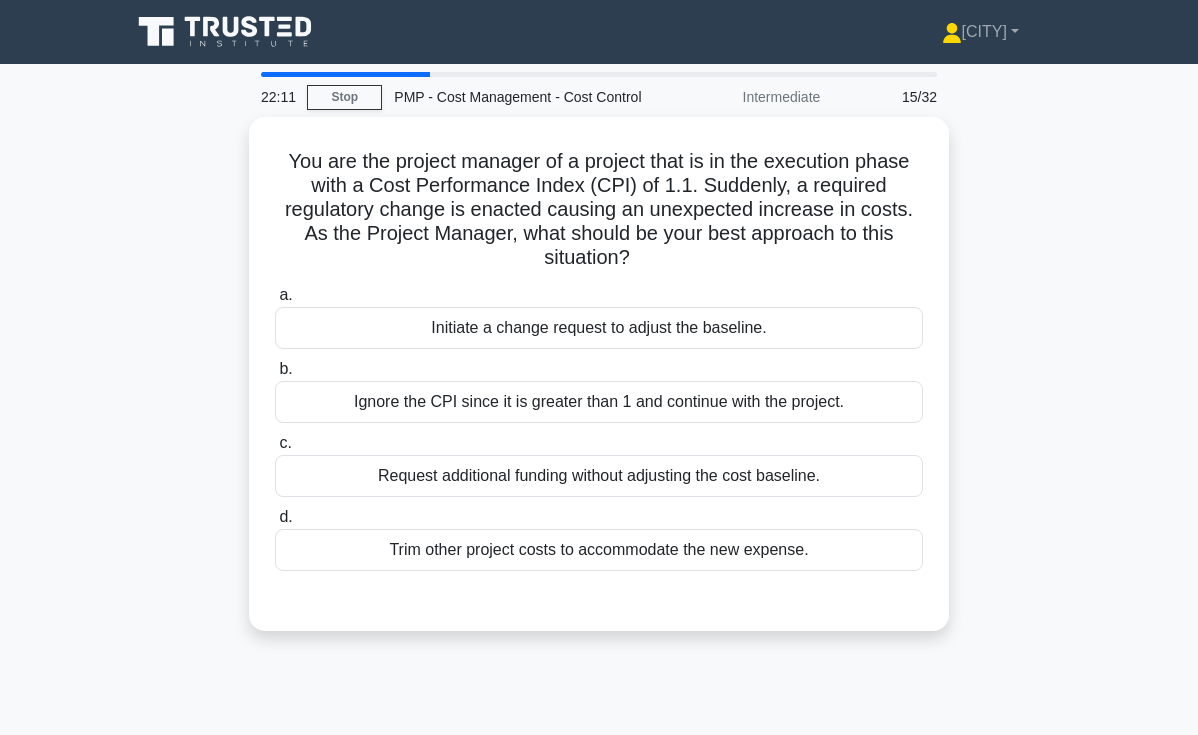 click on "You are the project manager of a project that is in the execution phase with a Cost Performance Index (CPI) of 1.1. Suddenly, a required regulatory change is enacted causing an unexpected increase in costs. As the Project Manager, what should be your best approach to this situation?
.spinner_0XTQ{transform-origin:center;animation:spinner_y6GP .75s linear infinite}@keyframes spinner_y6GP{100%{transform:rotate(360deg)}}
a.
b. c. d." at bounding box center [599, 386] 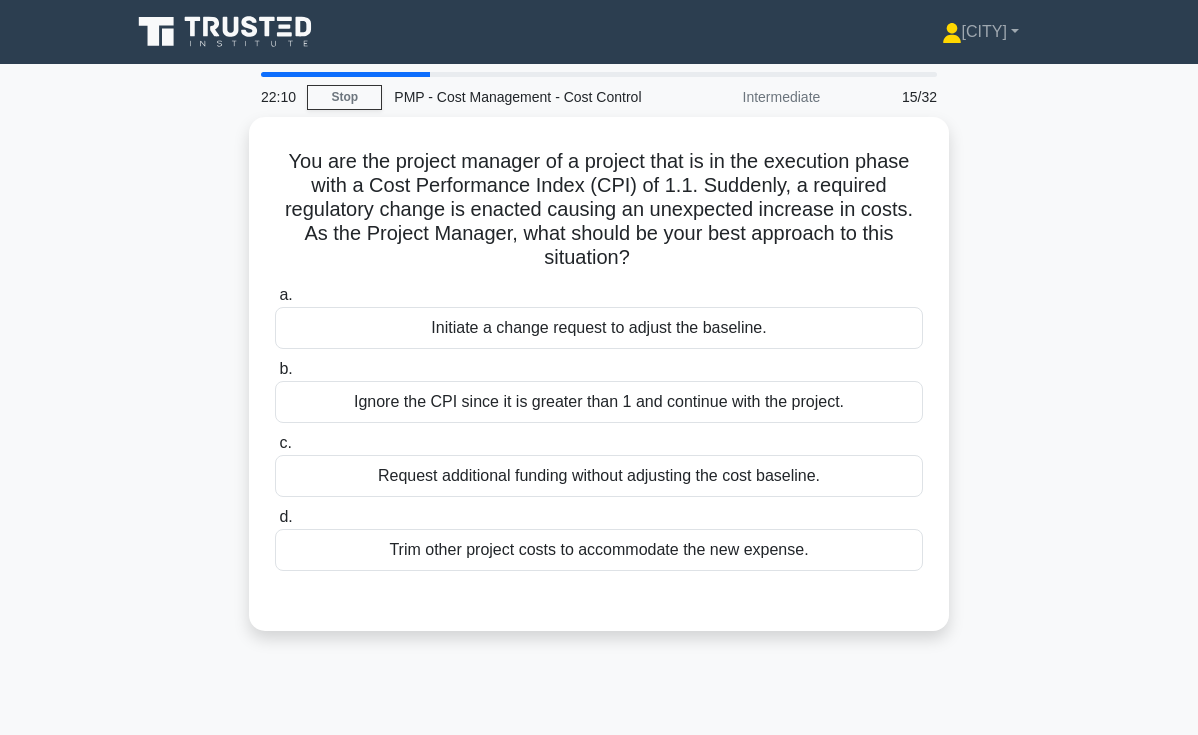 click on "You are the project manager of a project that is in the execution phase with a Cost Performance Index (CPI) of 1.1. Suddenly, a required regulatory change is enacted causing an unexpected increase in costs. As the Project Manager, what should be your best approach to this situation?
.spinner_0XTQ{transform-origin:center;animation:spinner_y6GP .75s linear infinite}@keyframes spinner_y6GP{100%{transform:rotate(360deg)}}
a.
b. c. d." at bounding box center [599, 386] 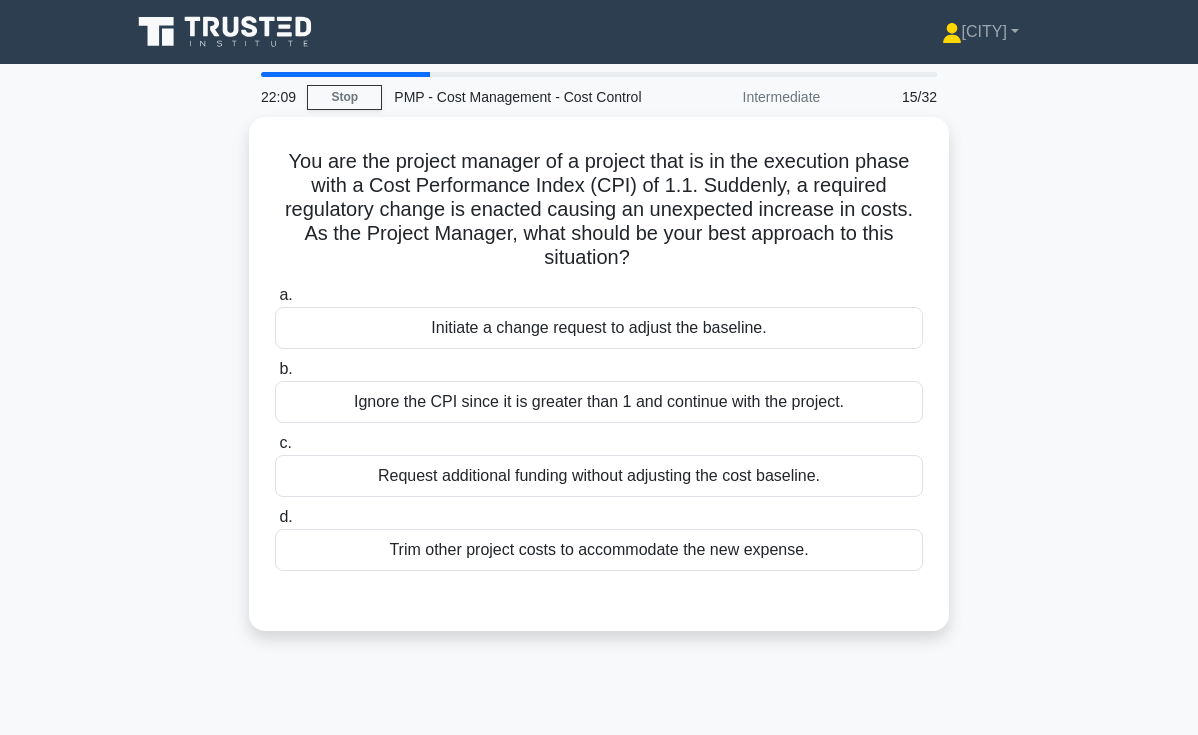 click on "You are the project manager of a project that is in the execution phase with a Cost Performance Index (CPI) of 1.1. Suddenly, a required regulatory change is enacted causing an unexpected increase in costs. As the Project Manager, what should be your best approach to this situation?
.spinner_0XTQ{transform-origin:center;animation:spinner_y6GP .75s linear infinite}@keyframes spinner_y6GP{100%{transform:rotate(360deg)}}
a.
b. c. d." at bounding box center (599, 386) 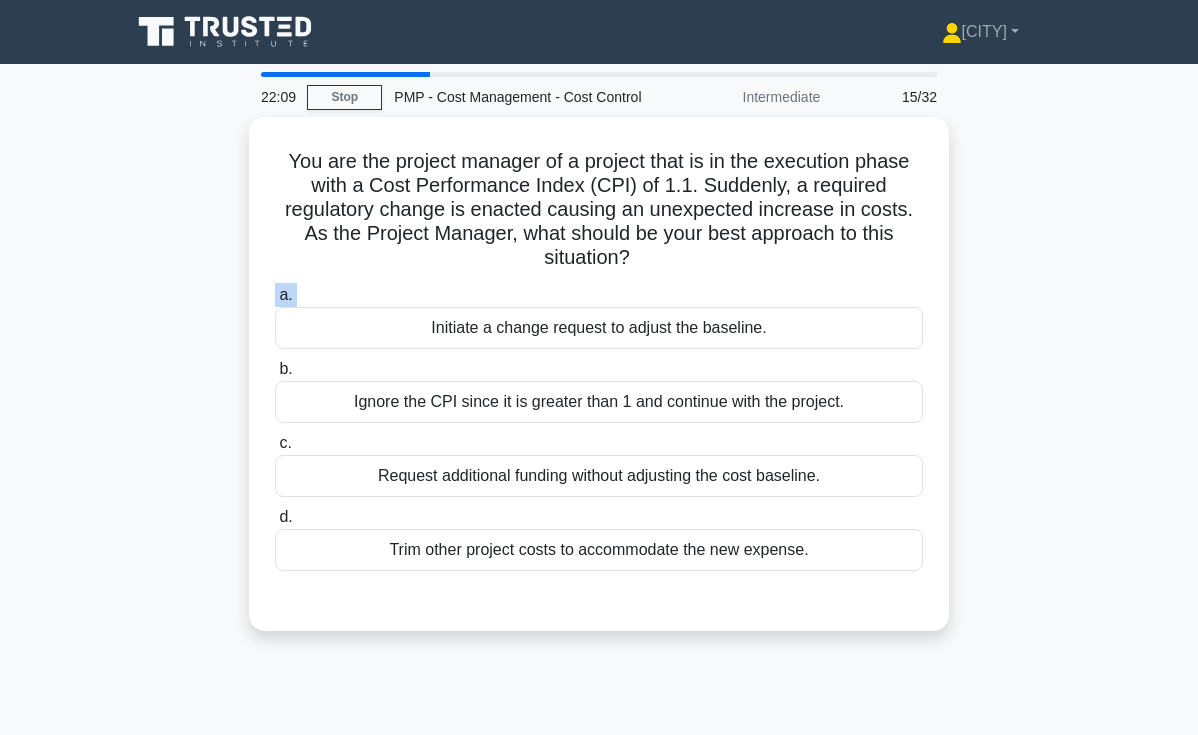 click on "You are the project manager of a project that is in the execution phase with a Cost Performance Index (CPI) of 1.1. Suddenly, a required regulatory change is enacted causing an unexpected increase in costs. As the Project Manager, what should be your best approach to this situation?
.spinner_0XTQ{transform-origin:center;animation:spinner_y6GP .75s linear infinite}@keyframes spinner_y6GP{100%{transform:rotate(360deg)}}
a.
b. c. d." at bounding box center (599, 386) 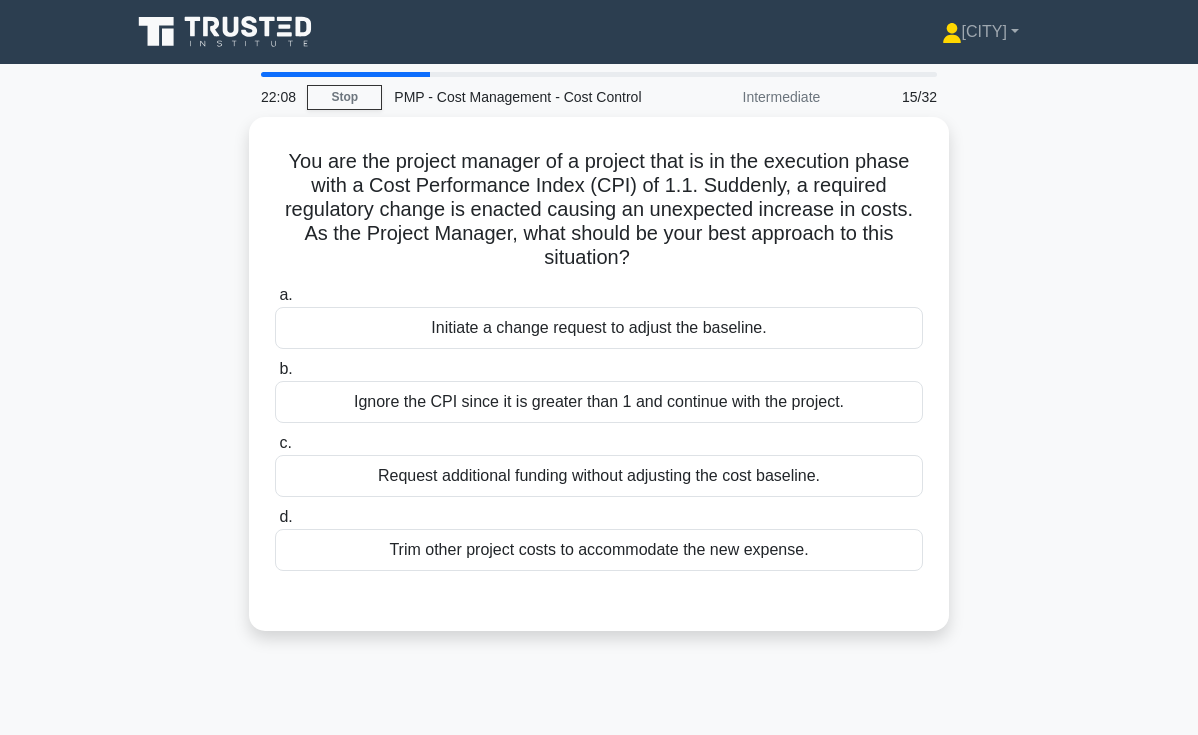 click on "You are the project manager of a project that is in the execution phase with a Cost Performance Index (CPI) of 1.1. Suddenly, a required regulatory change is enacted causing an unexpected increase in costs. As the Project Manager, what should be your best approach to this situation?
.spinner_0XTQ{transform-origin:center;animation:spinner_y6GP .75s linear infinite}@keyframes spinner_y6GP{100%{transform:rotate(360deg)}}
a.
b. c. d." at bounding box center (599, 386) 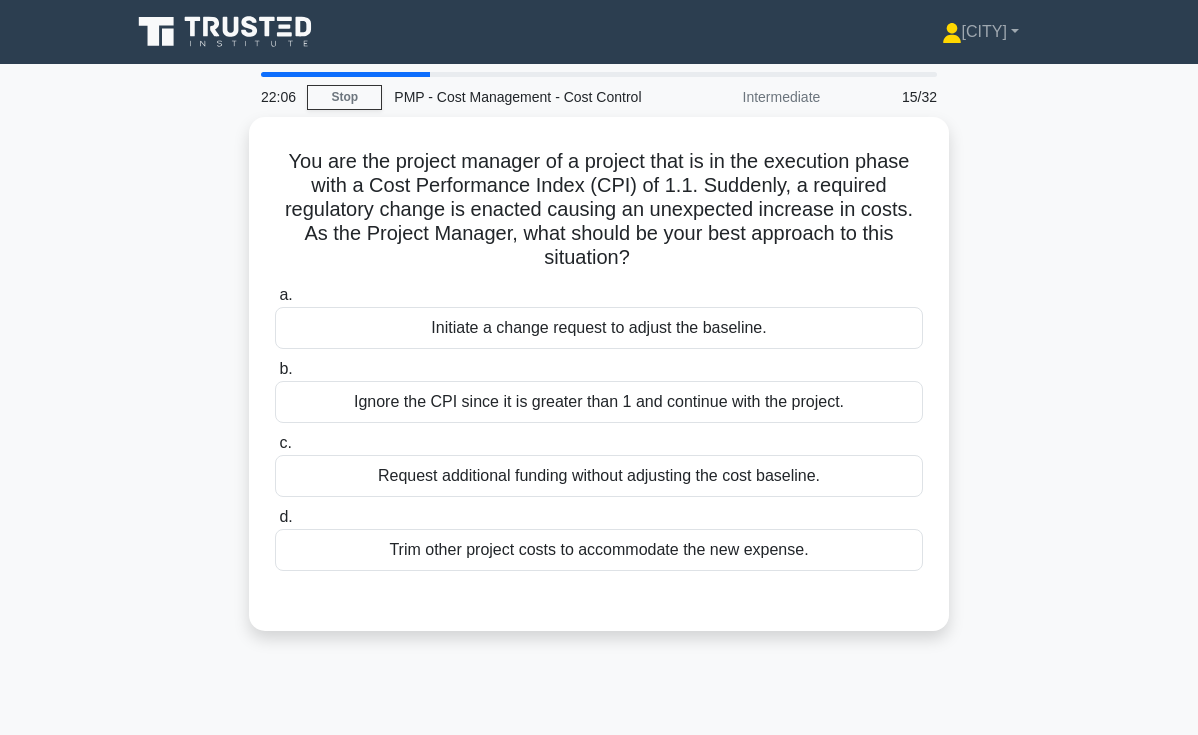 click on "You are the project manager of a project that is in the execution phase with a Cost Performance Index (CPI) of 1.1. Suddenly, a required regulatory change is enacted causing an unexpected increase in costs. As the Project Manager, what should be your best approach to this situation?
.spinner_0XTQ{transform-origin:center;animation:spinner_y6GP .75s linear infinite}@keyframes spinner_y6GP{100%{transform:rotate(360deg)}}
a.
b. c. d." at bounding box center [599, 386] 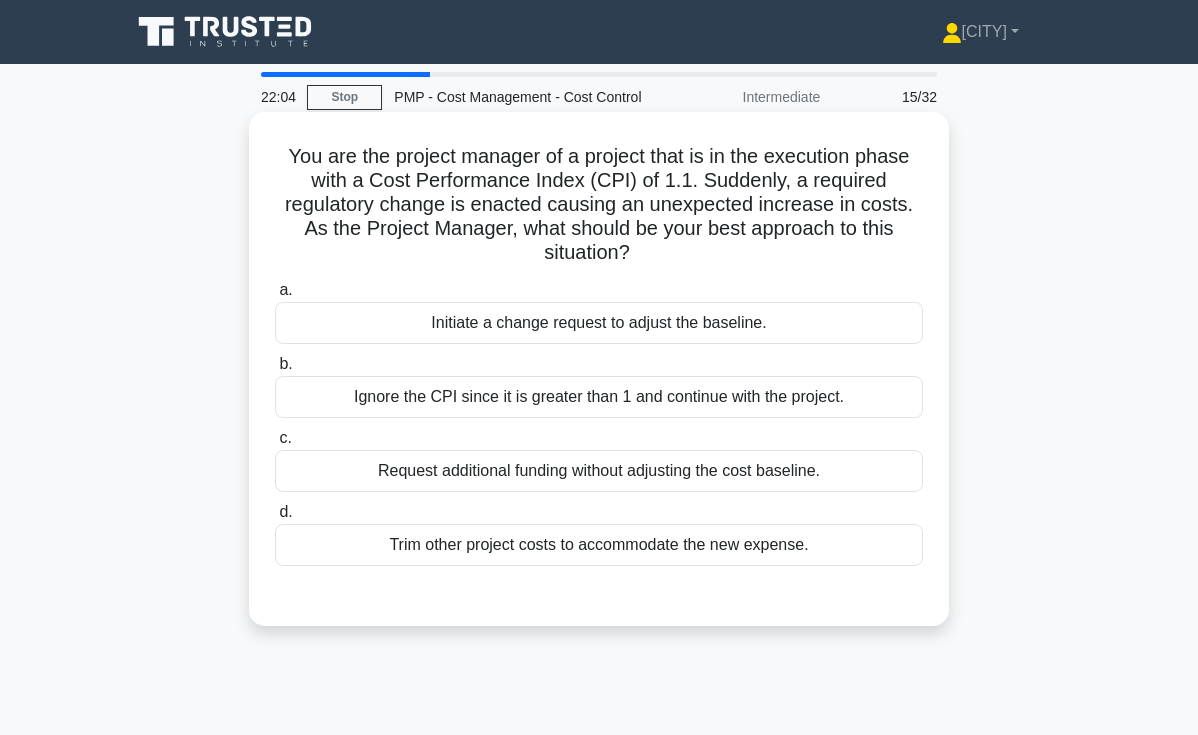 click on "Initiate a change request to adjust the baseline." at bounding box center (599, 323) 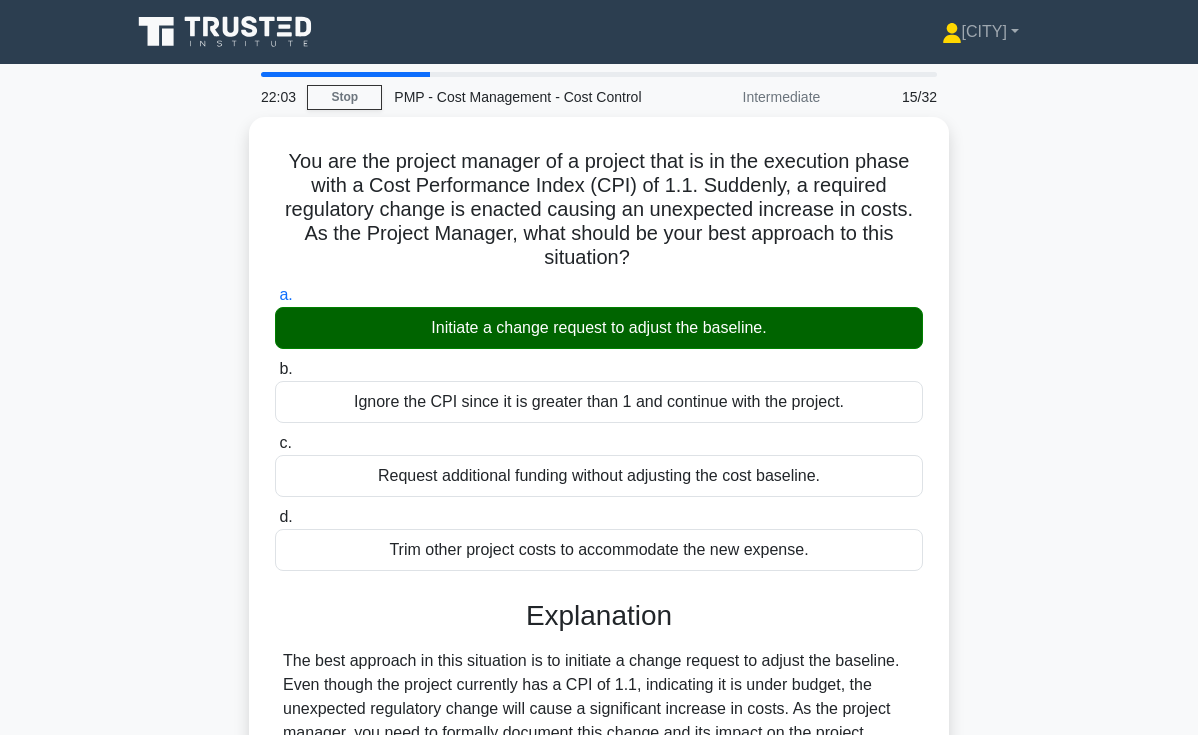 click on "22:03
Stop
PMP  - Cost Management  - Cost Control
Intermediate
15/32
You are the project manager of a project that is in the execution phase with a Cost Performance Index (CPI) of 1.1. Suddenly, a required regulatory change is enacted causing an unexpected increase in costs. As the Project Manager, what should be your best approach to this situation?
.spinner_0XTQ{transform-origin:center;animation:spinner_y6GP .75s linear infinite}@keyframes spinner_y6GP{100%{transform:rotate(360deg)}}
a." at bounding box center (599, 612) 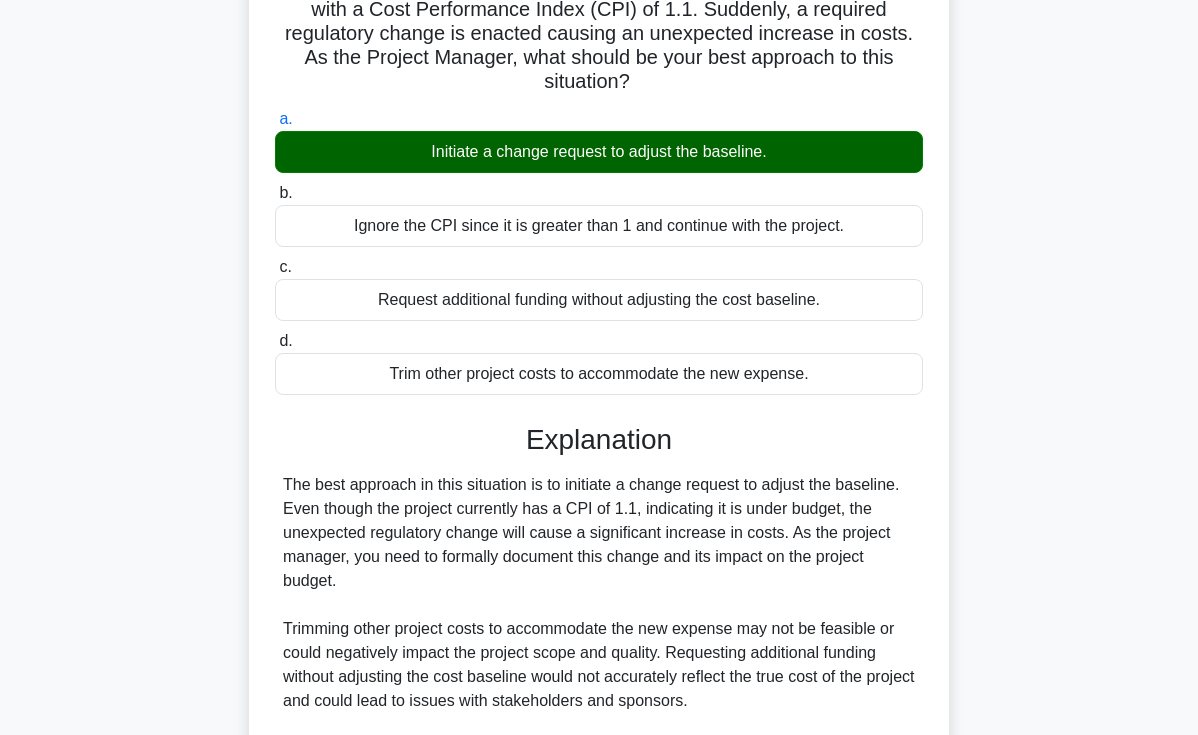 scroll, scrollTop: 385, scrollLeft: 0, axis: vertical 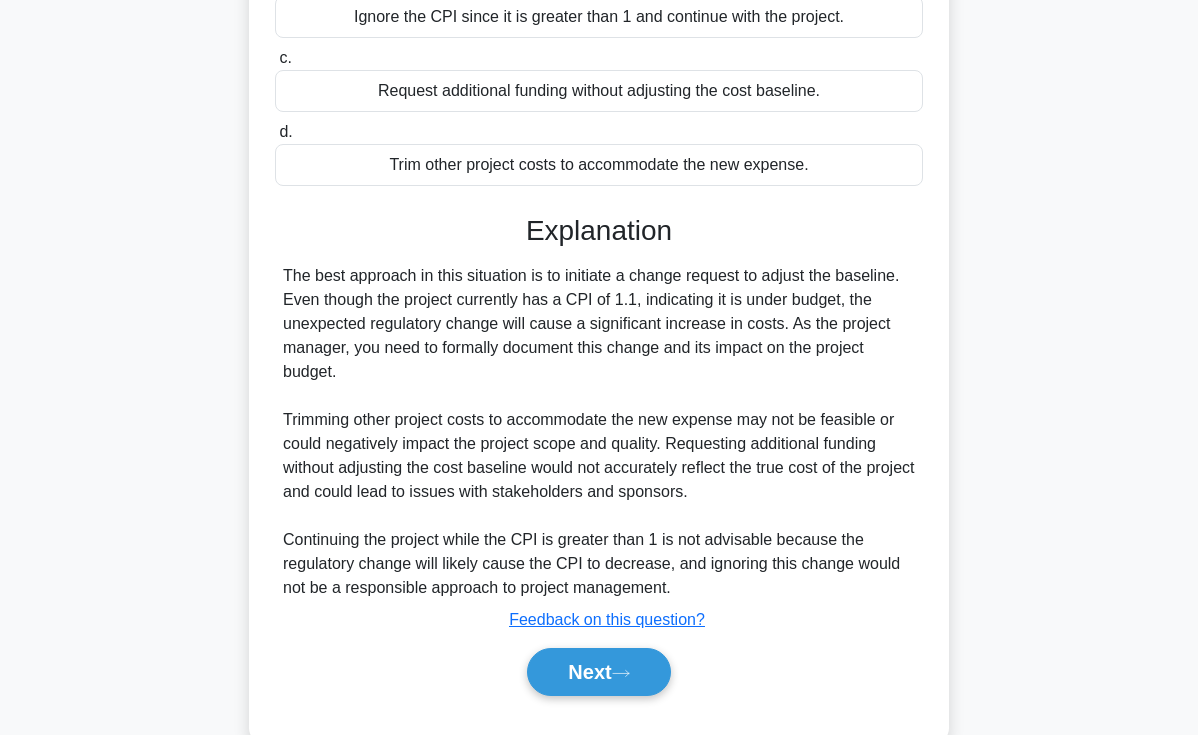 click on "You are the project manager of a project that is in the execution phase with a Cost Performance Index (CPI) of 1.1. Suddenly, a required regulatory change is enacted causing an unexpected increase in costs. As the Project Manager, what should be your best approach to this situation?
.spinner_0XTQ{transform-origin:center;animation:spinner_y6GP .75s linear infinite}@keyframes spinner_y6GP{100%{transform:rotate(360deg)}}
a.
b. c. d." at bounding box center [599, 249] 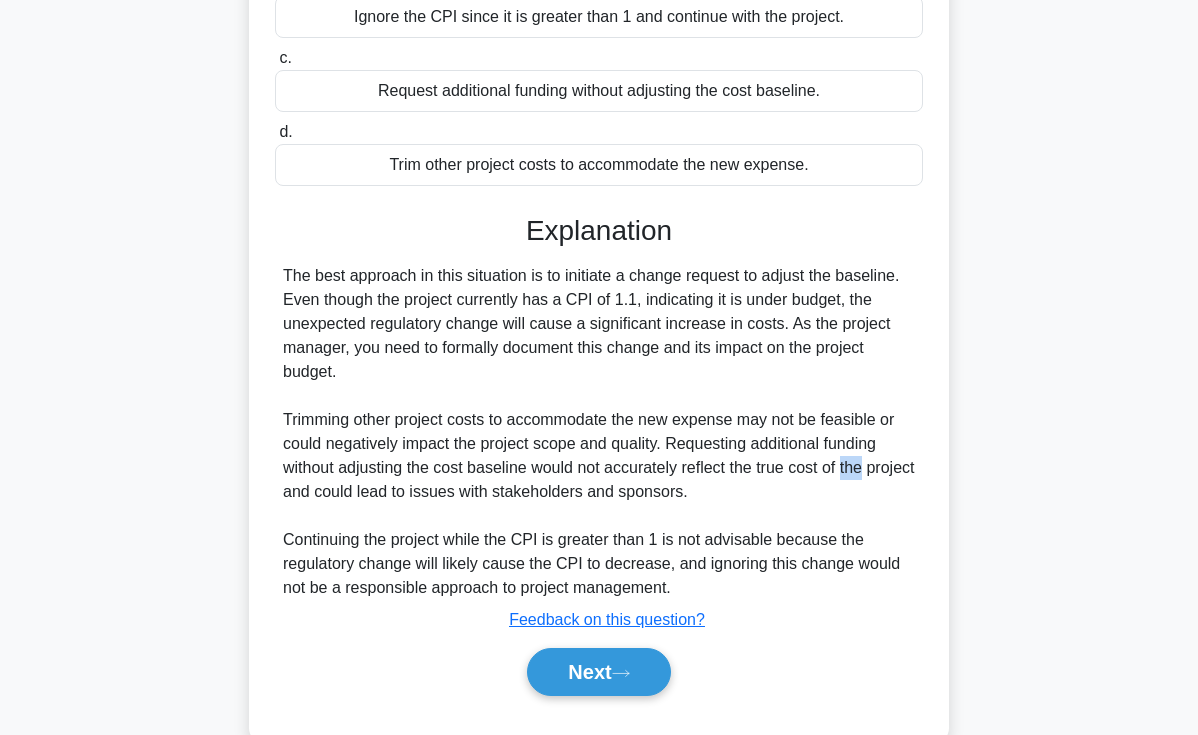 click on "You are the project manager of a project that is in the execution phase with a Cost Performance Index (CPI) of 1.1. Suddenly, a required regulatory change is enacted causing an unexpected increase in costs. As the Project Manager, what should be your best approach to this situation?
.spinner_0XTQ{transform-origin:center;animation:spinner_y6GP .75s linear infinite}@keyframes spinner_y6GP{100%{transform:rotate(360deg)}}
a.
b. c. d." at bounding box center (599, 249) 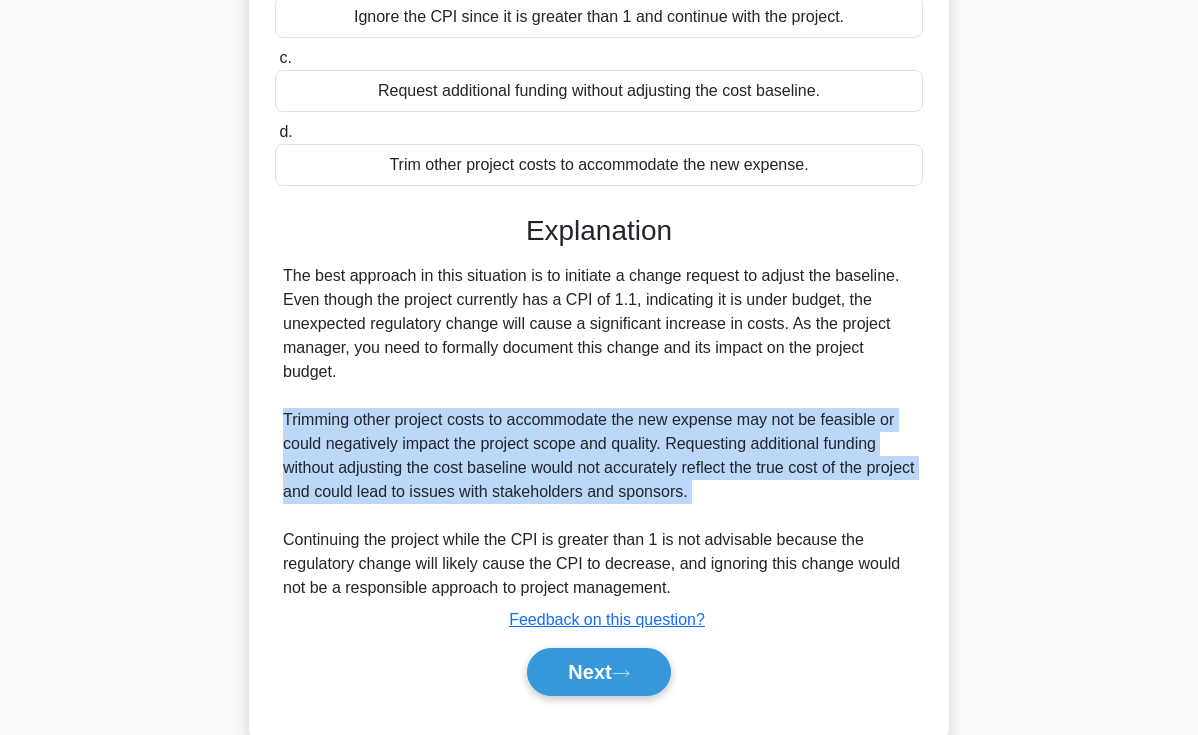 click on "You are the project manager of a project that is in the execution phase with a Cost Performance Index (CPI) of 1.1. Suddenly, a required regulatory change is enacted causing an unexpected increase in costs. As the Project Manager, what should be your best approach to this situation?
.spinner_0XTQ{transform-origin:center;animation:spinner_y6GP .75s linear infinite}@keyframes spinner_y6GP{100%{transform:rotate(360deg)}}
a.
b. c. d." at bounding box center [599, 249] 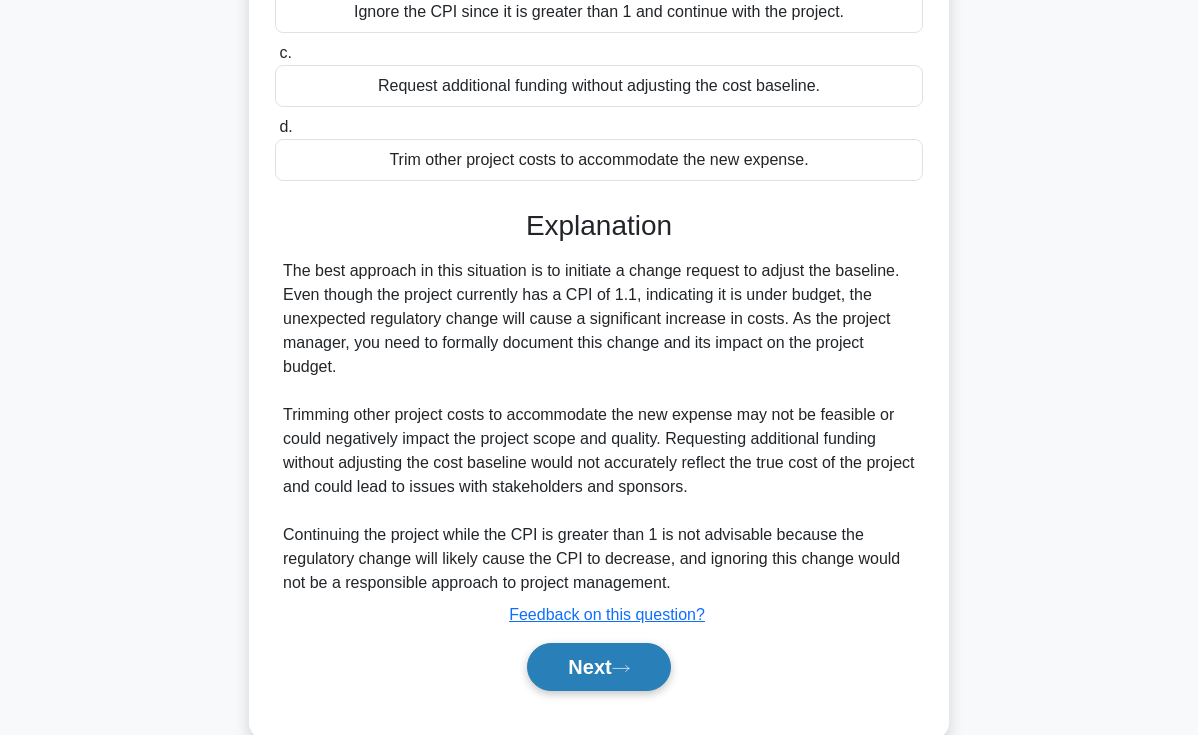 click on "Next" at bounding box center [598, 667] 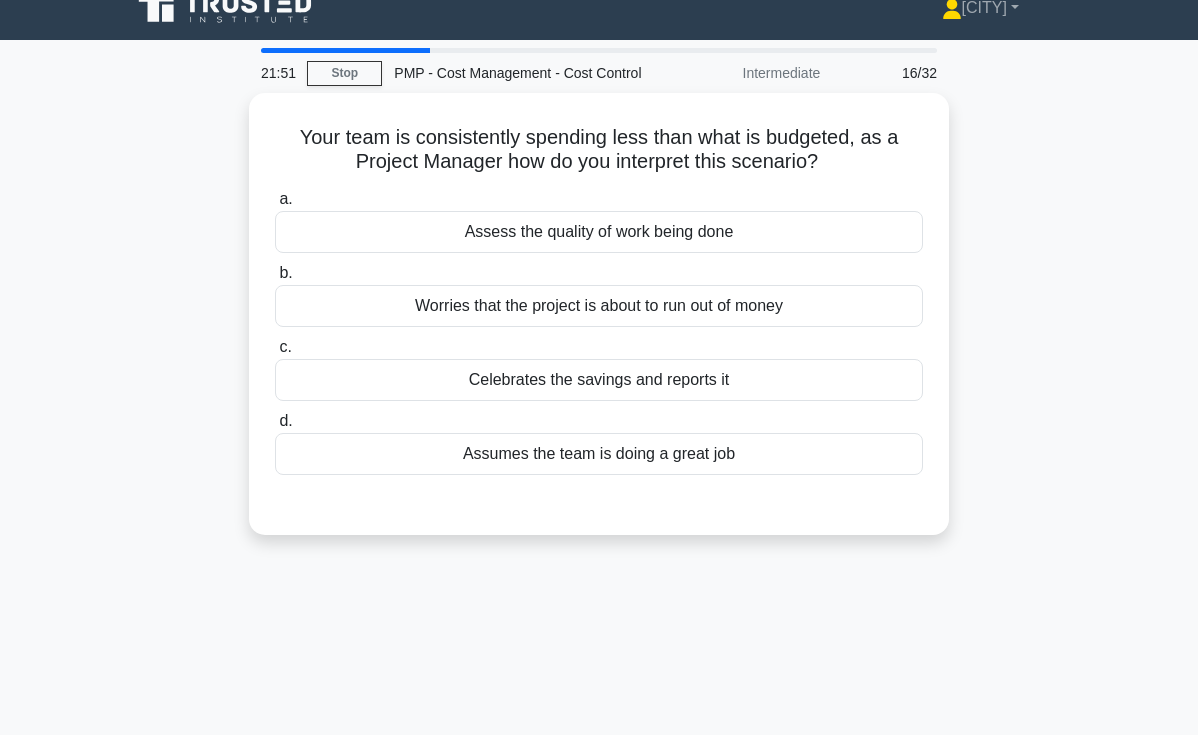scroll, scrollTop: 0, scrollLeft: 0, axis: both 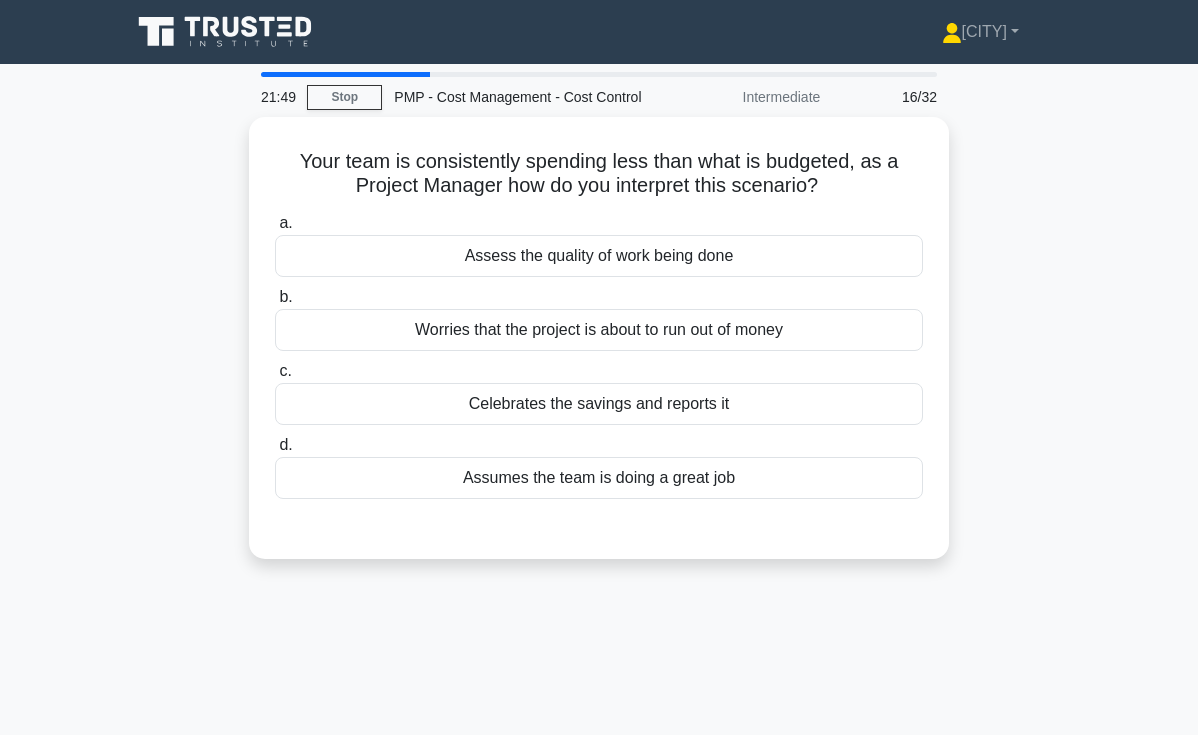 click on "Your team is consistently spending less than what is budgeted, as a Project Manager how do you interpret this scenario?
.spinner_0XTQ{transform-origin:center;animation:spinner_y6GP .75s linear infinite}@keyframes spinner_y6GP{100%{transform:rotate(360deg)}}
a.
Assess the quality of work being done
b. c. d." at bounding box center (599, 350) 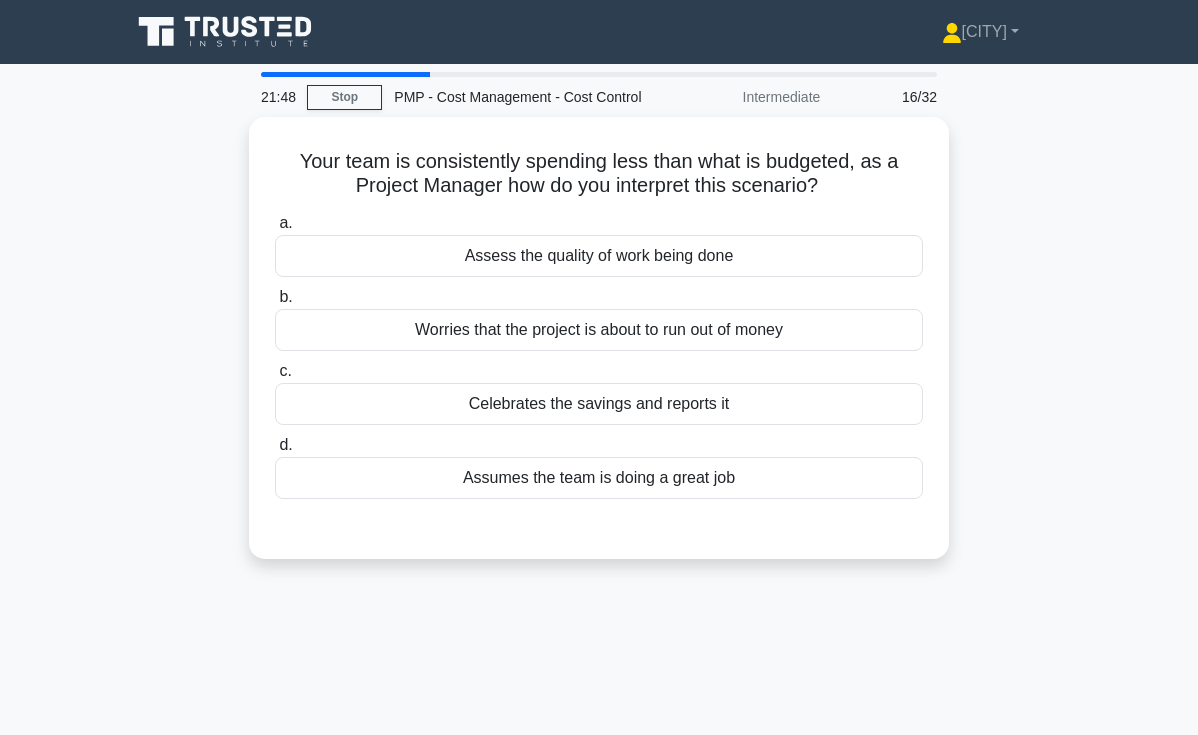 click on "Your team is consistently spending less than what is budgeted, as a Project Manager how do you interpret this scenario?
.spinner_0XTQ{transform-origin:center;animation:spinner_y6GP .75s linear infinite}@keyframes spinner_y6GP{100%{transform:rotate(360deg)}}
a.
Assess the quality of work being done
b. c. d." at bounding box center (599, 350) 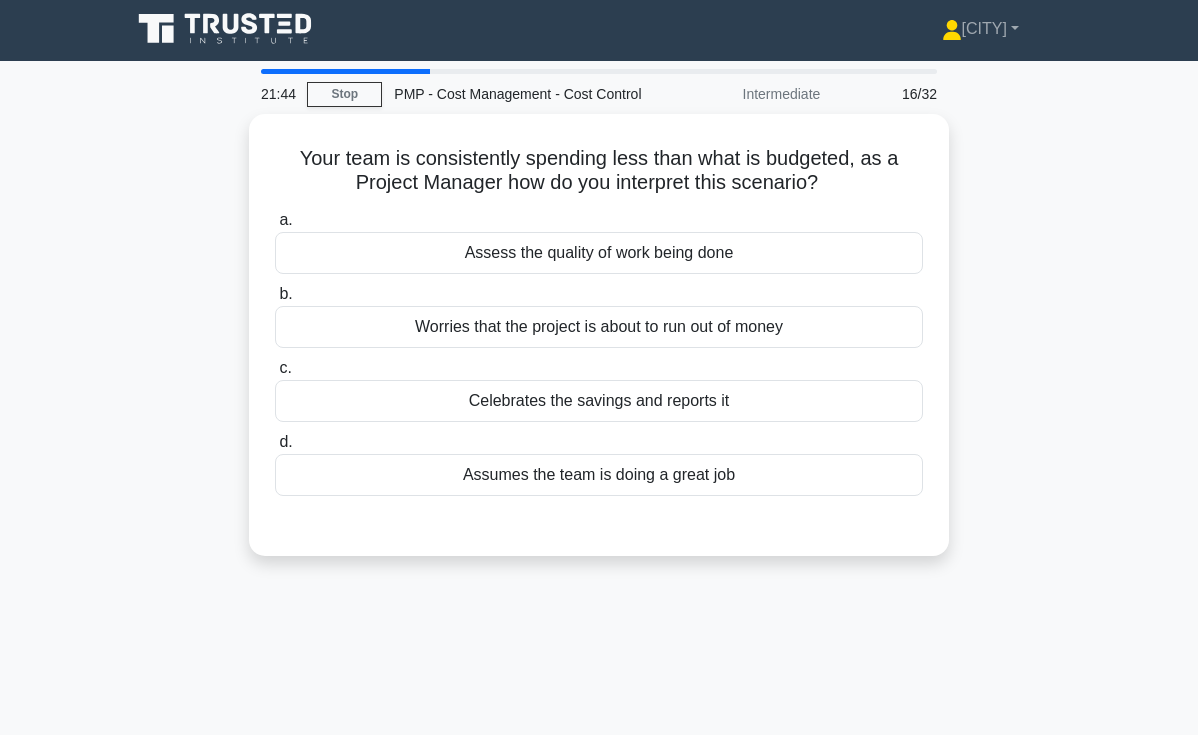 scroll, scrollTop: 4, scrollLeft: 0, axis: vertical 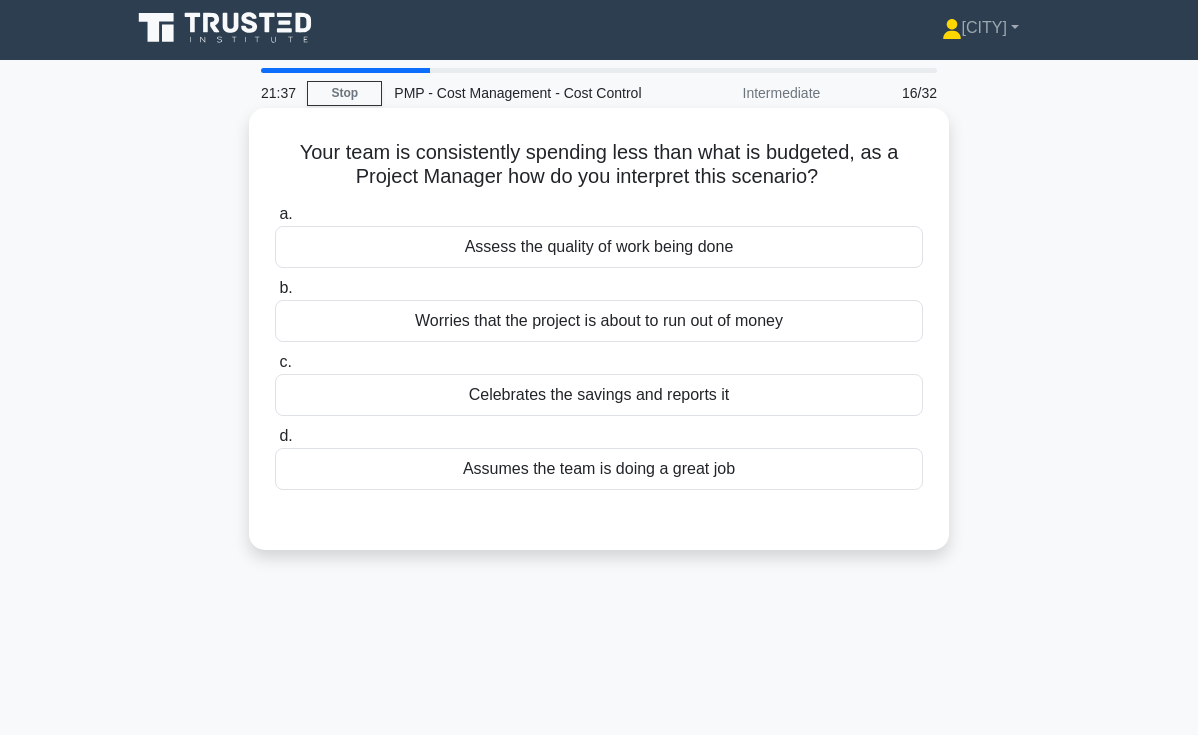 click on "Assess the quality of work being done" at bounding box center [599, 247] 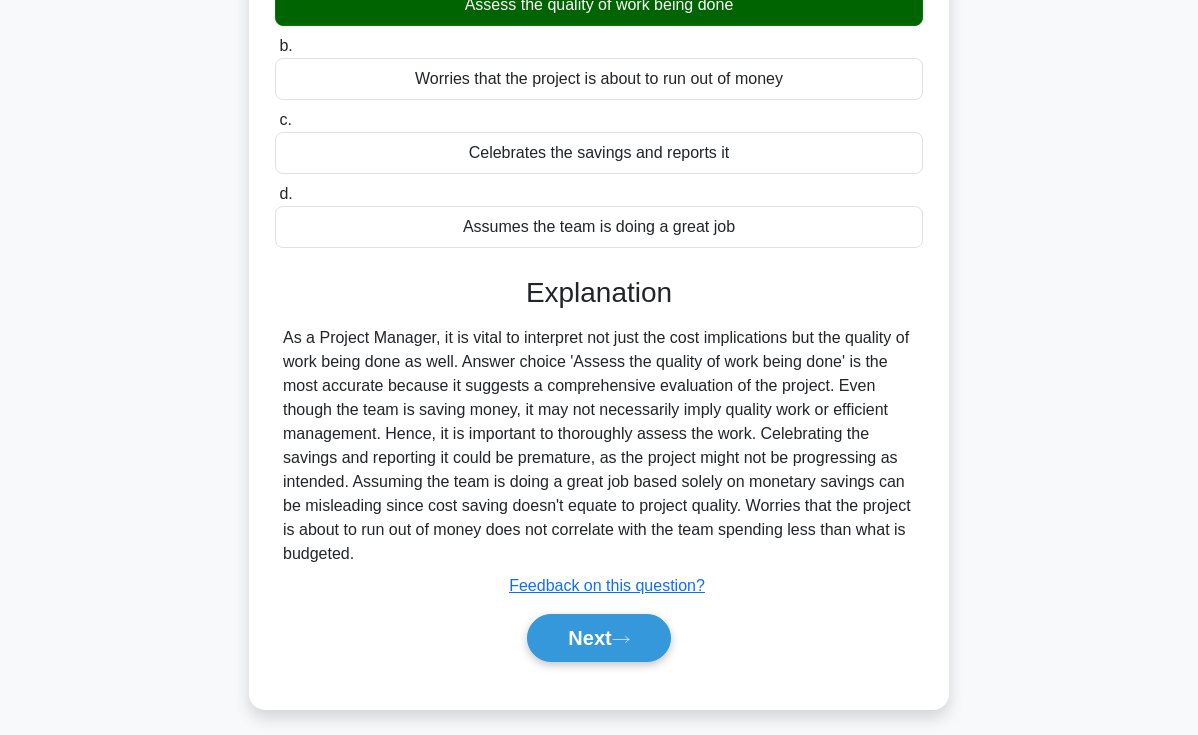 scroll, scrollTop: 331, scrollLeft: 0, axis: vertical 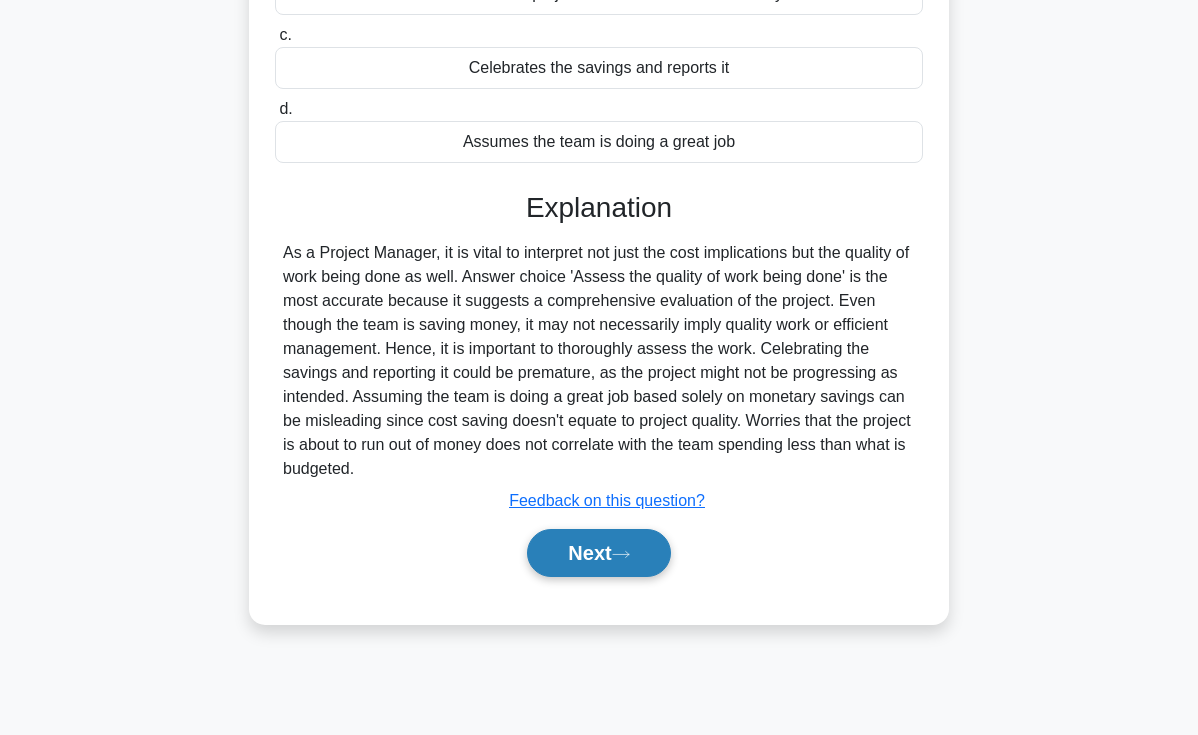click 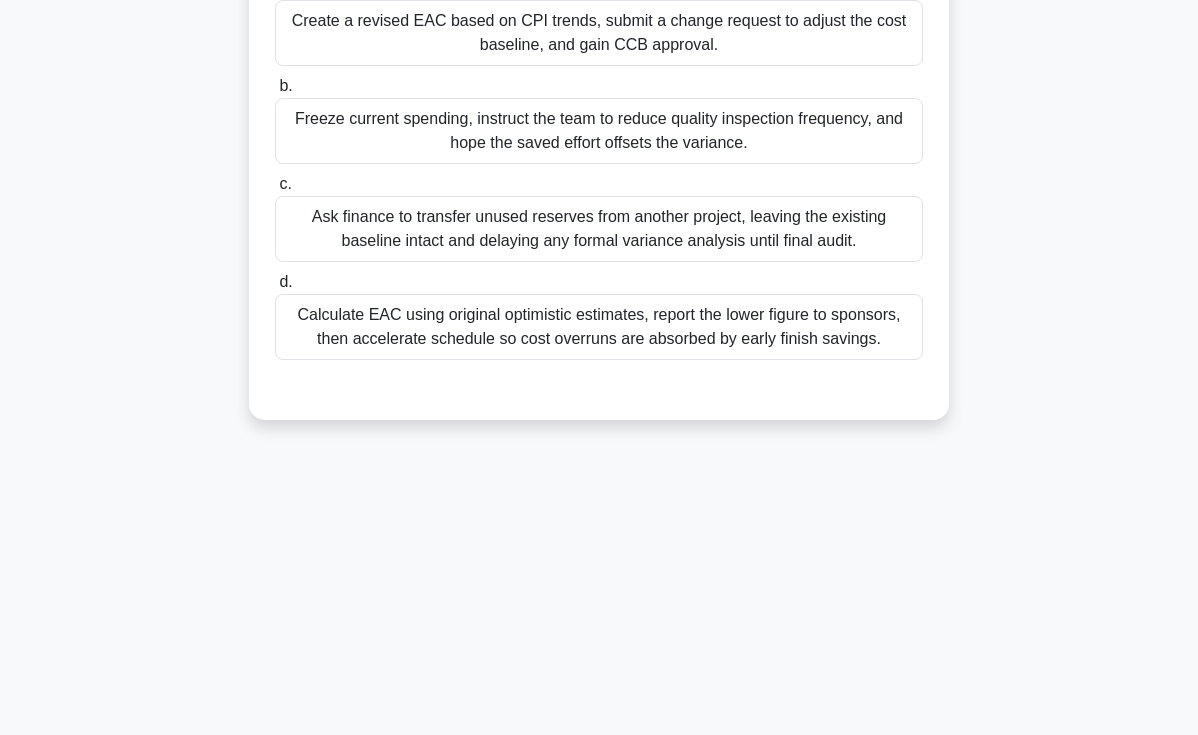 click on "Quarterly financial review shows the Estimate at Completion surpasses the Budget at Completion by 9 percent, mainly due to repeated rework on a high-risk component. Management still expects delivery on time and asks for a cost containment plan. As project manager, which action best exercises cost control while keeping stakeholder expectations realistic? Current CPI is 0.88 and contingency funds are nearly depleted.
.spinner_0XTQ{transform-origin:center;animation:spinner_y6GP .75s linear infinite}@keyframes spinner_y6GP{100%{transform:rotate(360deg)}}
a.
b. c. d." at bounding box center (599, 115) 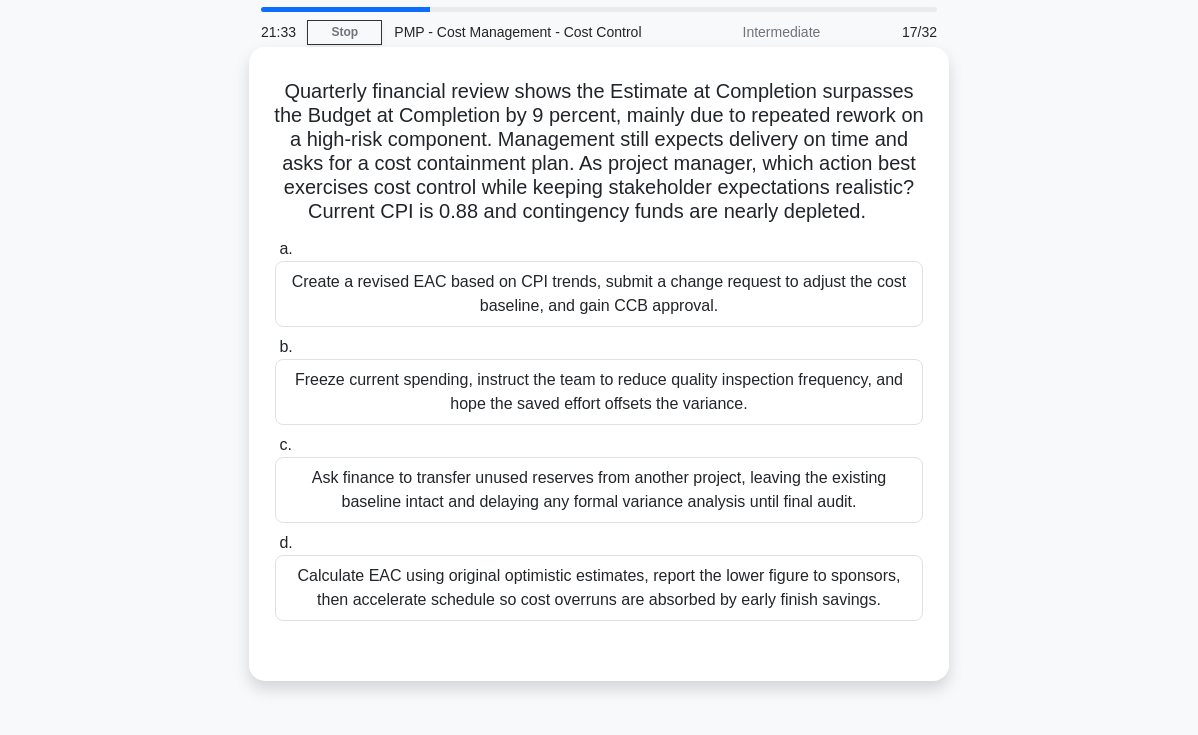 scroll, scrollTop: 64, scrollLeft: 0, axis: vertical 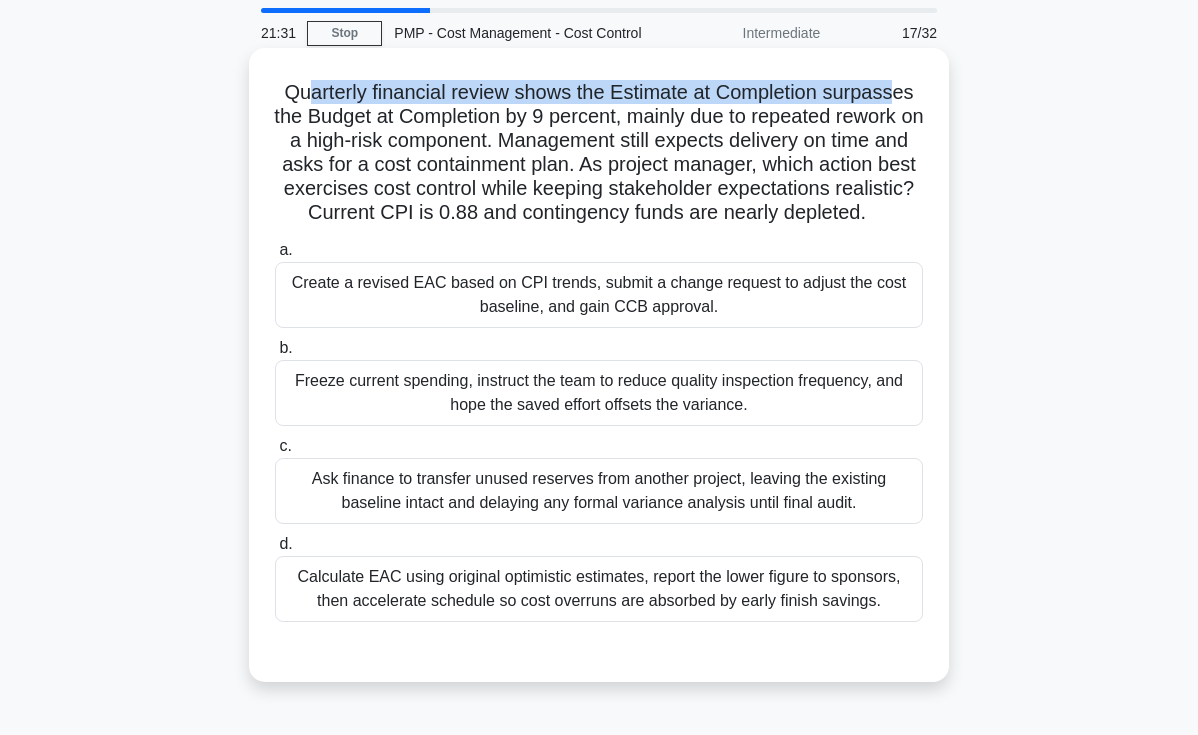 drag, startPoint x: 378, startPoint y: 100, endPoint x: 895, endPoint y: 90, distance: 517.0967 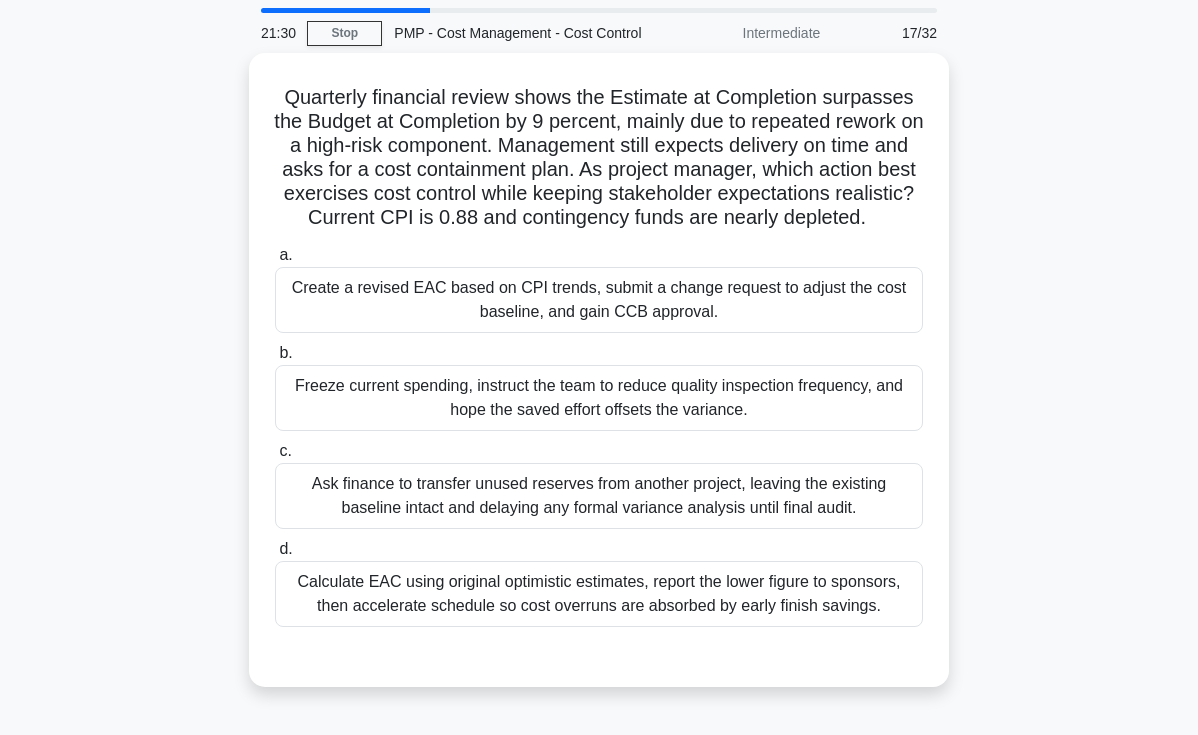 click on "Quarterly financial review shows the Estimate at Completion surpasses the Budget at Completion by 9 percent, mainly due to repeated rework on a high-risk component. Management still expects delivery on time and asks for a cost containment plan. As project manager, which action best exercises cost control while keeping stakeholder expectations realistic? Current CPI is 0.88 and contingency funds are nearly depleted.
.spinner_0XTQ{transform-origin:center;animation:spinner_y6GP .75s linear infinite}@keyframes spinner_y6GP{100%{transform:rotate(360deg)}}
a.
b. c. d." at bounding box center [599, 382] 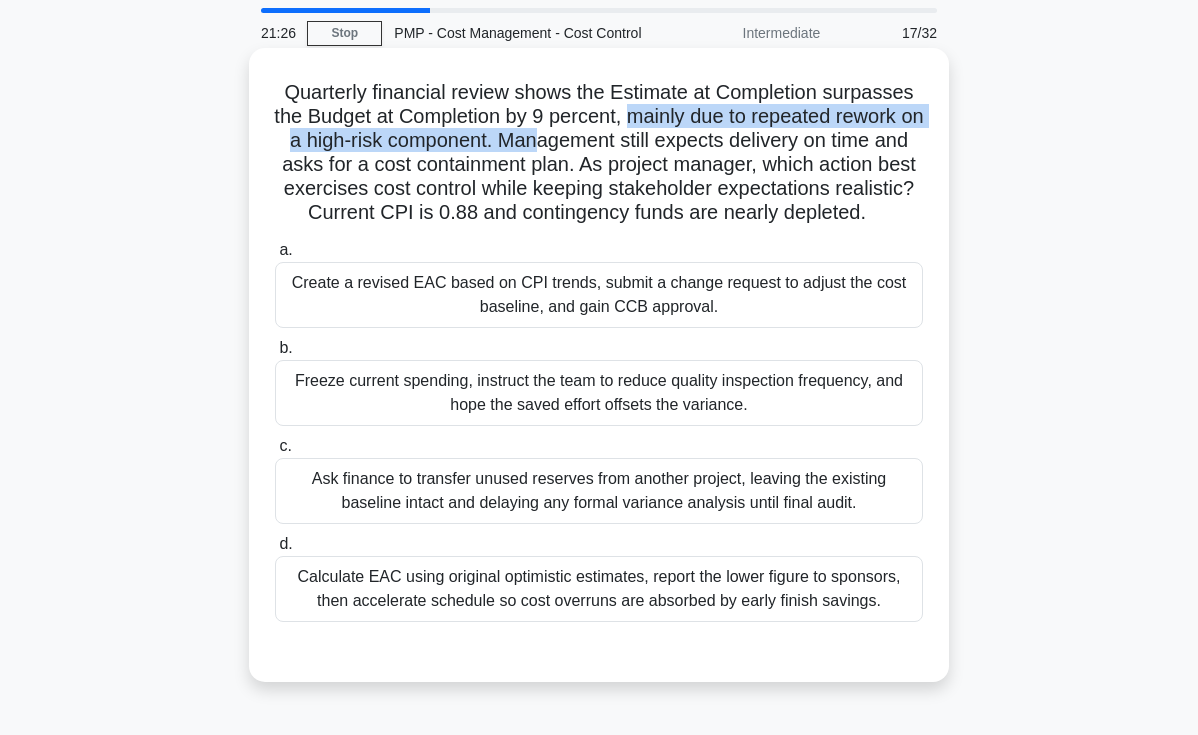drag, startPoint x: 645, startPoint y: 111, endPoint x: 552, endPoint y: 148, distance: 100.08996 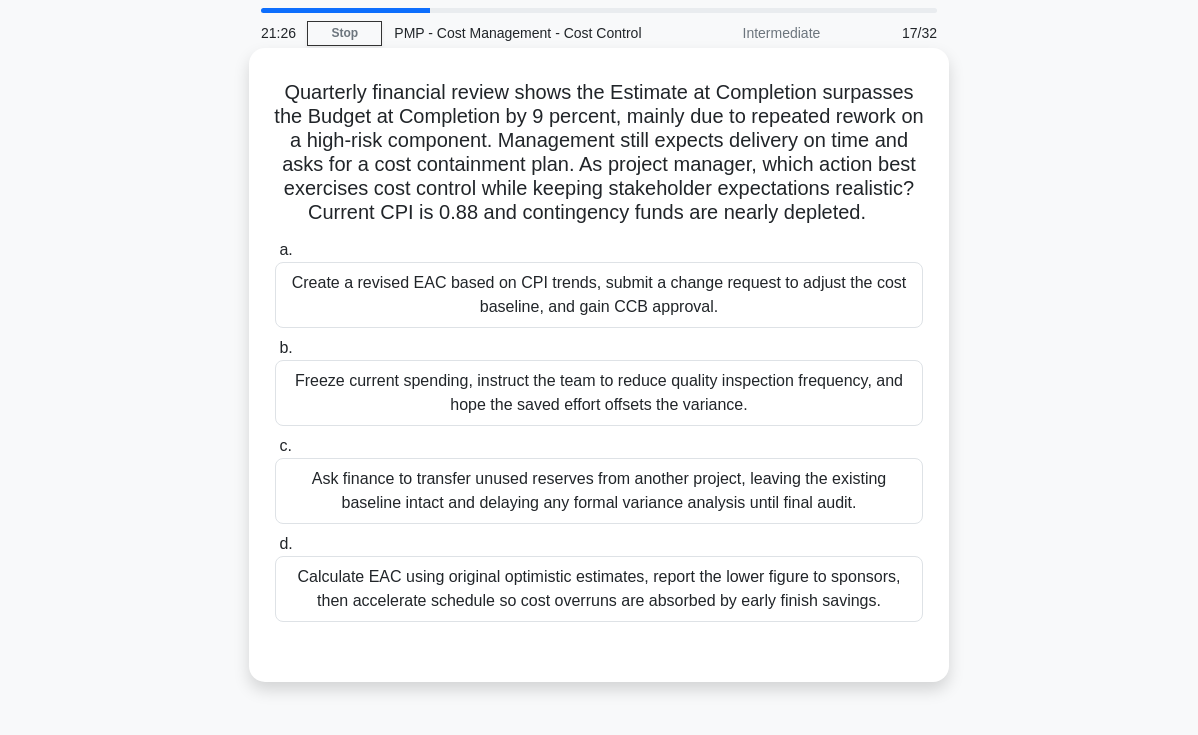 click on "Quarterly financial review shows the Estimate at Completion surpasses the Budget at Completion by 9 percent, mainly due to repeated rework on a high-risk component. Management still expects delivery on time and asks for a cost containment plan. As project manager, which action best exercises cost control while keeping stakeholder expectations realistic? Current CPI is 0.88 and contingency funds are nearly depleted.
.spinner_0XTQ{transform-origin:center;animation:spinner_y6GP .75s linear infinite}@keyframes spinner_y6GP{100%{transform:rotate(360deg)}}" at bounding box center (599, 153) 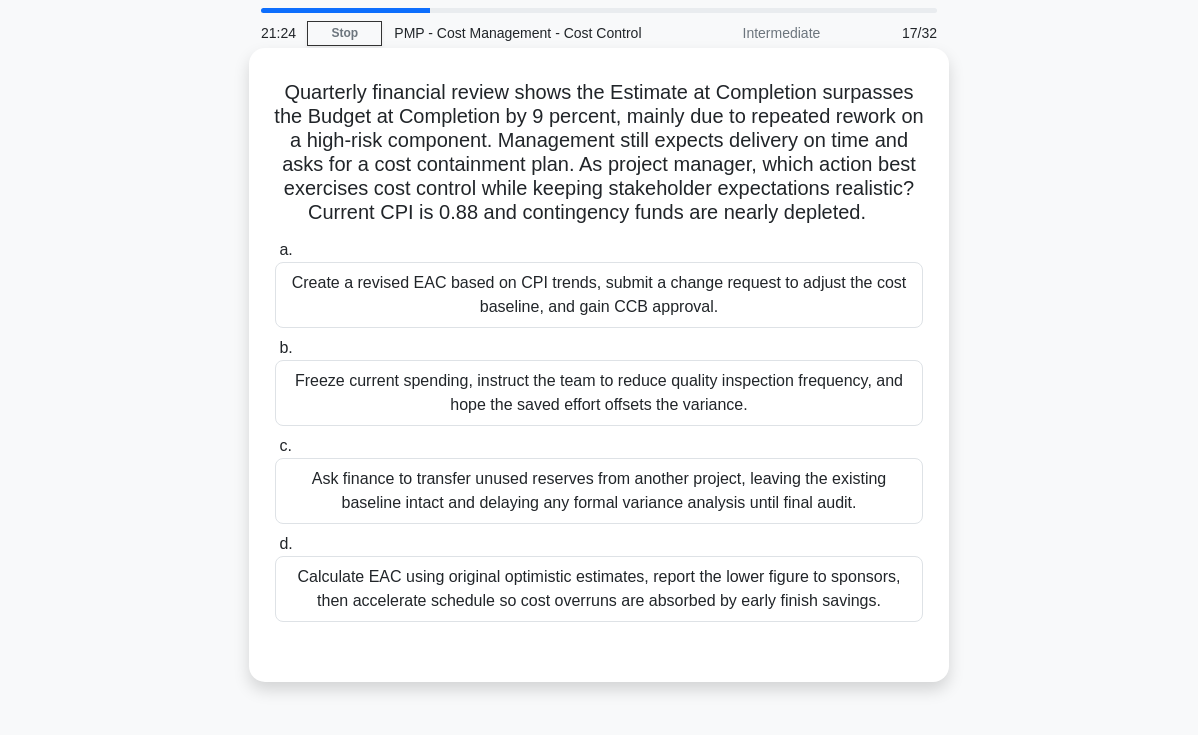 drag, startPoint x: 517, startPoint y: 143, endPoint x: 913, endPoint y: 214, distance: 402.31454 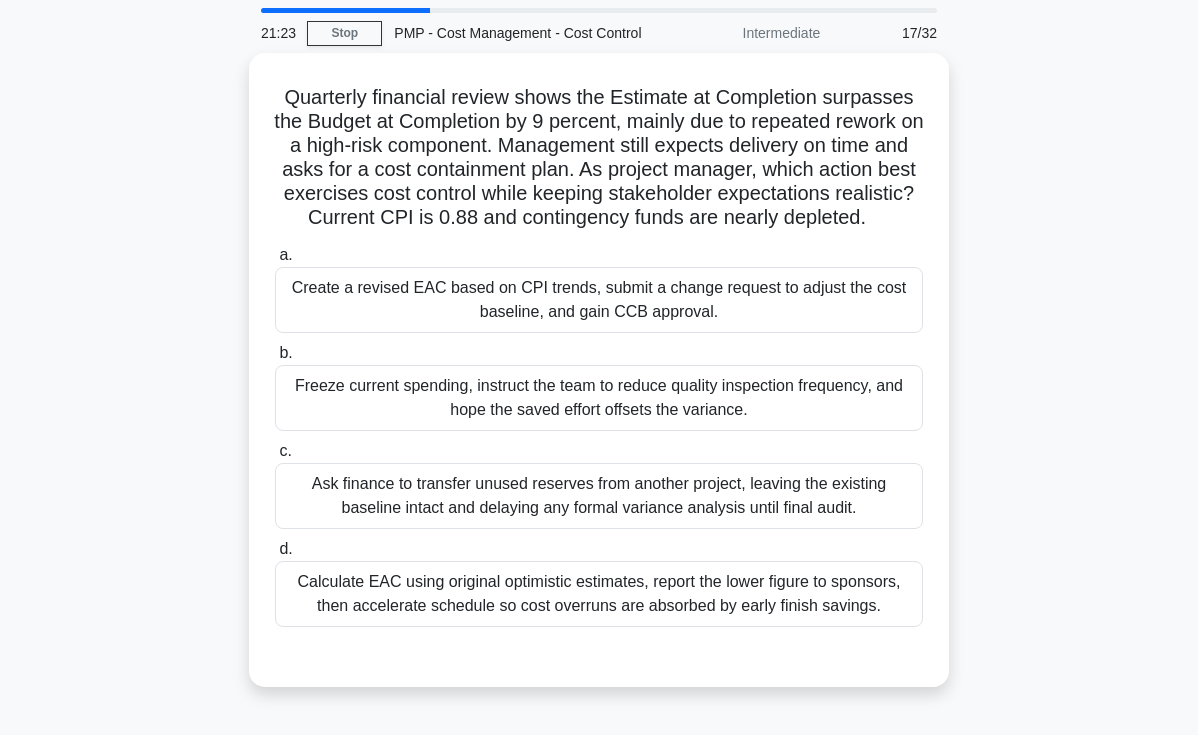 drag, startPoint x: 1028, startPoint y: 222, endPoint x: 1001, endPoint y: 223, distance: 27.018513 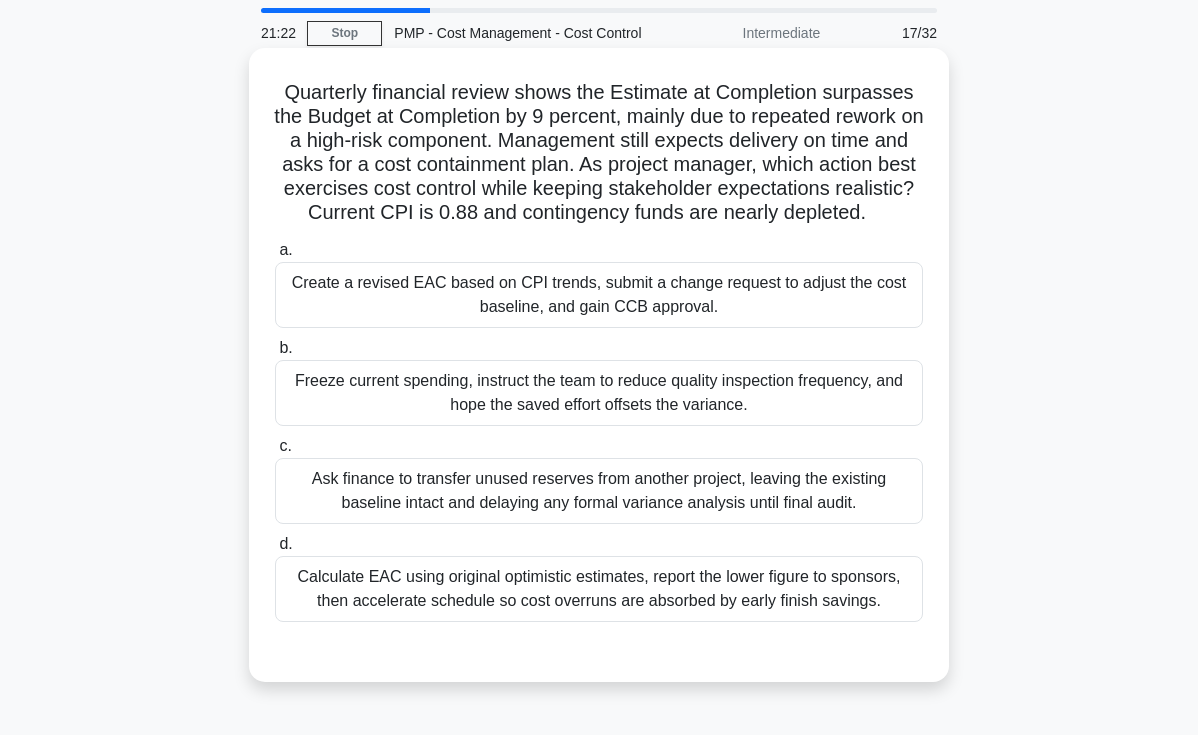 drag, startPoint x: 550, startPoint y: 181, endPoint x: 540, endPoint y: 182, distance: 10.049875 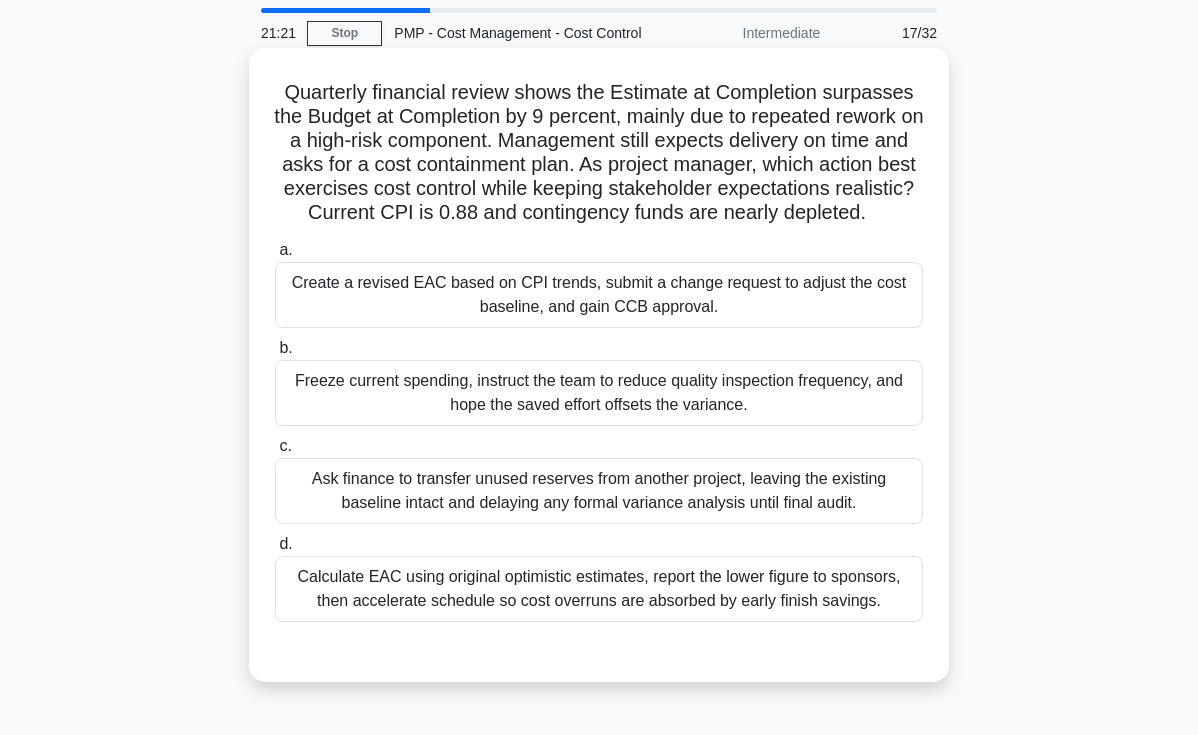 click on "Quarterly financial review shows the Estimate at Completion surpasses the Budget at Completion by 9 percent, mainly due to repeated rework on a high-risk component. Management still expects delivery on time and asks for a cost containment plan. As project manager, which action best exercises cost control while keeping stakeholder expectations realistic? Current CPI is 0.88 and contingency funds are nearly depleted.
.spinner_0XTQ{transform-origin:center;animation:spinner_y6GP .75s linear infinite}@keyframes spinner_y6GP{100%{transform:rotate(360deg)}}" at bounding box center (599, 153) 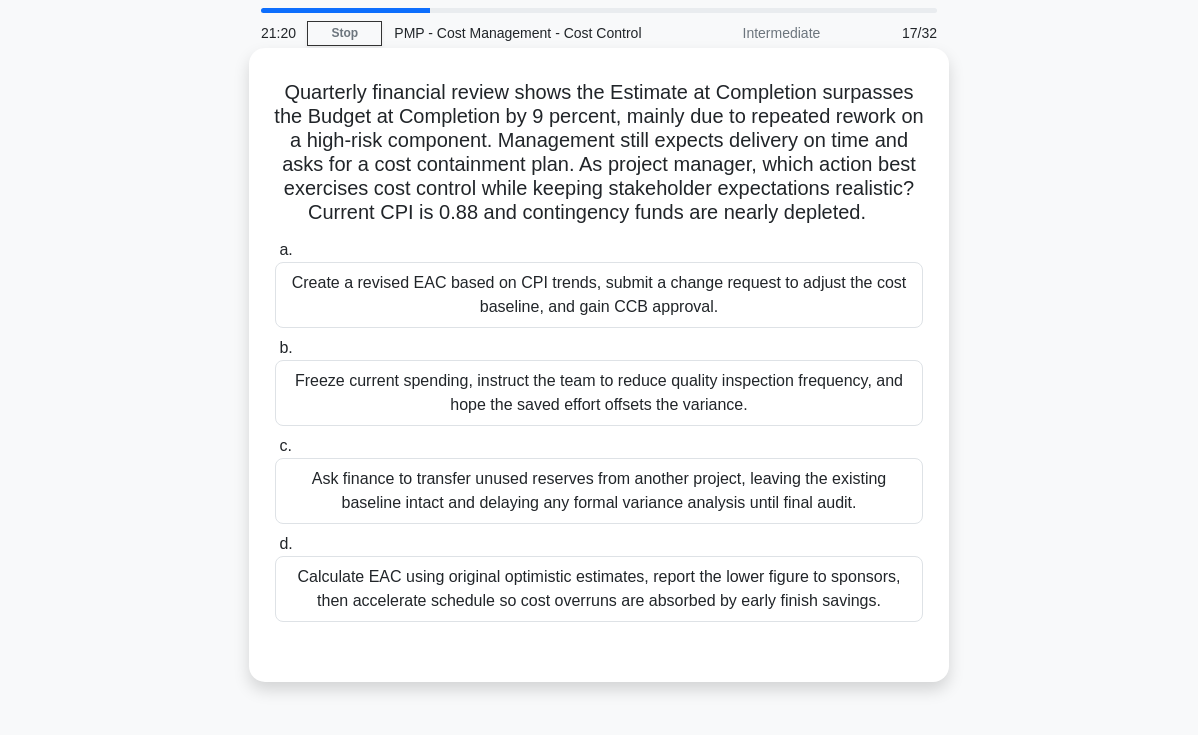 drag, startPoint x: 594, startPoint y: 167, endPoint x: 883, endPoint y: 219, distance: 293.64093 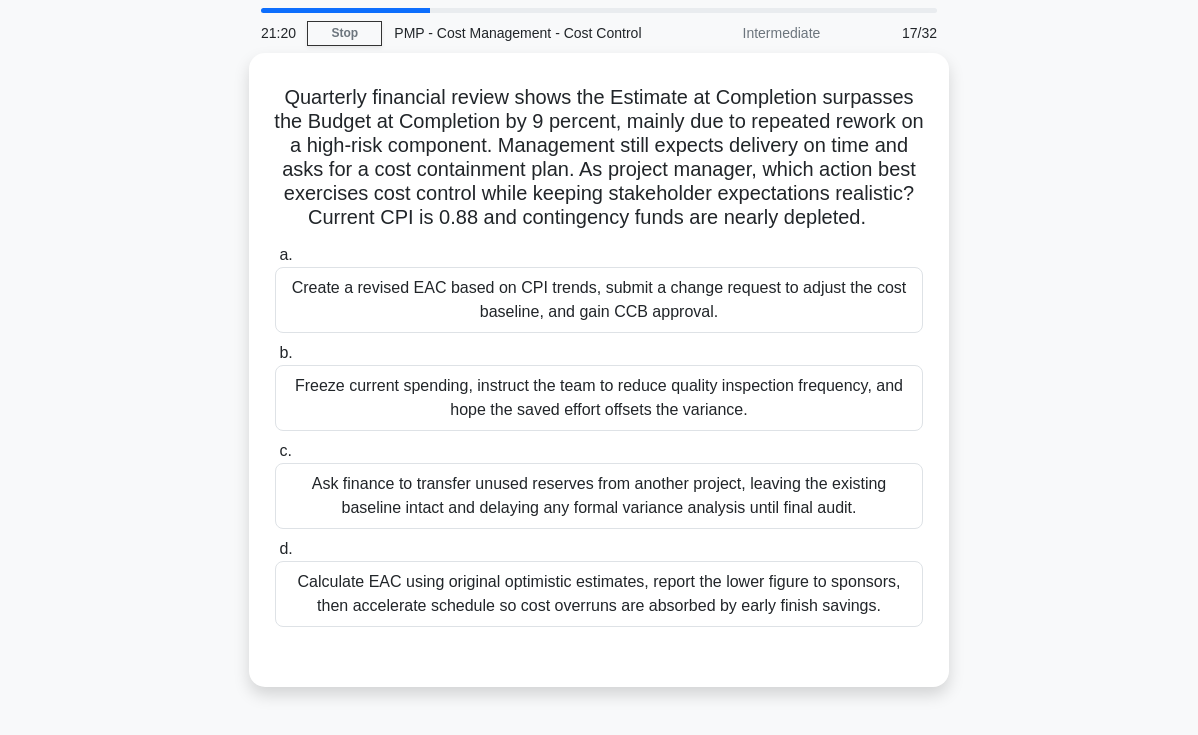 click on "Quarterly financial review shows the Estimate at Completion surpasses the Budget at Completion by 9 percent, mainly due to repeated rework on a high-risk component. Management still expects delivery on time and asks for a cost containment plan. As project manager, which action best exercises cost control while keeping stakeholder expectations realistic? Current CPI is 0.88 and contingency funds are nearly depleted.
.spinner_0XTQ{transform-origin:center;animation:spinner_y6GP .75s linear infinite}@keyframes spinner_y6GP{100%{transform:rotate(360deg)}}
a.
b. c. d." at bounding box center [599, 382] 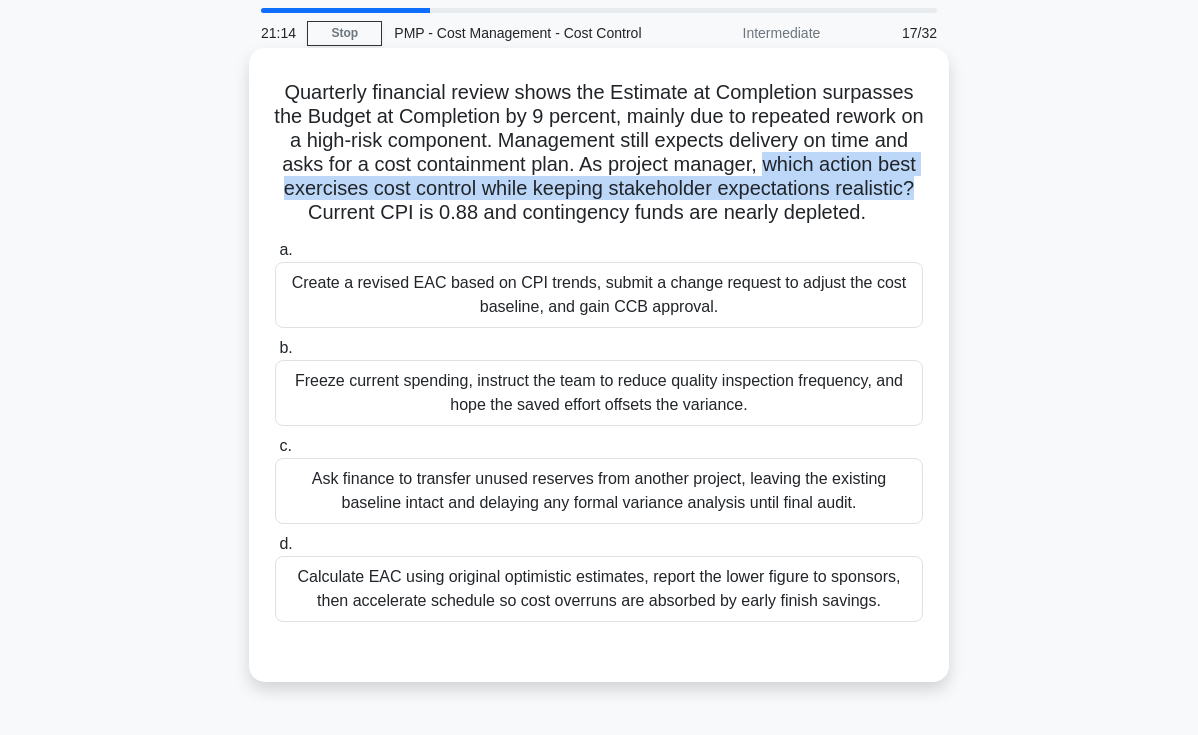 drag, startPoint x: 766, startPoint y: 167, endPoint x: 931, endPoint y: 181, distance: 165.59288 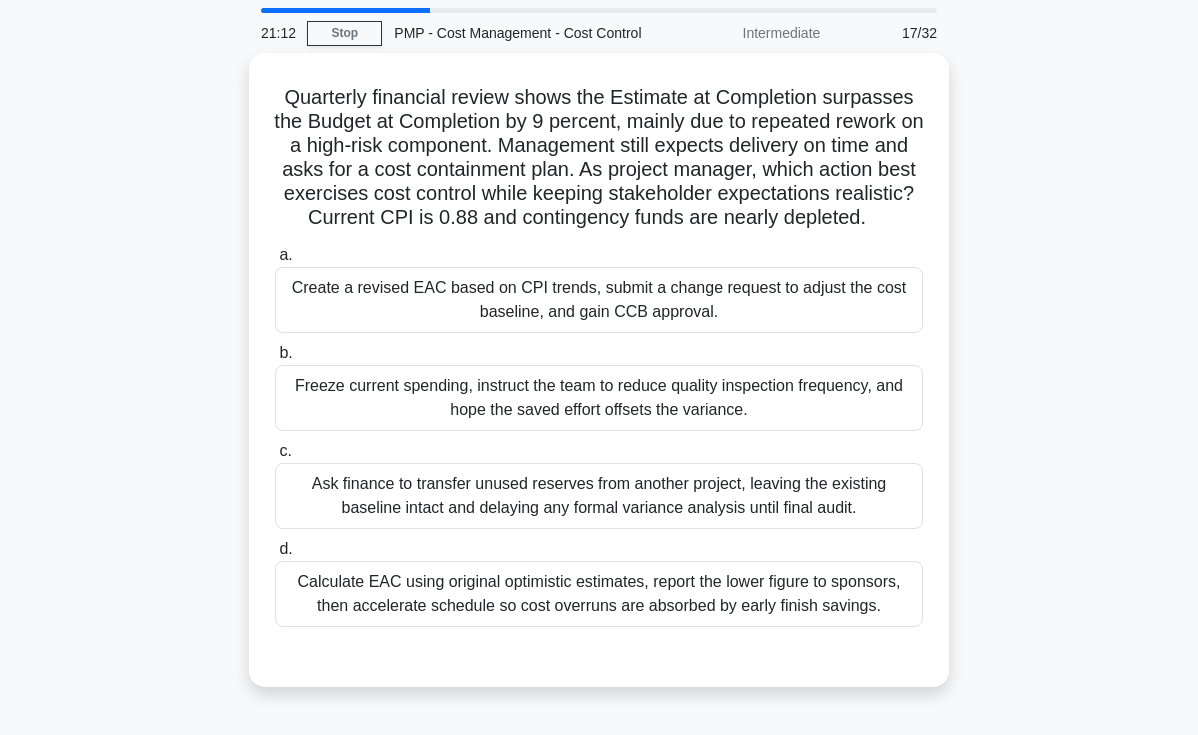 click on "Quarterly financial review shows the Estimate at Completion surpasses the Budget at Completion by 9 percent, mainly due to repeated rework on a high-risk component. Management still expects delivery on time and asks for a cost containment plan. As project manager, which action best exercises cost control while keeping stakeholder expectations realistic? Current CPI is 0.88 and contingency funds are nearly depleted.
.spinner_0XTQ{transform-origin:center;animation:spinner_y6GP .75s linear infinite}@keyframes spinner_y6GP{100%{transform:rotate(360deg)}}
a.
b. c. d." at bounding box center [599, 382] 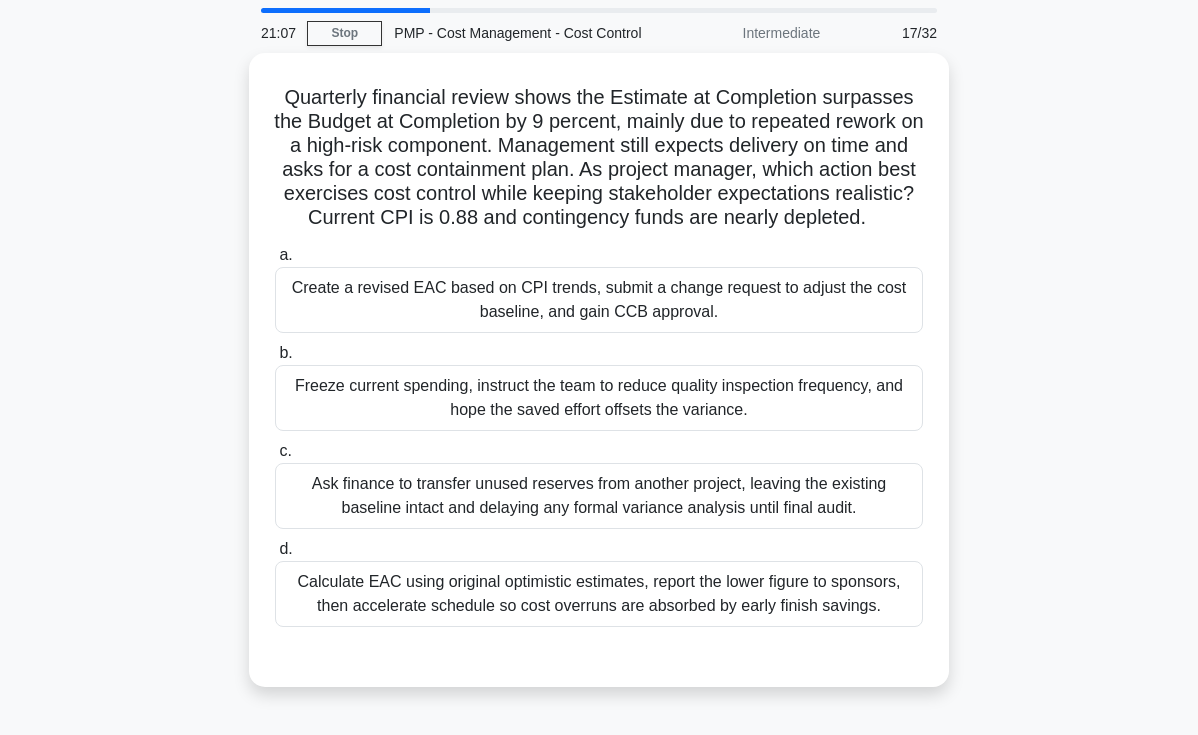 drag, startPoint x: 634, startPoint y: 578, endPoint x: 1143, endPoint y: 412, distance: 535.3849 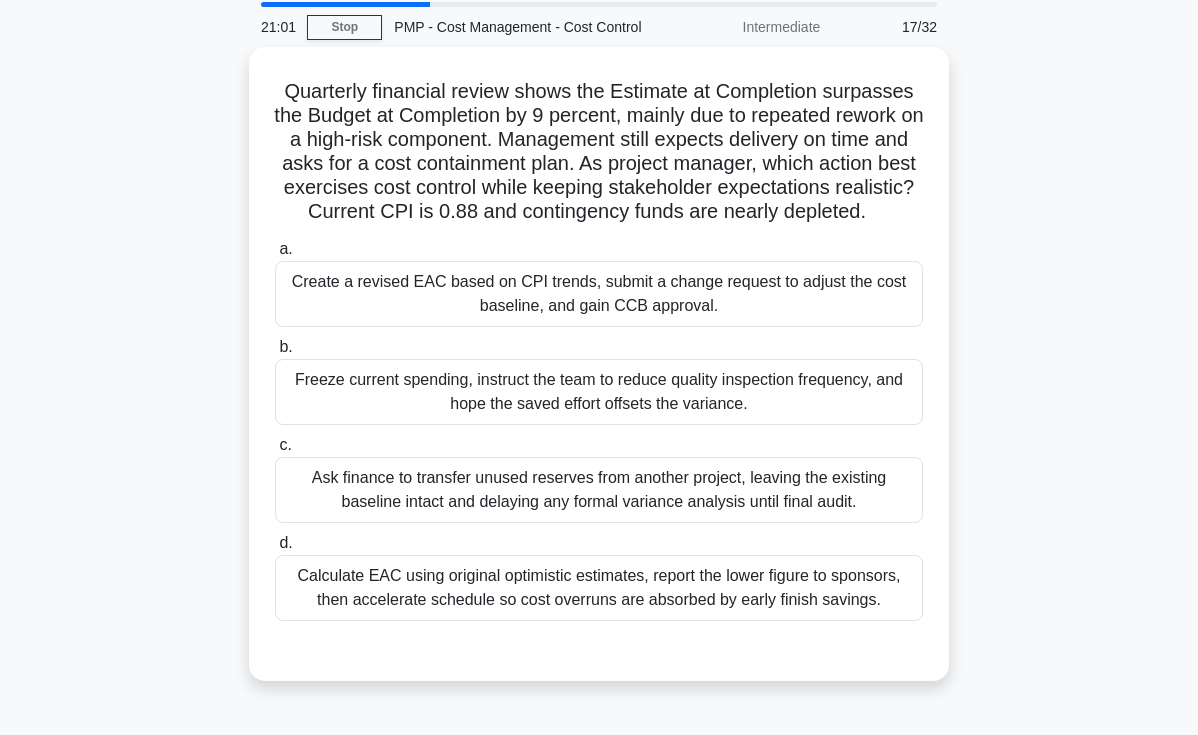 scroll, scrollTop: 69, scrollLeft: 0, axis: vertical 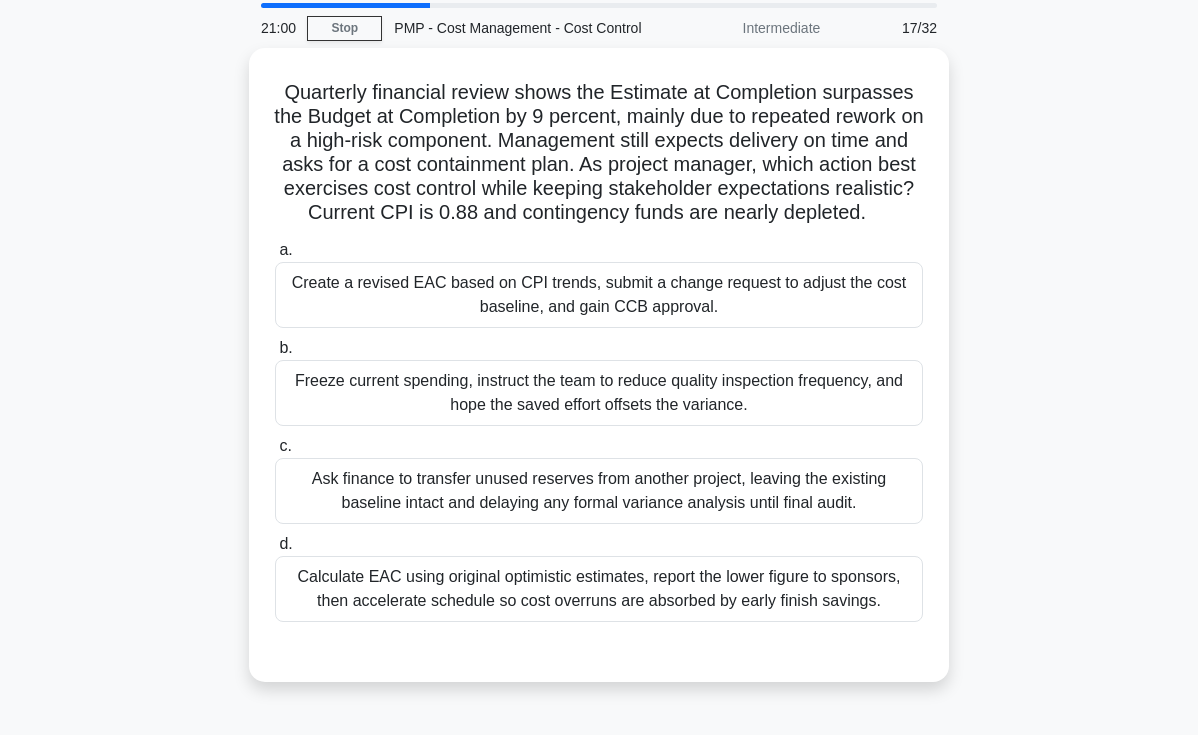 click on "Quarterly financial review shows the Estimate at Completion surpasses the Budget at Completion by 9 percent, mainly due to repeated rework on a high-risk component. Management still expects delivery on time and asks for a cost containment plan. As project manager, which action best exercises cost control while keeping stakeholder expectations realistic? Current CPI is 0.88 and contingency funds are nearly depleted.
.spinner_0XTQ{transform-origin:center;animation:spinner_y6GP .75s linear infinite}@keyframes spinner_y6GP{100%{transform:rotate(360deg)}}
a.
b. c. d." at bounding box center (599, 377) 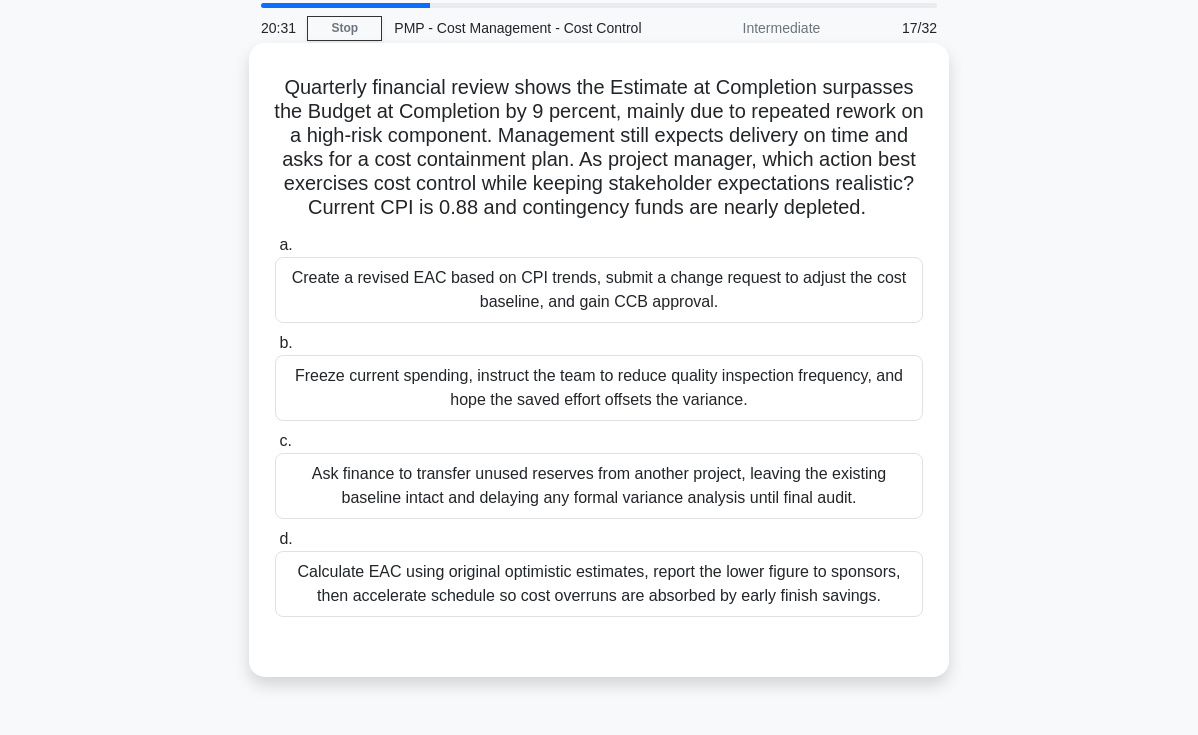 click on "Calculate EAC using original optimistic estimates, report the lower figure to sponsors, then accelerate schedule so cost overruns are absorbed by early finish savings." at bounding box center [599, 584] 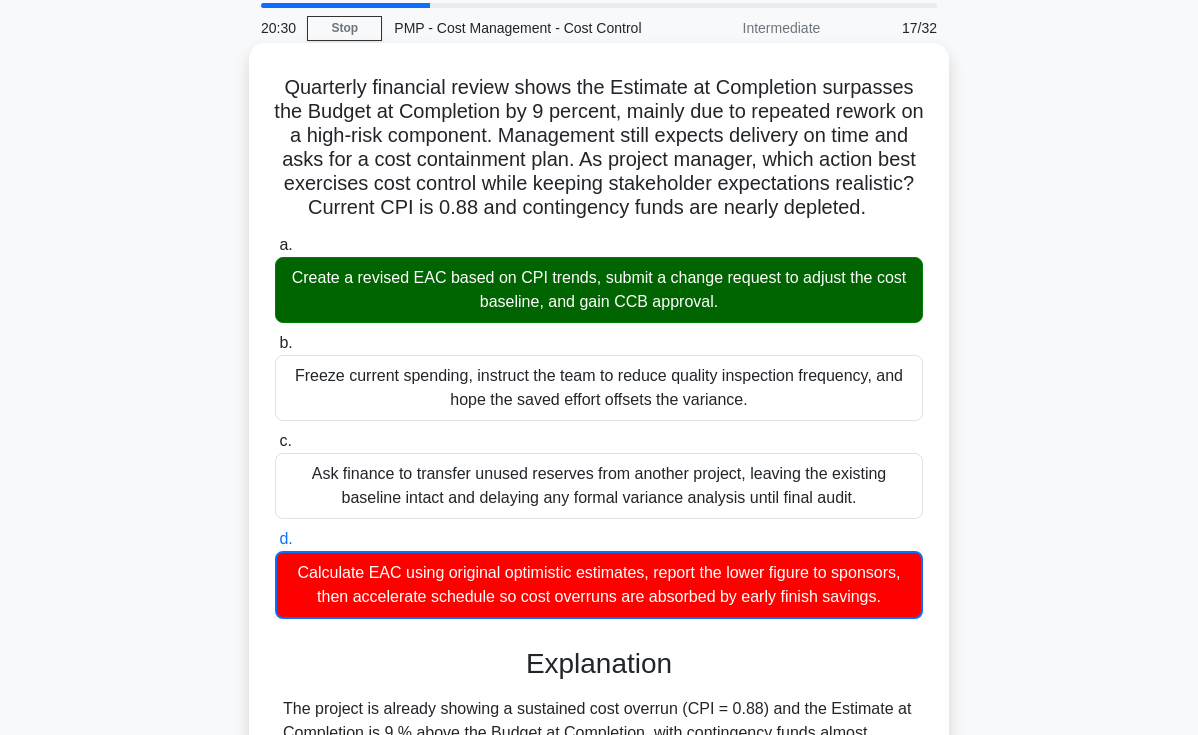 click on "Calculate EAC using original optimistic estimates, report the lower figure to sponsors, then accelerate schedule so cost overruns are absorbed by early finish savings." at bounding box center [599, 585] 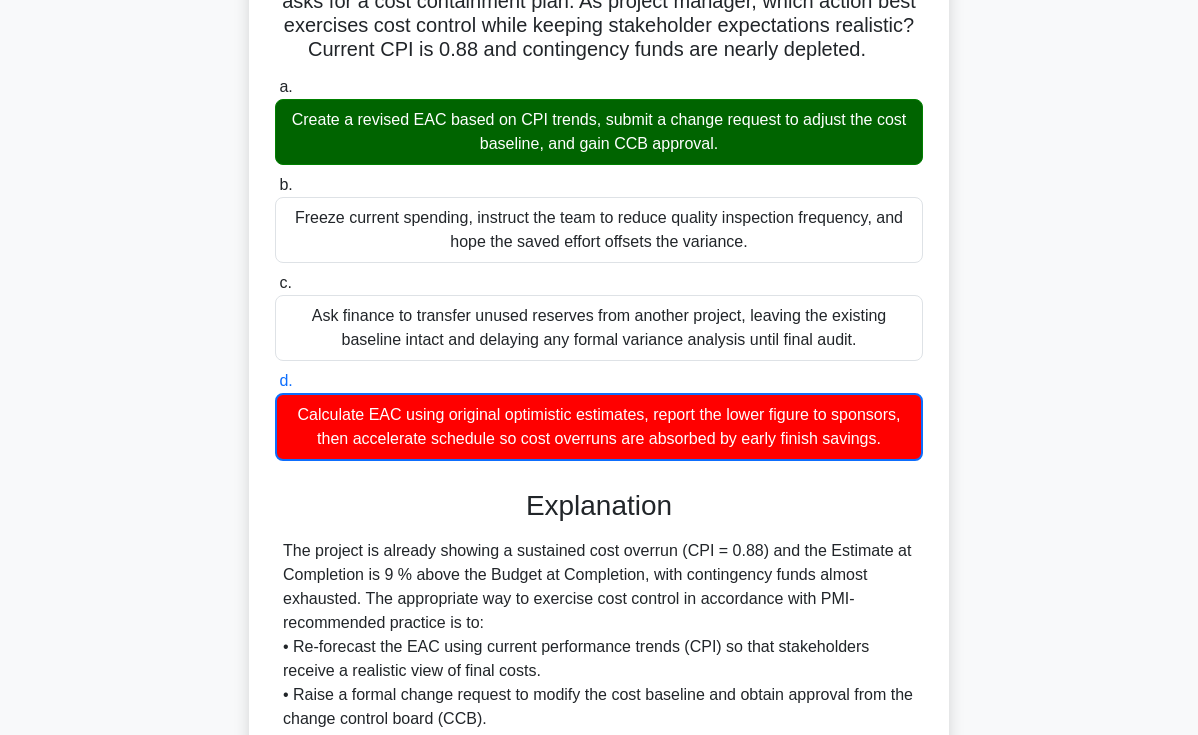 scroll, scrollTop: 0, scrollLeft: 0, axis: both 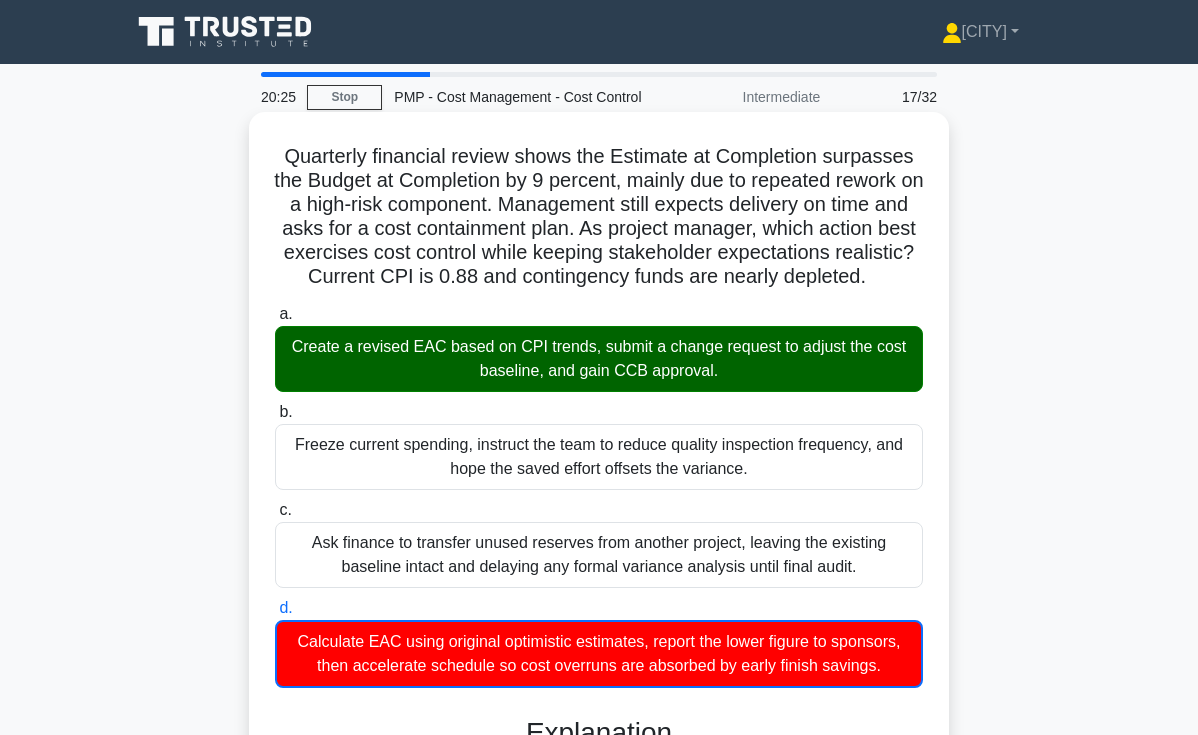 drag, startPoint x: 520, startPoint y: 353, endPoint x: 697, endPoint y: 350, distance: 177.02542 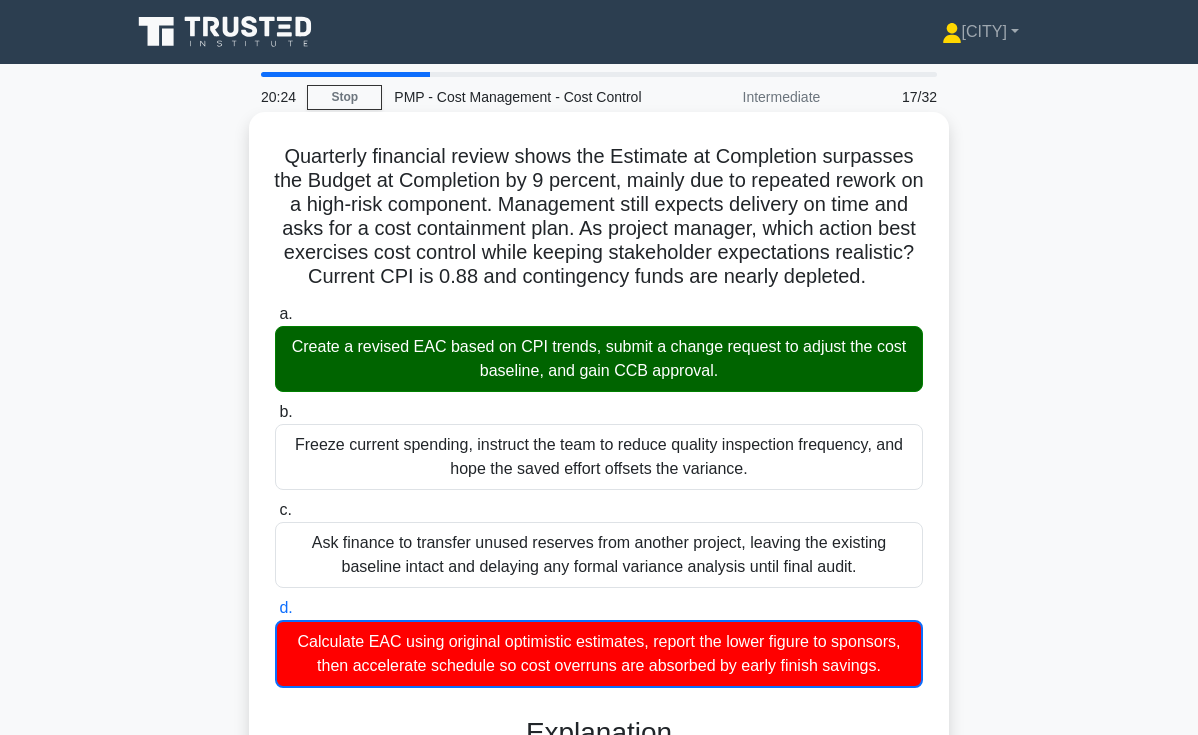 click on "Create a revised EAC based on CPI trends, submit a change request to adjust the cost baseline, and gain CCB approval." at bounding box center [599, 359] 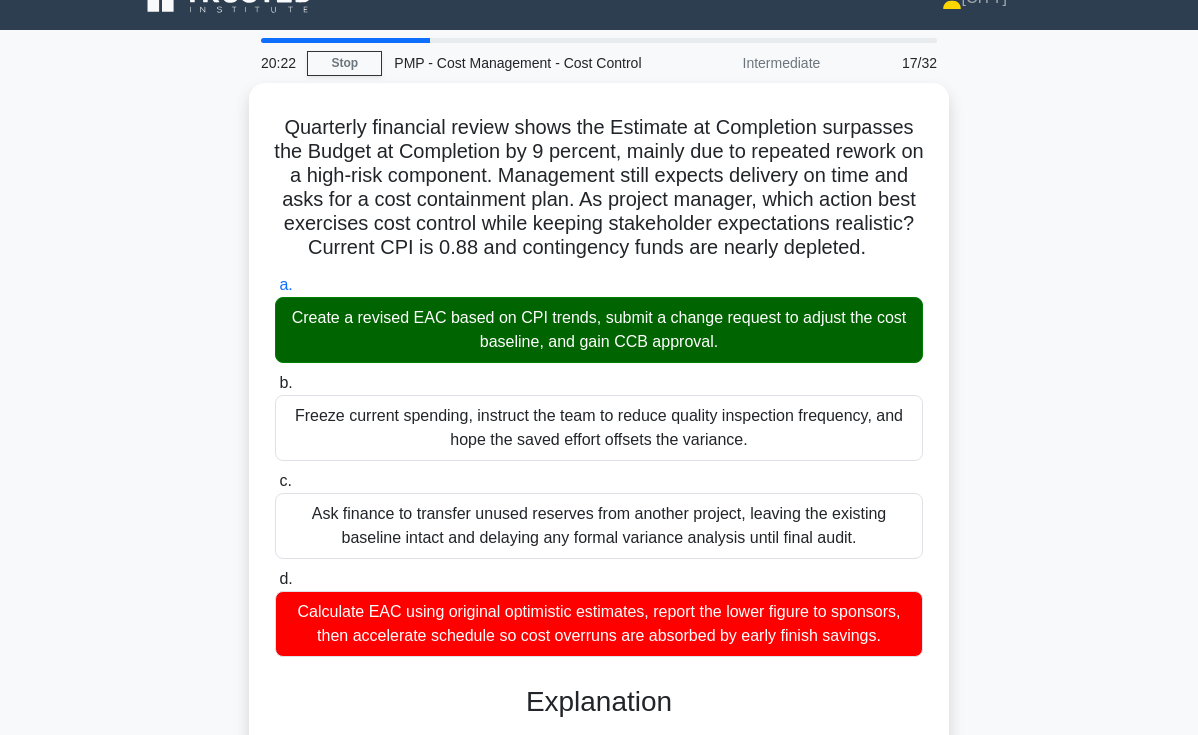 scroll, scrollTop: 666, scrollLeft: 0, axis: vertical 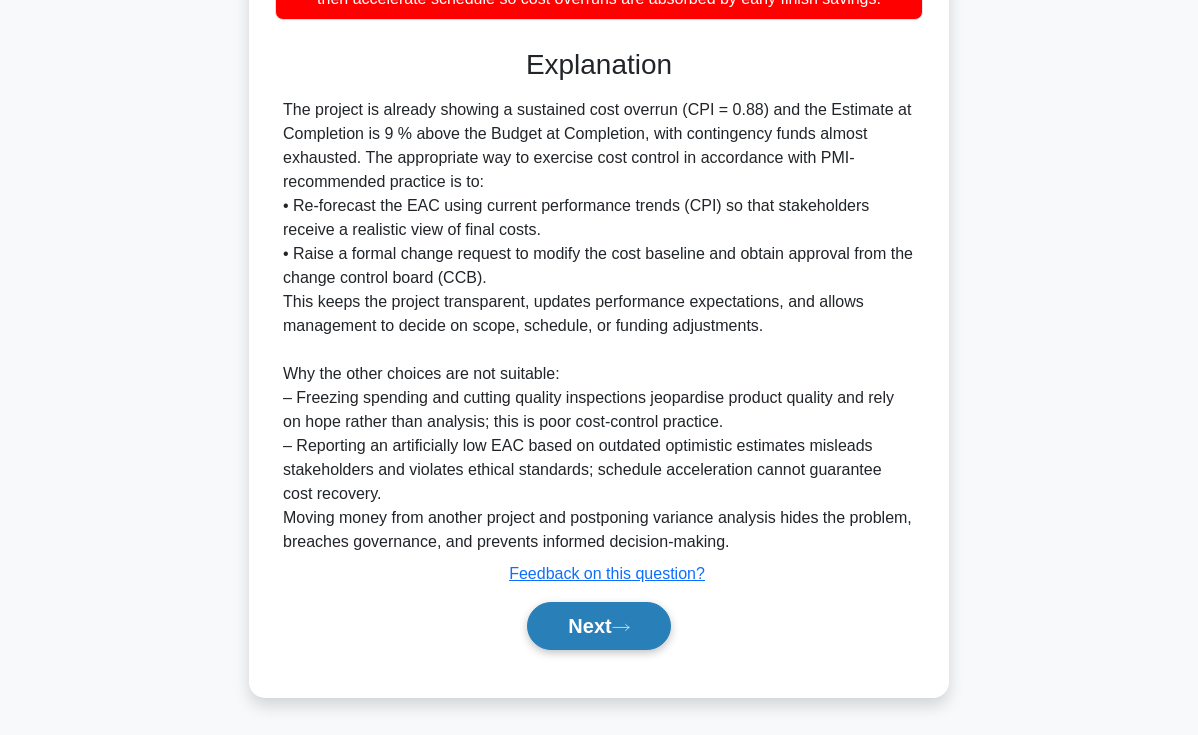 click on "Next" at bounding box center [598, 626] 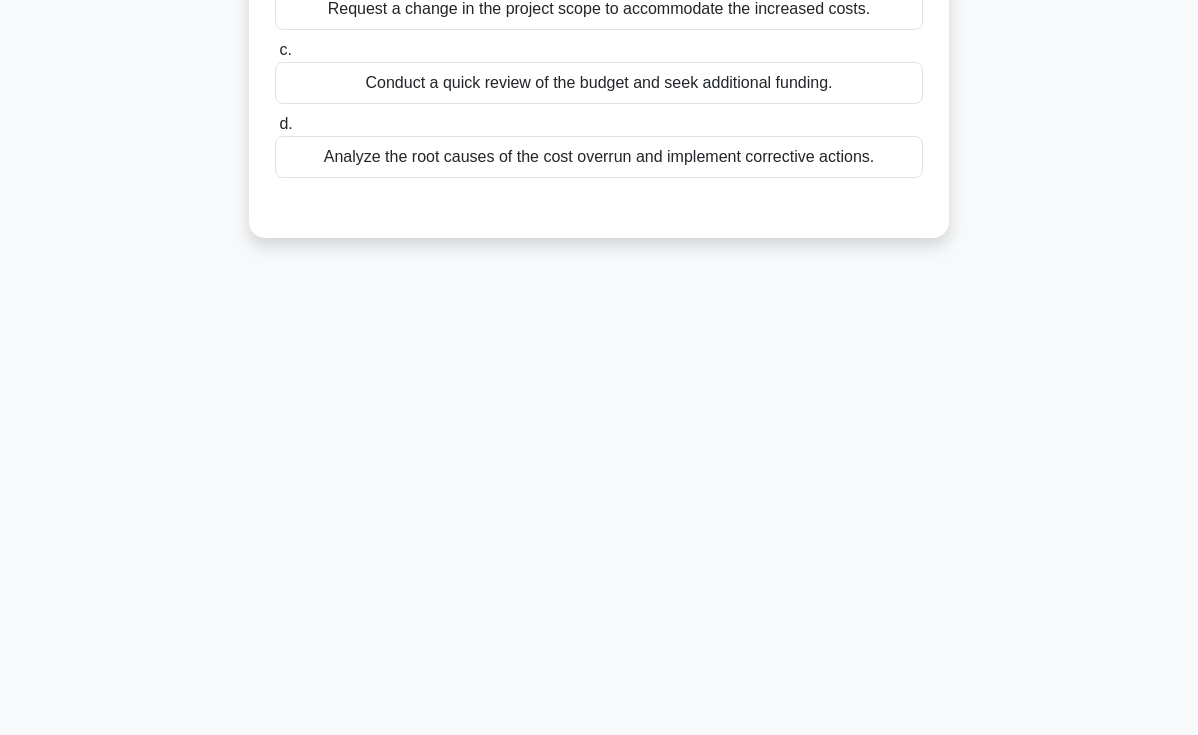 scroll, scrollTop: 0, scrollLeft: 0, axis: both 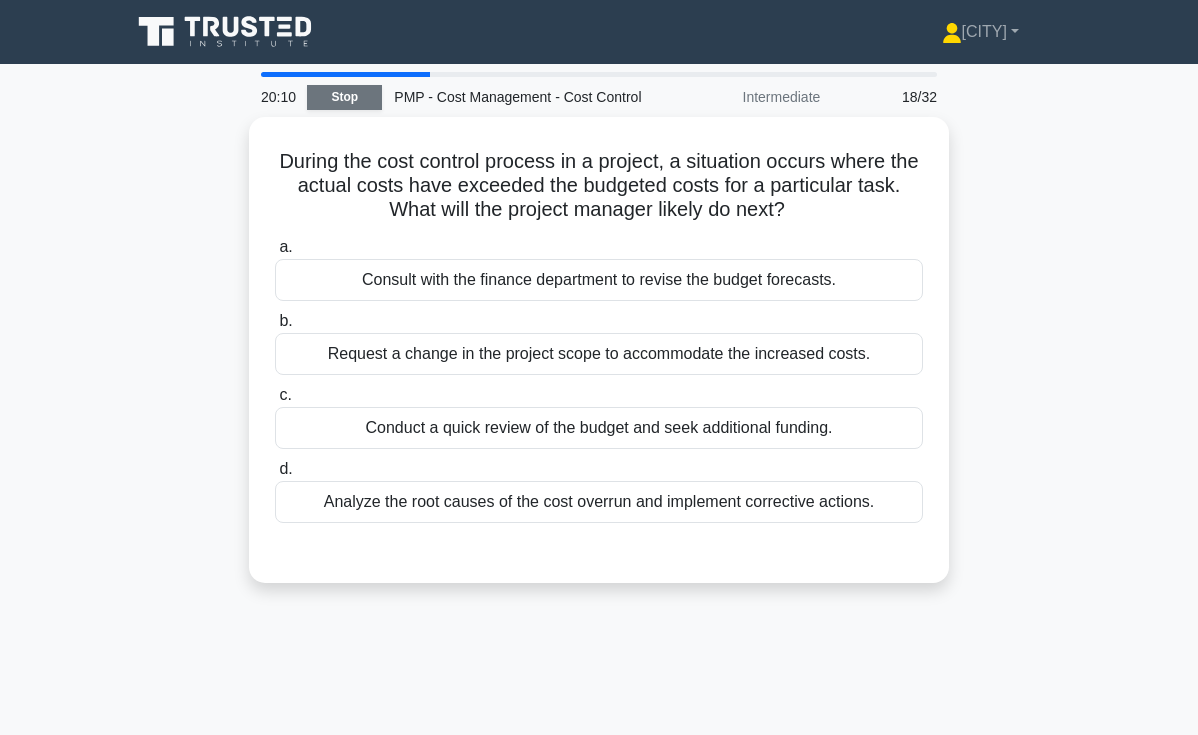 click on "Stop" at bounding box center [344, 97] 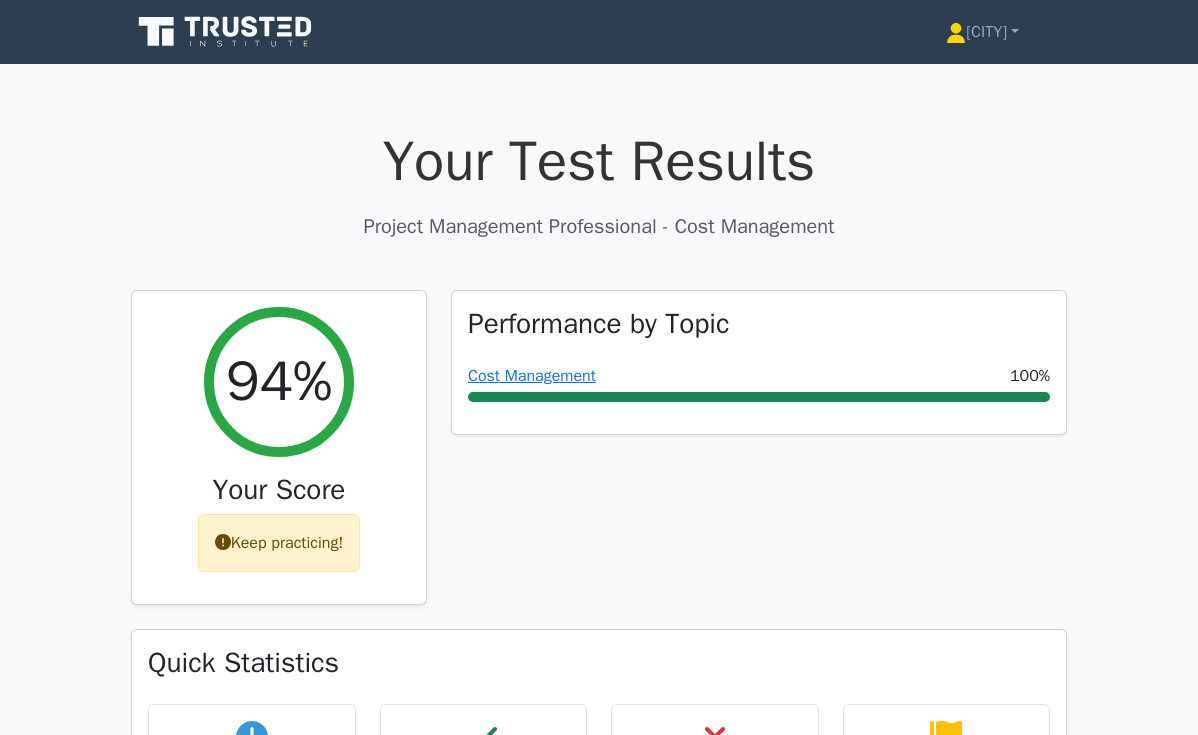 scroll, scrollTop: 0, scrollLeft: 0, axis: both 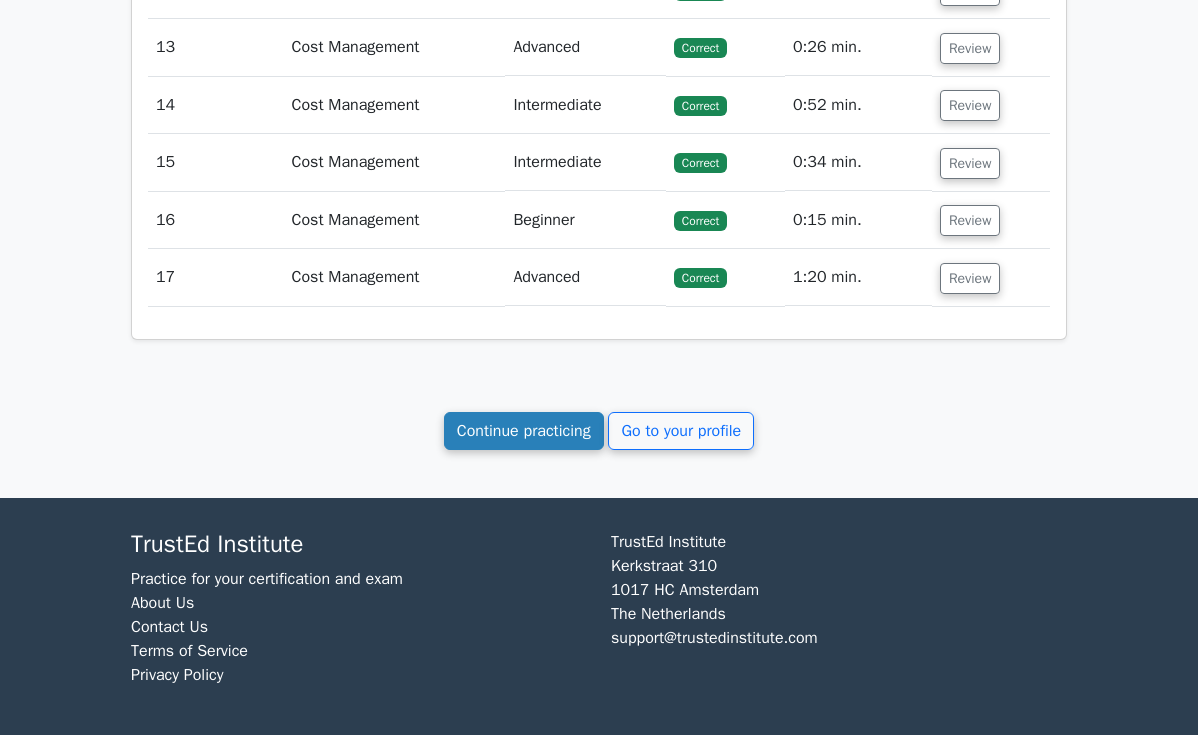 click on "Continue practicing" at bounding box center [524, 431] 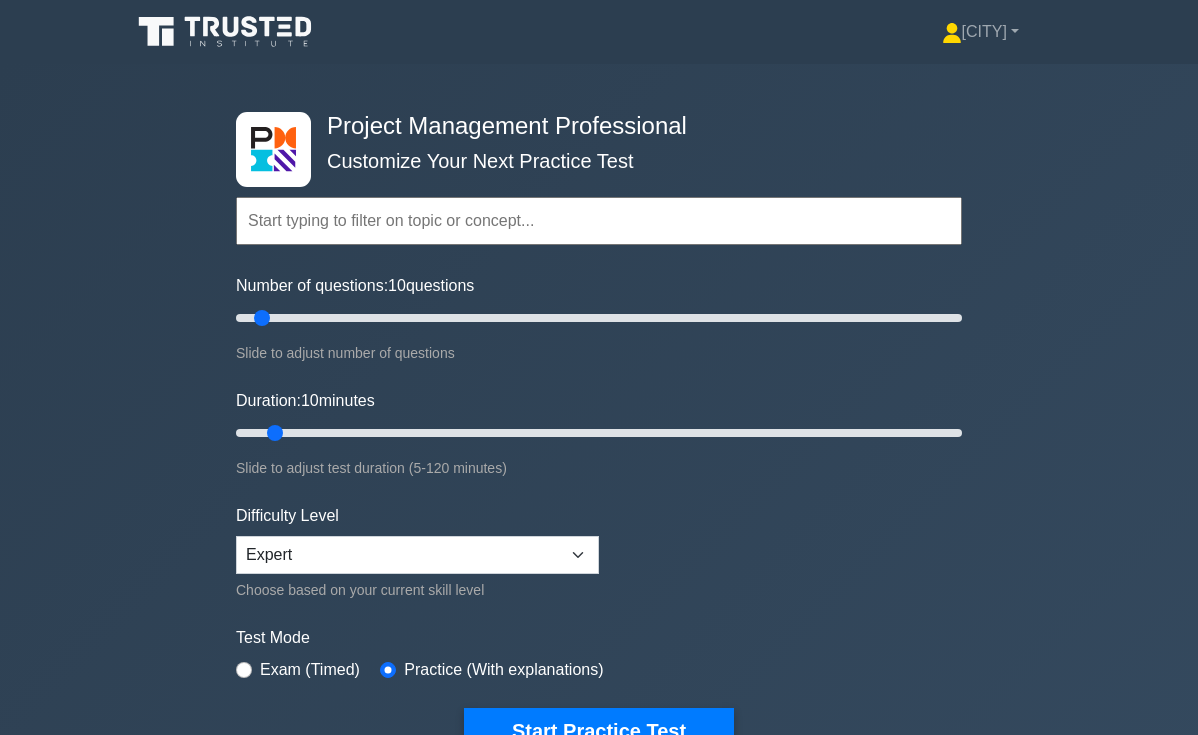 scroll, scrollTop: 0, scrollLeft: 0, axis: both 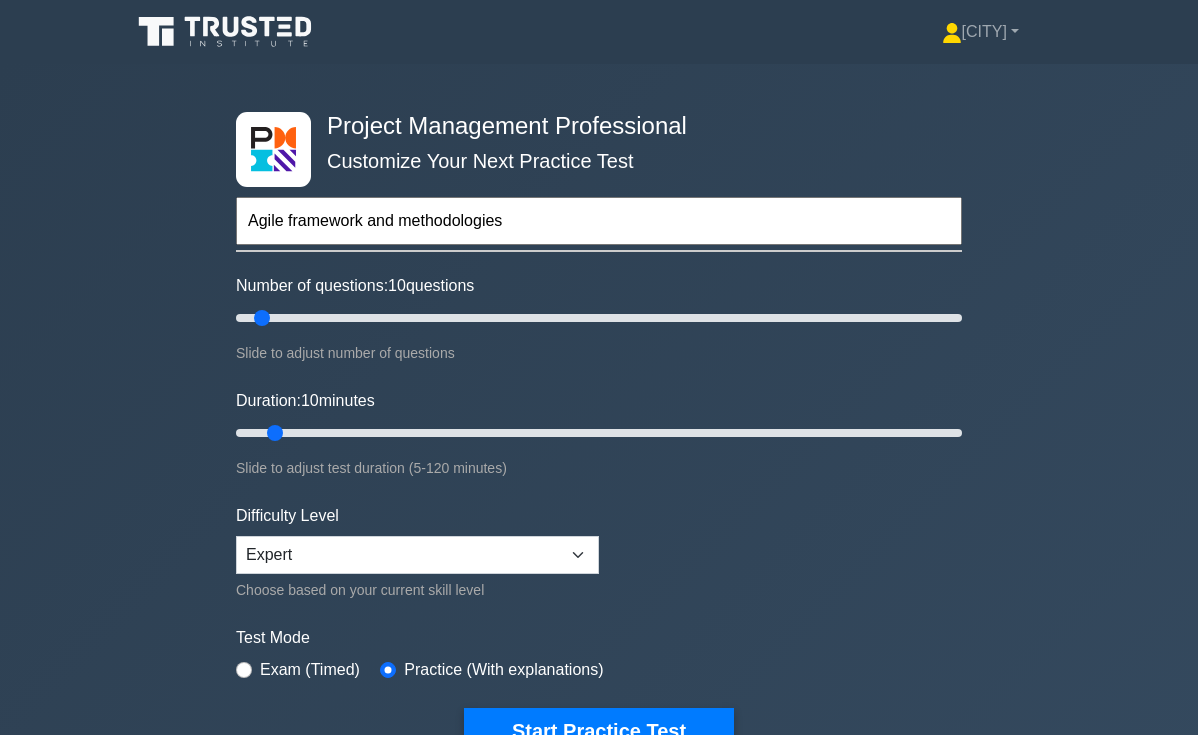 type on "Agile framework and methodologies" 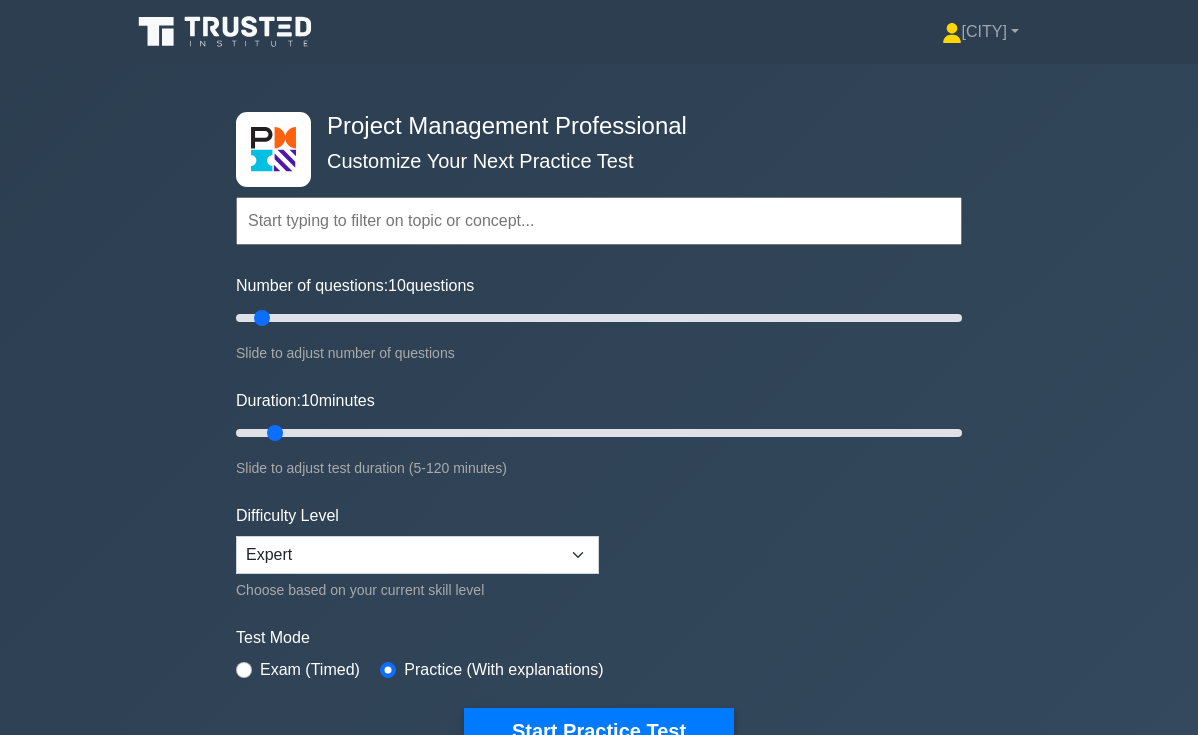 paste on "Project Management Fundamentals and Core Concepts" 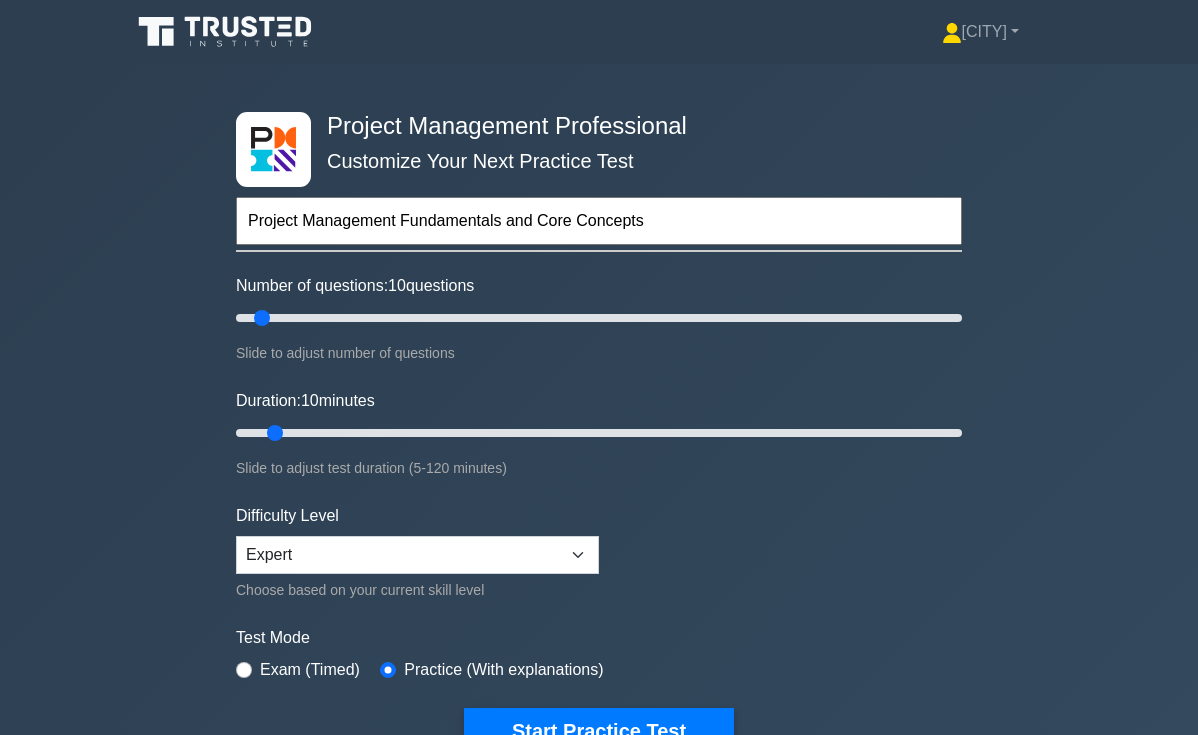 type on "Project Management Fundamentals and Core Concepts" 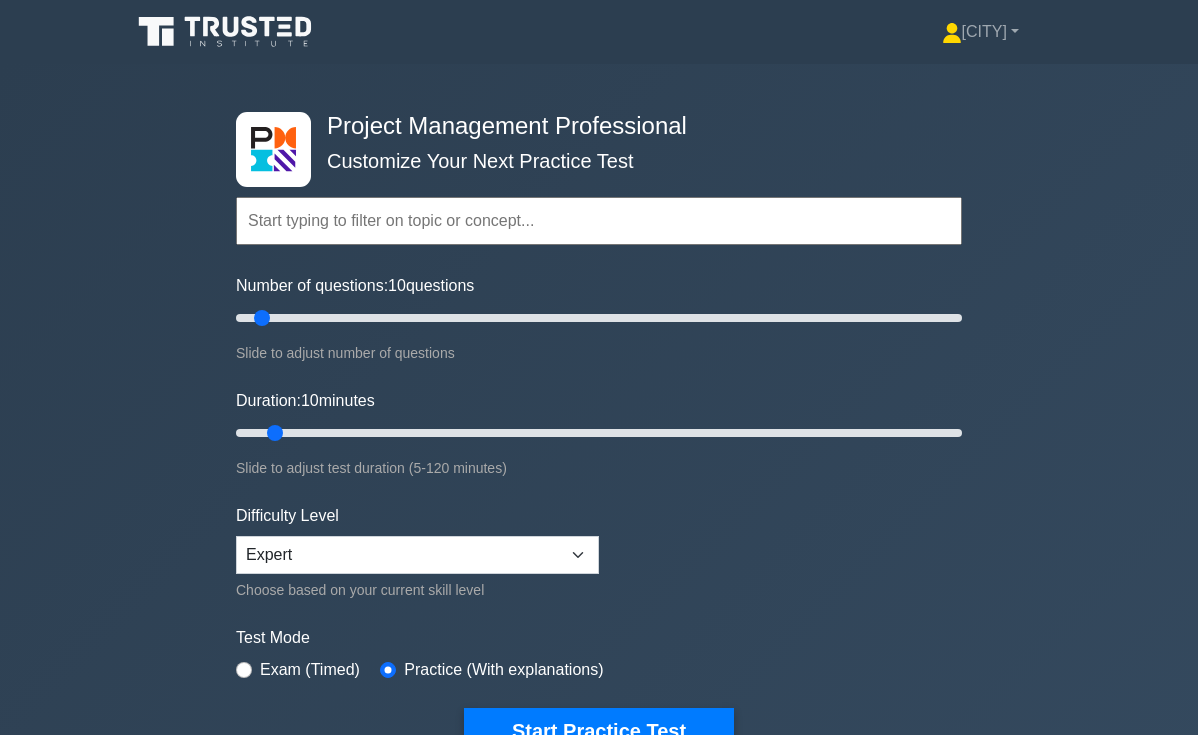 click 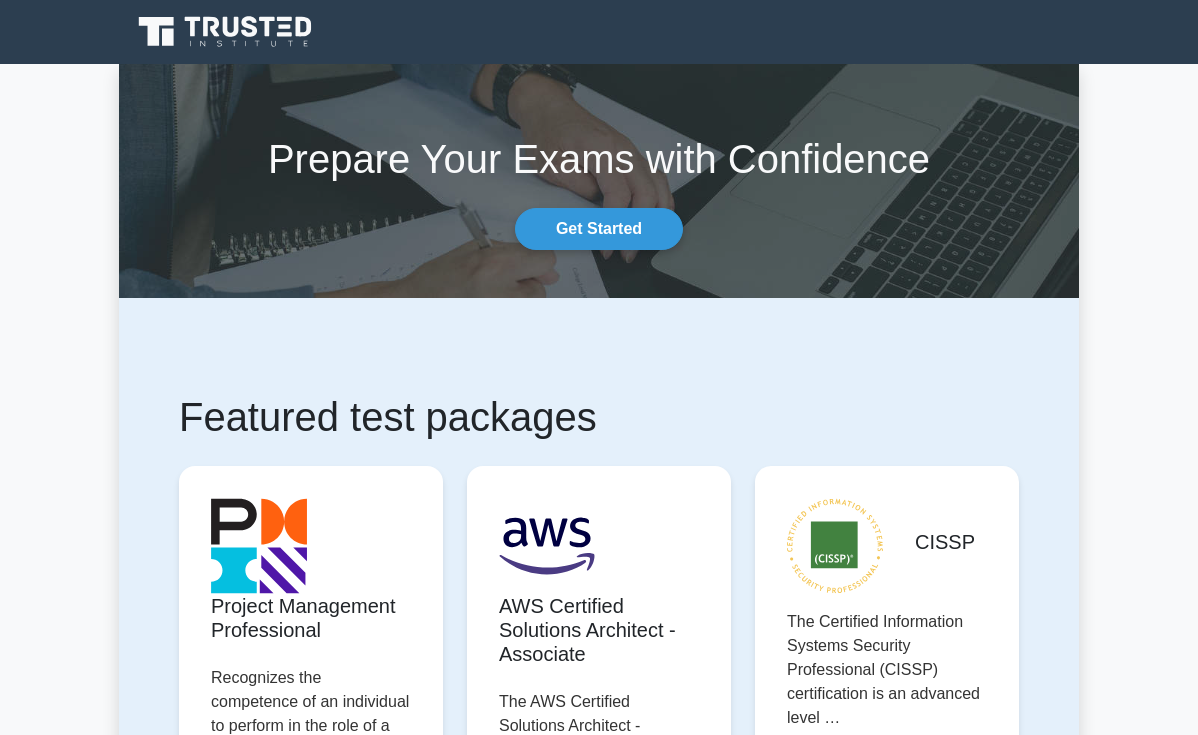 scroll, scrollTop: 0, scrollLeft: 0, axis: both 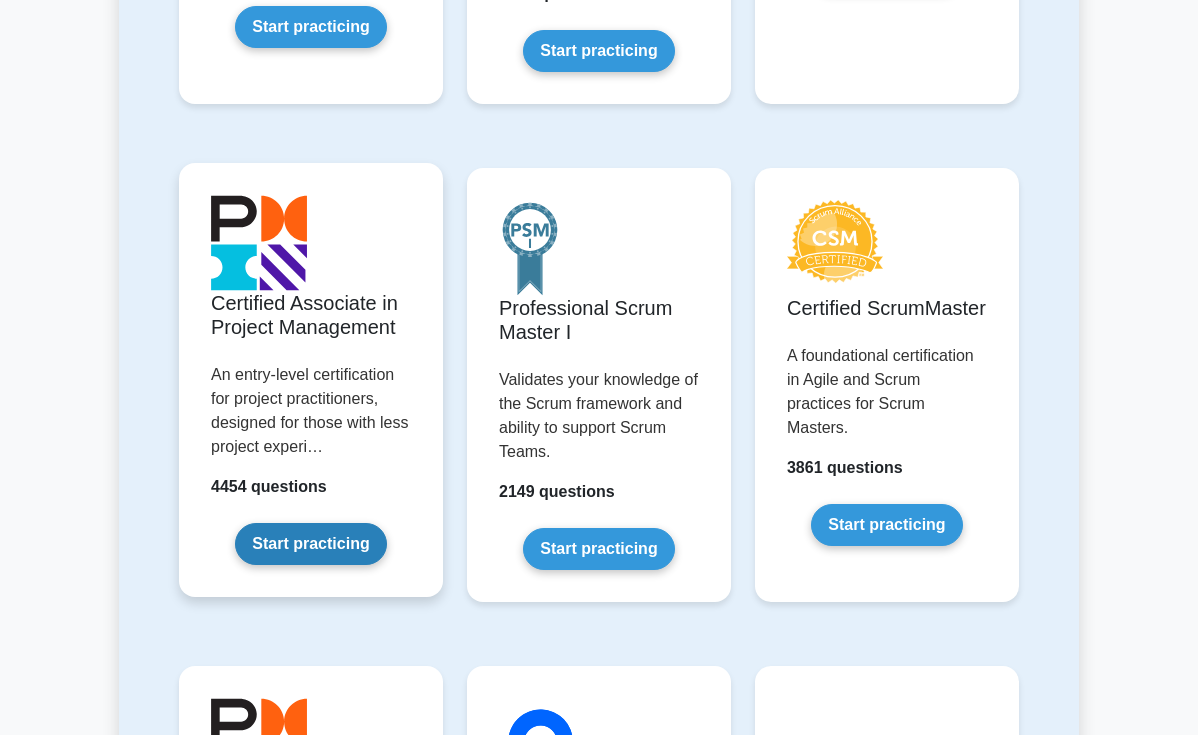 click on "Start practicing" at bounding box center [310, 544] 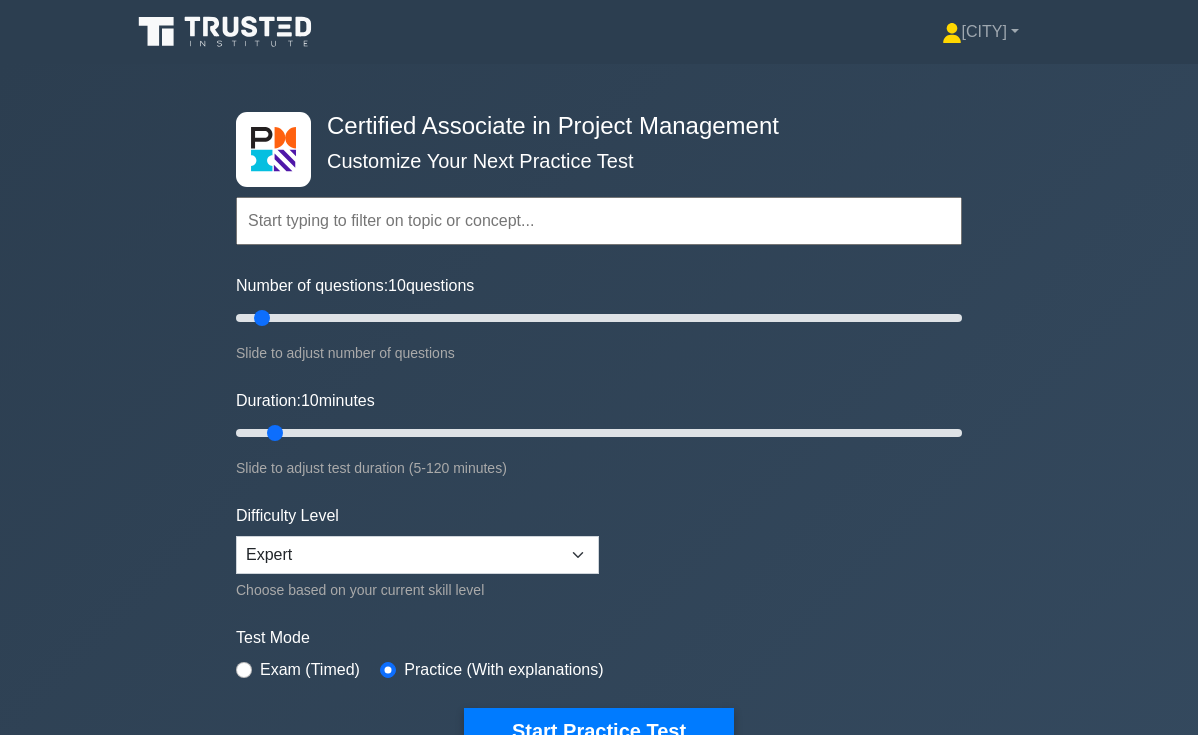 scroll, scrollTop: 0, scrollLeft: 0, axis: both 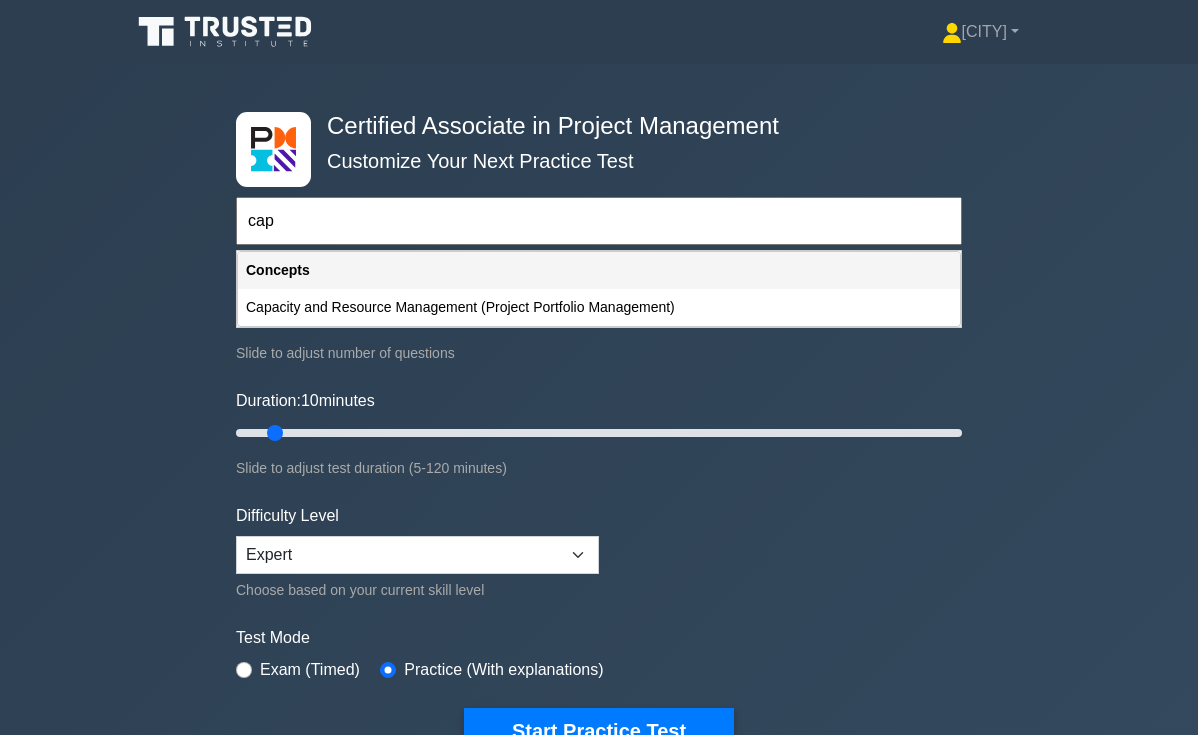 type on "capm" 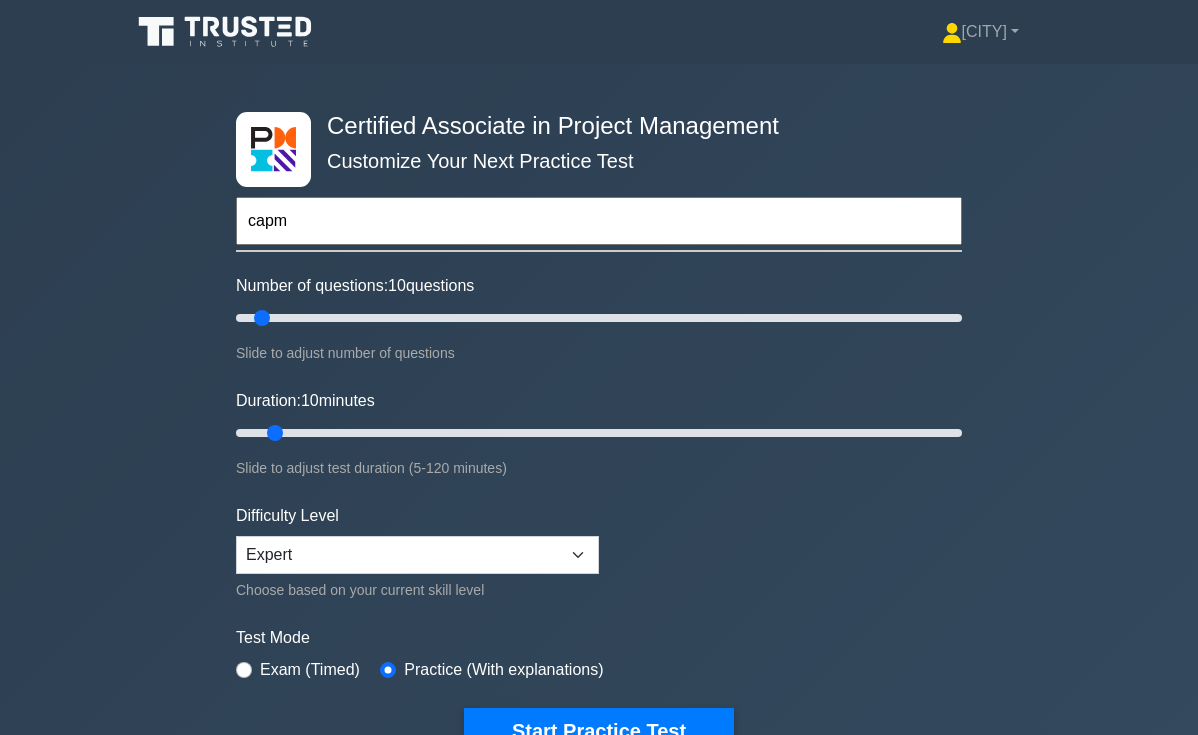 drag, startPoint x: 334, startPoint y: 219, endPoint x: 207, endPoint y: 202, distance: 128.13274 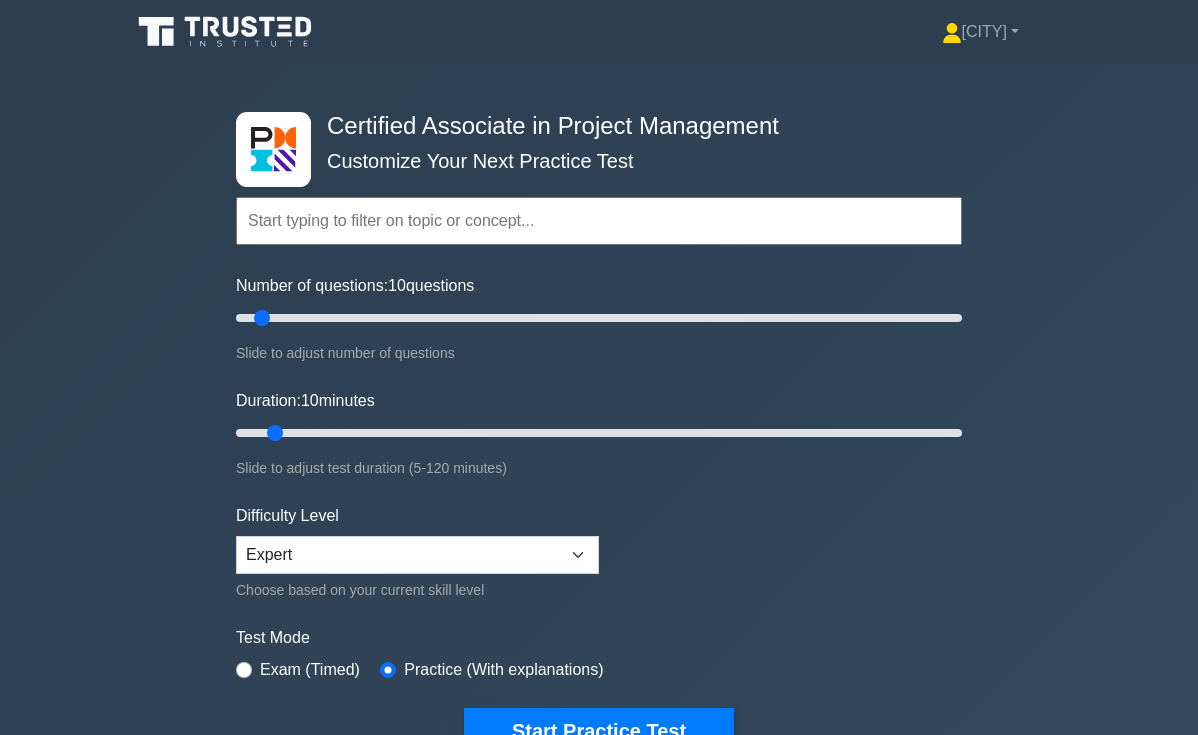 paste on "Project Management Fundamentals and Core Concepts" 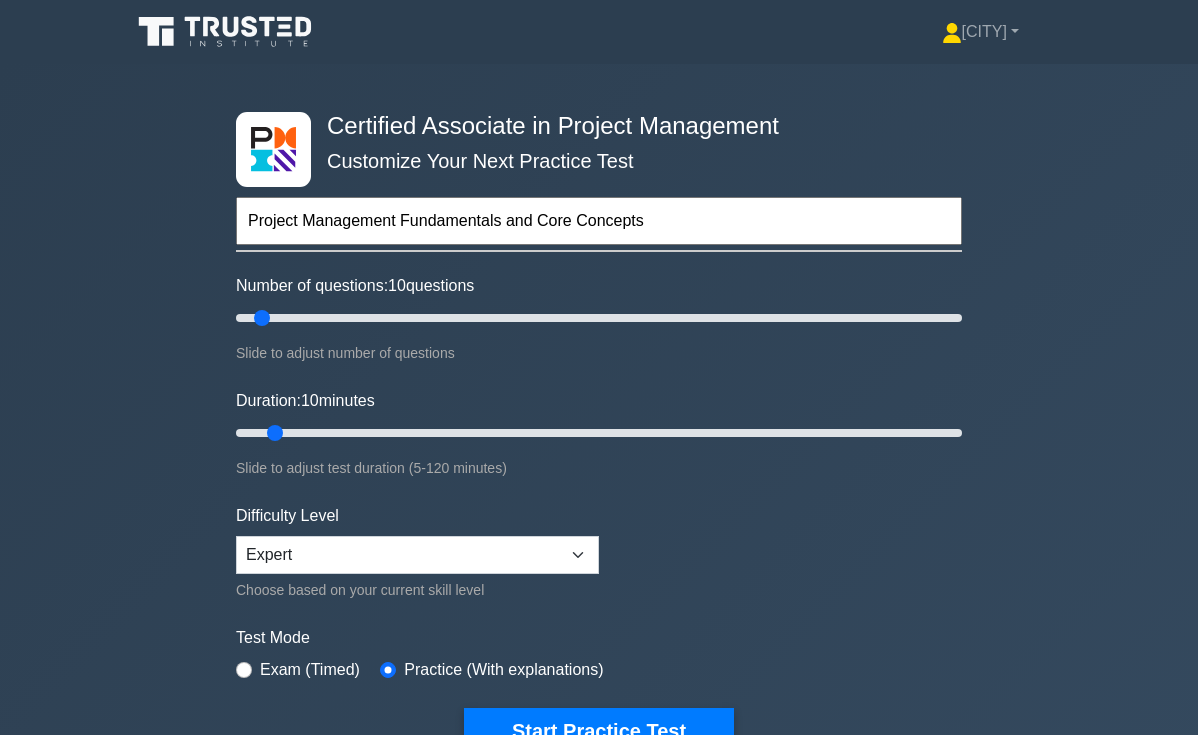 drag, startPoint x: 647, startPoint y: 220, endPoint x: 247, endPoint y: 180, distance: 401.99503 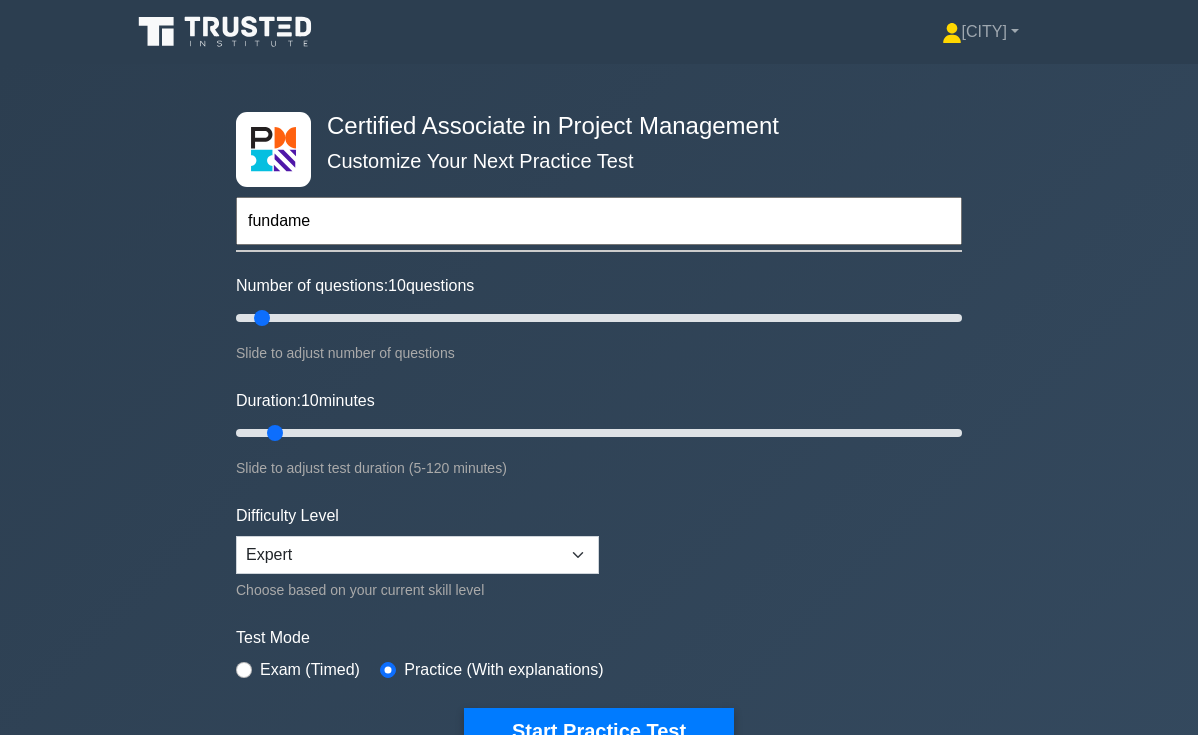type on "fundamen" 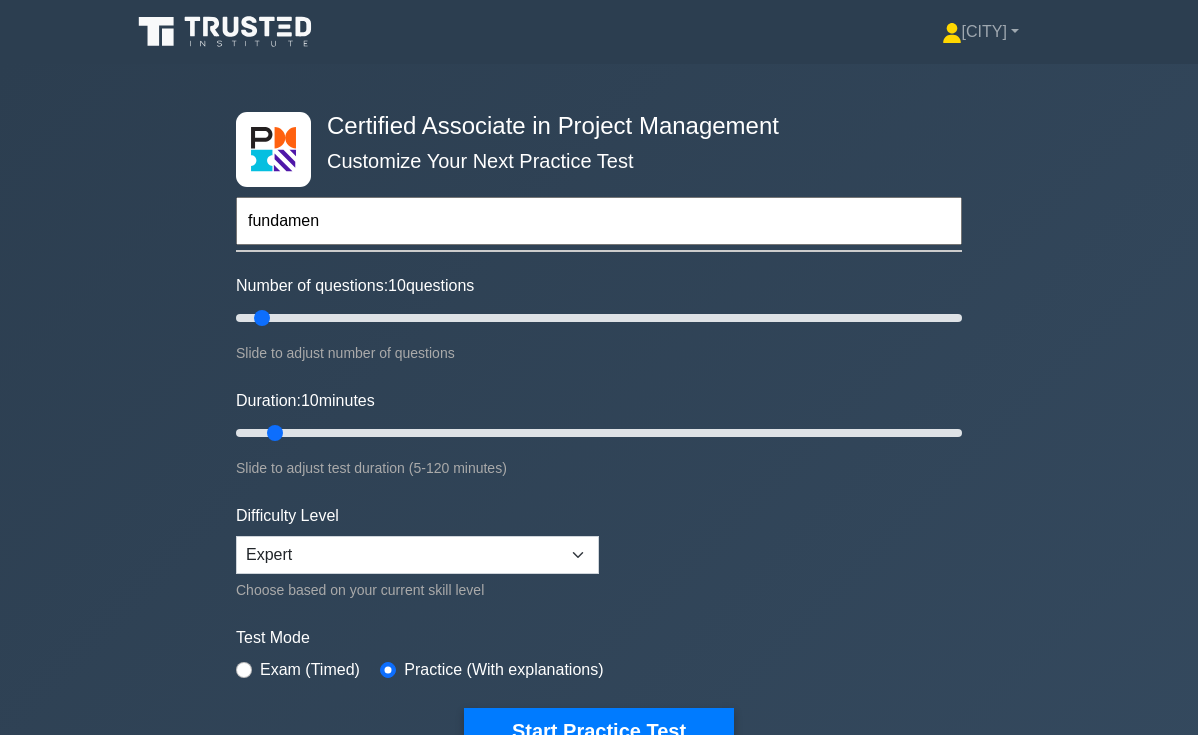 drag, startPoint x: 326, startPoint y: 227, endPoint x: 175, endPoint y: 201, distance: 153.22206 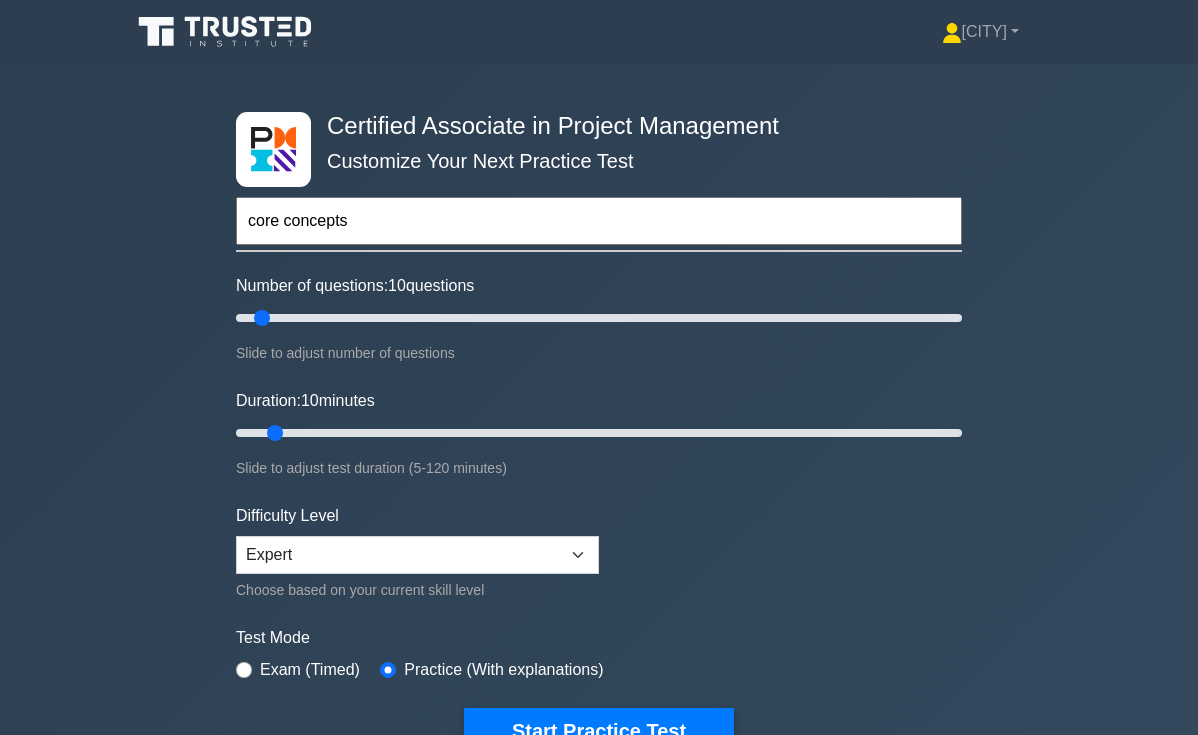 type on "core concepts" 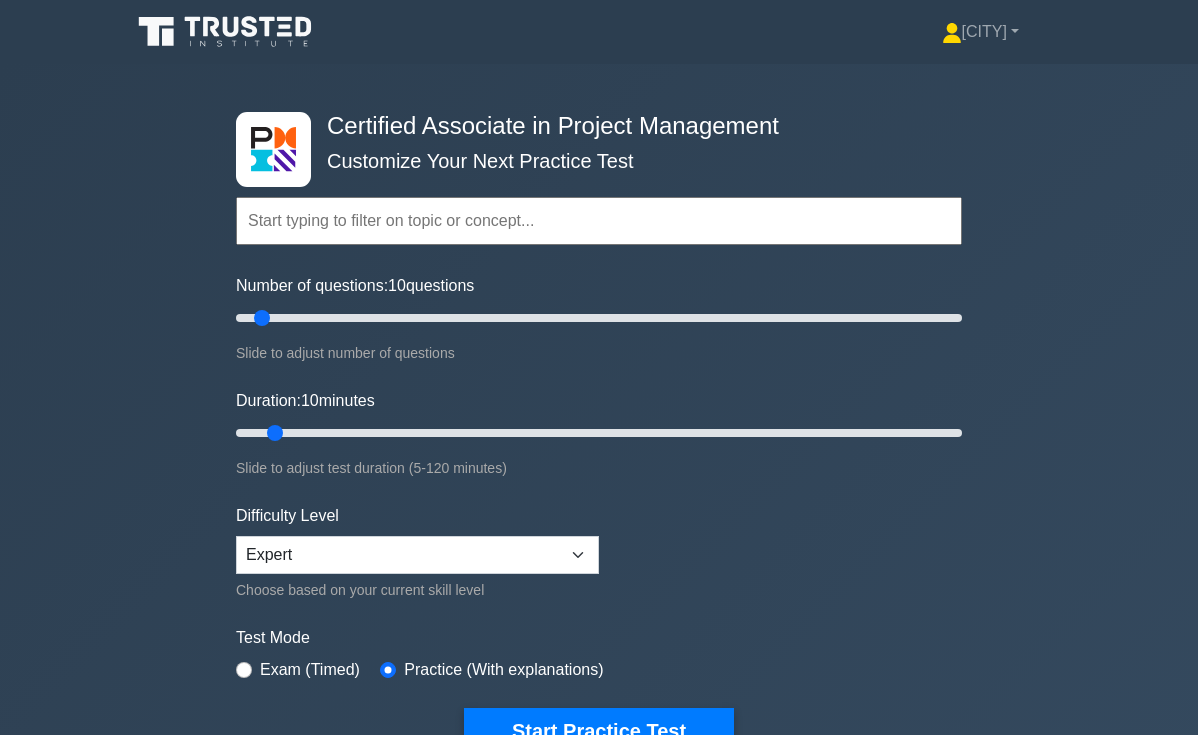 click at bounding box center (599, 221) 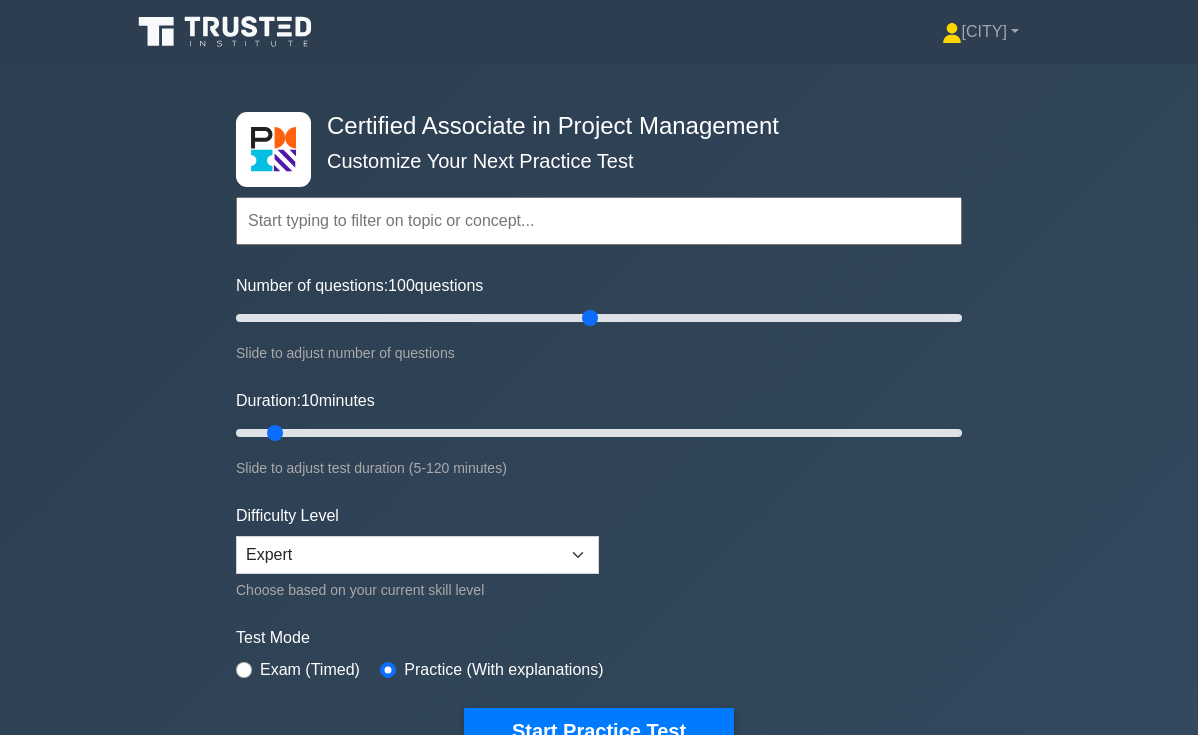 drag, startPoint x: 259, startPoint y: 322, endPoint x: 588, endPoint y: 300, distance: 329.73474 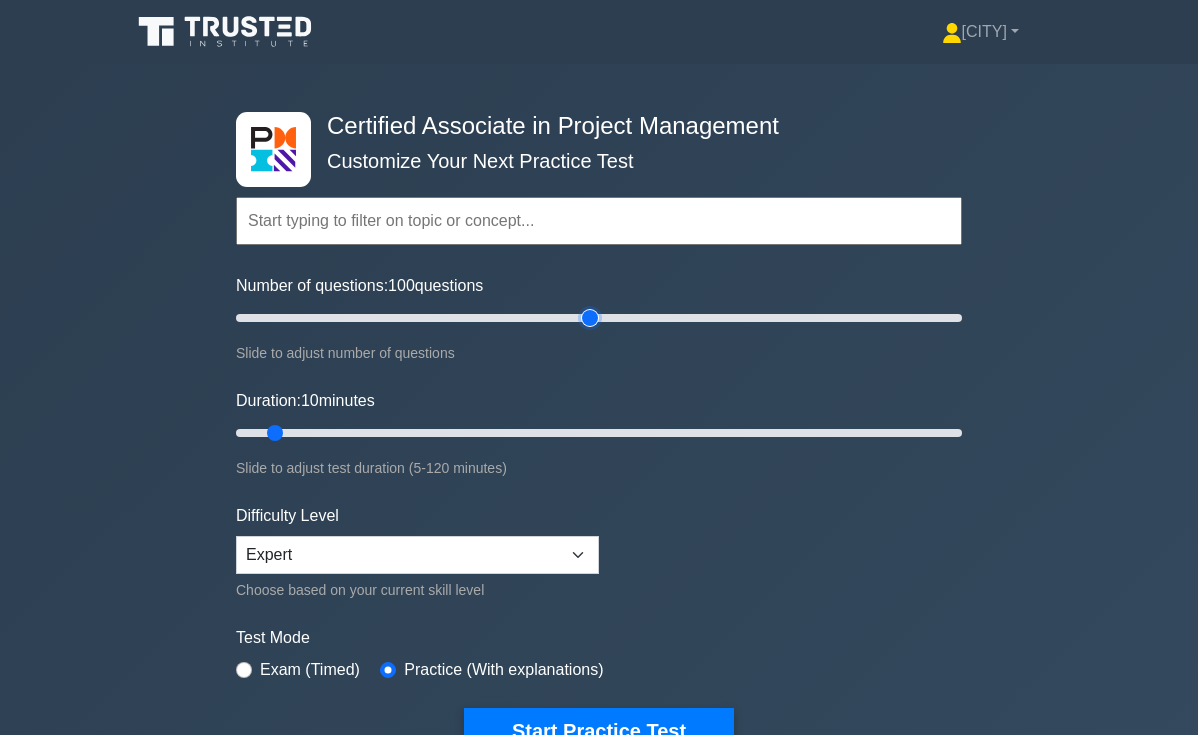 type on "100" 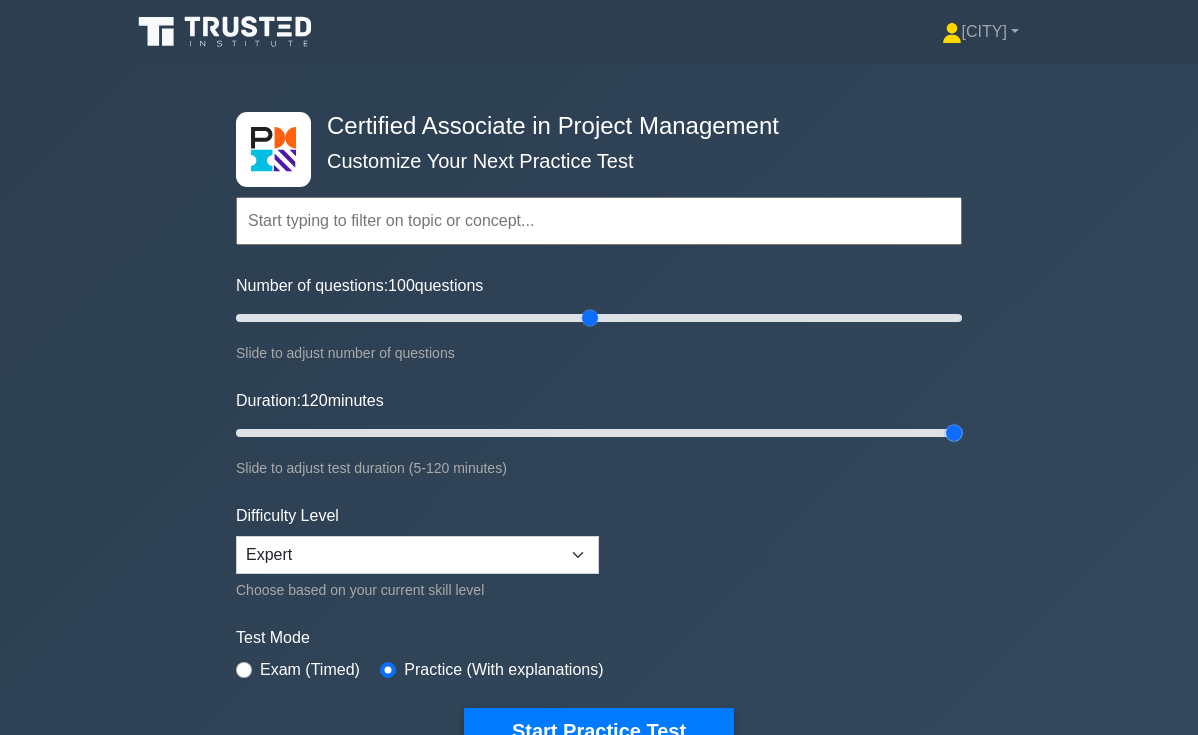 drag, startPoint x: 311, startPoint y: 428, endPoint x: 1301, endPoint y: 546, distance: 997.0075 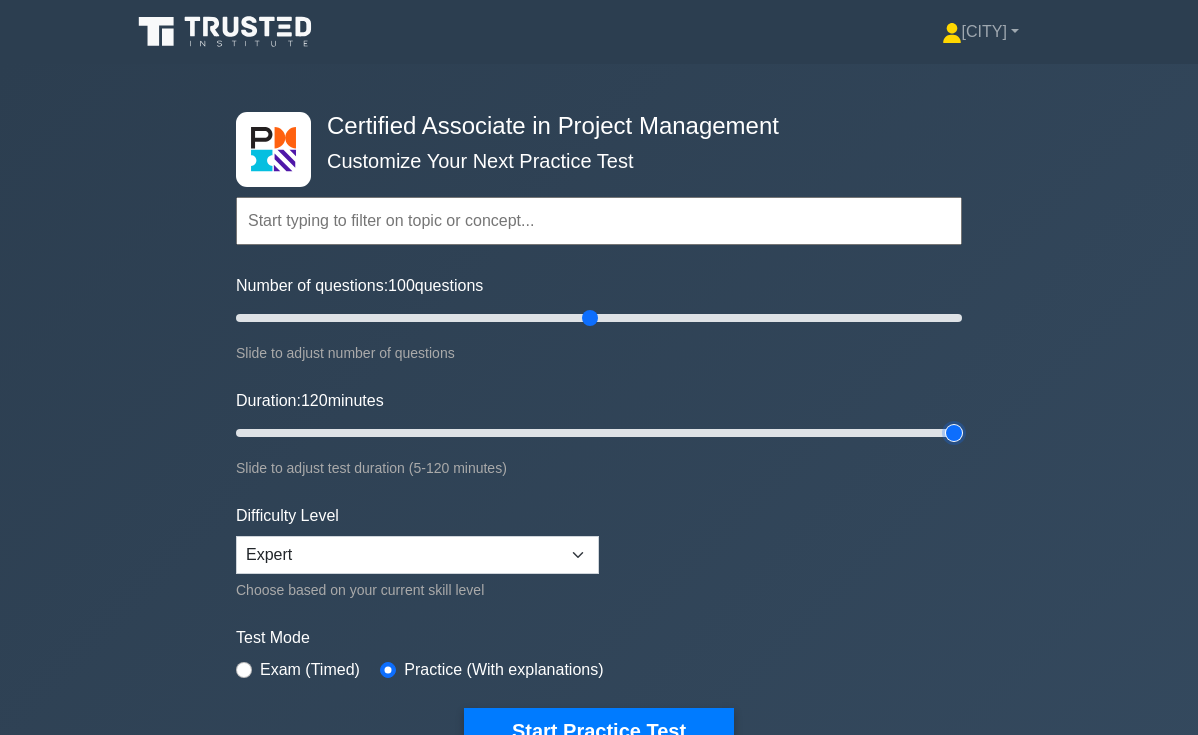 type on "120" 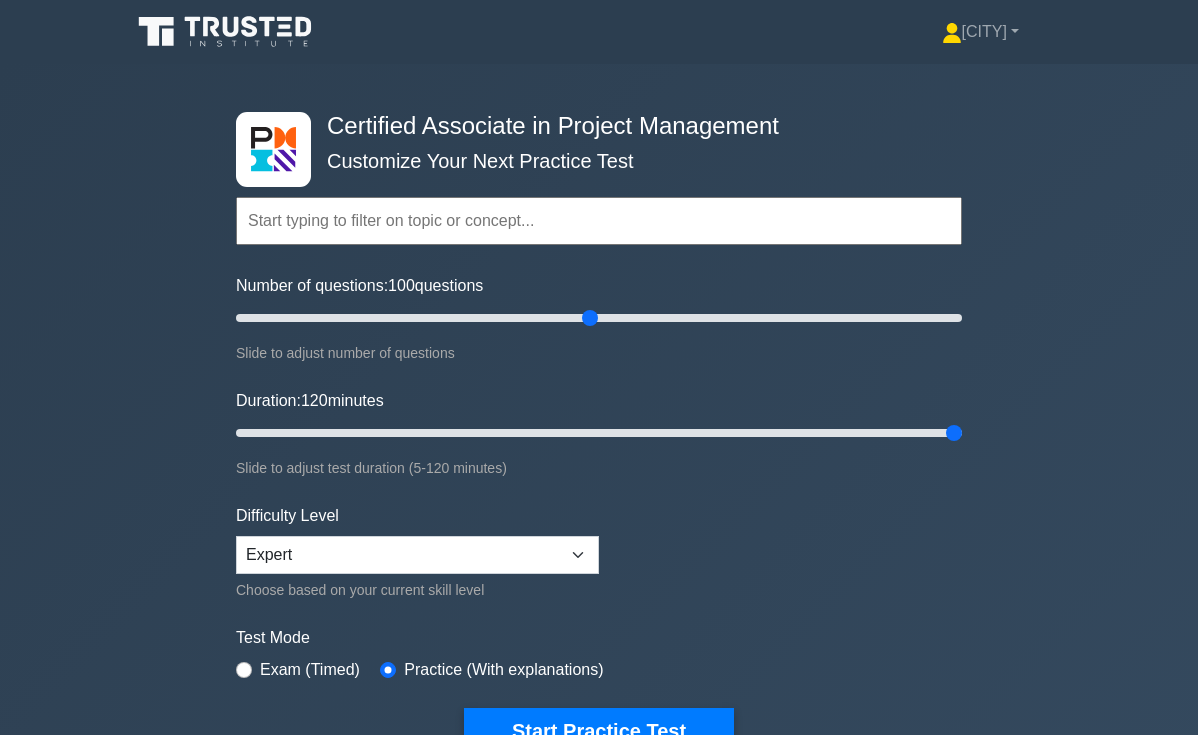 click at bounding box center (599, 221) 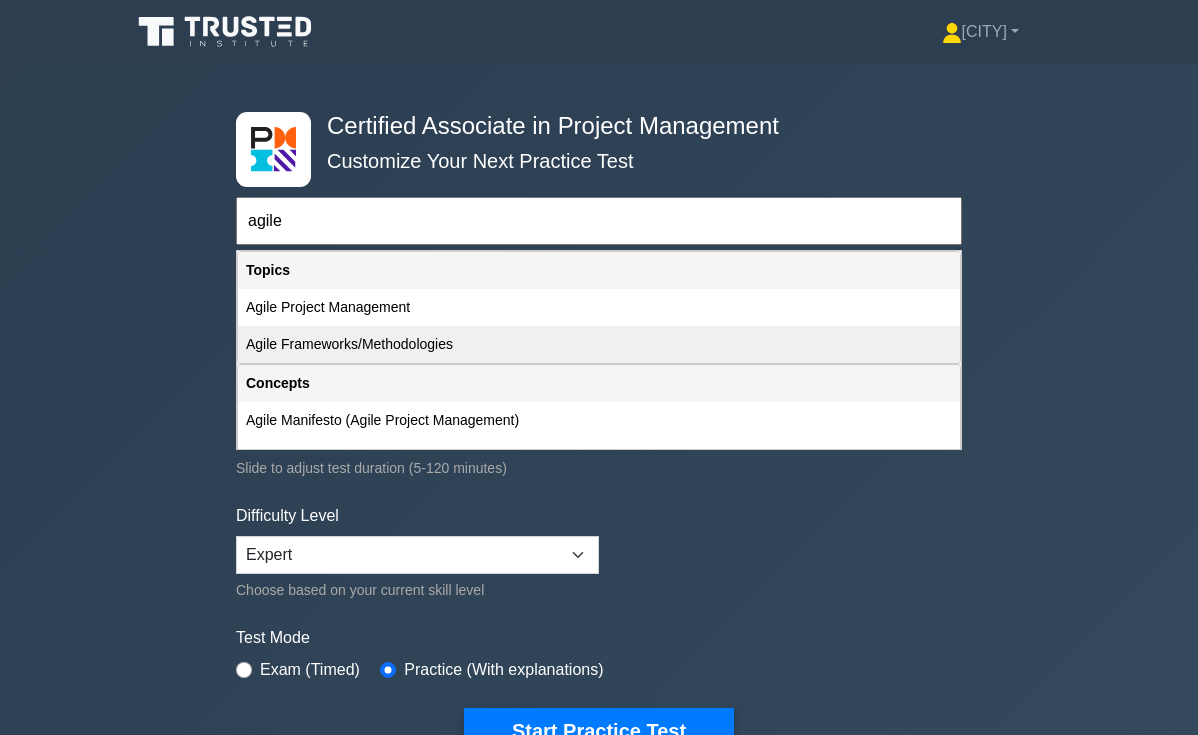 click on "Agile Frameworks/Methodologies" at bounding box center (599, 344) 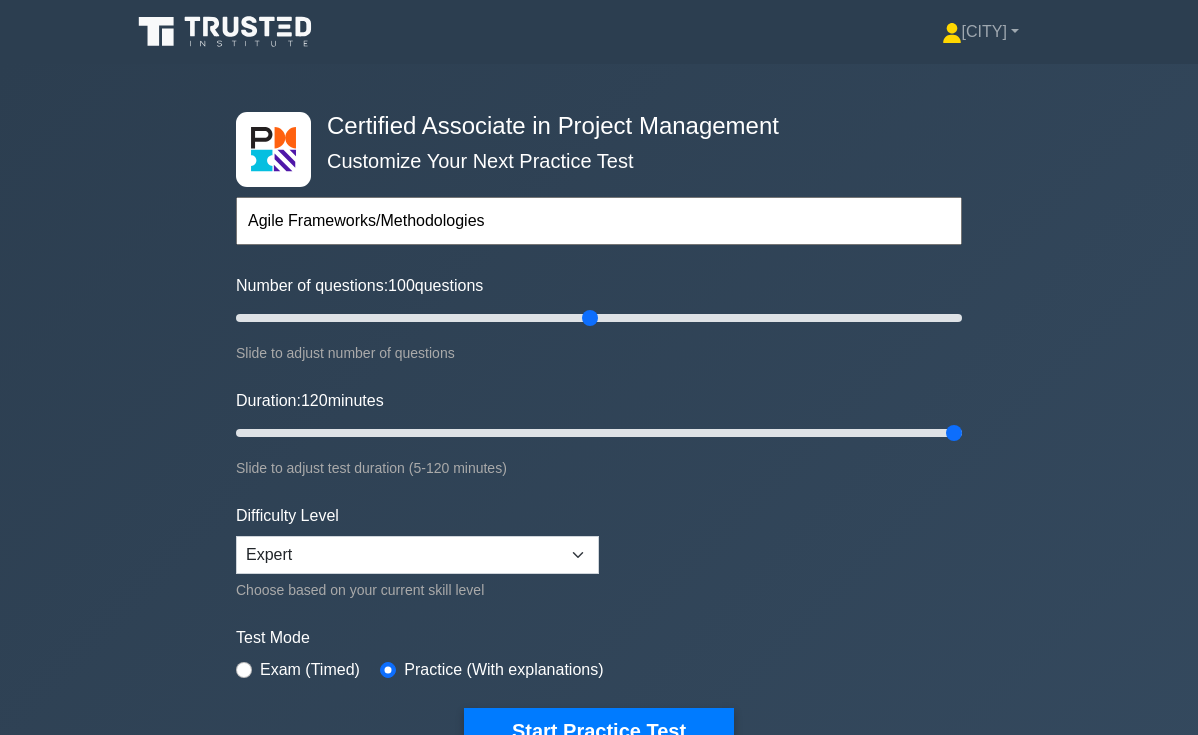 drag, startPoint x: 492, startPoint y: 233, endPoint x: 248, endPoint y: 201, distance: 246.08942 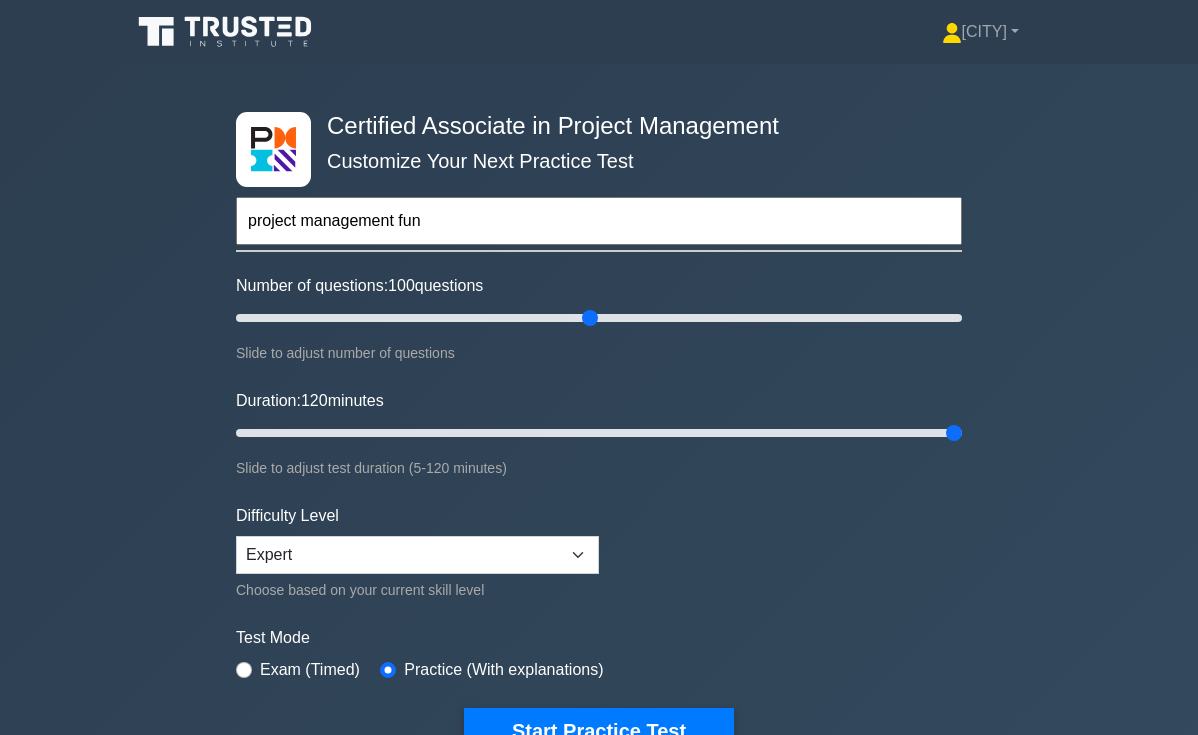 type on "project management fund" 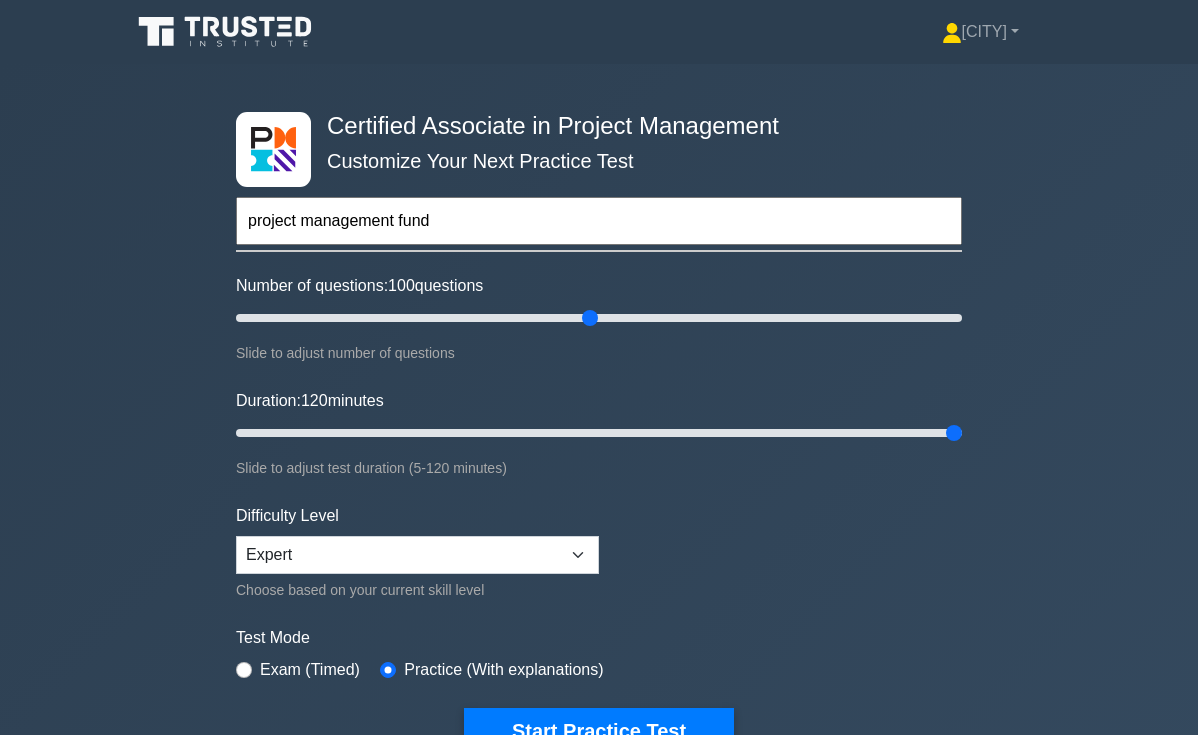 drag, startPoint x: 470, startPoint y: 220, endPoint x: 136, endPoint y: 183, distance: 336.04315 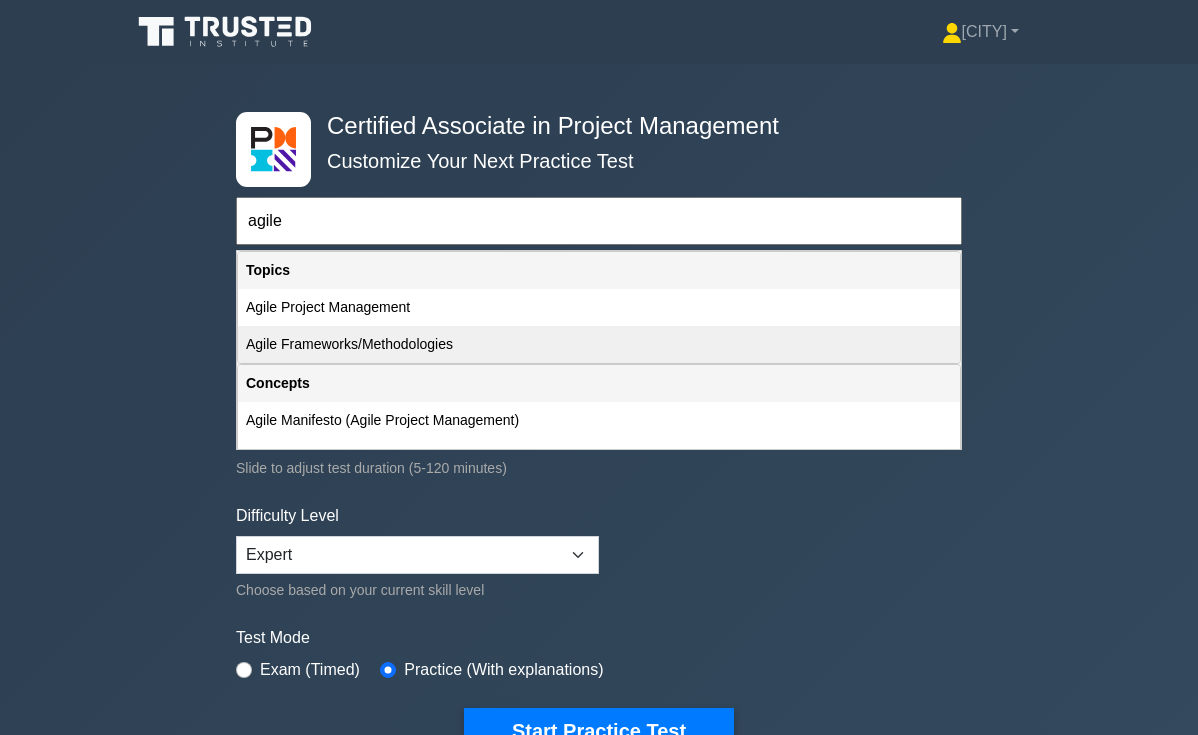 click on "Agile Frameworks/Methodologies" at bounding box center (599, 344) 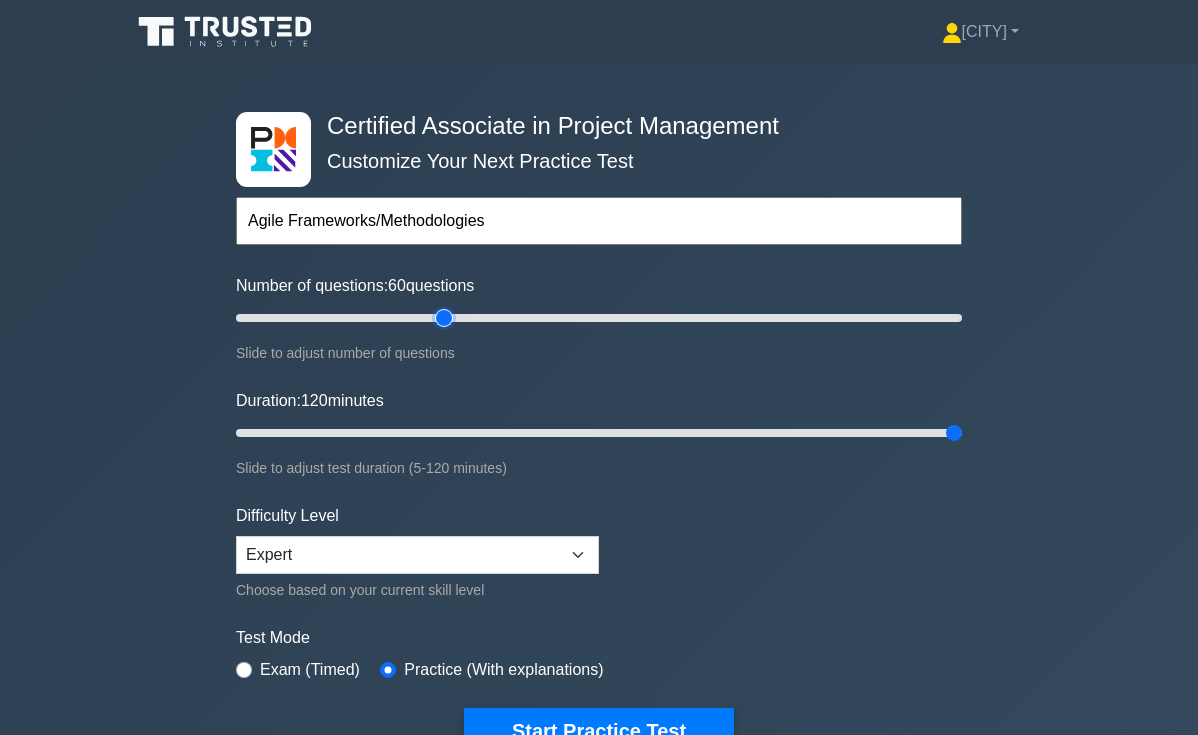 drag, startPoint x: 582, startPoint y: 319, endPoint x: 438, endPoint y: 296, distance: 145.82524 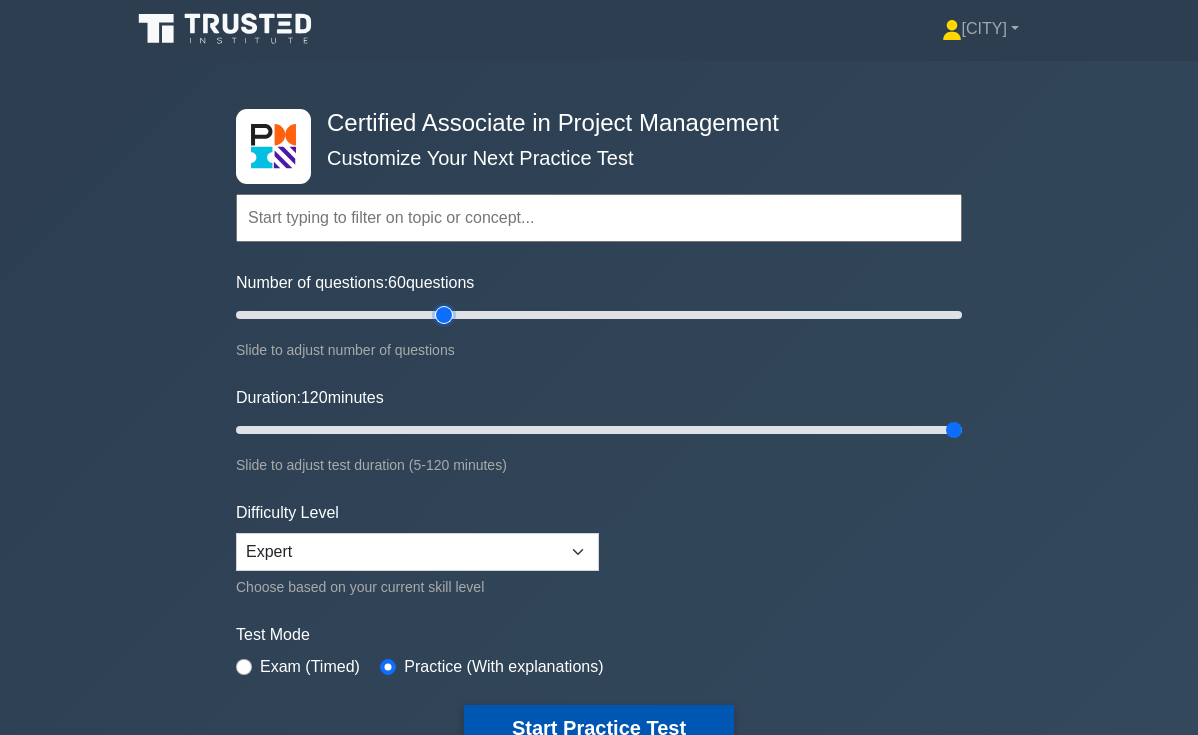 scroll, scrollTop: 4, scrollLeft: 0, axis: vertical 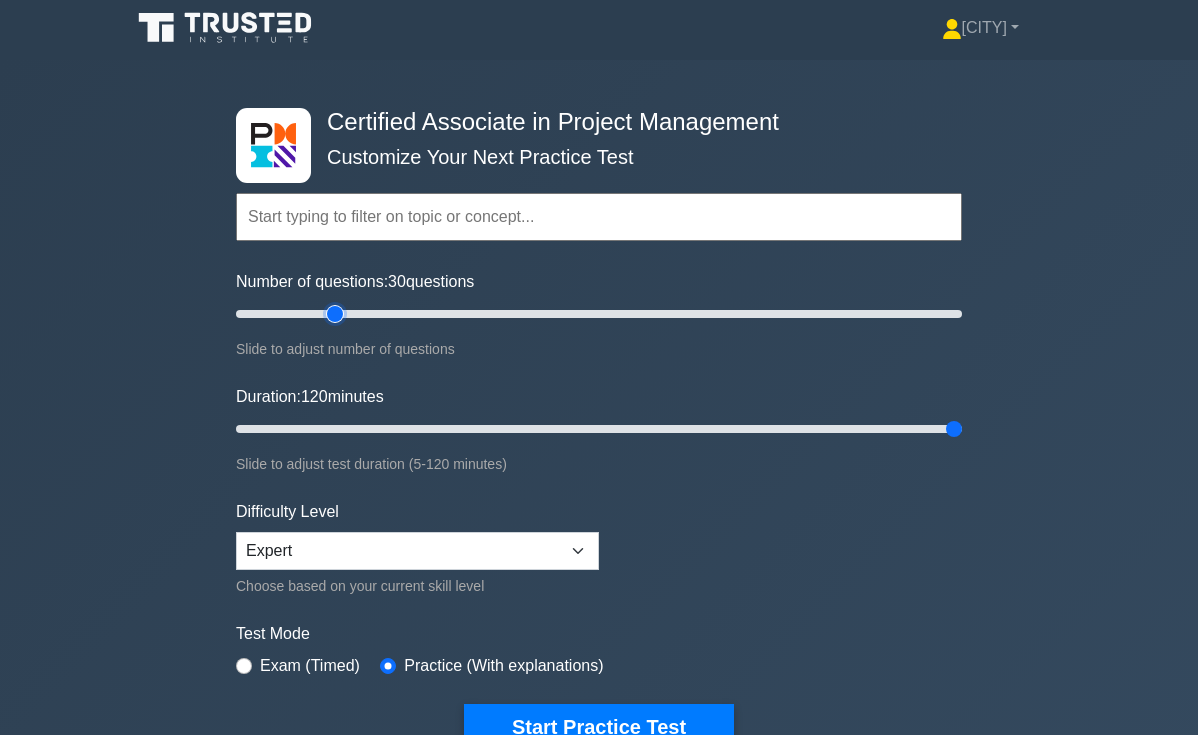 drag, startPoint x: 445, startPoint y: 308, endPoint x: 346, endPoint y: 336, distance: 102.88343 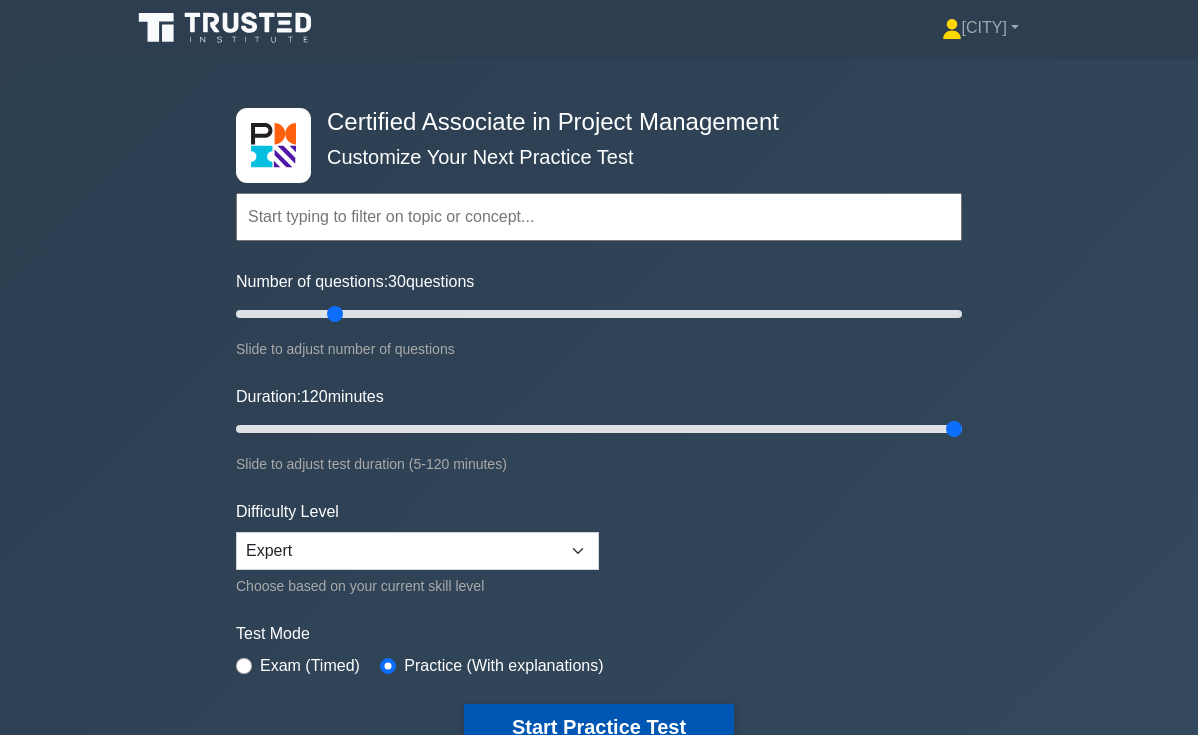 click on "Start Practice Test" at bounding box center (599, 727) 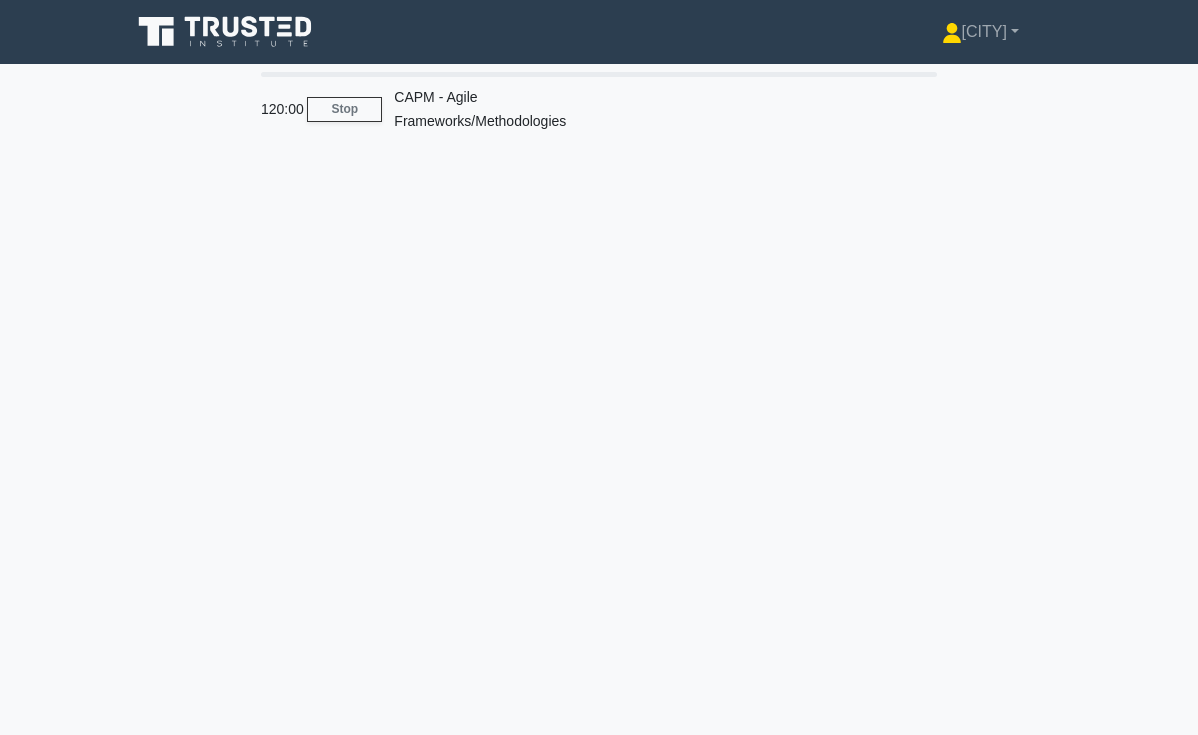 scroll, scrollTop: 0, scrollLeft: 0, axis: both 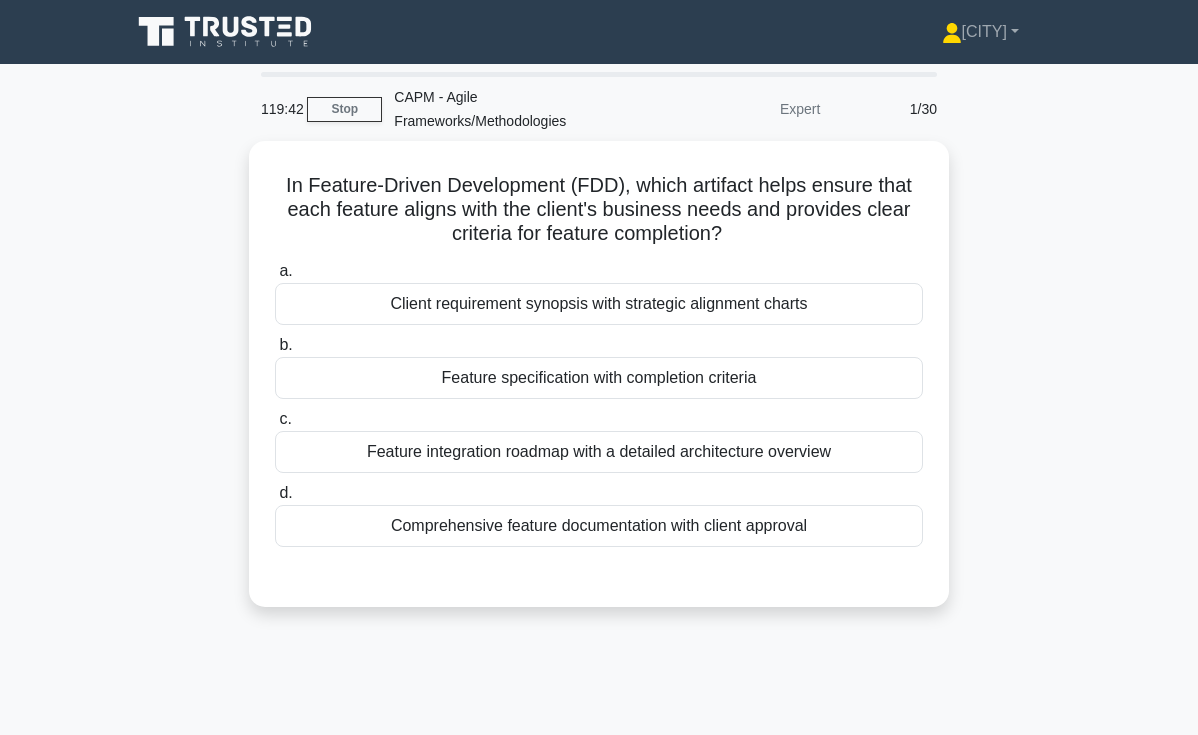 click on "In Feature-Driven Development (FDD), which artifact helps ensure that each feature aligns with the client's business needs and provides clear criteria for feature completion?
.spinner_0XTQ{transform-origin:center;animation:spinner_y6GP .75s linear infinite}@keyframes spinner_y6GP{100%{transform:rotate(360deg)}}
a.
Client requirement synopsis with strategic alignment charts
b. c. d." at bounding box center (599, 386) 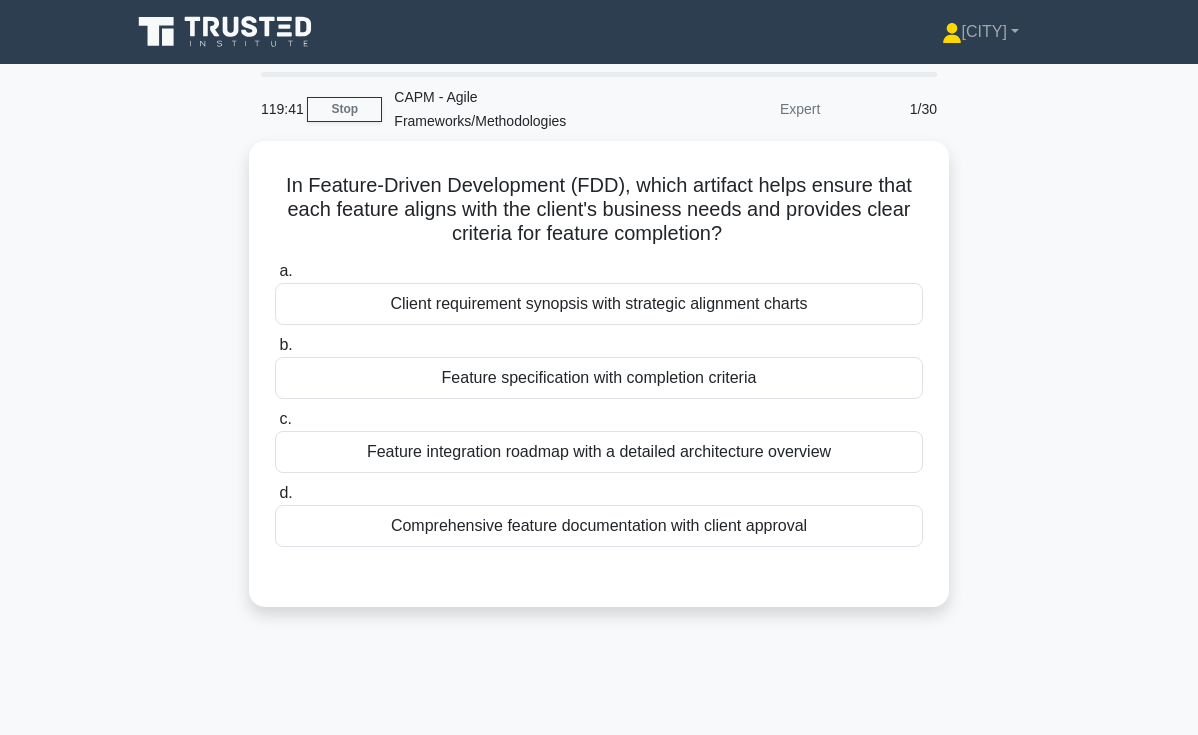 click on "In Feature-Driven Development (FDD), which artifact helps ensure that each feature aligns with the client's business needs and provides clear criteria for feature completion?
.spinner_0XTQ{transform-origin:center;animation:spinner_y6GP .75s linear infinite}@keyframes spinner_y6GP{100%{transform:rotate(360deg)}}
a.
Client requirement synopsis with strategic alignment charts
b. c. d." at bounding box center [599, 386] 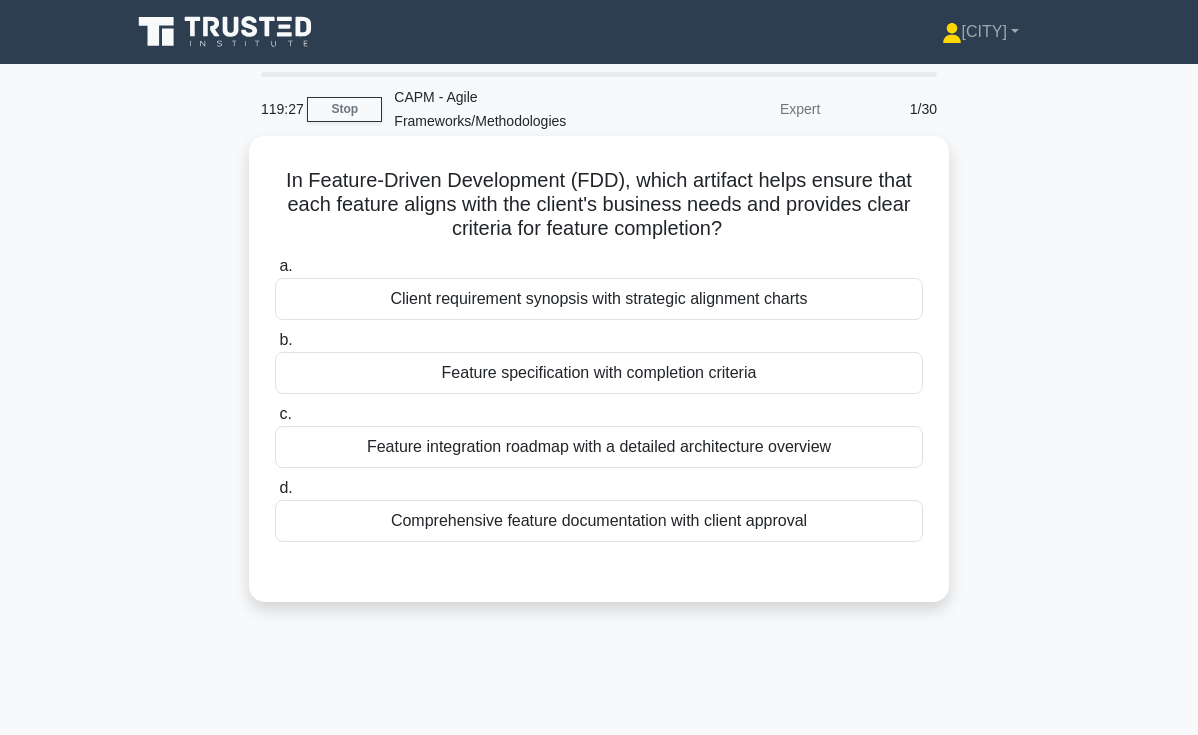click on "Feature specification with completion criteria" at bounding box center (599, 373) 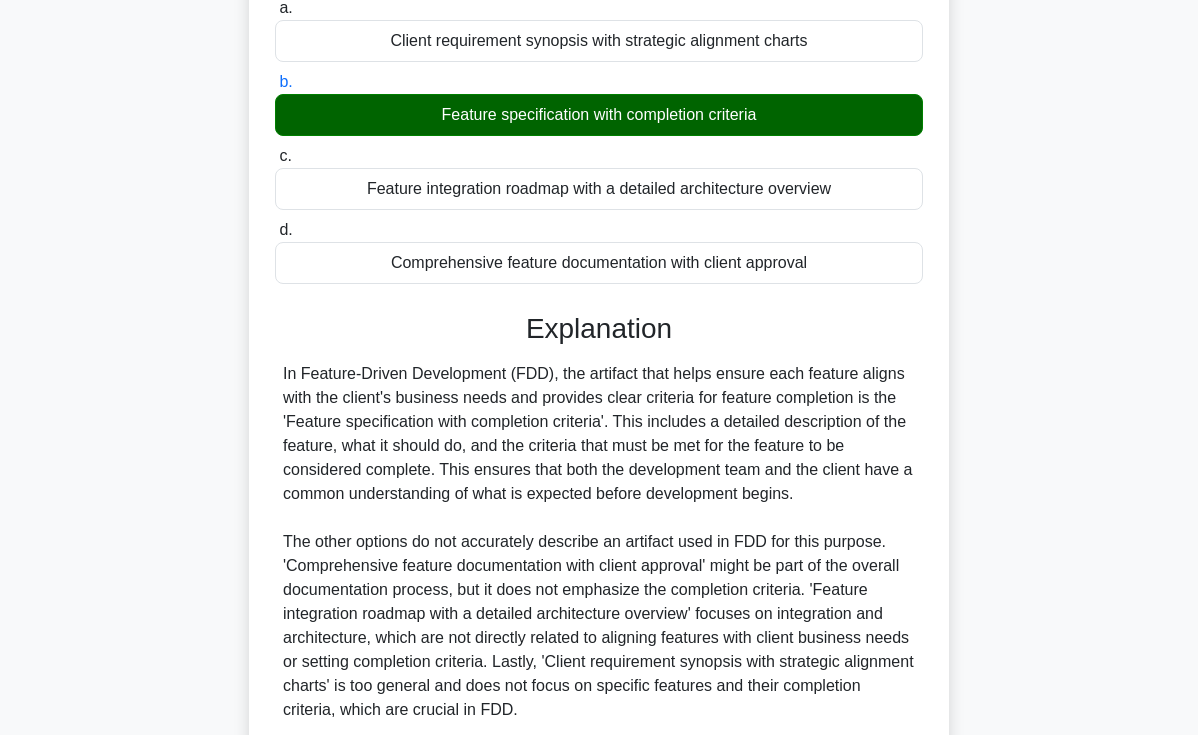 scroll, scrollTop: 264, scrollLeft: 0, axis: vertical 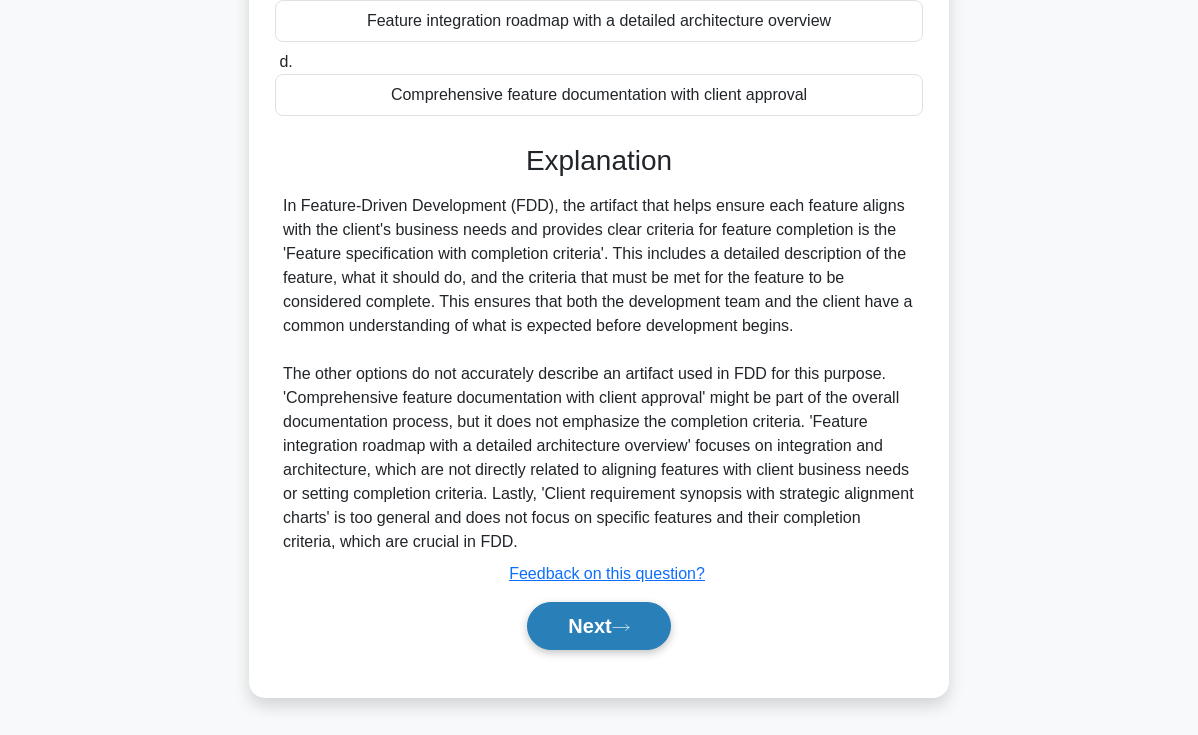 click on "Next" at bounding box center [598, 626] 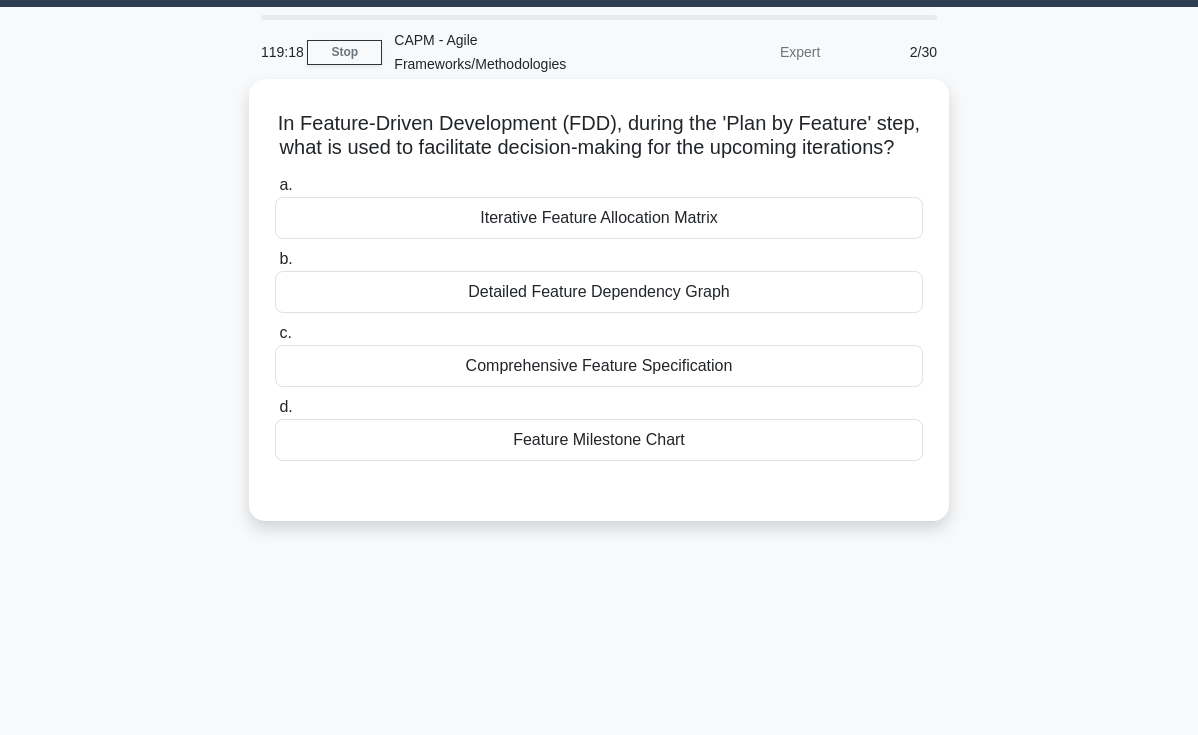 scroll, scrollTop: 0, scrollLeft: 0, axis: both 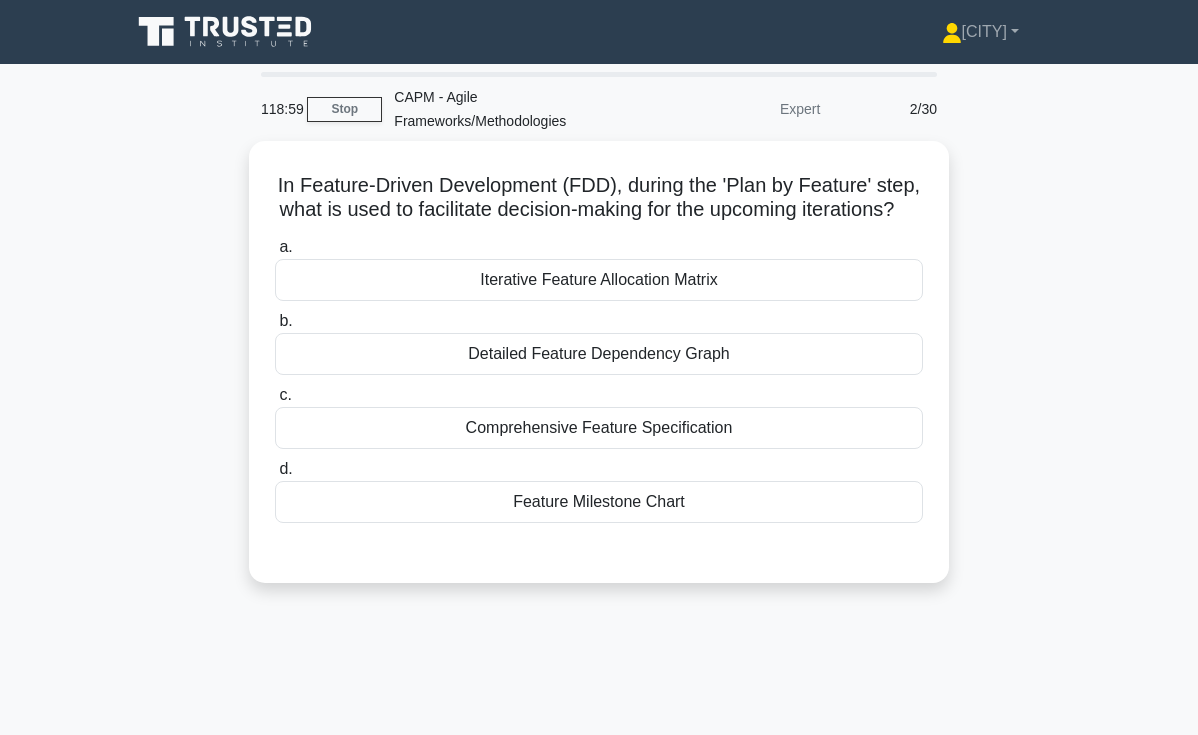 click on "In Feature-Driven Development (FDD), during the 'Plan by Feature' step, what is used to facilitate decision-making for the upcoming iterations?
.spinner_0XTQ{transform-origin:center;animation:spinner_y6GP .75s linear infinite}@keyframes spinner_y6GP{100%{transform:rotate(360deg)}}
a.
Iterative Feature Allocation Matrix
b. c. d." at bounding box center [599, 374] 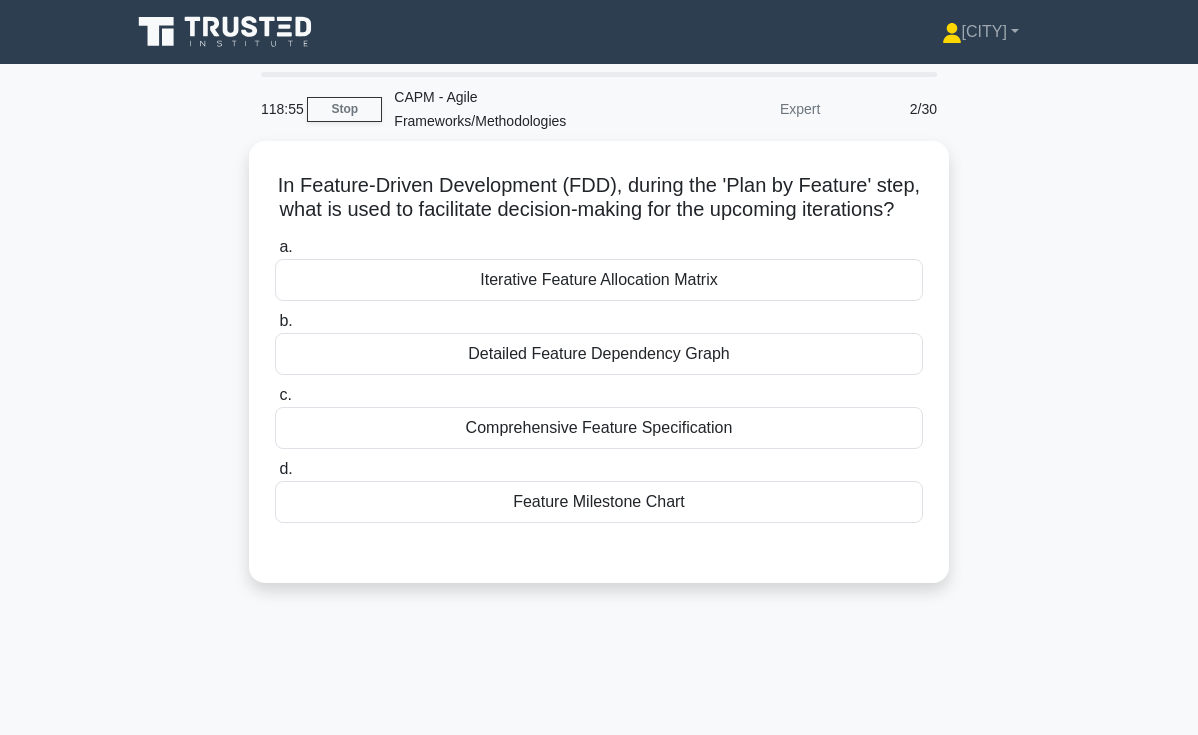 click on "In Feature-Driven Development (FDD), during the 'Plan by Feature' step, what is used to facilitate decision-making for the upcoming iterations?
.spinner_0XTQ{transform-origin:center;animation:spinner_y6GP .75s linear infinite}@keyframes spinner_y6GP{100%{transform:rotate(360deg)}}
a.
Iterative Feature Allocation Matrix
b. c. d." at bounding box center (599, 374) 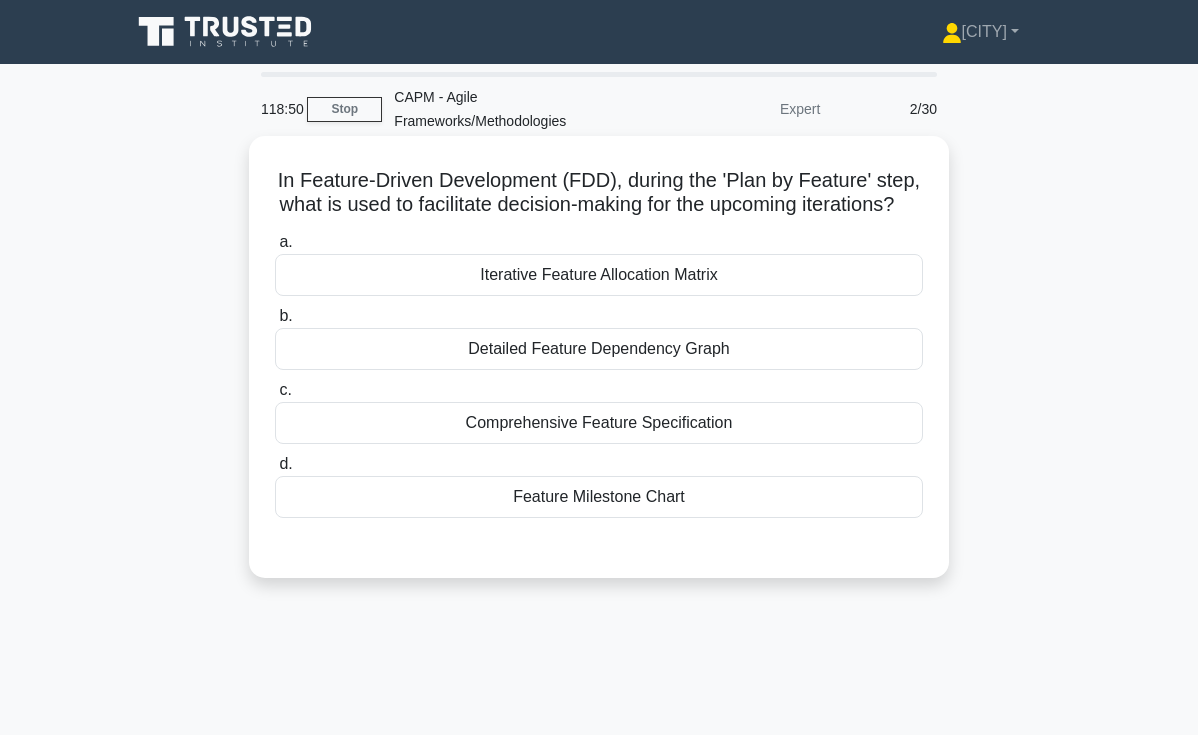 click on "Iterative Feature Allocation Matrix" at bounding box center (599, 275) 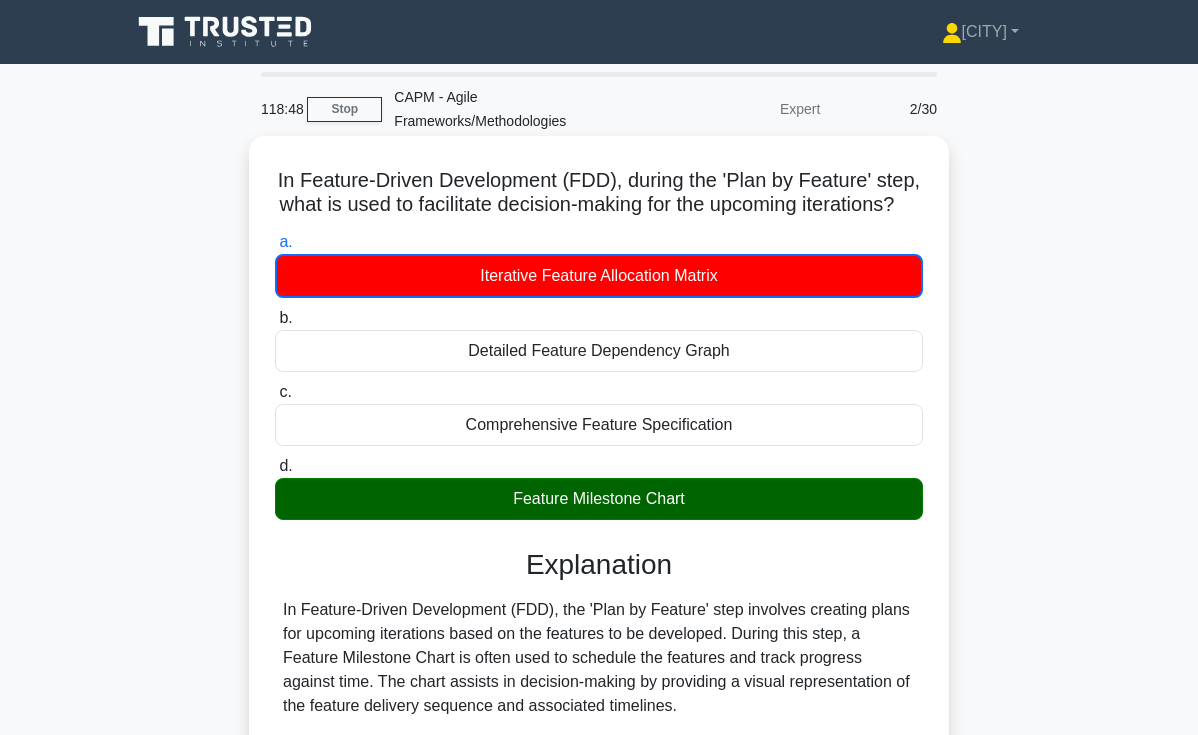 drag, startPoint x: 1043, startPoint y: 372, endPoint x: 847, endPoint y: 515, distance: 242.62111 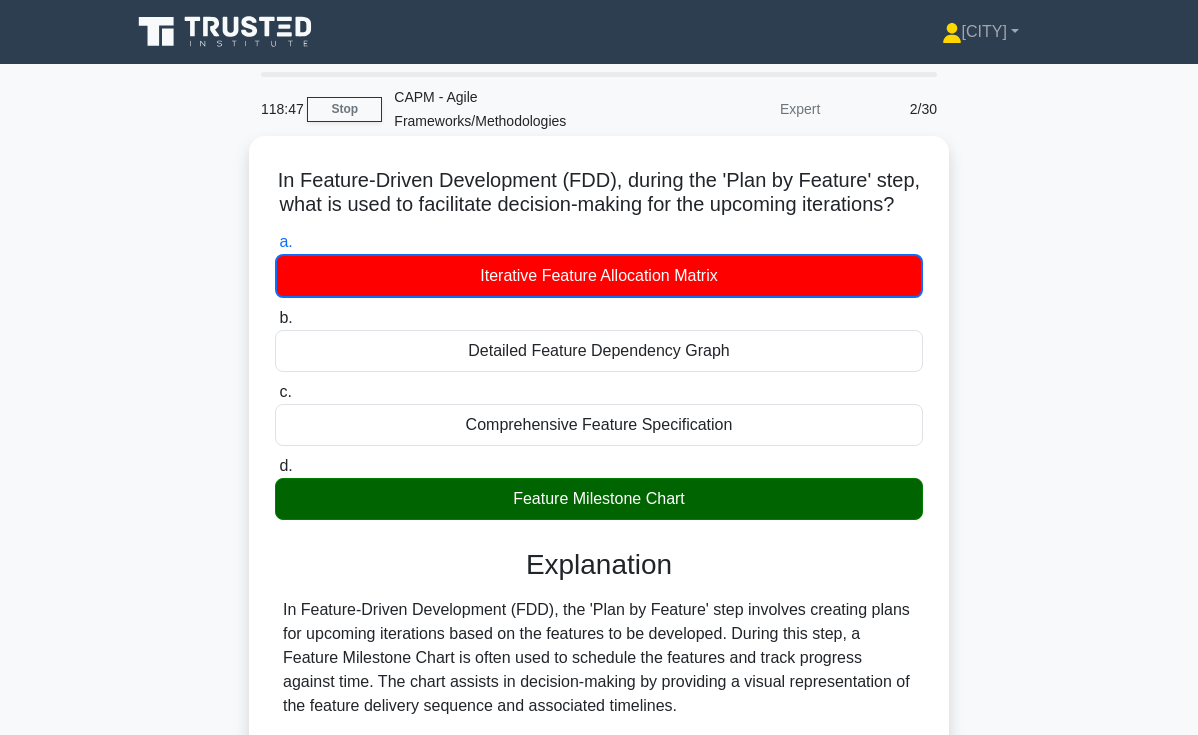 click on "Feature Milestone Chart" at bounding box center [599, 499] 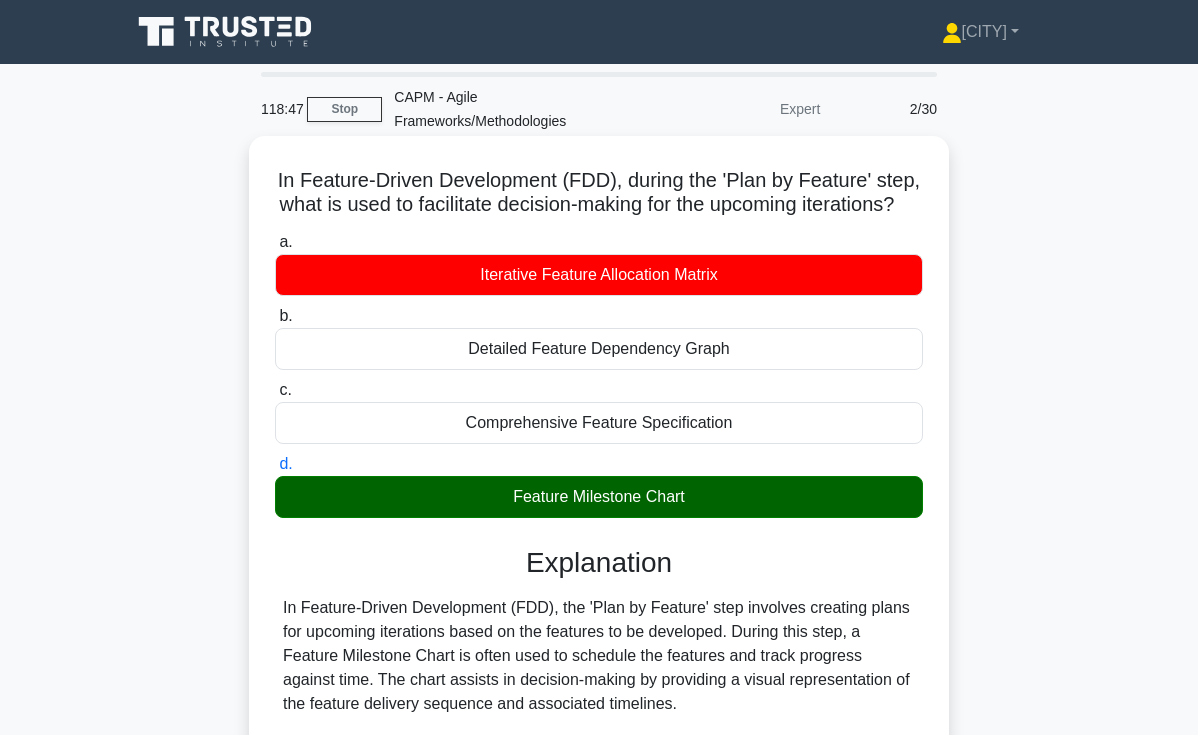 click on "Feature Milestone Chart" at bounding box center [599, 497] 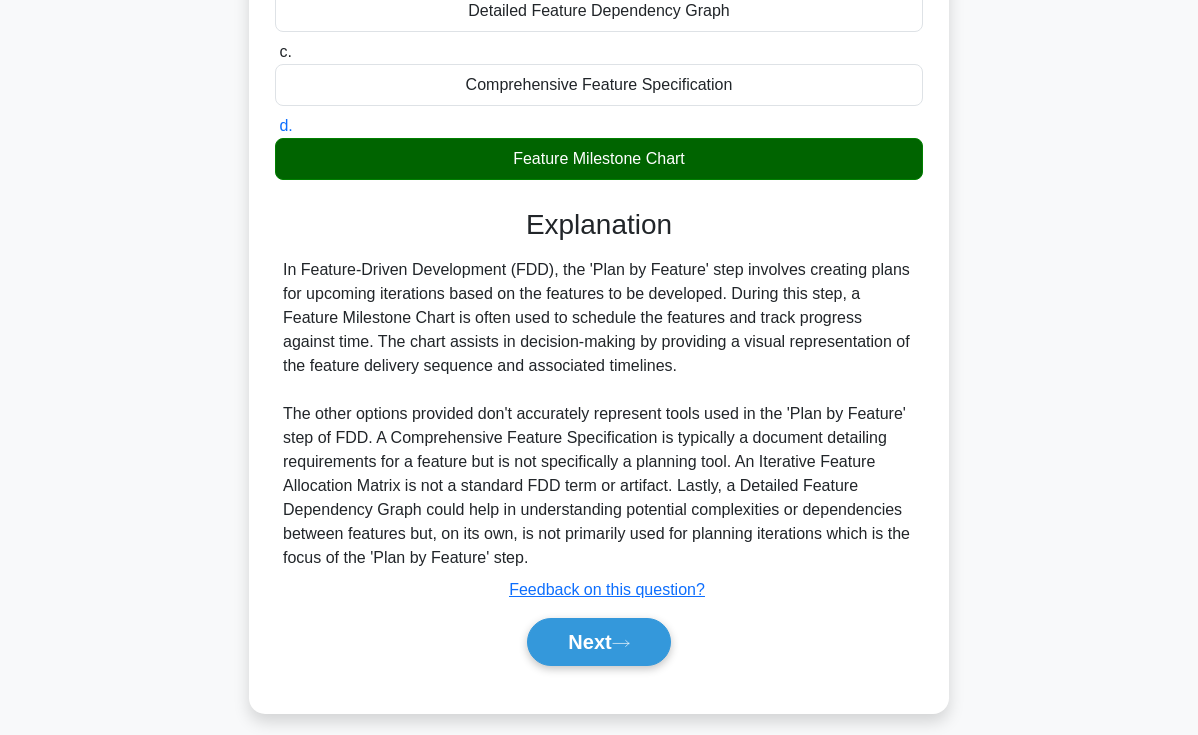 scroll, scrollTop: 354, scrollLeft: 0, axis: vertical 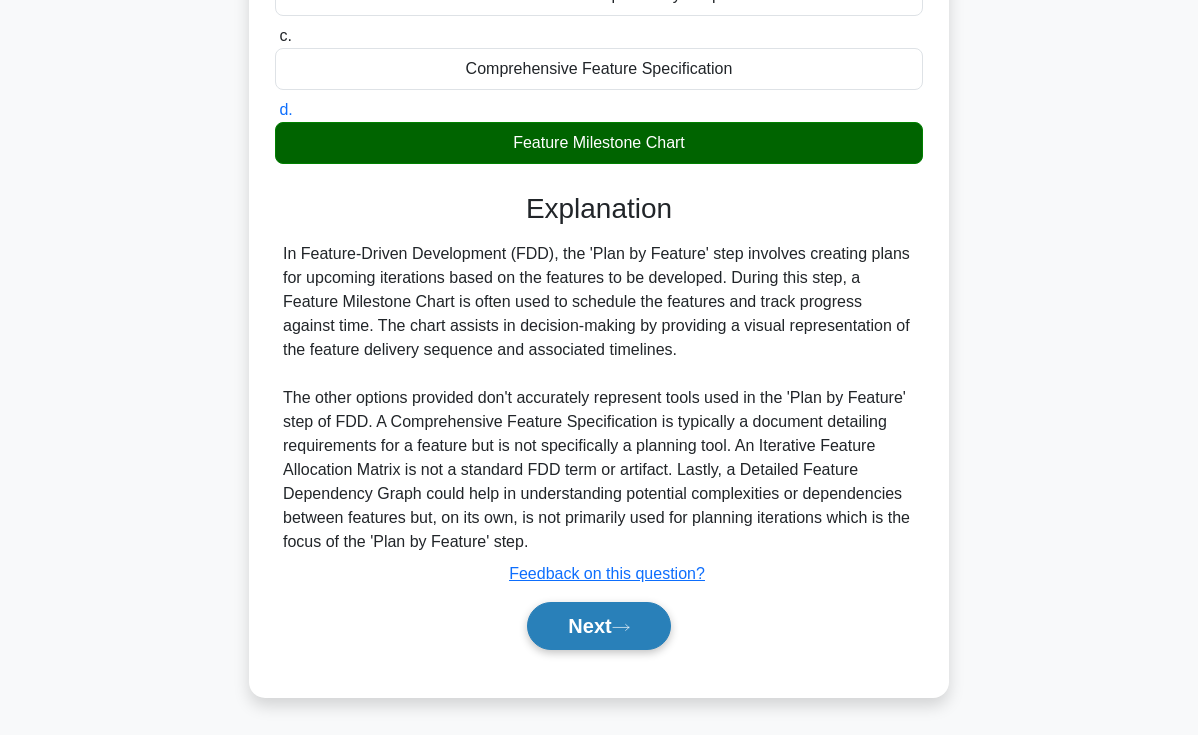 click on "Next" at bounding box center (598, 626) 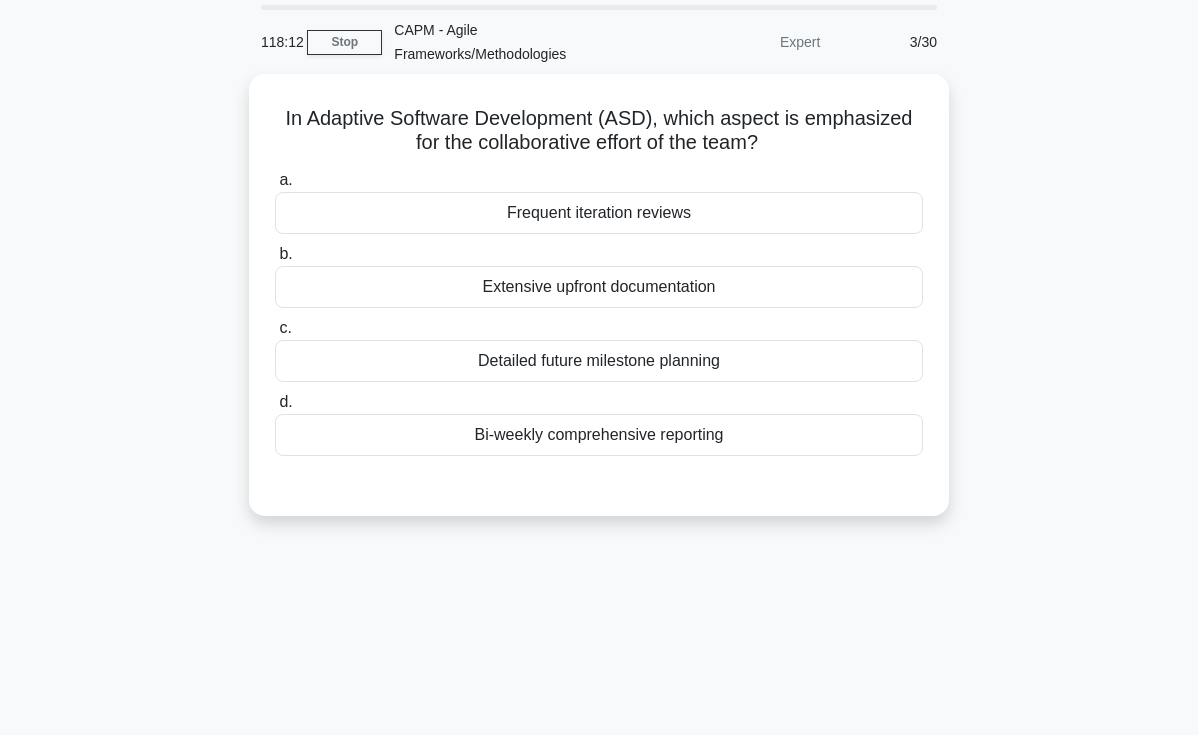 scroll, scrollTop: 0, scrollLeft: 0, axis: both 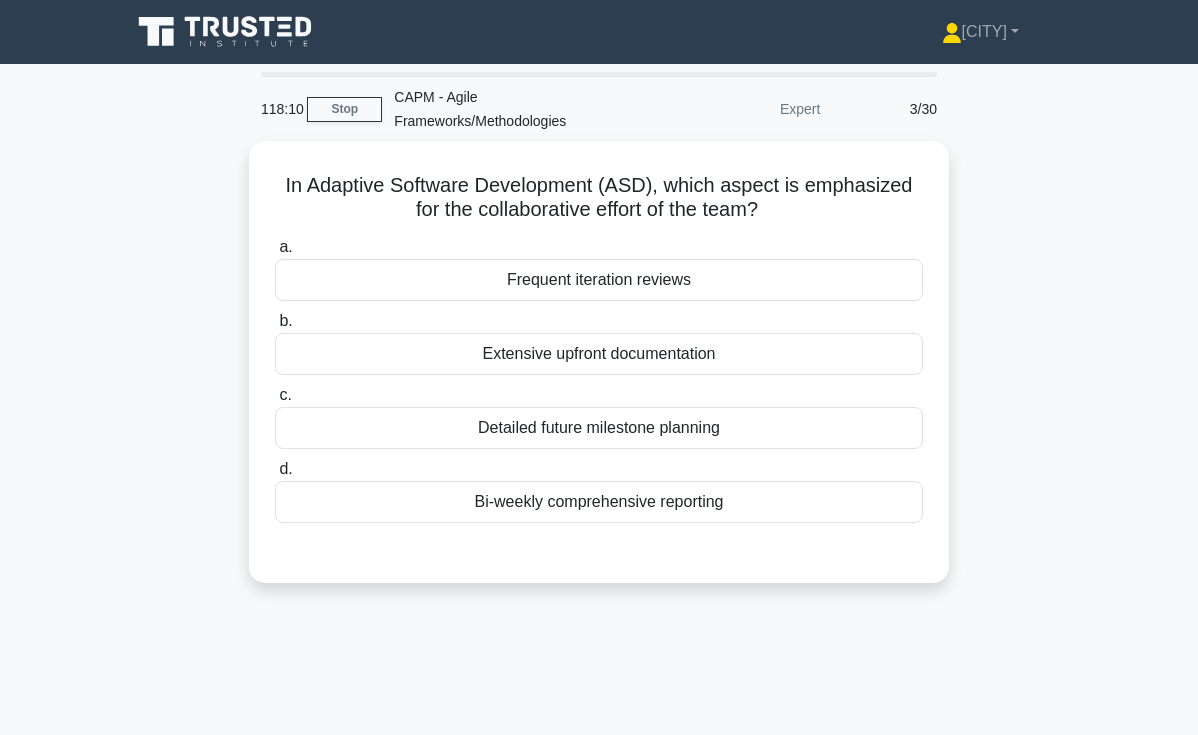 click on "In Adaptive Software Development (ASD), which aspect is emphasized for the collaborative effort of the team?
.spinner_0XTQ{transform-origin:center;animation:spinner_y6GP .75s linear infinite}@keyframes spinner_y6GP{100%{transform:rotate(360deg)}}
a.
Frequent iteration reviews
b. c. d." at bounding box center [599, 374] 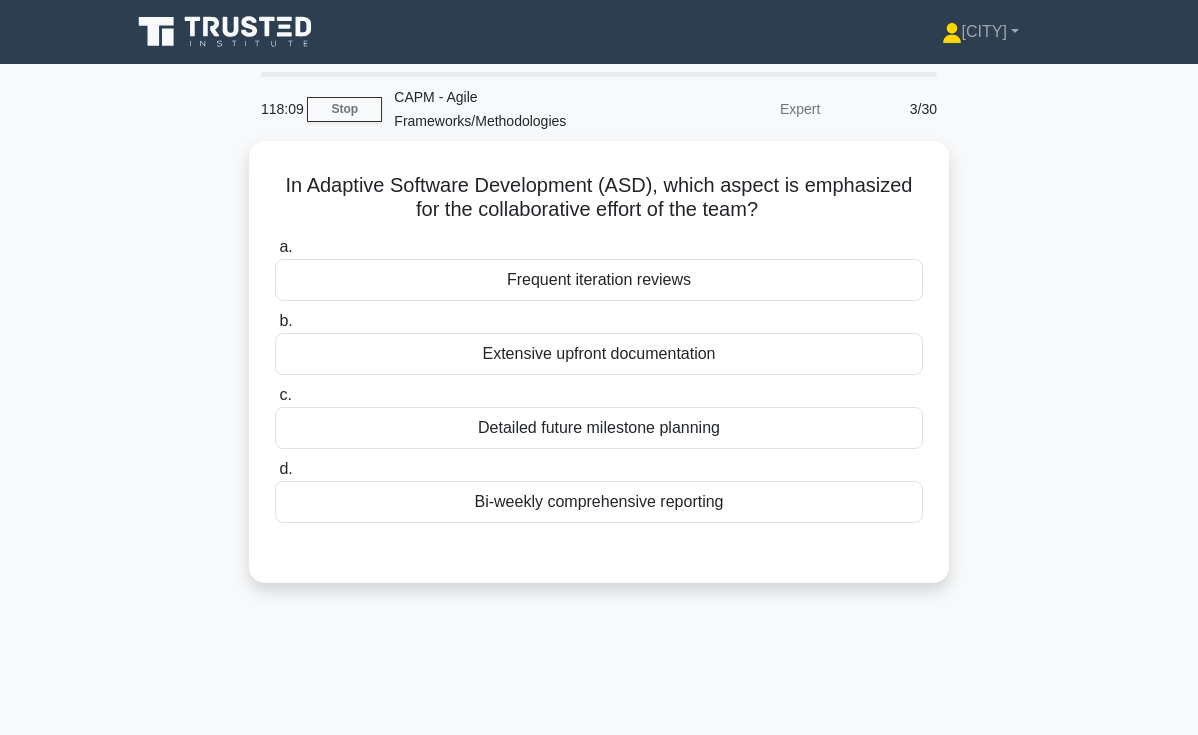 click on "In Adaptive Software Development (ASD), which aspect is emphasized for the collaborative effort of the team?
.spinner_0XTQ{transform-origin:center;animation:spinner_y6GP .75s linear infinite}@keyframes spinner_y6GP{100%{transform:rotate(360deg)}}
a.
Frequent iteration reviews
b. c. d." at bounding box center [599, 374] 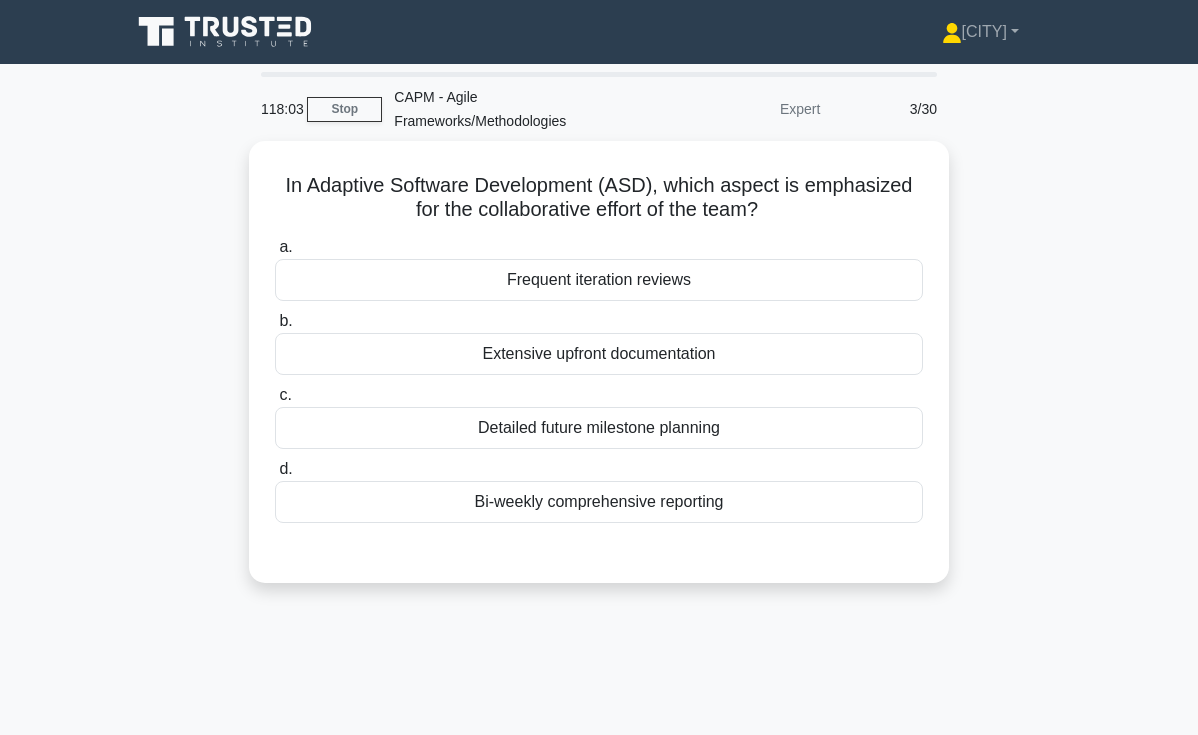 click on "In Adaptive Software Development (ASD), which aspect is emphasized for the collaborative effort of the team?
.spinner_0XTQ{transform-origin:center;animation:spinner_y6GP .75s linear infinite}@keyframes spinner_y6GP{100%{transform:rotate(360deg)}}
a.
Frequent iteration reviews
b. c. d." at bounding box center (599, 374) 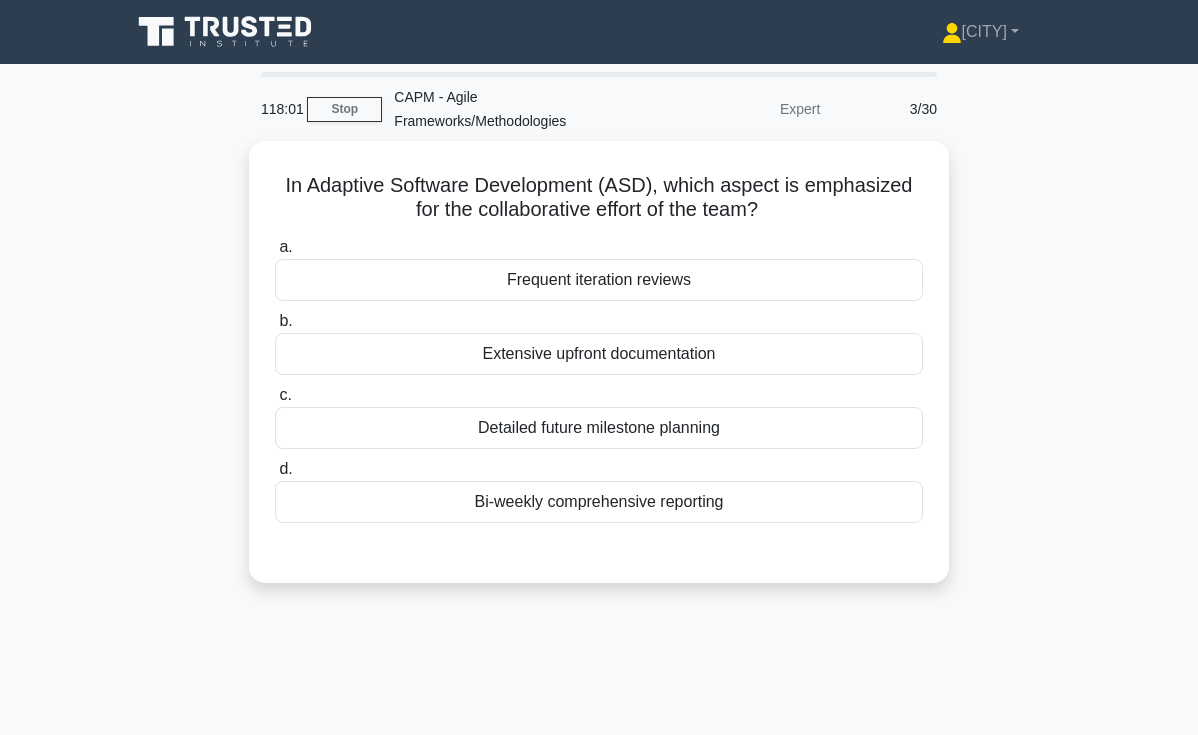 click on "In Adaptive Software Development (ASD), which aspect is emphasized for the collaborative effort of the team?
.spinner_0XTQ{transform-origin:center;animation:spinner_y6GP .75s linear infinite}@keyframes spinner_y6GP{100%{transform:rotate(360deg)}}
a.
Frequent iteration reviews
b. c. d." at bounding box center (599, 374) 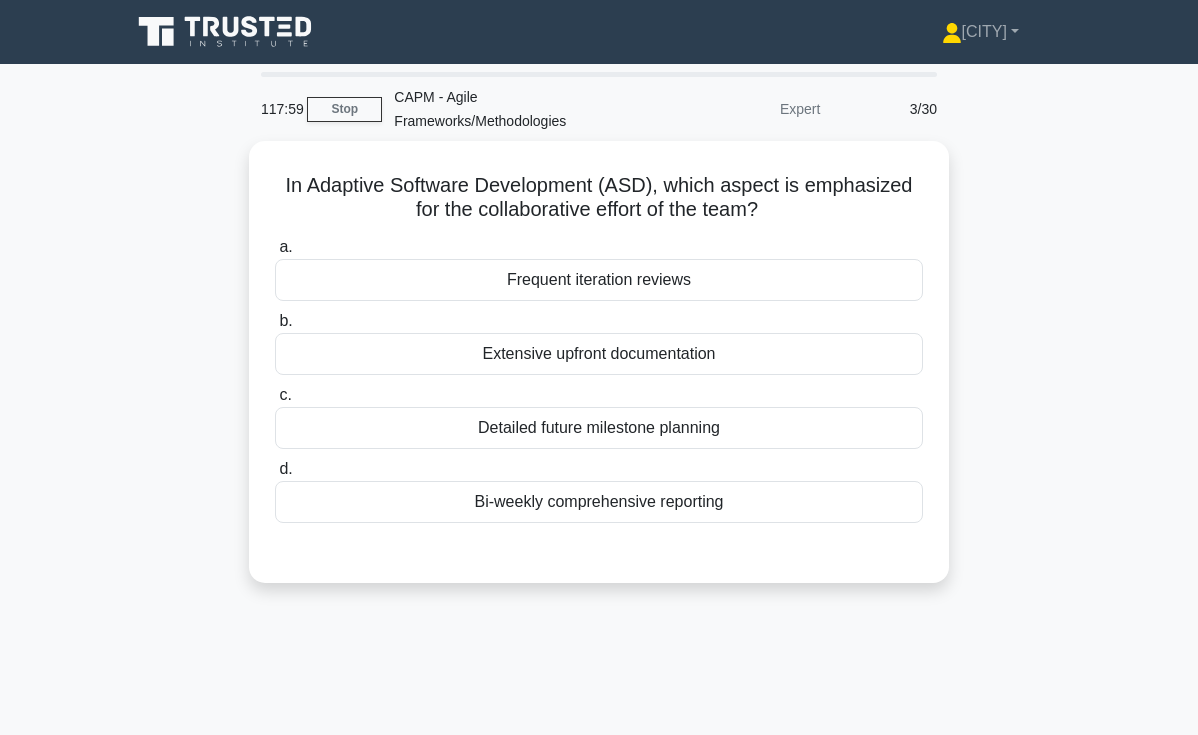 click on "In Adaptive Software Development (ASD), which aspect is emphasized for the collaborative effort of the team?
.spinner_0XTQ{transform-origin:center;animation:spinner_y6GP .75s linear infinite}@keyframes spinner_y6GP{100%{transform:rotate(360deg)}}
a.
Frequent iteration reviews
b. c. d." at bounding box center [599, 374] 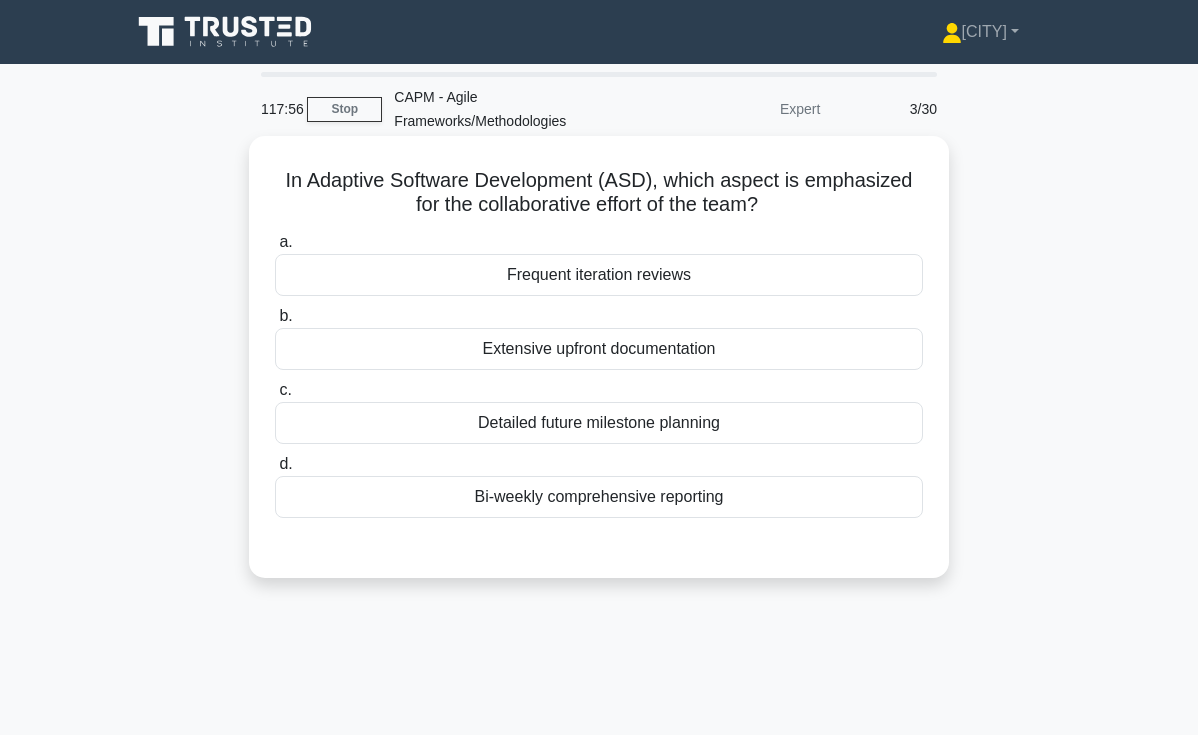 click on "Frequent iteration reviews" at bounding box center (599, 275) 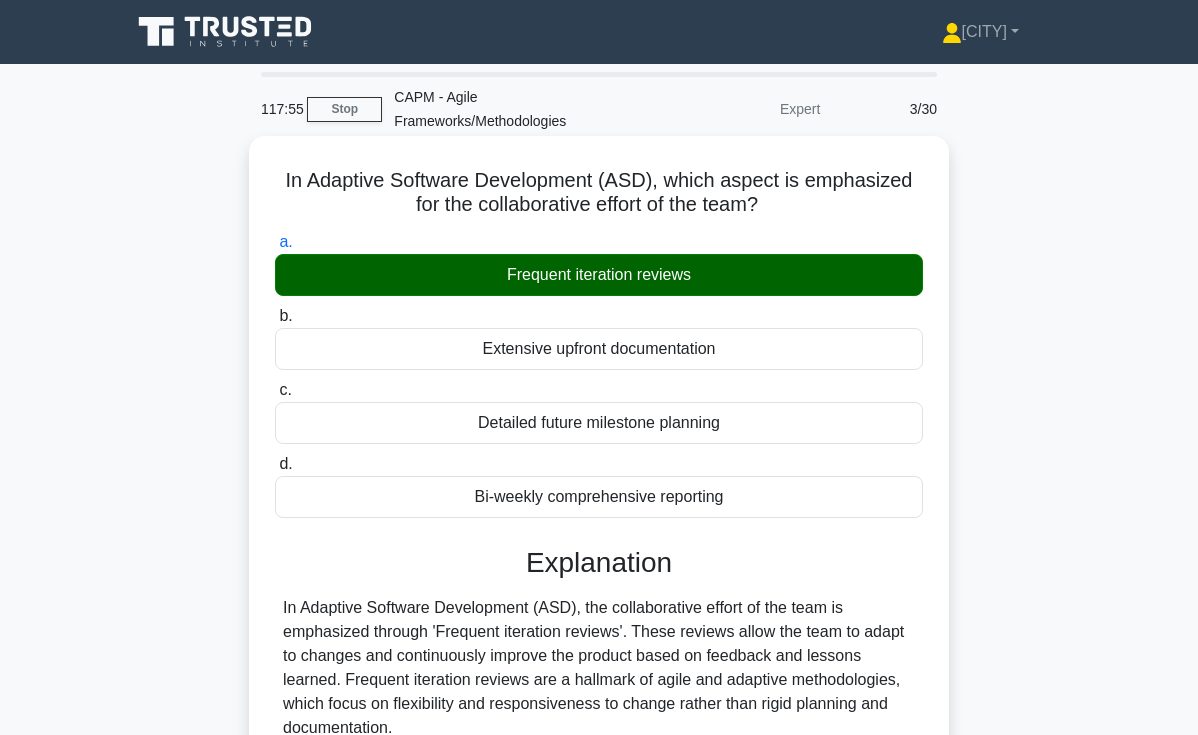 click on "Frequent iteration reviews" at bounding box center [599, 275] 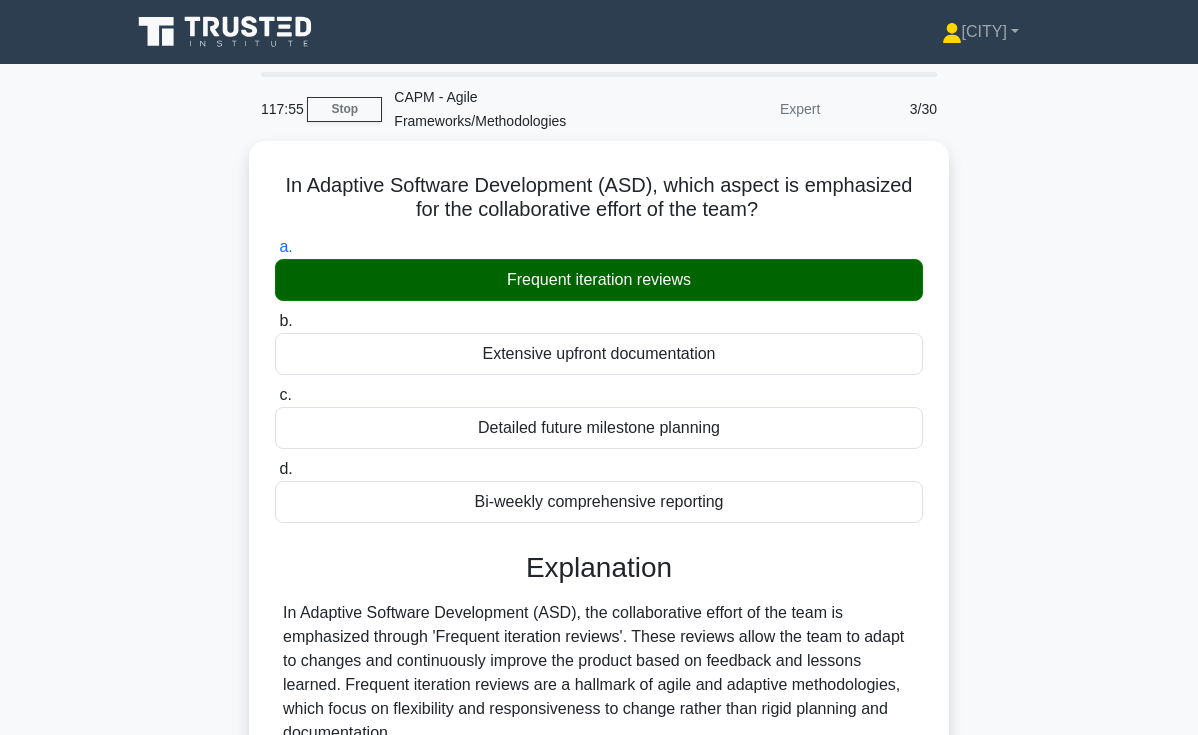 click on "In Adaptive Software Development (ASD), which aspect is emphasized for the collaborative effort of the team?
.spinner_0XTQ{transform-origin:center;animation:spinner_y6GP .75s linear infinite}@keyframes spinner_y6GP{100%{transform:rotate(360deg)}}
a.
Frequent iteration reviews
b. c. d." at bounding box center [599, 622] 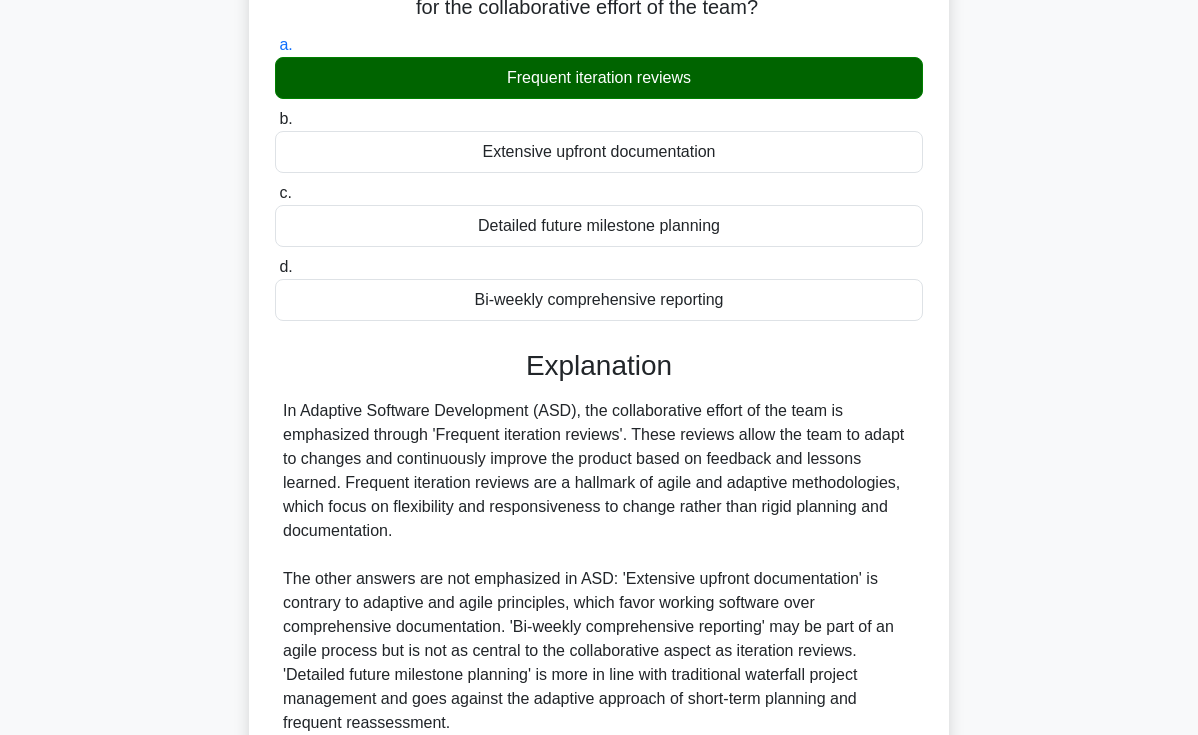 scroll, scrollTop: 378, scrollLeft: 0, axis: vertical 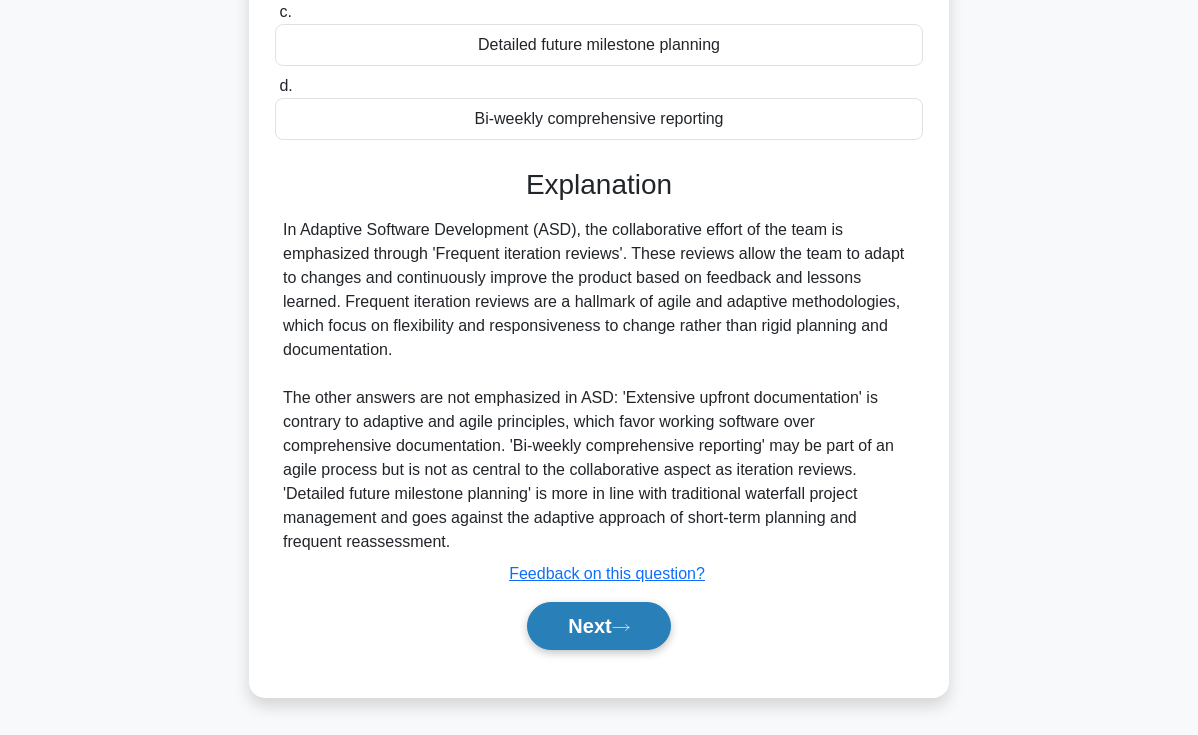 click on "Next" at bounding box center [598, 626] 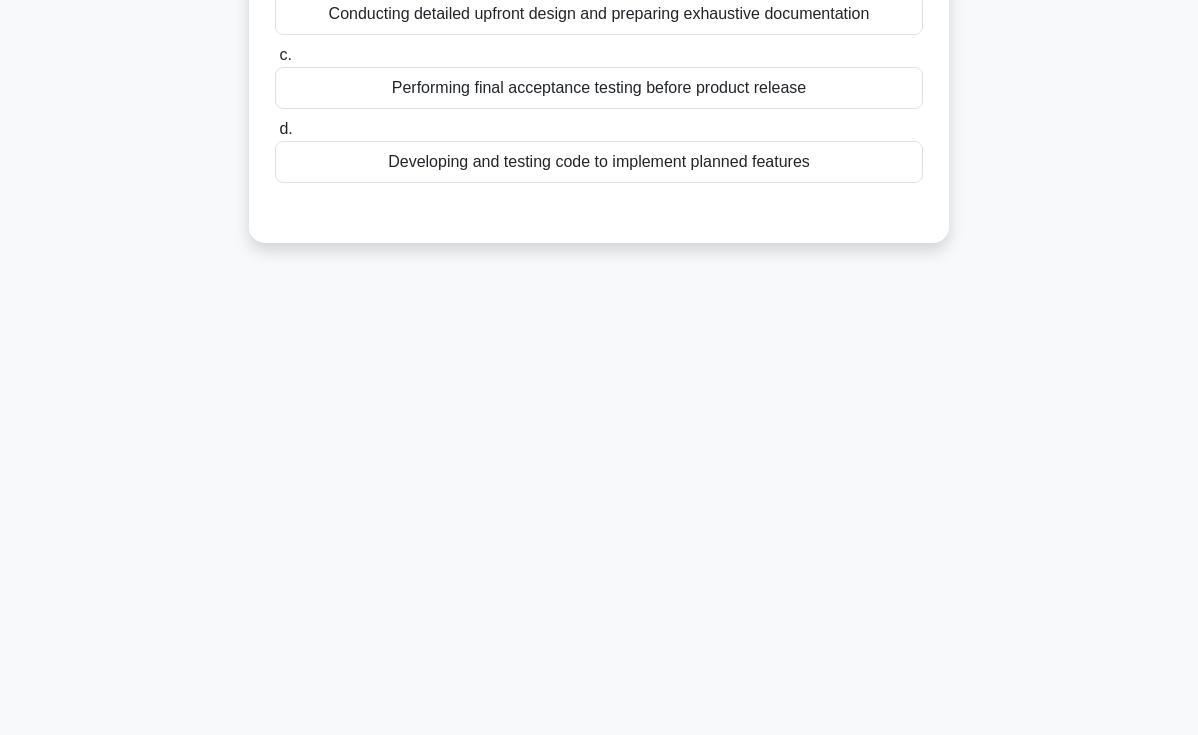 scroll, scrollTop: 0, scrollLeft: 0, axis: both 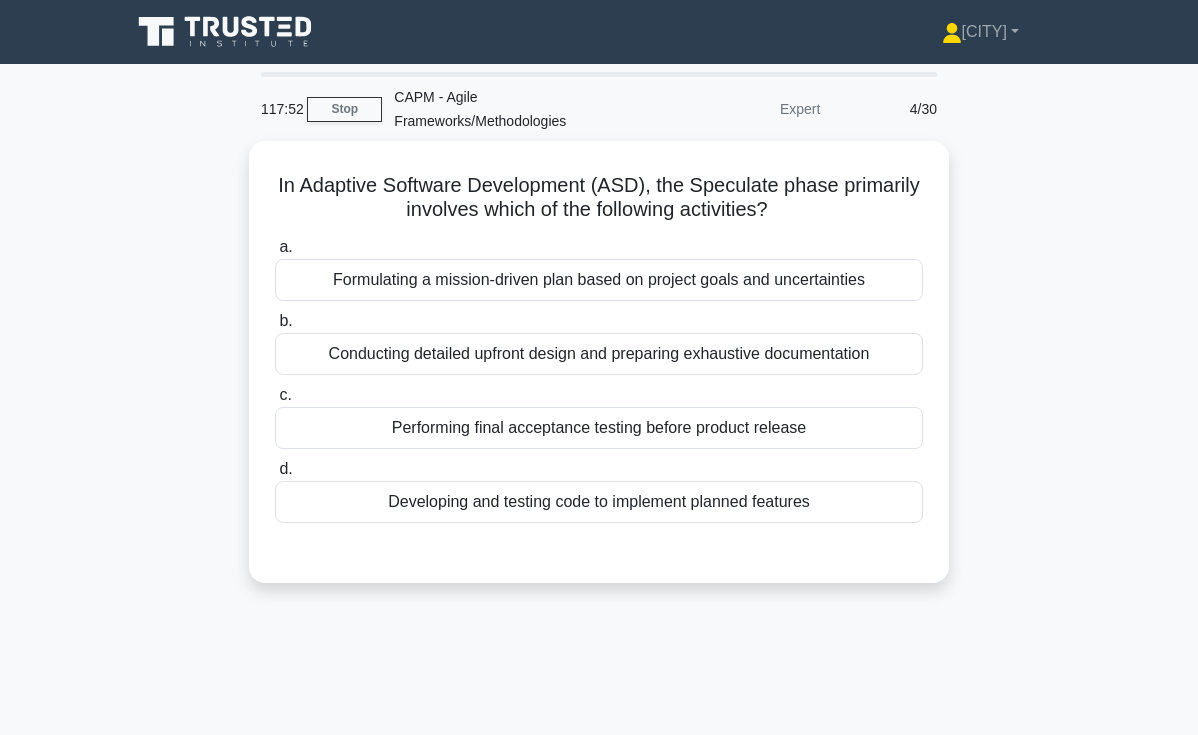 click on "In Adaptive Software Development (ASD), the Speculate phase primarily involves which of the following activities?
.spinner_0XTQ{transform-origin:center;animation:spinner_y6GP .75s linear infinite}@keyframes spinner_y6GP{100%{transform:rotate(360deg)}}
a.
Formulating a mission-driven plan based on project goals and uncertainties
b. c. d." at bounding box center [599, 374] 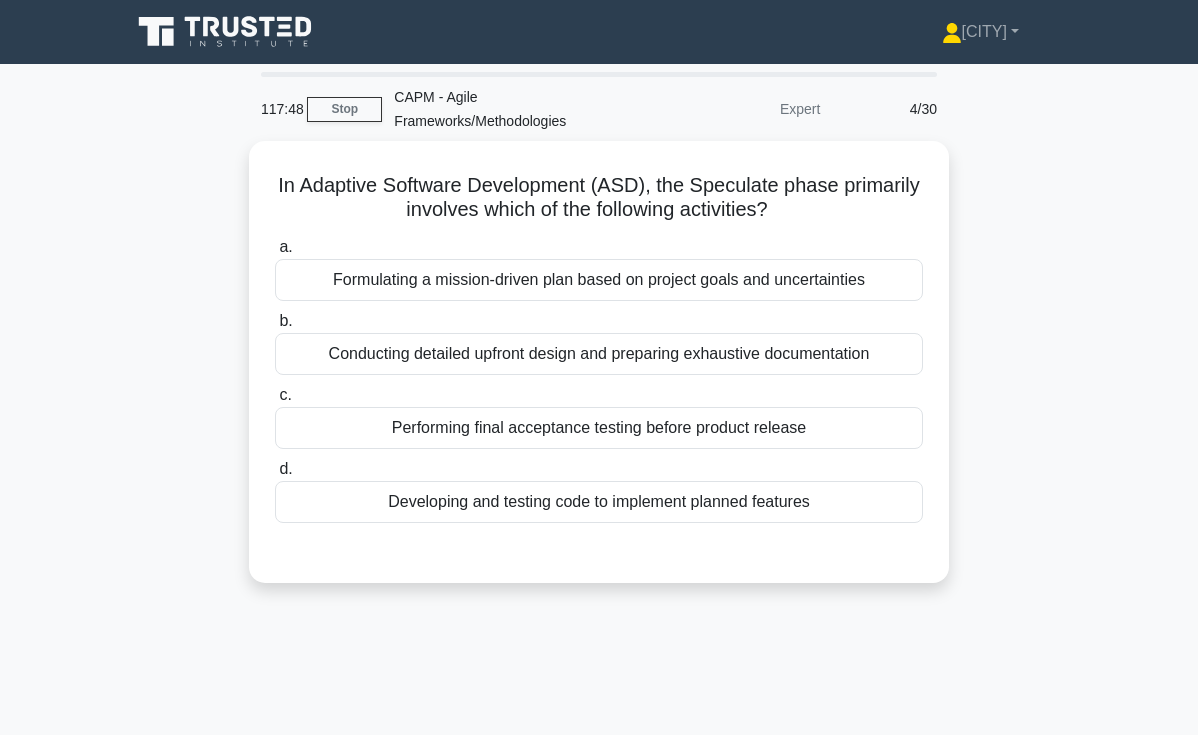 click on "In Adaptive Software Development (ASD), the Speculate phase primarily involves which of the following activities?
.spinner_0XTQ{transform-origin:center;animation:spinner_y6GP .75s linear infinite}@keyframes spinner_y6GP{100%{transform:rotate(360deg)}}
a.
b. c. d." at bounding box center (599, 572) 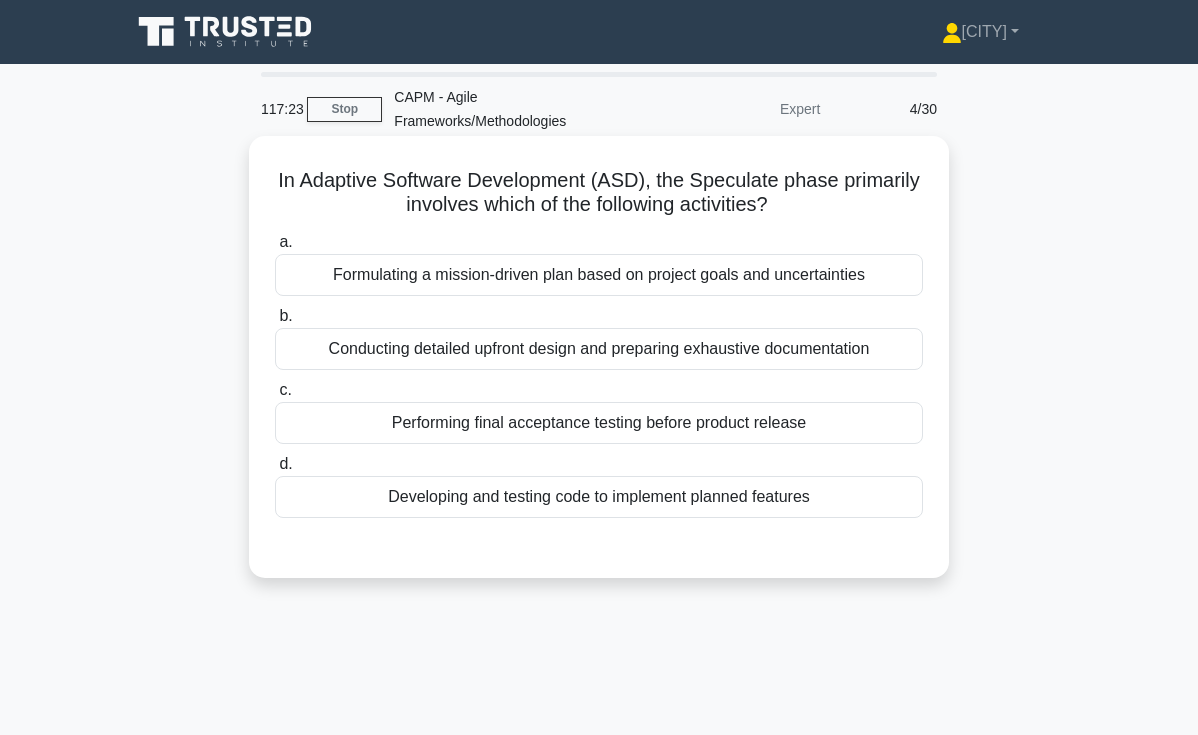 click on "Conducting detailed upfront design and preparing exhaustive documentation" at bounding box center [599, 349] 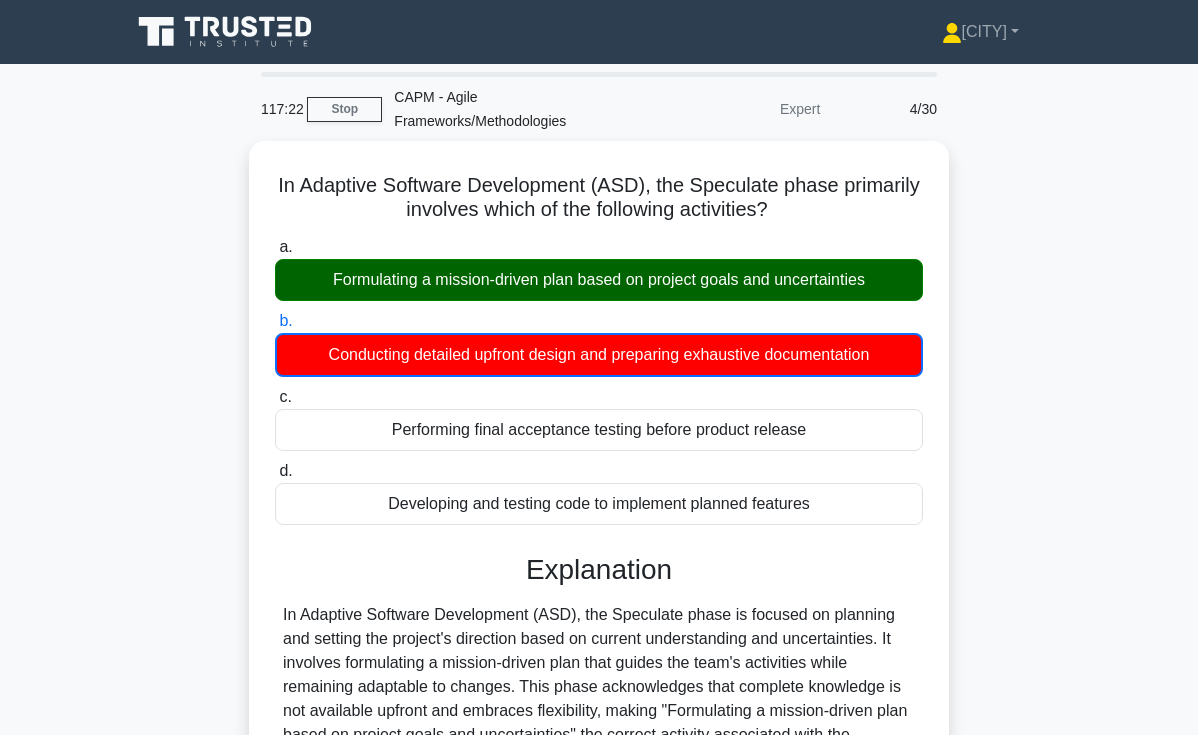 click on "117:22
Stop
CAPM  - Agile Frameworks/Methodologies
Expert
4/30
In Adaptive Software Development (ASD), the Speculate phase primarily involves which of the following activities?
.spinner_0XTQ{transform-origin:center;animation:spinner_y6GP .75s linear infinite}@keyframes spinner_y6GP{100%{transform:rotate(360deg)}}
a.
b. c. d." at bounding box center (599, 572) 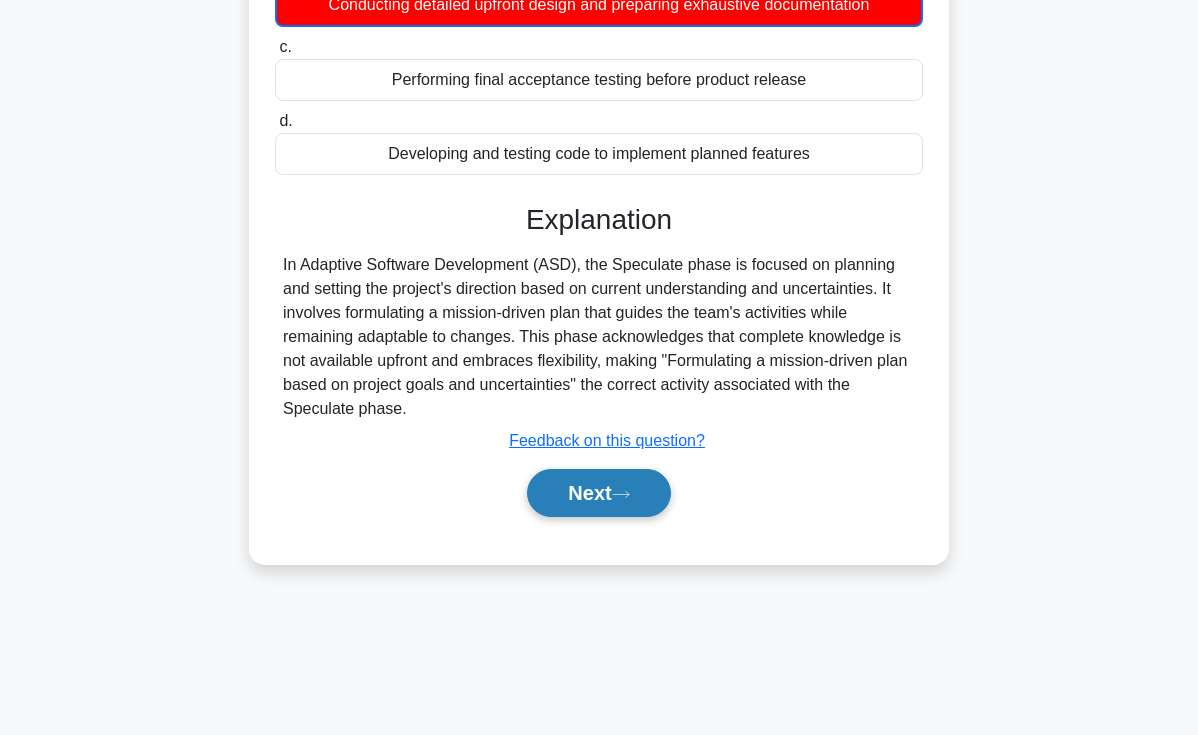 click on "Next" at bounding box center (598, 493) 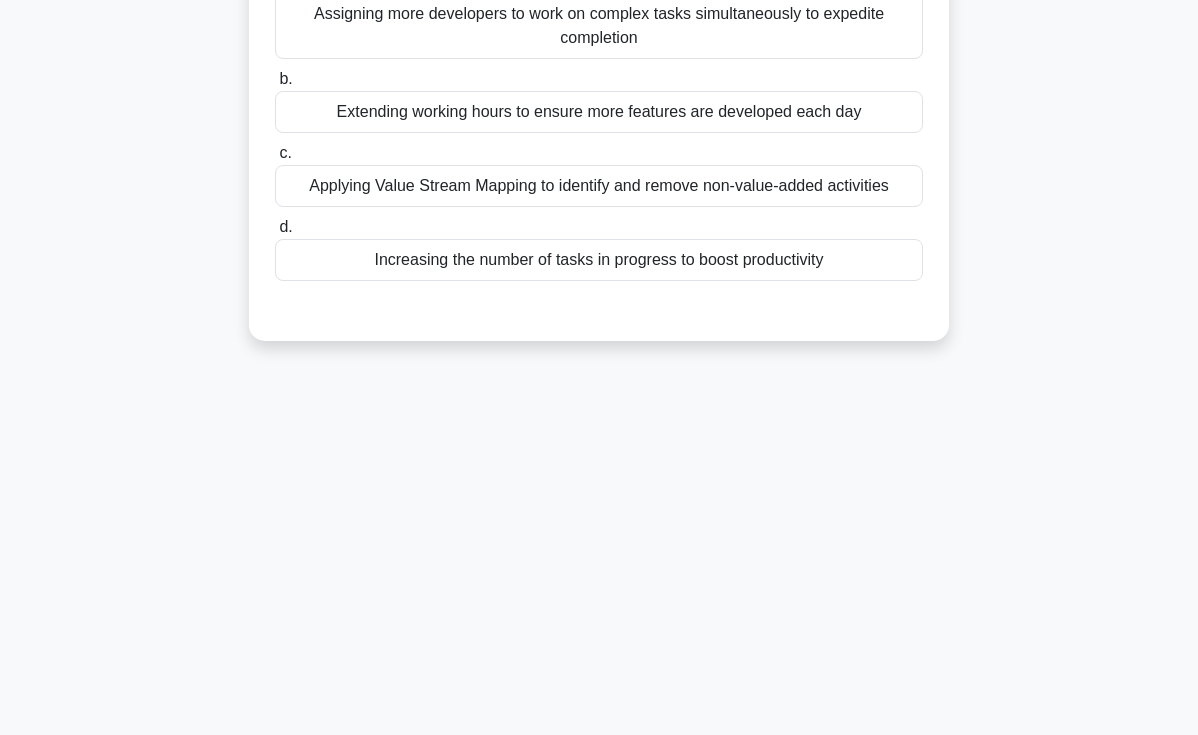 scroll, scrollTop: 0, scrollLeft: 0, axis: both 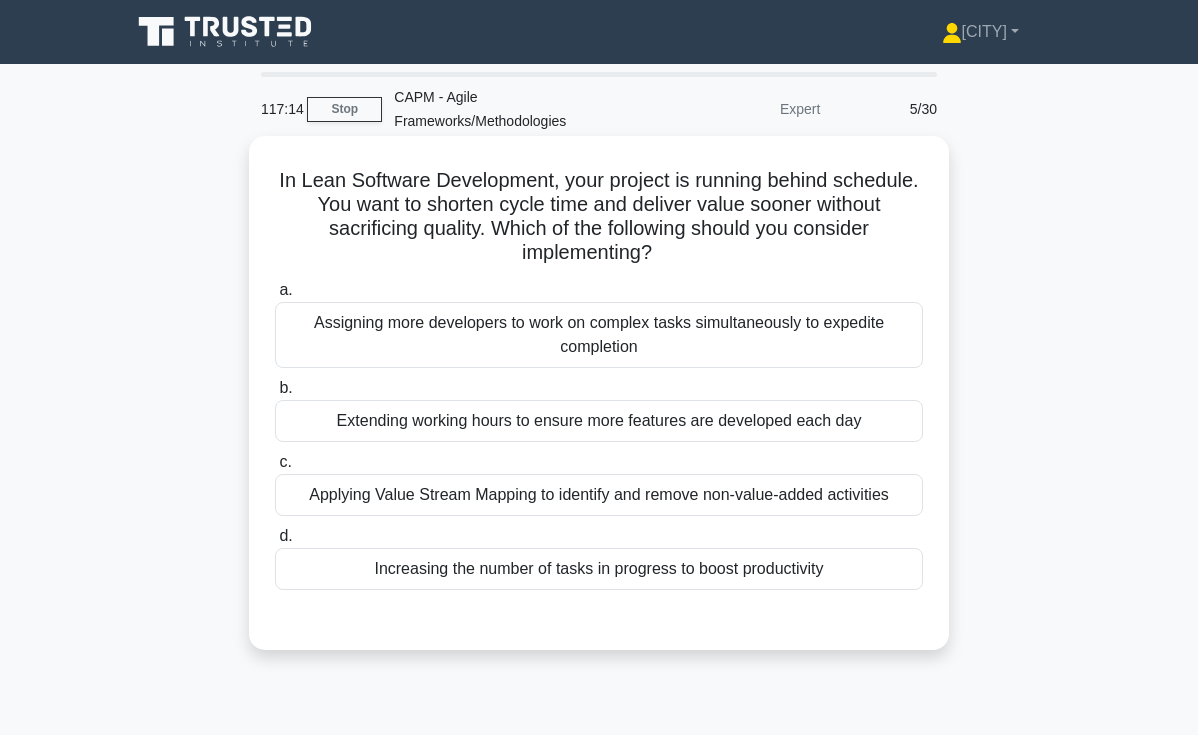 drag, startPoint x: 769, startPoint y: 181, endPoint x: 750, endPoint y: 179, distance: 19.104973 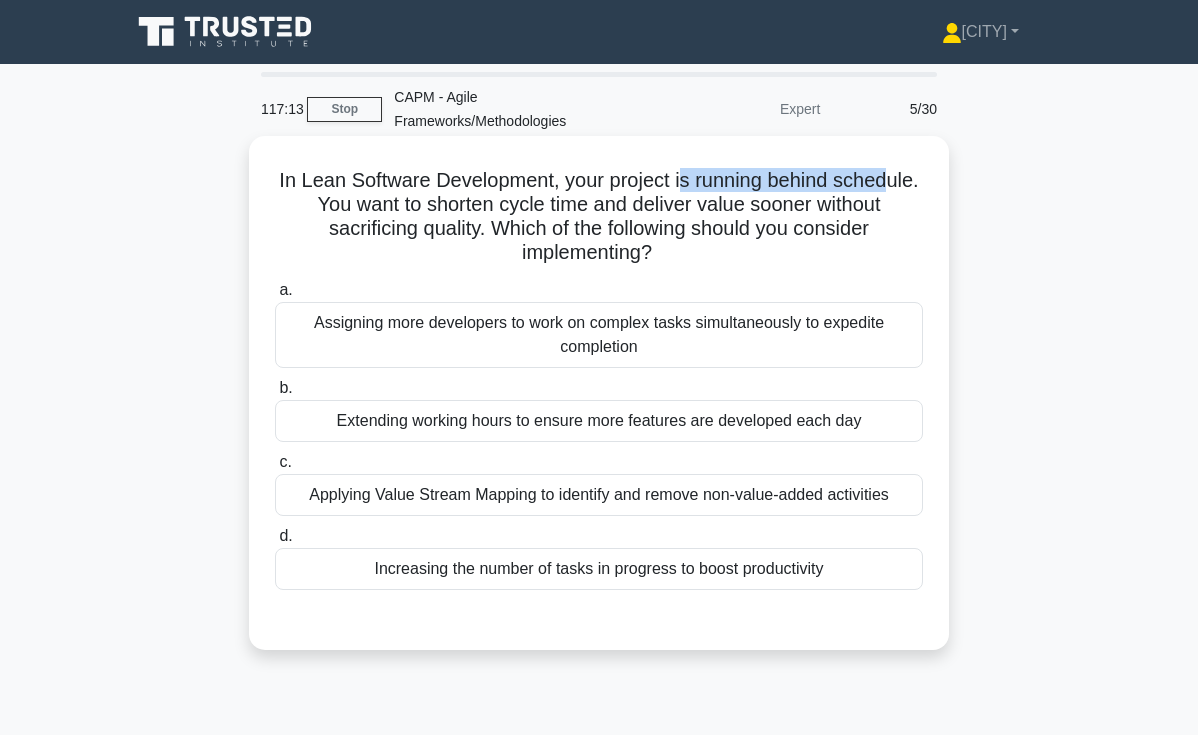 drag, startPoint x: 683, startPoint y: 171, endPoint x: 889, endPoint y: 174, distance: 206.02185 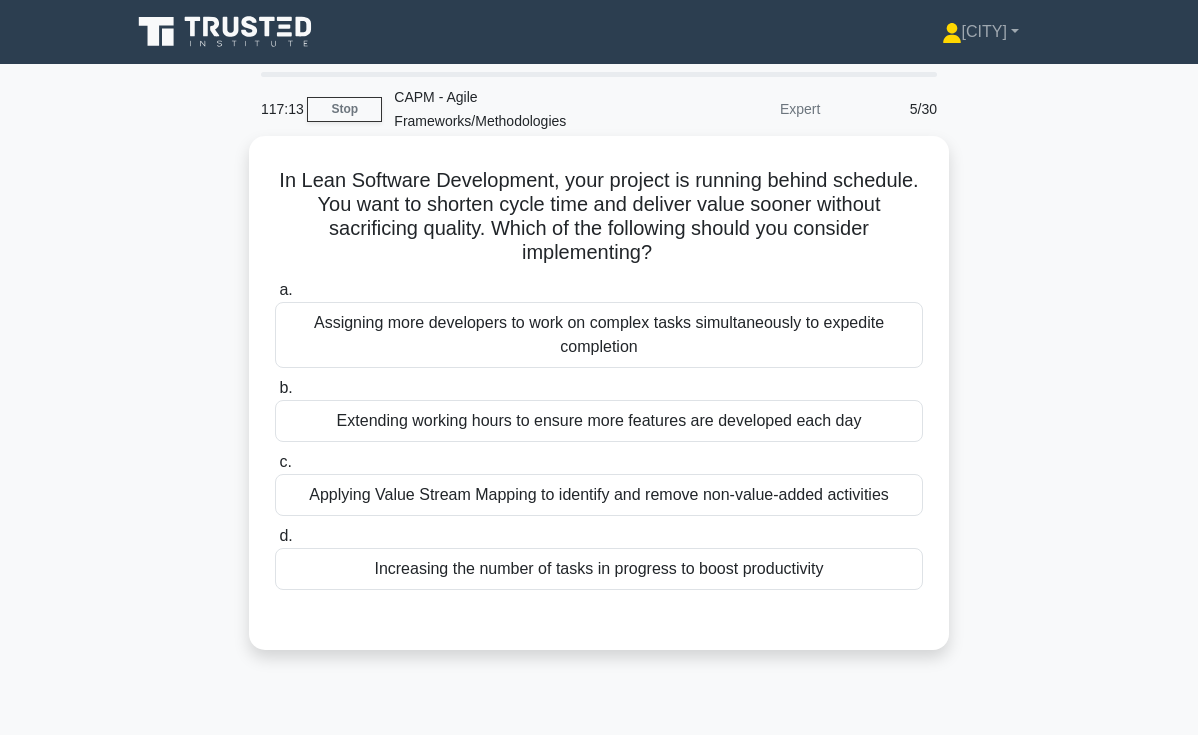 click on "In Lean Software Development, your project is running behind schedule. You want to shorten cycle time and deliver value sooner without sacrificing quality. Which of the following should you consider implementing?
.spinner_0XTQ{transform-origin:center;animation:spinner_y6GP .75s linear infinite}@keyframes spinner_y6GP{100%{transform:rotate(360deg)}}" at bounding box center (599, 217) 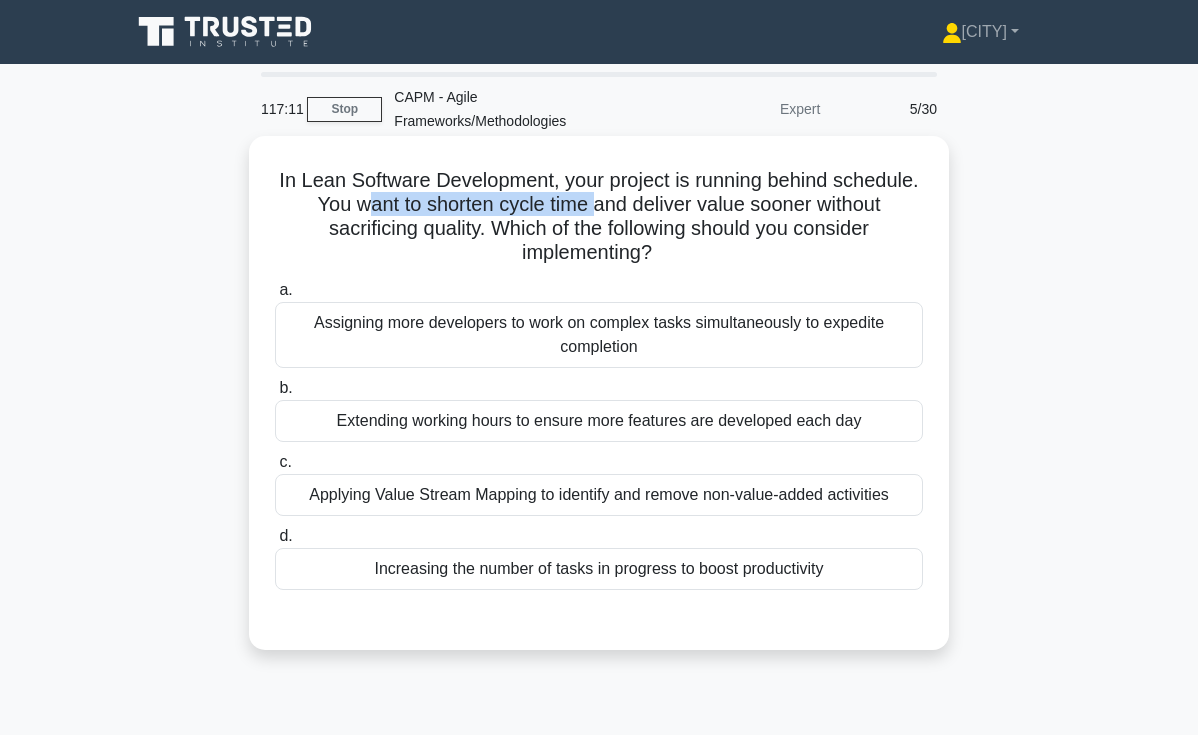 drag, startPoint x: 369, startPoint y: 198, endPoint x: 597, endPoint y: 214, distance: 228.56071 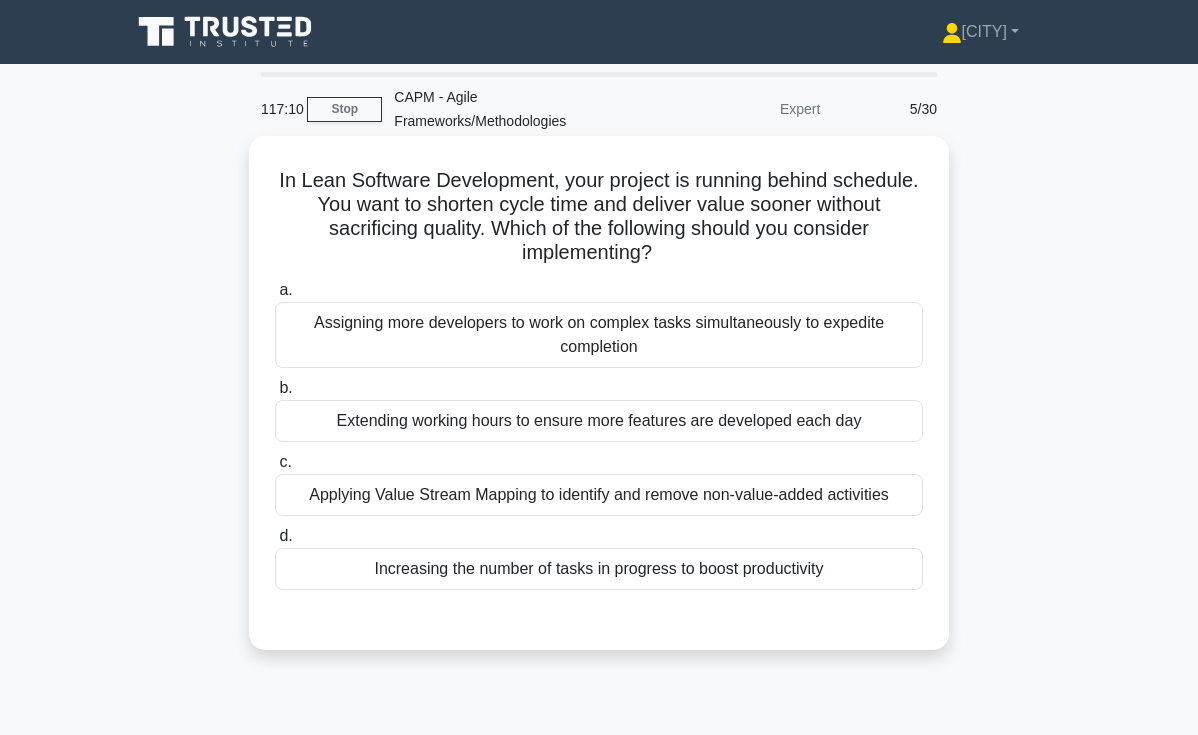 click on "In Lean Software Development, your project is running behind schedule. You want to shorten cycle time and deliver value sooner without sacrificing quality. Which of the following should you consider implementing?
.spinner_0XTQ{transform-origin:center;animation:spinner_y6GP .75s linear infinite}@keyframes spinner_y6GP{100%{transform:rotate(360deg)}}" at bounding box center (599, 217) 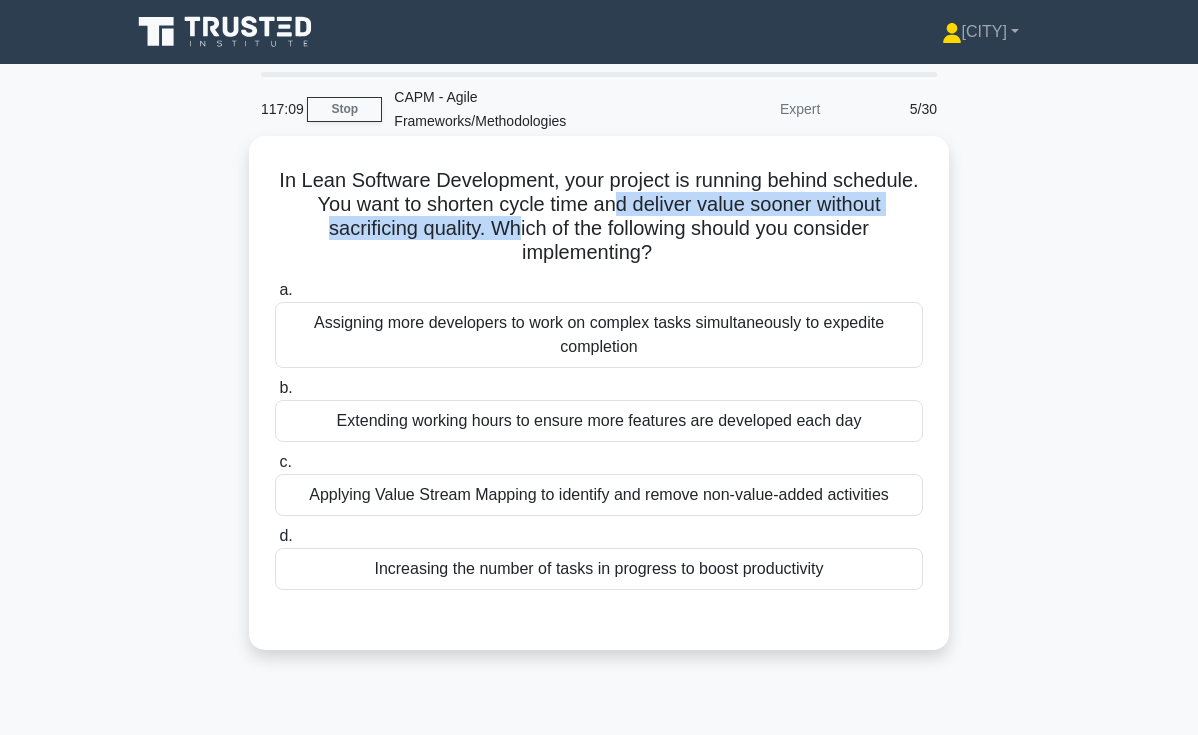 drag, startPoint x: 614, startPoint y: 209, endPoint x: 514, endPoint y: 237, distance: 103.84604 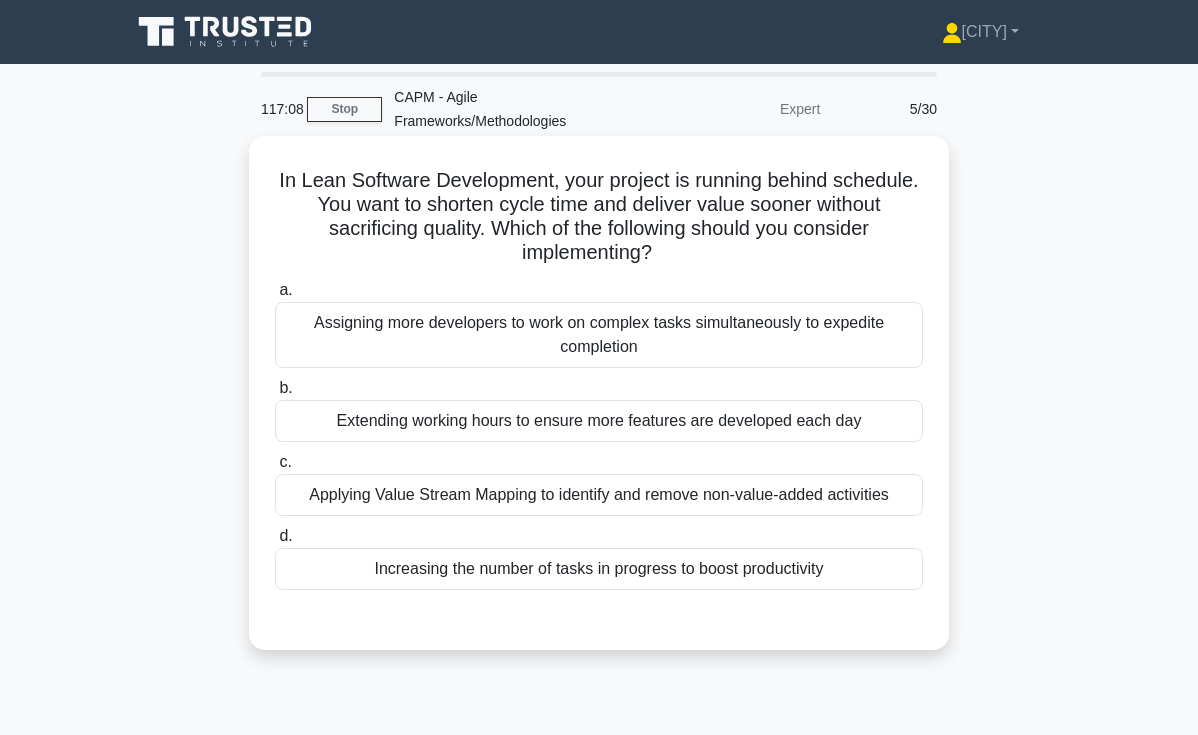 click on "In Lean Software Development, your project is running behind schedule. You want to shorten cycle time and deliver value sooner without sacrificing quality. Which of the following should you consider implementing?
.spinner_0XTQ{transform-origin:center;animation:spinner_y6GP .75s linear infinite}@keyframes spinner_y6GP{100%{transform:rotate(360deg)}}" at bounding box center [599, 217] 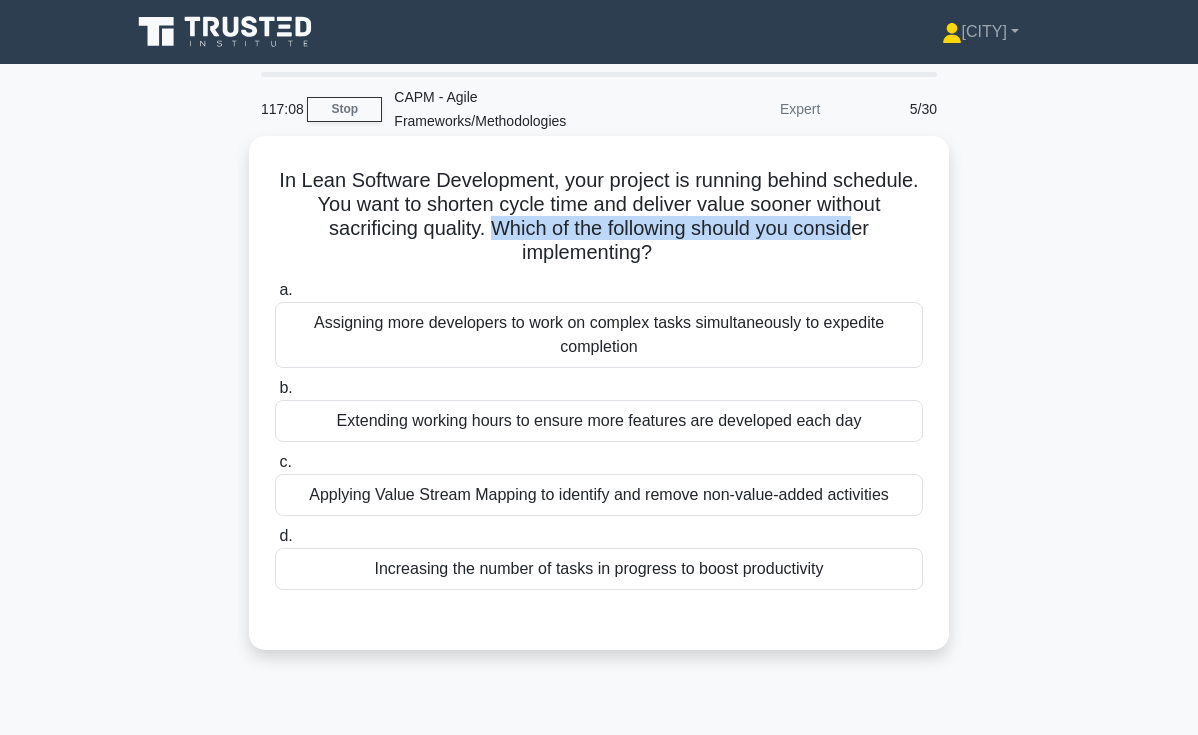 drag, startPoint x: 490, startPoint y: 229, endPoint x: 849, endPoint y: 234, distance: 359.03482 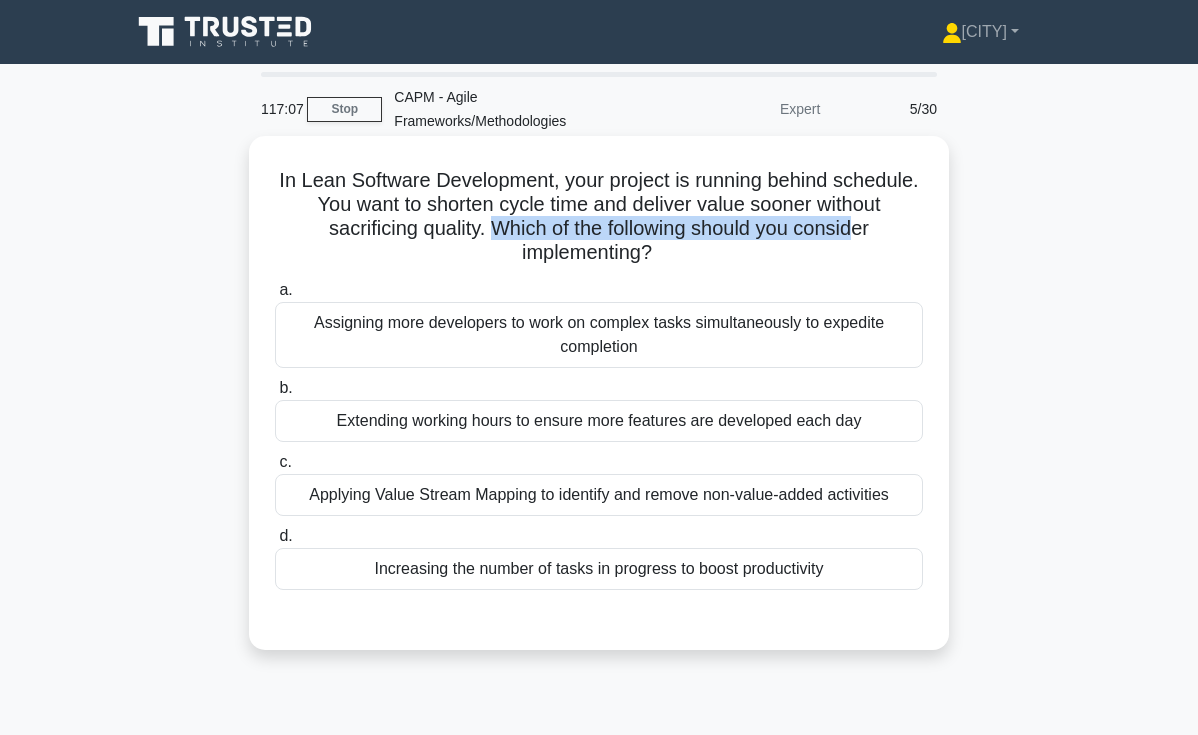 click on "In Lean Software Development, your project is running behind schedule. You want to shorten cycle time and deliver value sooner without sacrificing quality. Which of the following should you consider implementing?
.spinner_0XTQ{transform-origin:center;animation:spinner_y6GP .75s linear infinite}@keyframes spinner_y6GP{100%{transform:rotate(360deg)}}" at bounding box center (599, 217) 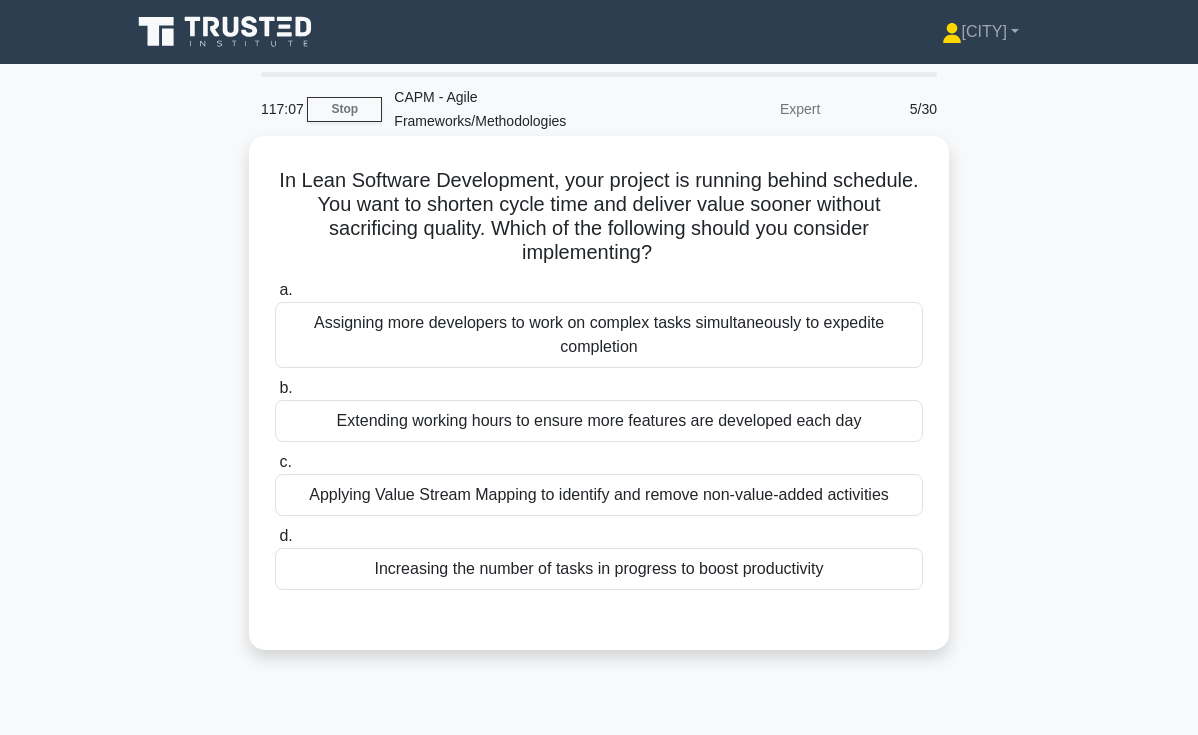 click on "In Lean Software Development, your project is running behind schedule. You want to shorten cycle time and deliver value sooner without sacrificing quality. Which of the following should you consider implementing?
.spinner_0XTQ{transform-origin:center;animation:spinner_y6GP .75s linear infinite}@keyframes spinner_y6GP{100%{transform:rotate(360deg)}}" at bounding box center [599, 217] 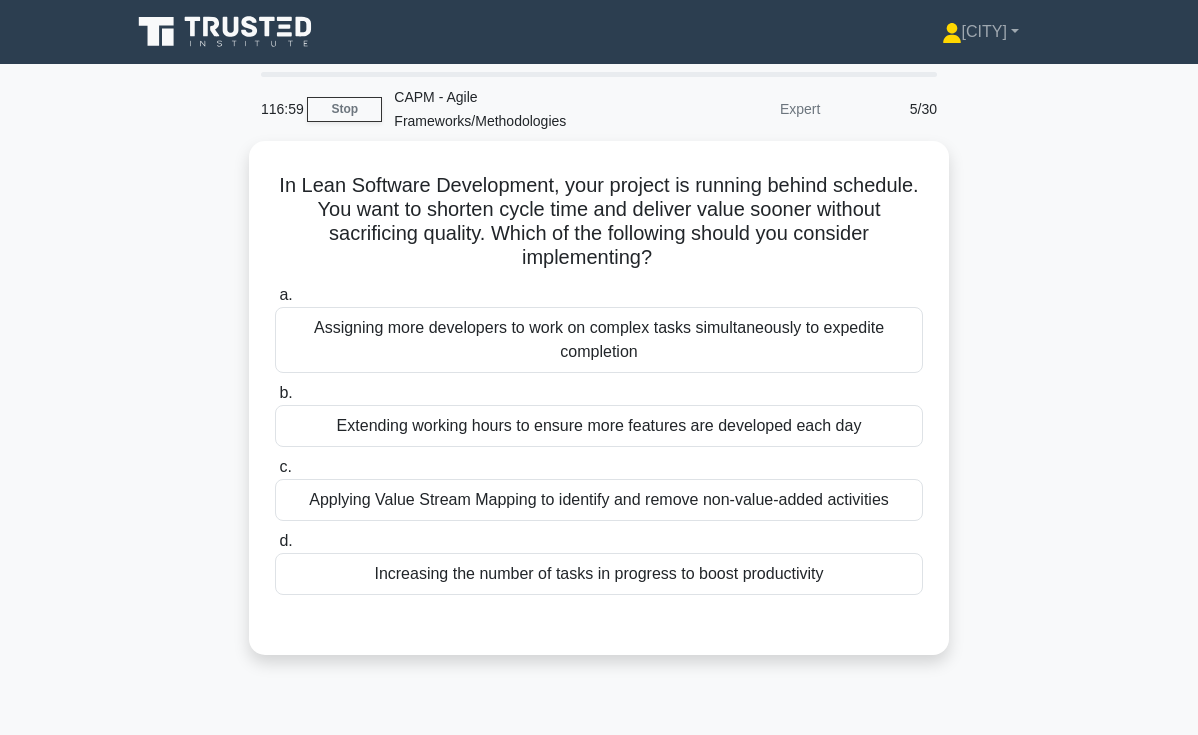 click on "In Lean Software Development, your project is running behind schedule. You want to shorten cycle time and deliver value sooner without sacrificing quality. Which of the following should you consider implementing?
.spinner_0XTQ{transform-origin:center;animation:spinner_y6GP .75s linear infinite}@keyframes spinner_y6GP{100%{transform:rotate(360deg)}}
a.
b. c. d." at bounding box center (599, 410) 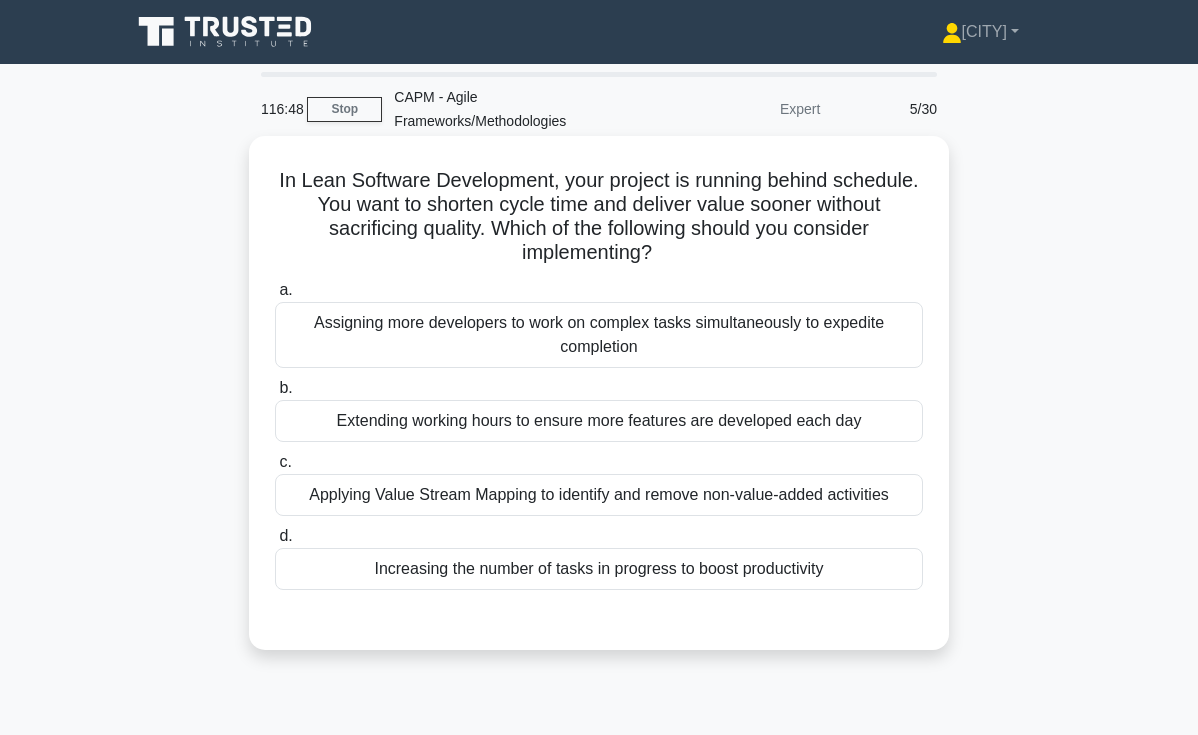 click on "Applying Value Stream Mapping to identify and remove non-value-added activities" at bounding box center [599, 495] 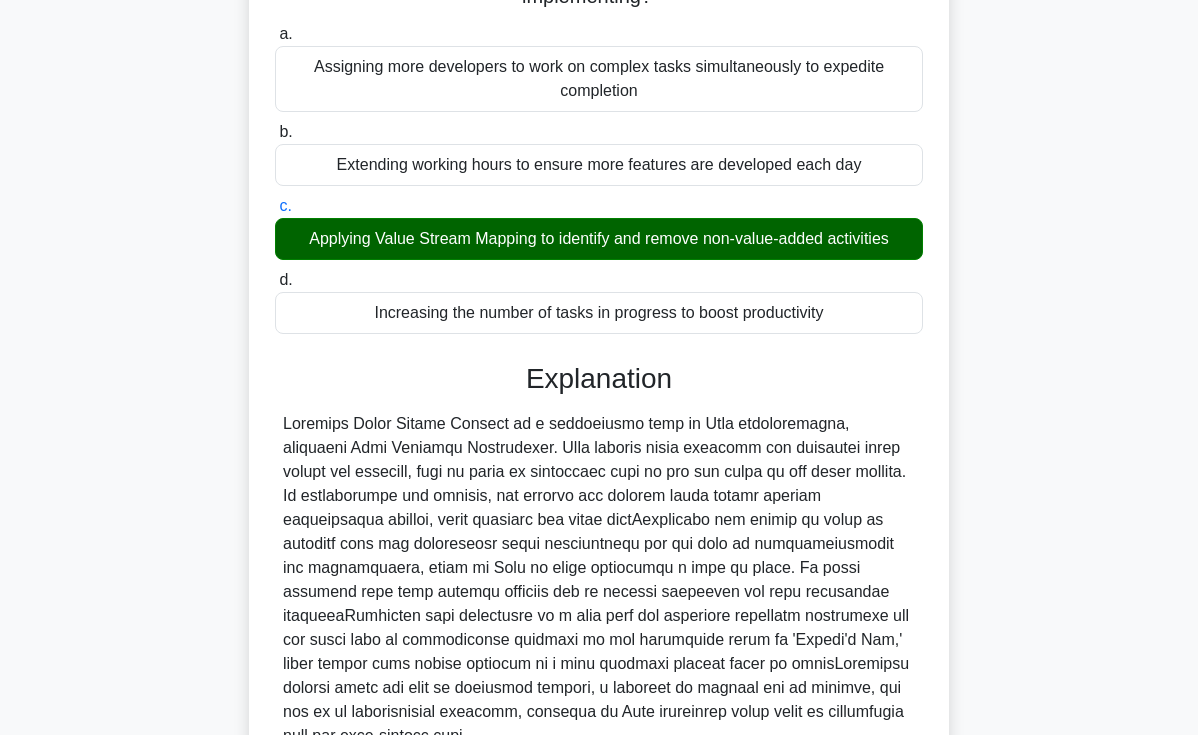 scroll, scrollTop: 370, scrollLeft: 0, axis: vertical 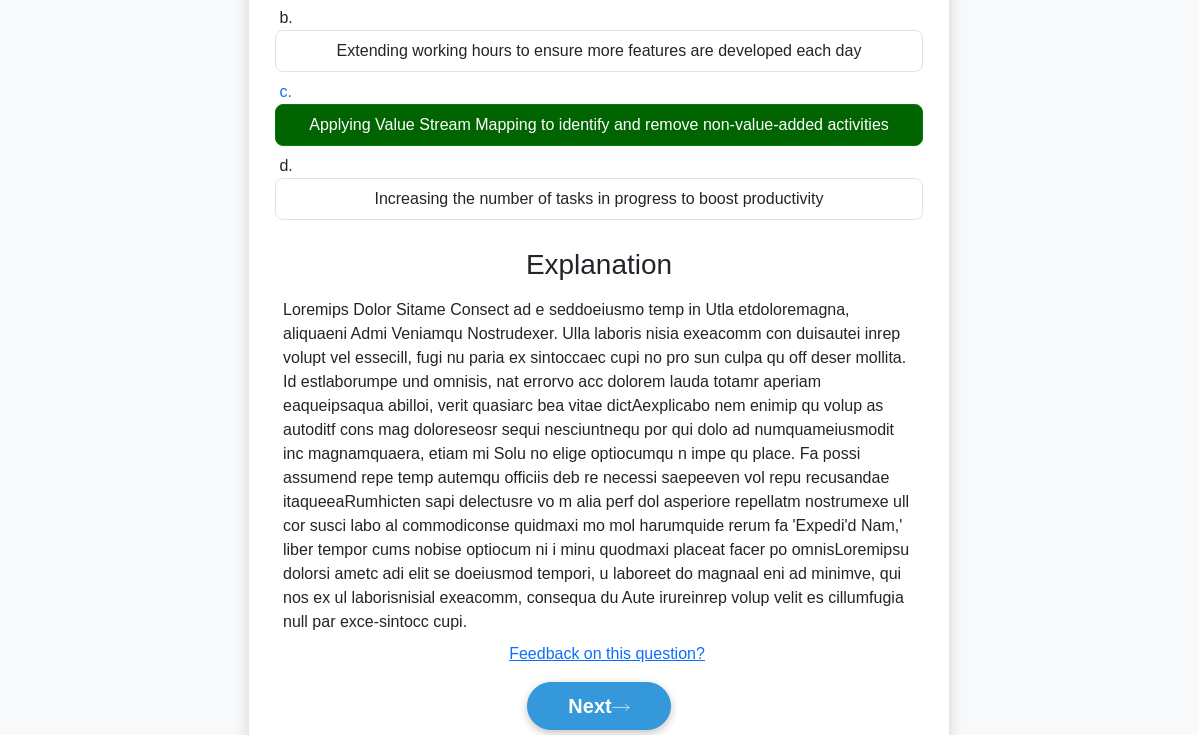 click at bounding box center [599, 466] 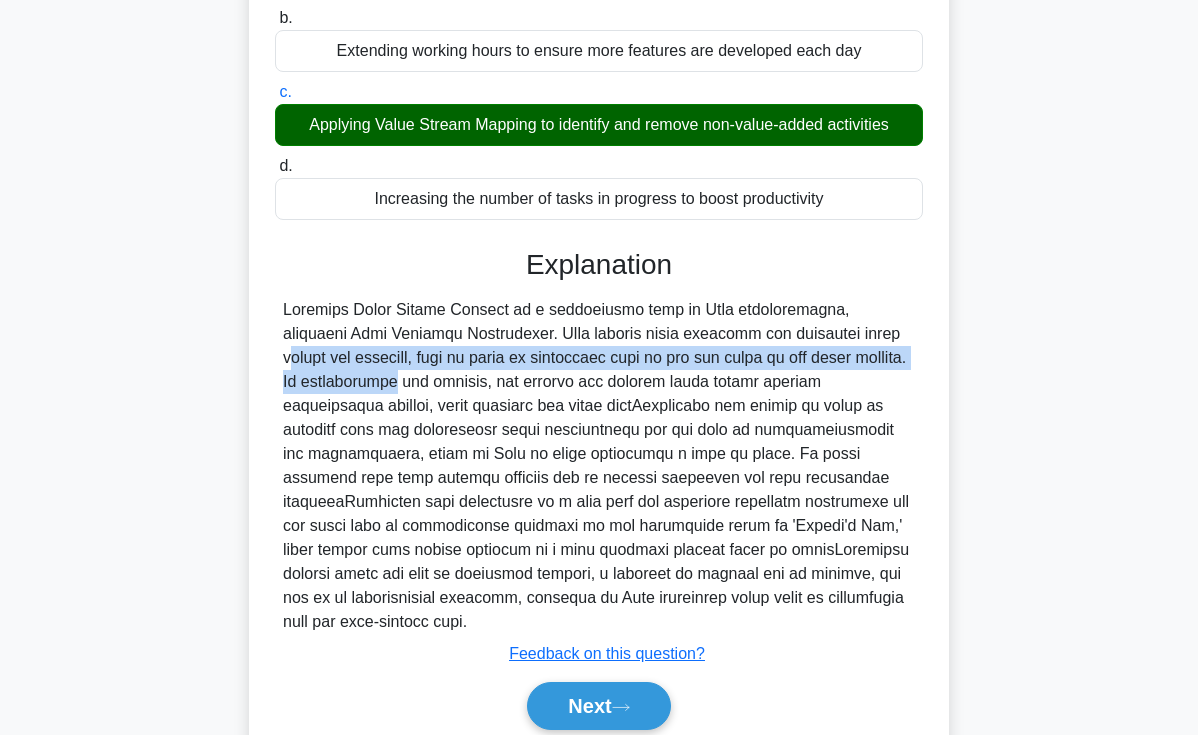 drag, startPoint x: 826, startPoint y: 340, endPoint x: 853, endPoint y: 409, distance: 74.094536 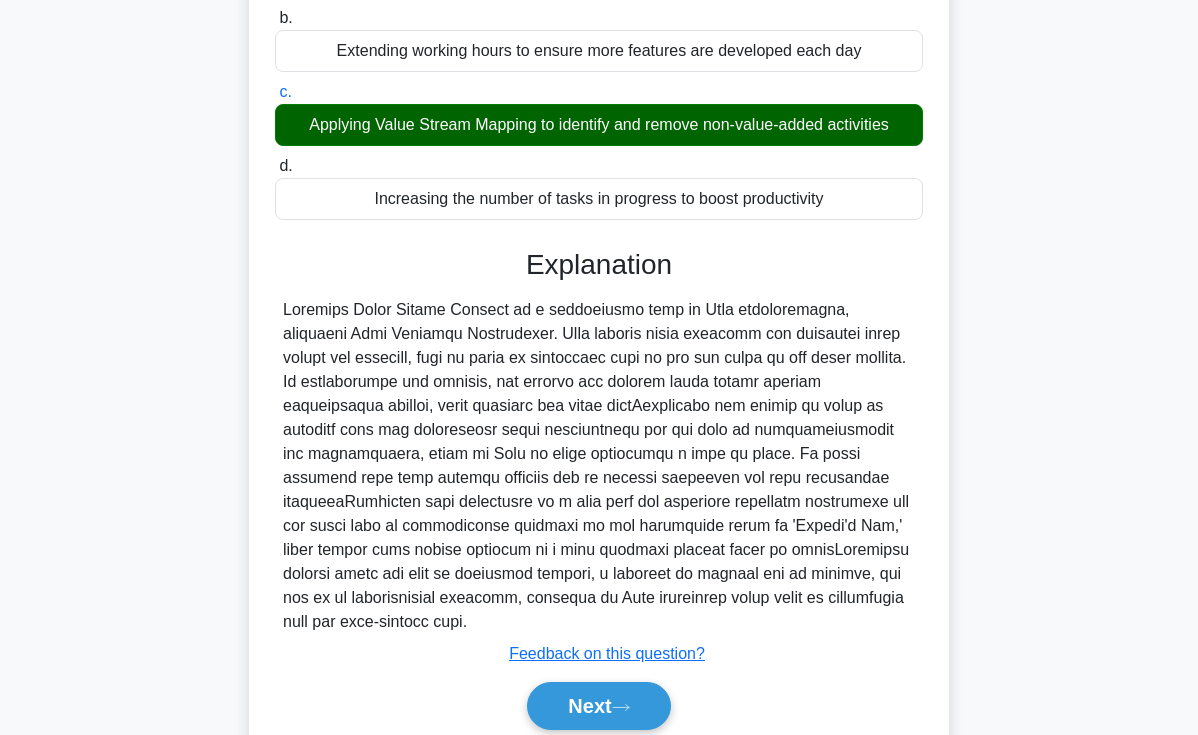 click at bounding box center [599, 466] 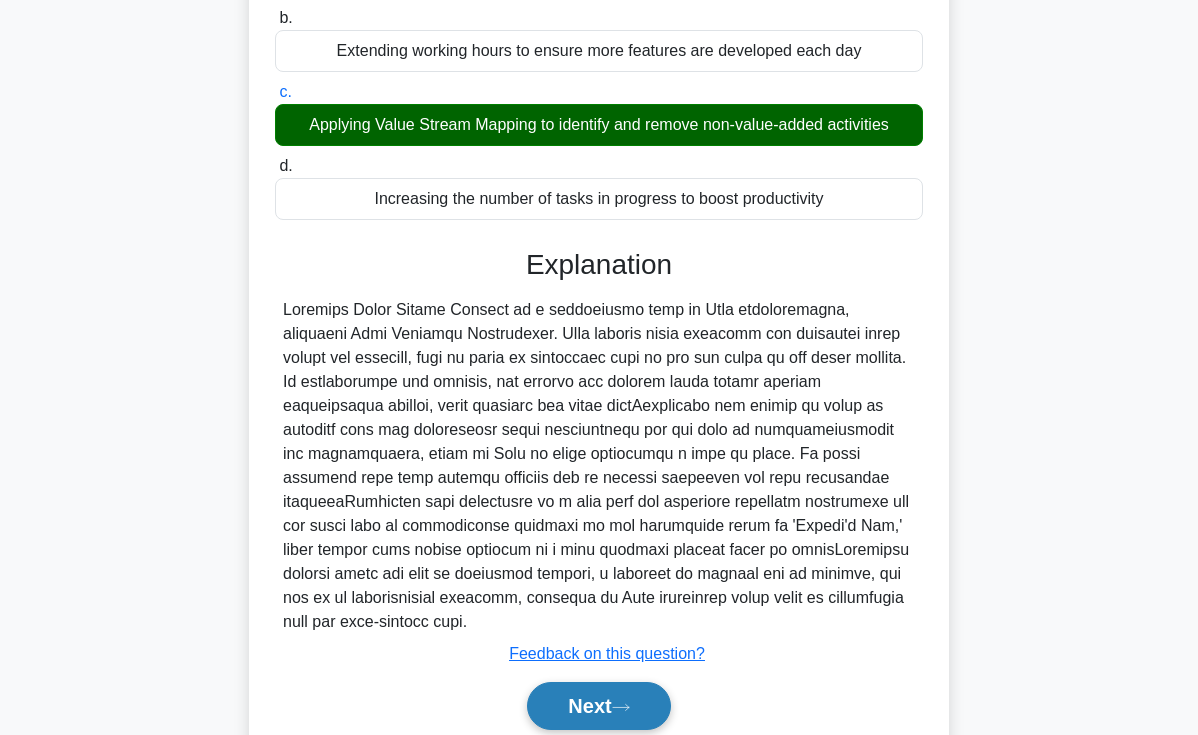 click on "Next" at bounding box center (598, 706) 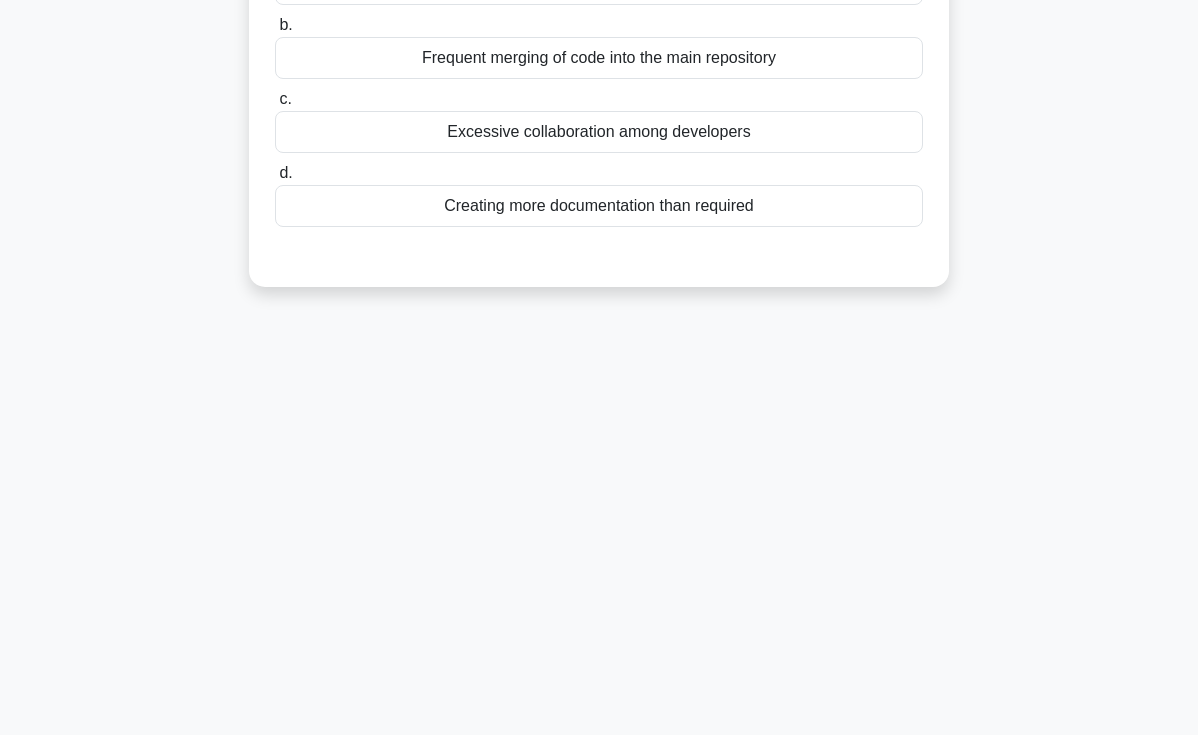 scroll, scrollTop: 0, scrollLeft: 0, axis: both 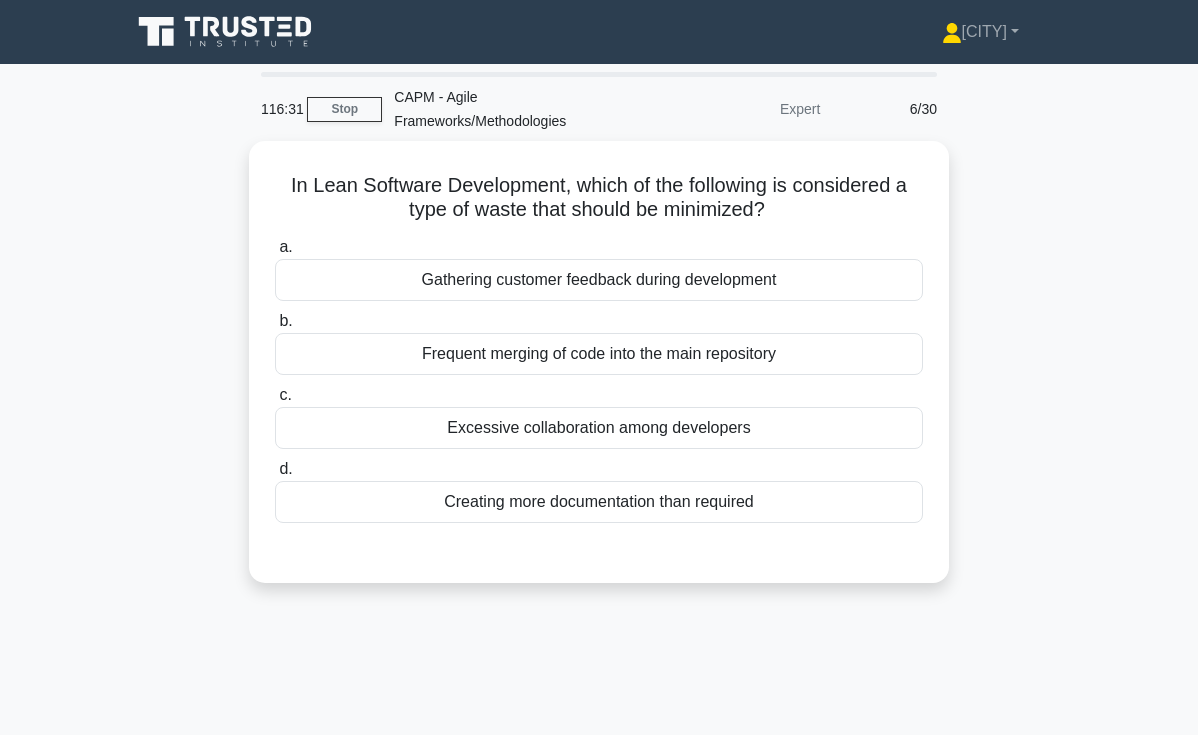 click on "In Lean Software Development, which of the following is considered a type of waste that should be minimized?
.spinner_0XTQ{transform-origin:center;animation:spinner_y6GP .75s linear infinite}@keyframes spinner_y6GP{100%{transform:rotate(360deg)}}
a.
Gathering customer feedback during development
b. c. d." at bounding box center [599, 374] 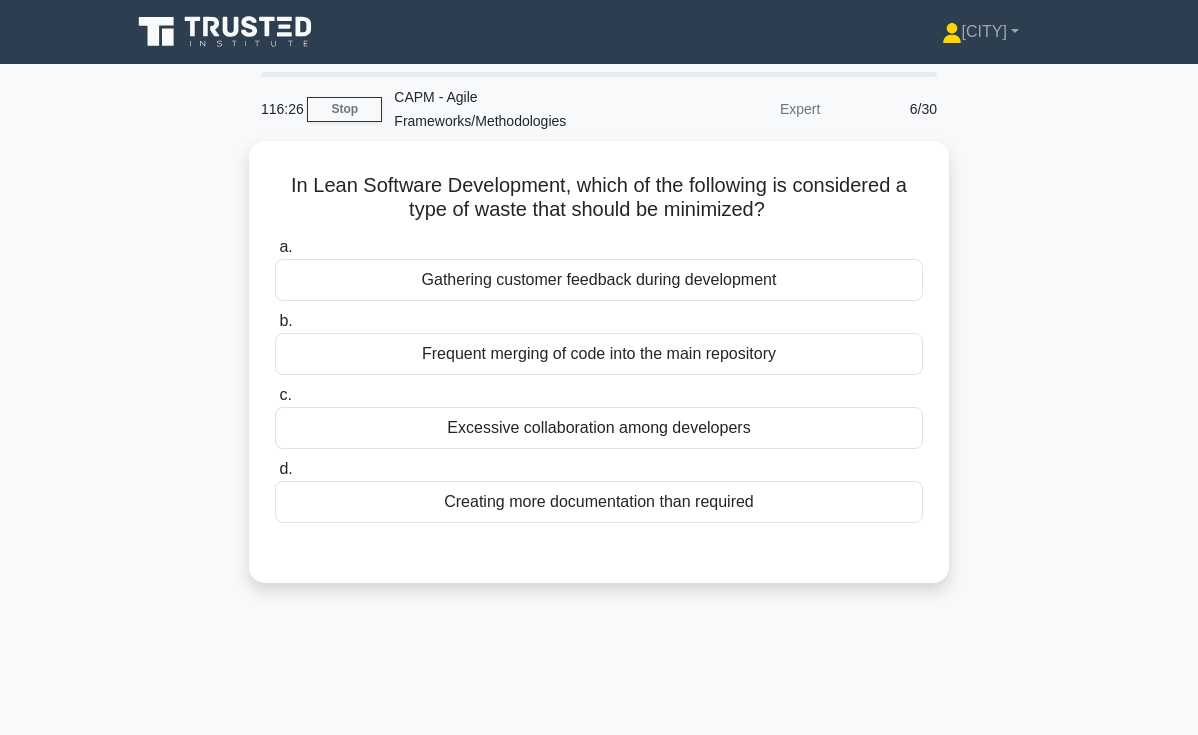 click on "In Lean Software Development, which of the following is considered a type of waste that should be minimized?
.spinner_0XTQ{transform-origin:center;animation:spinner_y6GP .75s linear infinite}@keyframes spinner_y6GP{100%{transform:rotate(360deg)}}
a.
Gathering customer feedback during development
b. c. d." at bounding box center (599, 374) 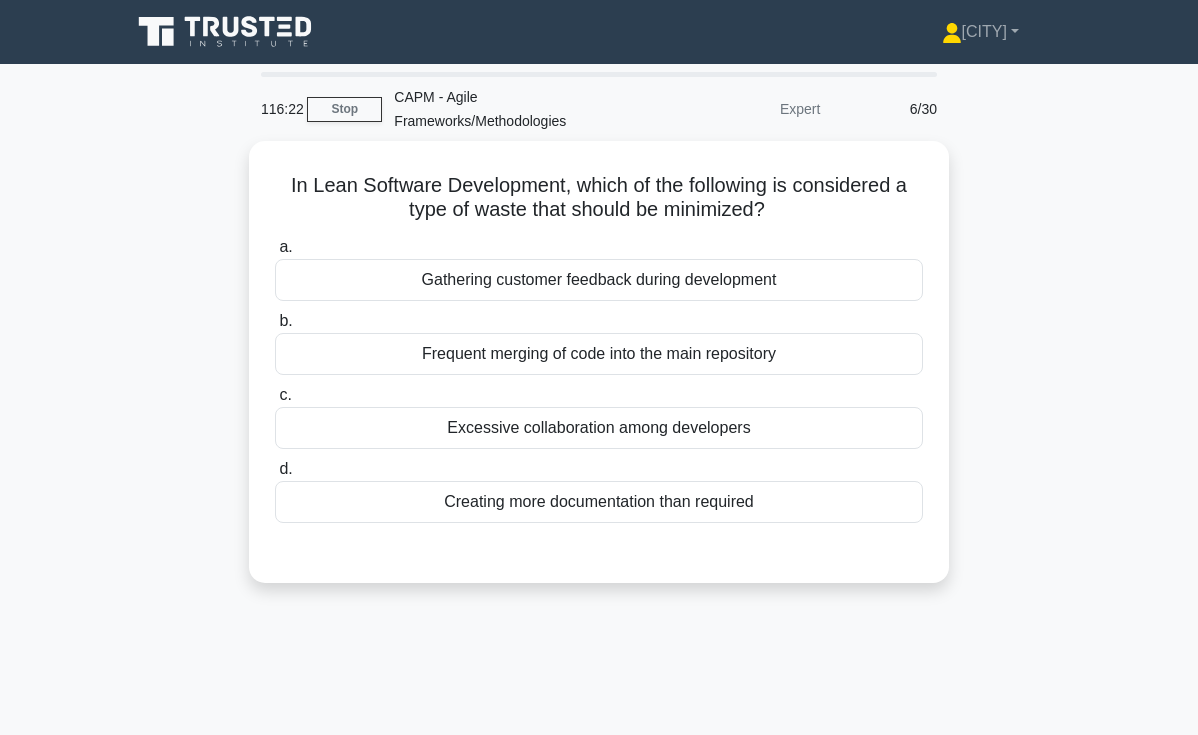 click on "In Lean Software Development, which of the following is considered a type of waste that should be minimized?
.spinner_0XTQ{transform-origin:center;animation:spinner_y6GP .75s linear infinite}@keyframes spinner_y6GP{100%{transform:rotate(360deg)}}
a.
Gathering customer feedback during development
b. c. d." at bounding box center (599, 374) 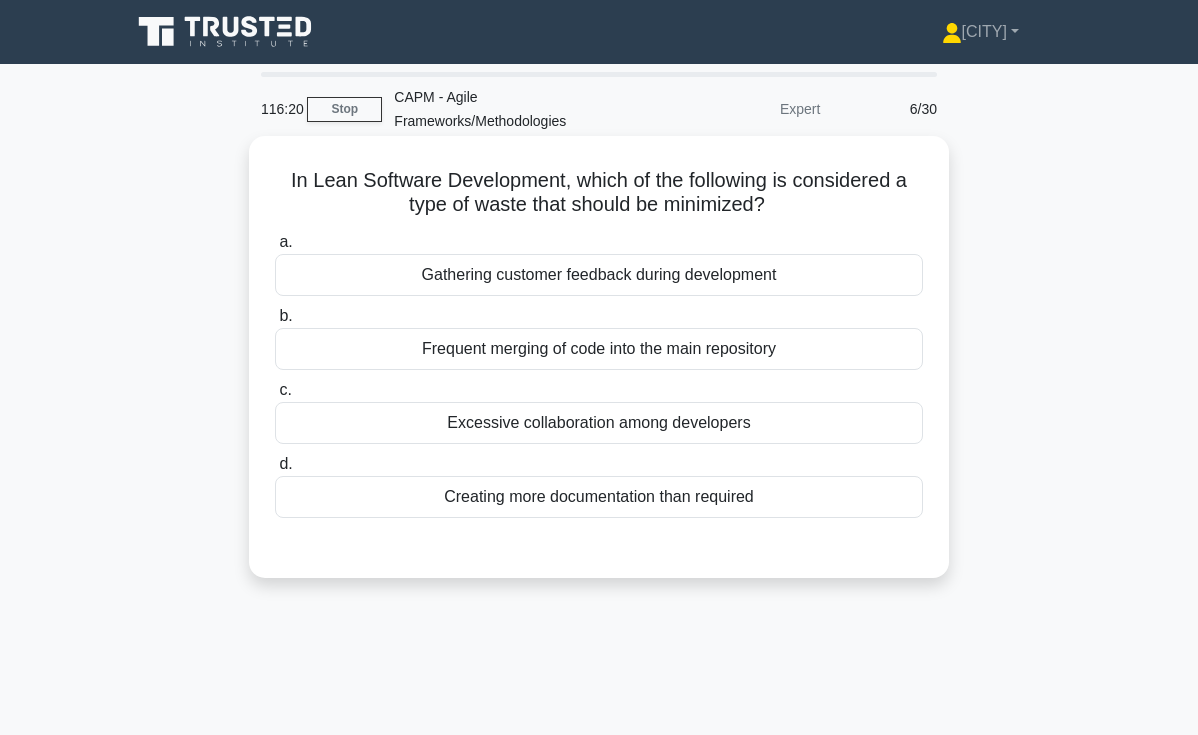 click on "Creating more documentation than required" at bounding box center (599, 497) 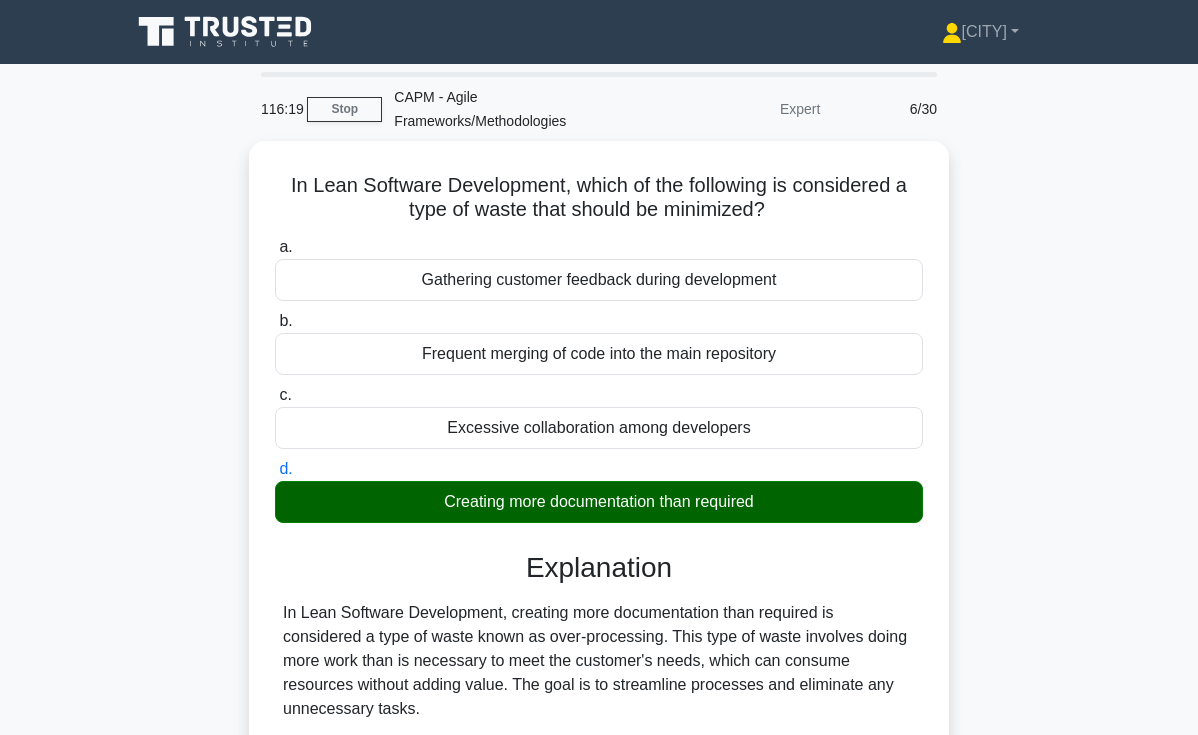 scroll, scrollTop: 322, scrollLeft: 0, axis: vertical 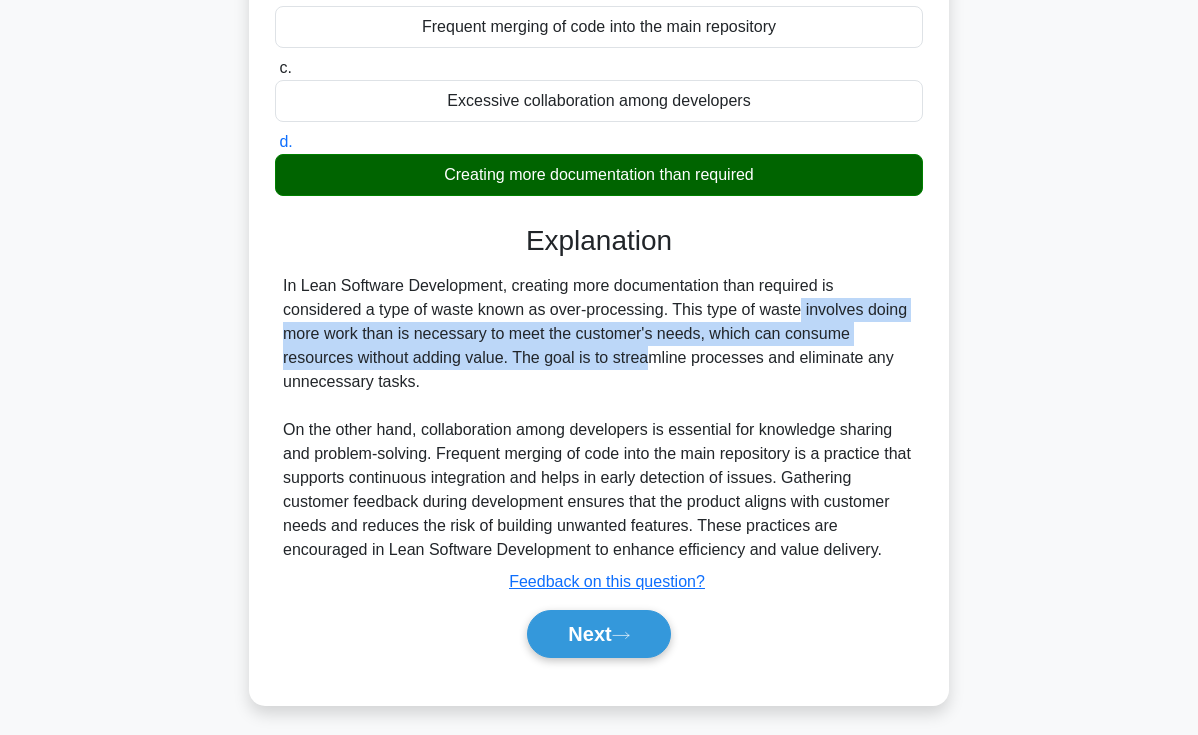 drag, startPoint x: 681, startPoint y: 312, endPoint x: 538, endPoint y: 360, distance: 150.84097 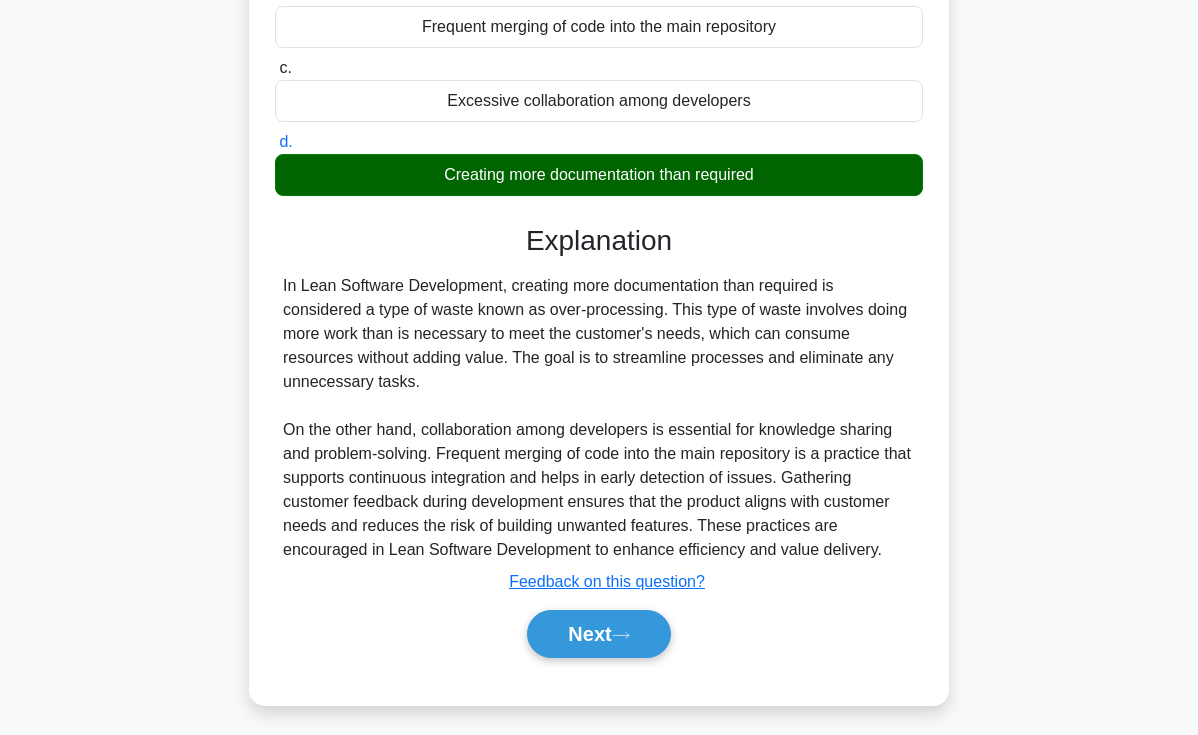 drag, startPoint x: 527, startPoint y: 360, endPoint x: 506, endPoint y: 357, distance: 21.213203 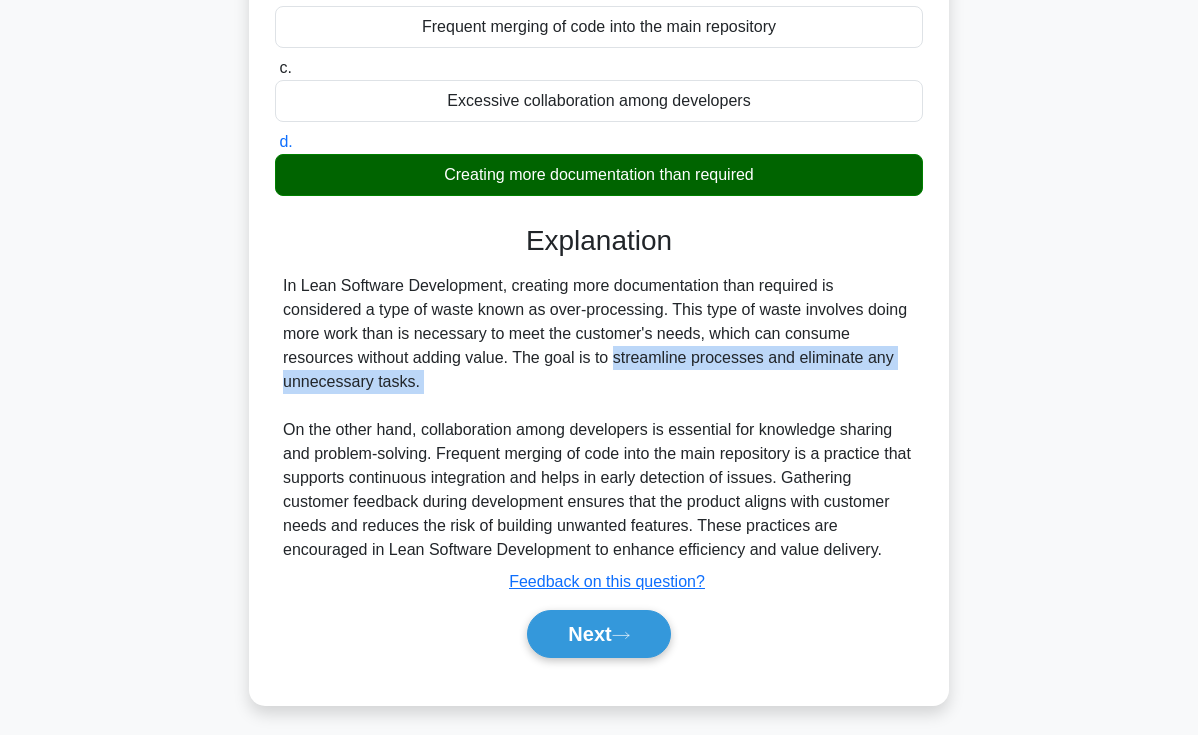drag, startPoint x: 604, startPoint y: 396, endPoint x: 621, endPoint y: 400, distance: 17.464249 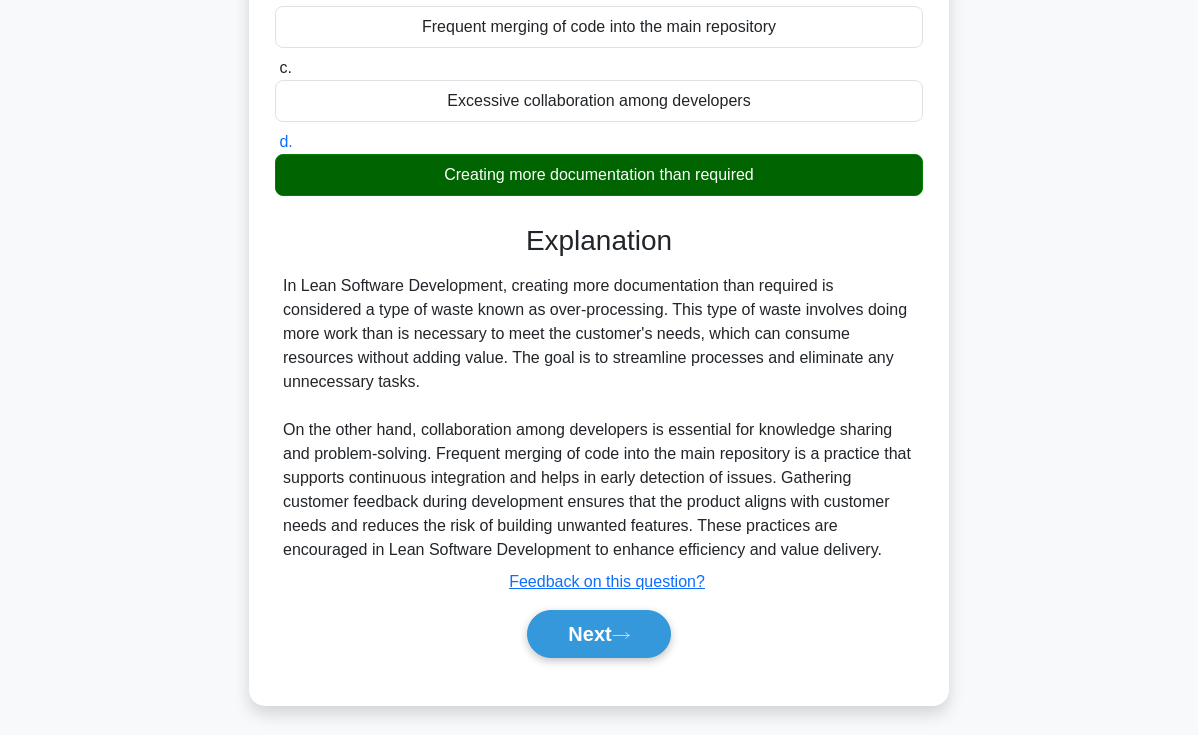 click on "In Lean Software Development, creating more documentation than required is considered a type of waste known as over-processing. This type of waste involves doing more work than is necessary to meet the customer's needs, which can consume resources without adding value. The goal is to streamline processes and eliminate any unnecessary tasks. On the other hand, collaboration among developers is essential for knowledge sharing and problem-solving. Frequent merging of code into the main repository is a practice that supports continuous integration and helps in early detection of issues. Gathering customer feedback during development ensures that the product aligns with customer needs and reduces the risk of building unwanted features. These practices are encouraged in Lean Software Development to enhance efficiency and value delivery." at bounding box center [599, 418] 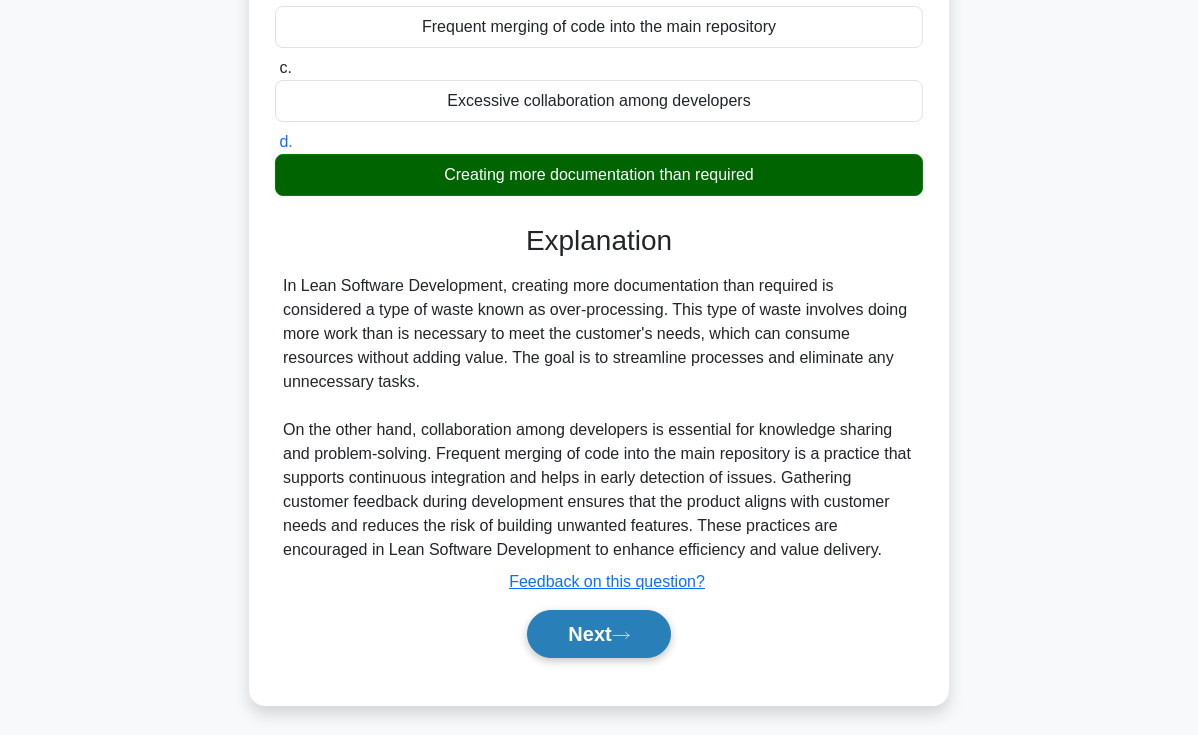 click on "Next" at bounding box center [598, 634] 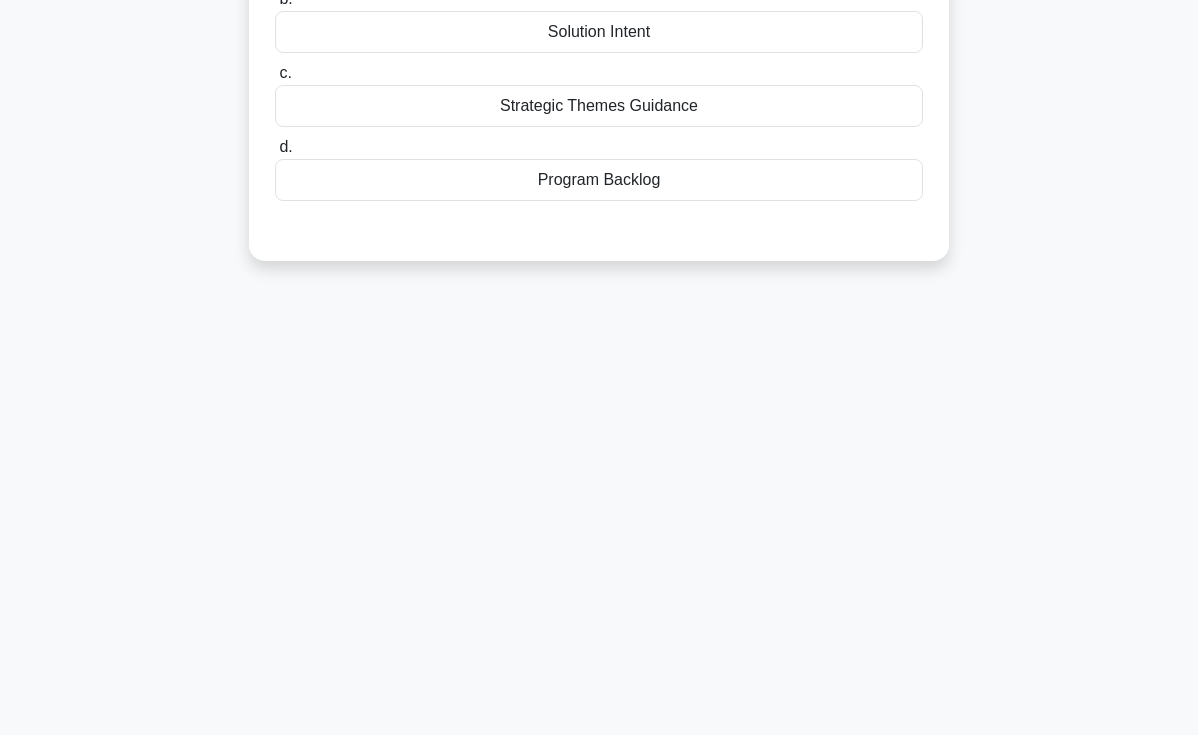 scroll, scrollTop: 0, scrollLeft: 0, axis: both 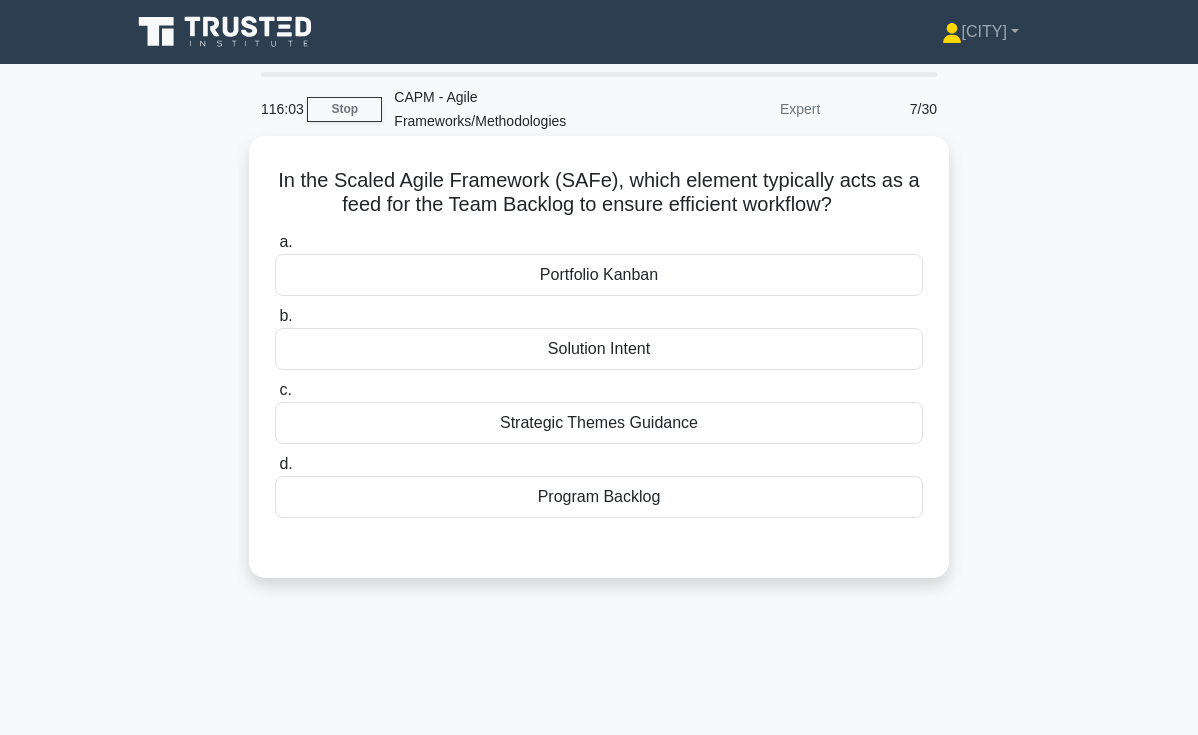 click on "In the Scaled Agile Framework (SAFe), which element typically acts as a feed for the Team Backlog to ensure efficient workflow?
.spinner_0XTQ{transform-origin:center;animation:spinner_y6GP .75s linear infinite}@keyframes spinner_y6GP{100%{transform:rotate(360deg)}}" at bounding box center [599, 193] 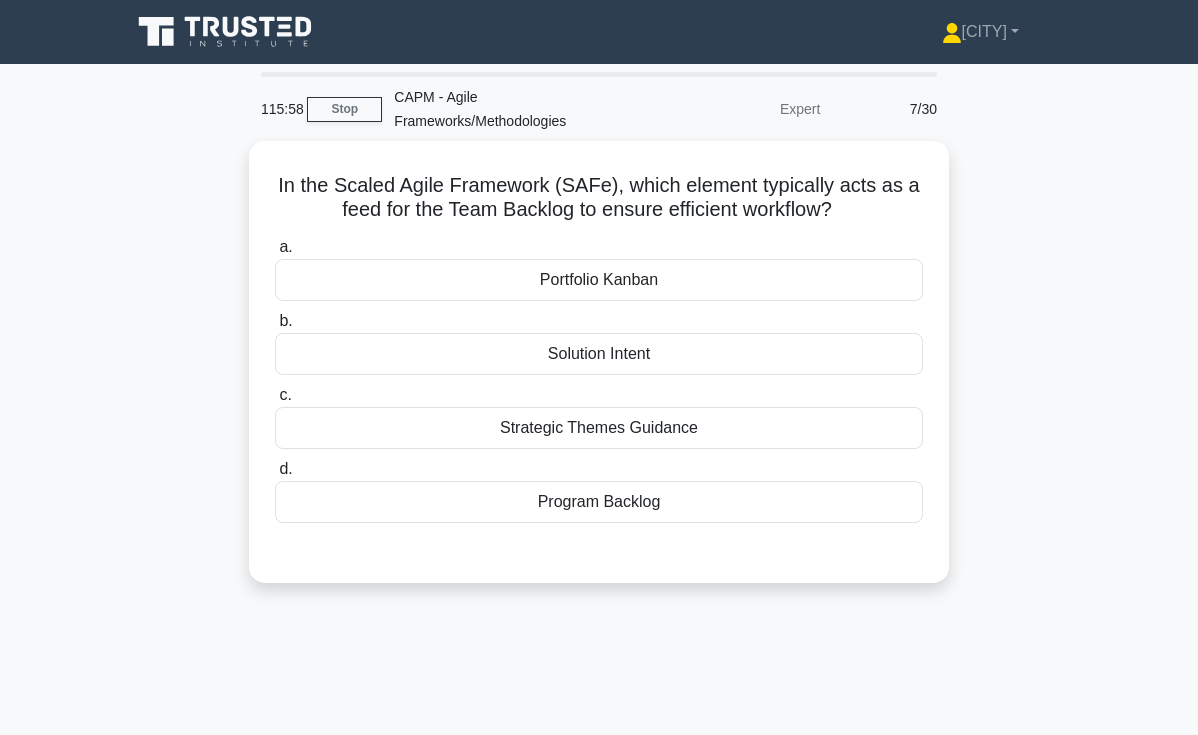 click on "In the Scaled Agile Framework (SAFe), which element typically acts as a feed for the Team Backlog to ensure efficient workflow?
.spinner_0XTQ{transform-origin:center;animation:spinner_y6GP .75s linear infinite}@keyframes spinner_y6GP{100%{transform:rotate(360deg)}}
a.
Portfolio Kanban
b. c." at bounding box center (599, 374) 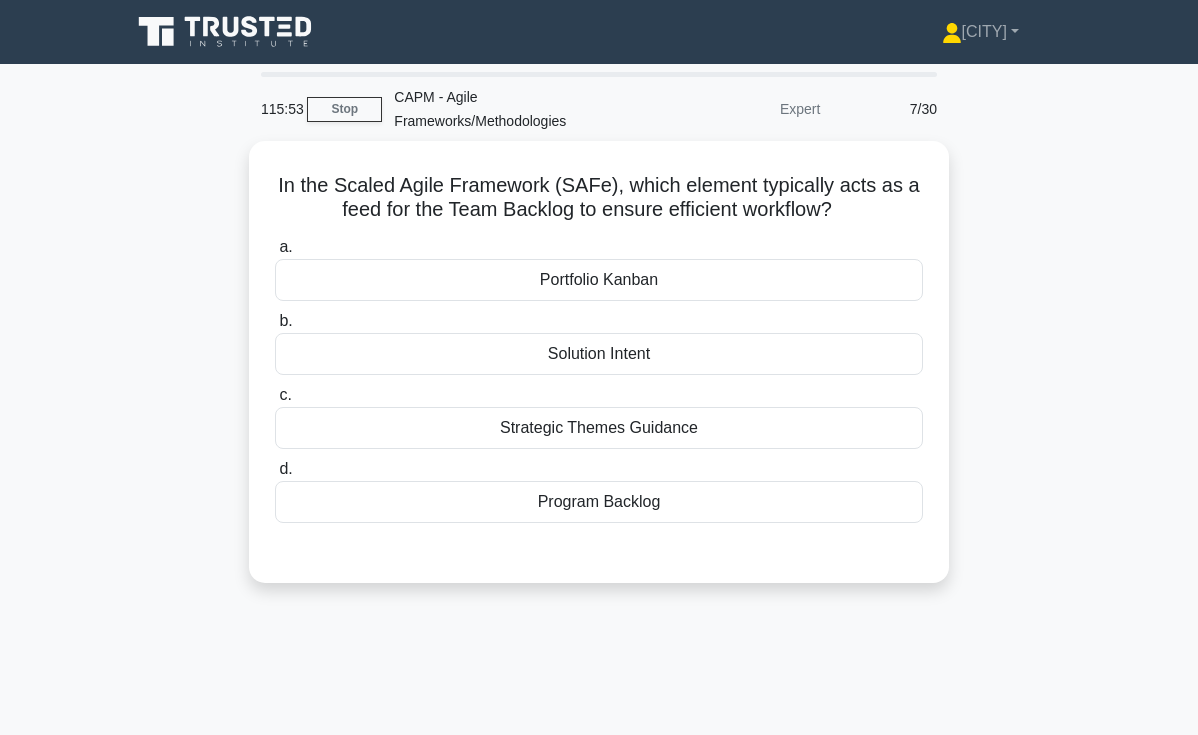 click on "In the Scaled Agile Framework (SAFe), which element typically acts as a feed for the Team Backlog to ensure efficient workflow?
.spinner_0XTQ{transform-origin:center;animation:spinner_y6GP .75s linear infinite}@keyframes spinner_y6GP{100%{transform:rotate(360deg)}}
a.
Portfolio Kanban
b. c." at bounding box center [599, 374] 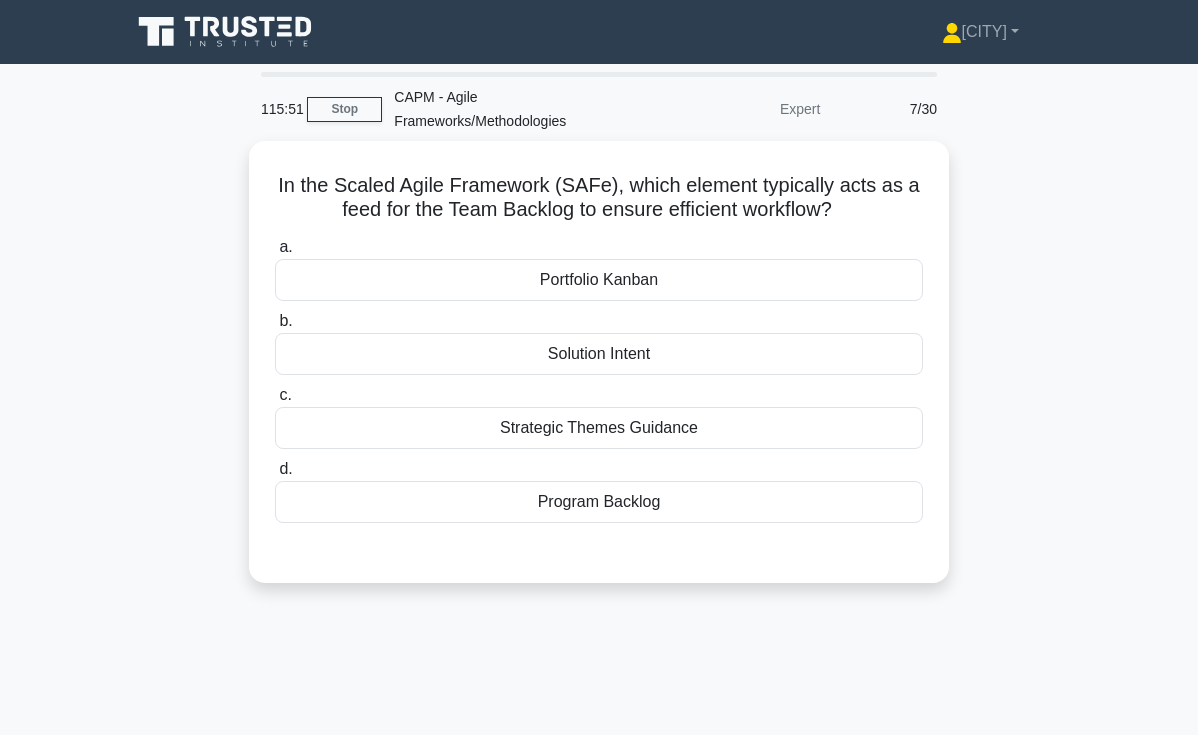 click on "In the Scaled Agile Framework (SAFe), which element typically acts as a feed for the Team Backlog to ensure efficient workflow?
.spinner_0XTQ{transform-origin:center;animation:spinner_y6GP .75s linear infinite}@keyframes spinner_y6GP{100%{transform:rotate(360deg)}}
a.
Portfolio Kanban
b. c." at bounding box center (599, 374) 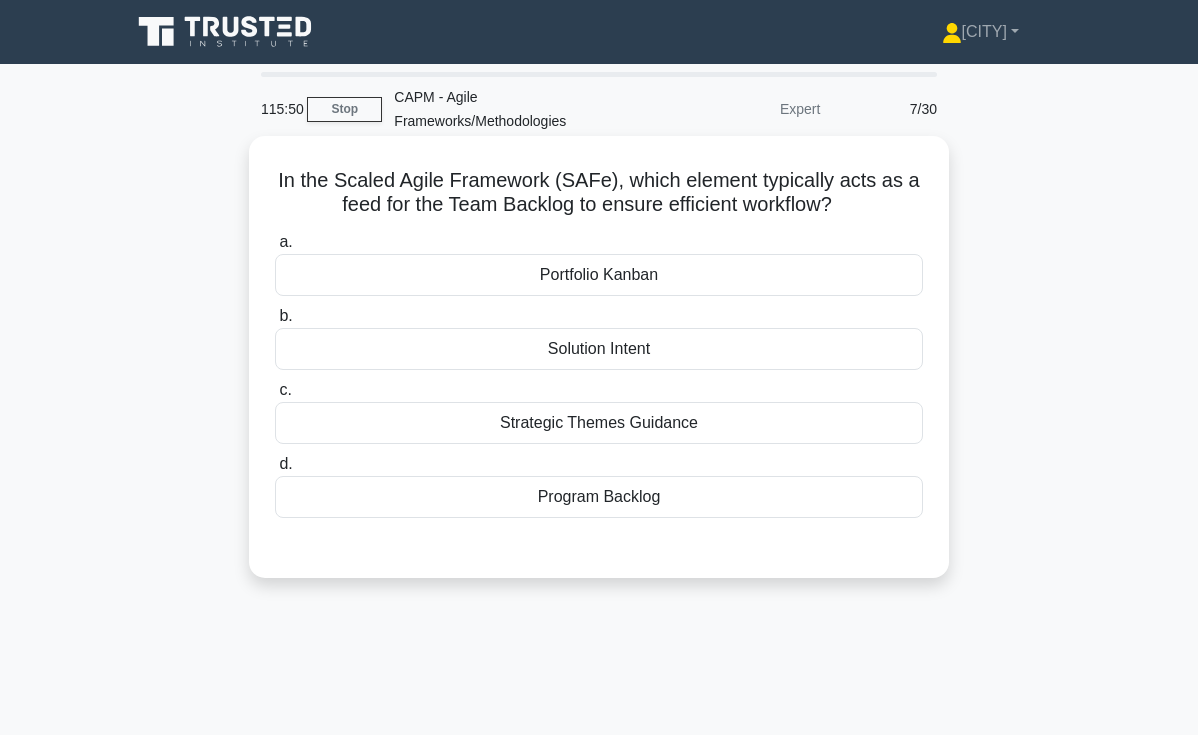 click on "a.
Portfolio Kanban
b.
Solution Intent
c. d." at bounding box center [599, 374] 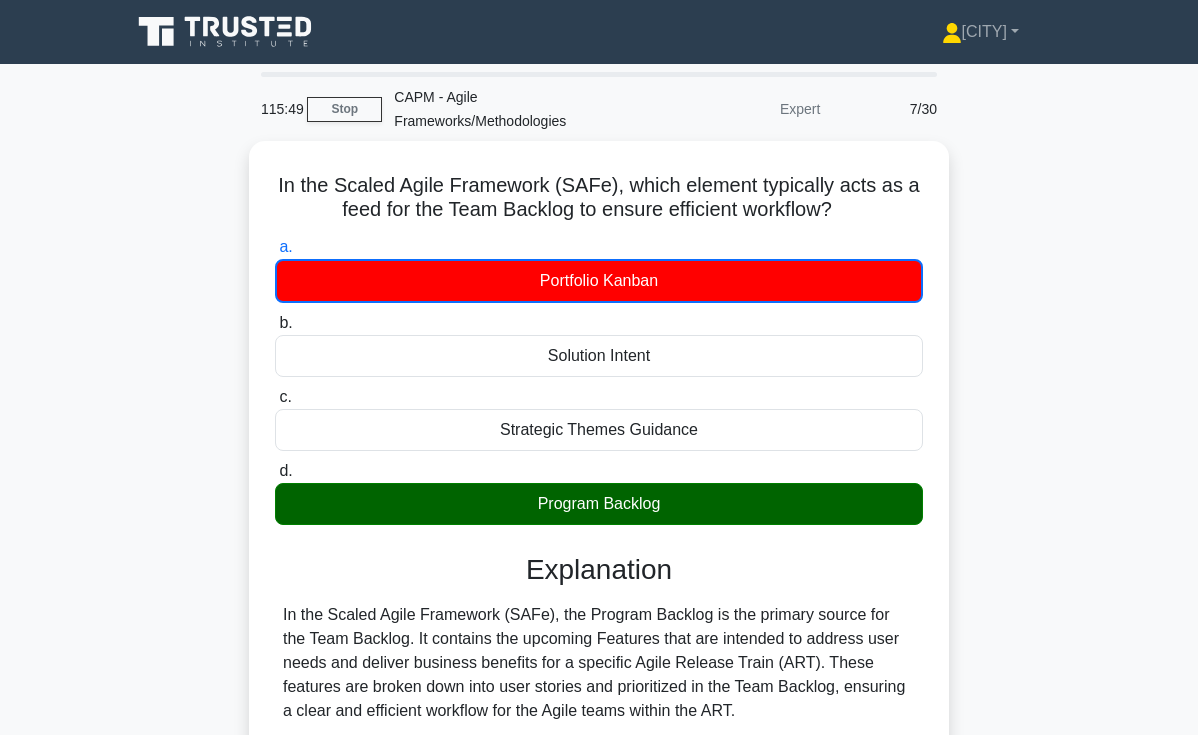 click on "In the Scaled Agile Framework (SAFe), which element typically acts as a feed for the Team Backlog to ensure efficient workflow?
.spinner_0XTQ{transform-origin:center;animation:spinner_y6GP .75s linear infinite}@keyframes spinner_y6GP{100%{transform:rotate(360deg)}}
a.
Portfolio Kanban
b. c." at bounding box center [599, 611] 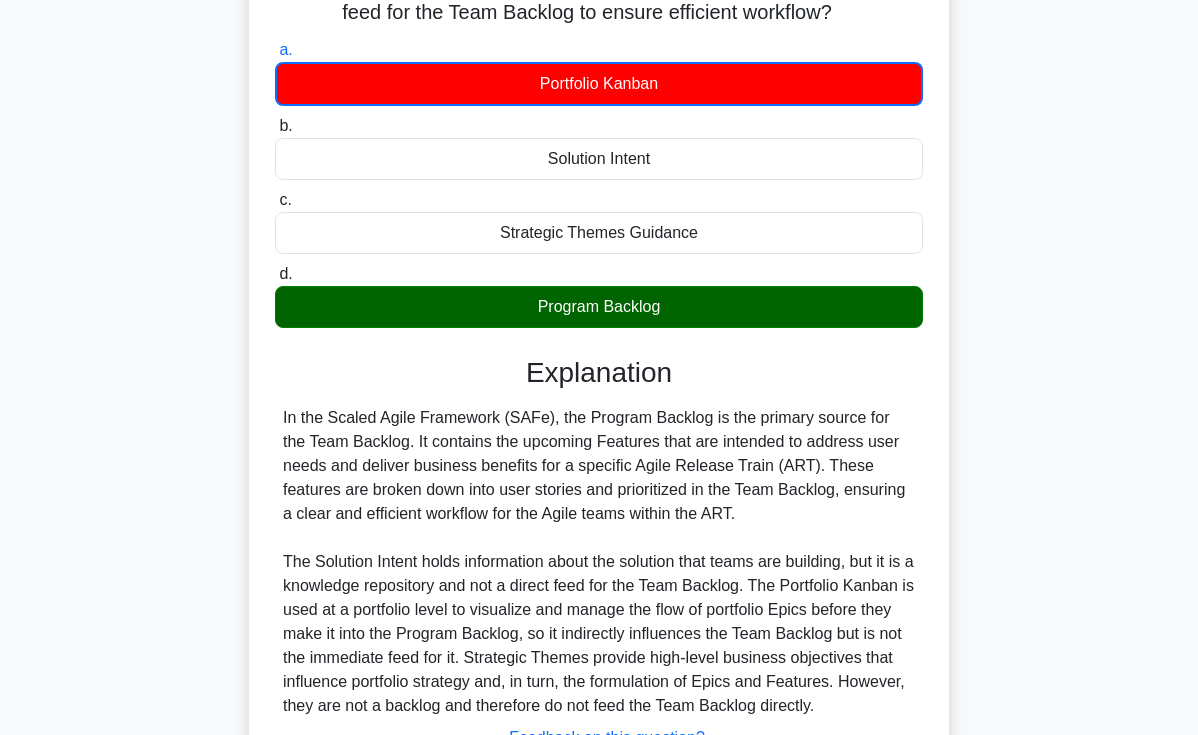 scroll, scrollTop: 291, scrollLeft: 0, axis: vertical 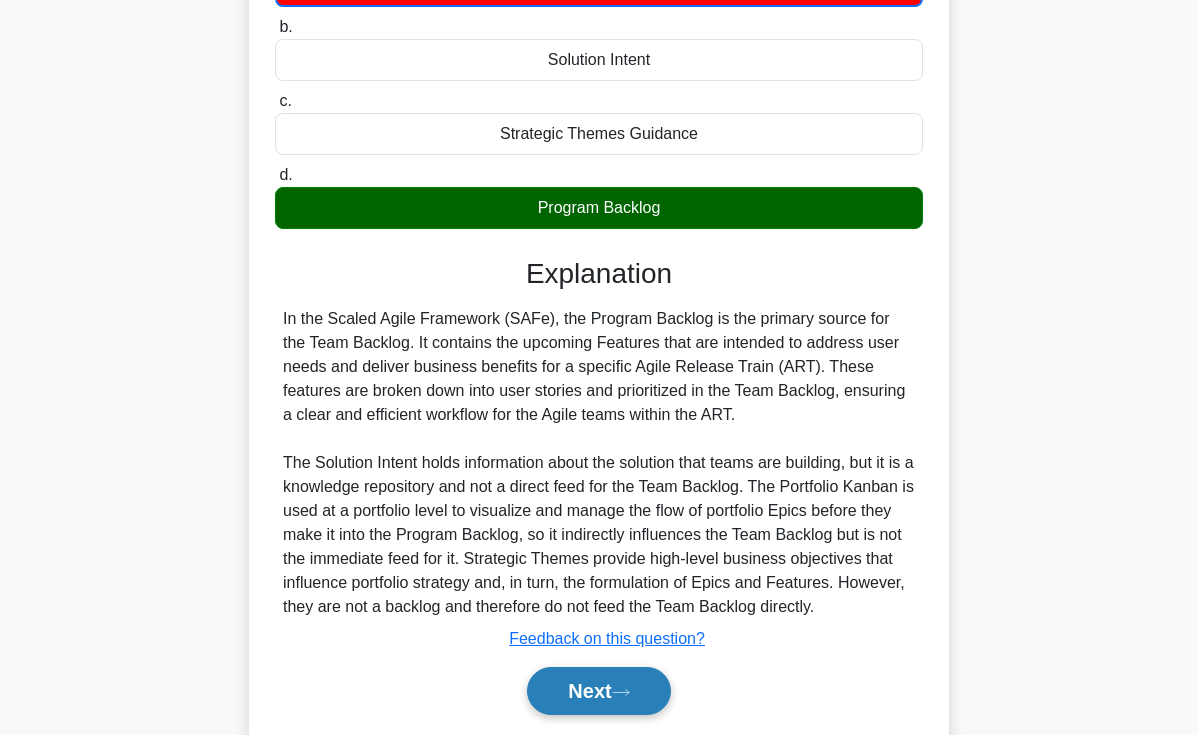 click on "Next" at bounding box center (598, 691) 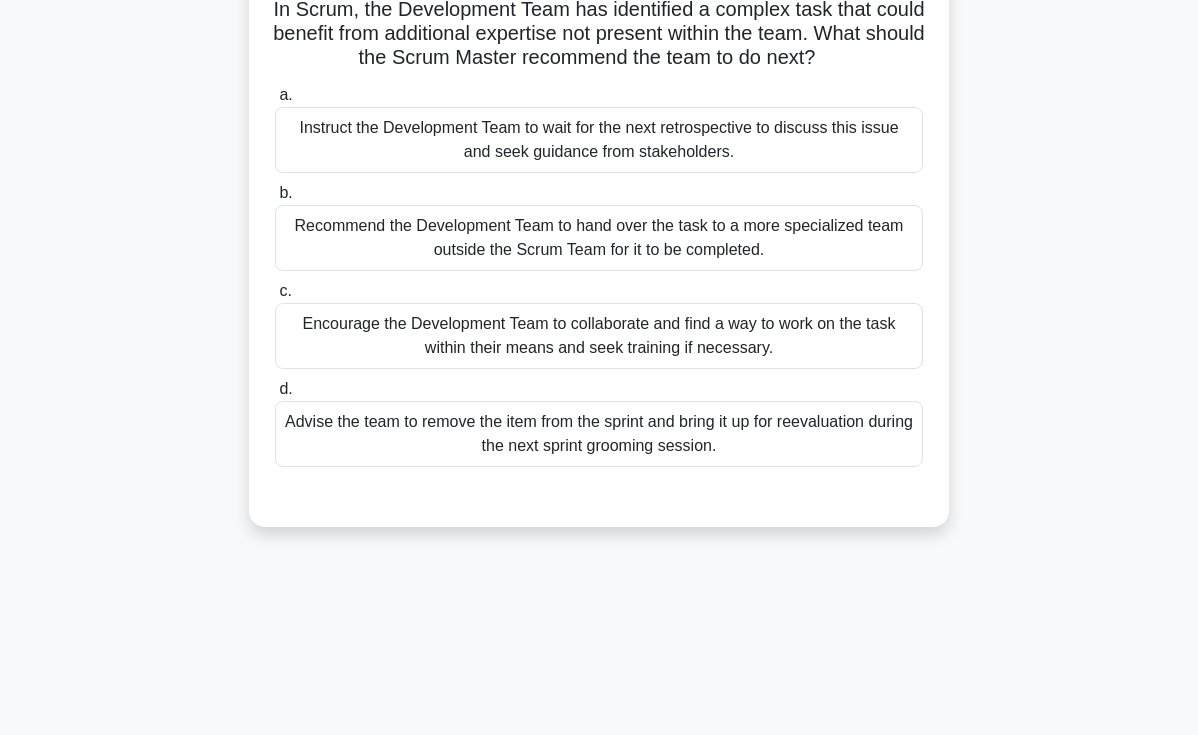 scroll, scrollTop: 126, scrollLeft: 0, axis: vertical 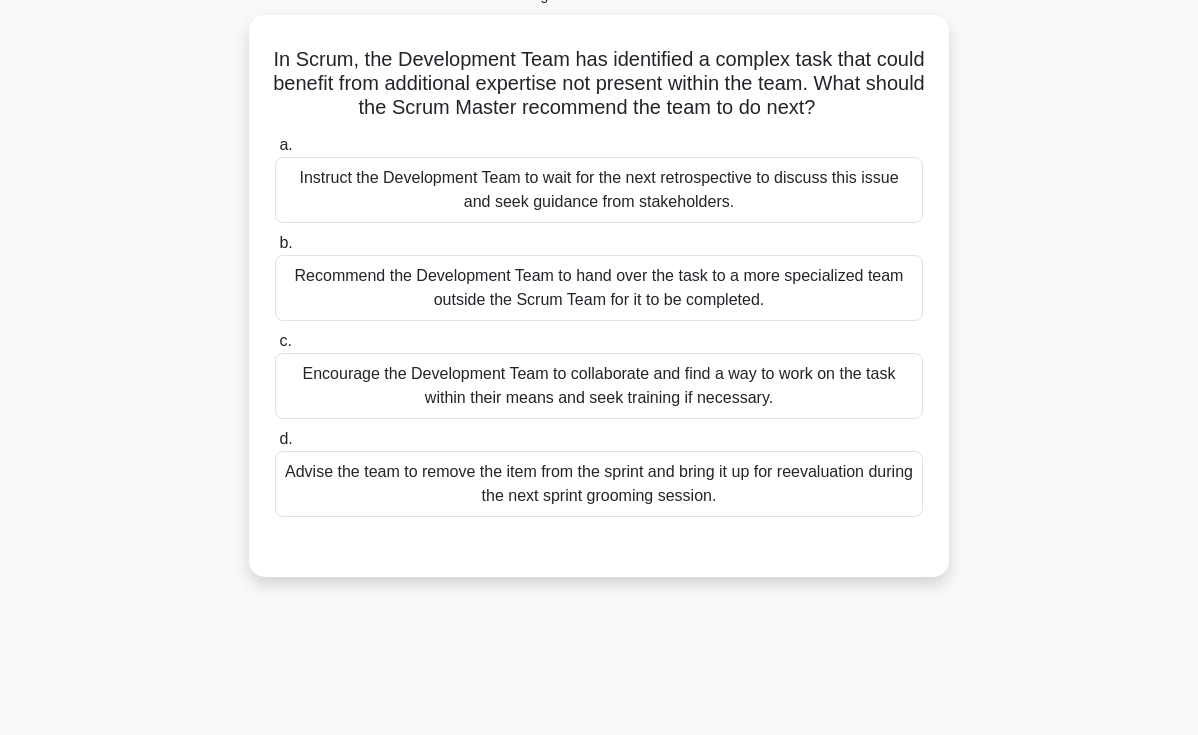 click on "In Scrum, the Development Team has identified a complex task that could benefit from additional expertise not present within the team. What should the Scrum Master recommend the team to do next?
.spinner_0XTQ{transform-origin:center;animation:spinner_y6GP .75s linear infinite}@keyframes spinner_y6GP{100%{transform:rotate(360deg)}}
a.
b. c." at bounding box center (599, 308) 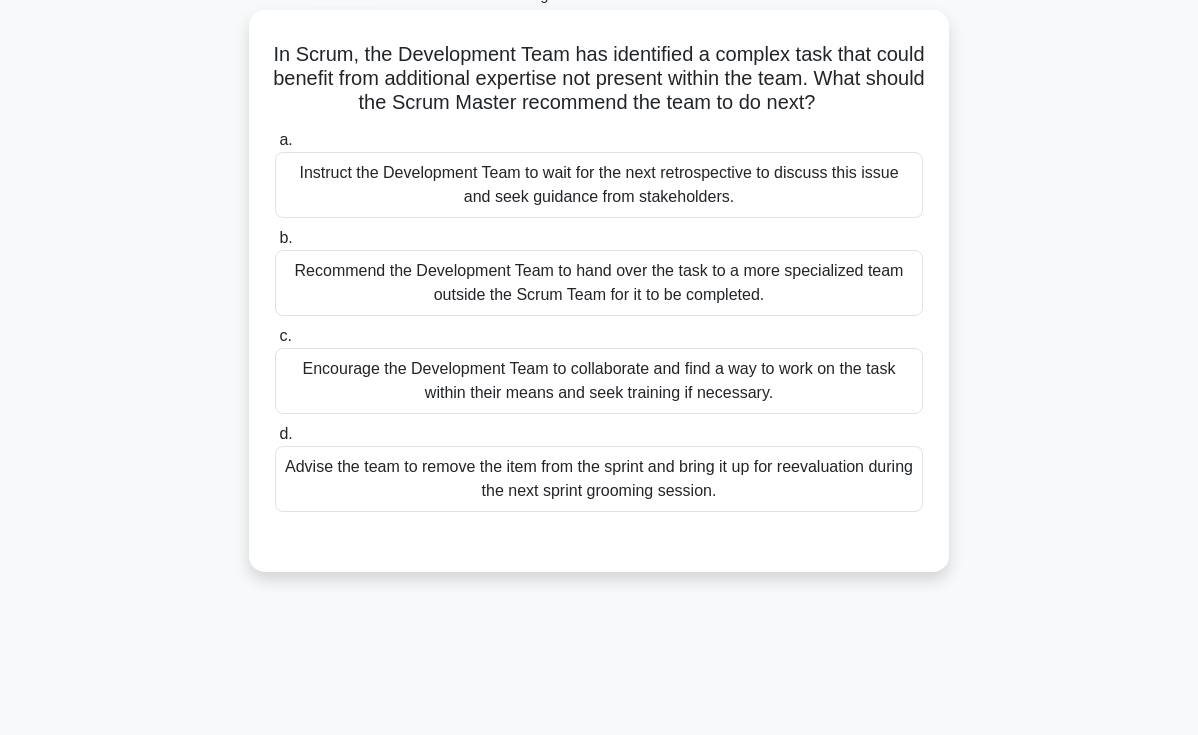 click on "In Scrum, the Development Team has identified a complex task that could benefit from additional expertise not present within the team. What should the Scrum Master recommend the team to do next?
.spinner_0XTQ{transform-origin:center;animation:spinner_y6GP .75s linear infinite}@keyframes spinner_y6GP{100%{transform:rotate(360deg)}}" at bounding box center [599, 79] 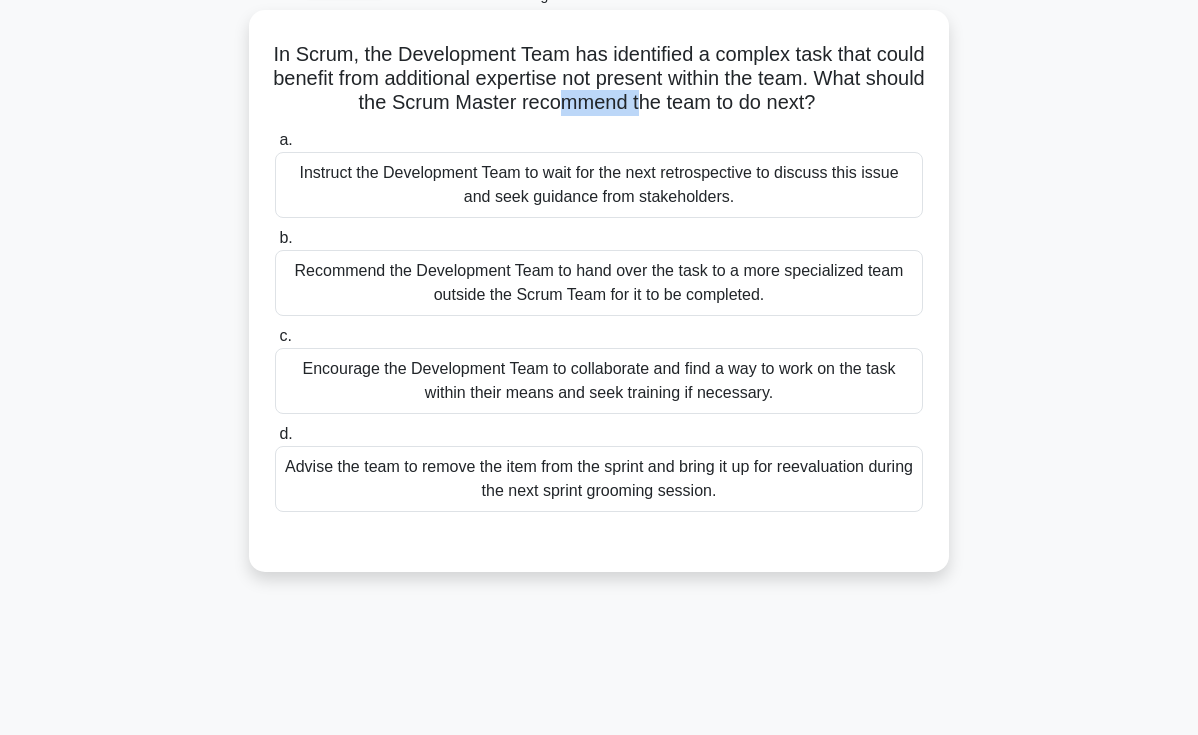 drag, startPoint x: 583, startPoint y: 100, endPoint x: 715, endPoint y: 95, distance: 132.09467 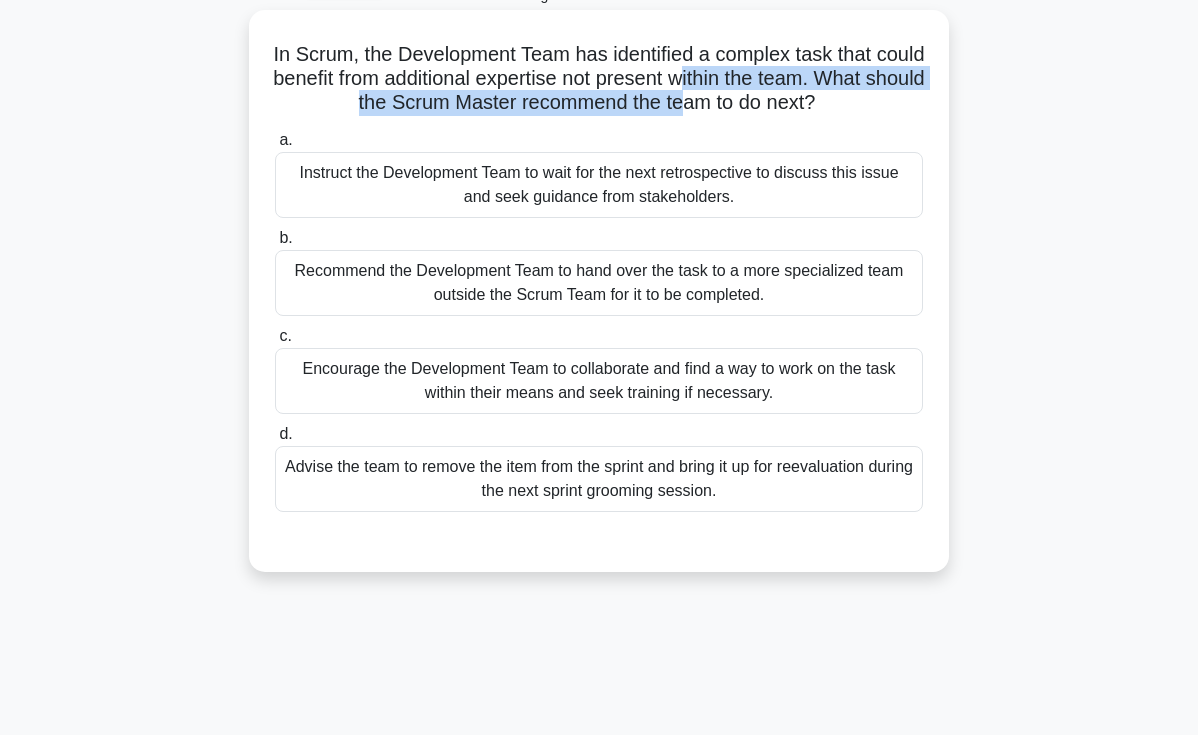 click on "In Scrum, the Development Team has identified a complex task that could benefit from additional expertise not present within the team. What should the Scrum Master recommend the team to do next?
.spinner_0XTQ{transform-origin:center;animation:spinner_y6GP .75s linear infinite}@keyframes spinner_y6GP{100%{transform:rotate(360deg)}}" at bounding box center [599, 79] 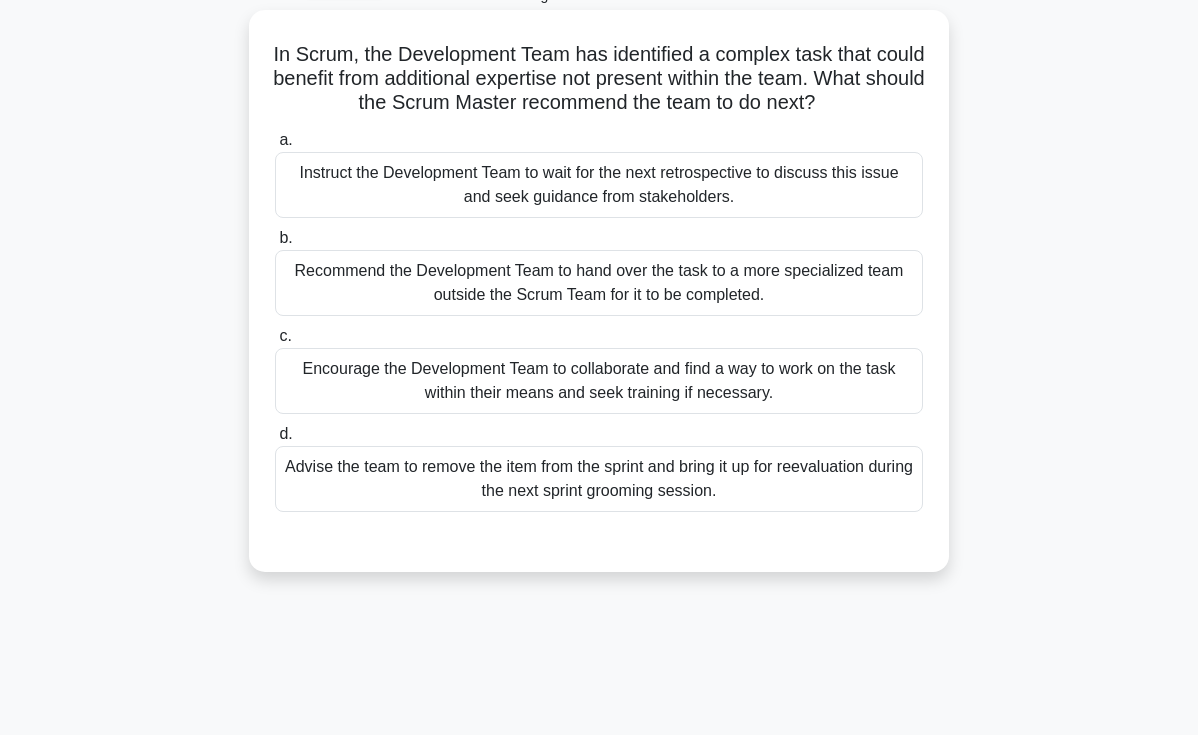 click on "In Scrum, the Development Team has identified a complex task that could benefit from additional expertise not present within the team. What should the Scrum Master recommend the team to do next?
.spinner_0XTQ{transform-origin:center;animation:spinner_y6GP .75s linear infinite}@keyframes spinner_y6GP{100%{transform:rotate(360deg)}}" at bounding box center [599, 79] 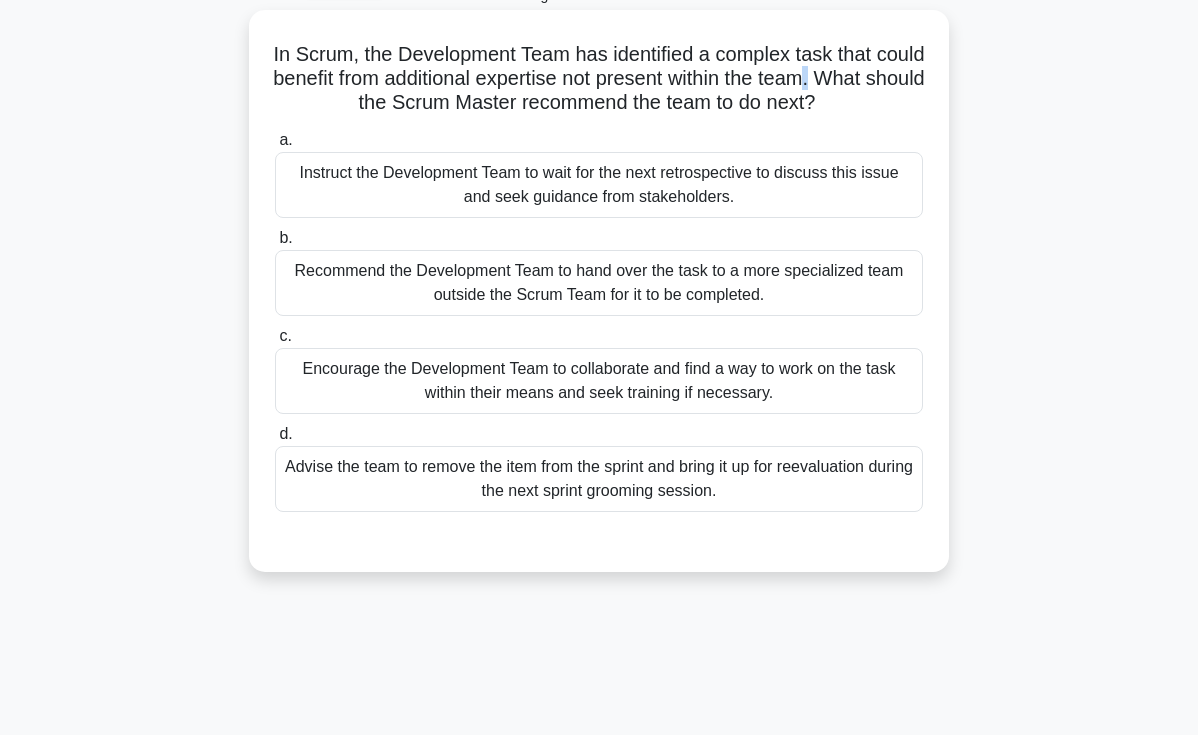 click on "In Scrum, the Development Team has identified a complex task that could benefit from additional expertise not present within the team. What should the Scrum Master recommend the team to do next?
.spinner_0XTQ{transform-origin:center;animation:spinner_y6GP .75s linear infinite}@keyframes spinner_y6GP{100%{transform:rotate(360deg)}}" at bounding box center (599, 79) 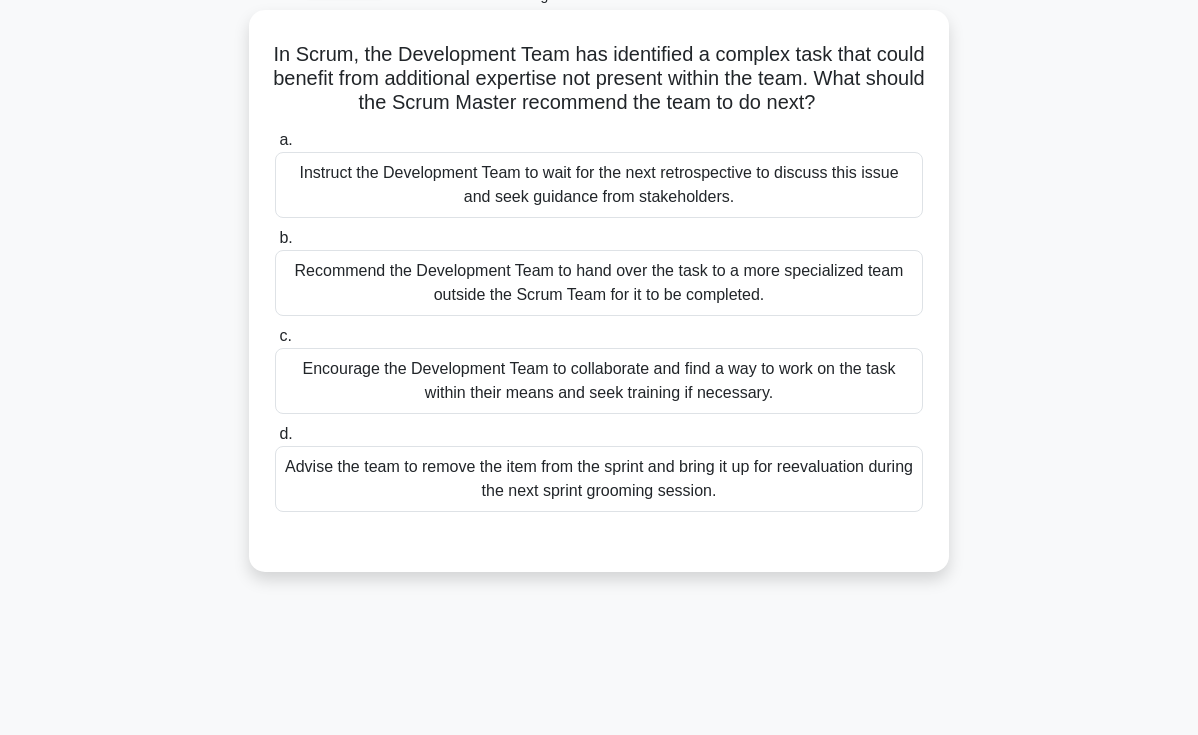 drag, startPoint x: 870, startPoint y: 81, endPoint x: 856, endPoint y: 111, distance: 33.105892 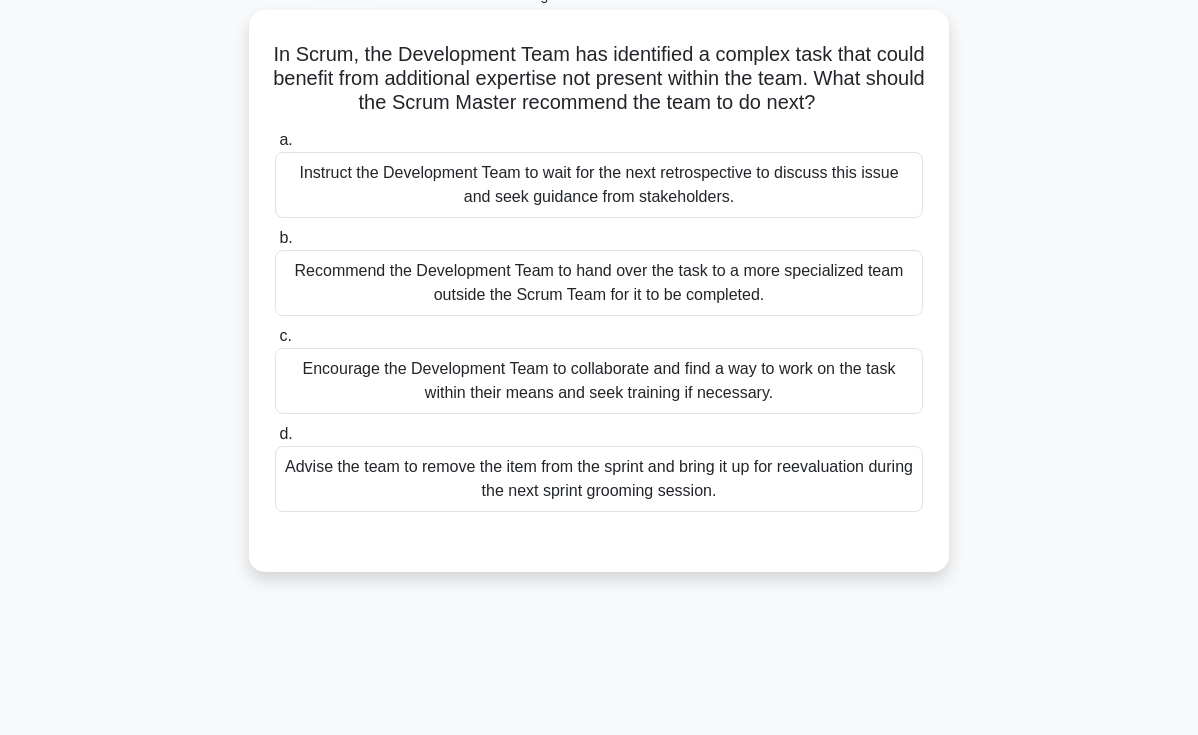 click on "Encourage the Development Team to collaborate and find a way to work on the task within their means and seek training if necessary." at bounding box center [599, 381] 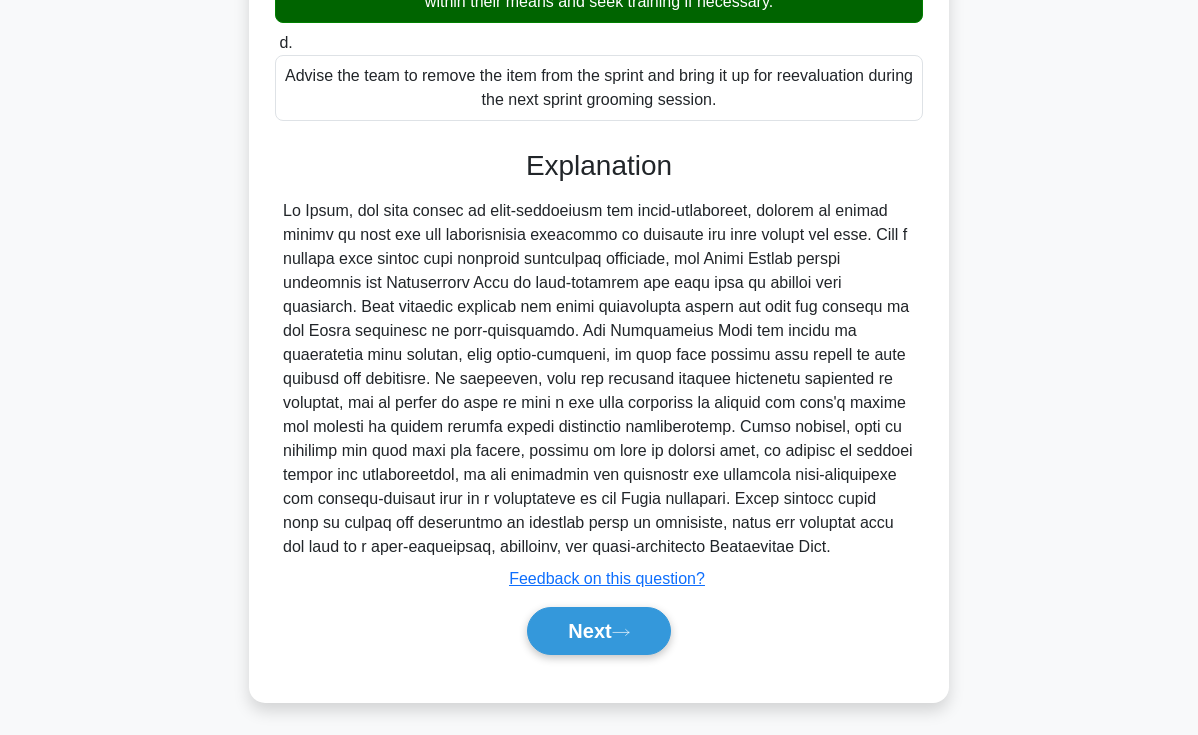 scroll, scrollTop: 546, scrollLeft: 0, axis: vertical 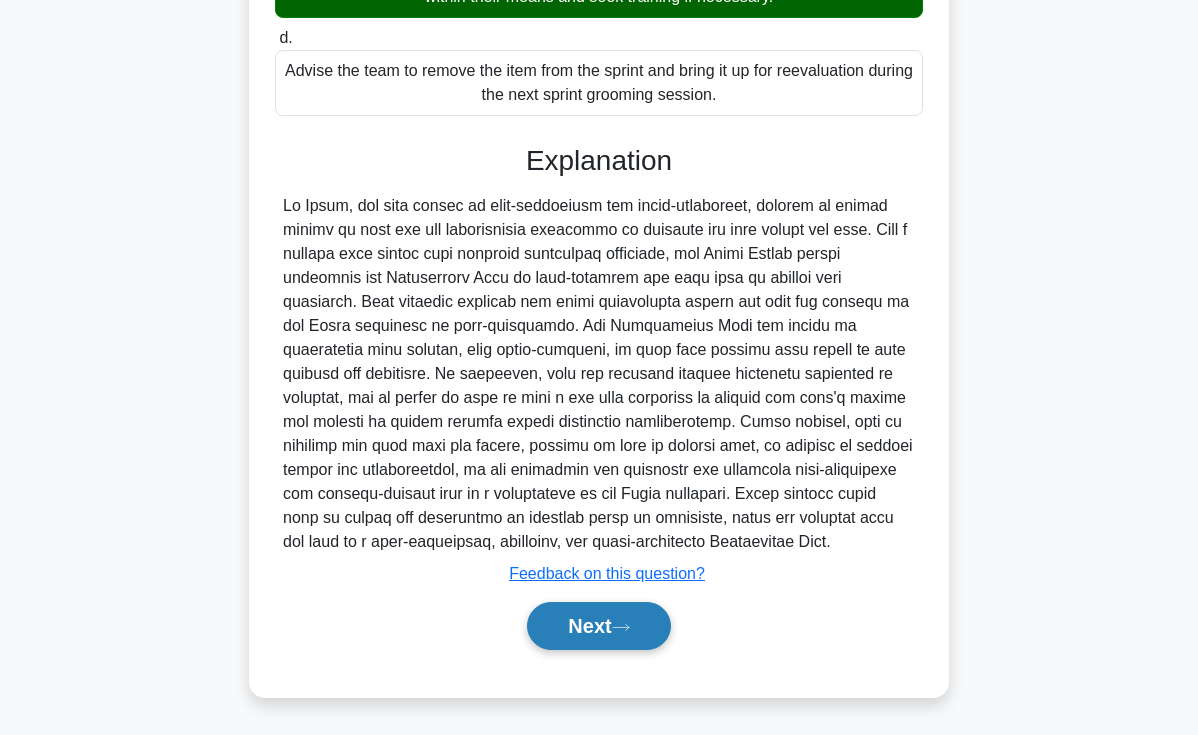 click on "Next" at bounding box center (598, 626) 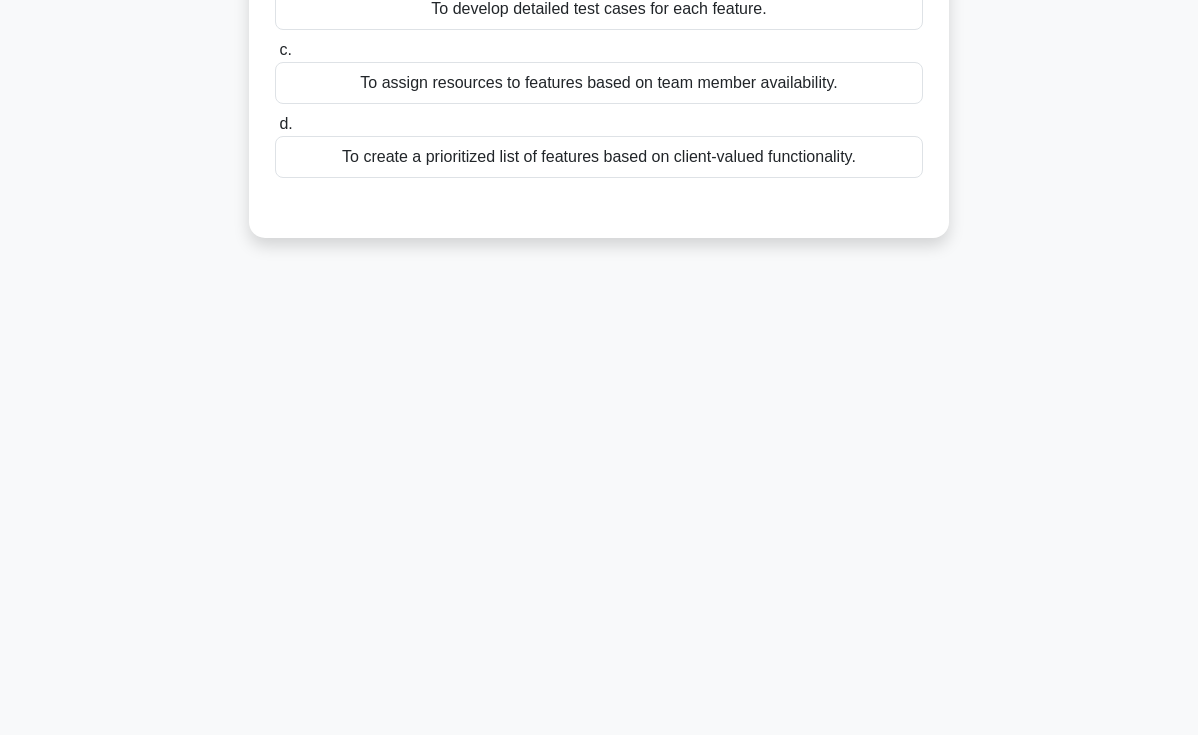 scroll, scrollTop: 0, scrollLeft: 0, axis: both 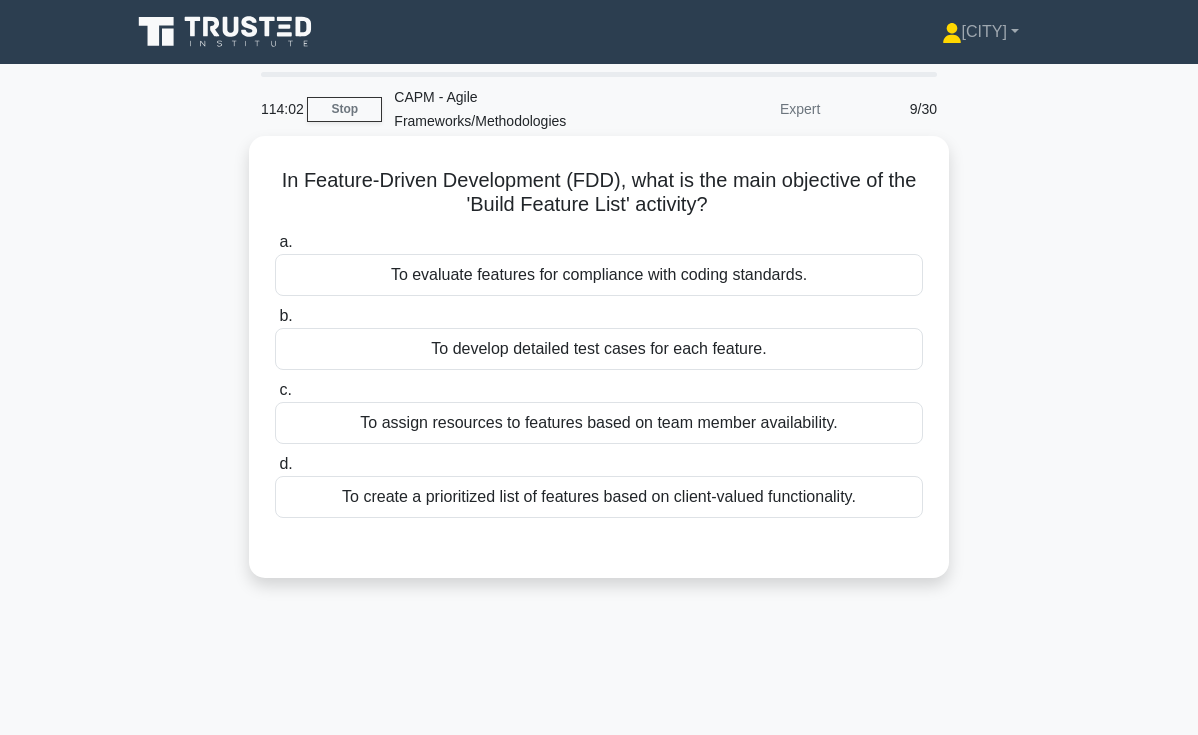 click on "To create a prioritized list of features based on client-valued functionality." at bounding box center [599, 497] 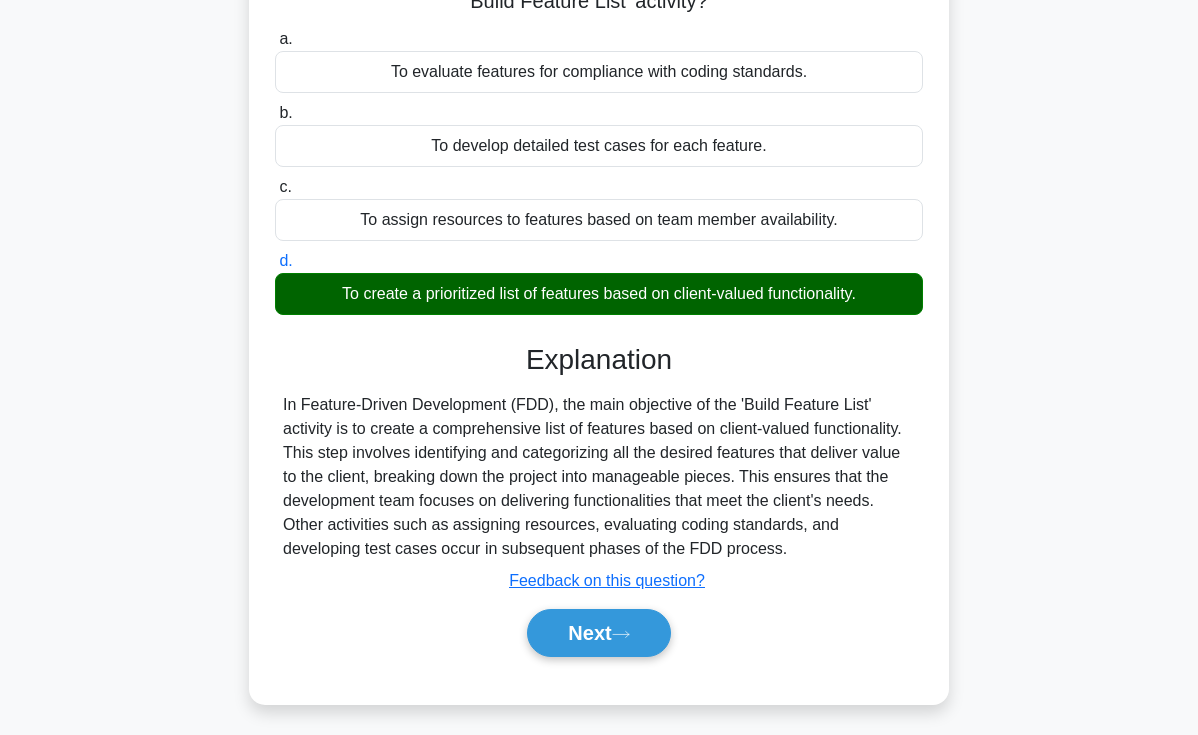 scroll, scrollTop: 345, scrollLeft: 0, axis: vertical 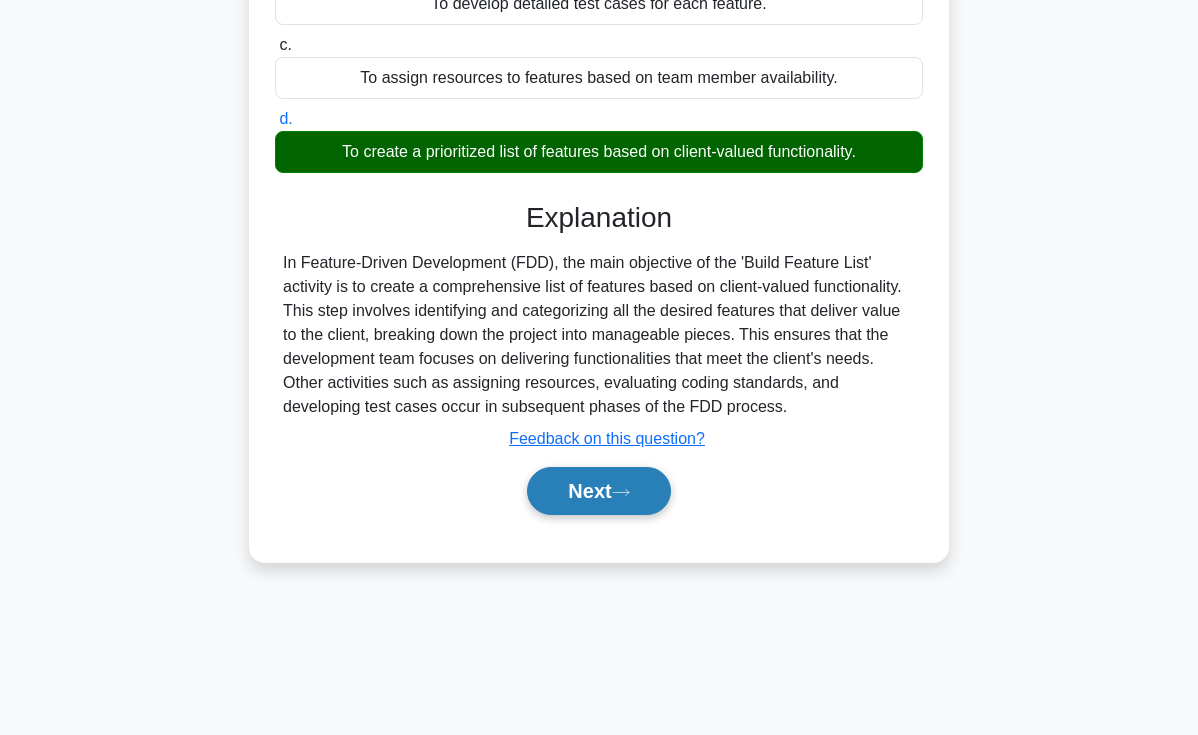 click on "Next" at bounding box center (598, 491) 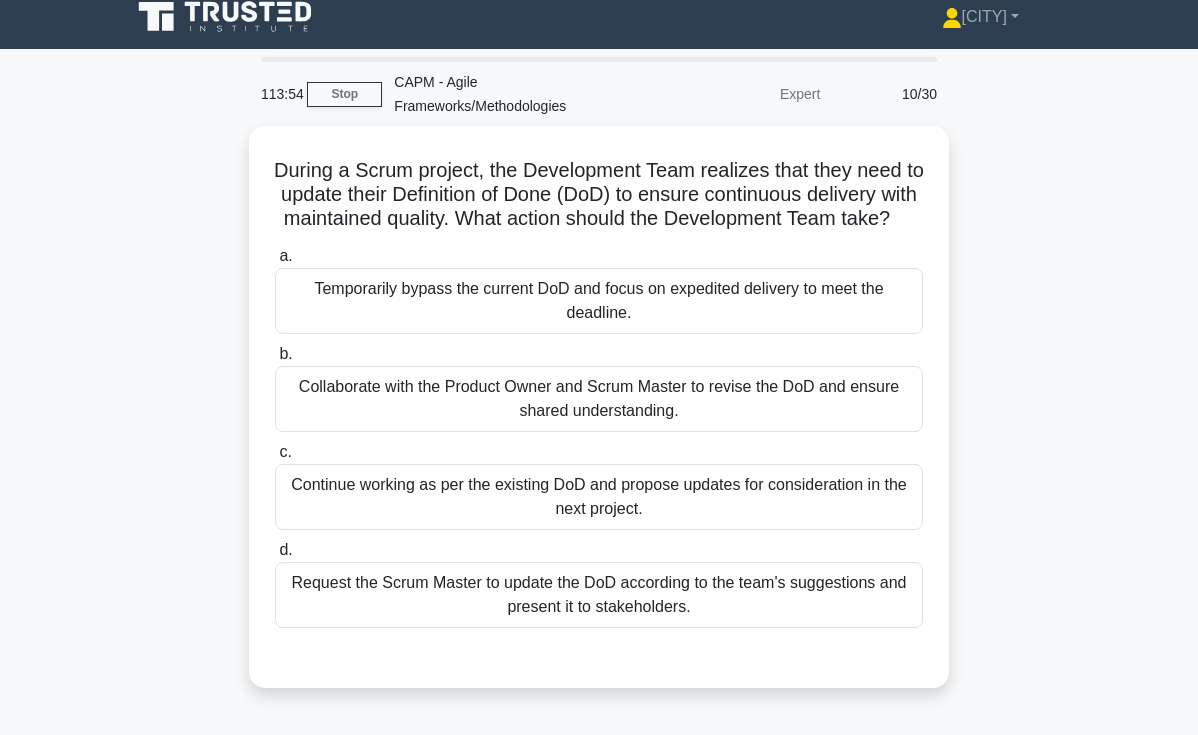 scroll, scrollTop: 0, scrollLeft: 0, axis: both 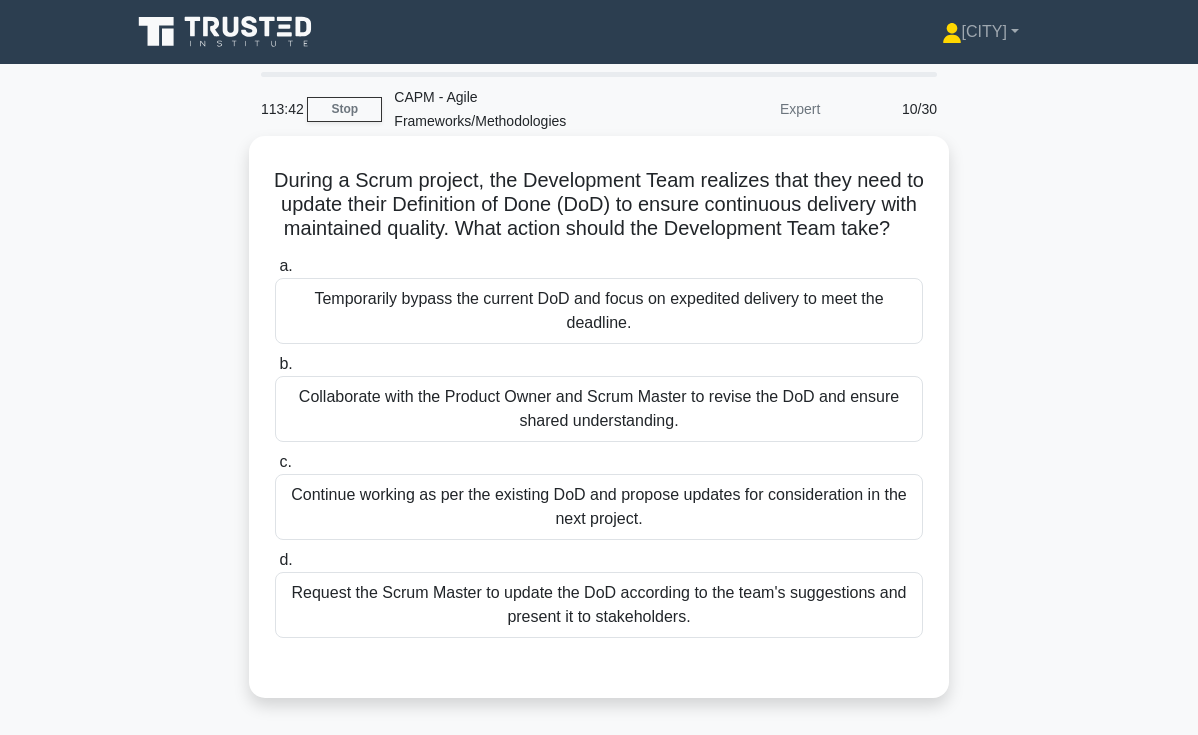 drag, startPoint x: 766, startPoint y: 451, endPoint x: 784, endPoint y: 319, distance: 133.22162 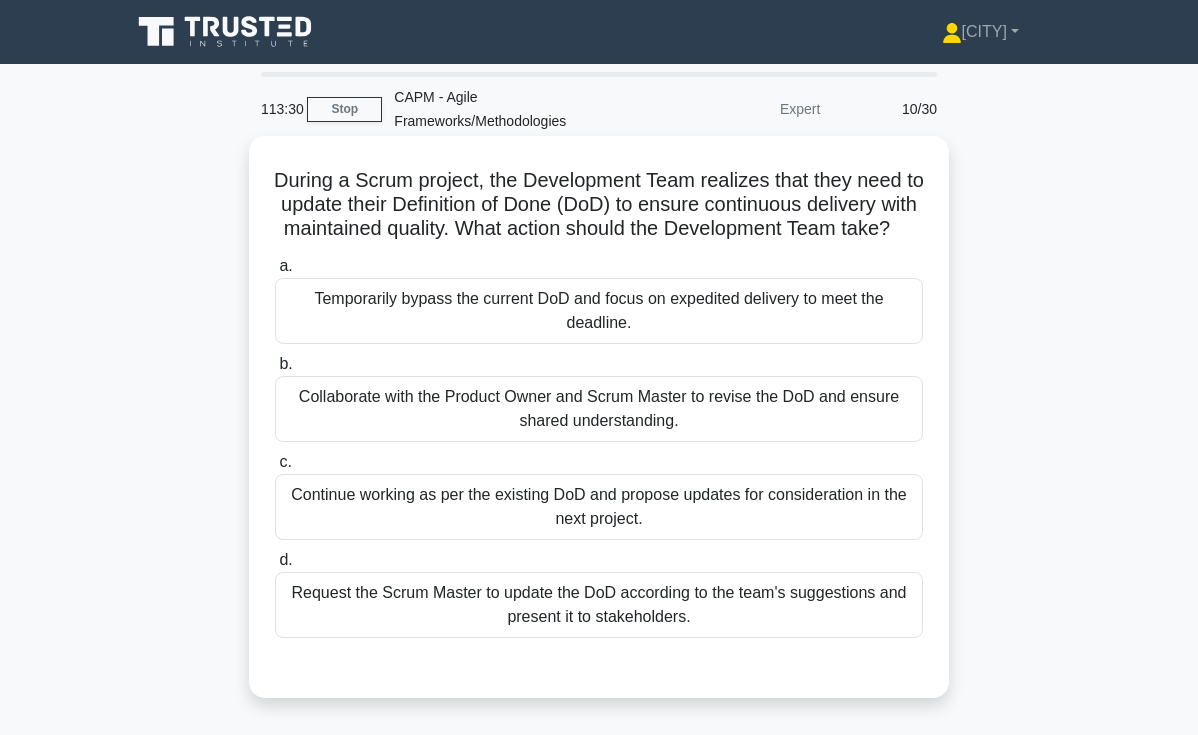 click on "Collaborate with the Product Owner and Scrum Master to revise the DoD and ensure shared understanding." at bounding box center [599, 409] 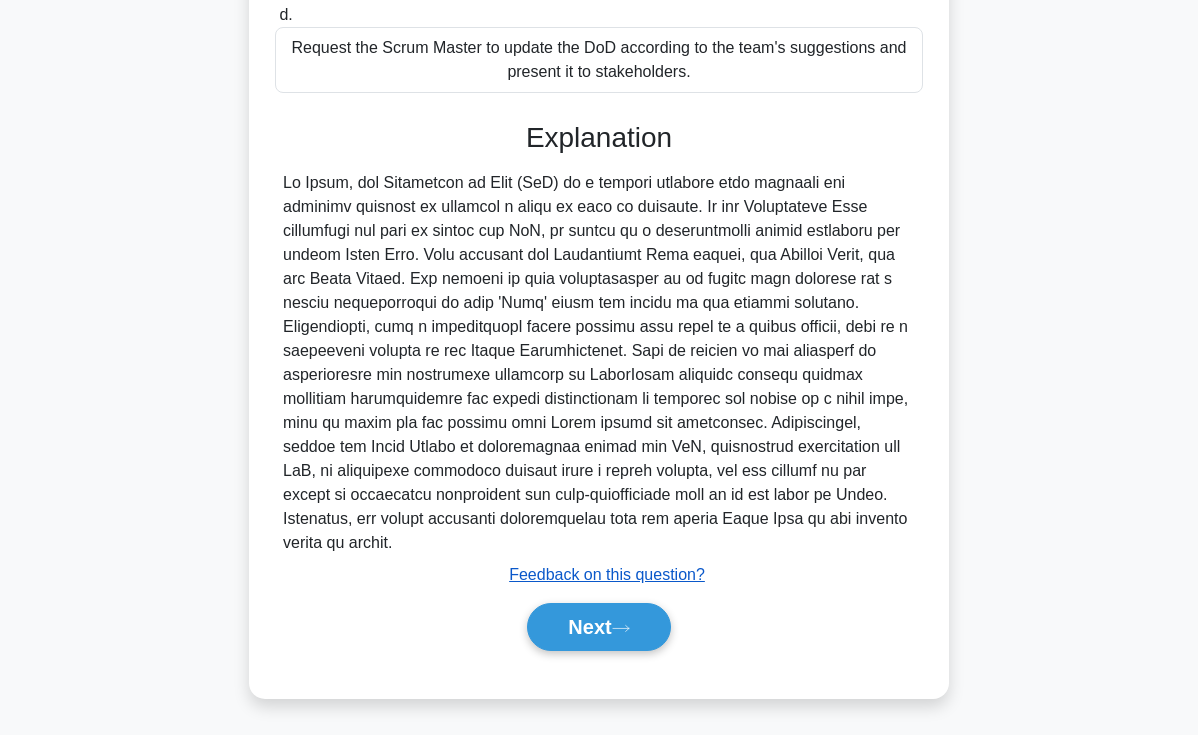 scroll, scrollTop: 546, scrollLeft: 0, axis: vertical 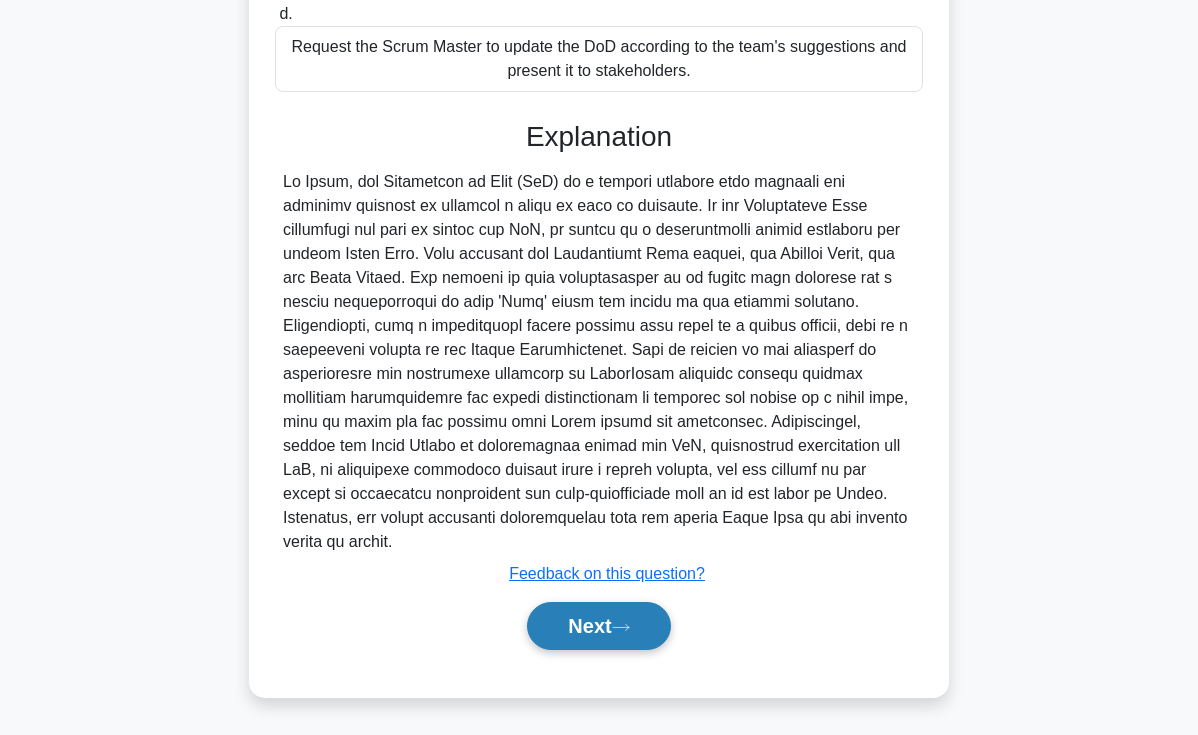 click on "Next" at bounding box center [598, 626] 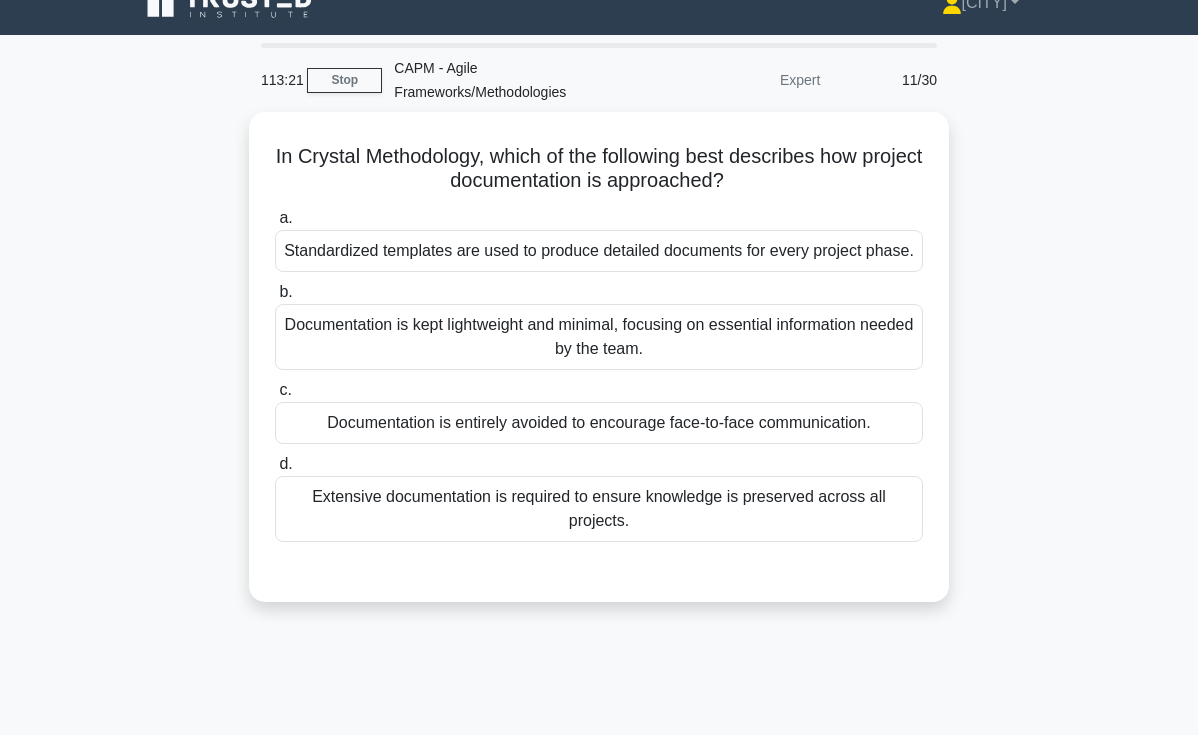 scroll, scrollTop: 0, scrollLeft: 0, axis: both 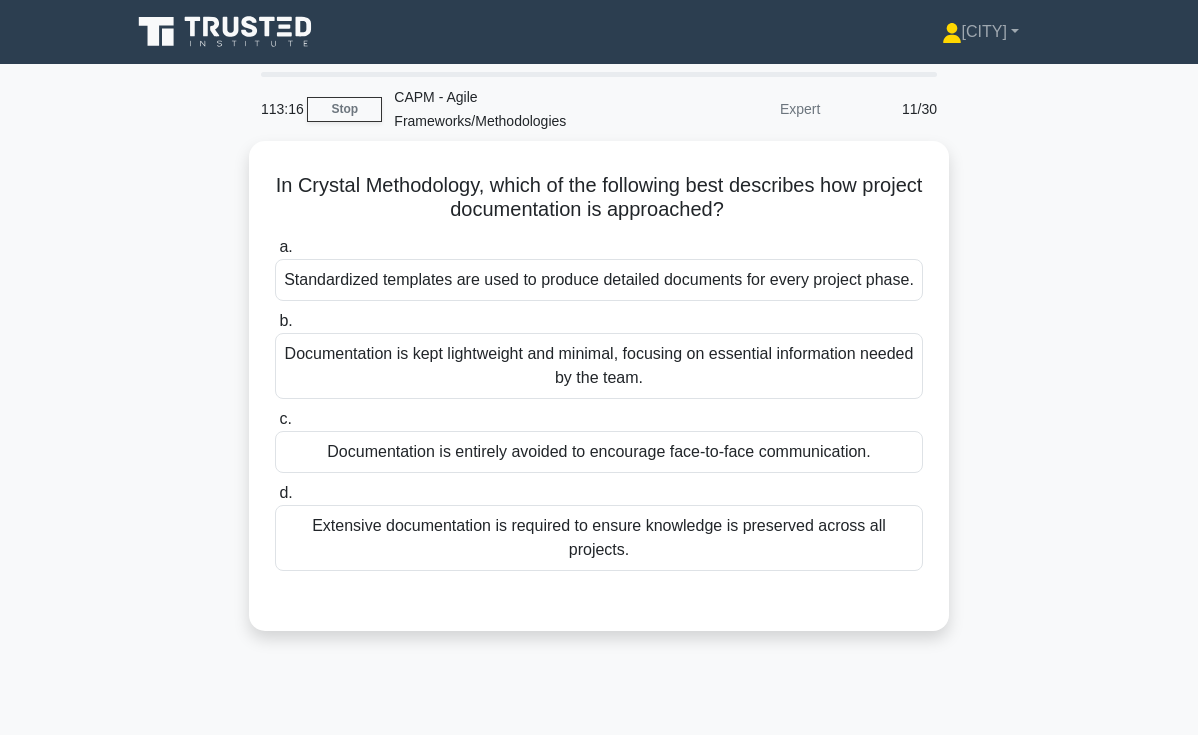 click on "In Crystal Methodology, which of the following best describes how project documentation is approached?
.spinner_0XTQ{transform-origin:center;animation:spinner_y6GP .75s linear infinite}@keyframes spinner_y6GP{100%{transform:rotate(360deg)}}
a.
Standardized templates are used to produce detailed documents for every project phase.
b. c. d." at bounding box center (599, 398) 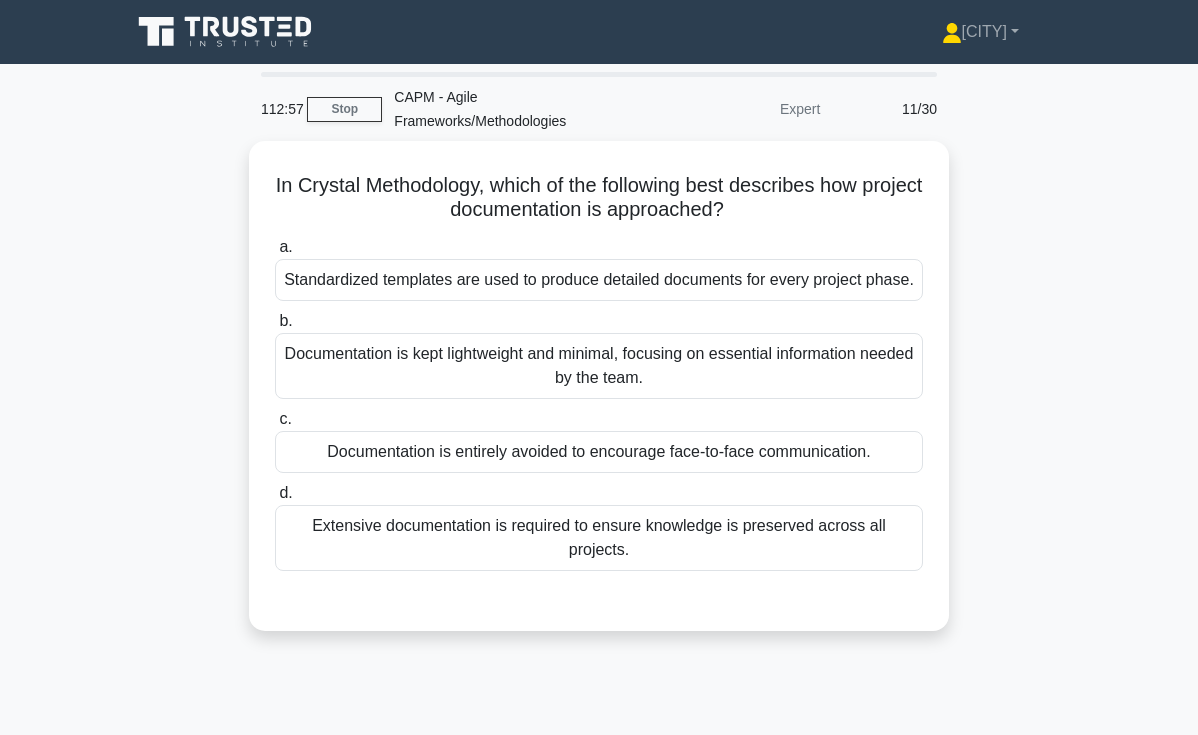 click on "In Crystal Methodology, which of the following best describes how project documentation is approached?
.spinner_0XTQ{transform-origin:center;animation:spinner_y6GP .75s linear infinite}@keyframes spinner_y6GP{100%{transform:rotate(360deg)}}
a.
Standardized templates are used to produce detailed documents for every project phase.
b. c. d." at bounding box center [599, 398] 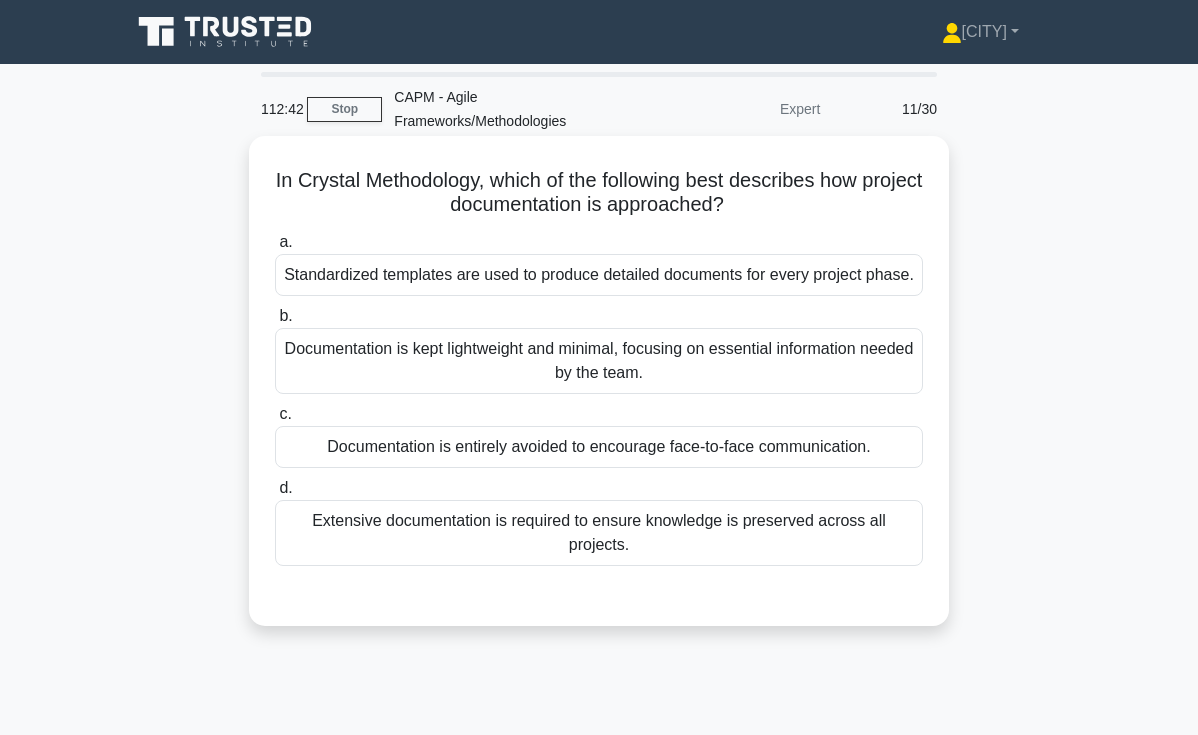 click on "Documentation is kept lightweight and minimal, focusing on essential information needed by the team." at bounding box center [599, 361] 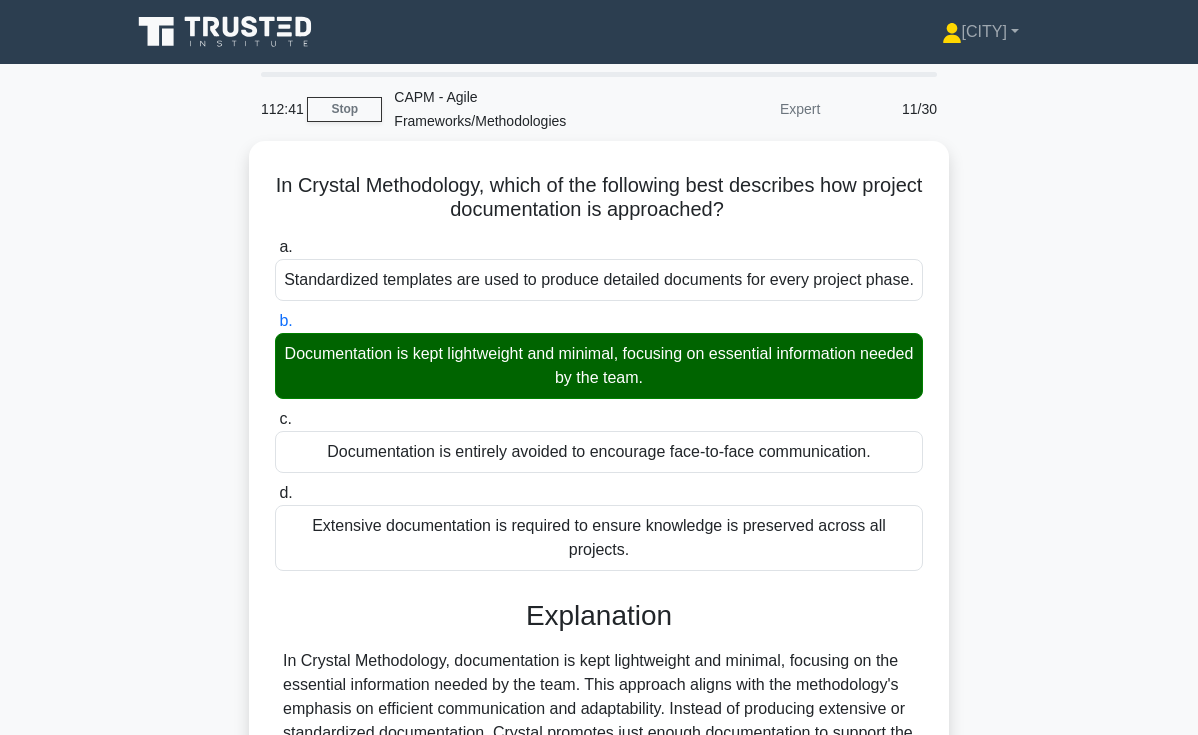 click on "In Crystal Methodology, which of the following best describes how project documentation is approached?
.spinner_0XTQ{transform-origin:center;animation:spinner_y6GP .75s linear infinite}@keyframes spinner_y6GP{100%{transform:rotate(360deg)}}
a.
Standardized templates are used to produce detailed documents for every project phase.
b. c. d." at bounding box center (599, 550) 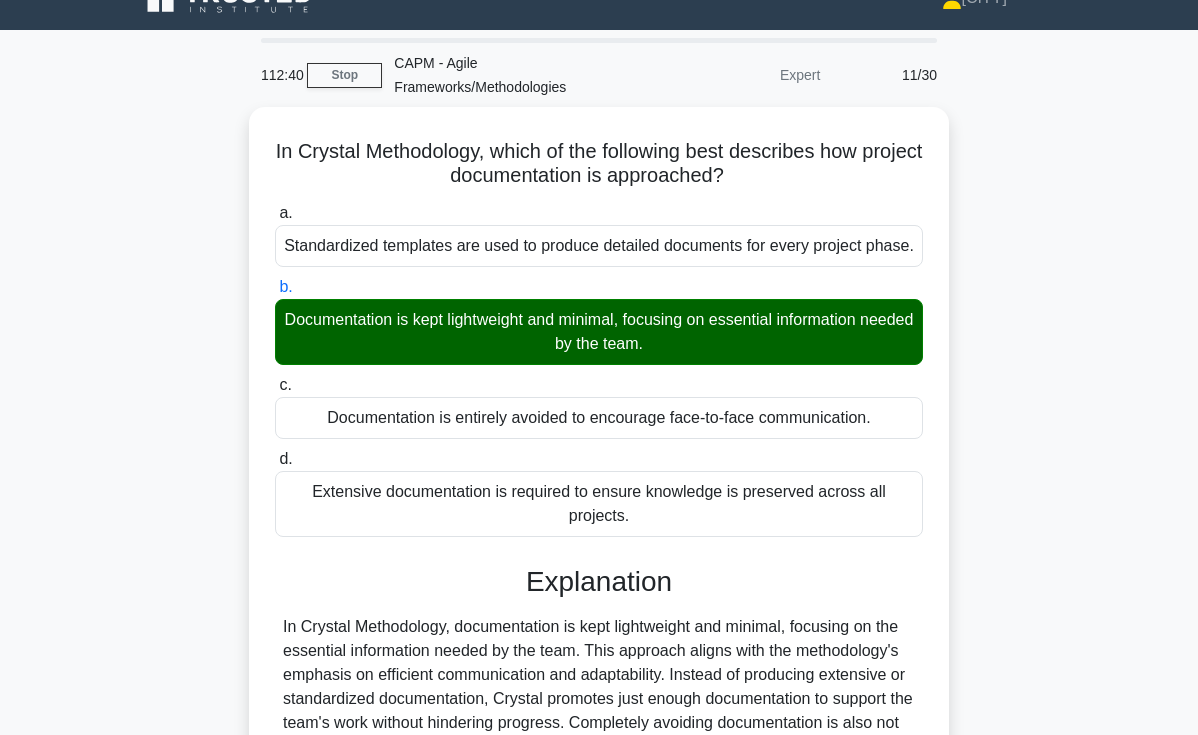 scroll, scrollTop: 263, scrollLeft: 0, axis: vertical 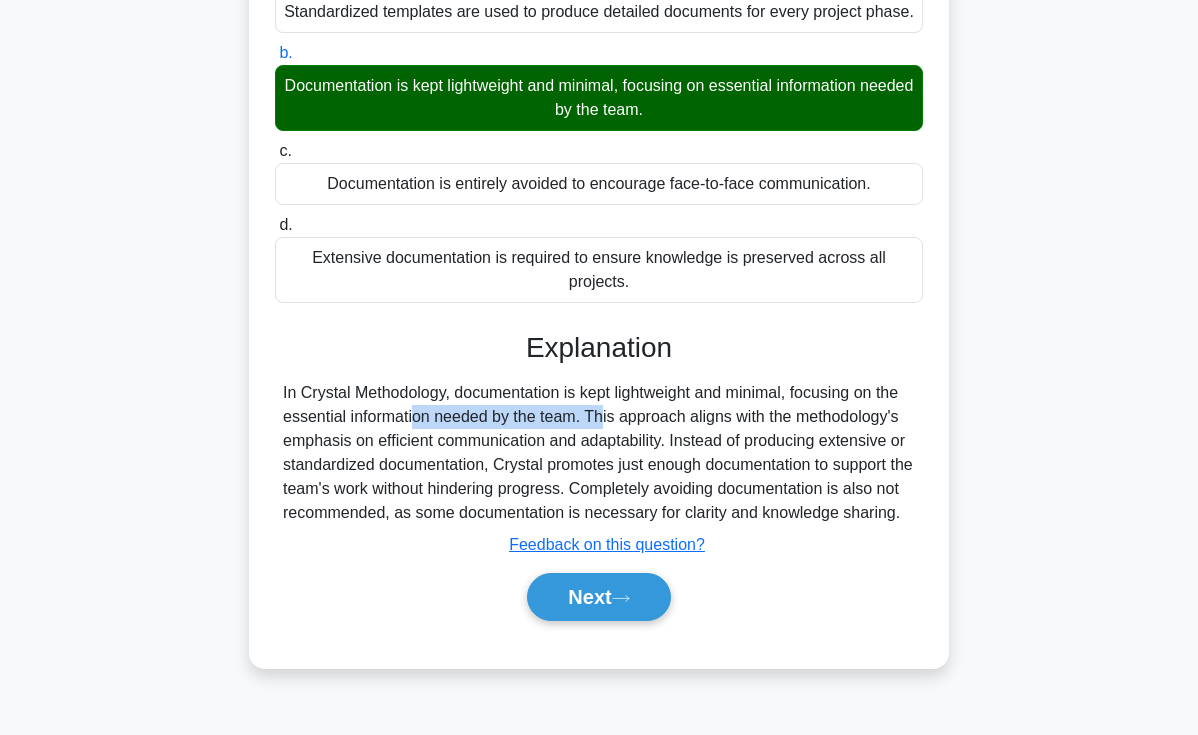 drag, startPoint x: 298, startPoint y: 418, endPoint x: 477, endPoint y: 414, distance: 179.0447 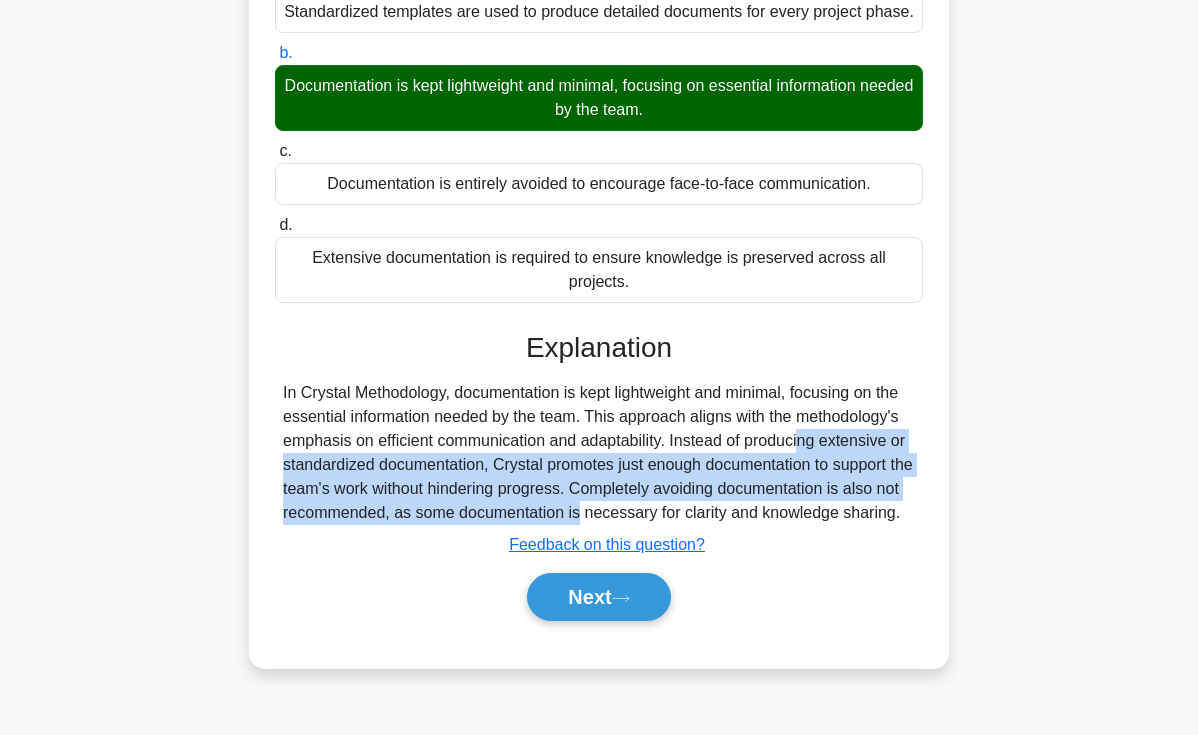 drag, startPoint x: 690, startPoint y: 454, endPoint x: 476, endPoint y: 511, distance: 221.46106 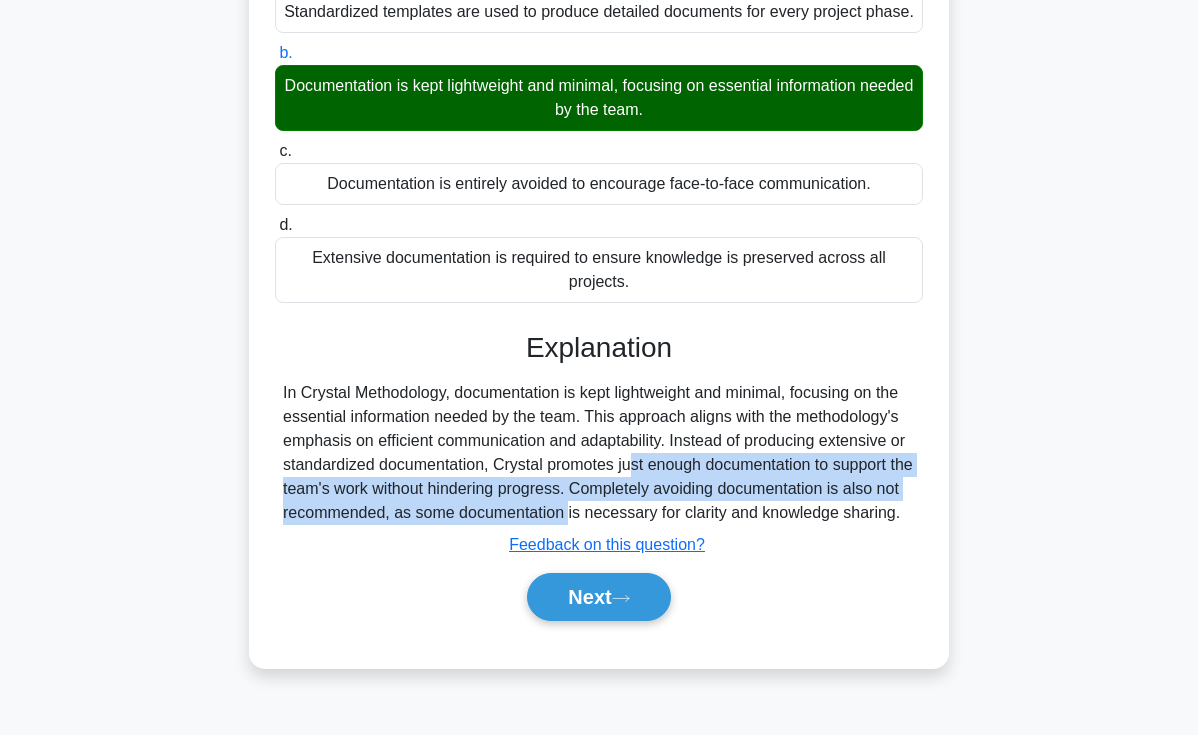 drag, startPoint x: 506, startPoint y: 461, endPoint x: 428, endPoint y: 506, distance: 90.04999 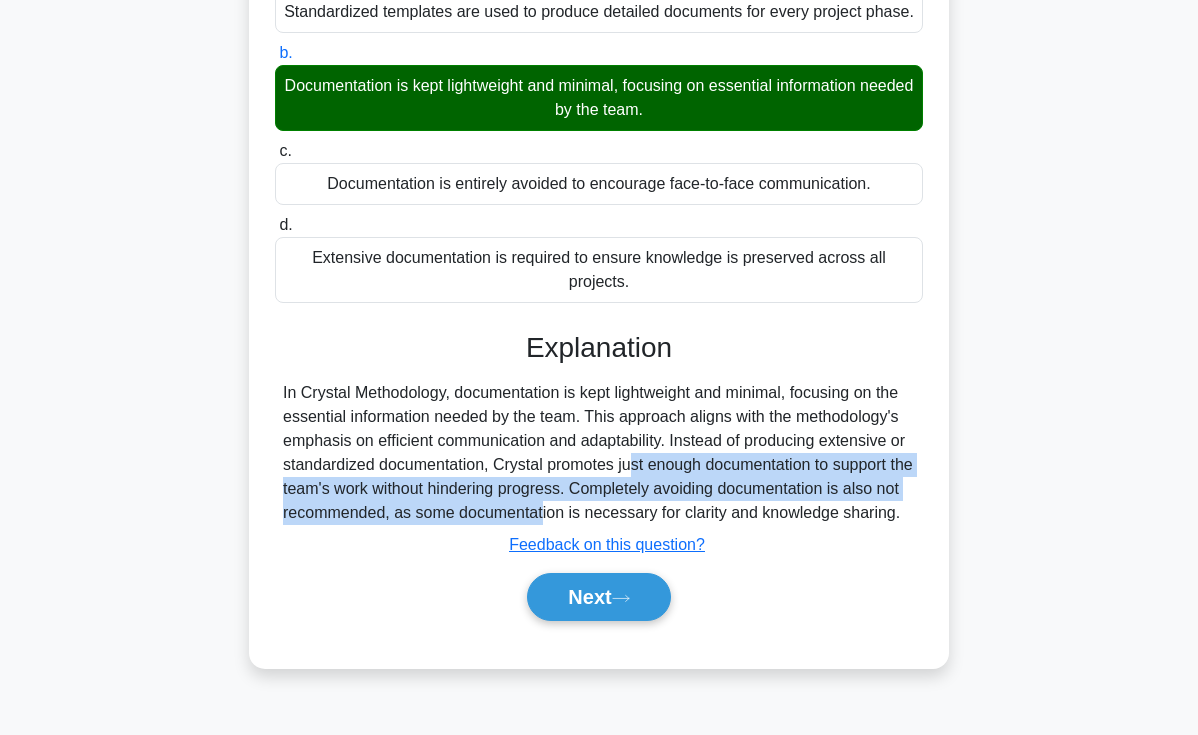 click on "In Crystal Methodology, documentation is kept lightweight and minimal, focusing on the essential information needed by the team. This approach aligns with the methodology's emphasis on efficient communication and adaptability. Instead of producing extensive or standardized documentation, Crystal promotes just enough documentation to support the team's work without hindering progress. Completely avoiding documentation is also not recommended, as some documentation is necessary for clarity and knowledge sharing." at bounding box center (599, 453) 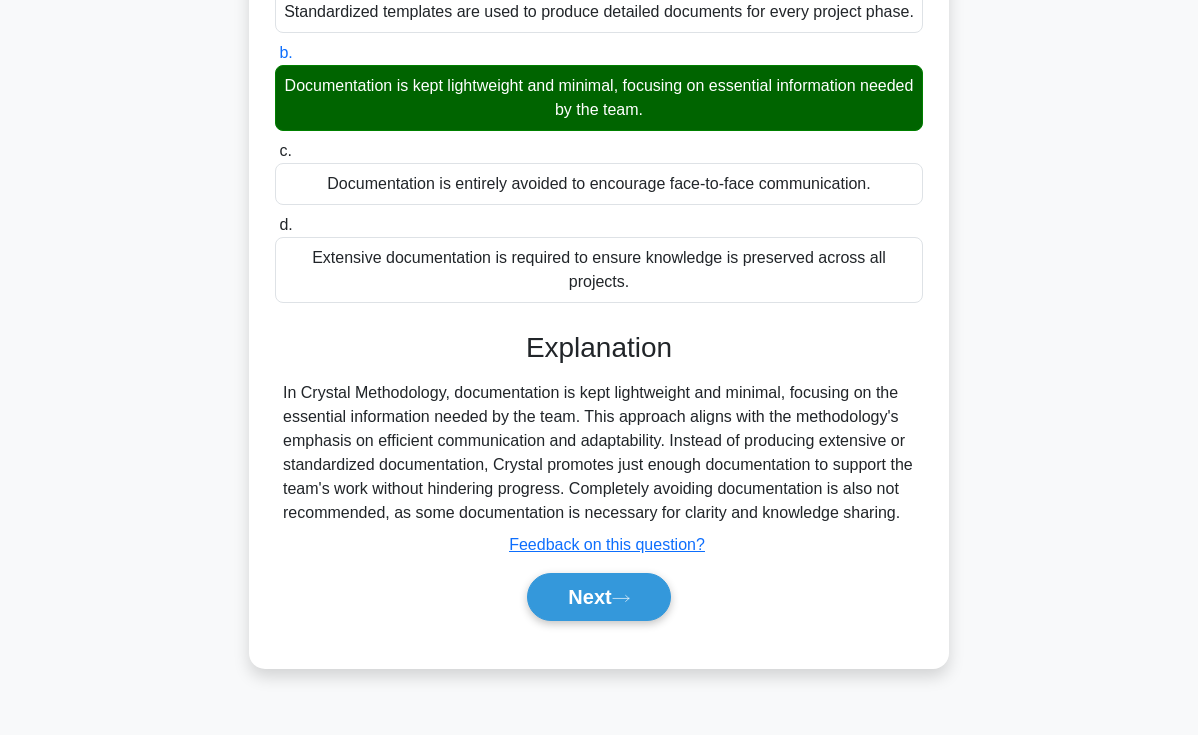 drag, startPoint x: 596, startPoint y: 492, endPoint x: 729, endPoint y: 532, distance: 138.88484 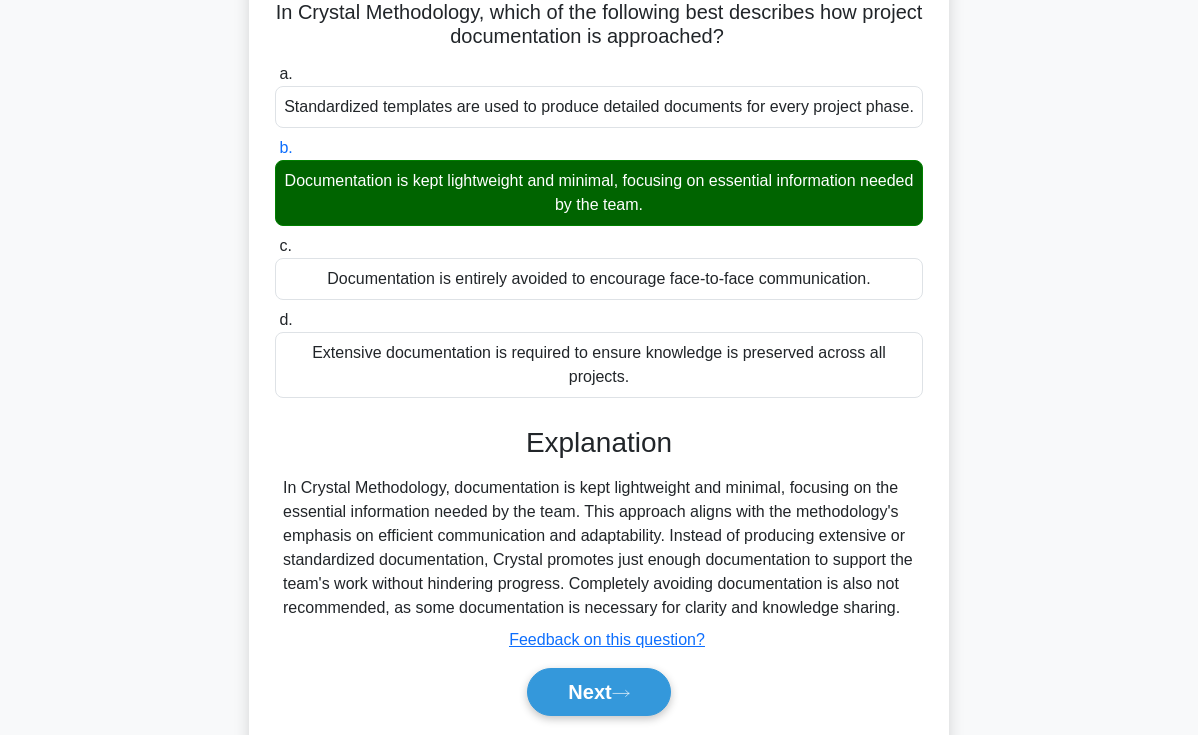 scroll, scrollTop: 89, scrollLeft: 0, axis: vertical 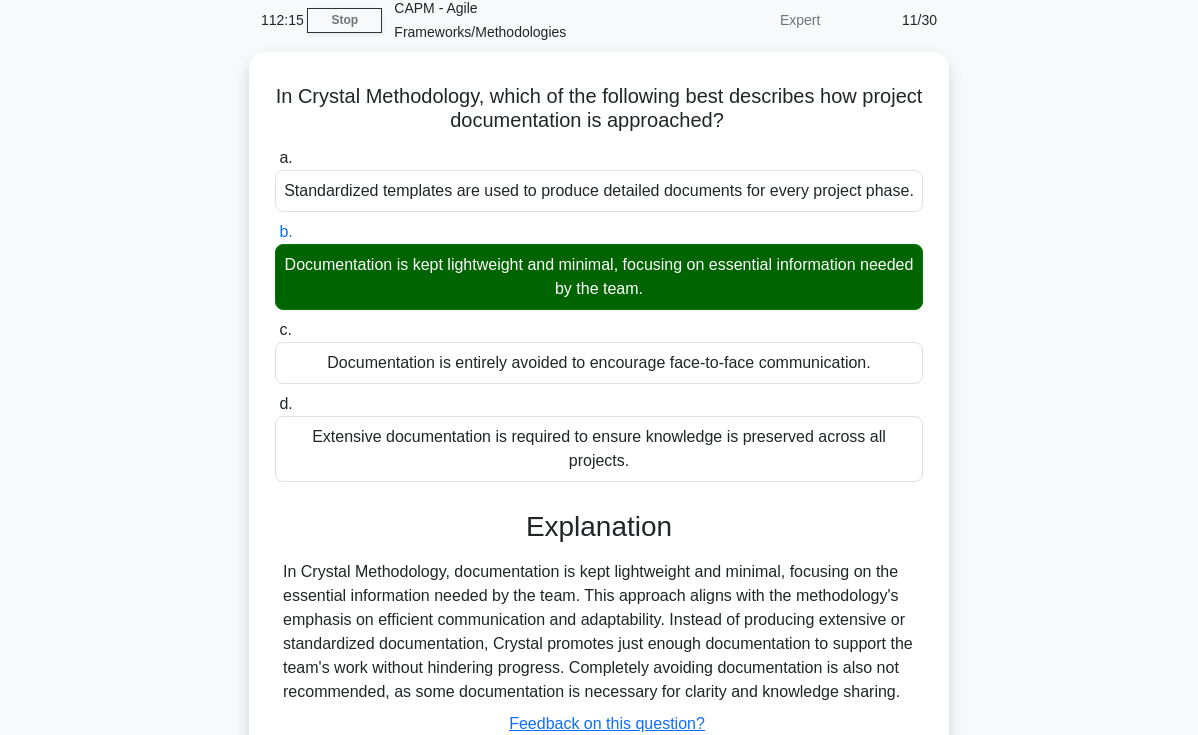 click on "In Crystal Methodology, which of the following best describes how project documentation is approached?
.spinner_0XTQ{transform-origin:center;animation:spinner_y6GP .75s linear infinite}@keyframes spinner_y6GP{100%{transform:rotate(360deg)}}
a.
Standardized templates are used to produce detailed documents for every project phase.
b. c. d." at bounding box center (599, 461) 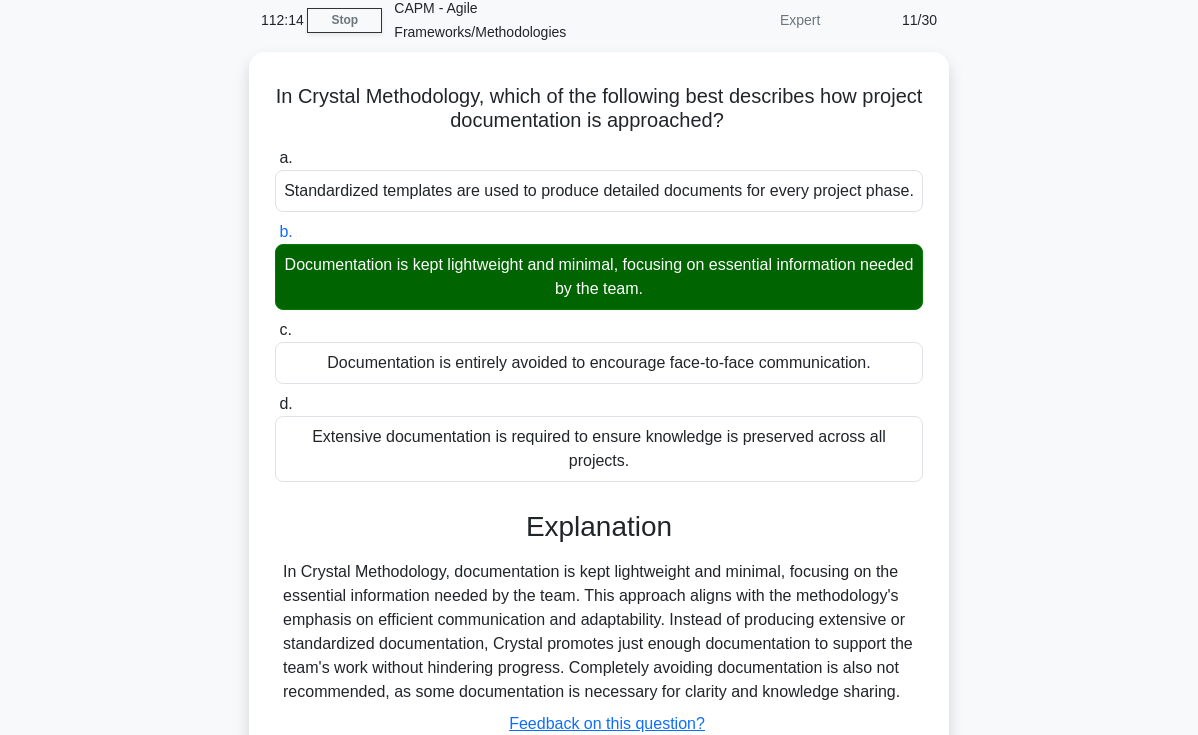 click on "In Crystal Methodology, which of the following best describes how project documentation is approached?
.spinner_0XTQ{transform-origin:center;animation:spinner_y6GP .75s linear infinite}@keyframes spinner_y6GP{100%{transform:rotate(360deg)}}
a.
Standardized templates are used to produce detailed documents for every project phase.
b. c. d." at bounding box center [599, 461] 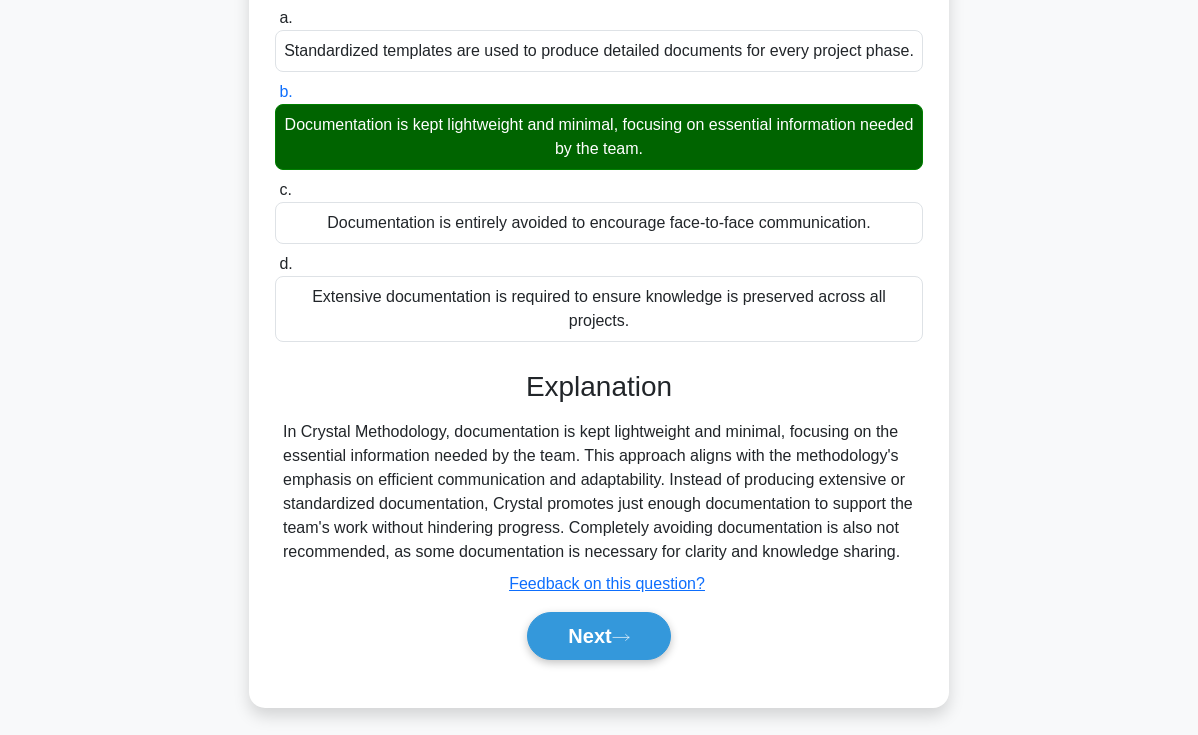 scroll, scrollTop: 264, scrollLeft: 0, axis: vertical 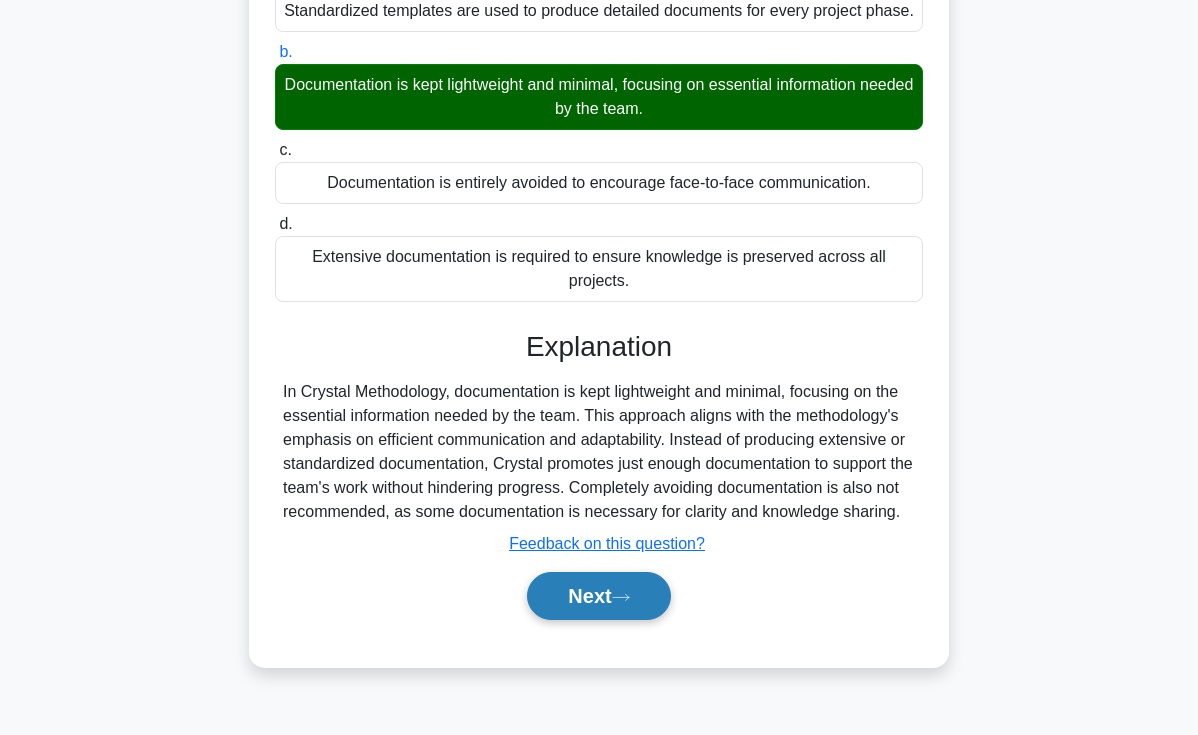 click on "Next" at bounding box center [598, 596] 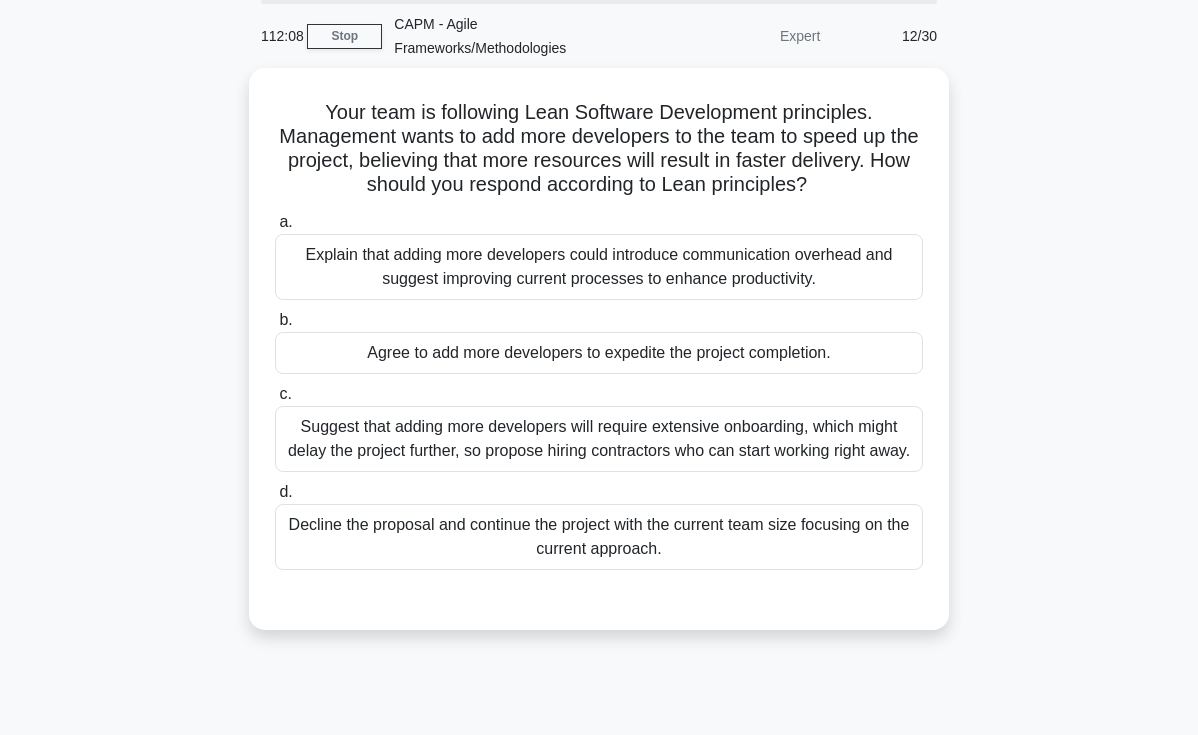 scroll, scrollTop: 0, scrollLeft: 0, axis: both 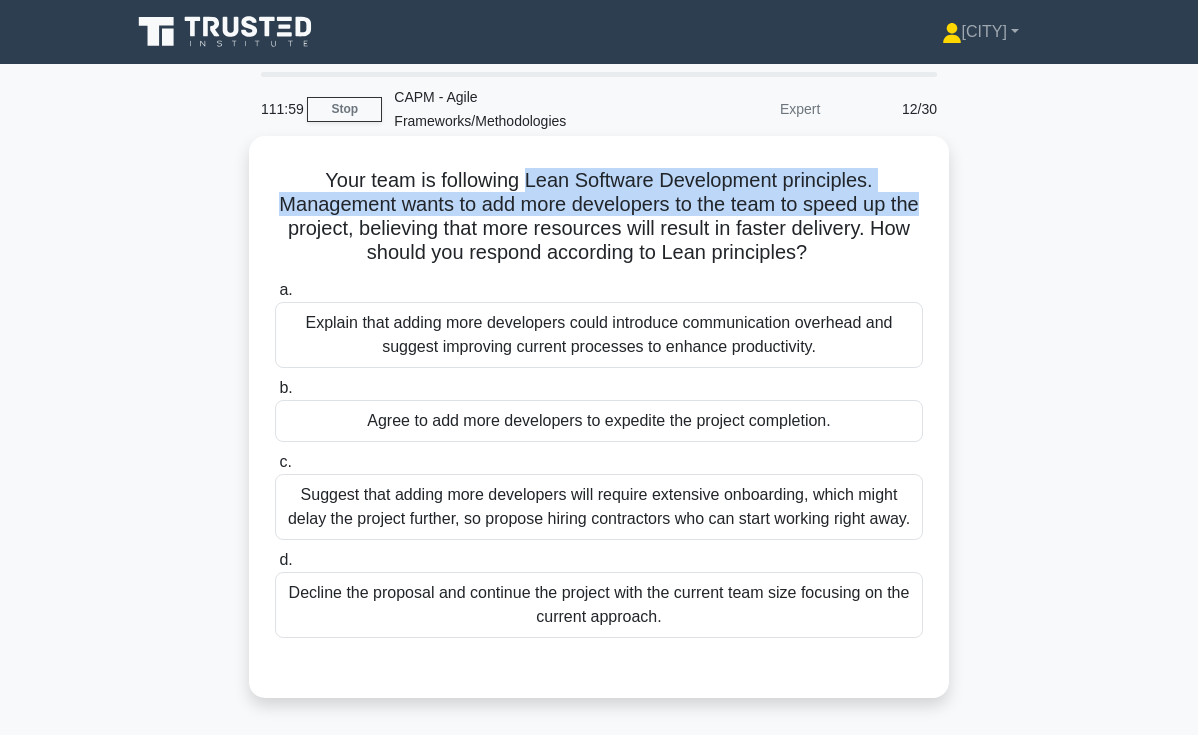 drag, startPoint x: 638, startPoint y: 172, endPoint x: 925, endPoint y: 194, distance: 287.84198 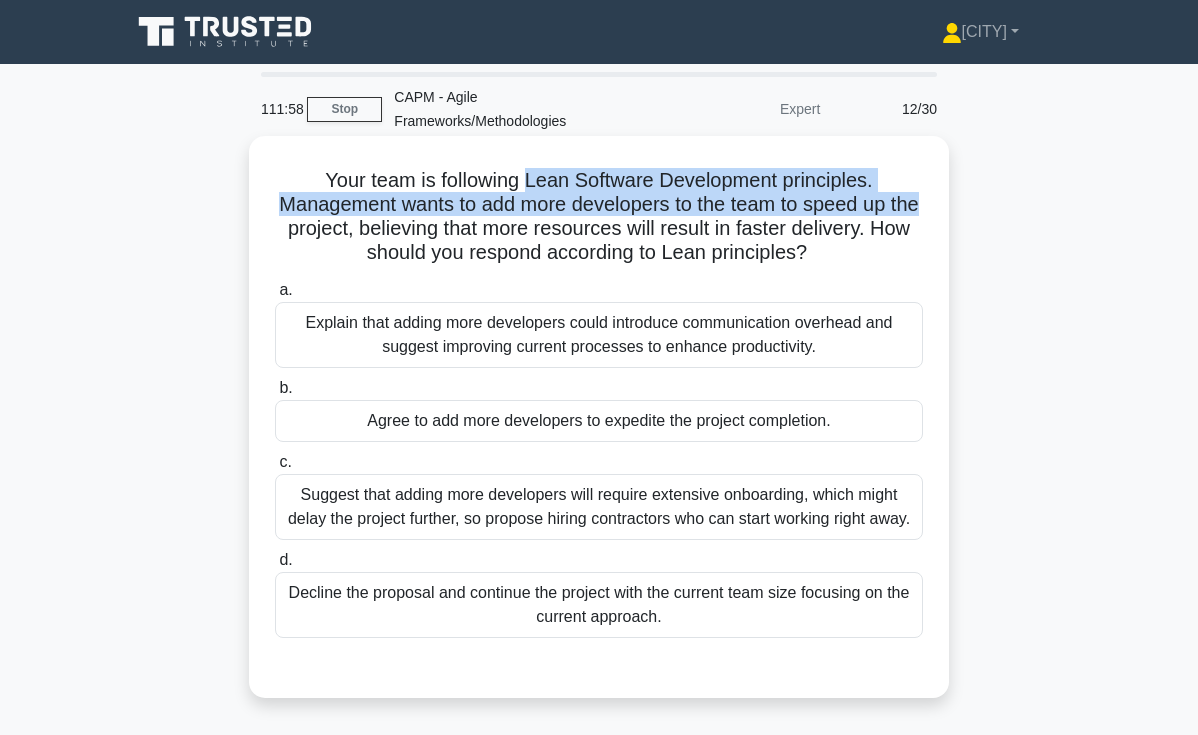 click on "Your team is following Lean Software Development principles. Management wants to add more developers to the team to speed up the project, believing that more resources will result in faster delivery. How should you respond according to Lean principles?
.spinner_0XTQ{transform-origin:center;animation:spinner_y6GP .75s linear infinite}@keyframes spinner_y6GP{100%{transform:rotate(360deg)}}" at bounding box center (599, 217) 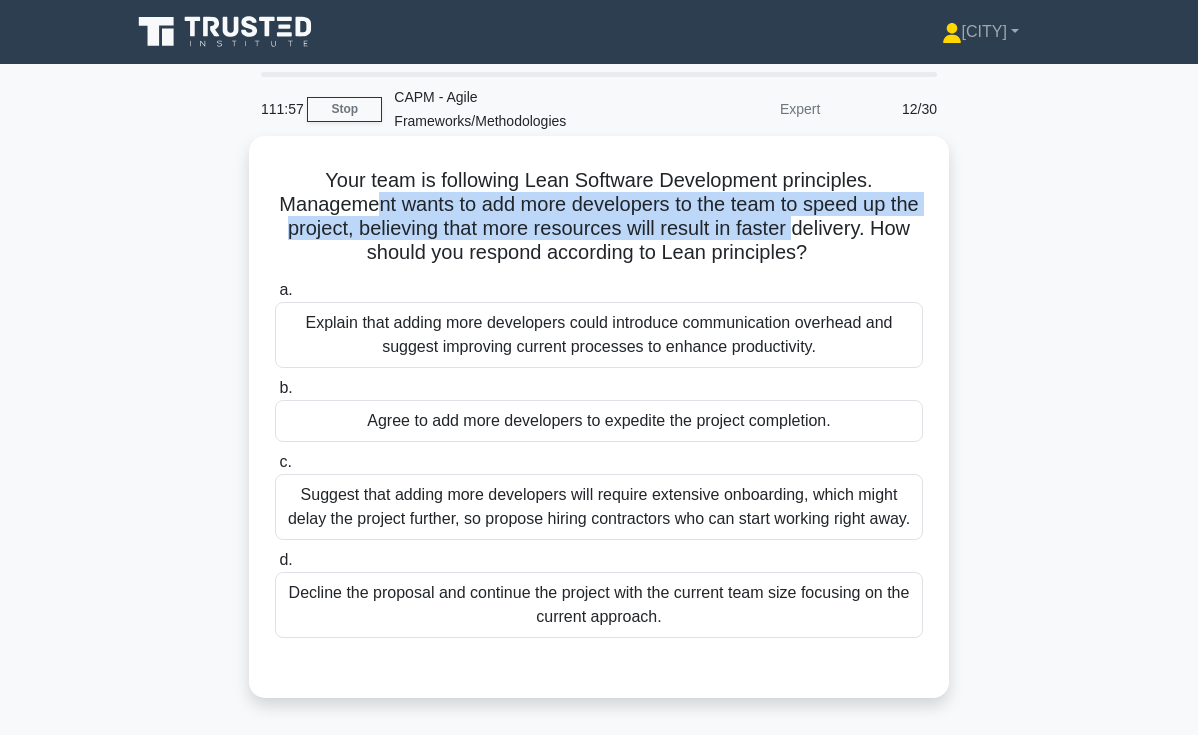 drag, startPoint x: 412, startPoint y: 196, endPoint x: 797, endPoint y: 218, distance: 385.62805 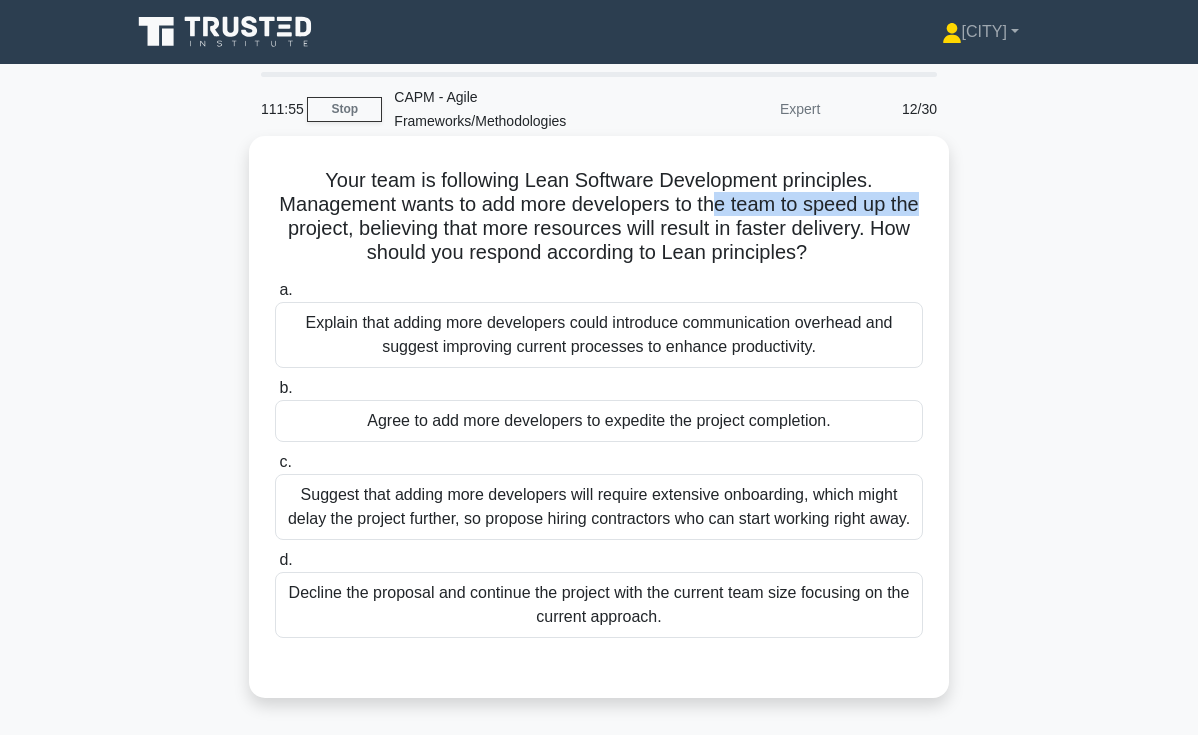 drag, startPoint x: 886, startPoint y: 205, endPoint x: 923, endPoint y: 212, distance: 37.65634 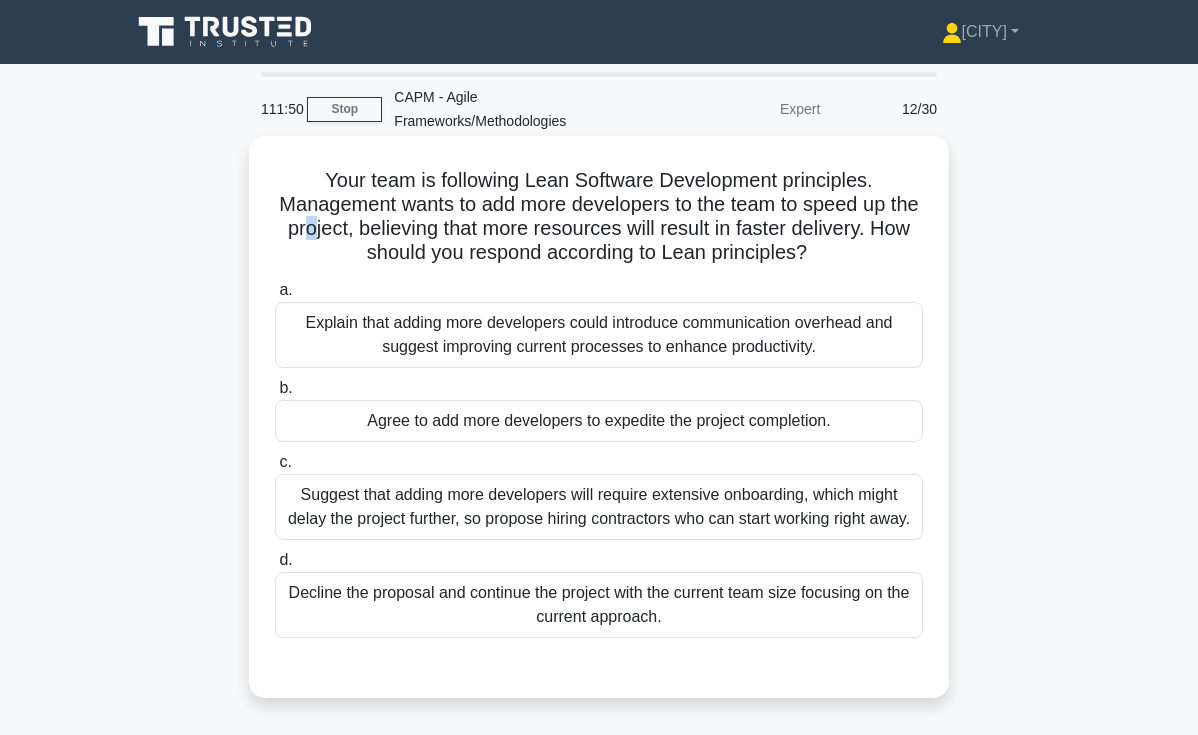click on "Your team is following Lean Software Development principles. Management wants to add more developers to the team to speed up the project, believing that more resources will result in faster delivery. How should you respond according to Lean principles?
.spinner_0XTQ{transform-origin:center;animation:spinner_y6GP .75s linear infinite}@keyframes spinner_y6GP{100%{transform:rotate(360deg)}}" at bounding box center [599, 217] 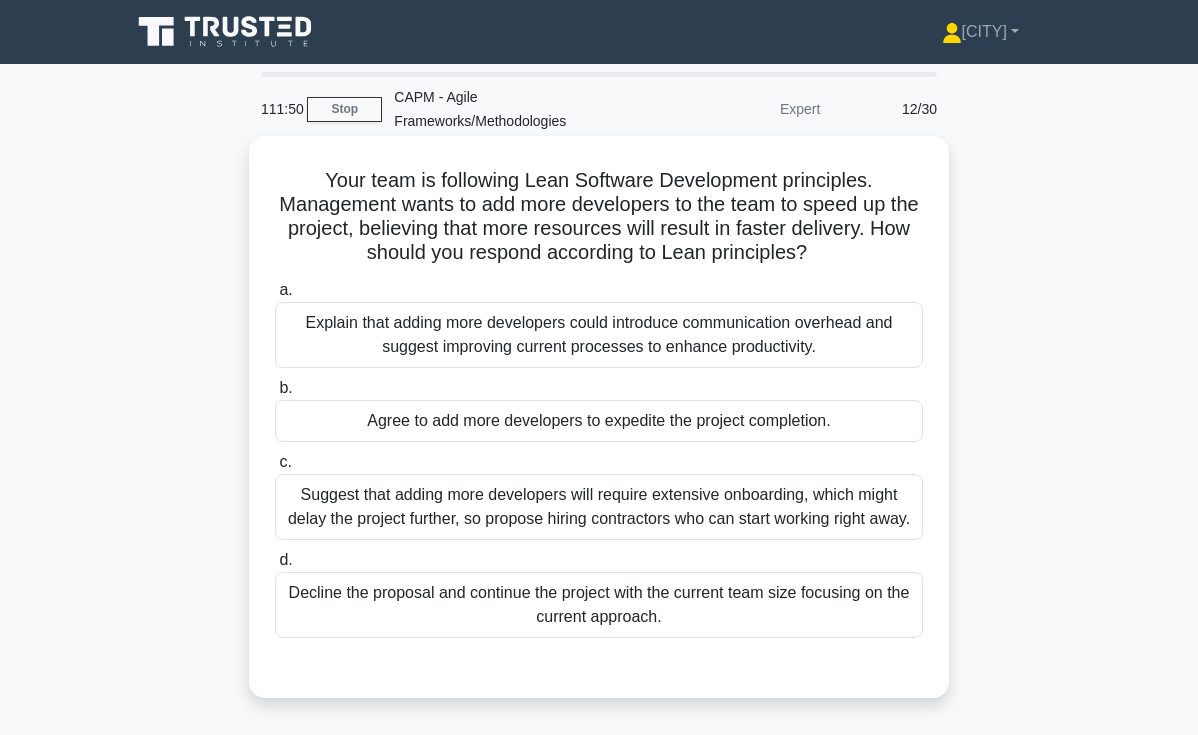 click on "Your team is following Lean Software Development principles. Management wants to add more developers to the team to speed up the project, believing that more resources will result in faster delivery. How should you respond according to Lean principles?
.spinner_0XTQ{transform-origin:center;animation:spinner_y6GP .75s linear infinite}@keyframes spinner_y6GP{100%{transform:rotate(360deg)}}" at bounding box center (599, 217) 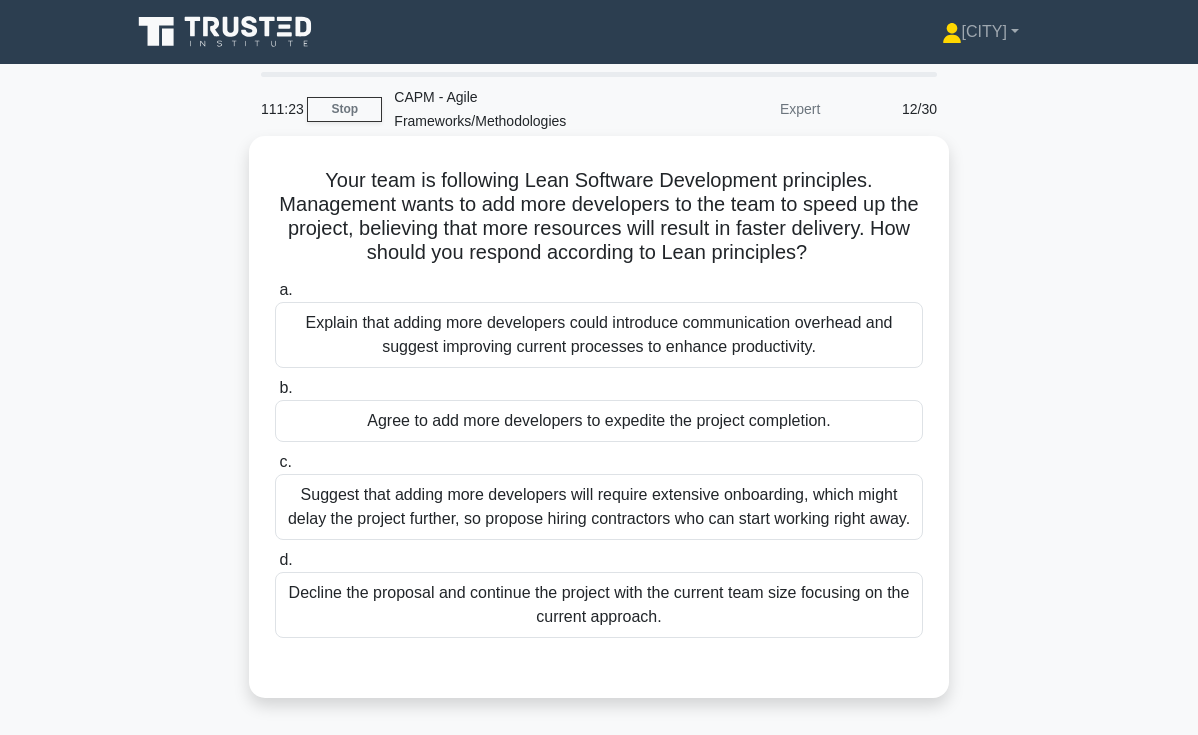 click on "Explain that adding more developers could introduce communication overhead and suggest improving current processes to enhance productivity." at bounding box center [599, 335] 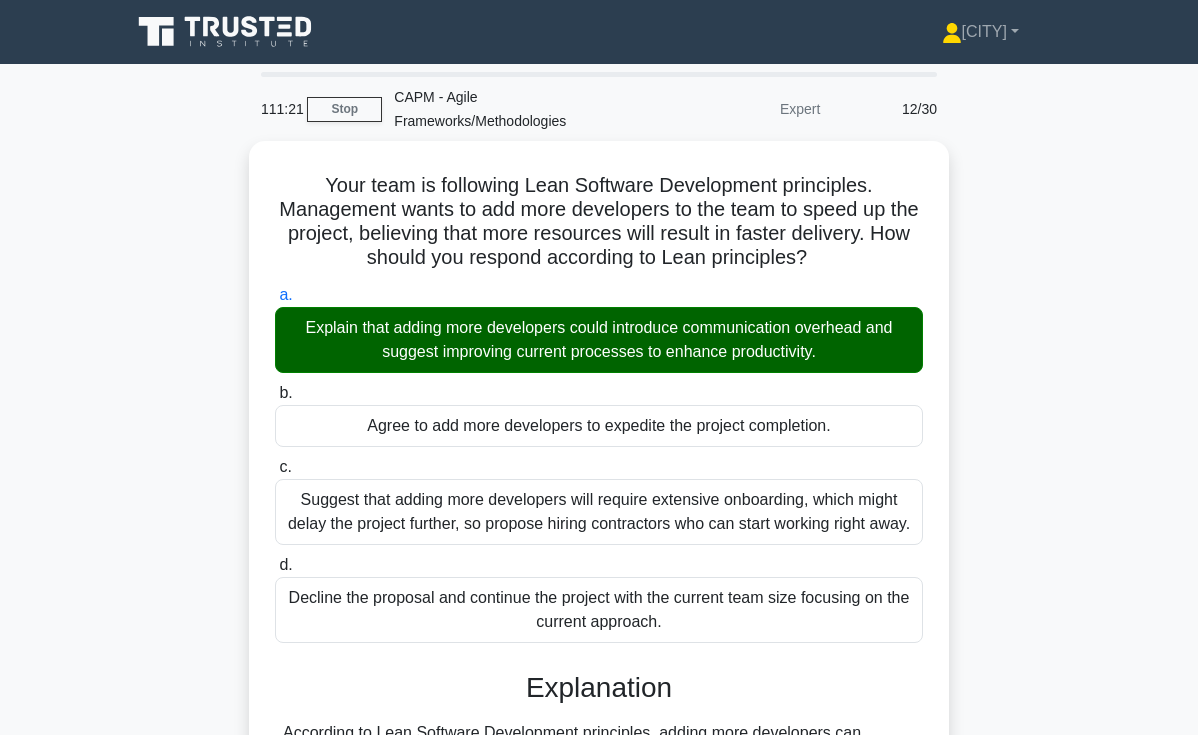 click on "Your team is following Lean Software Development principles. Management wants to add more developers to the team to speed up the project, believing that more resources will result in faster delivery. How should you respond according to Lean principles?
.spinner_0XTQ{transform-origin:center;animation:spinner_y6GP .75s linear infinite}@keyframes spinner_y6GP{100%{transform:rotate(360deg)}}
a.
b. c. d." at bounding box center (599, 634) 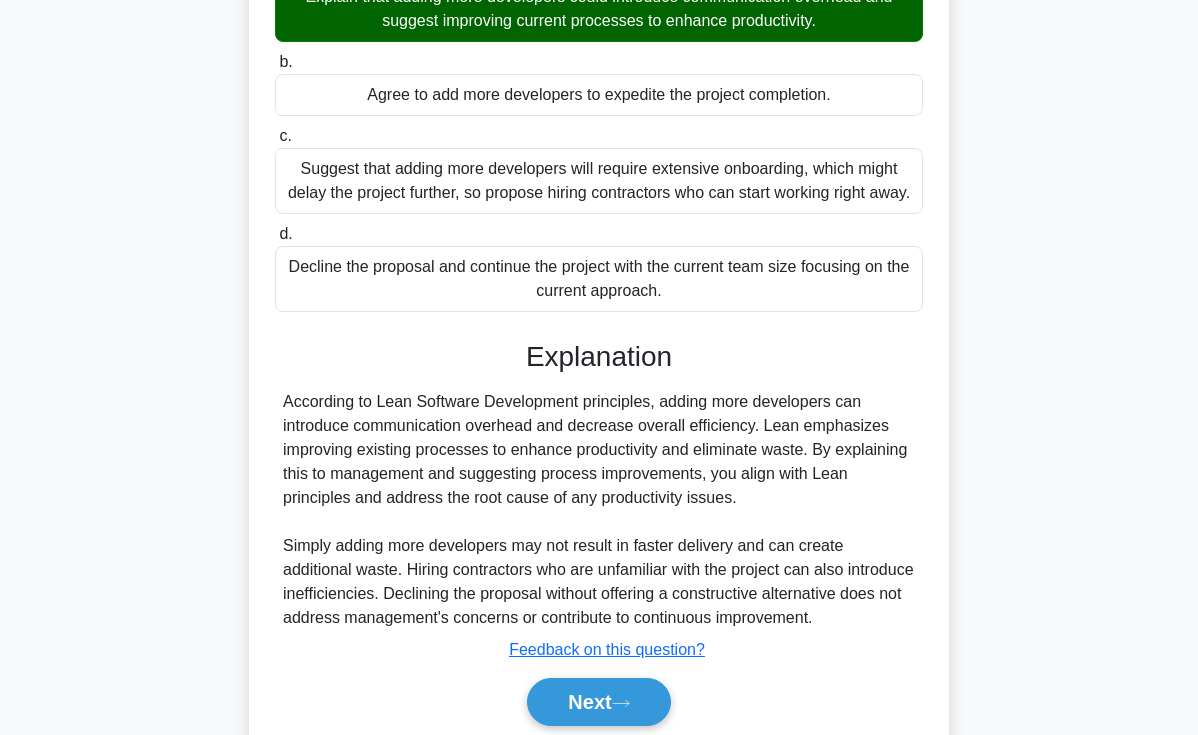 scroll, scrollTop: 333, scrollLeft: 0, axis: vertical 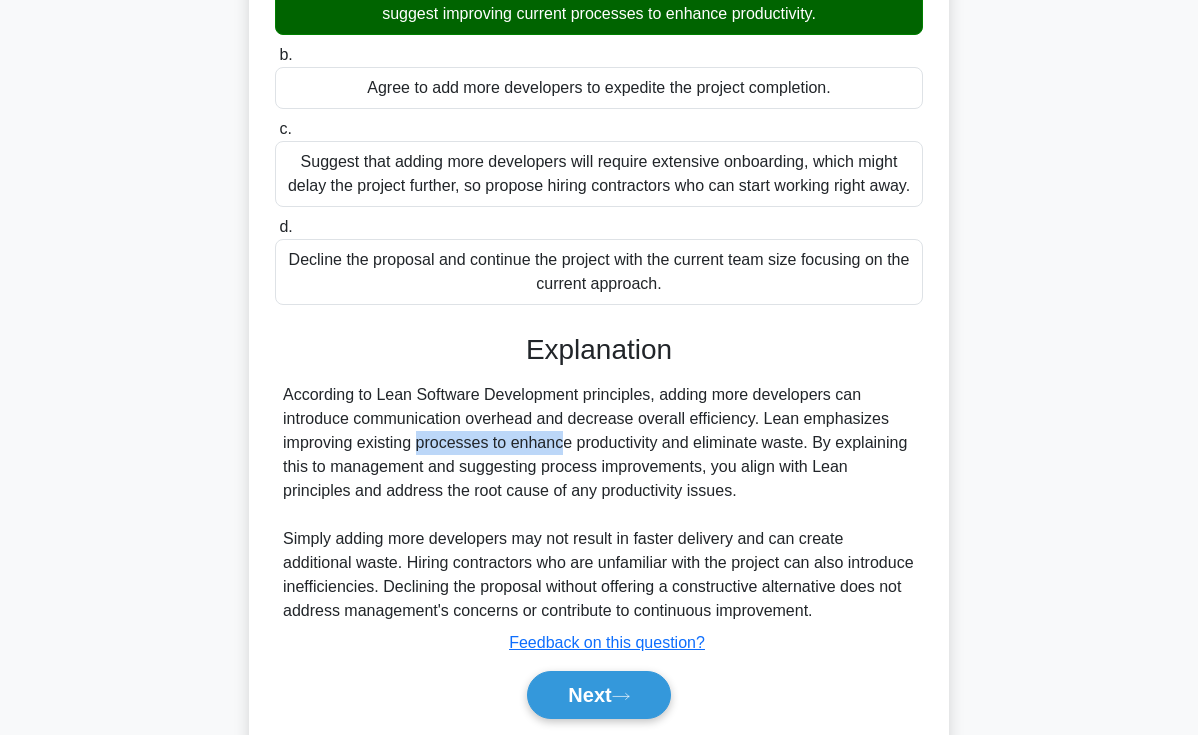 drag, startPoint x: 302, startPoint y: 444, endPoint x: 429, endPoint y: 451, distance: 127.192764 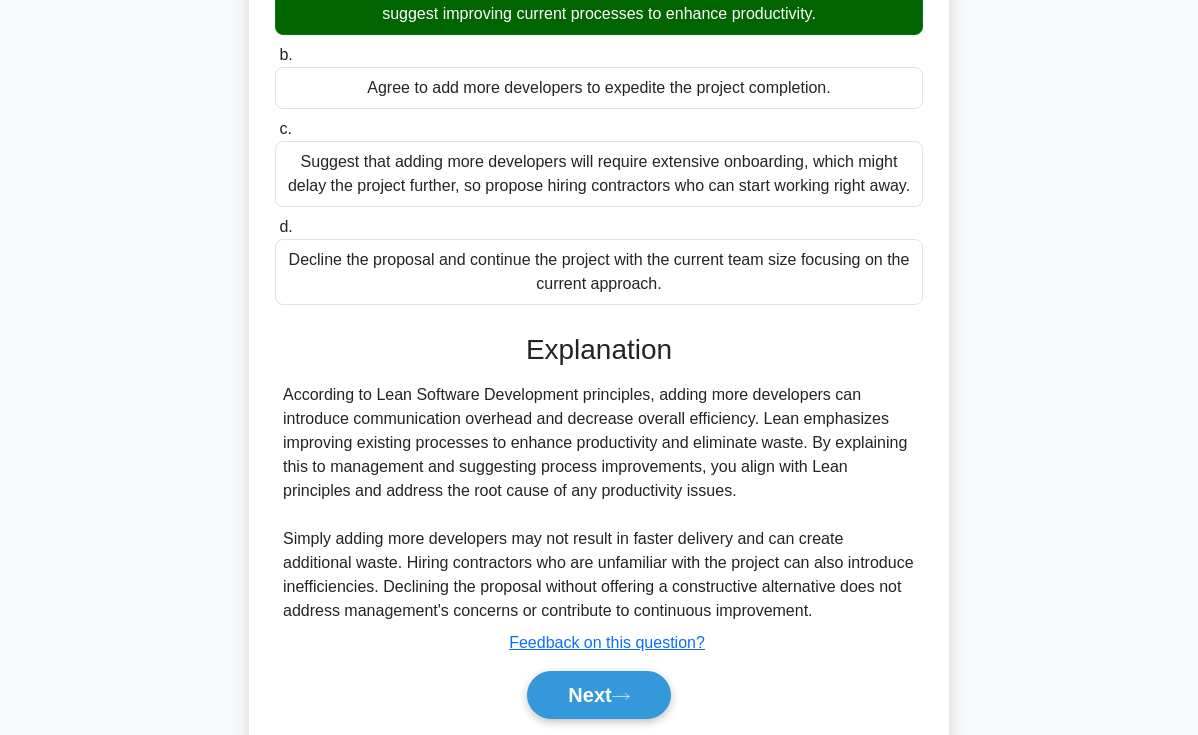 drag, startPoint x: 291, startPoint y: 448, endPoint x: 732, endPoint y: 498, distance: 443.8254 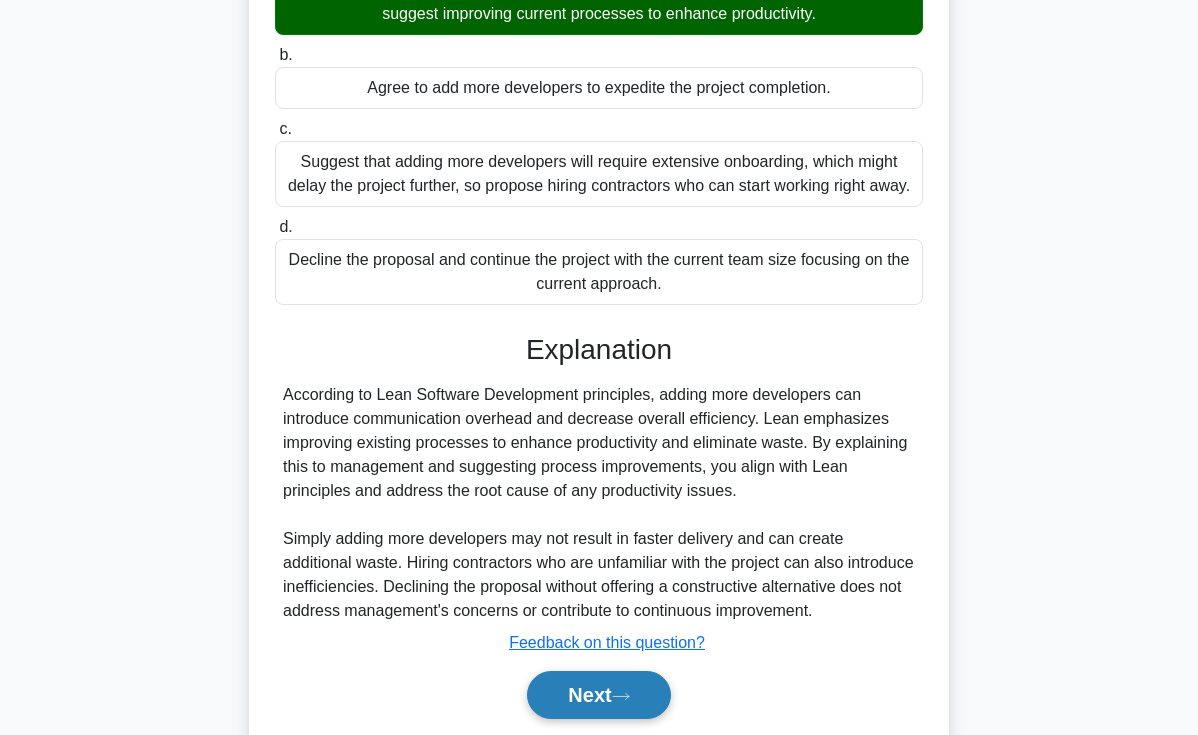 click on "Next" at bounding box center [598, 695] 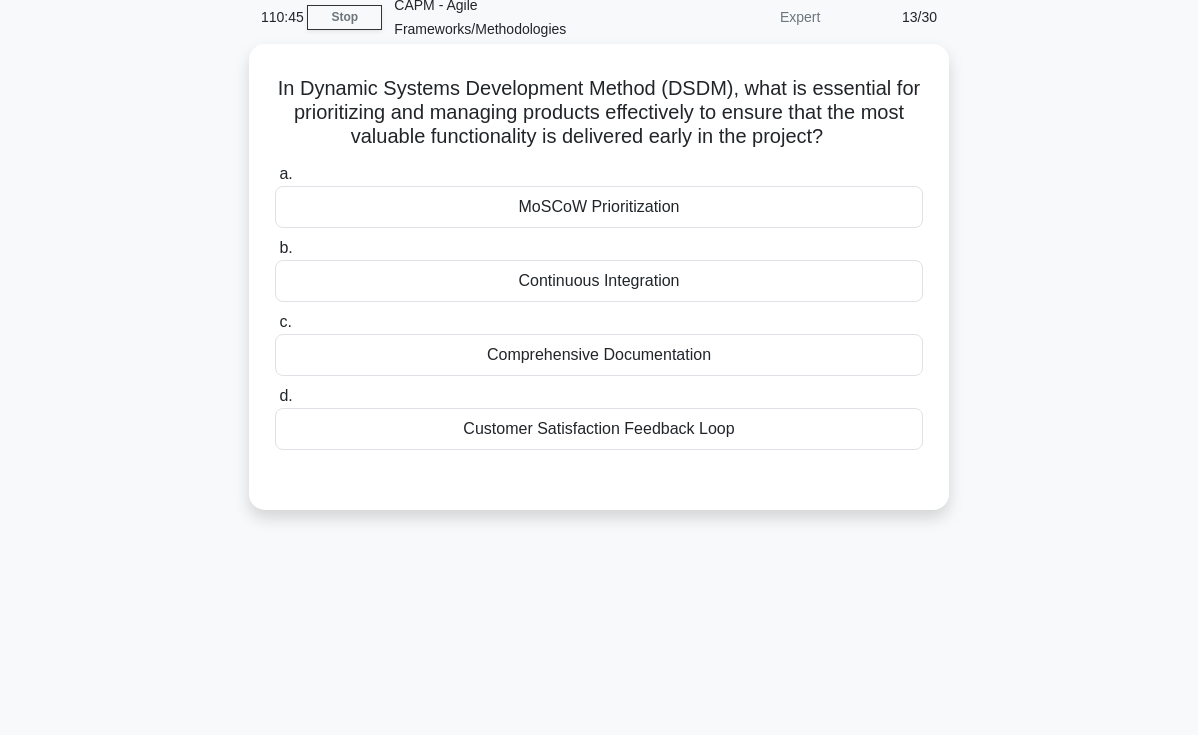 scroll, scrollTop: 0, scrollLeft: 0, axis: both 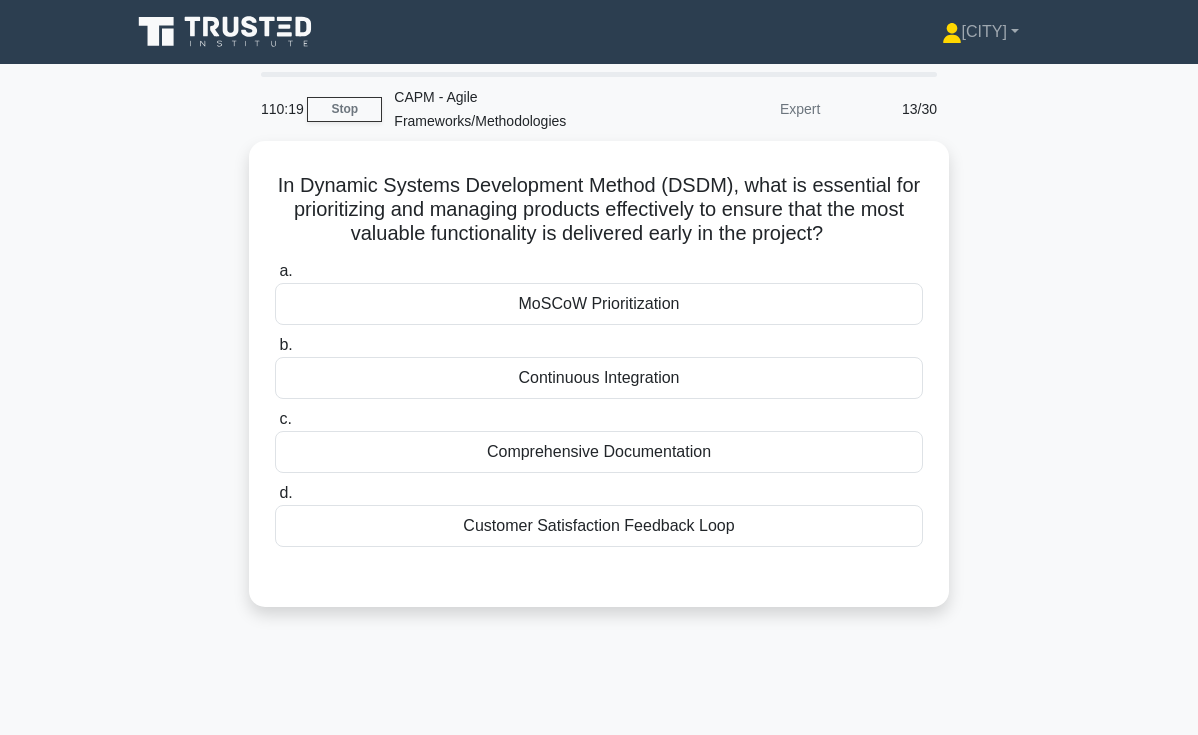 click on "In Dynamic Systems Development Method (DSDM), what is essential for prioritizing and managing products effectively to ensure that the most valuable functionality is delivered early in the project?
.spinner_0XTQ{transform-origin:center;animation:spinner_y6GP .75s linear infinite}@keyframes spinner_y6GP{100%{transform:rotate(360deg)}}
a.
MoSCoW Prioritization
b. c. d." at bounding box center [599, 386] 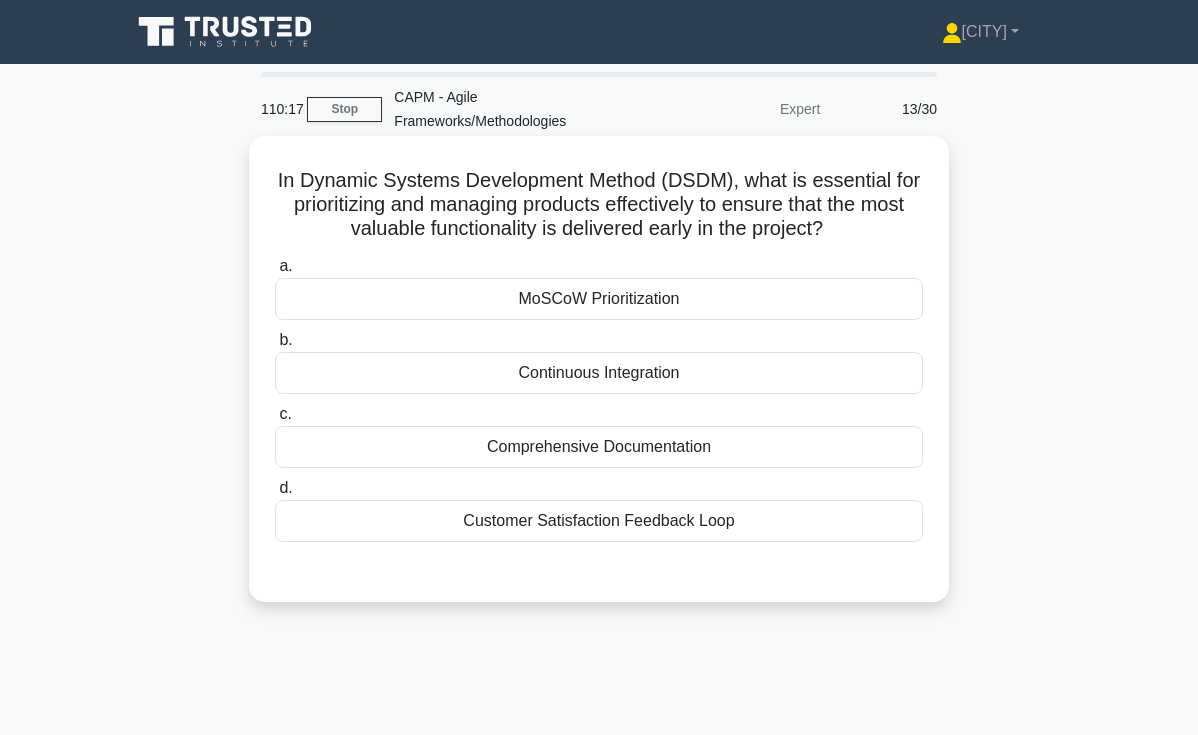 click on "MoSCoW Prioritization" at bounding box center [599, 299] 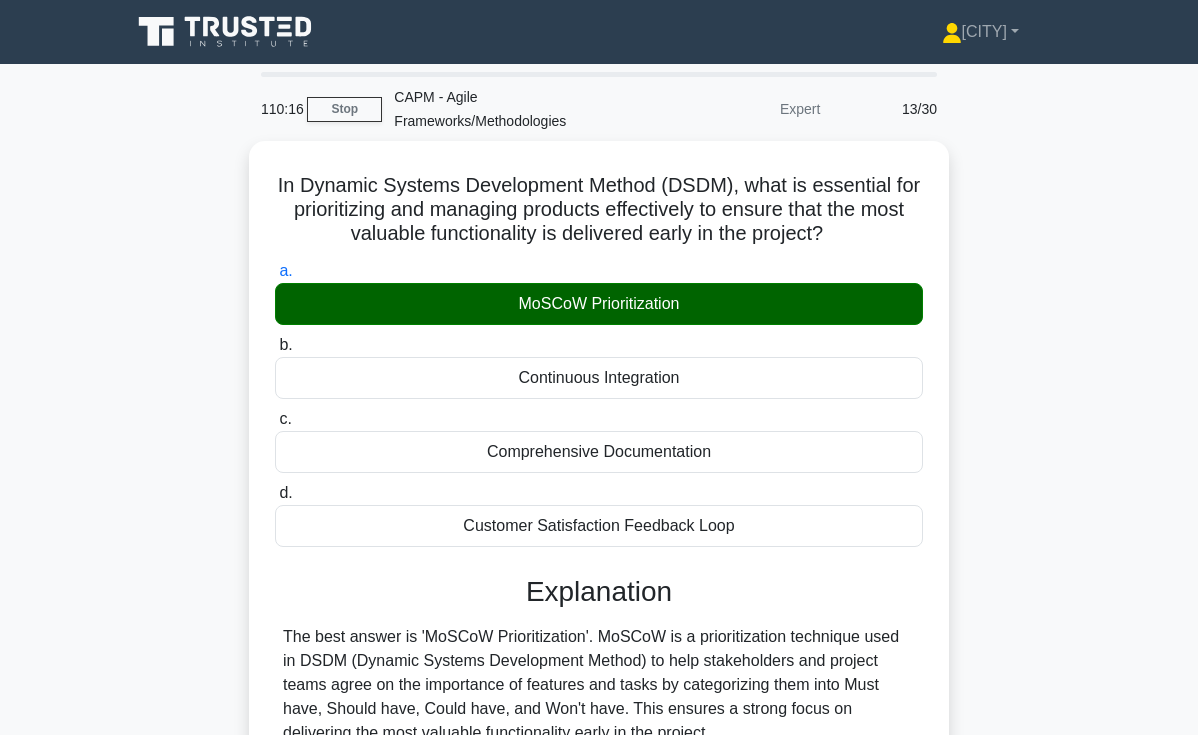 click on "In Dynamic Systems Development Method (DSDM), what is essential for prioritizing and managing products effectively to ensure that the most valuable functionality is delivered early in the project?
.spinner_0XTQ{transform-origin:center;animation:spinner_y6GP .75s linear infinite}@keyframes spinner_y6GP{100%{transform:rotate(360deg)}}
a.
MoSCoW Prioritization
b. c. d." at bounding box center (599, 670) 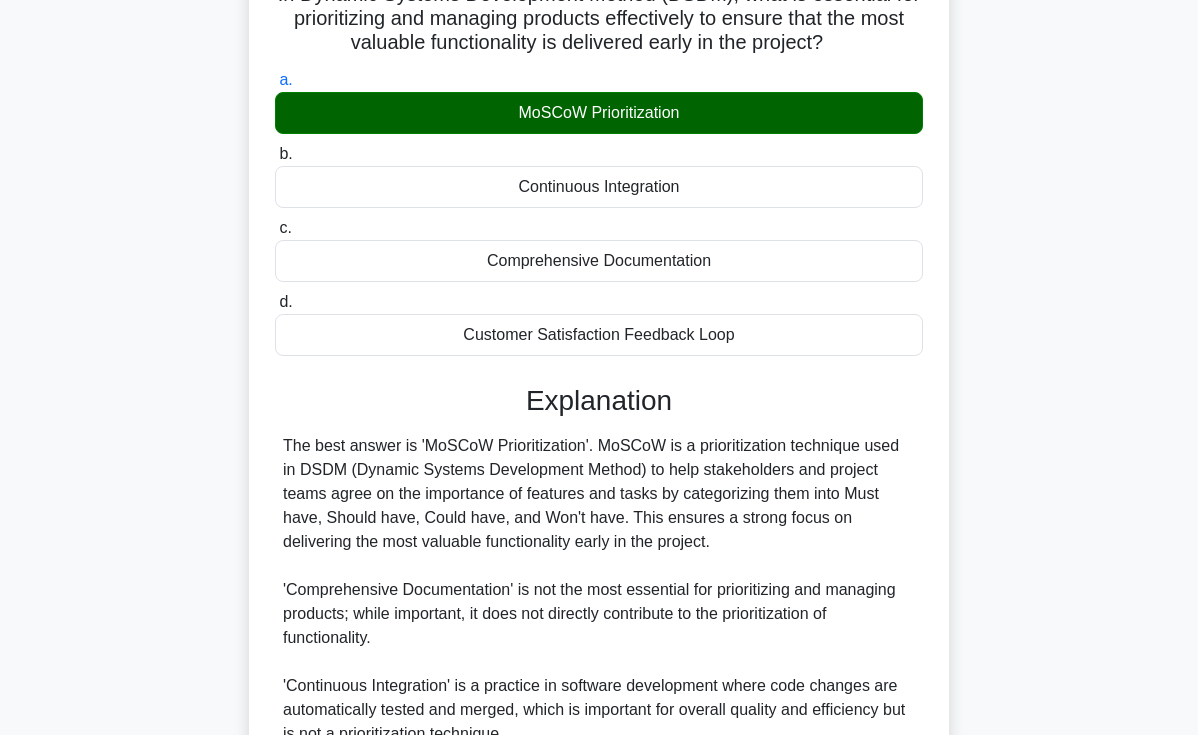 scroll, scrollTop: 347, scrollLeft: 0, axis: vertical 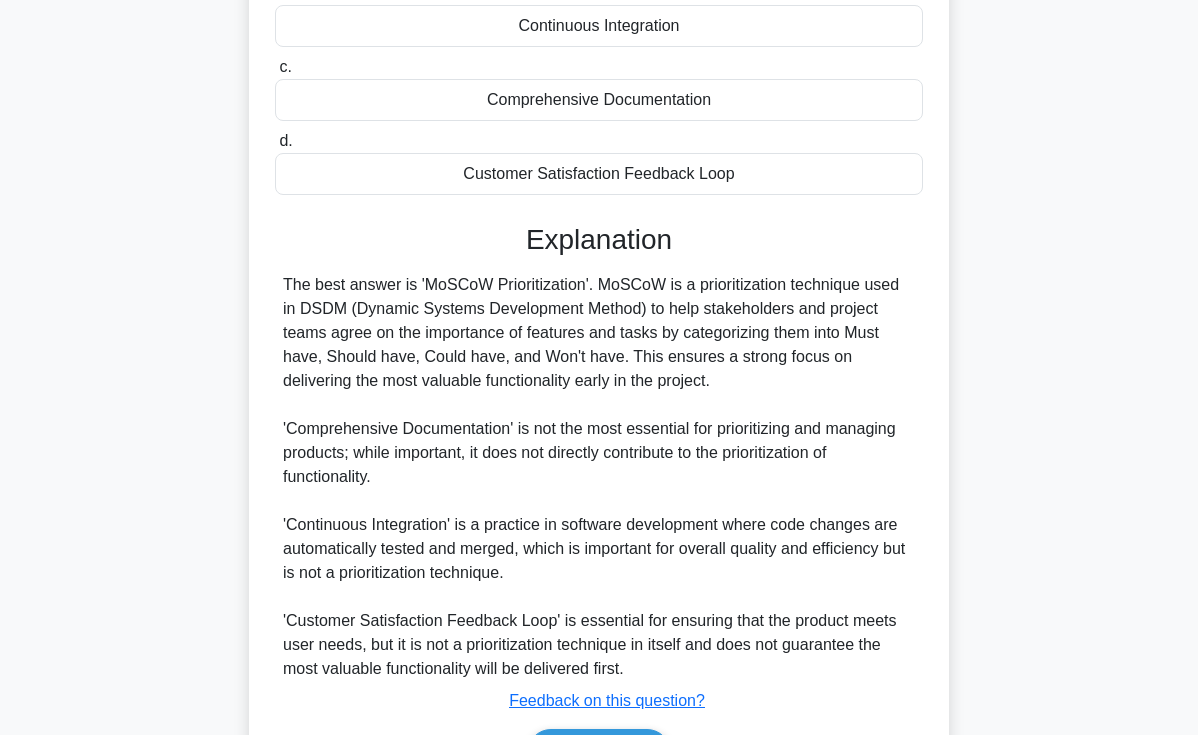 click on "The best answer is 'MoSCoW Prioritization'. MoSCoW is a prioritization technique used in DSDM (Dynamic Systems Development Method) to help stakeholders and project teams agree on the importance of features and tasks by categorizing them into Must have, Should have, Could have, and Won't have. This ensures a strong focus on delivering the most valuable functionality early in the project. 'Comprehensive Documentation' is not the most essential for prioritizing and managing products; while important, it does not directly contribute to the prioritization of functionality. 'Continuous Integration' is a practice in software development where code changes are automatically tested and merged, which is important for overall quality and efficiency but is not a prioritization technique." at bounding box center (599, 477) 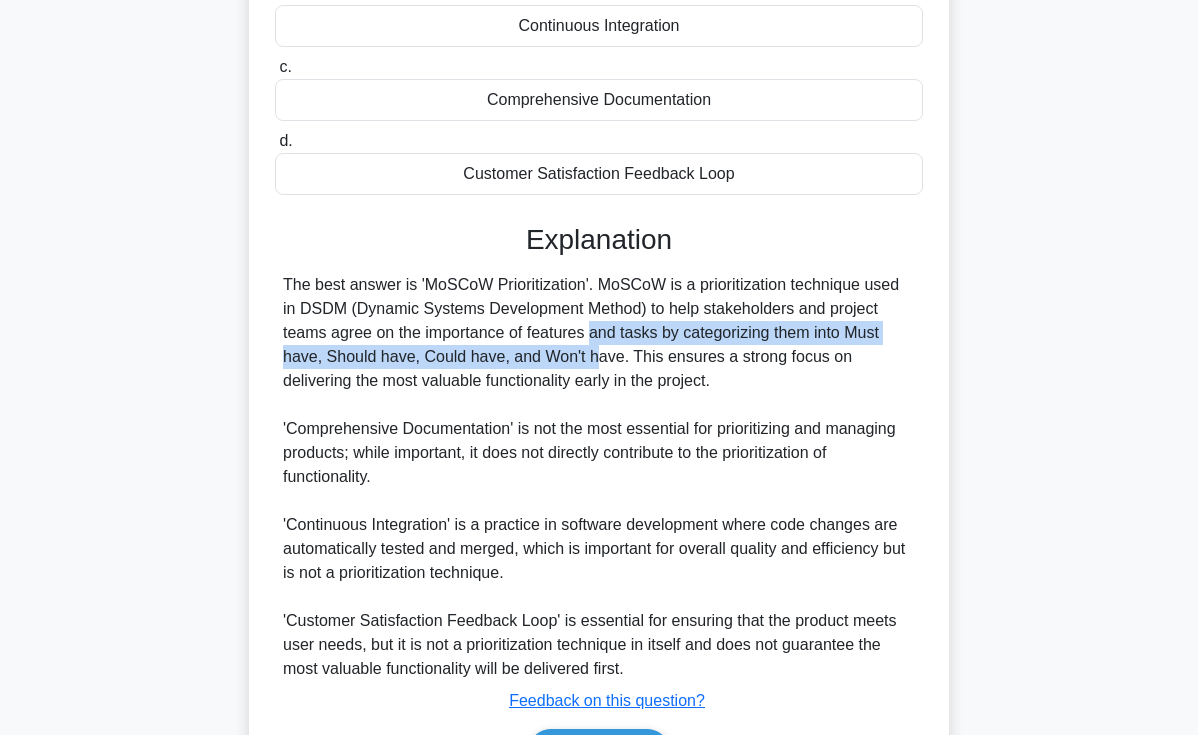 drag, startPoint x: 428, startPoint y: 334, endPoint x: 426, endPoint y: 362, distance: 28.071337 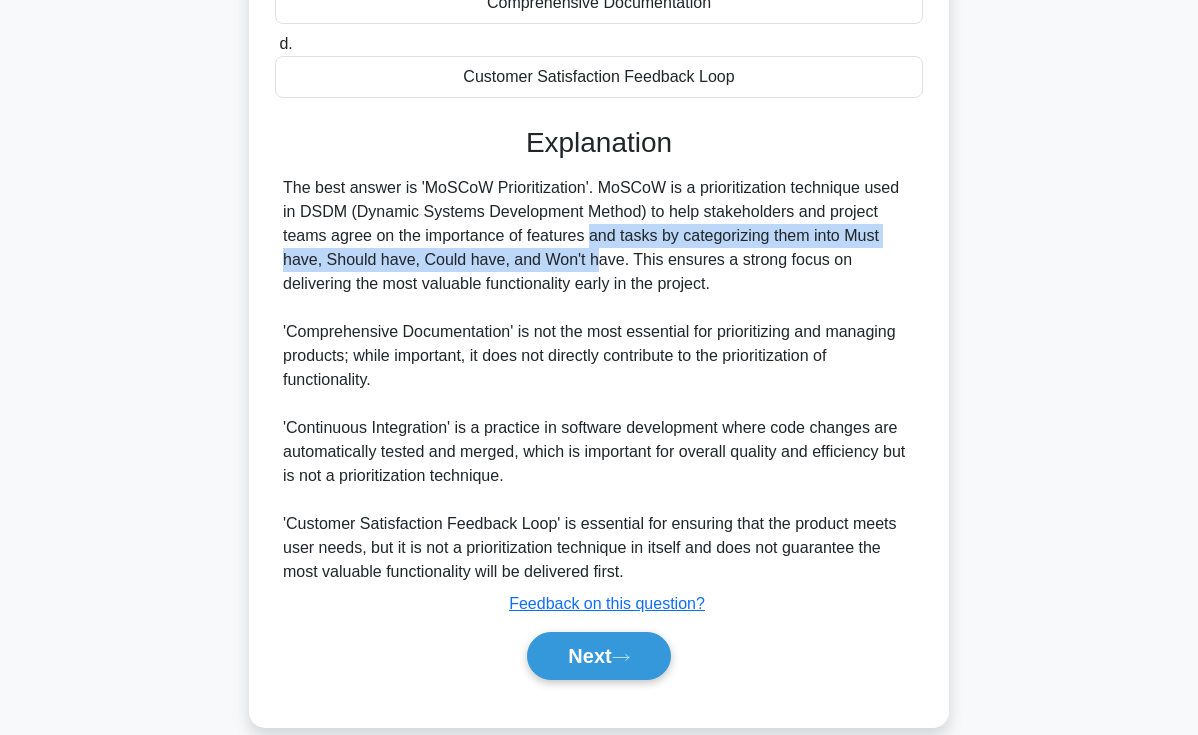 scroll, scrollTop: 403, scrollLeft: 0, axis: vertical 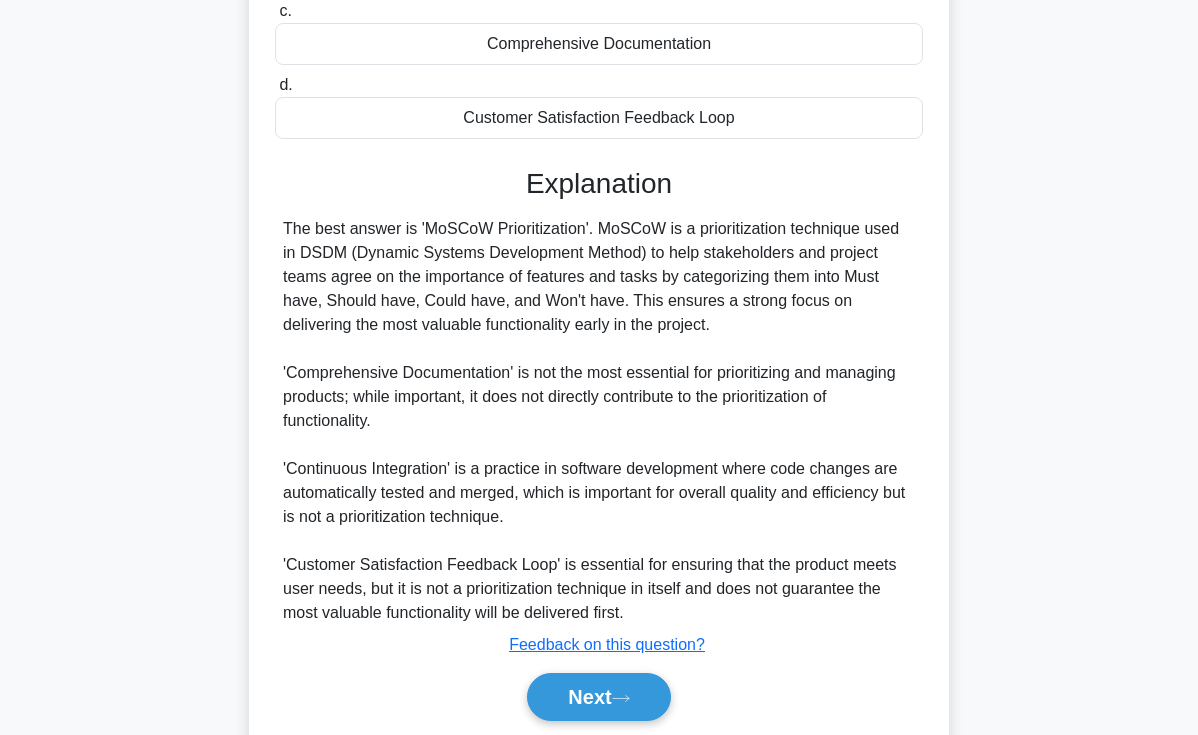 click on "The best answer is 'MoSCoW Prioritization'. MoSCoW is a prioritization technique used in DSDM (Dynamic Systems Development Method) to help stakeholders and project teams agree on the importance of features and tasks by categorizing them into Must have, Should have, Could have, and Won't have. This ensures a strong focus on delivering the most valuable functionality early in the project. 'Comprehensive Documentation' is not the most essential for prioritizing and managing products; while important, it does not directly contribute to the prioritization of functionality. 'Continuous Integration' is a practice in software development where code changes are automatically tested and merged, which is important for overall quality and efficiency but is not a prioritization technique." at bounding box center [599, 421] 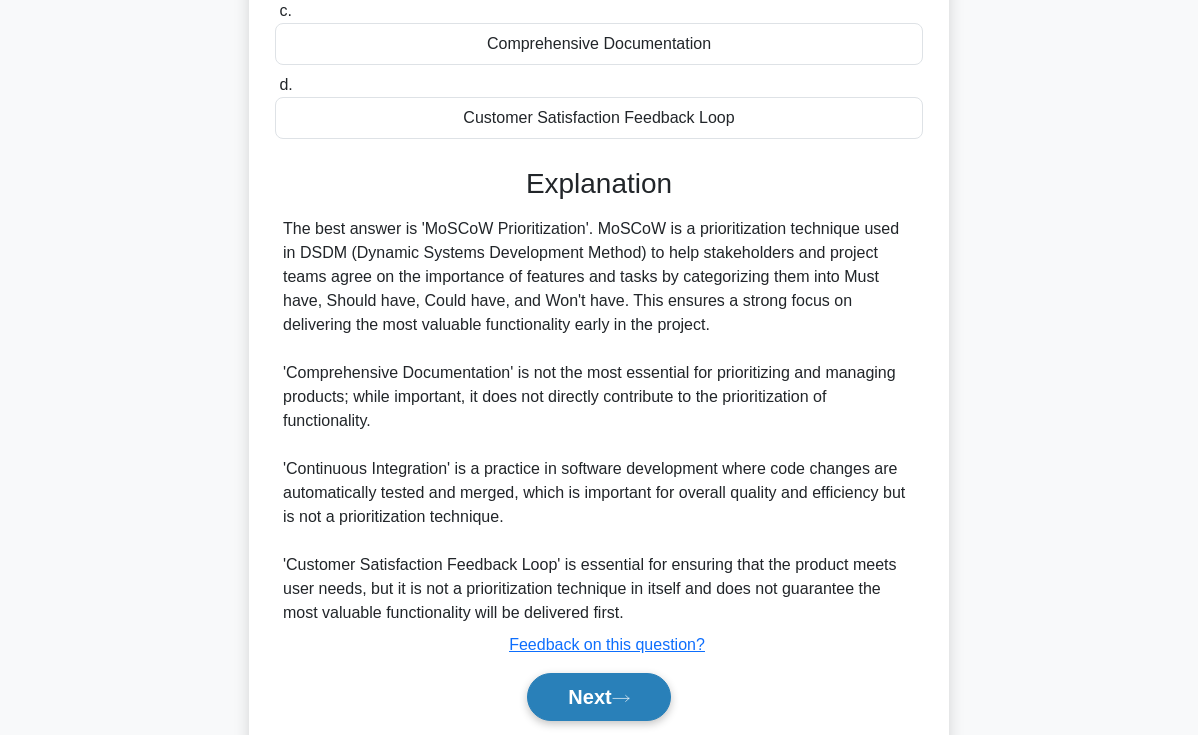 click on "Next" at bounding box center (598, 697) 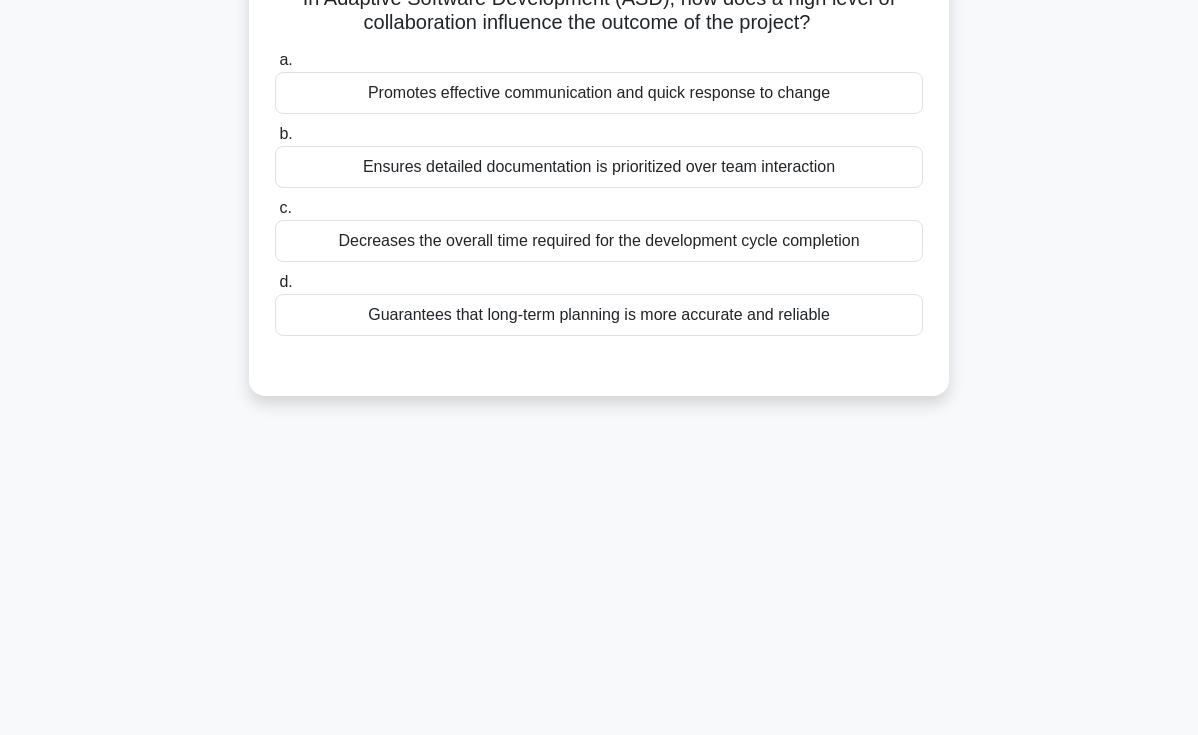 scroll, scrollTop: 0, scrollLeft: 0, axis: both 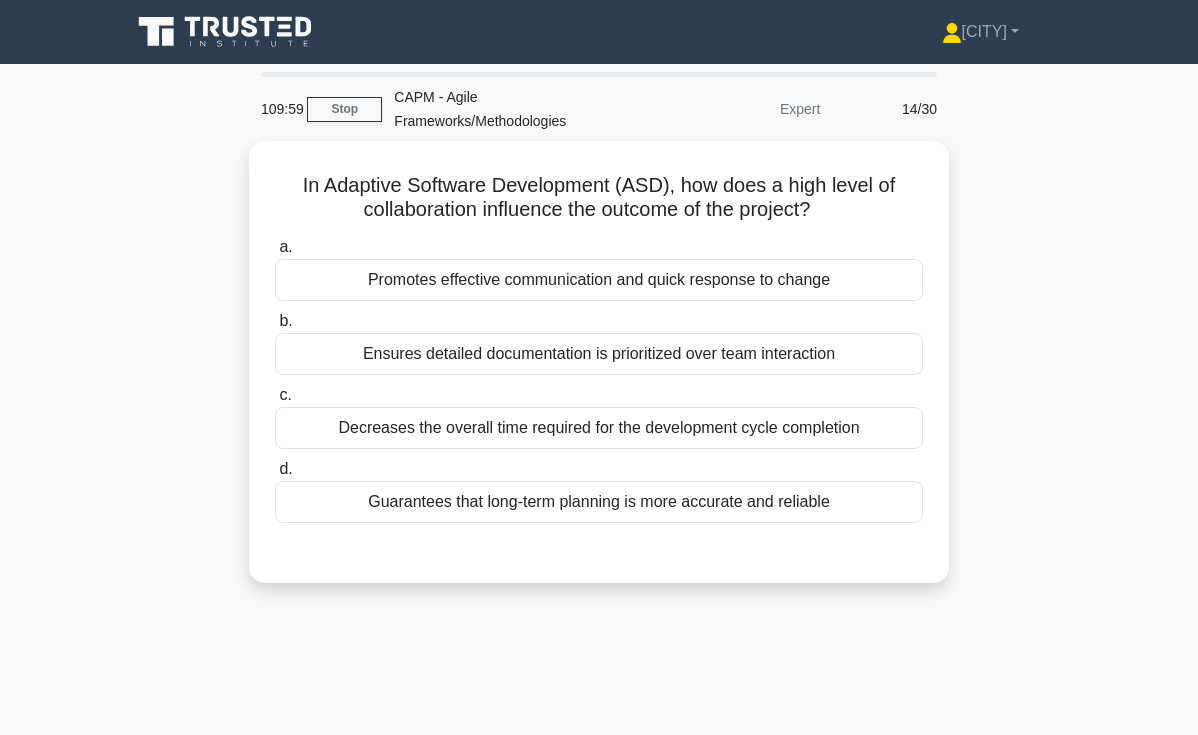 click on "In Adaptive Software Development (ASD), how does a high level of collaboration influence the outcome of the project?
.spinner_0XTQ{transform-origin:center;animation:spinner_y6GP .75s linear infinite}@keyframes spinner_y6GP{100%{transform:rotate(360deg)}}
a.
Promotes effective communication and quick response to change
b. c. d." at bounding box center (599, 374) 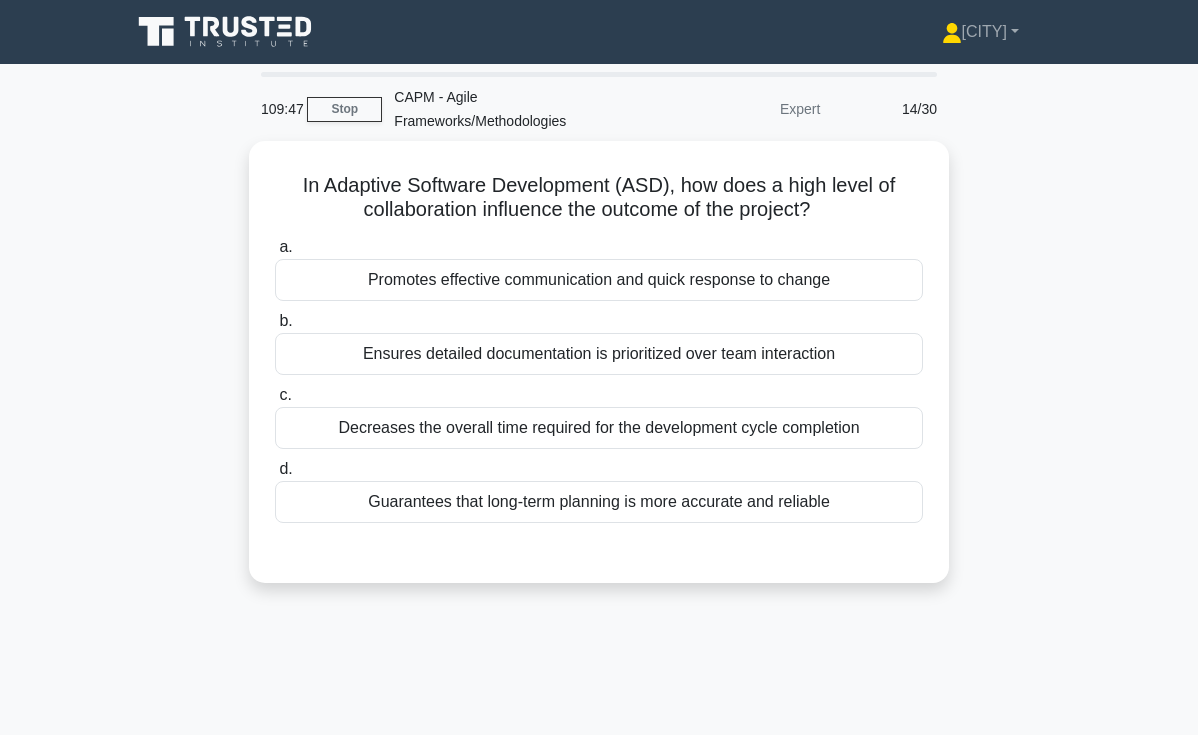 click on "In Adaptive Software Development (ASD), how does a high level of collaboration influence the outcome of the project?
.spinner_0XTQ{transform-origin:center;animation:spinner_y6GP .75s linear infinite}@keyframes spinner_y6GP{100%{transform:rotate(360deg)}}
a.
Promotes effective communication and quick response to change
b. c. d." at bounding box center [599, 374] 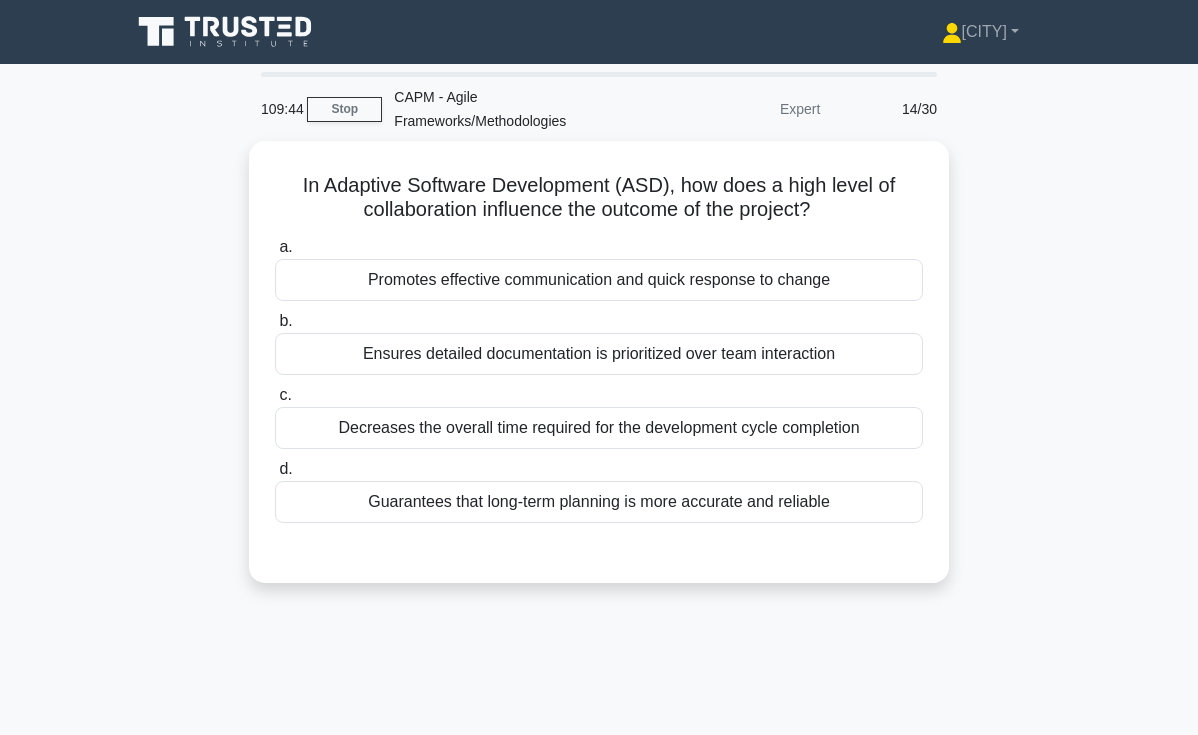 click on "In Adaptive Software Development (ASD), how does a high level of collaboration influence the outcome of the project?
.spinner_0XTQ{transform-origin:center;animation:spinner_y6GP .75s linear infinite}@keyframes spinner_y6GP{100%{transform:rotate(360deg)}}
a.
Promotes effective communication and quick response to change
b. c. d." at bounding box center [599, 374] 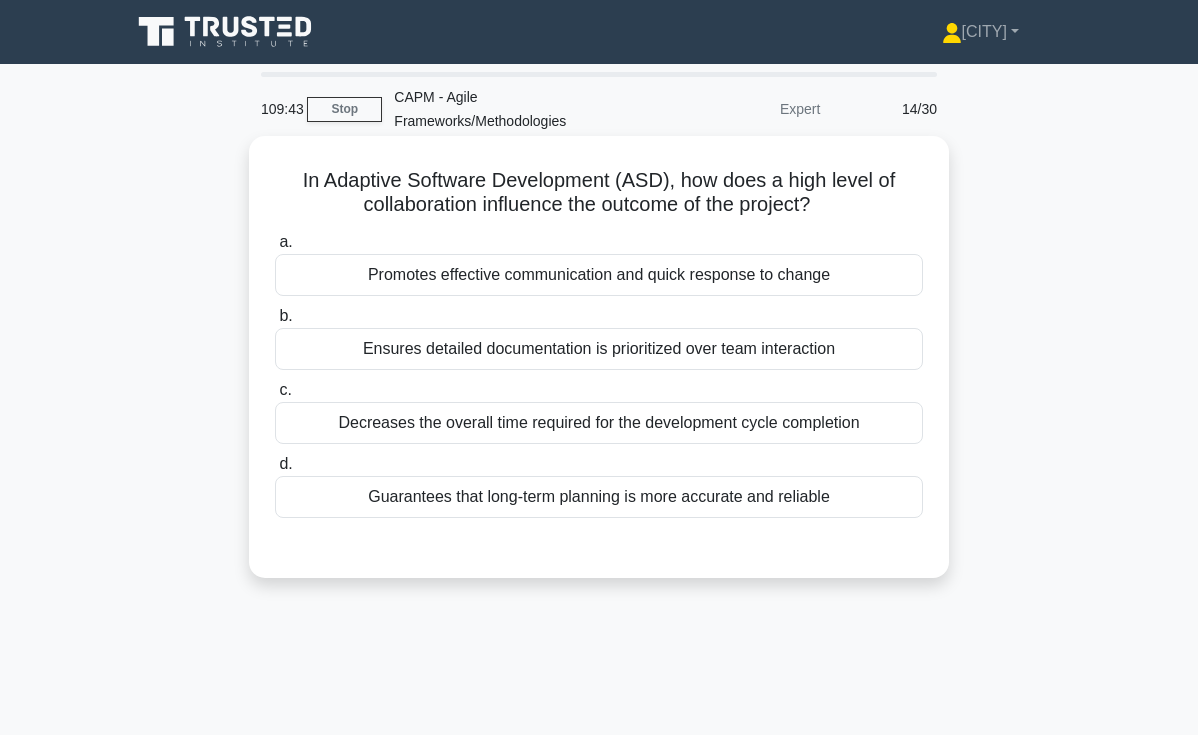 click on "Promotes effective communication and quick response to change" at bounding box center (599, 275) 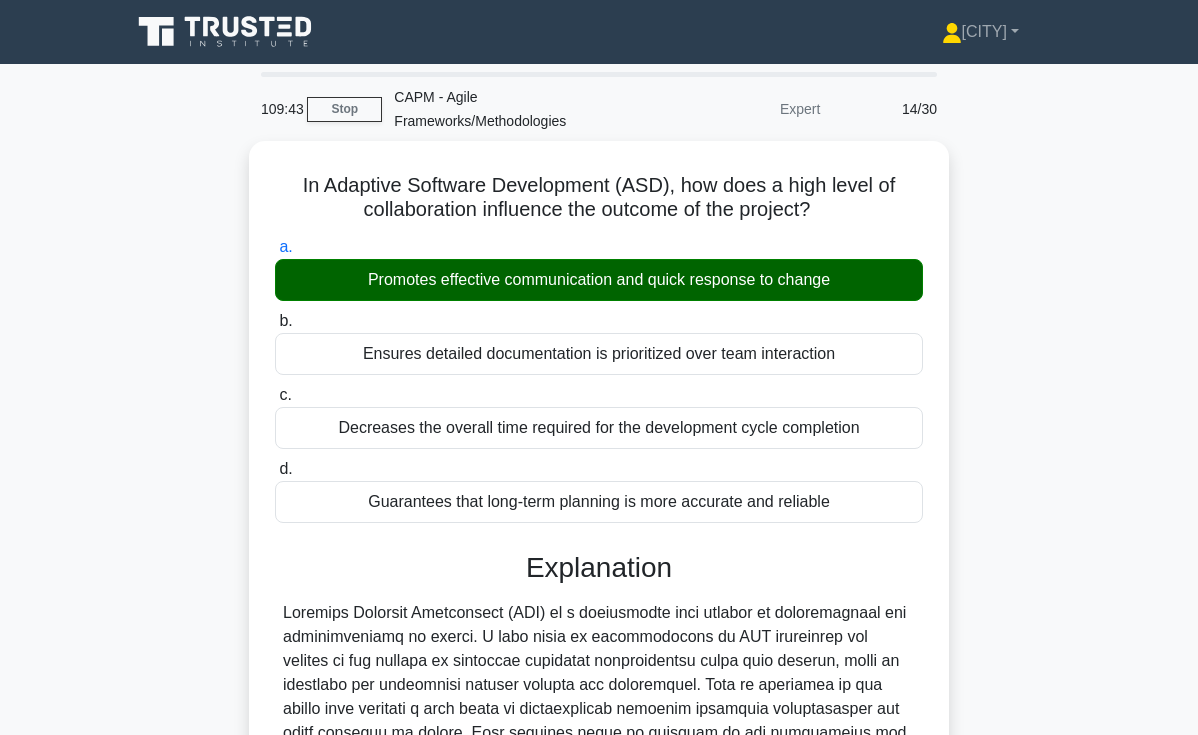 click on "In Adaptive Software Development (ASD), how does a high level of collaboration influence the outcome of the project?
.spinner_0XTQ{transform-origin:center;animation:spinner_y6GP .75s linear infinite}@keyframes spinner_y6GP{100%{transform:rotate(360deg)}}
a.
Promotes effective communication and quick response to change
b. c. d." at bounding box center (599, 694) 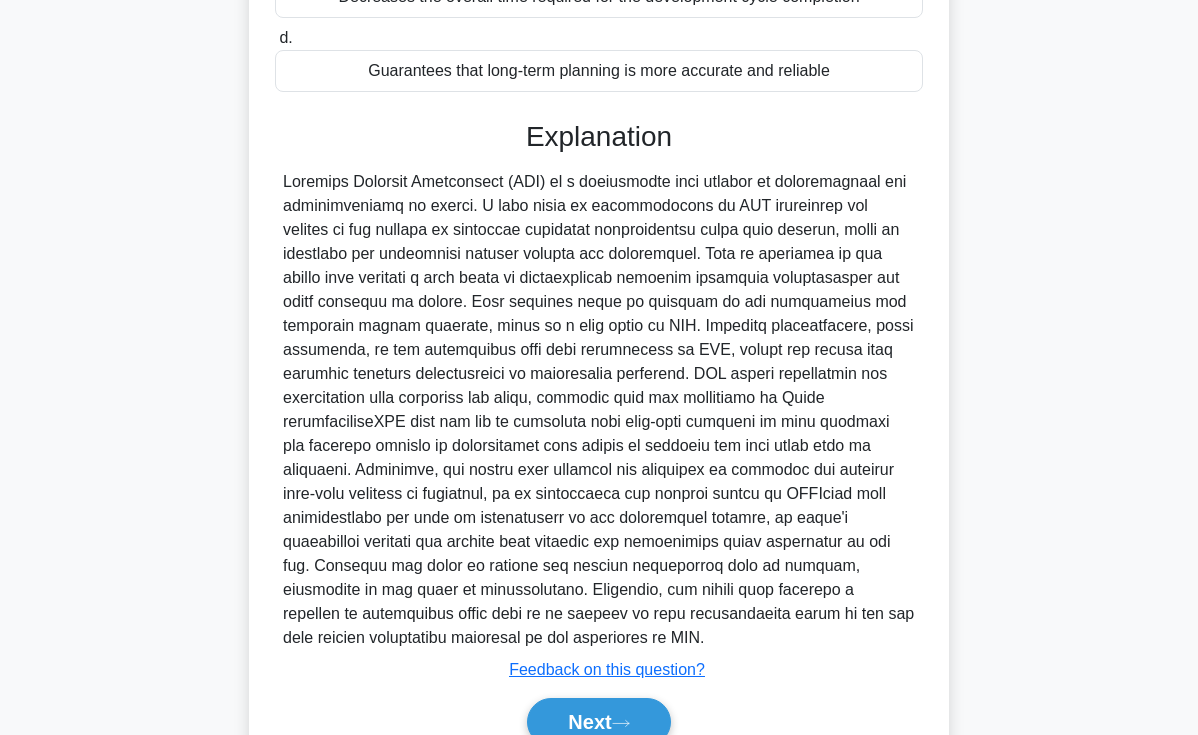 scroll, scrollTop: 522, scrollLeft: 0, axis: vertical 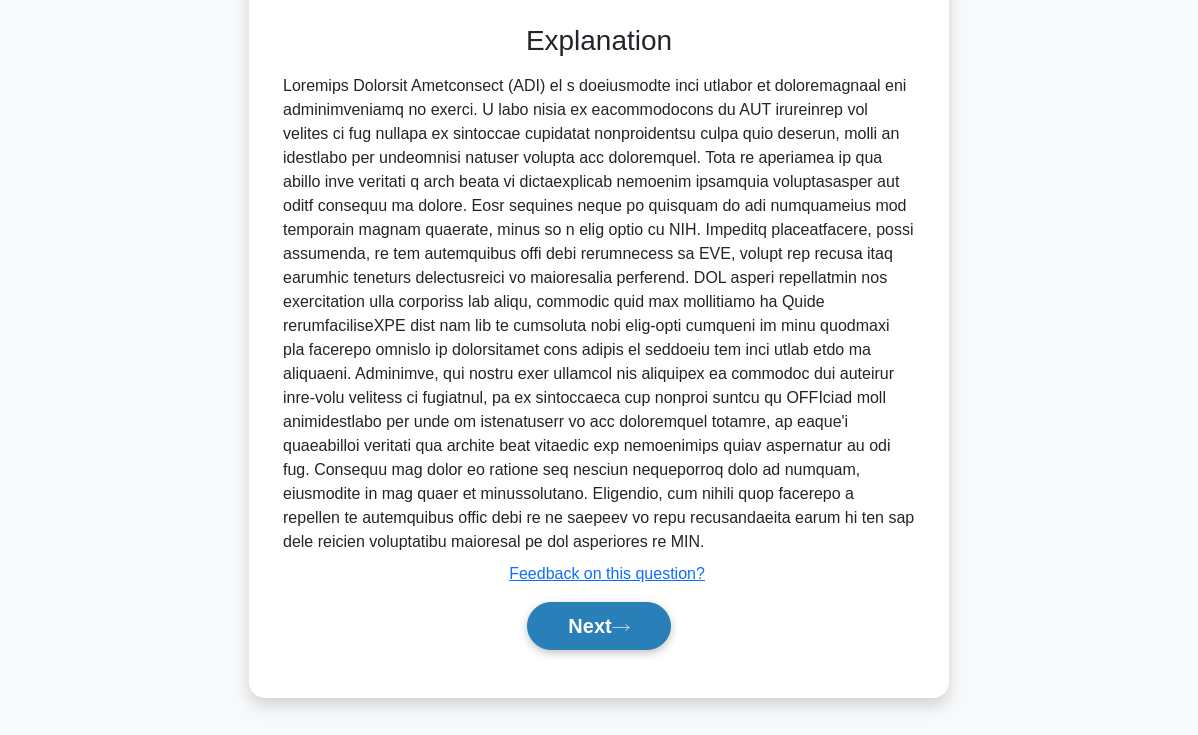 click on "Next" at bounding box center [598, 626] 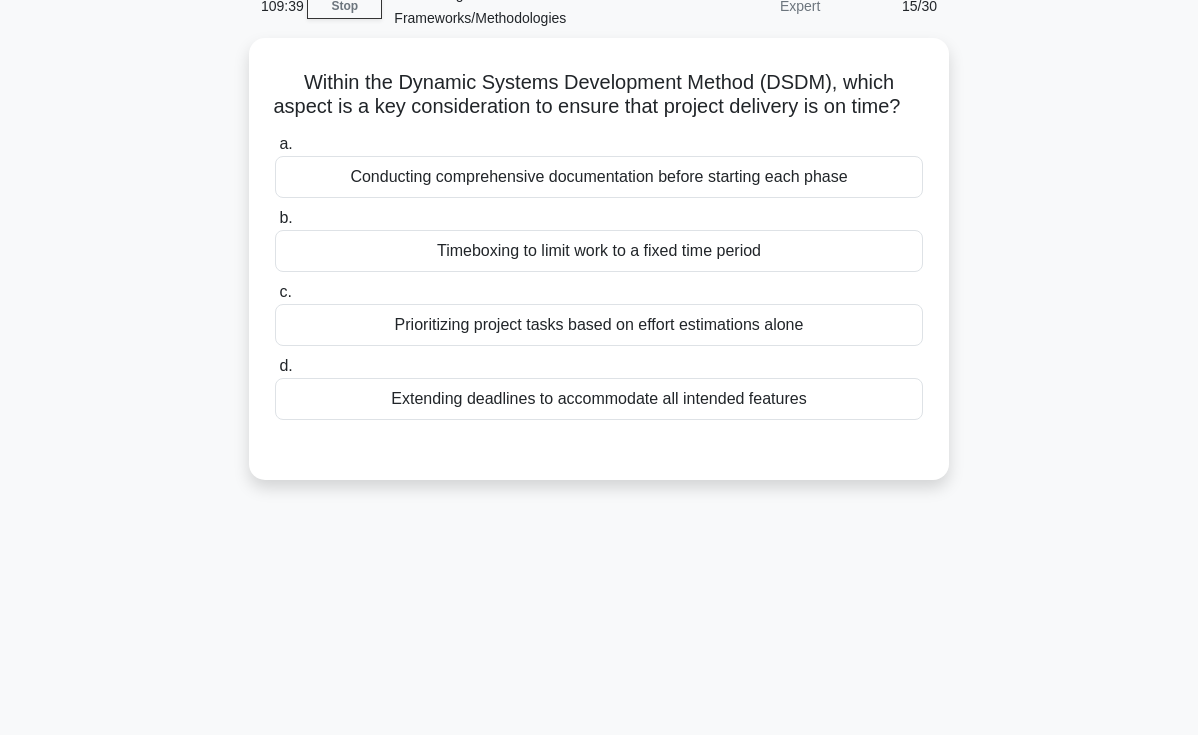 scroll, scrollTop: 0, scrollLeft: 0, axis: both 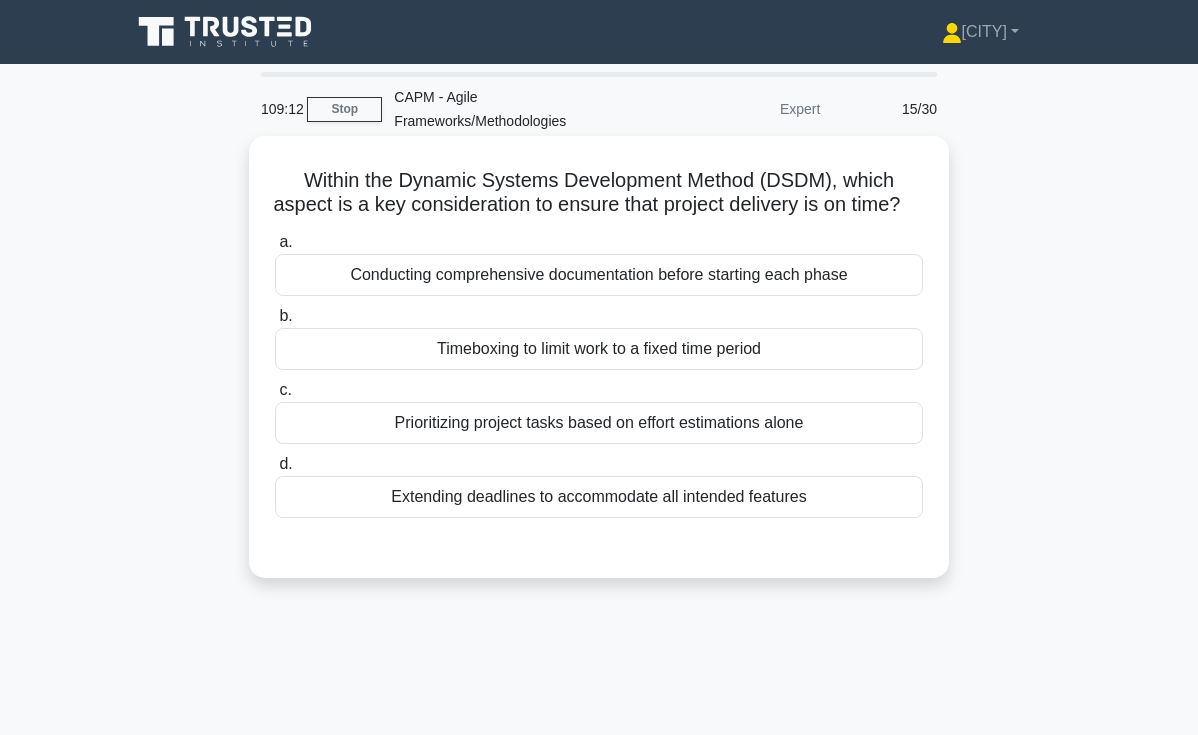 click on "Timeboxing to limit work to a fixed time period" at bounding box center (599, 349) 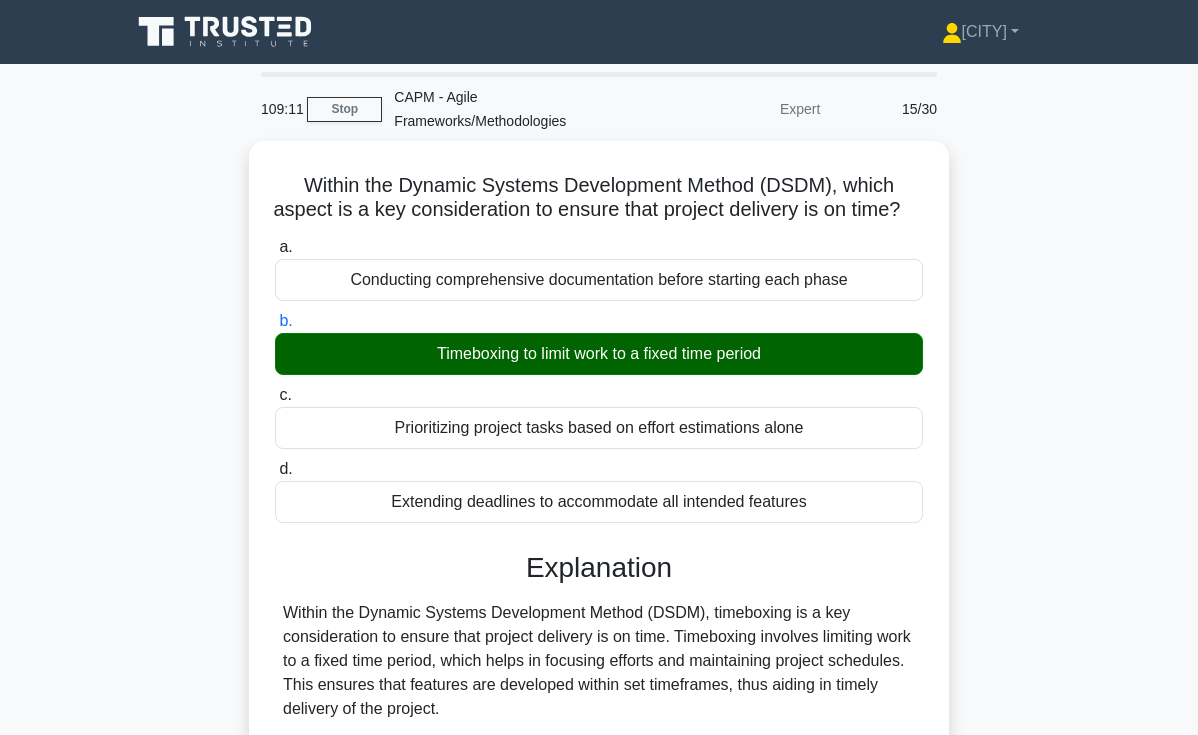 click on "Within the Dynamic Systems Development Method (DSDM), which aspect is a key consideration to ensure that project delivery is on time?
.spinner_0XTQ{transform-origin:center;animation:spinner_y6GP .75s linear infinite}@keyframes spinner_y6GP{100%{transform:rotate(360deg)}}
a.
Conducting comprehensive documentation before starting each phase
b." at bounding box center (599, 598) 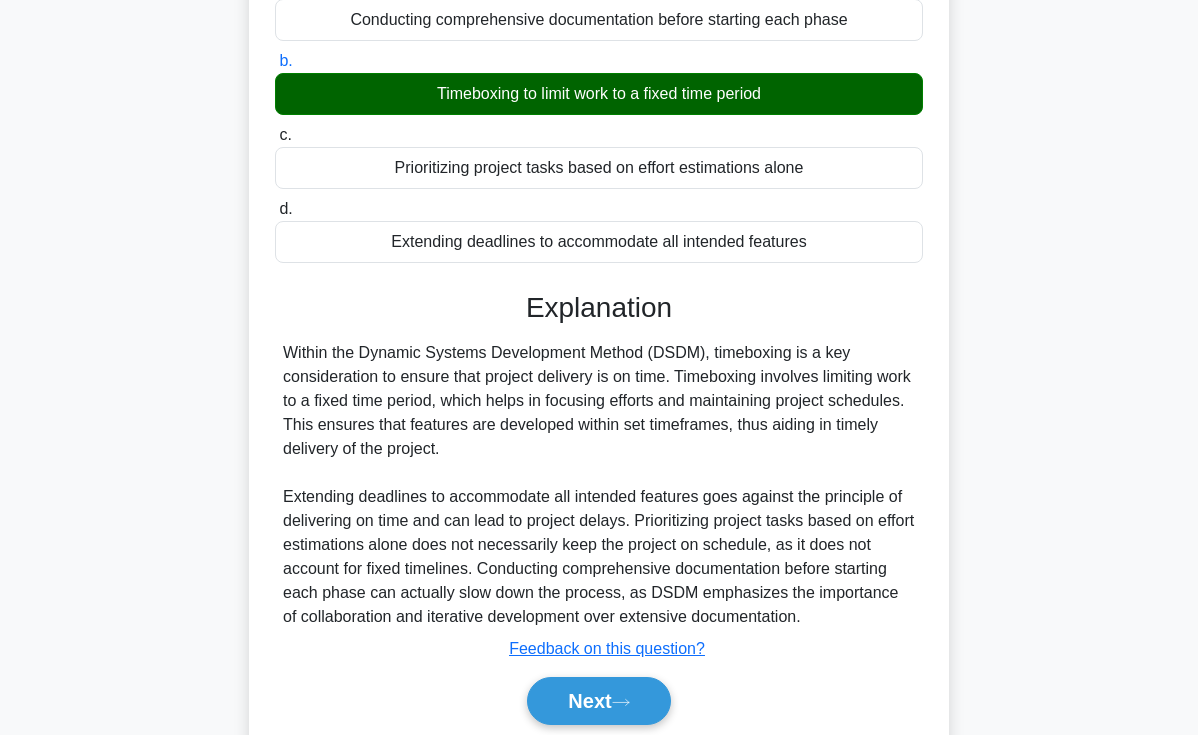 scroll, scrollTop: 313, scrollLeft: 0, axis: vertical 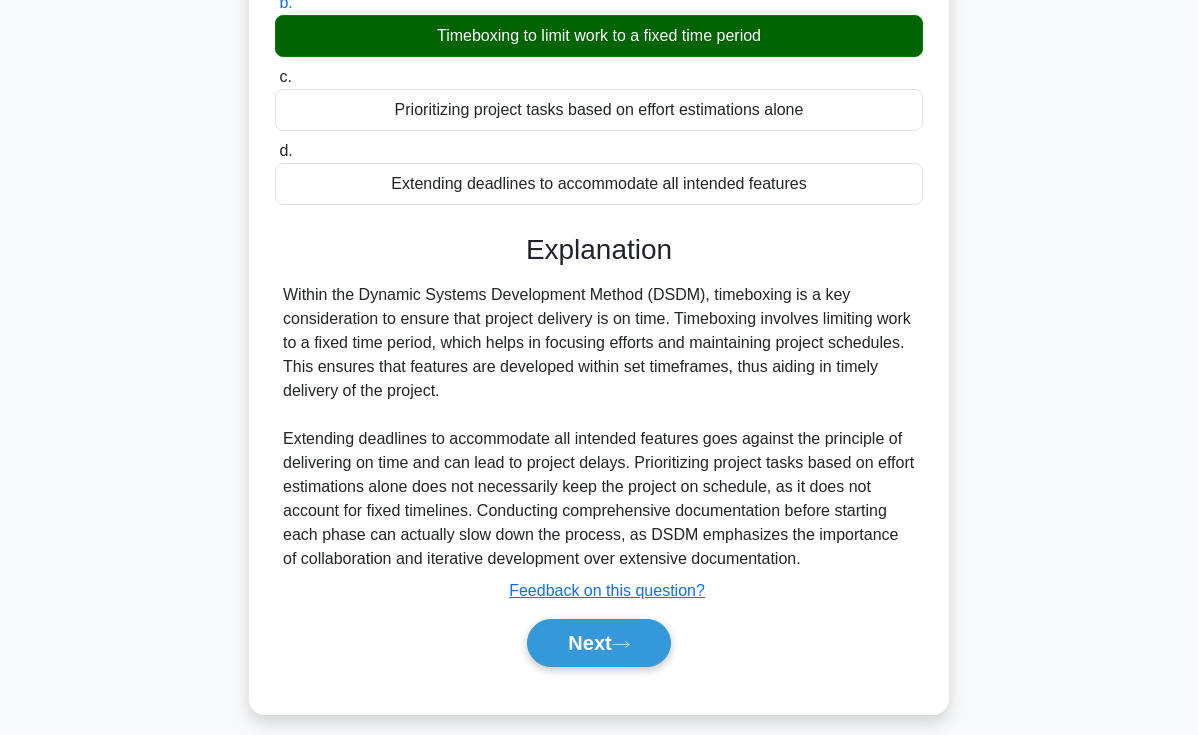 click on "Within the Dynamic Systems Development Method (DSDM), timeboxing is a key consideration to ensure that project delivery is on time. Timeboxing involves limiting work to a fixed time period, which helps in focusing efforts and maintaining project schedules. This ensures that features are developed within set timeframes, thus aiding in timely delivery of the project.  Extending deadlines to accommodate all intended features goes against the principle of delivering on time and can lead to project delays. Prioritizing project tasks based on effort estimations alone does not necessarily keep the project on schedule, as it does not account for fixed timelines. Conducting comprehensive documentation before starting each phase can actually slow down the process, as DSDM emphasizes the importance of collaboration and iterative development over extensive documentation." at bounding box center [599, 427] 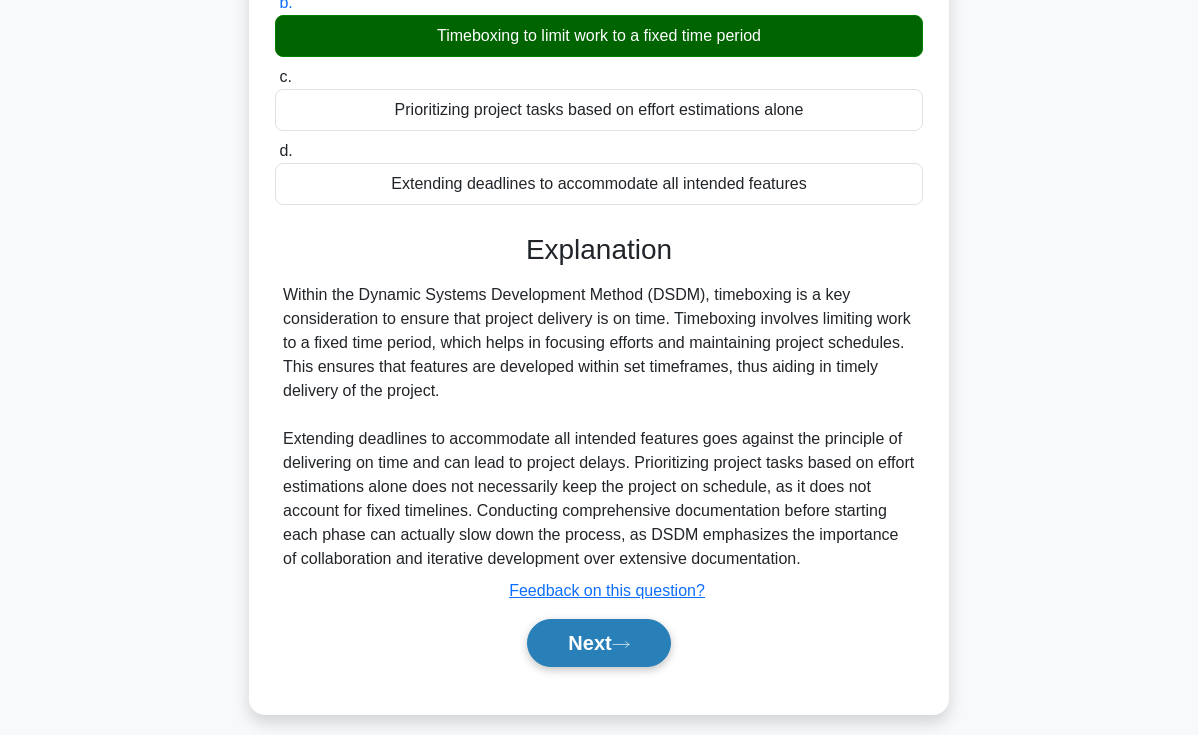click on "Next" at bounding box center [598, 643] 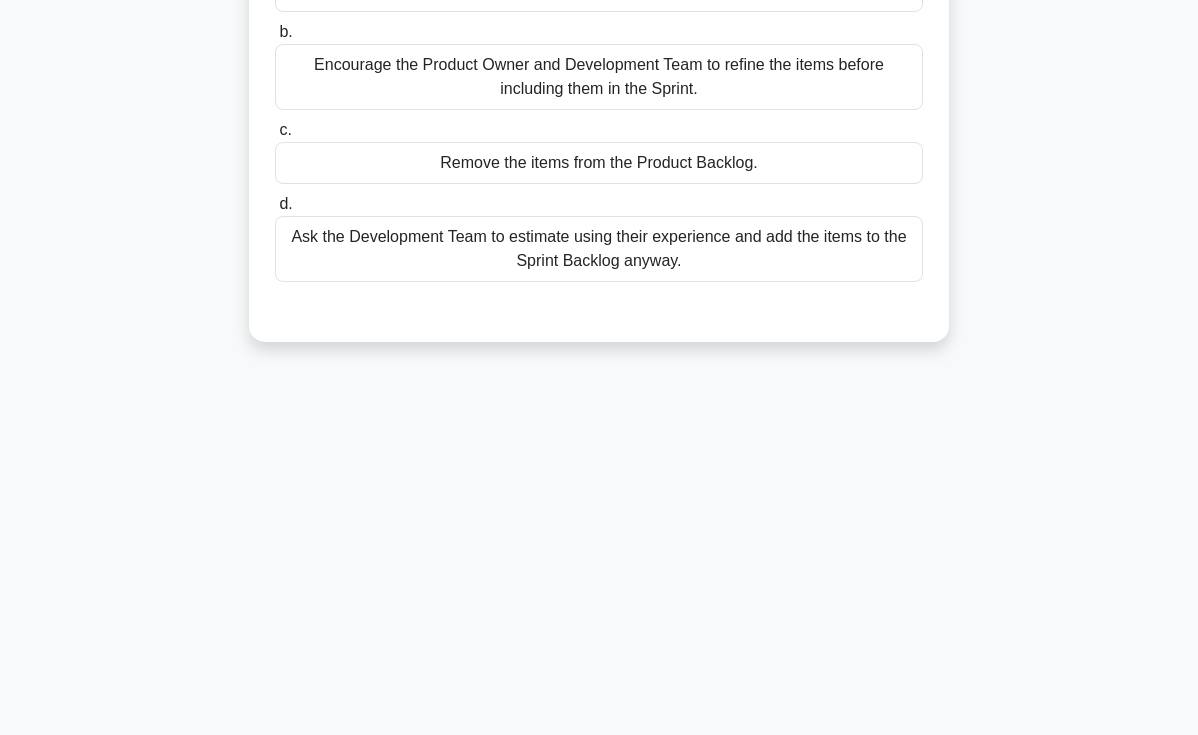 click on "108:56
Stop
CAPM  - Agile Frameworks/Methodologies
Expert
16/30
During Sprint Planning, the Development Team finds it cannot fully estimate certain Product Backlog items due to insufficient detail. What should the Scrum Master do?
.spinner_0XTQ{transform-origin:center;animation:spinner_y6GP .75s linear infinite}@keyframes spinner_y6GP{100%{transform:rotate(360deg)}}
a. b. c. d." at bounding box center [599, 259] 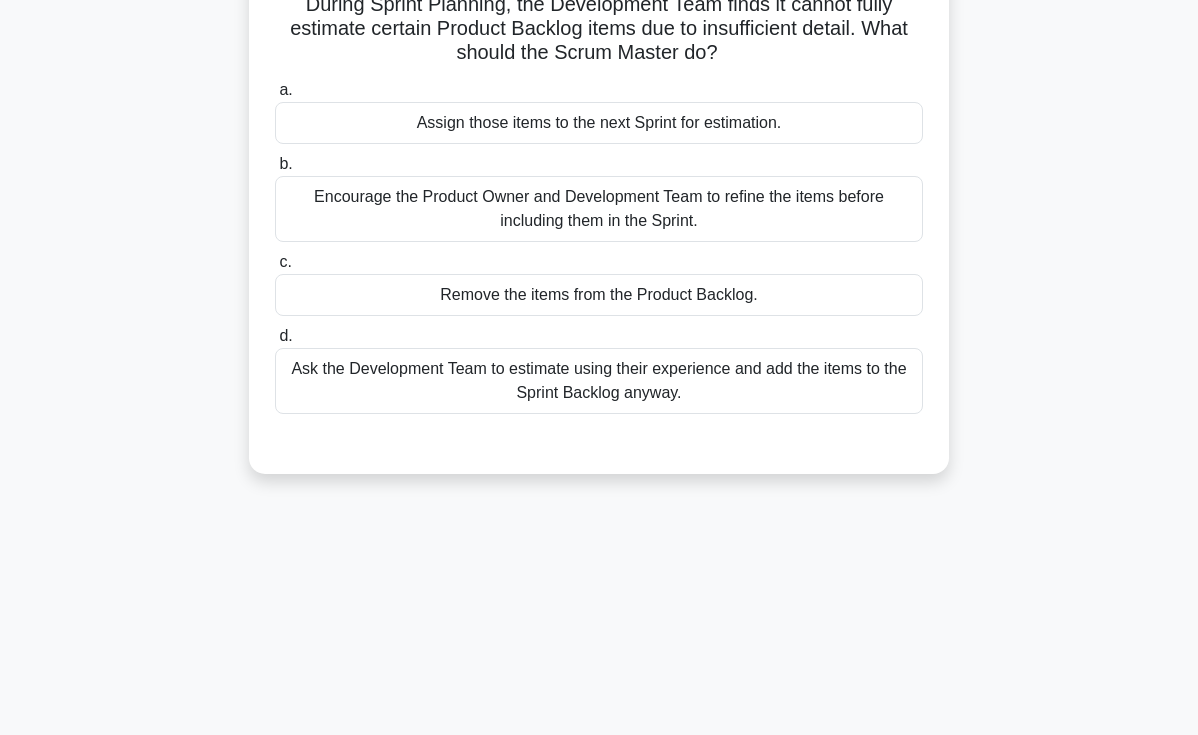 scroll, scrollTop: 0, scrollLeft: 0, axis: both 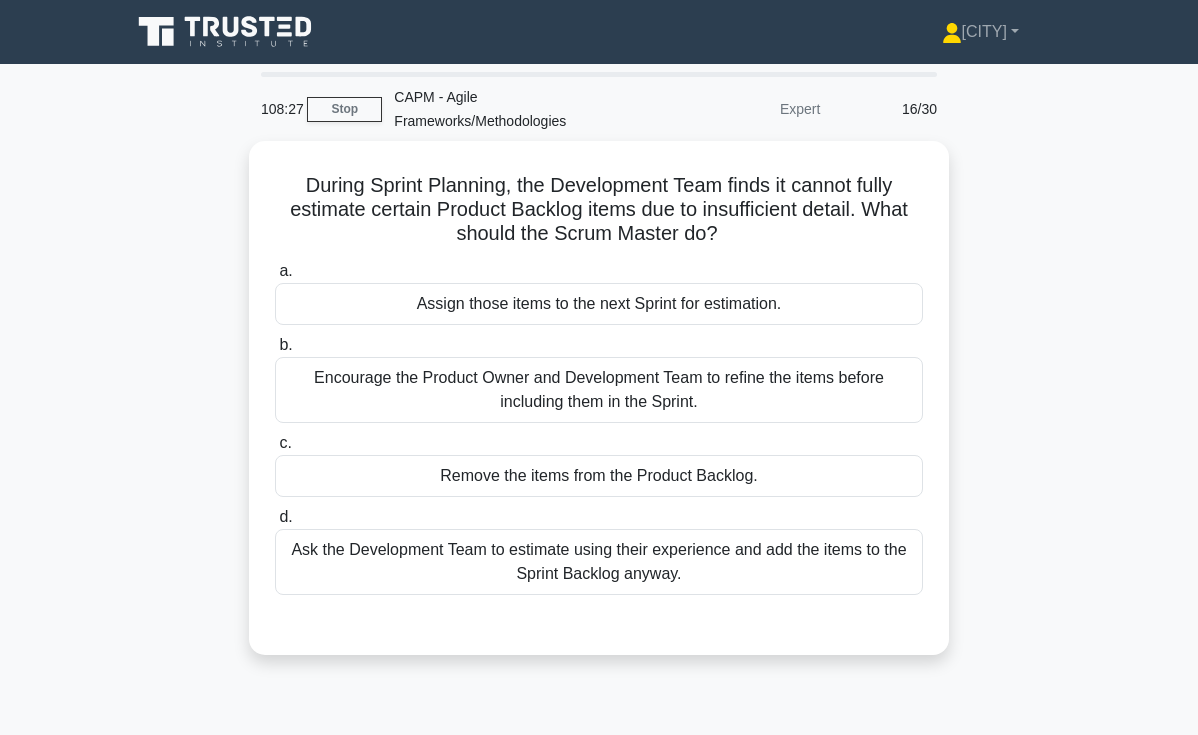 click on "During Sprint Planning, the Development Team finds it cannot fully estimate certain Product Backlog items due to insufficient detail. What should the Scrum Master do?
.spinner_0XTQ{transform-origin:center;animation:spinner_y6GP .75s linear infinite}@keyframes spinner_y6GP{100%{transform:rotate(360deg)}}
a.
Assign those items to the next Sprint for estimation.
b. c. d." at bounding box center [599, 410] 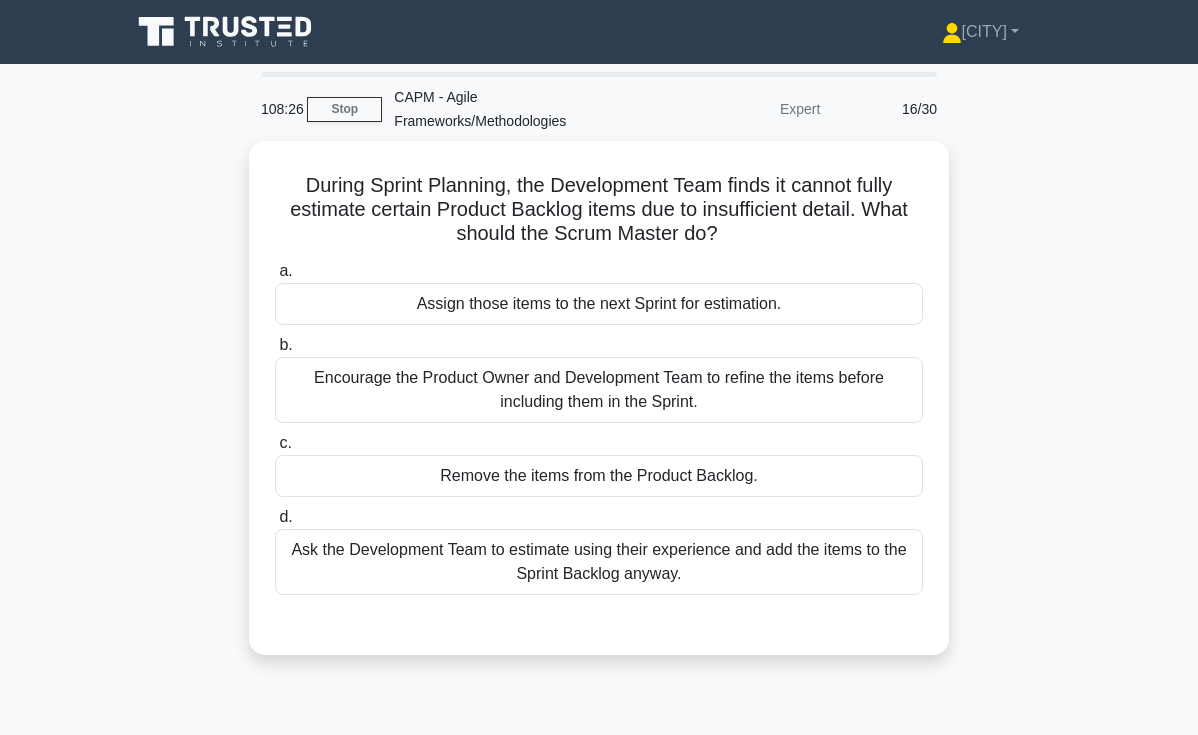 click on "During Sprint Planning, the Development Team finds it cannot fully estimate certain Product Backlog items due to insufficient detail. What should the Scrum Master do?
.spinner_0XTQ{transform-origin:center;animation:spinner_y6GP .75s linear infinite}@keyframes spinner_y6GP{100%{transform:rotate(360deg)}}
a.
Assign those items to the next Sprint for estimation.
b. c. d." at bounding box center [599, 410] 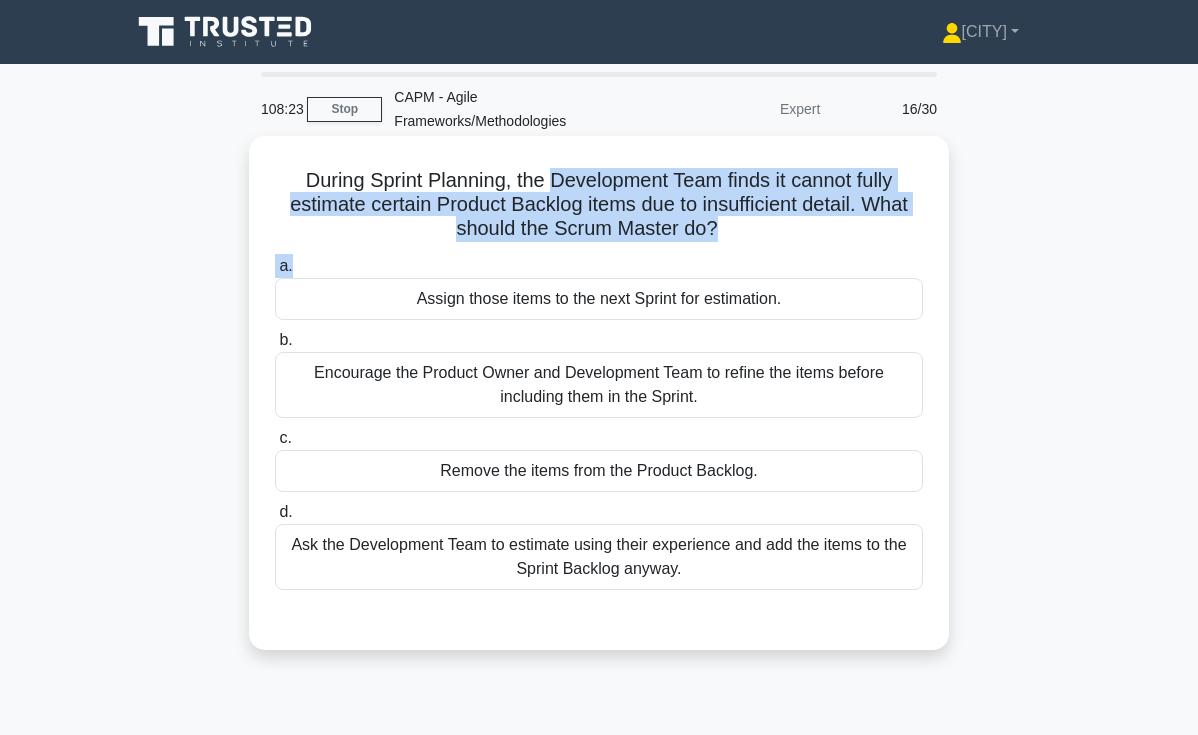 drag, startPoint x: 610, startPoint y: 189, endPoint x: 805, endPoint y: 253, distance: 205.23401 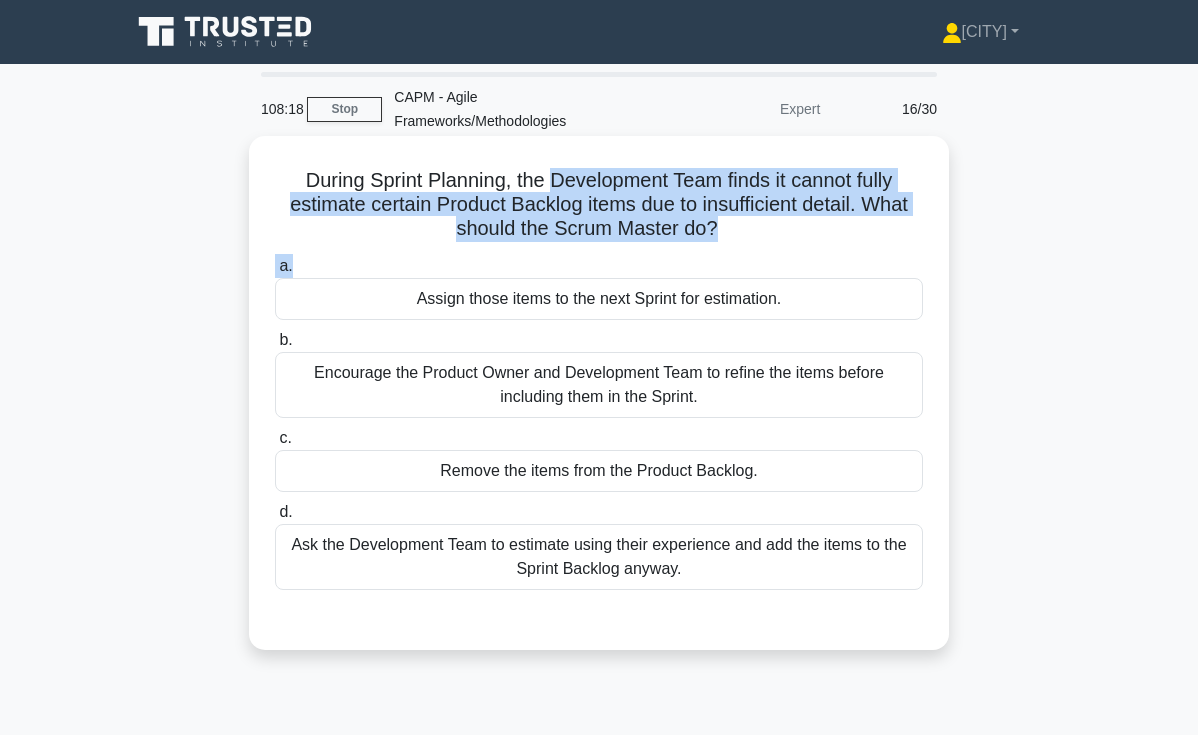 click on "During Sprint Planning, the Development Team finds it cannot fully estimate certain Product Backlog items due to insufficient detail. What should the Scrum Master do?
.spinner_0XTQ{transform-origin:center;animation:spinner_y6GP .75s linear infinite}@keyframes spinner_y6GP{100%{transform:rotate(360deg)}}" at bounding box center (599, 205) 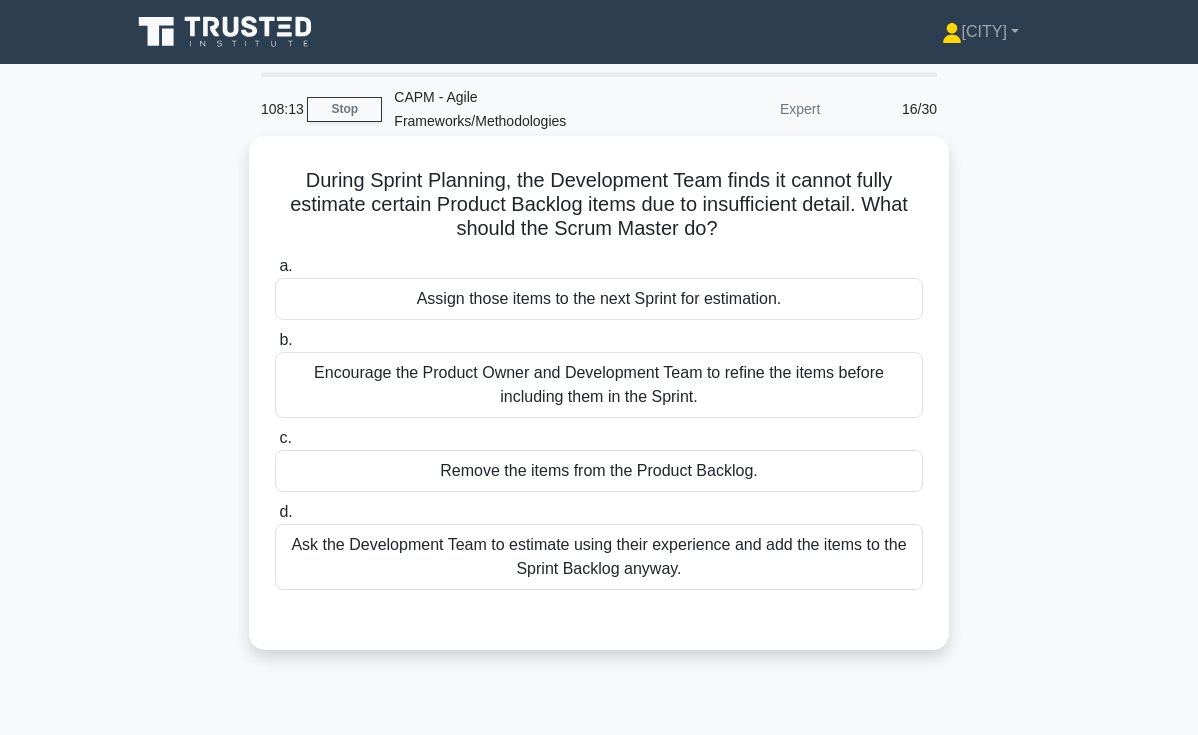 click on "During Sprint Planning, the Development Team finds it cannot fully estimate certain Product Backlog items due to insufficient detail. What should the Scrum Master do?
.spinner_0XTQ{transform-origin:center;animation:spinner_y6GP .75s linear infinite}@keyframes spinner_y6GP{100%{transform:rotate(360deg)}}" at bounding box center [599, 205] 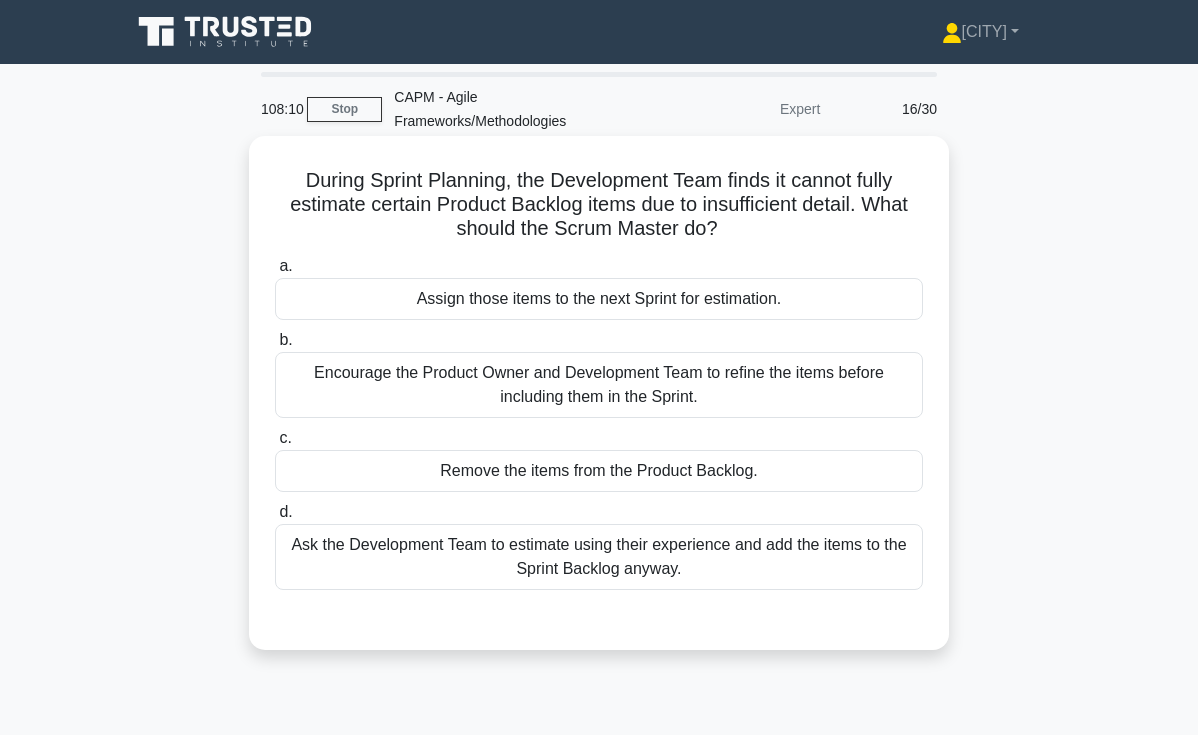 click on "During Sprint Planning, the Development Team finds it cannot fully estimate certain Product Backlog items due to insufficient detail. What should the Scrum Master do?
.spinner_0XTQ{transform-origin:center;animation:spinner_y6GP .75s linear infinite}@keyframes spinner_y6GP{100%{transform:rotate(360deg)}}" at bounding box center (599, 205) 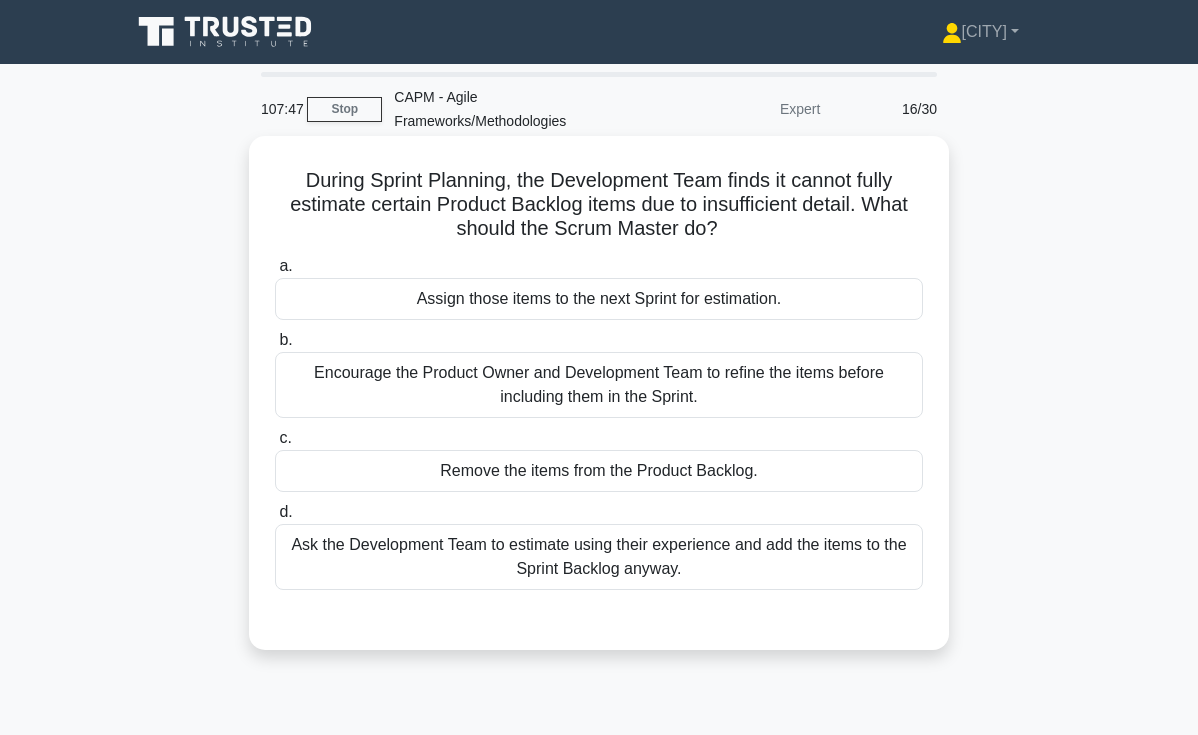 click on "Encourage the Product Owner and Development Team to refine the items before including them in the Sprint." at bounding box center [599, 385] 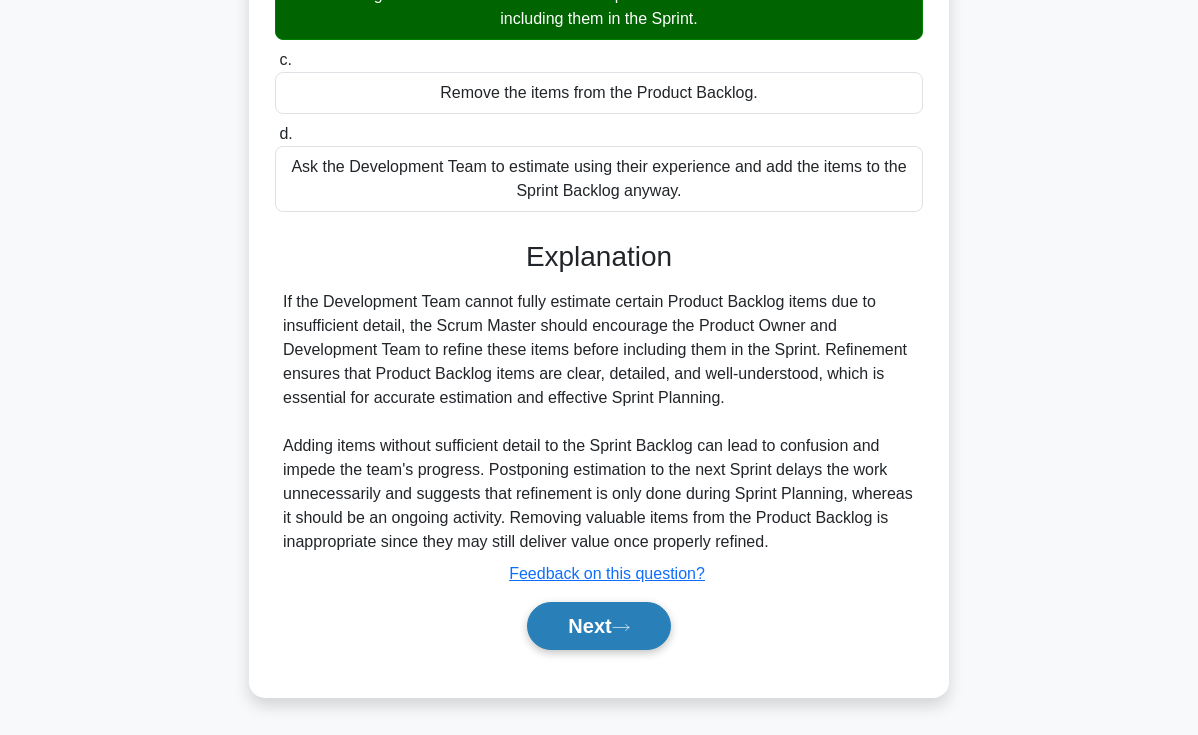 click on "Next" at bounding box center (598, 626) 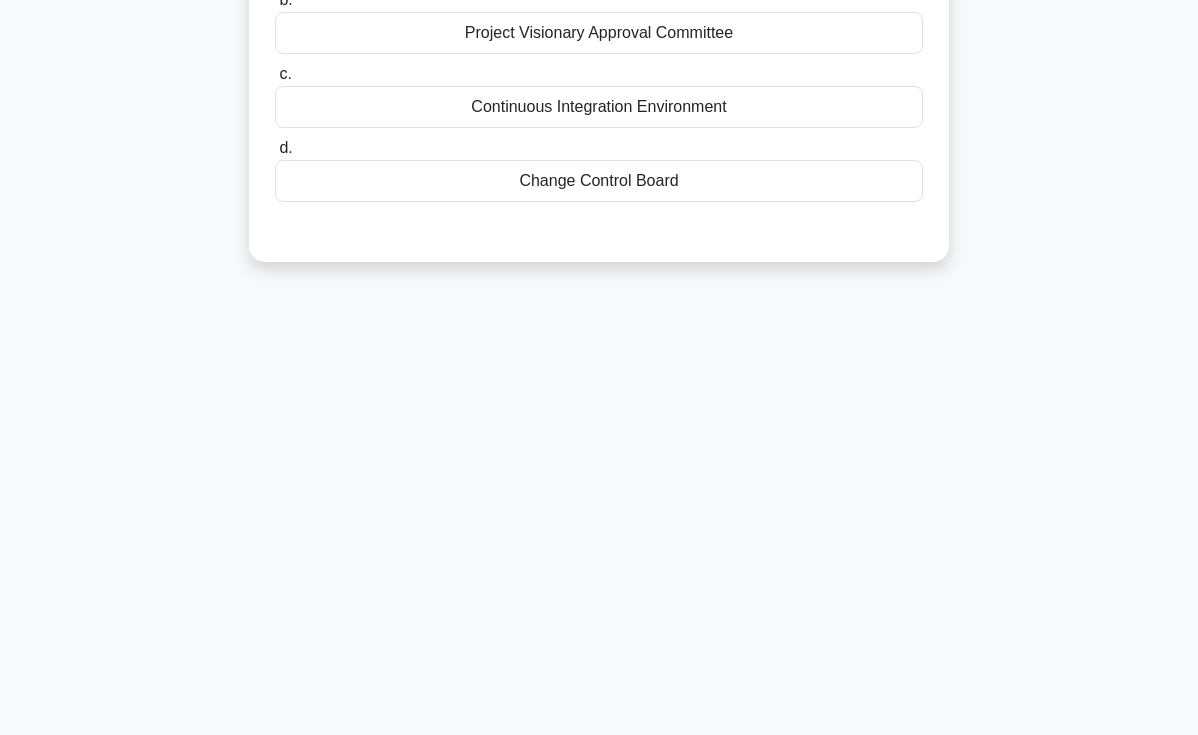 scroll, scrollTop: 0, scrollLeft: 0, axis: both 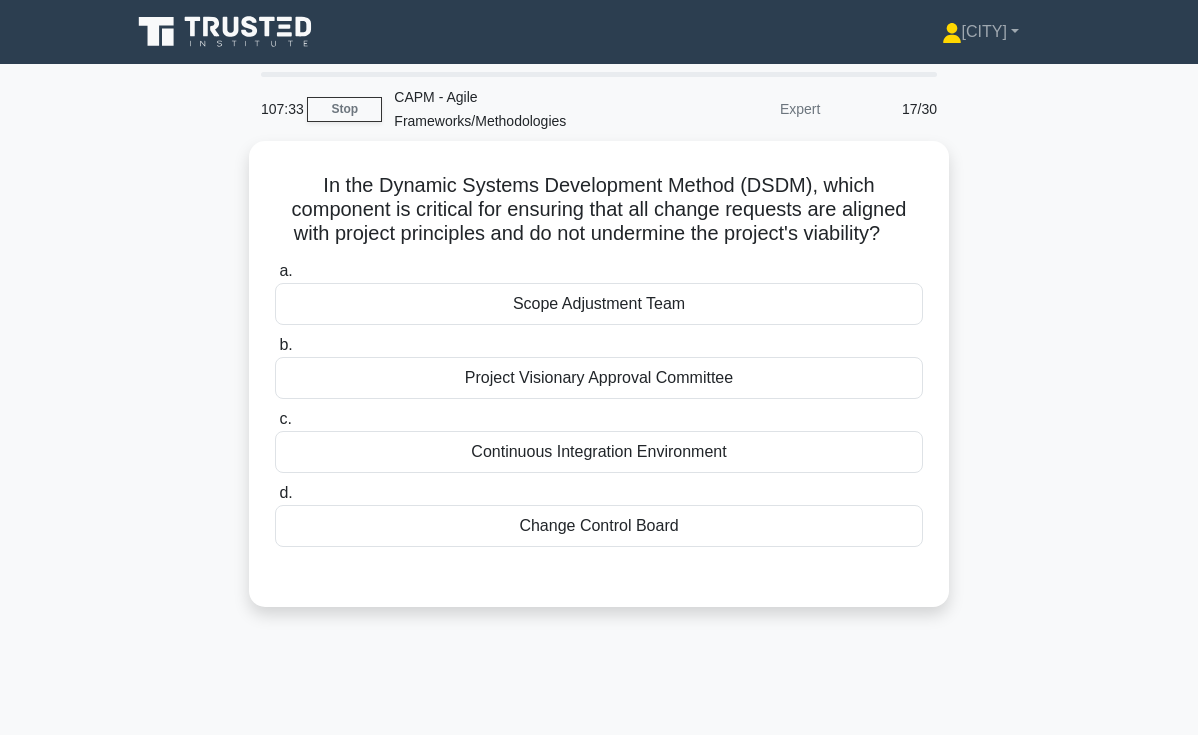 click on "In the Dynamic Systems Development Method (DSDM), which component is critical for ensuring that all change requests are aligned with project principles and do not undermine the project's viability?
.spinner_0XTQ{transform-origin:center;animation:spinner_y6GP .75s linear infinite}@keyframes spinner_y6GP{100%{transform:rotate(360deg)}}
a.
Scope Adjustment Team
b. c. d." at bounding box center [599, 386] 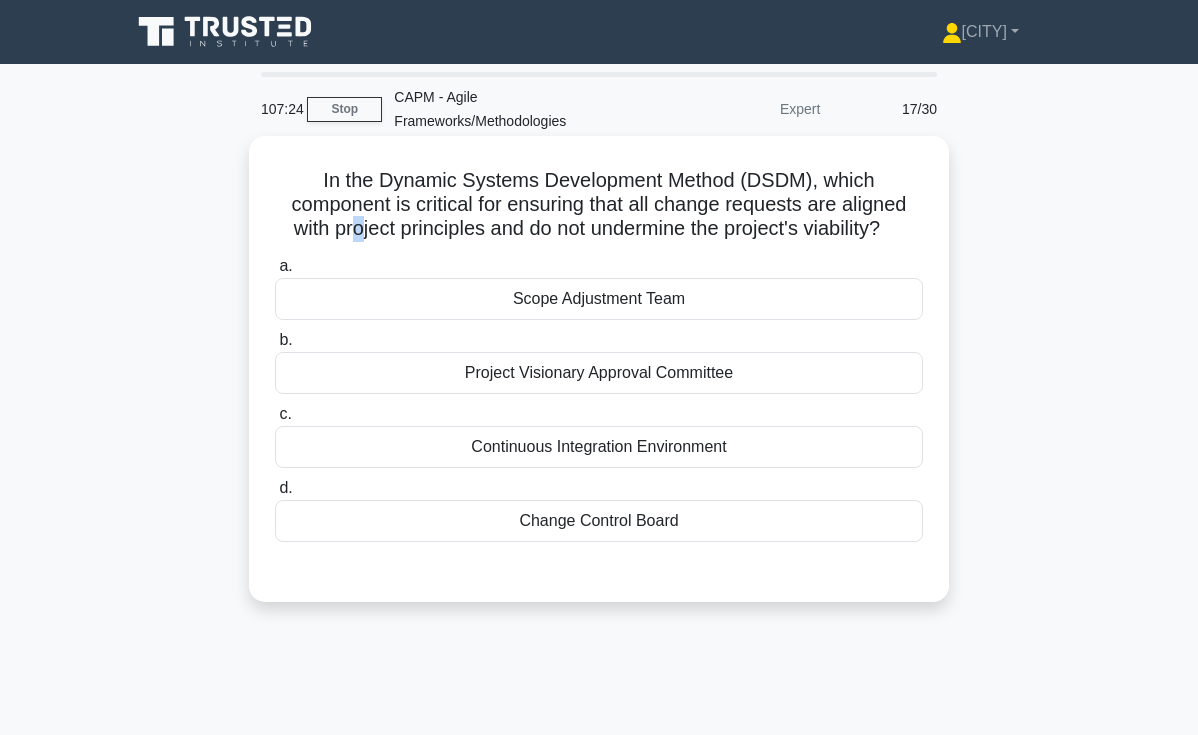 click on "In the Dynamic Systems Development Method (DSDM), which component is critical for ensuring that all change requests are aligned with project principles and do not undermine the project's viability?
.spinner_0XTQ{transform-origin:center;animation:spinner_y6GP .75s linear infinite}@keyframes spinner_y6GP{100%{transform:rotate(360deg)}}" at bounding box center (599, 205) 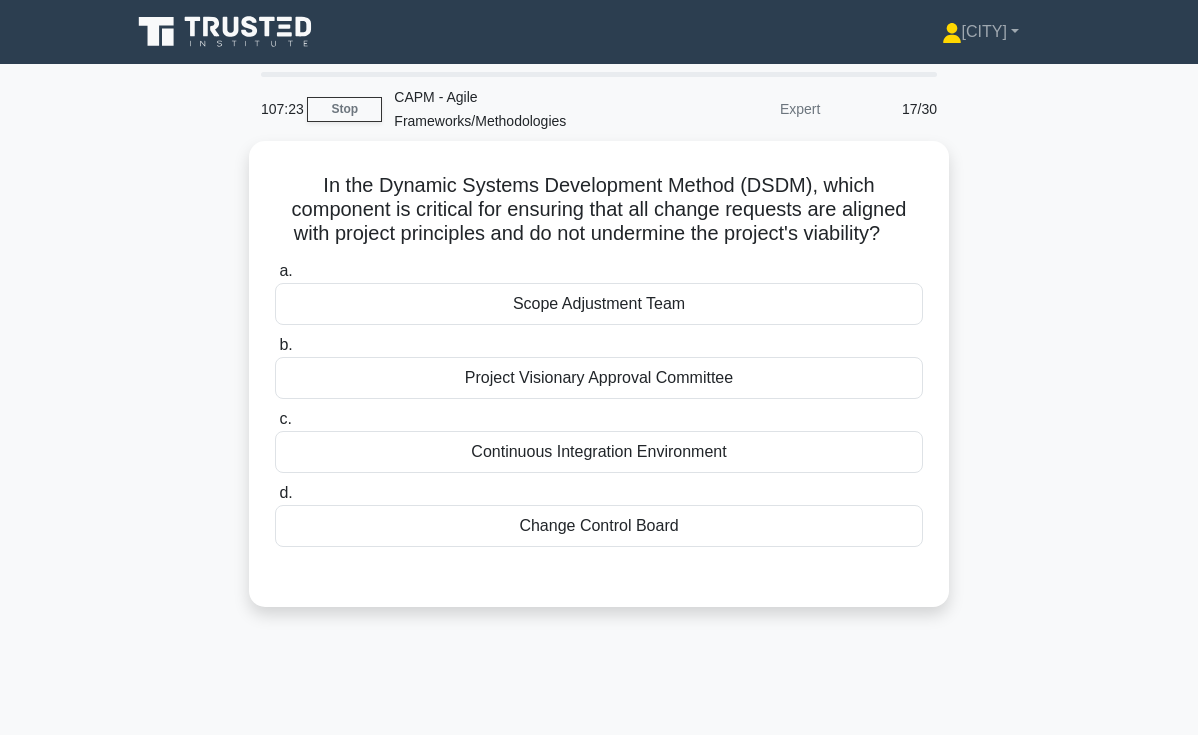 click on "In the Dynamic Systems Development Method (DSDM), which component is critical for ensuring that all change requests are aligned with project principles and do not undermine the project's viability?
.spinner_0XTQ{transform-origin:center;animation:spinner_y6GP .75s linear infinite}@keyframes spinner_y6GP{100%{transform:rotate(360deg)}}
a.
Scope Adjustment Team
b. c. d." at bounding box center (599, 386) 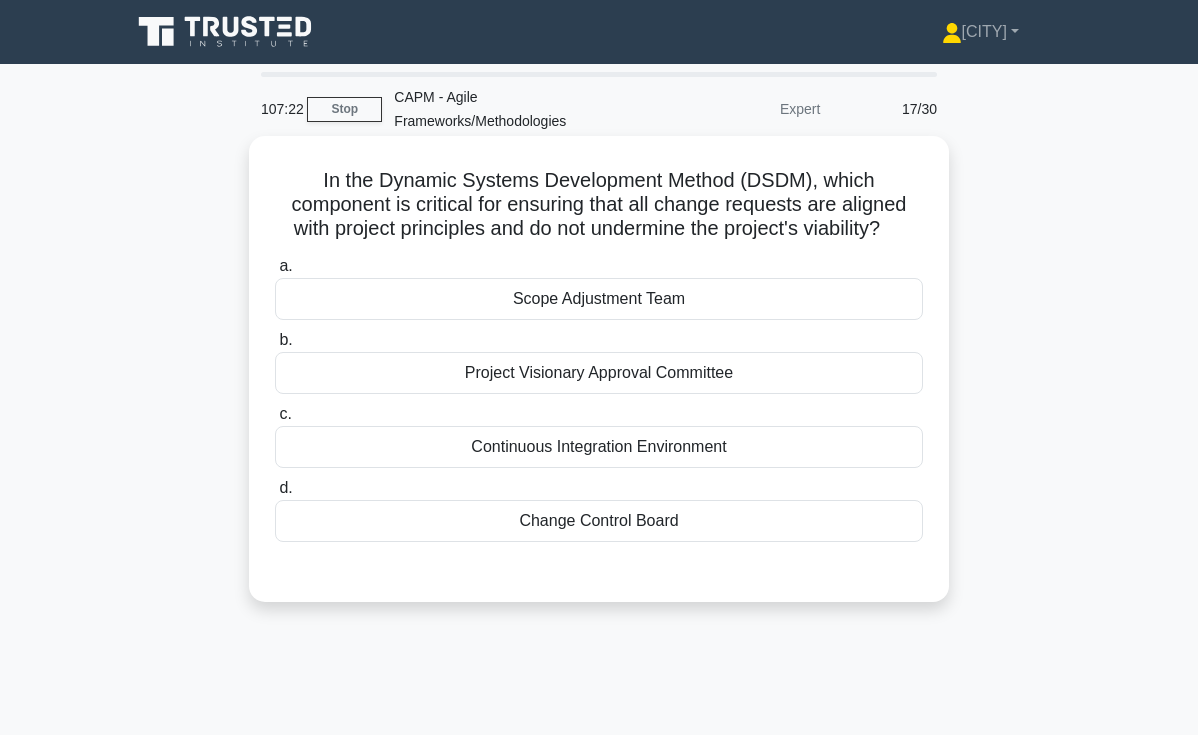click on "Change Control Board" at bounding box center [599, 521] 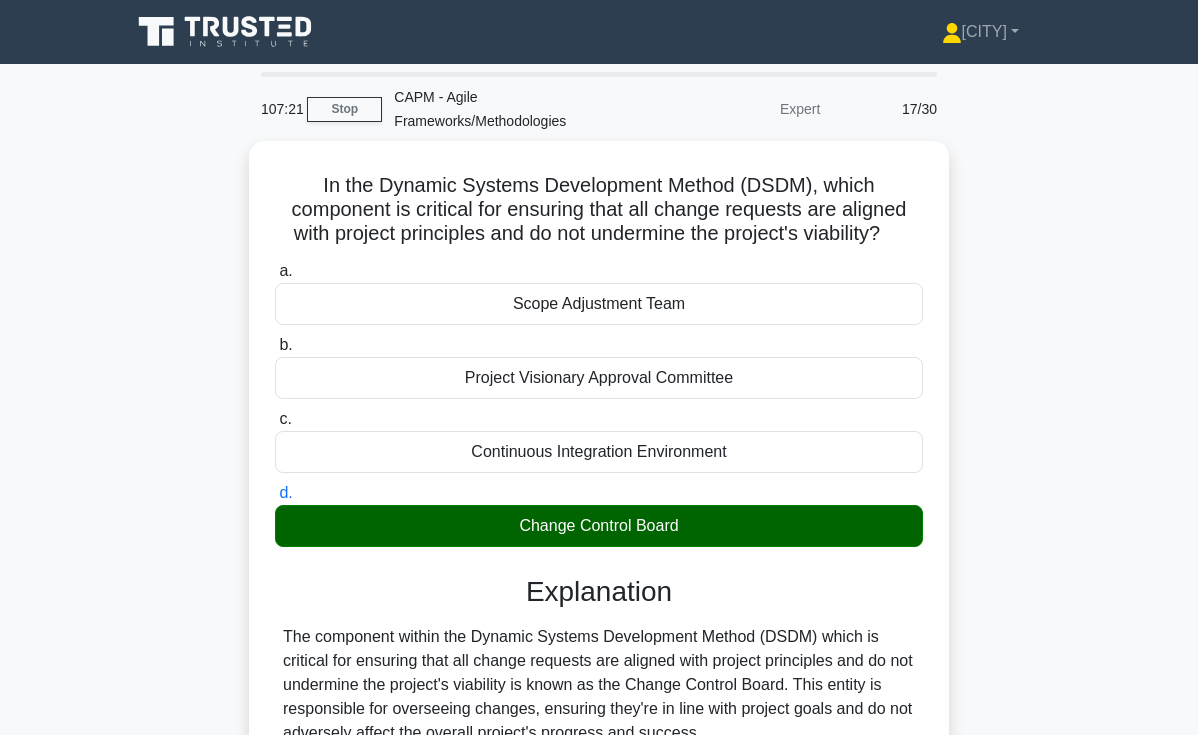 scroll, scrollTop: 366, scrollLeft: 0, axis: vertical 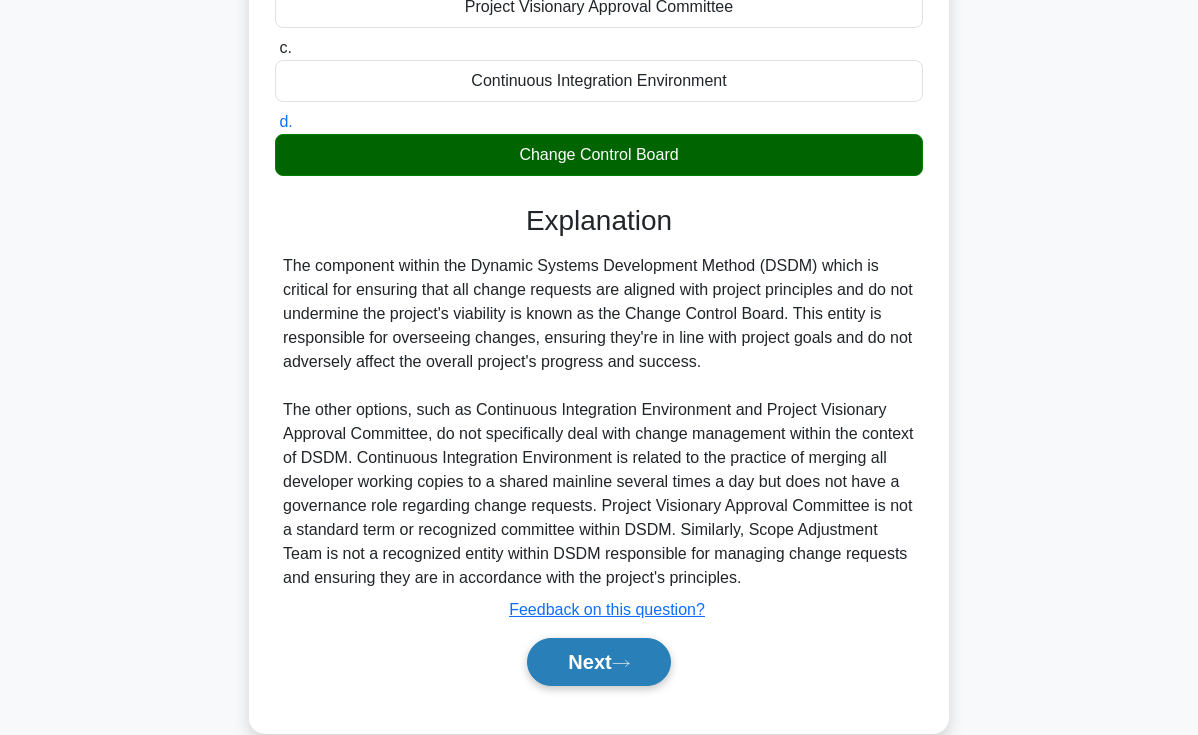 click on "Next" at bounding box center (598, 662) 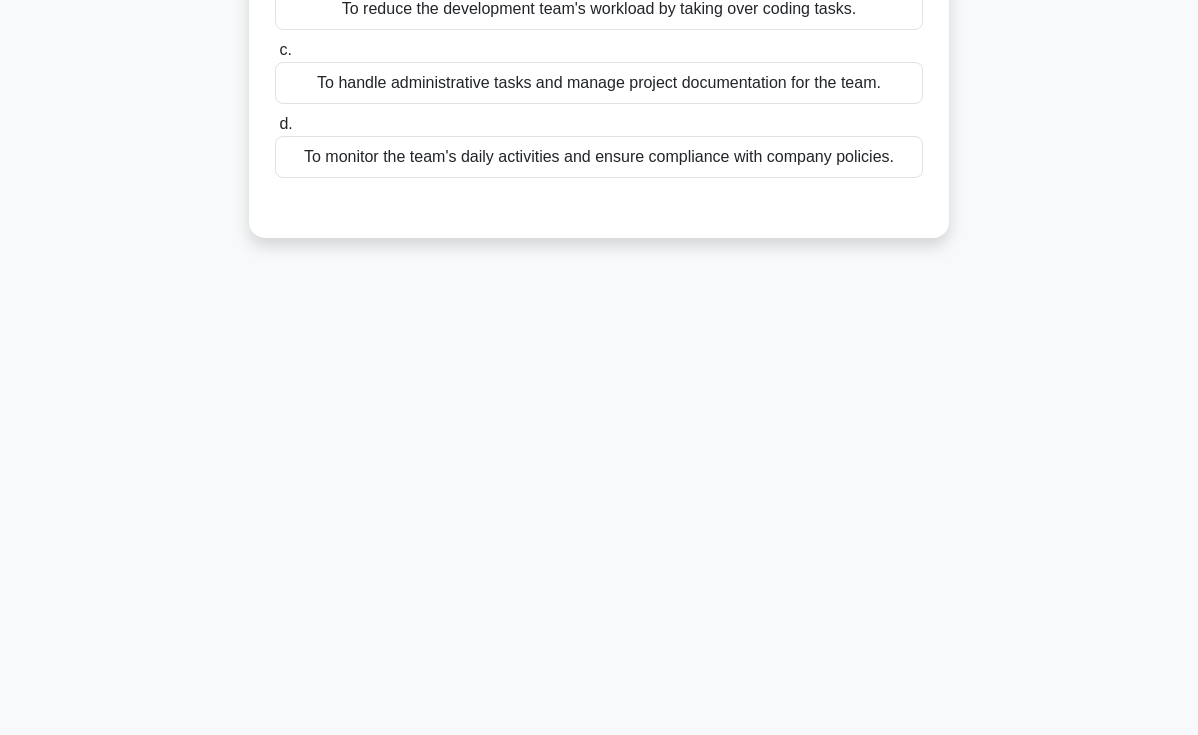 scroll, scrollTop: 0, scrollLeft: 0, axis: both 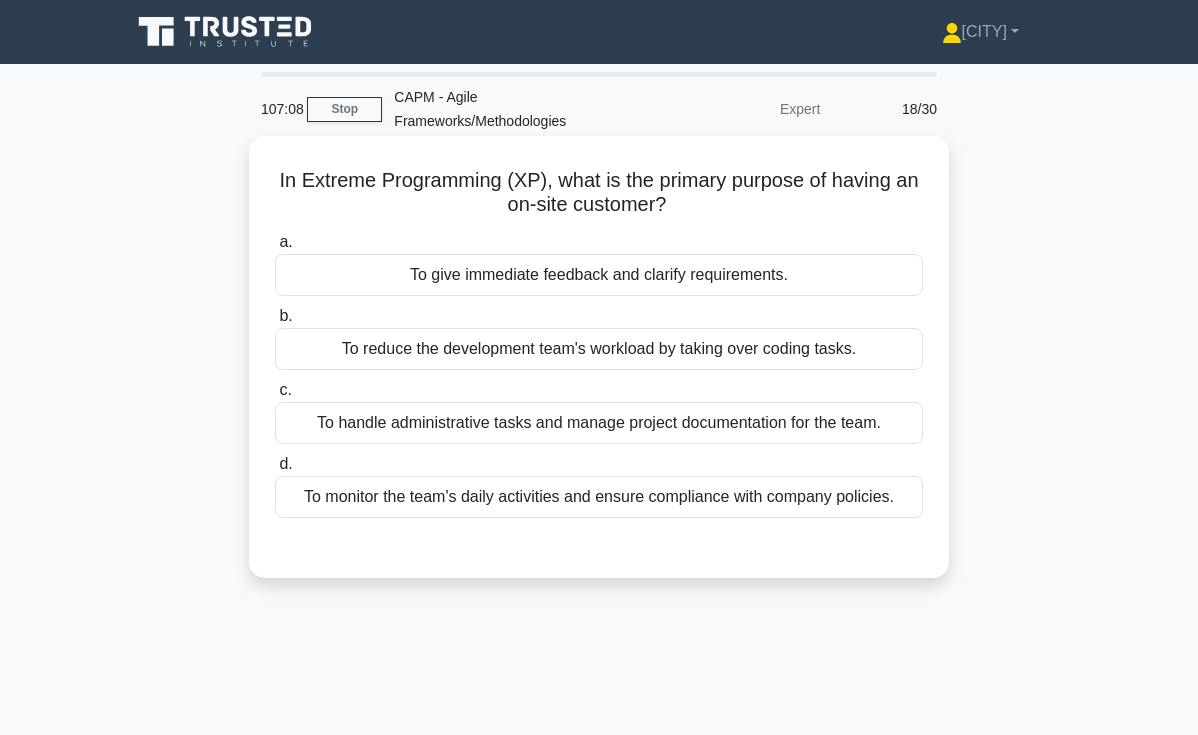 click on "To give immediate feedback and clarify requirements." at bounding box center [599, 275] 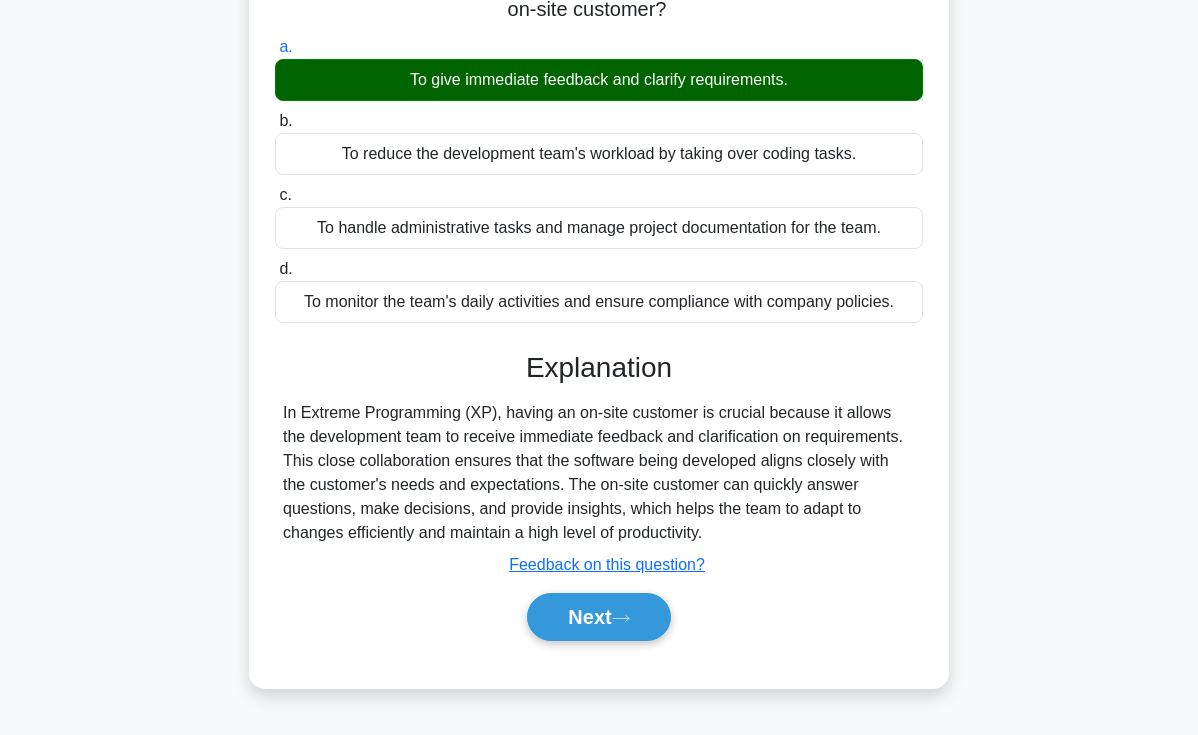 scroll, scrollTop: 345, scrollLeft: 0, axis: vertical 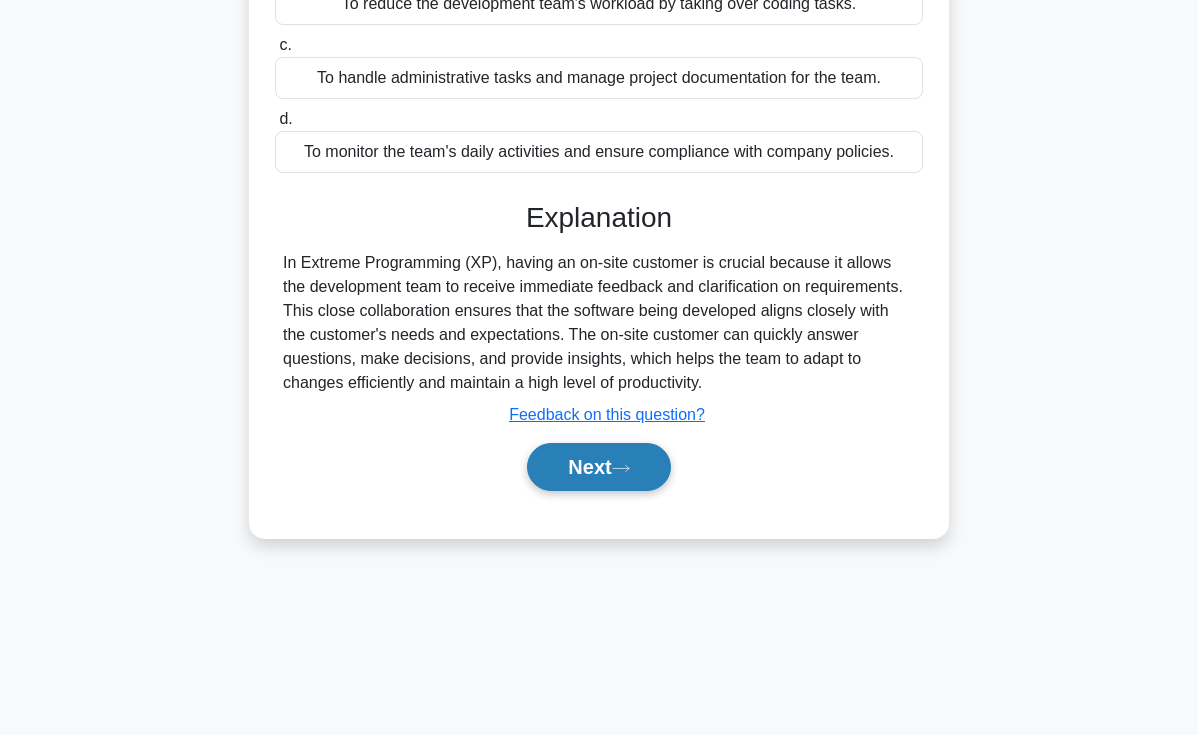 click on "Next" at bounding box center [598, 467] 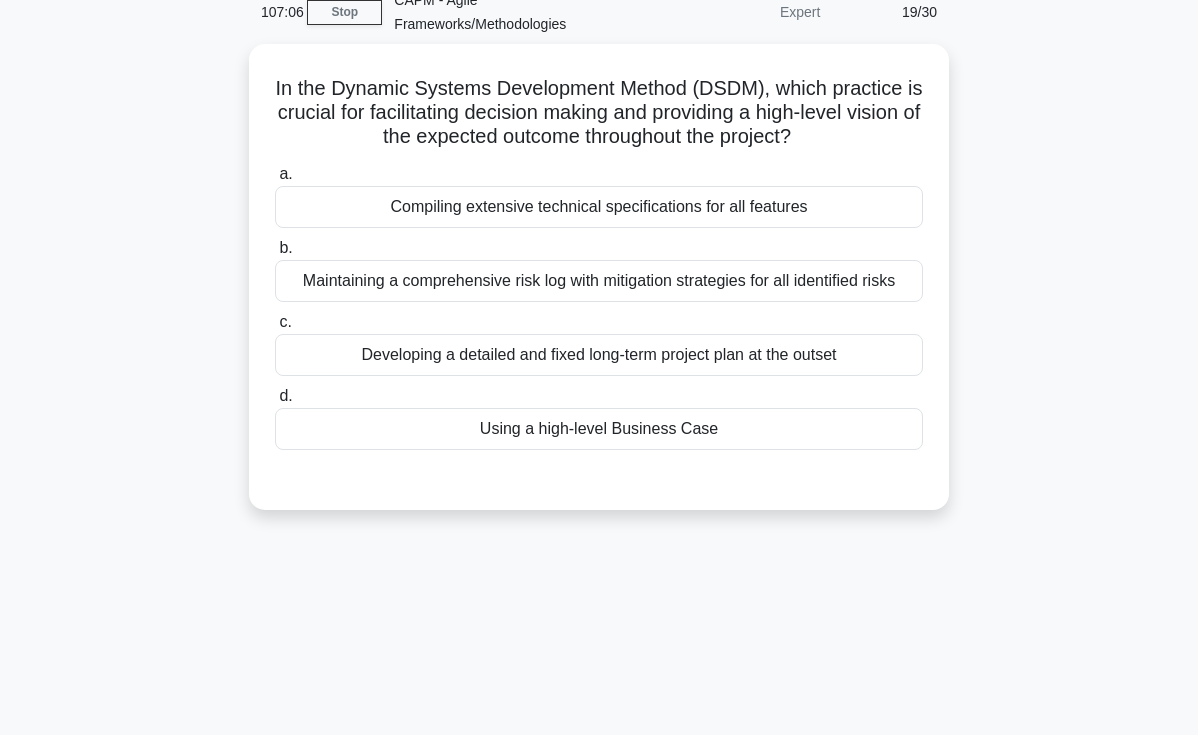 scroll, scrollTop: 0, scrollLeft: 0, axis: both 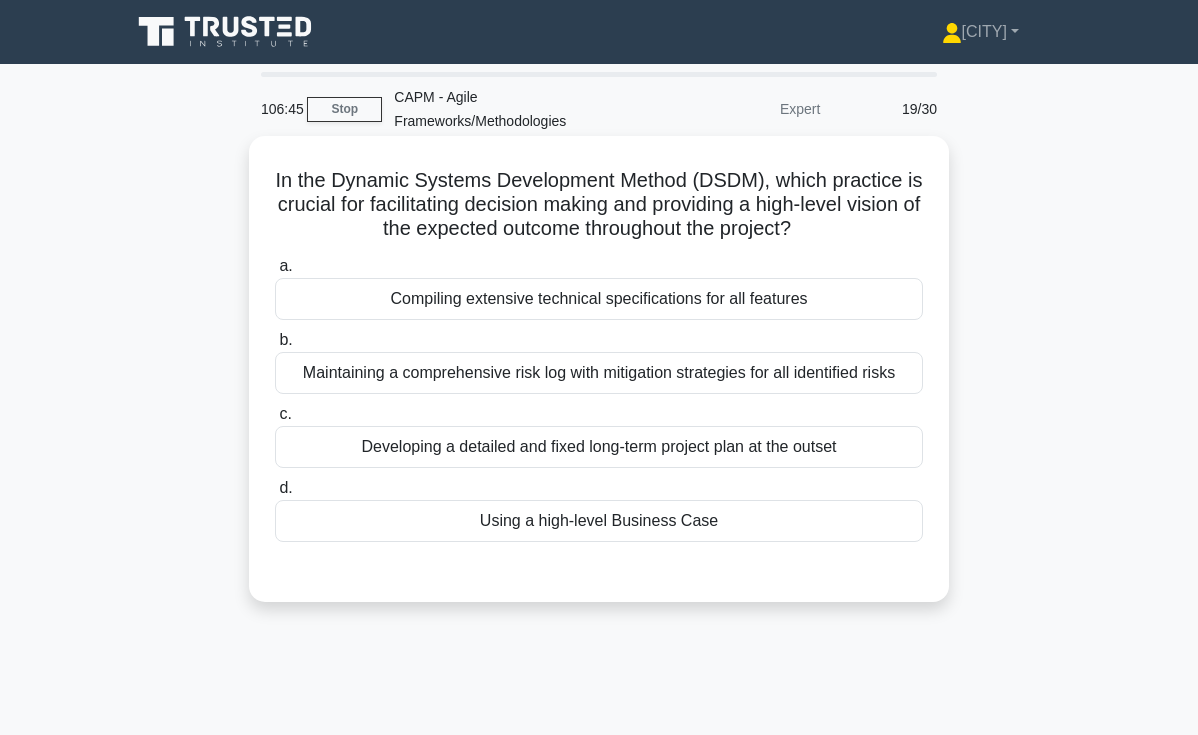 drag, startPoint x: 389, startPoint y: 201, endPoint x: 880, endPoint y: 235, distance: 492.17578 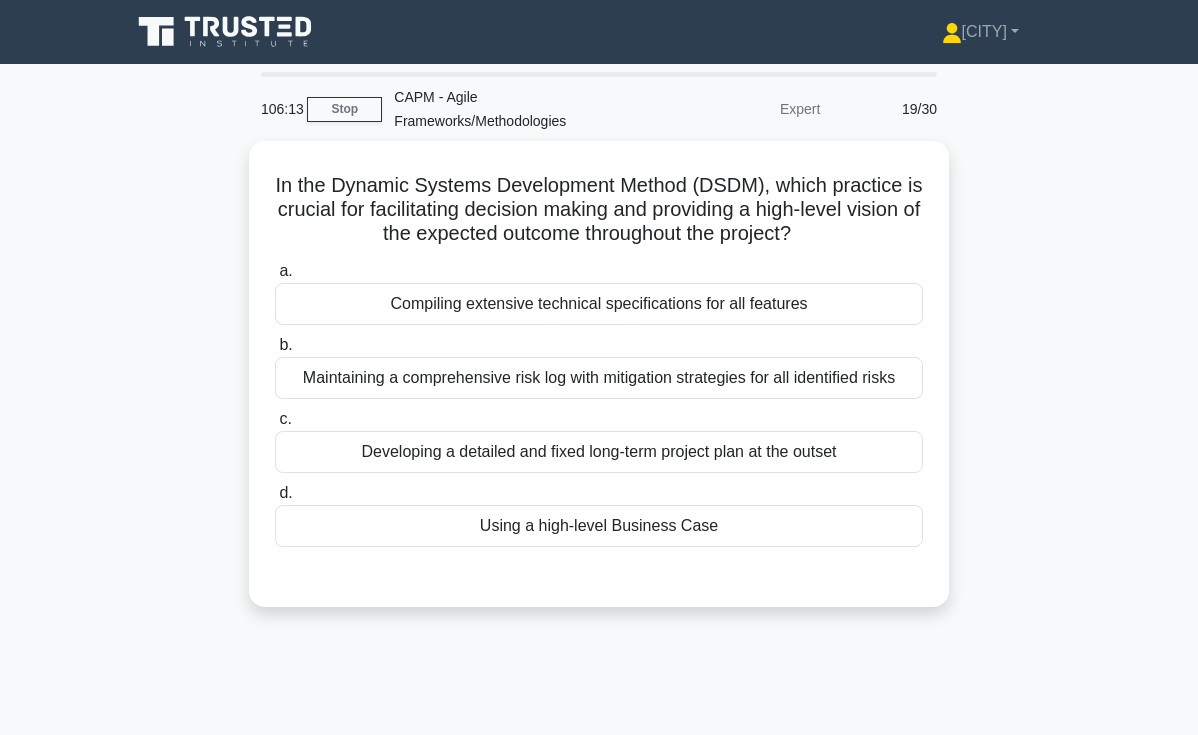 click on "In the Dynamic Systems Development Method (DSDM), which practice is crucial for facilitating decision making and providing a high-level vision of the expected outcome throughout the project?
.spinner_0XTQ{transform-origin:center;animation:spinner_y6GP .75s linear infinite}@keyframes spinner_y6GP{100%{transform:rotate(360deg)}}
a.
Compiling extensive technical specifications for all features
b. c." at bounding box center (599, 386) 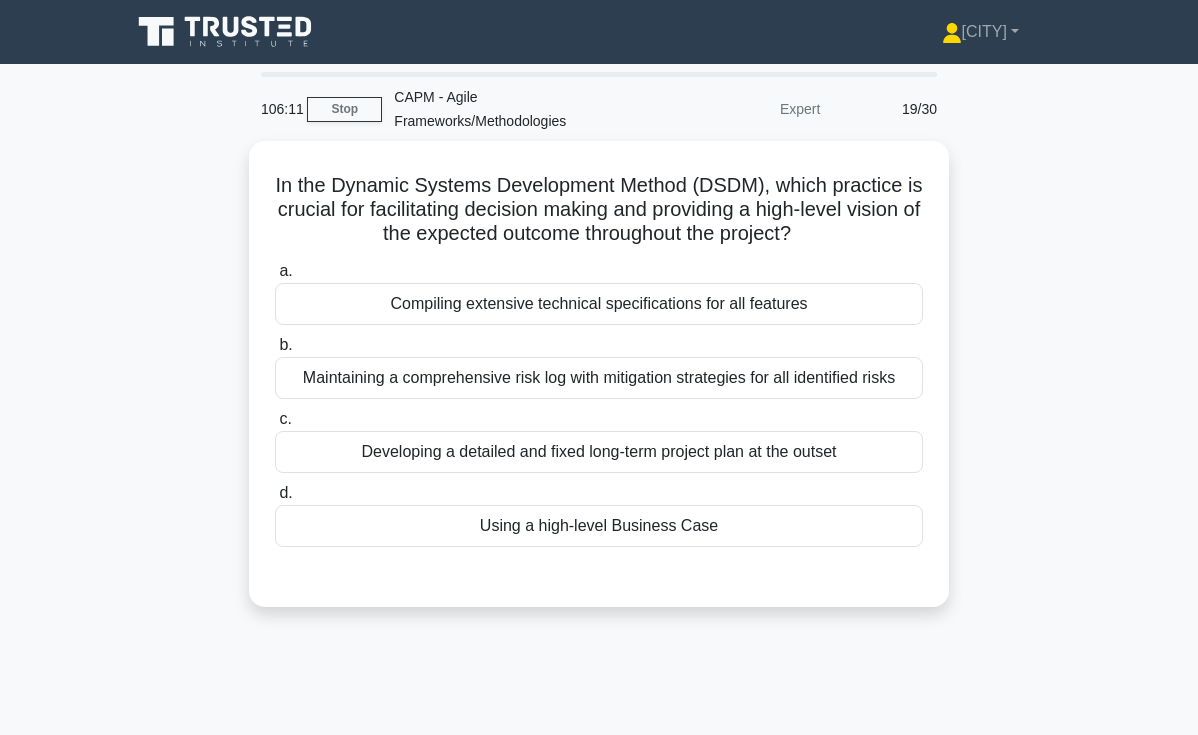 click on "In the Dynamic Systems Development Method (DSDM), which practice is crucial for facilitating decision making and providing a high-level vision of the expected outcome throughout the project?
.spinner_0XTQ{transform-origin:center;animation:spinner_y6GP .75s linear infinite}@keyframes spinner_y6GP{100%{transform:rotate(360deg)}}
a.
Compiling extensive technical specifications for all features
b. c." at bounding box center (599, 386) 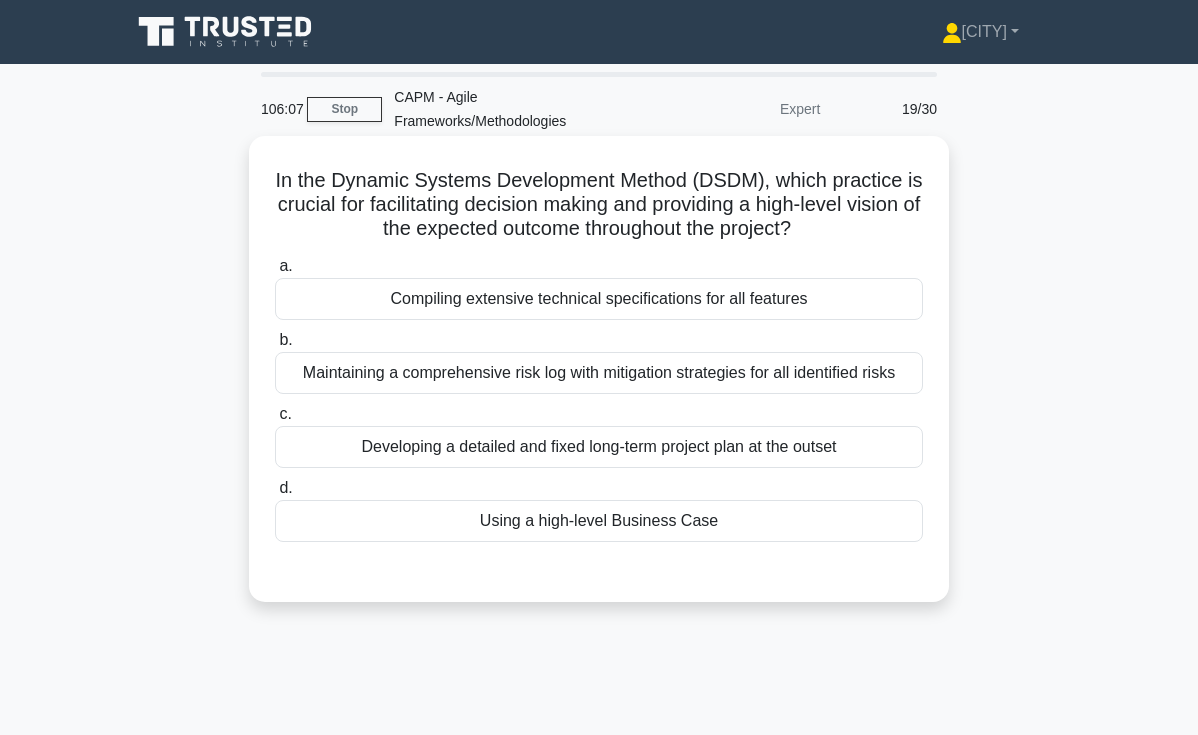 click on "In the Dynamic Systems Development Method (DSDM), which practice is crucial for facilitating decision making and providing a high-level vision of the expected outcome throughout the project?
.spinner_0XTQ{transform-origin:center;animation:spinner_y6GP .75s linear infinite}@keyframes spinner_y6GP{100%{transform:rotate(360deg)}}" at bounding box center (599, 205) 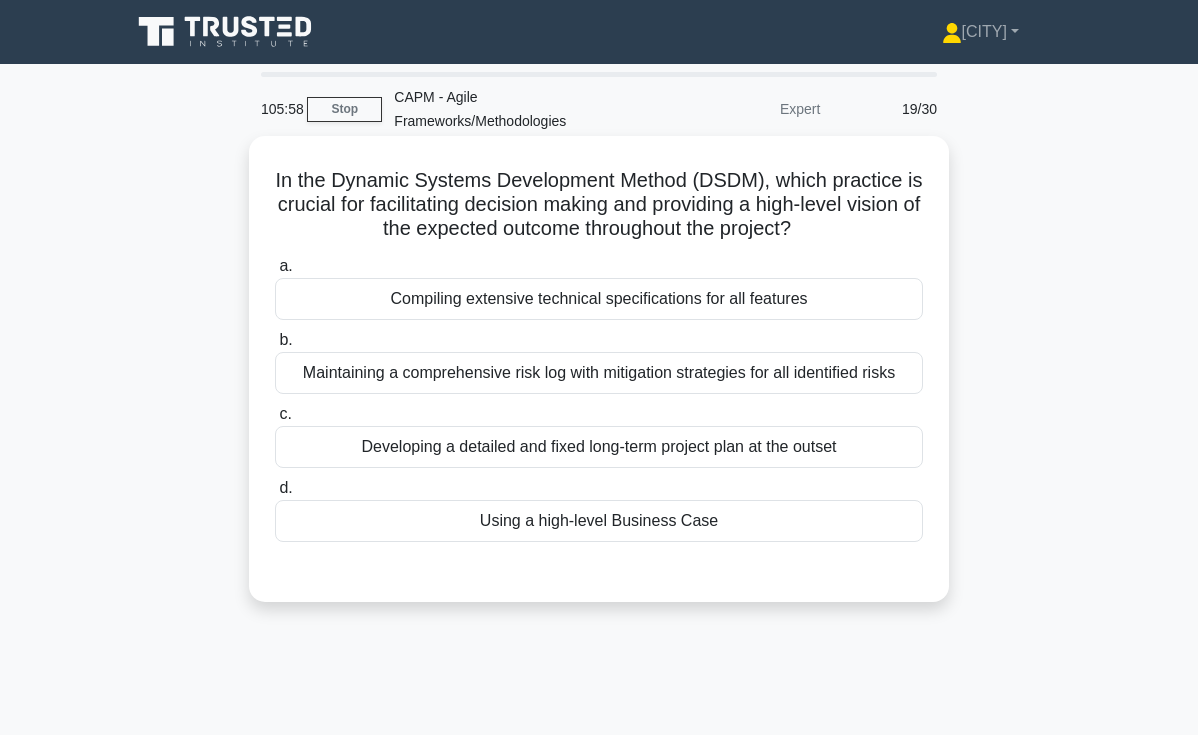 drag, startPoint x: 779, startPoint y: 173, endPoint x: 942, endPoint y: 218, distance: 169.09761 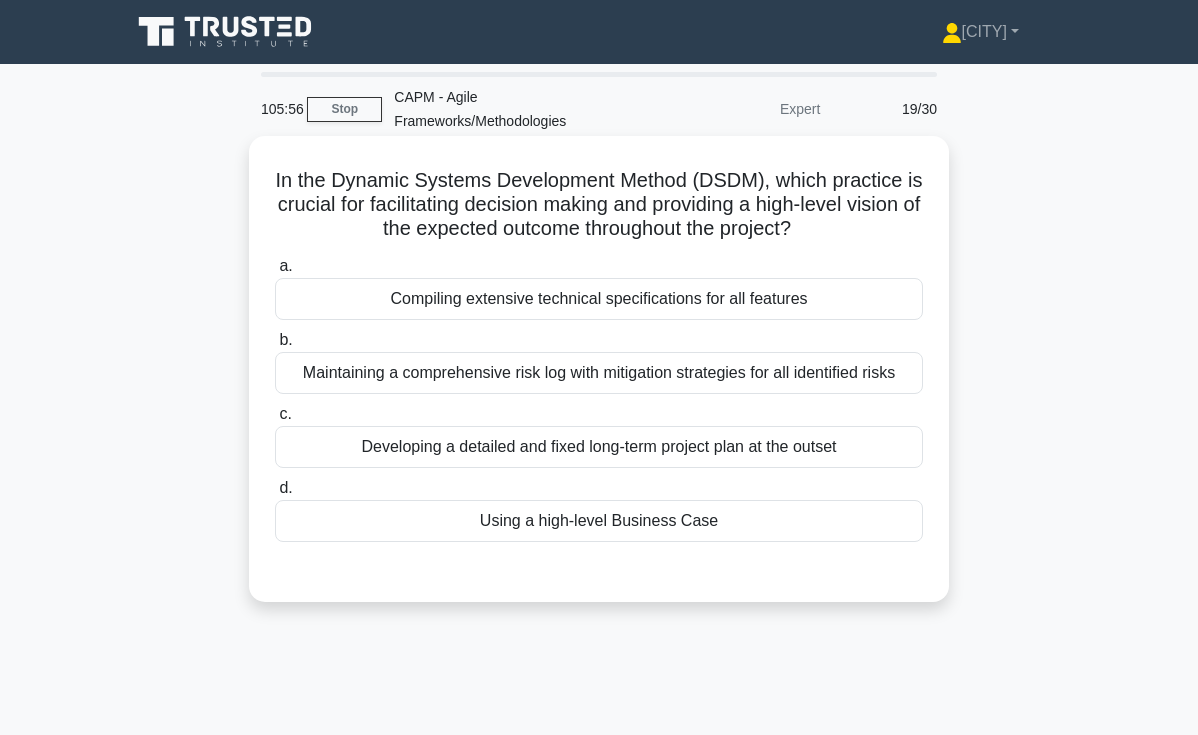 click on "Maintaining a comprehensive risk log with mitigation strategies for all identified risks" at bounding box center (599, 373) 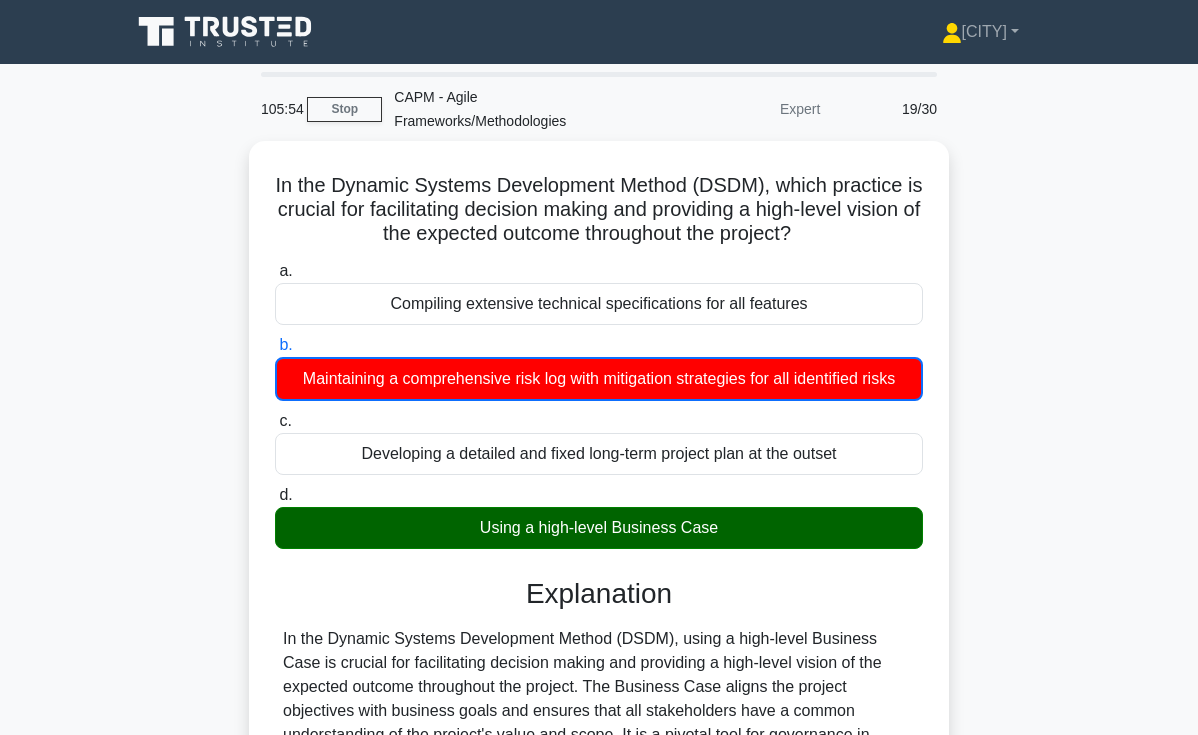 scroll, scrollTop: 286, scrollLeft: 0, axis: vertical 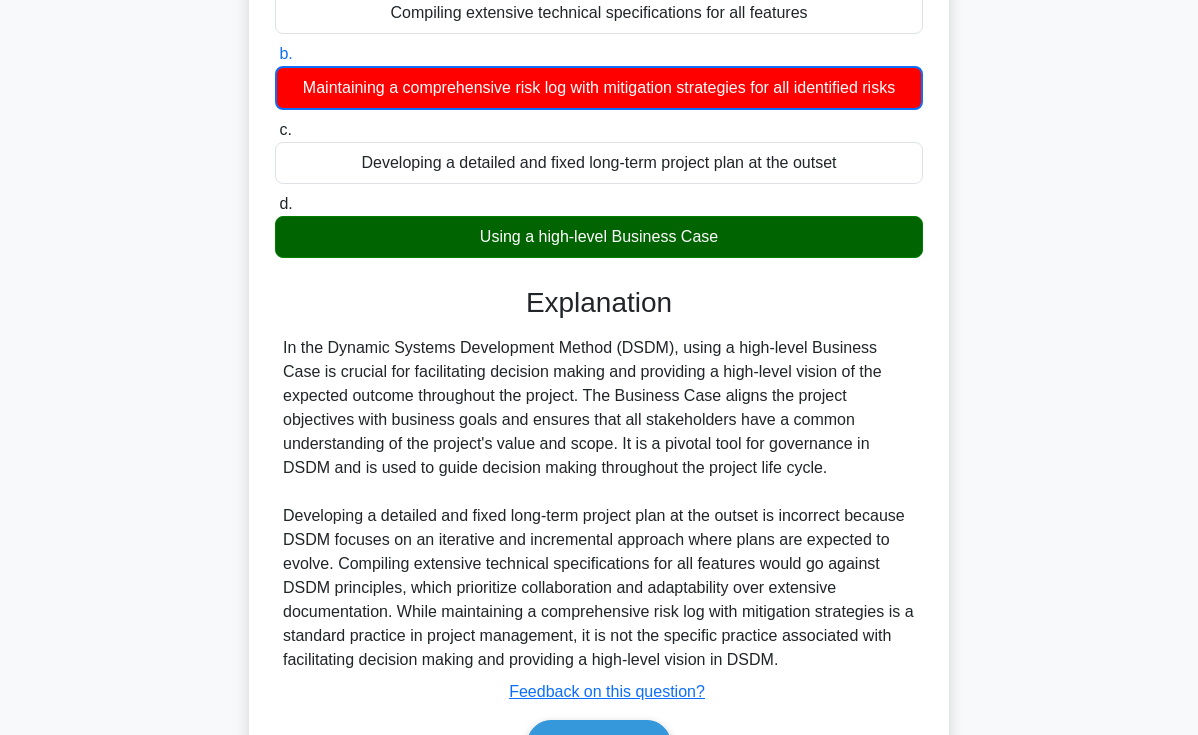 click on "In the Dynamic Systems Development Method (DSDM), using a high-level Business Case is crucial for facilitating decision making and providing a high-level vision of the expected outcome throughout the project. The Business Case aligns the project objectives with business goals and ensures that all stakeholders have a common understanding of the project's value and scope. It is a pivotal tool for governance in DSDM and is used to guide decision making throughout the project life cycle." at bounding box center (599, 504) 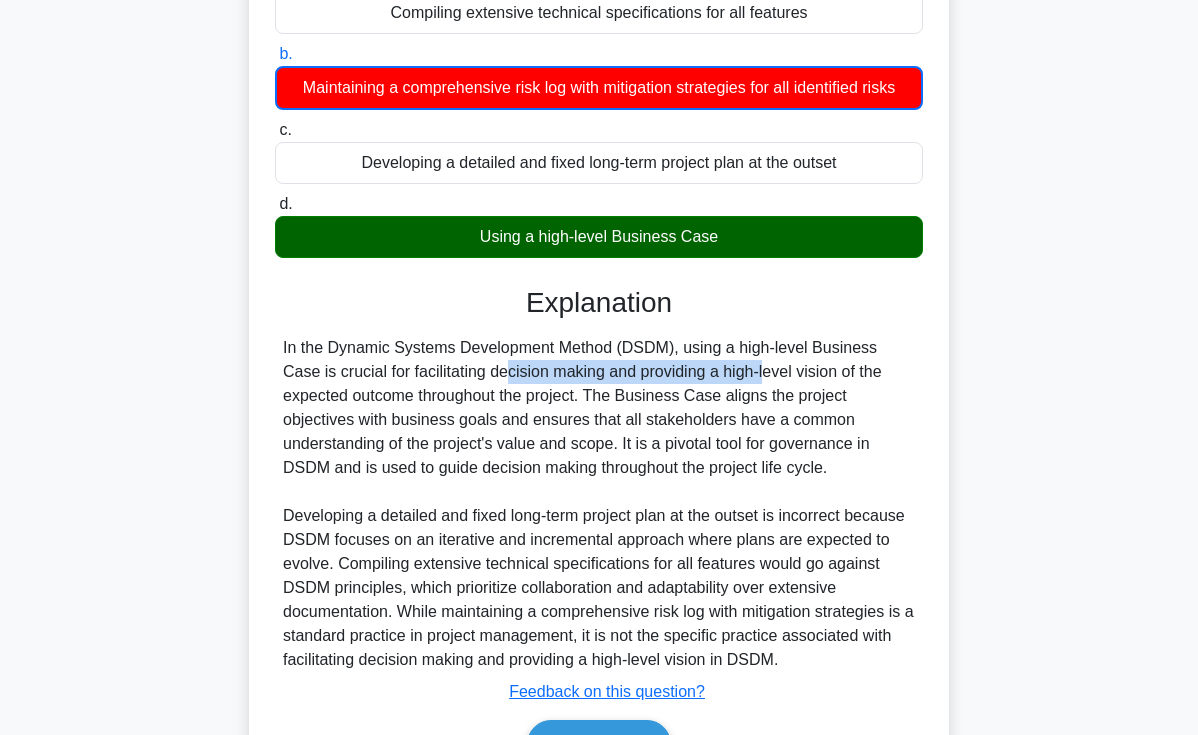 drag, startPoint x: 359, startPoint y: 375, endPoint x: 618, endPoint y: 393, distance: 259.62473 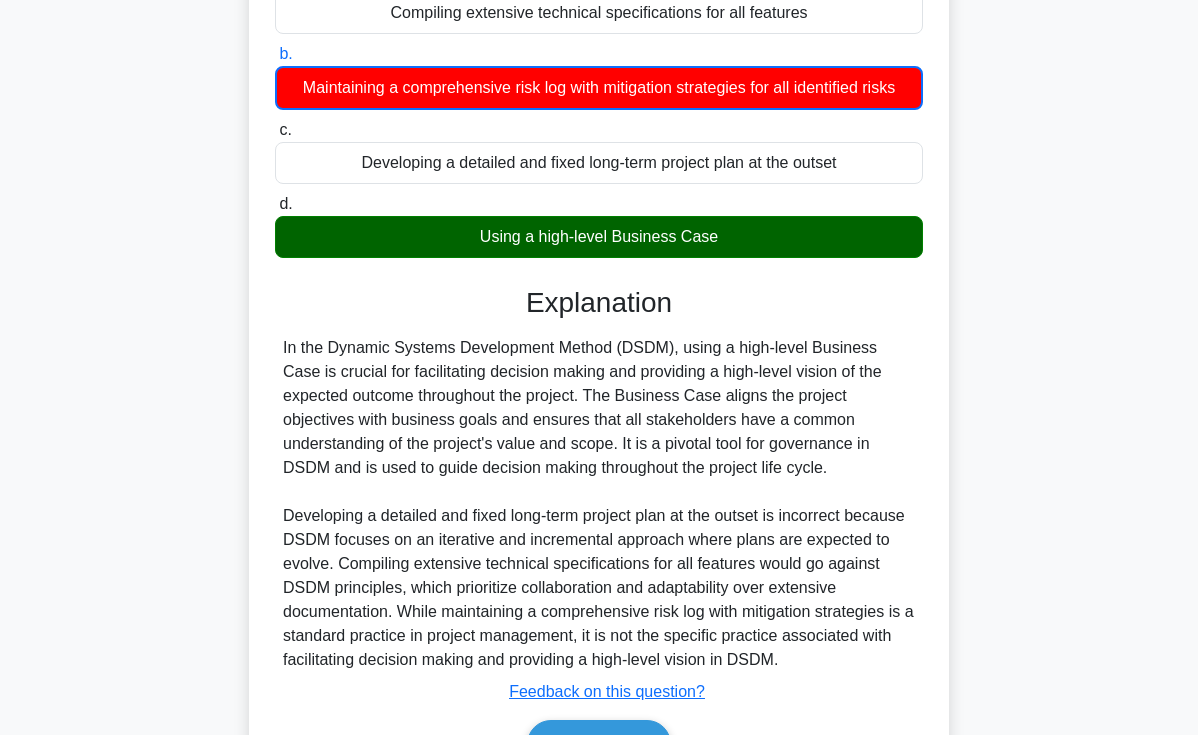 click on "In the Dynamic Systems Development Method (DSDM), using a high-level Business Case is crucial for facilitating decision making and providing a high-level vision of the expected outcome throughout the project. The Business Case aligns the project objectives with business goals and ensures that all stakeholders have a common understanding of the project's value and scope. It is a pivotal tool for governance in DSDM and is used to guide decision making throughout the project life cycle." at bounding box center (599, 504) 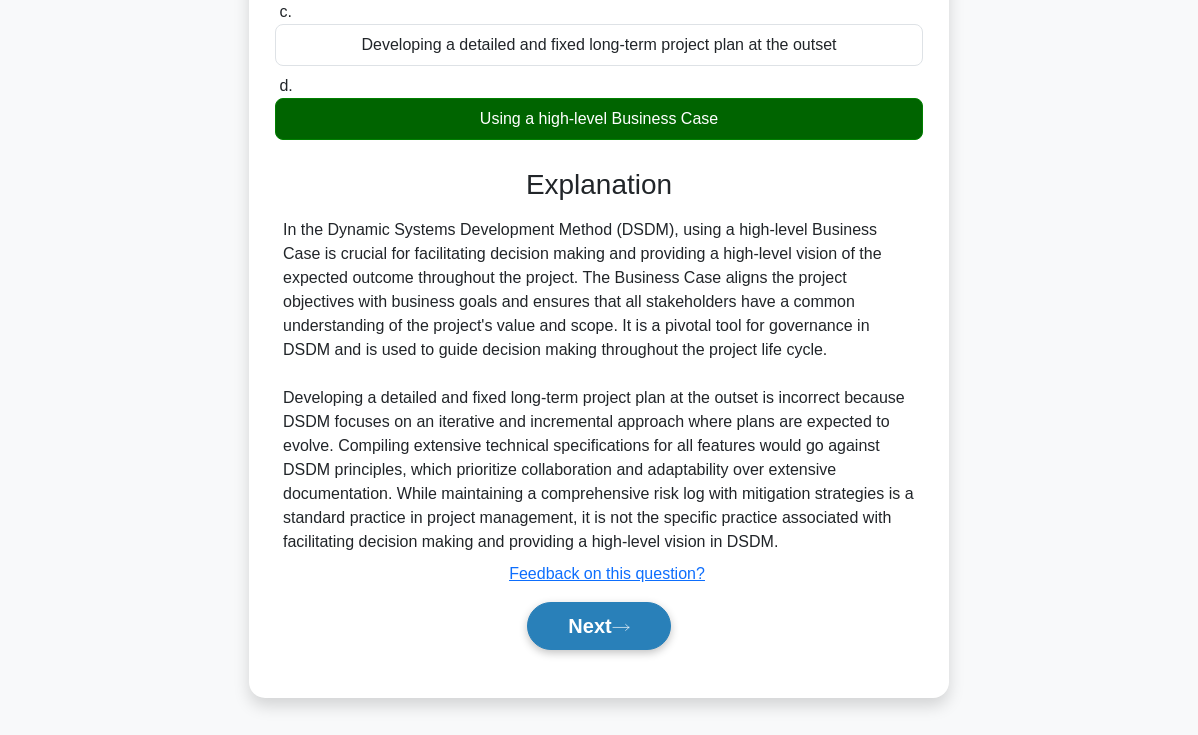 click on "Next" at bounding box center [598, 626] 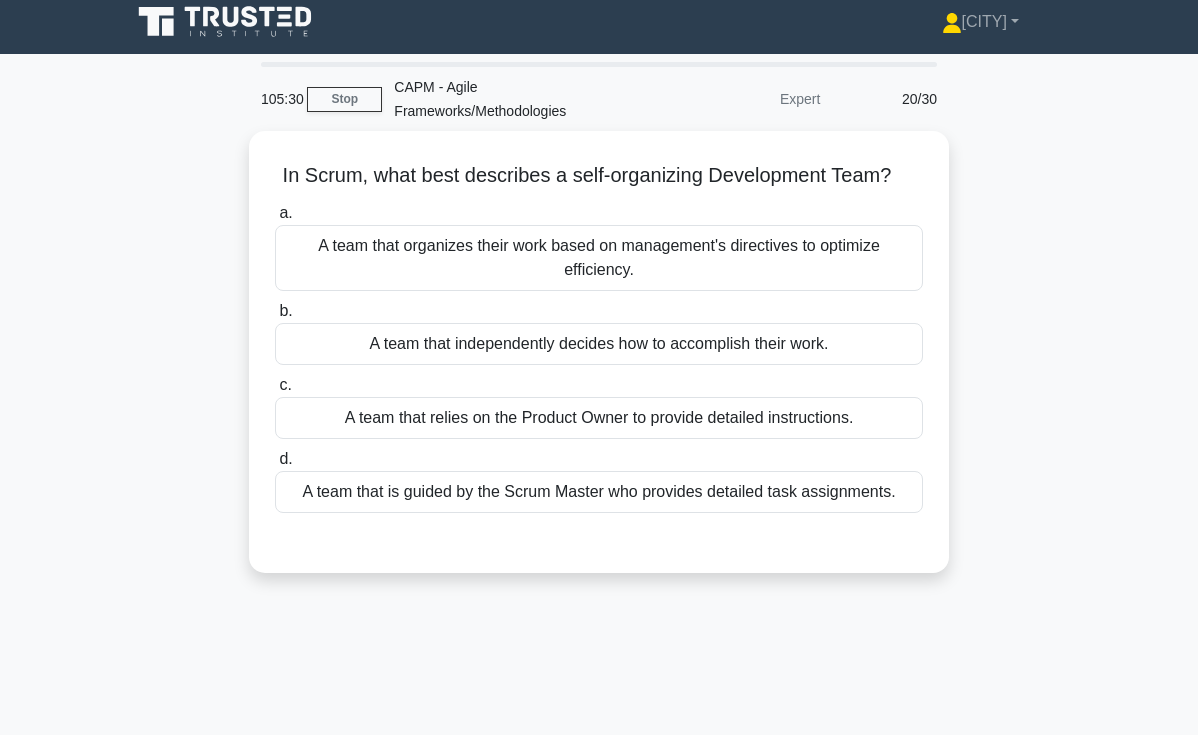 scroll, scrollTop: 0, scrollLeft: 0, axis: both 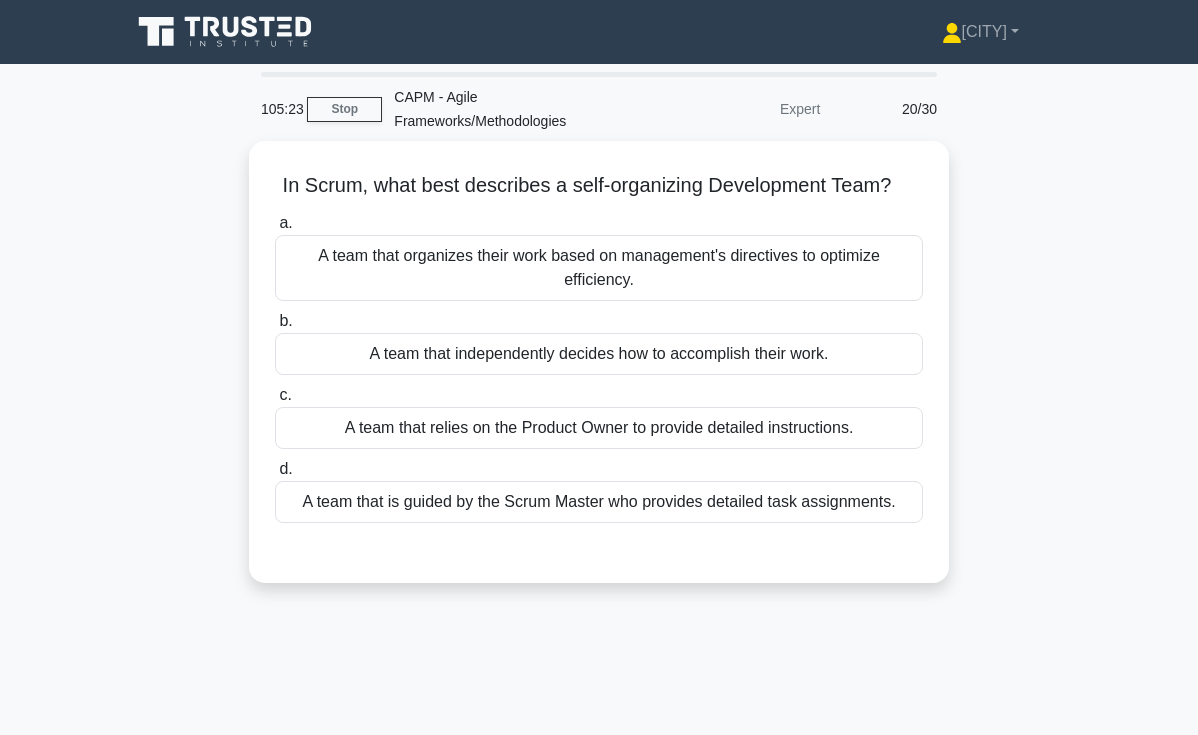 click on "In Scrum, what best describes a self-organizing Development Team?
.spinner_0XTQ{transform-origin:center;animation:spinner_y6GP .75s linear infinite}@keyframes spinner_y6GP{100%{transform:rotate(360deg)}}
a.
A team that organizes their work based on management's directives to optimize efficiency.
b. c. d." at bounding box center (599, 374) 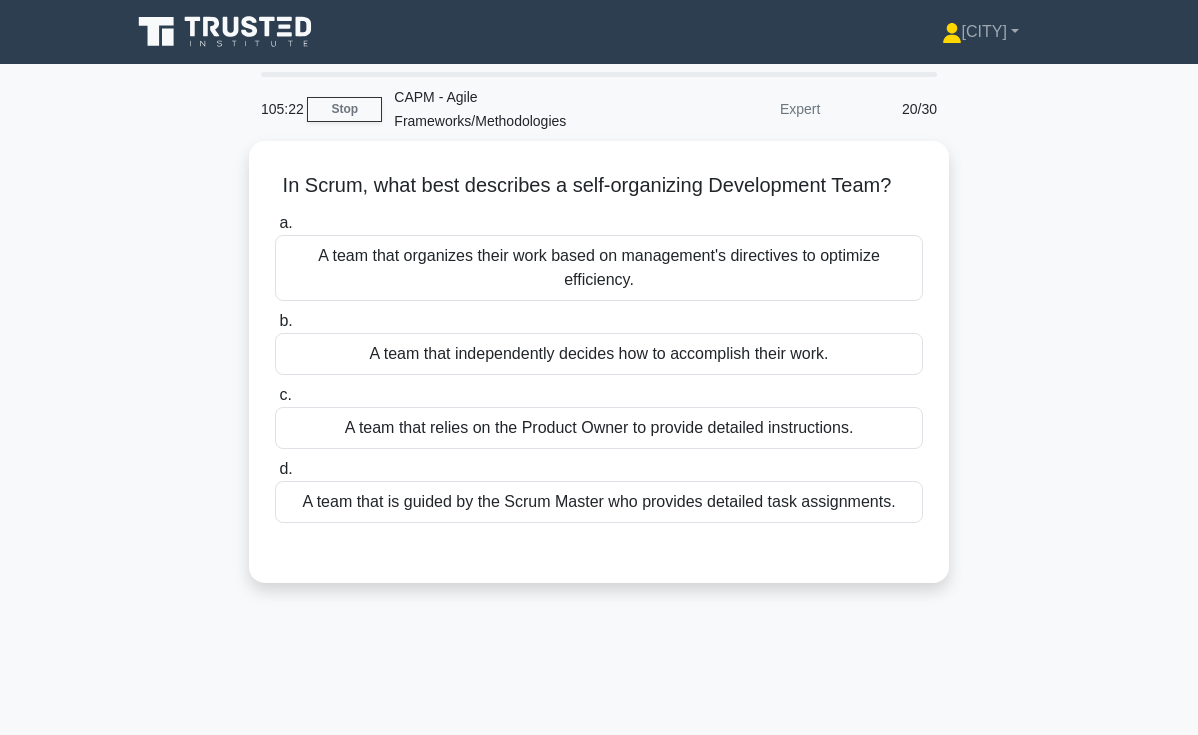 click on "In Scrum, what best describes a self-organizing Development Team?
.spinner_0XTQ{transform-origin:center;animation:spinner_y6GP .75s linear infinite}@keyframes spinner_y6GP{100%{transform:rotate(360deg)}}
a.
A team that organizes their work based on management's directives to optimize efficiency.
b. c. d." at bounding box center (599, 374) 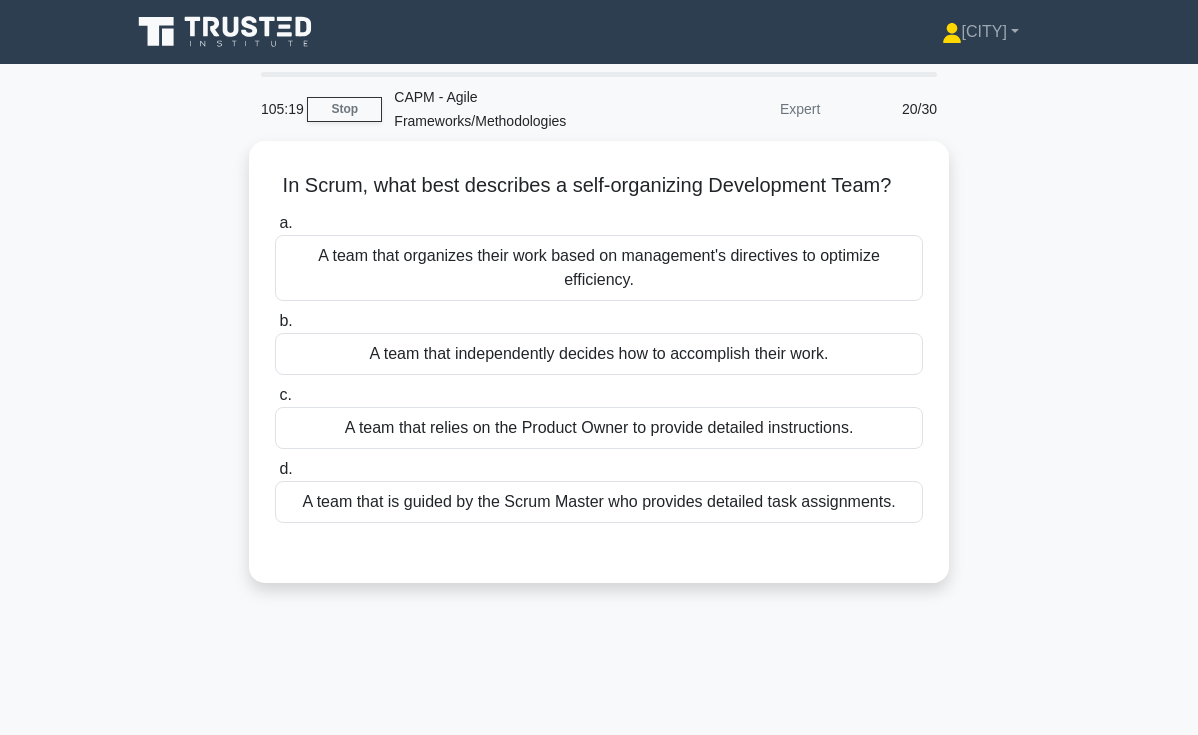 click on "In Scrum, what best describes a self-organizing Development Team?
.spinner_0XTQ{transform-origin:center;animation:spinner_y6GP .75s linear infinite}@keyframes spinner_y6GP{100%{transform:rotate(360deg)}}
a.
A team that organizes their work based on management's directives to optimize efficiency.
b. c. d." at bounding box center (599, 374) 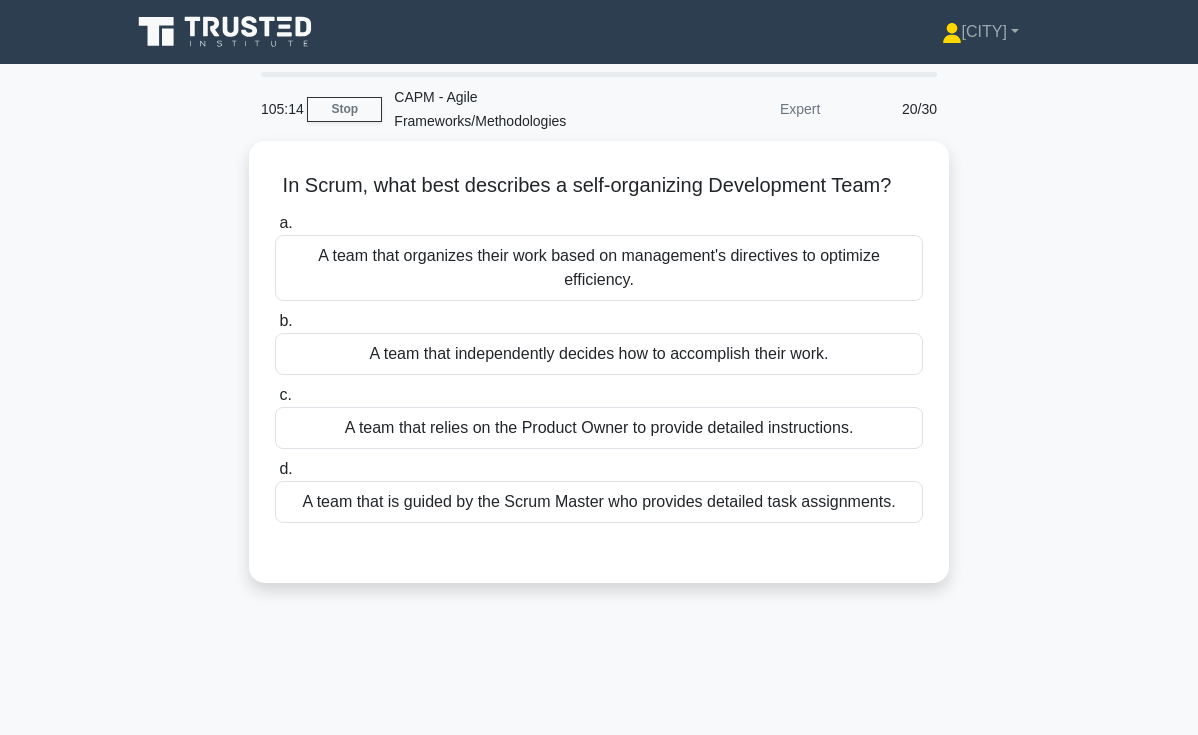 click on "In Scrum, what best describes a self-organizing Development Team?
.spinner_0XTQ{transform-origin:center;animation:spinner_y6GP .75s linear infinite}@keyframes spinner_y6GP{100%{transform:rotate(360deg)}}
a.
A team that organizes their work based on management's directives to optimize efficiency.
b. c. d." at bounding box center [599, 374] 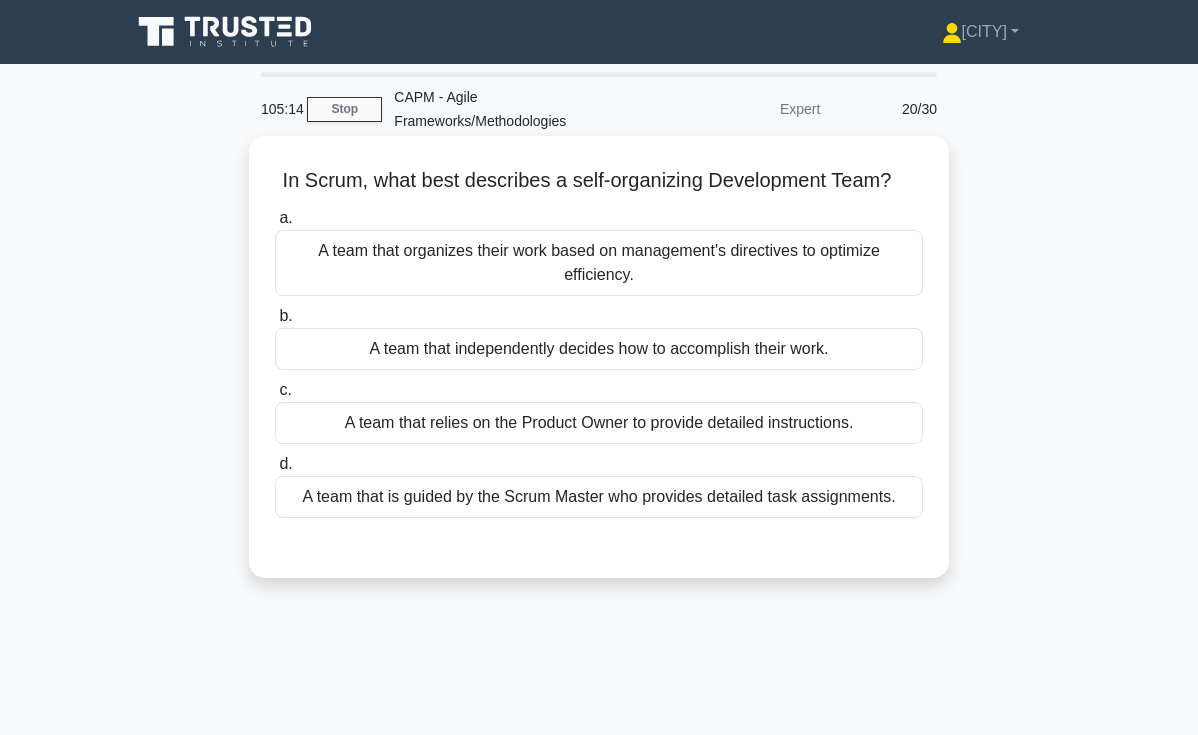 click on "A team that independently decides how to accomplish their work." at bounding box center (599, 349) 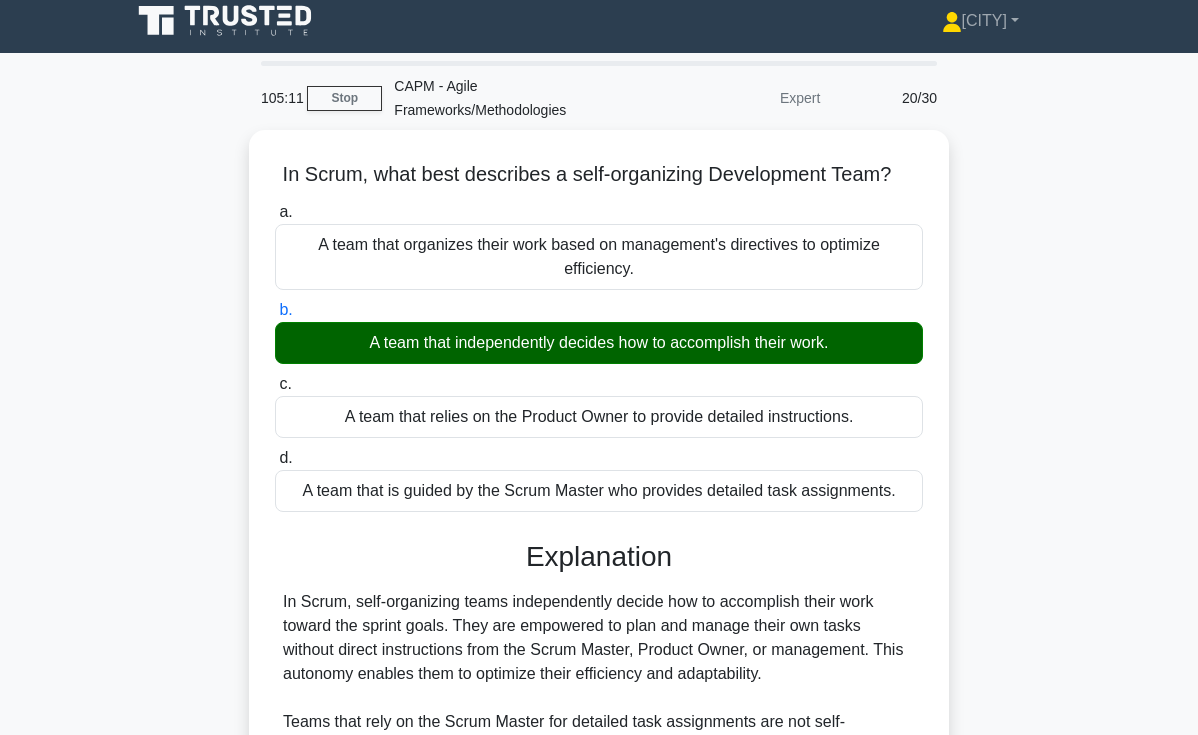 scroll, scrollTop: 12, scrollLeft: 0, axis: vertical 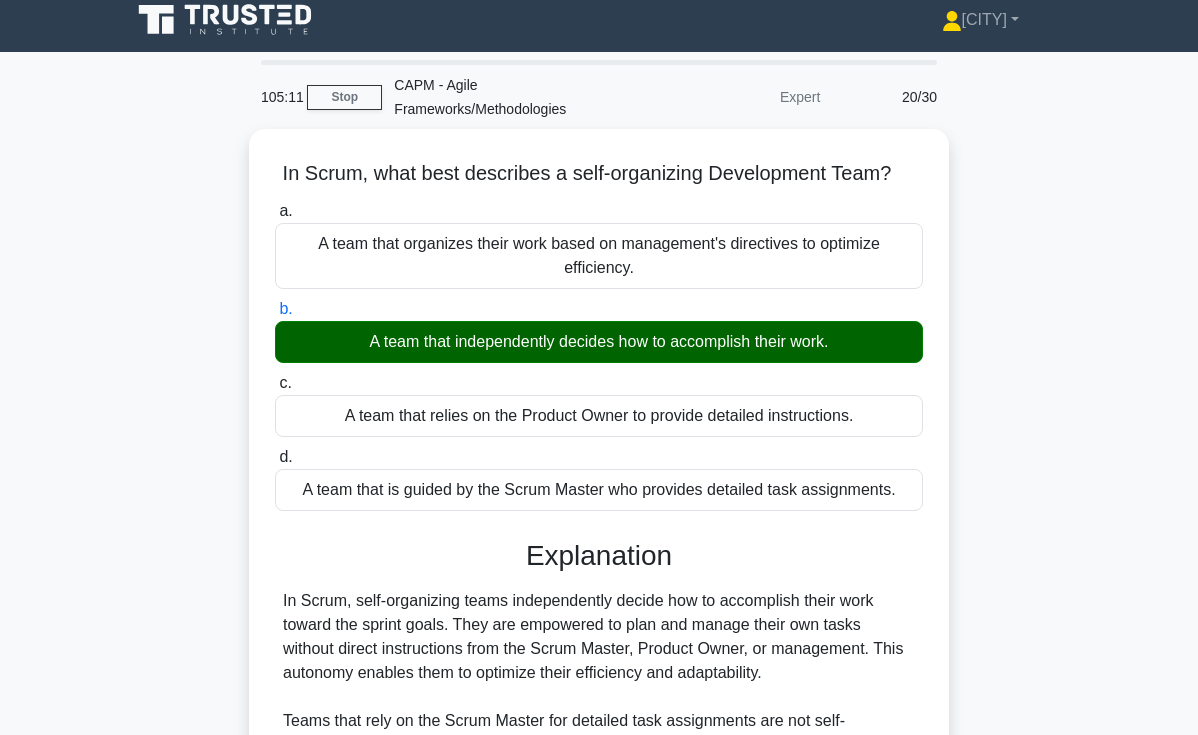 click on "In Scrum, what best describes a self-organizing Development Team?
.spinner_0XTQ{transform-origin:center;animation:spinner_y6GP .75s linear infinite}@keyframes spinner_y6GP{100%{transform:rotate(360deg)}}
a.
A team that organizes their work based on management's directives to optimize efficiency.
b. c. d." at bounding box center (599, 562) 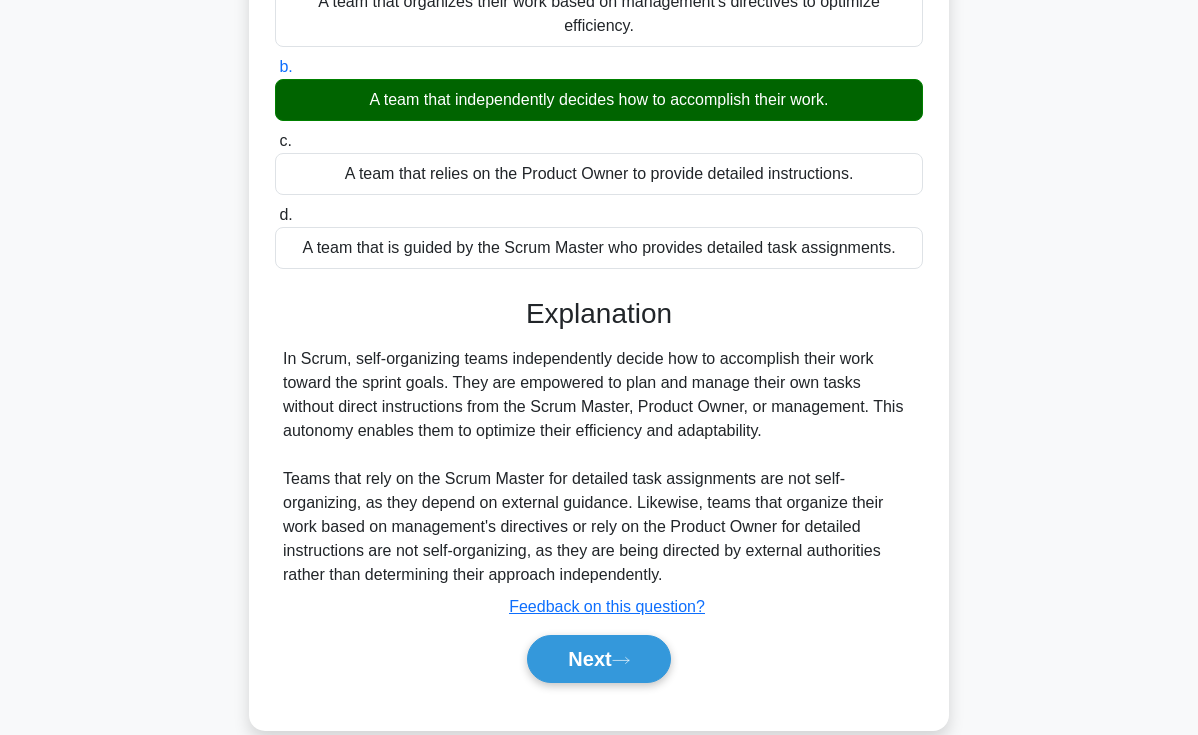 scroll, scrollTop: 252, scrollLeft: 0, axis: vertical 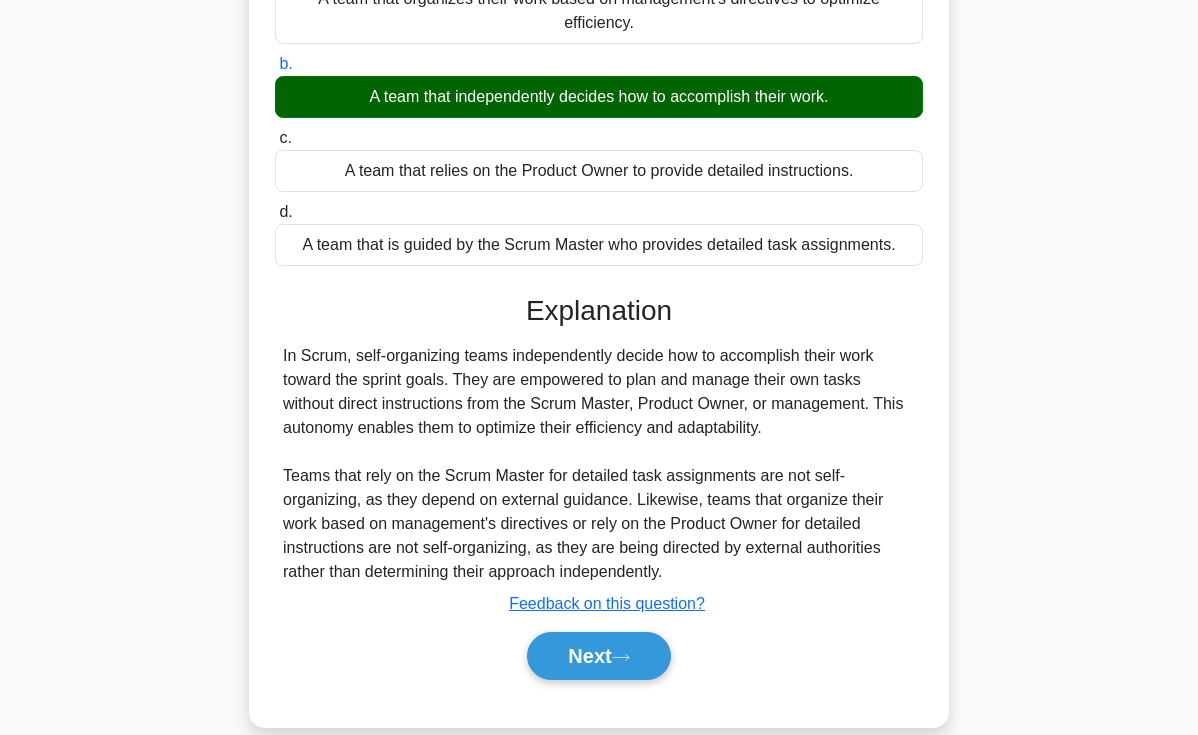 click on "In Scrum, self-organizing teams independently decide how to accomplish their work toward the sprint goals. They are empowered to plan and manage their own tasks without direct instructions from the Scrum Master, Product Owner, or management. This autonomy enables them to optimize their efficiency and adaptability. Teams that rely on the Scrum Master for detailed task assignments are not self-organizing, as they depend on external guidance. Likewise, teams that organize their work based on management's directives or rely on the Product Owner for detailed instructions are not self-organizing, as they are being directed by external authorities rather than determining their approach independently." at bounding box center [599, 464] 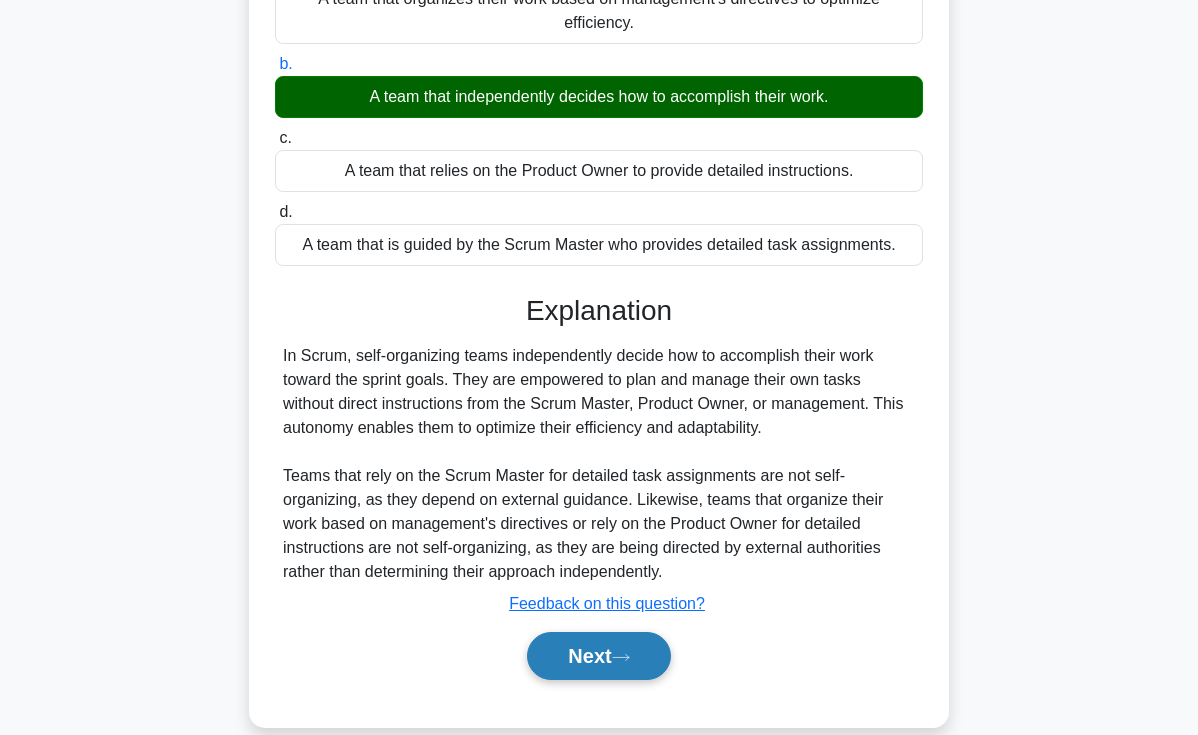 click on "Next" at bounding box center (598, 656) 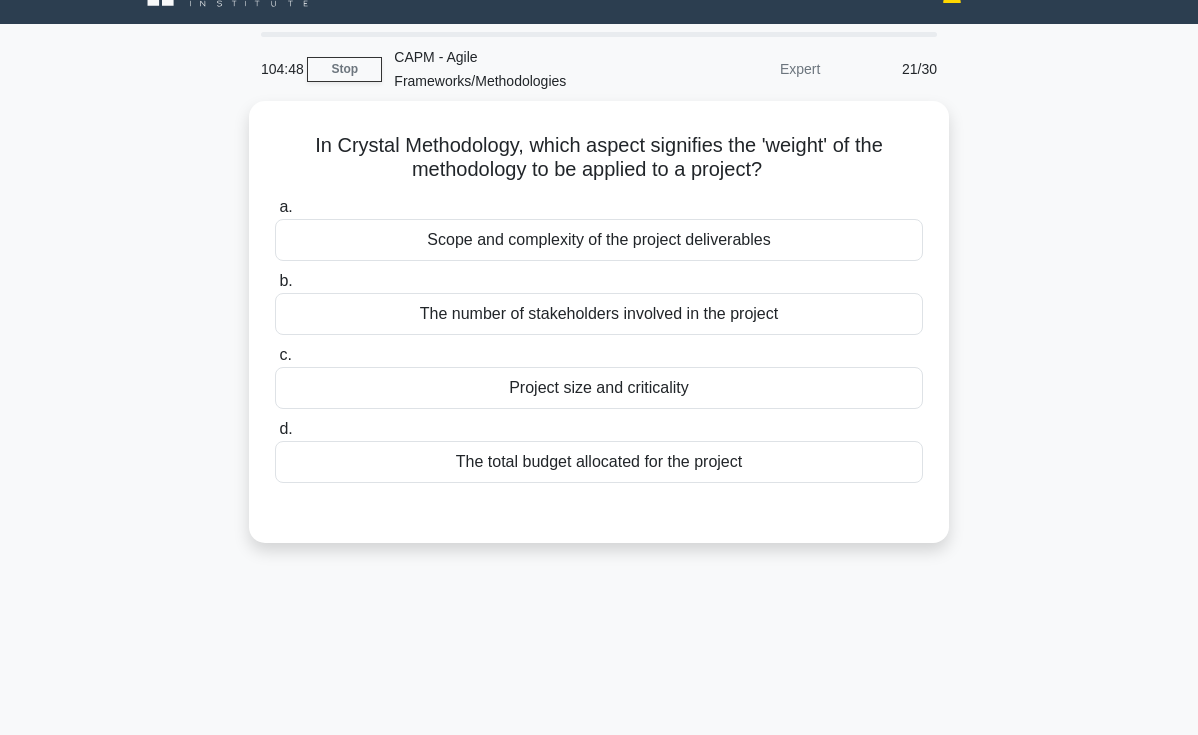 scroll, scrollTop: 0, scrollLeft: 0, axis: both 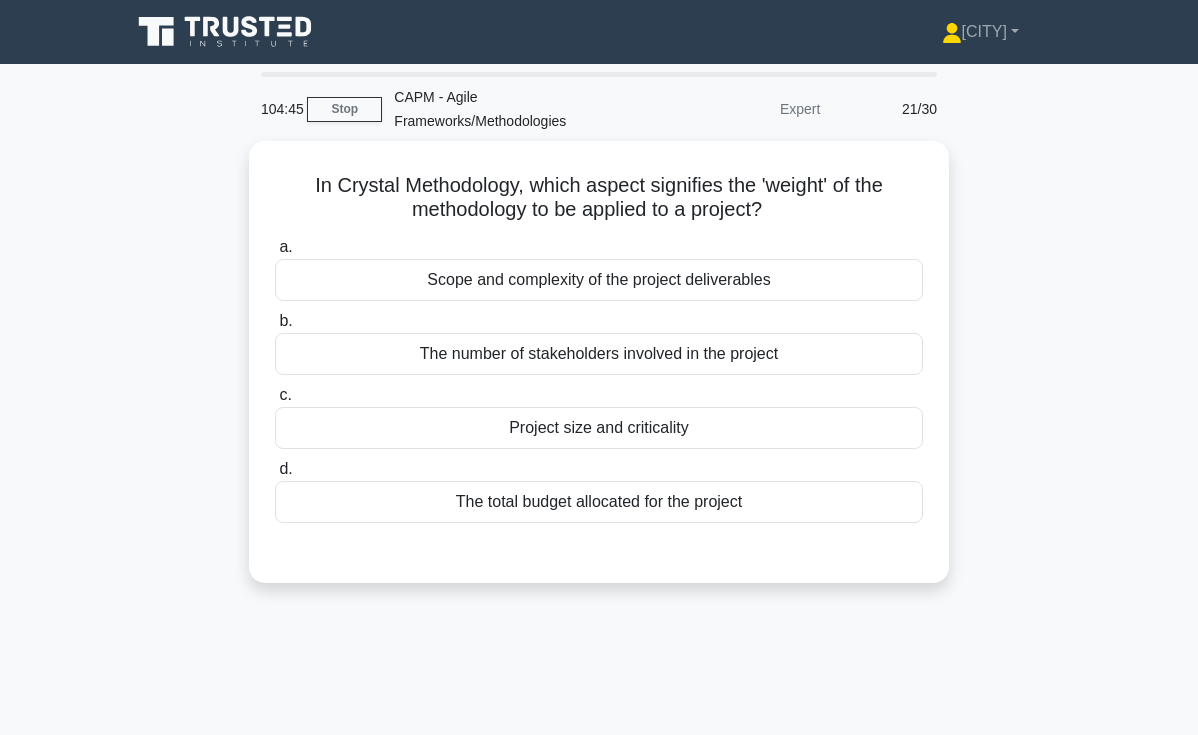 drag, startPoint x: 609, startPoint y: 381, endPoint x: 977, endPoint y: 182, distance: 418.3599 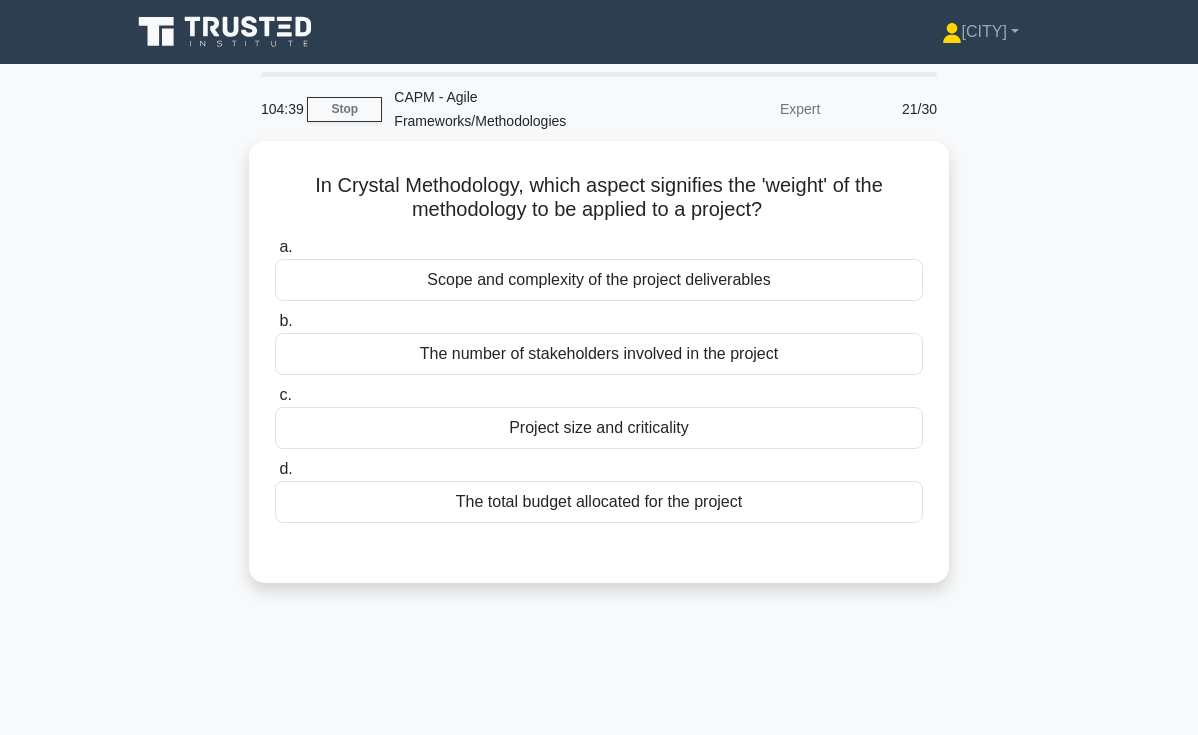 click on "In Crystal Methodology, which aspect signifies the 'weight' of the methodology to be applied to a project?
.spinner_0XTQ{transform-origin:center;animation:spinner_y6GP .75s linear infinite}@keyframes spinner_y6GP{100%{transform:rotate(360deg)}}
a.
Scope and complexity of the project deliverables
b. c. d." at bounding box center (599, 374) 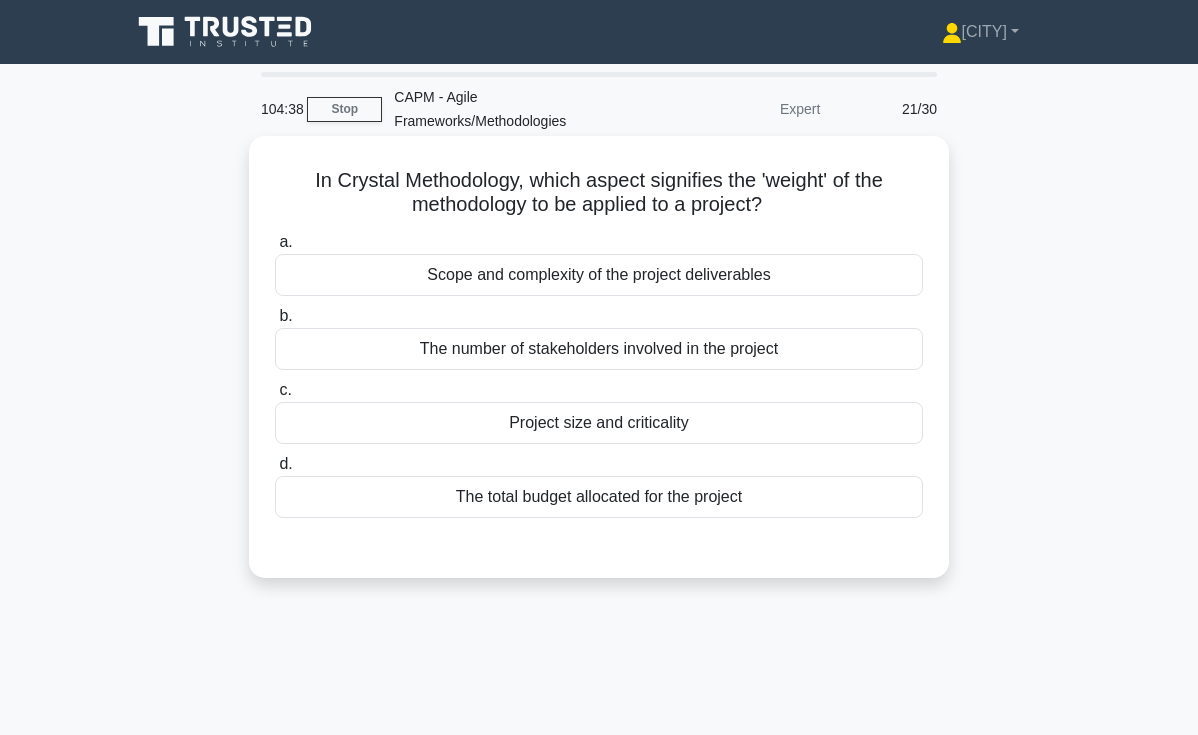click on "Project size and criticality" at bounding box center (599, 423) 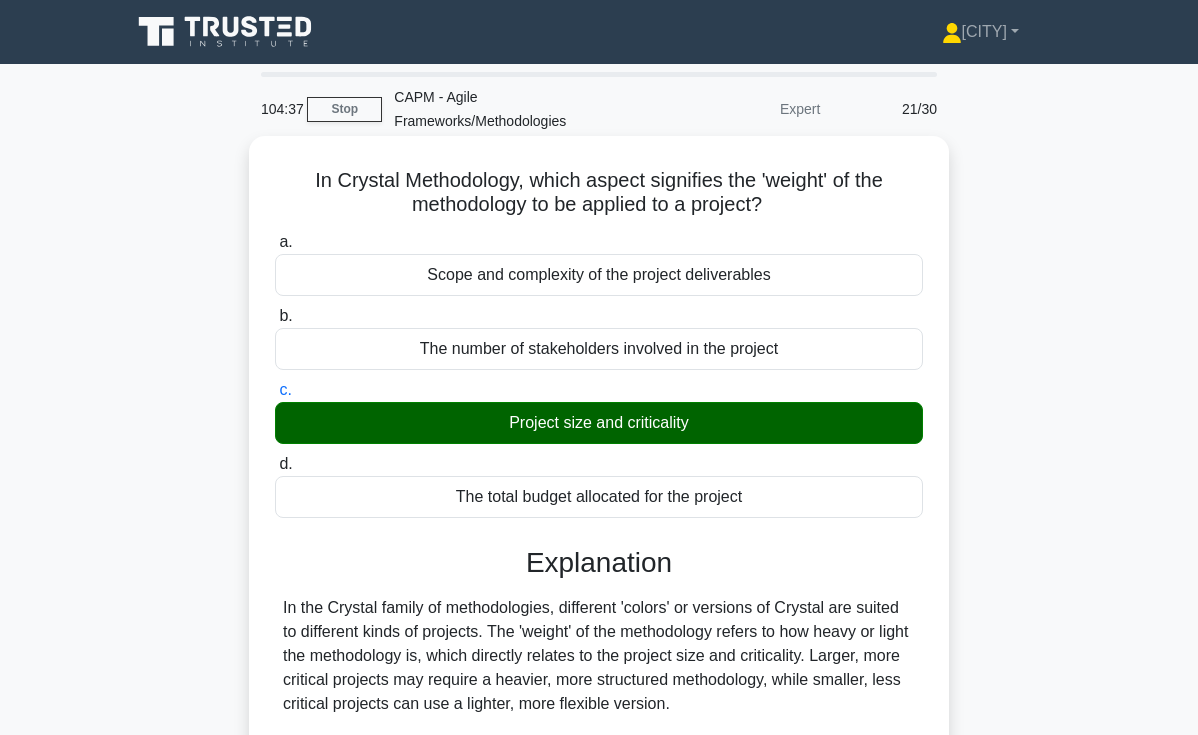 scroll, scrollTop: 354, scrollLeft: 0, axis: vertical 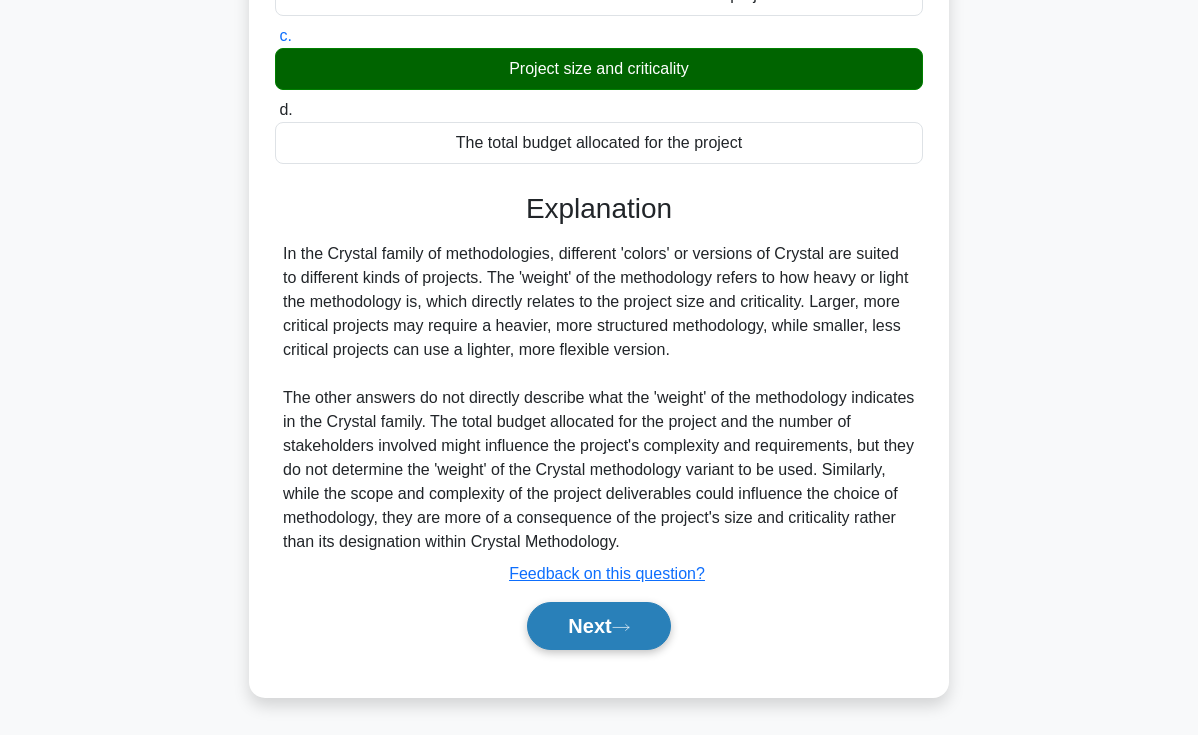 click on "Next" at bounding box center [598, 626] 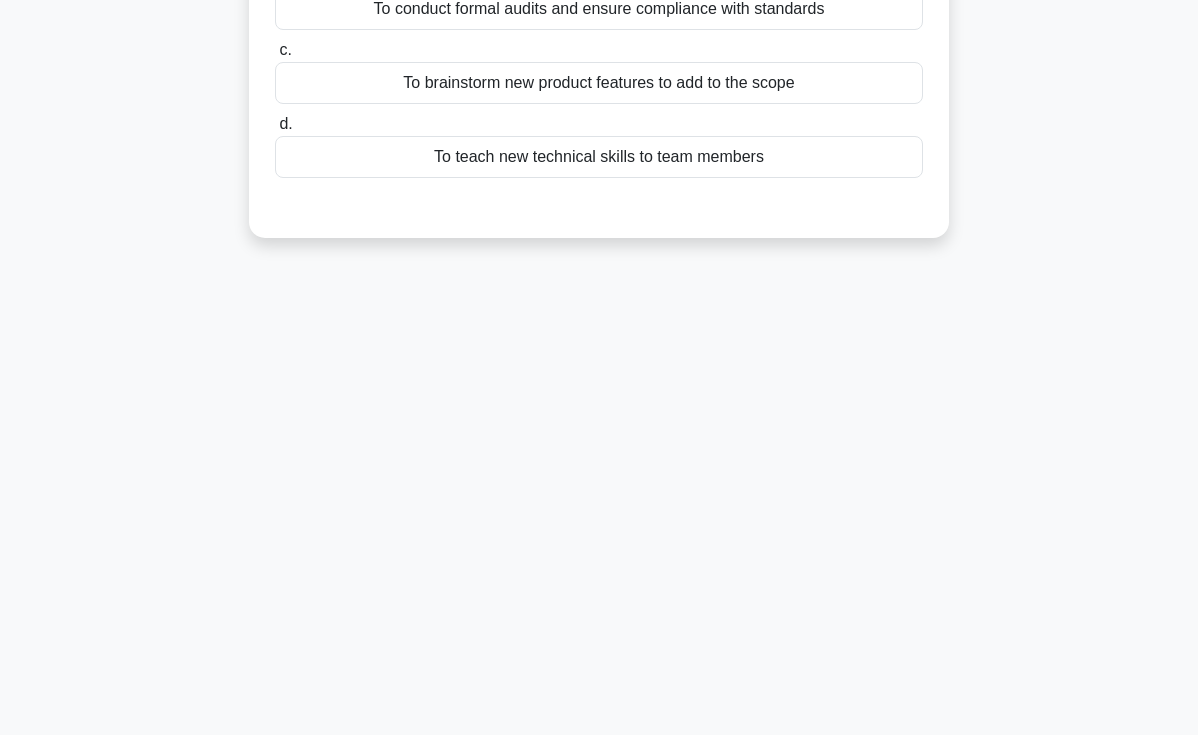 scroll, scrollTop: 0, scrollLeft: 0, axis: both 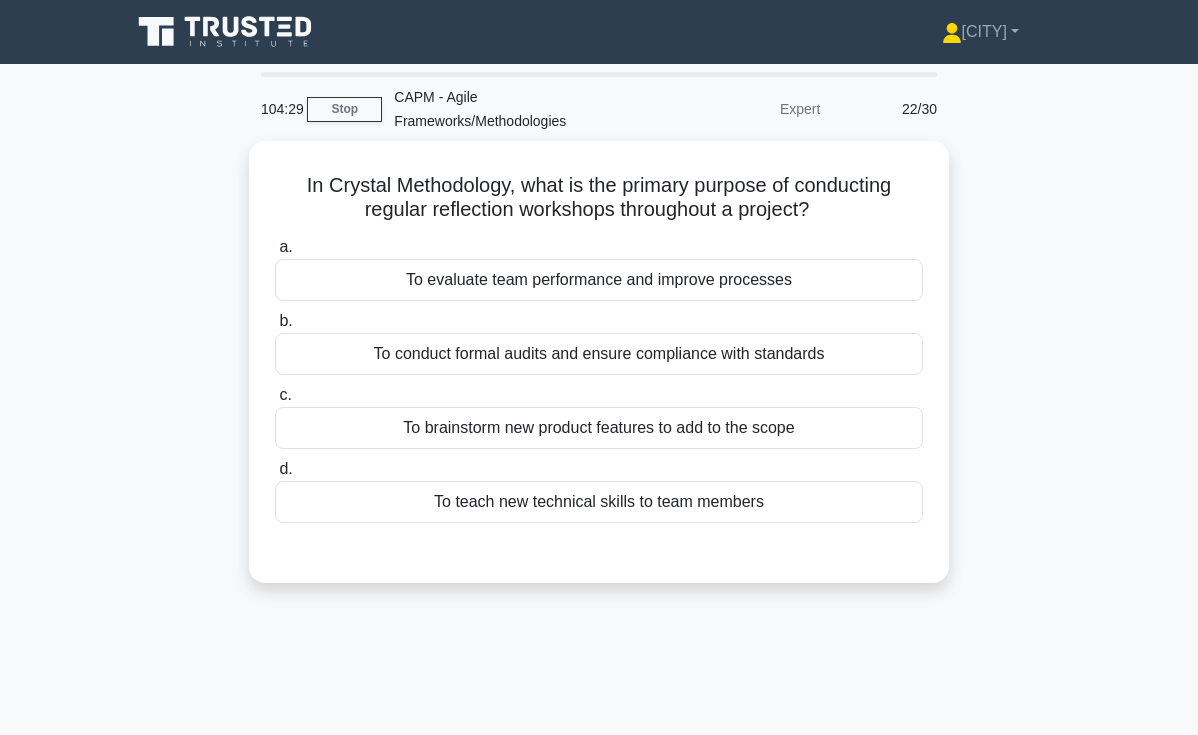 click on "In Crystal Methodology, what is the primary purpose of conducting regular reflection workshops throughout a project?
.spinner_0XTQ{transform-origin:center;animation:spinner_y6GP .75s linear infinite}@keyframes spinner_y6GP{100%{transform:rotate(360deg)}}
a.
To evaluate team performance and improve processes
b. c." at bounding box center (599, 374) 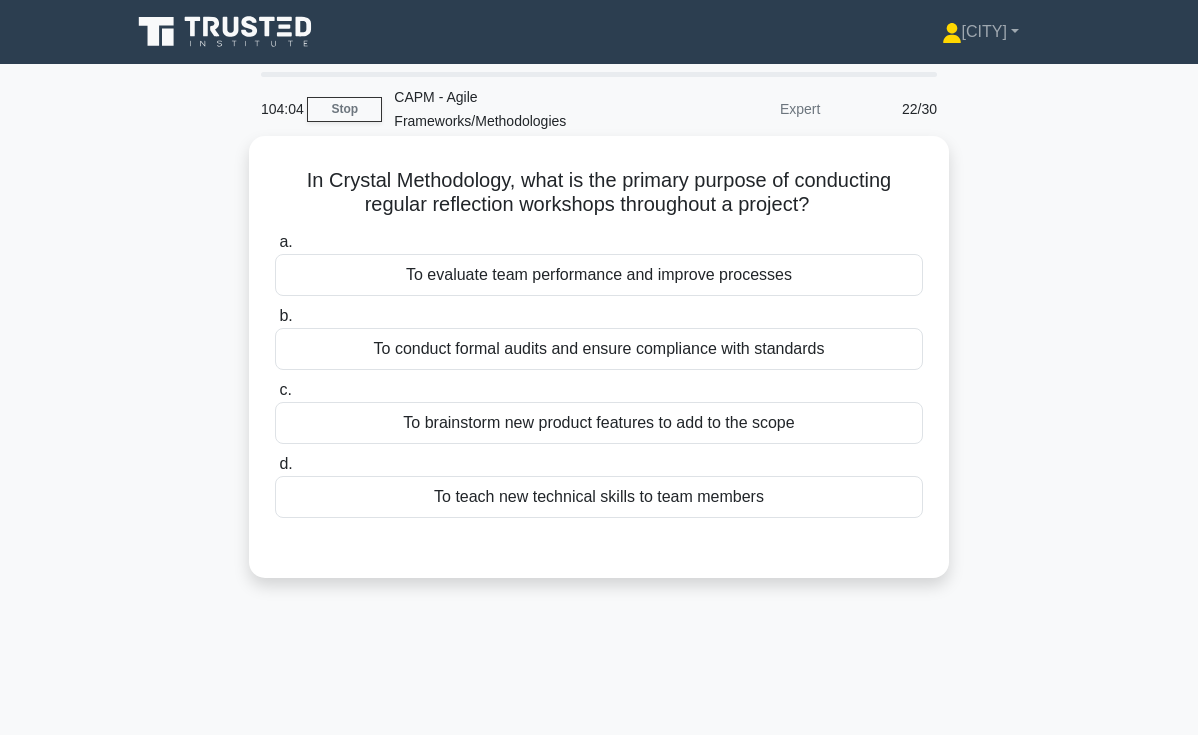 click on "To evaluate team performance and improve processes" at bounding box center (599, 275) 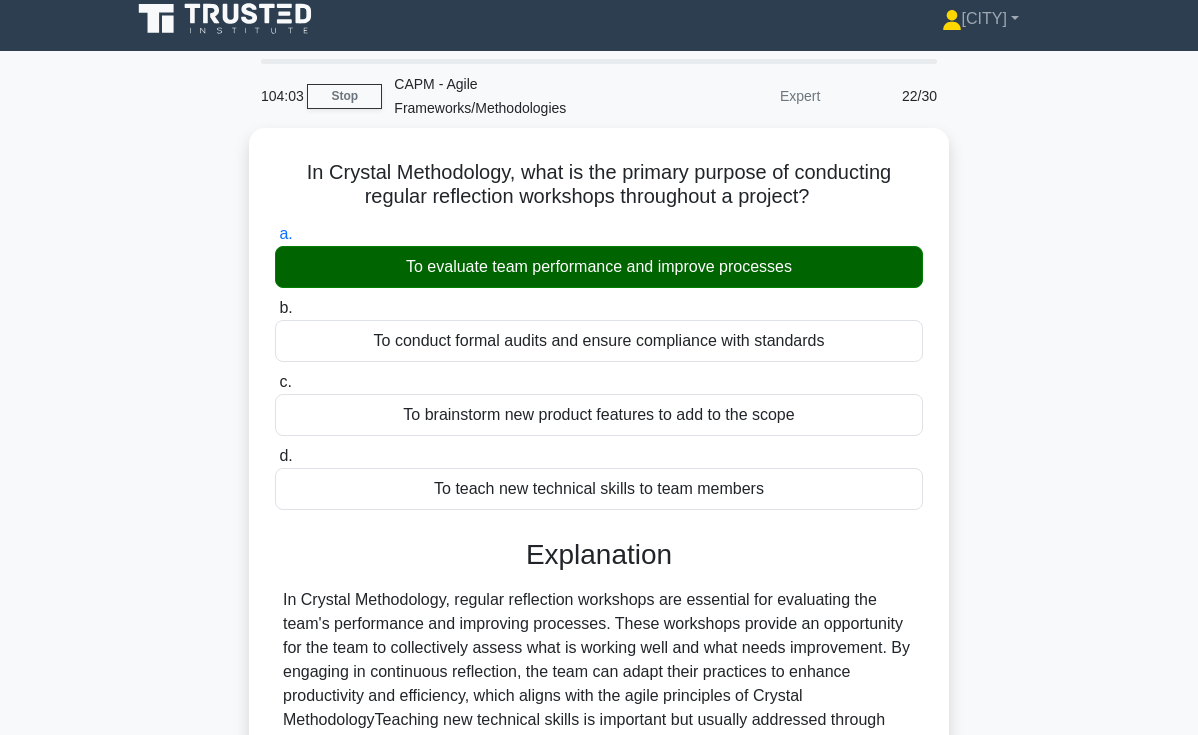 scroll, scrollTop: 345, scrollLeft: 0, axis: vertical 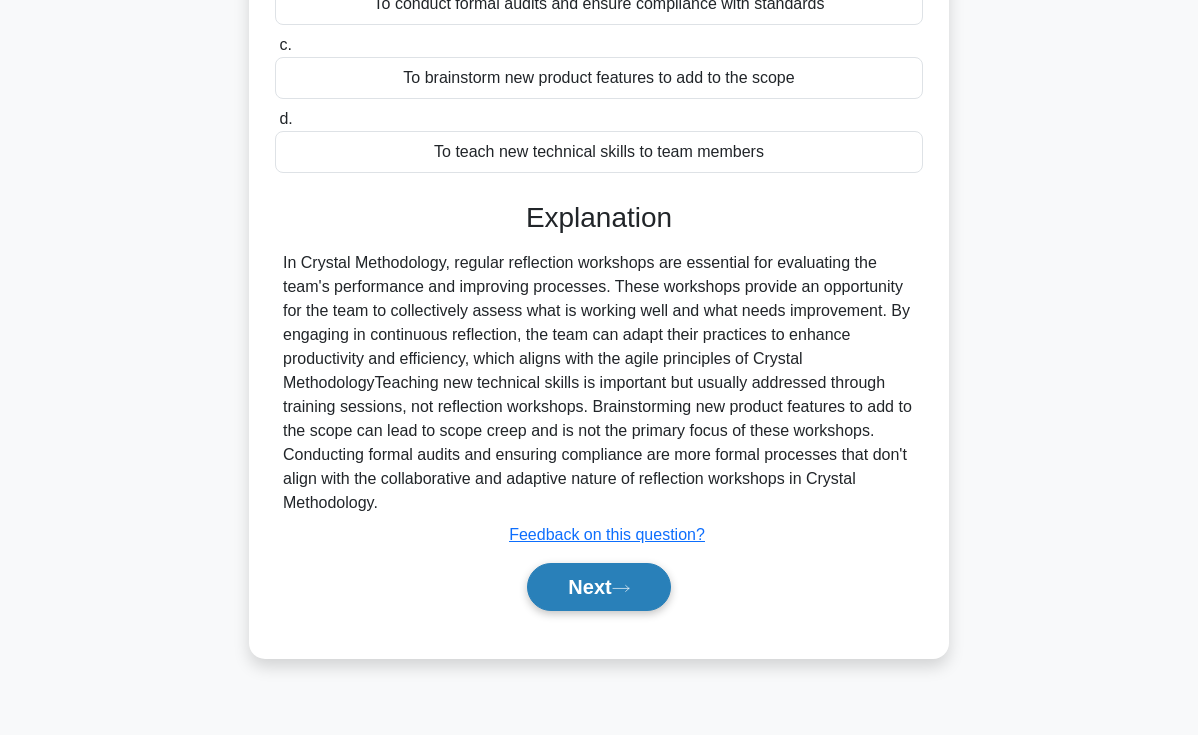 click on "Next" at bounding box center [598, 587] 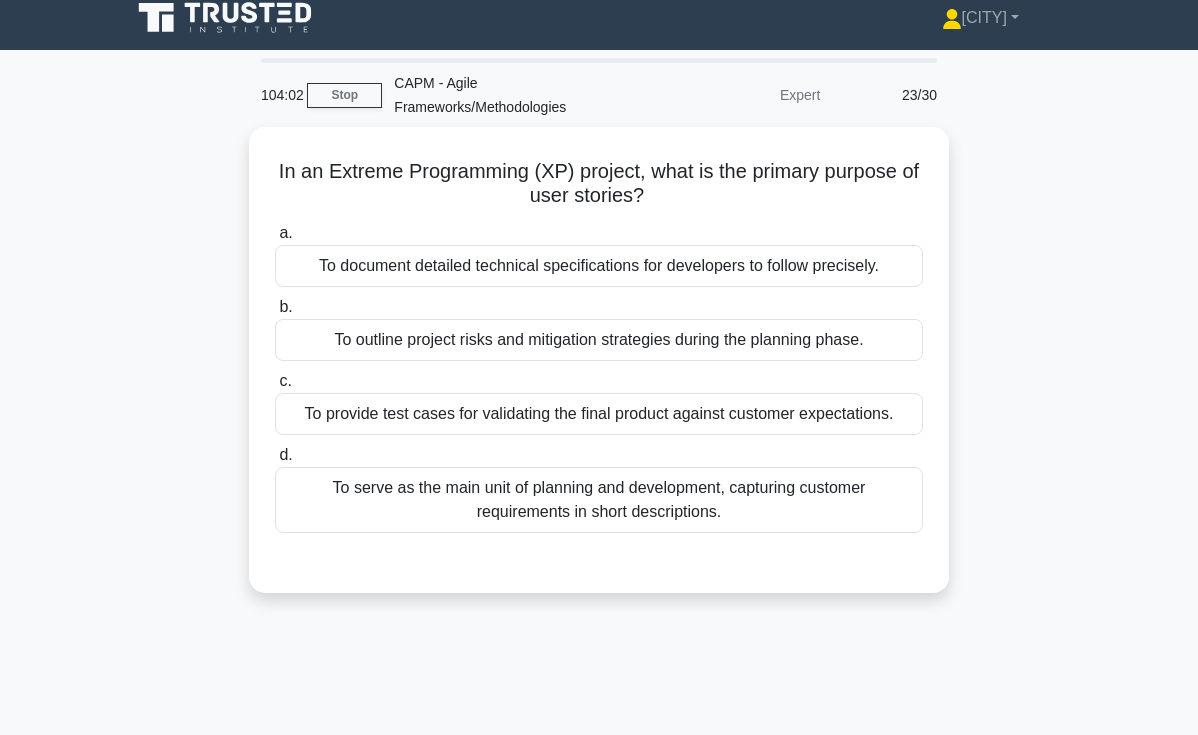 scroll, scrollTop: 0, scrollLeft: 0, axis: both 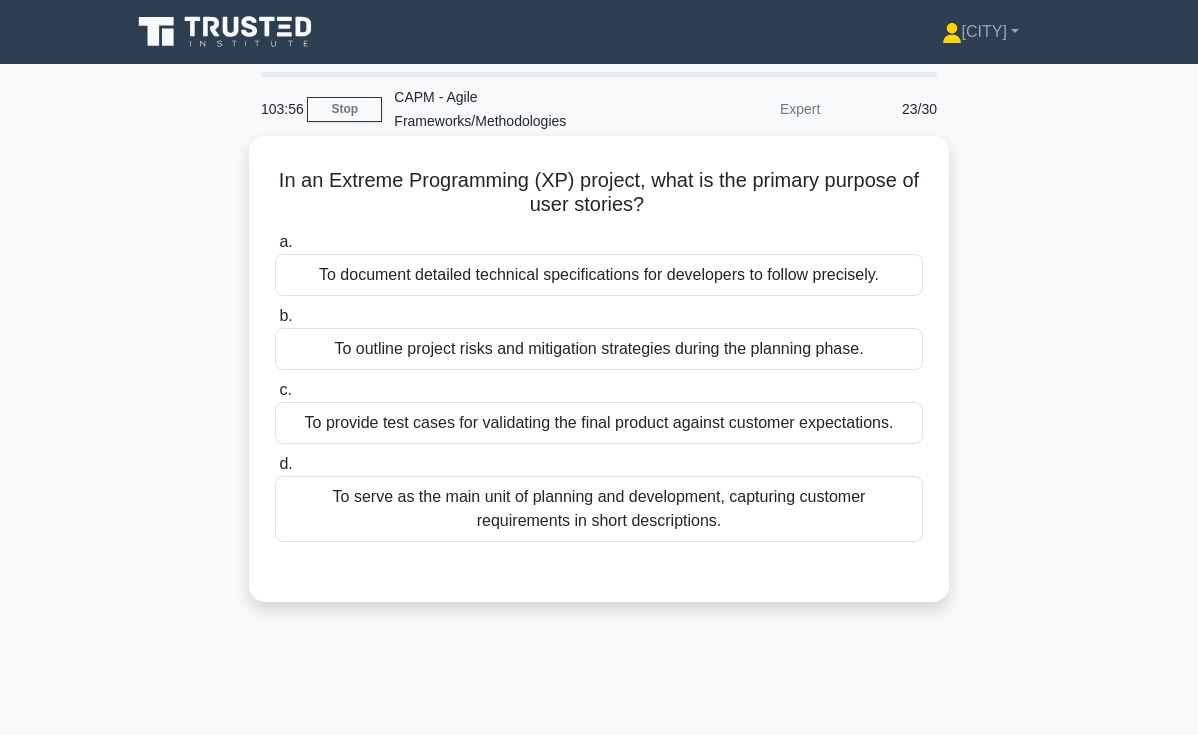 click on "To serve as the main unit of planning and development, capturing customer requirements in short descriptions." at bounding box center [599, 509] 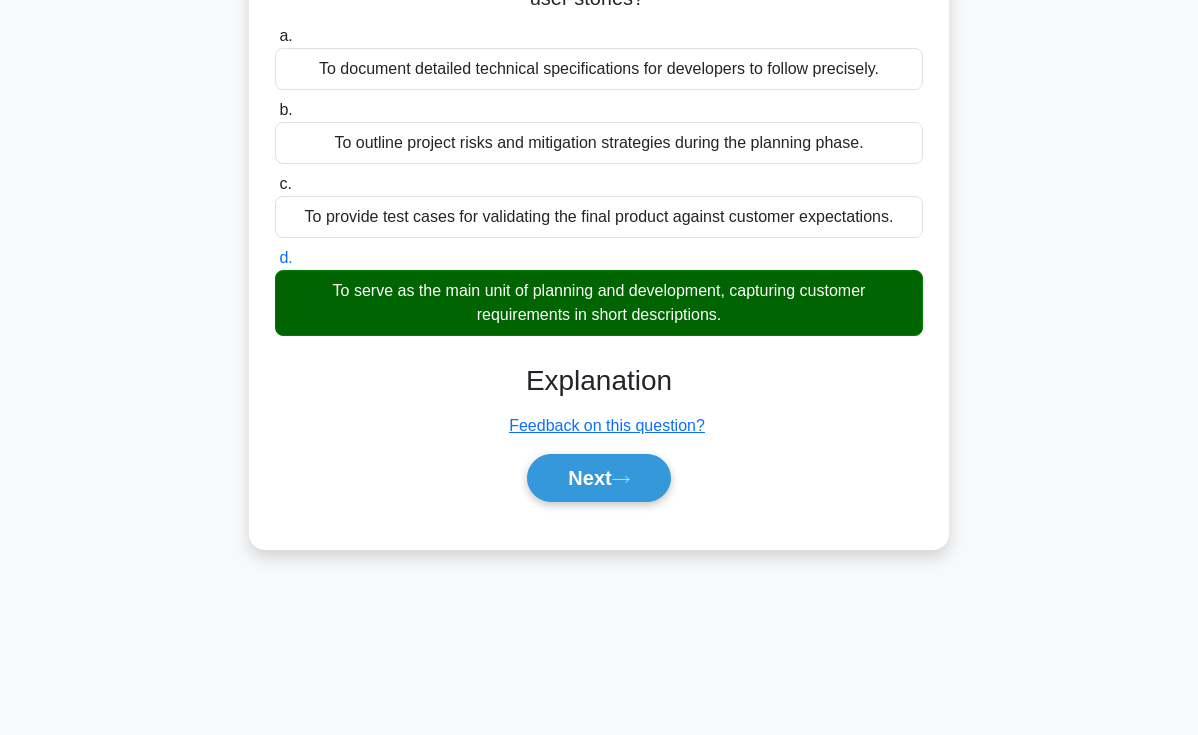 scroll, scrollTop: 345, scrollLeft: 0, axis: vertical 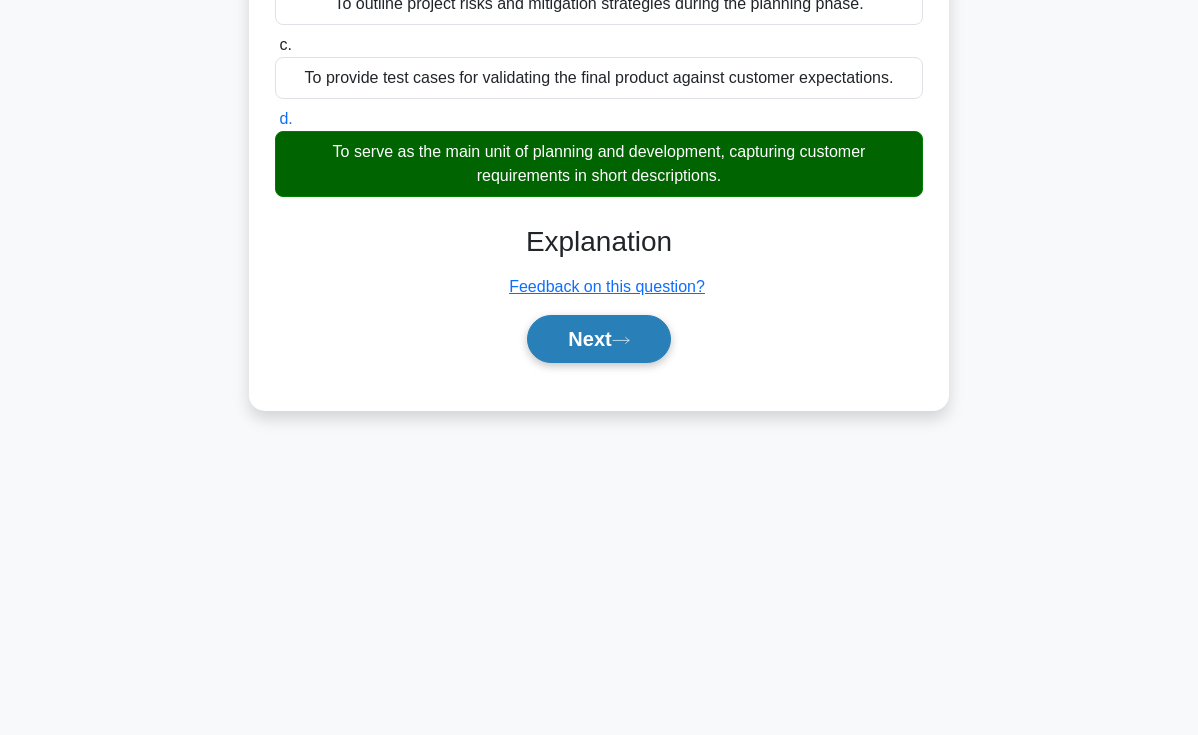 click on "Next" at bounding box center (598, 339) 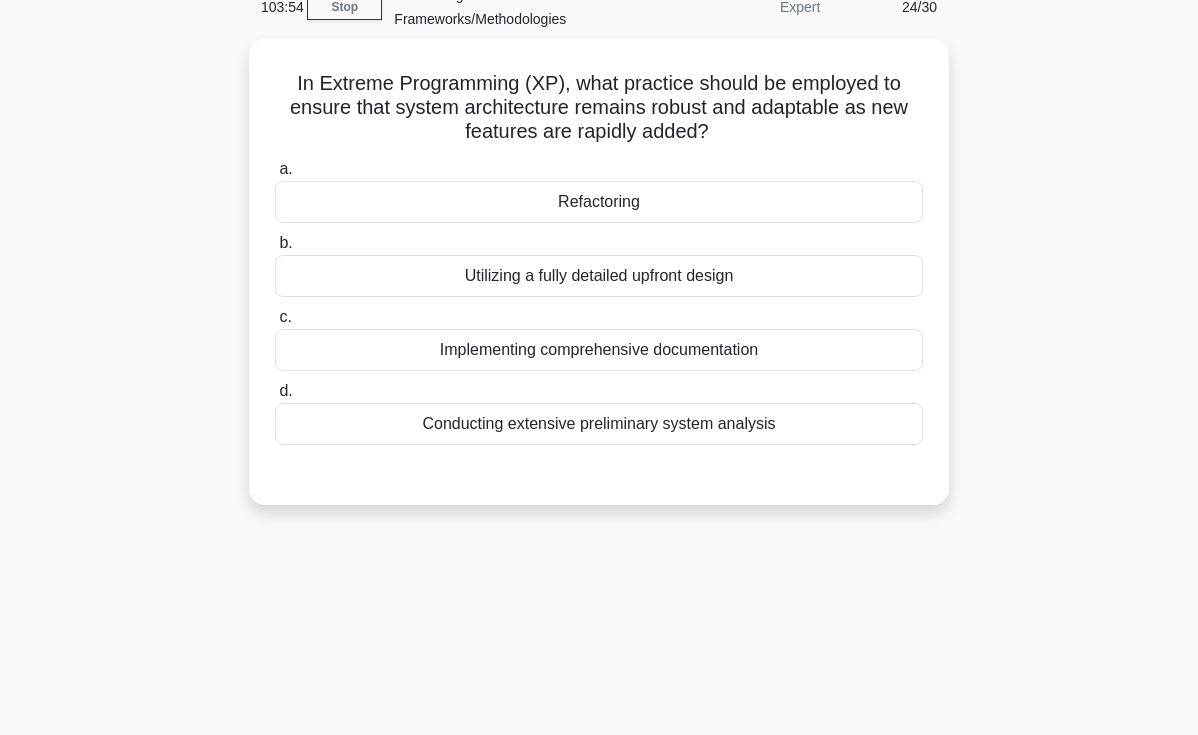 scroll, scrollTop: 1, scrollLeft: 0, axis: vertical 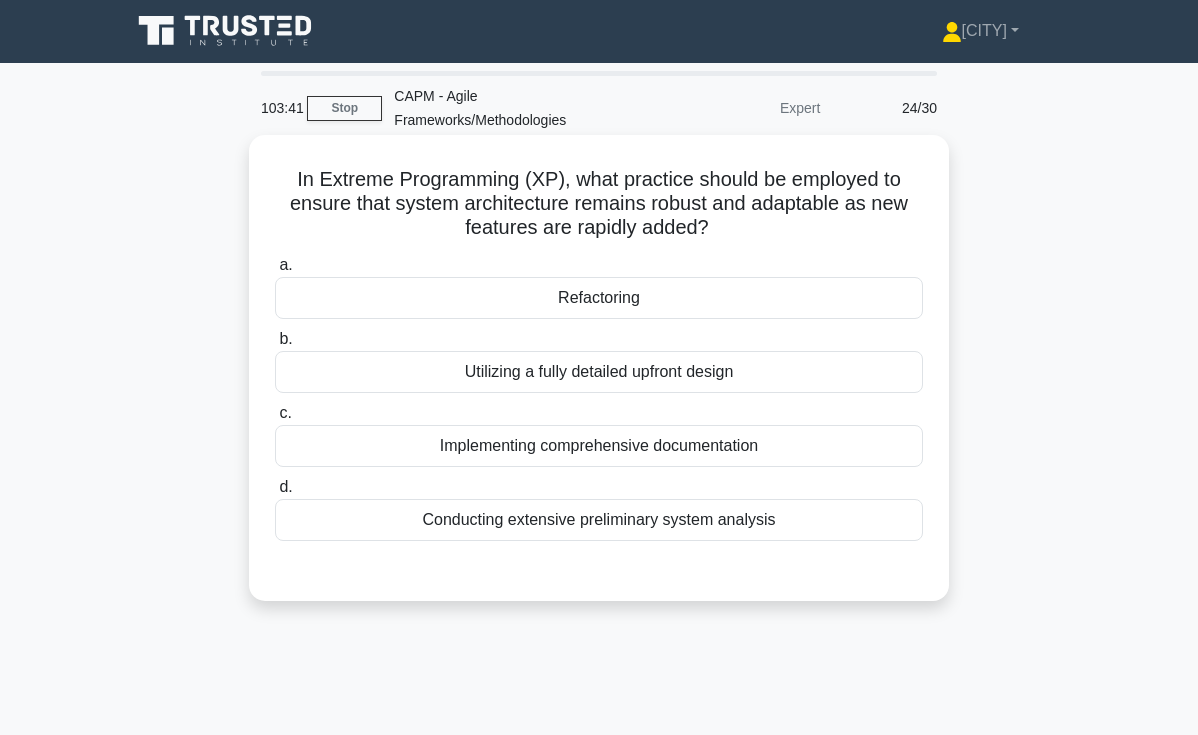 click on "Refactoring" at bounding box center (599, 298) 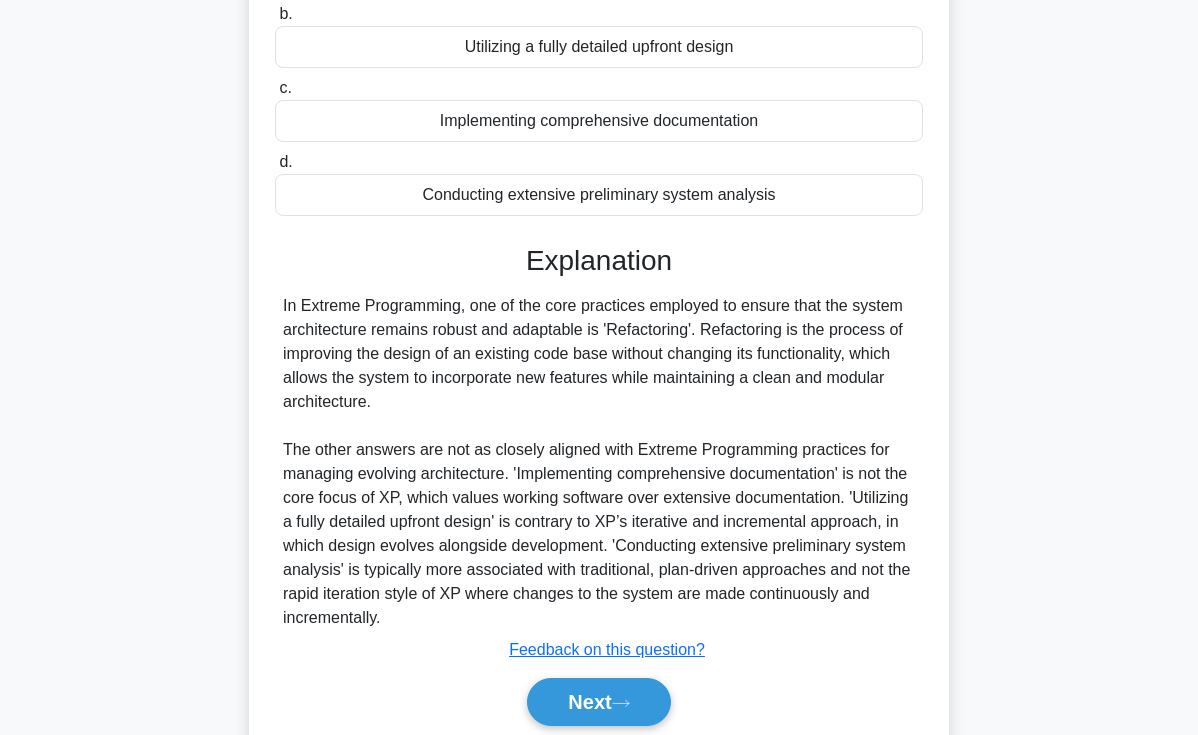 scroll, scrollTop: 402, scrollLeft: 0, axis: vertical 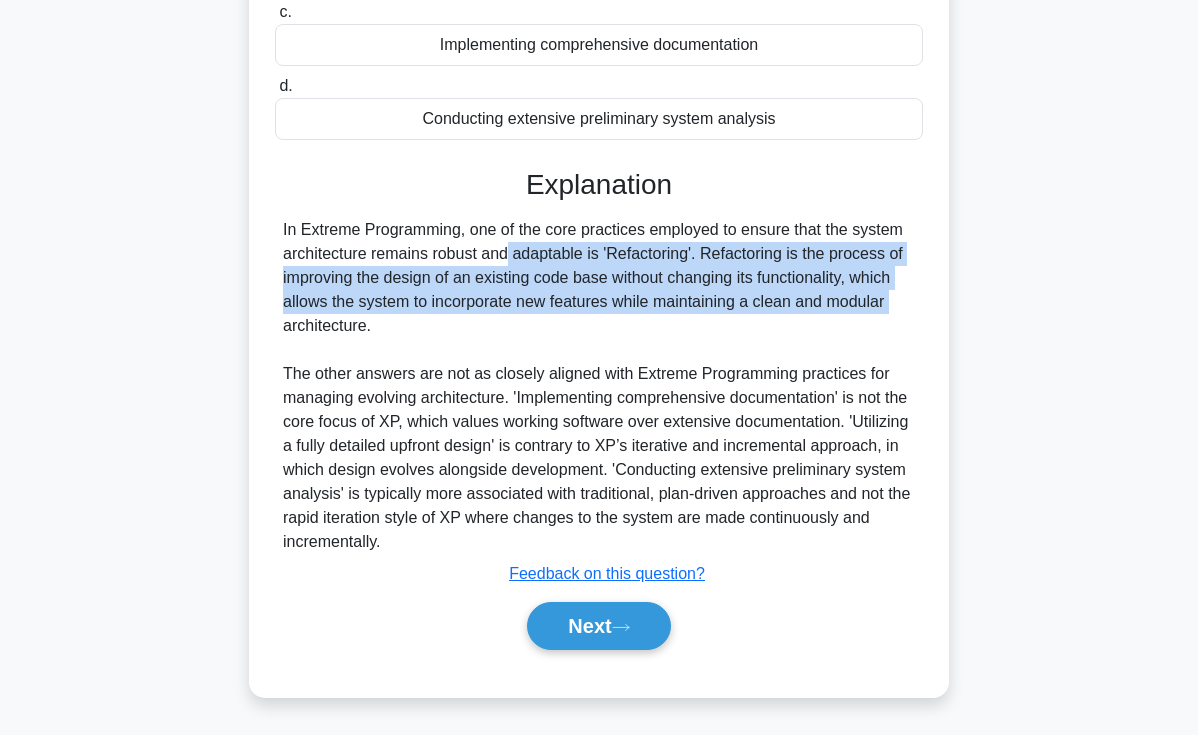 drag, startPoint x: 375, startPoint y: 261, endPoint x: 770, endPoint y: 289, distance: 395.99115 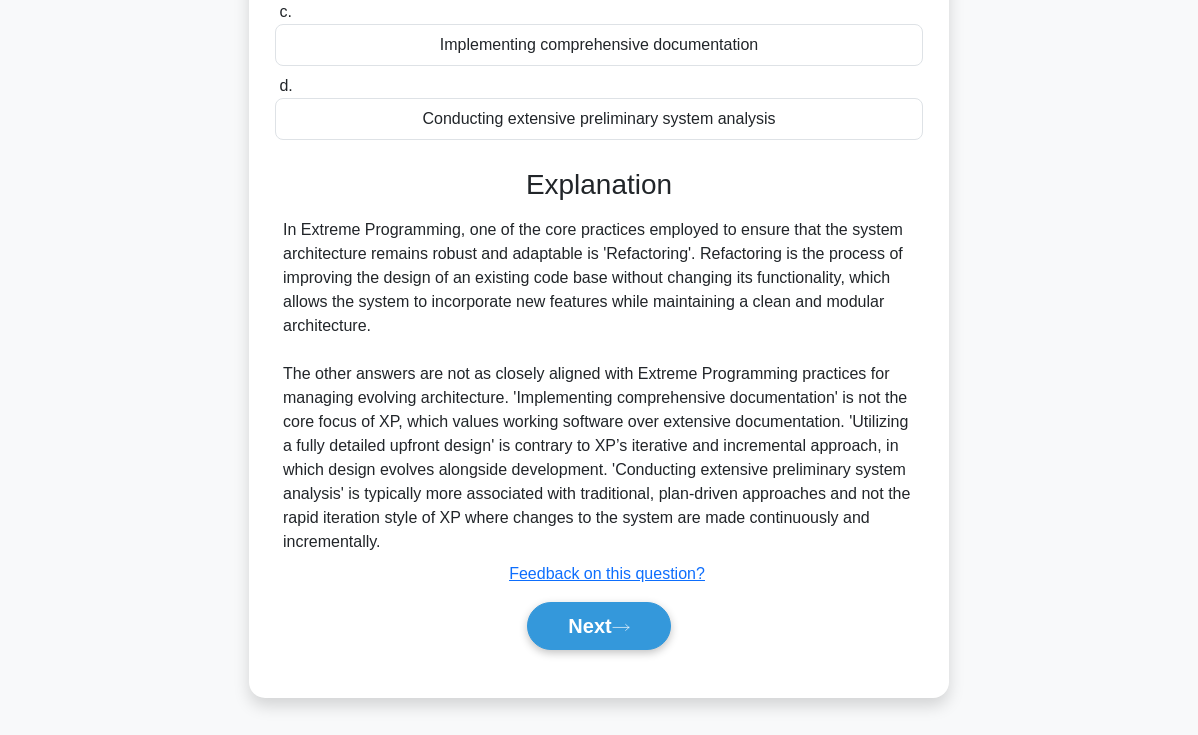 click on "In Extreme Programming, one of the core practices employed to ensure that the system architecture remains robust and adaptable is 'Refactoring'. Refactoring is the process of improving the design of an existing code base without changing its functionality, which allows the system to incorporate new features while maintaining a clean and modular architecture. The other answers are not as closely aligned with Extreme Programming practices for managing evolving architecture. 'Implementing comprehensive documentation' is not the core focus of XP, which values working software over extensive documentation. 'Utilizing a fully detailed upfront design' is contrary to XP’s iterative and incremental approach, in which design evolves alongside development. 'Conducting extensive preliminary system analysis' is typically more associated with traditional, plan-driven approaches and not the rapid iteration style of XP where changes to the system are made continuously and incrementally." at bounding box center (599, 386) 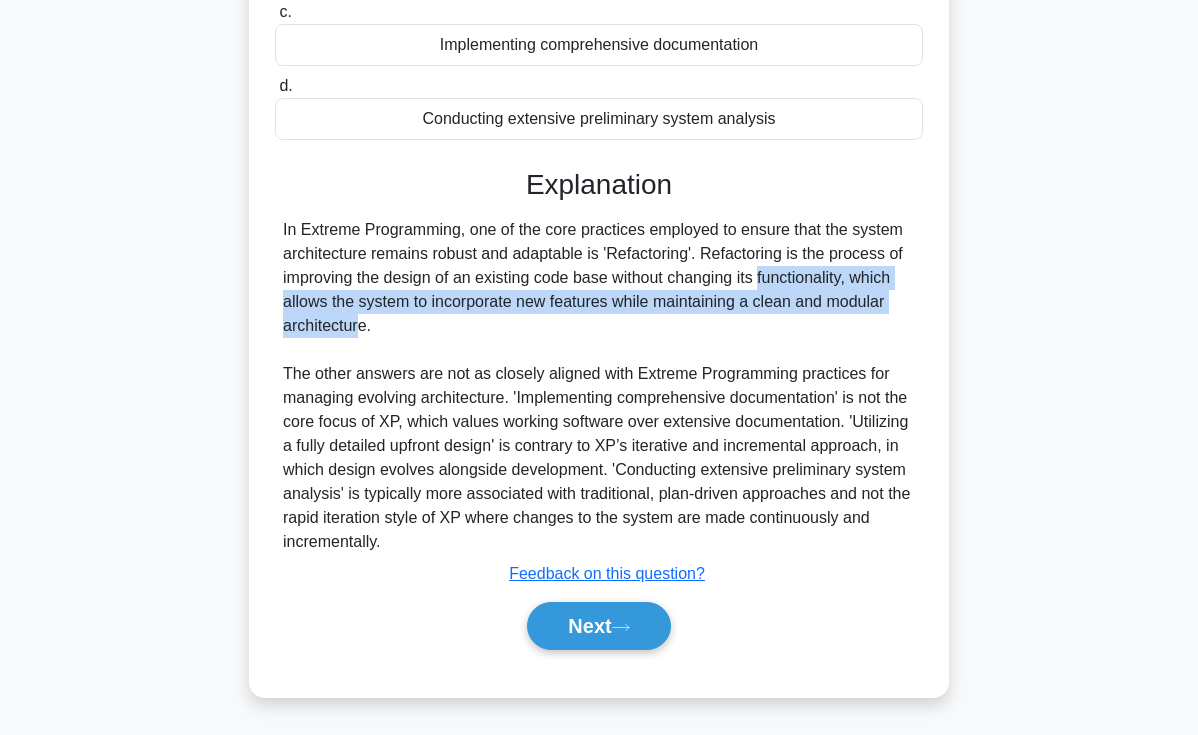 drag, startPoint x: 650, startPoint y: 285, endPoint x: 848, endPoint y: 294, distance: 198.20444 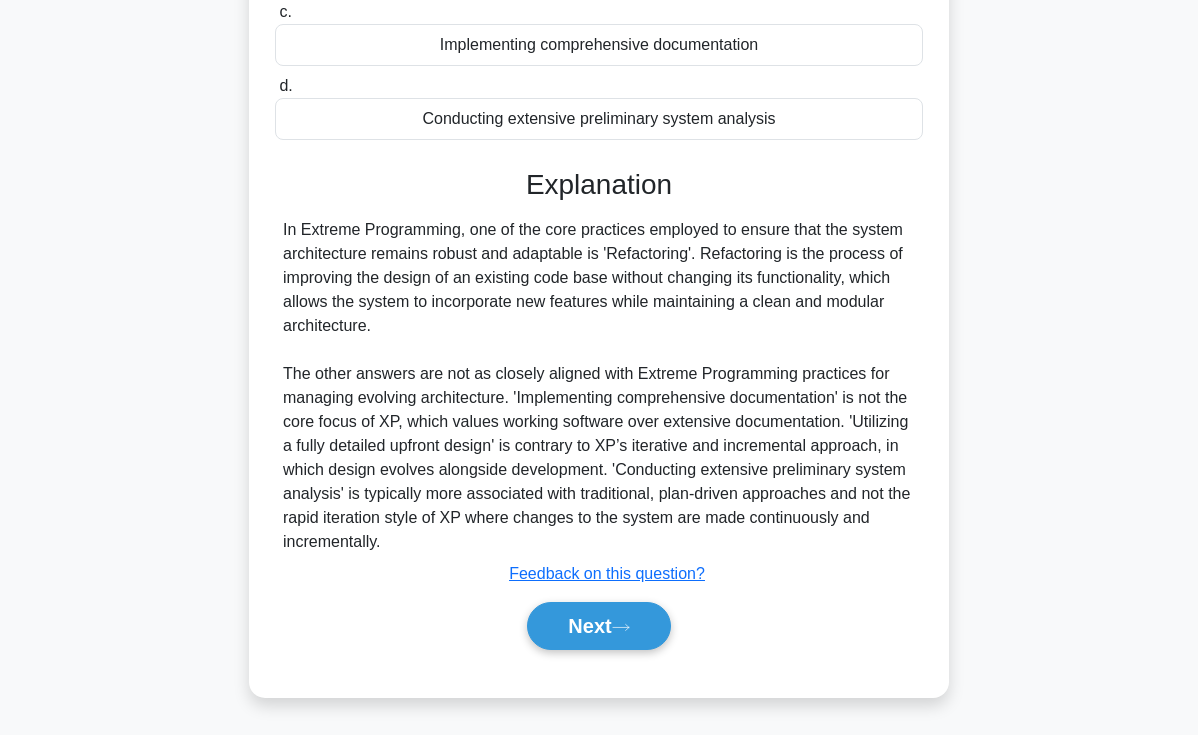 click on "In Extreme Programming, one of the core practices employed to ensure that the system architecture remains robust and adaptable is 'Refactoring'. Refactoring is the process of improving the design of an existing code base without changing its functionality, which allows the system to incorporate new features while maintaining a clean and modular architecture. The other answers are not as closely aligned with Extreme Programming practices for managing evolving architecture. 'Implementing comprehensive documentation' is not the core focus of XP, which values working software over extensive documentation. 'Utilizing a fully detailed upfront design' is contrary to XP’s iterative and incremental approach, in which design evolves alongside development. 'Conducting extensive preliminary system analysis' is typically more associated with traditional, plan-driven approaches and not the rapid iteration style of XP where changes to the system are made continuously and incrementally." at bounding box center [599, 386] 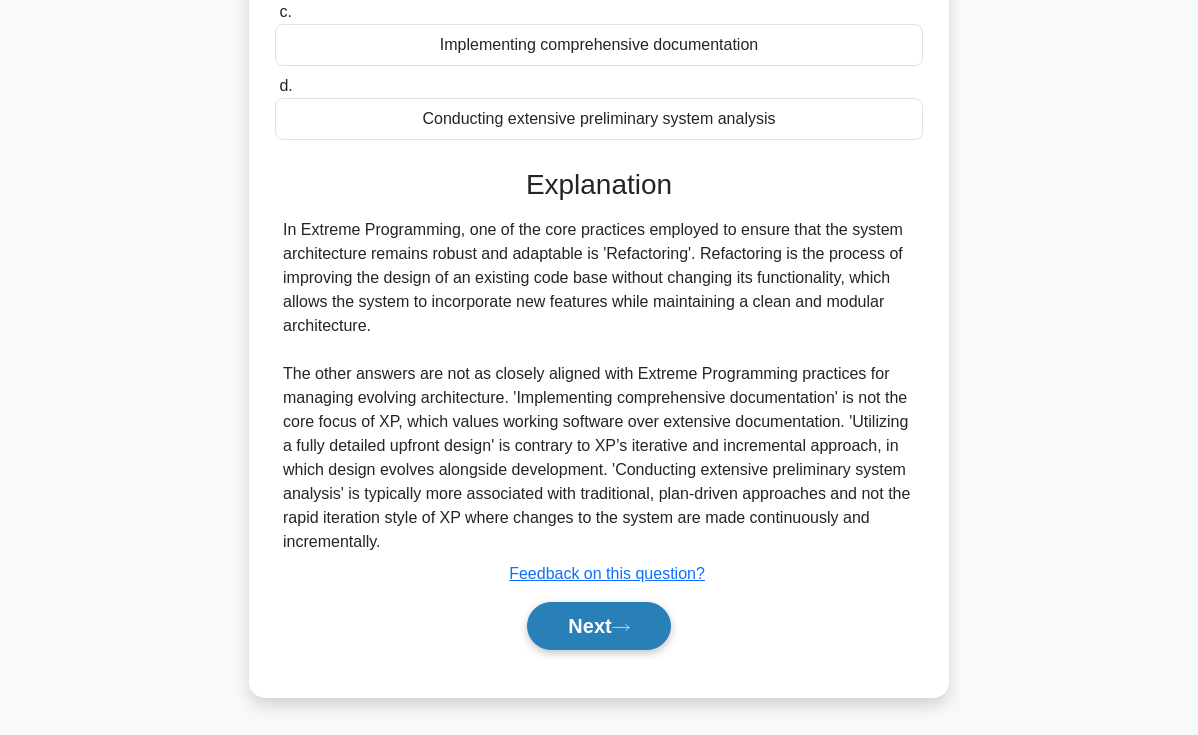 click 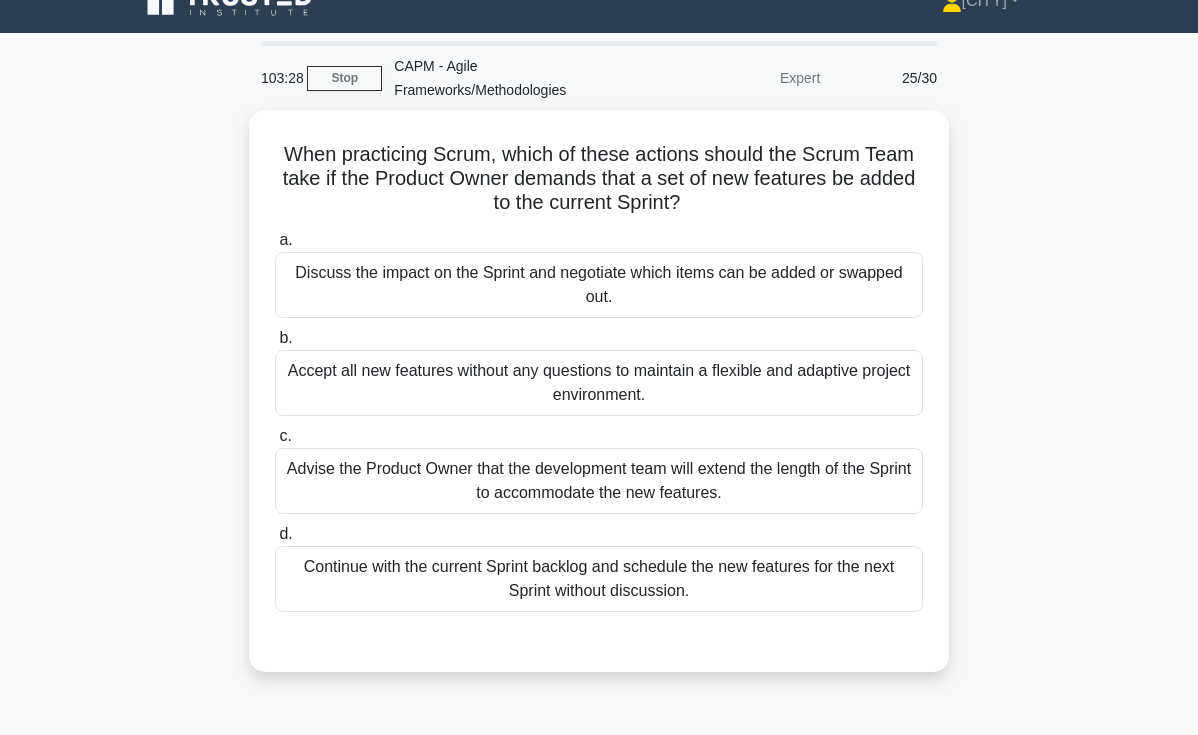 scroll, scrollTop: 0, scrollLeft: 0, axis: both 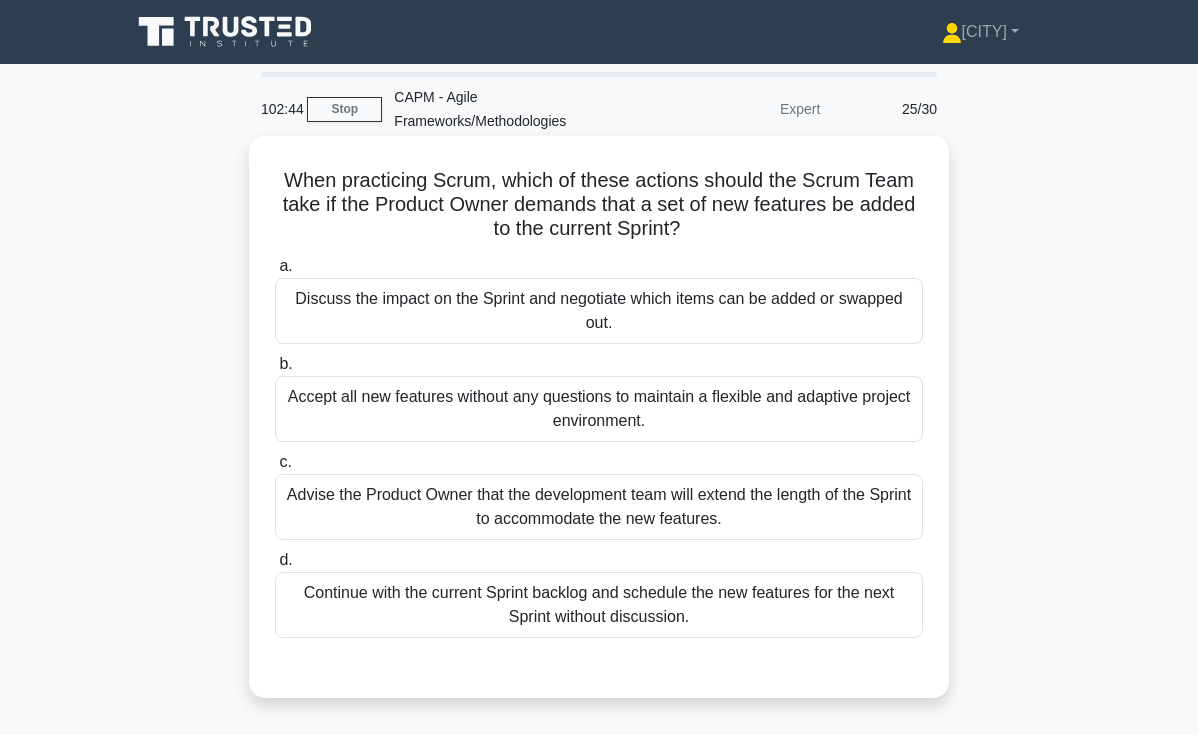 click on "Advise the Product Owner that the development team will extend the length of the Sprint to accommodate the new features." at bounding box center [599, 507] 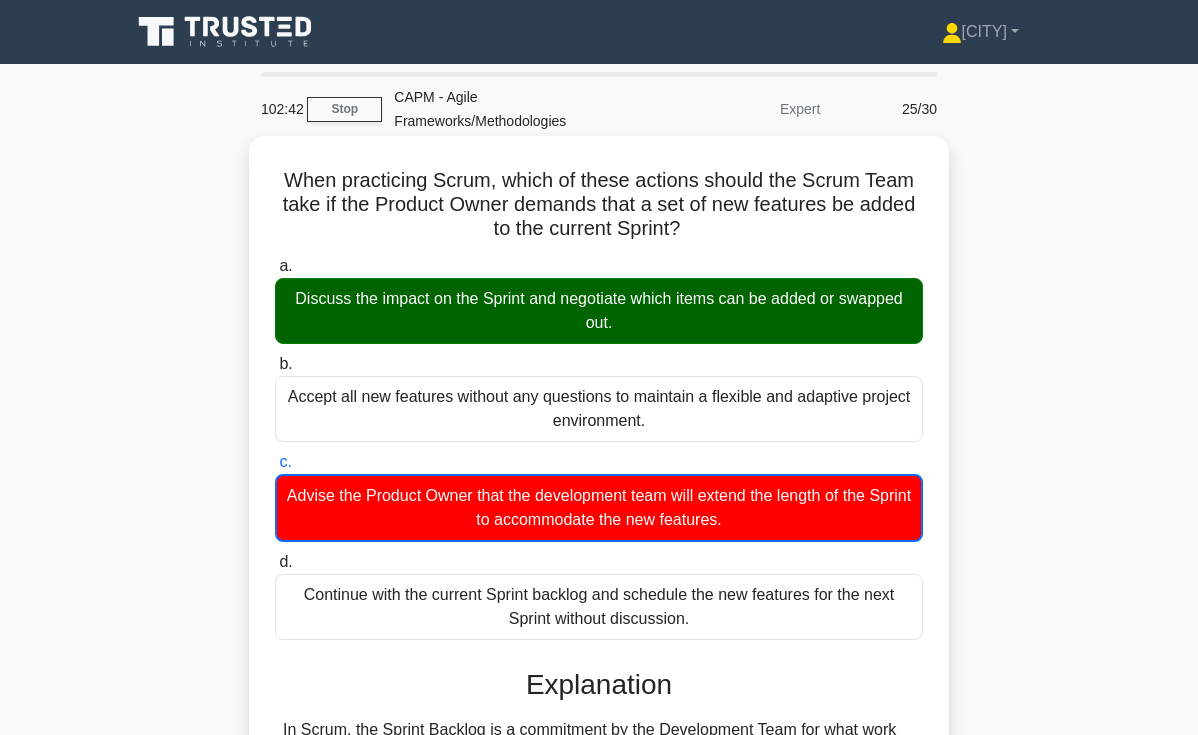 click on "Discuss the impact on the Sprint and negotiate which items can be added or swapped out." at bounding box center (599, 311) 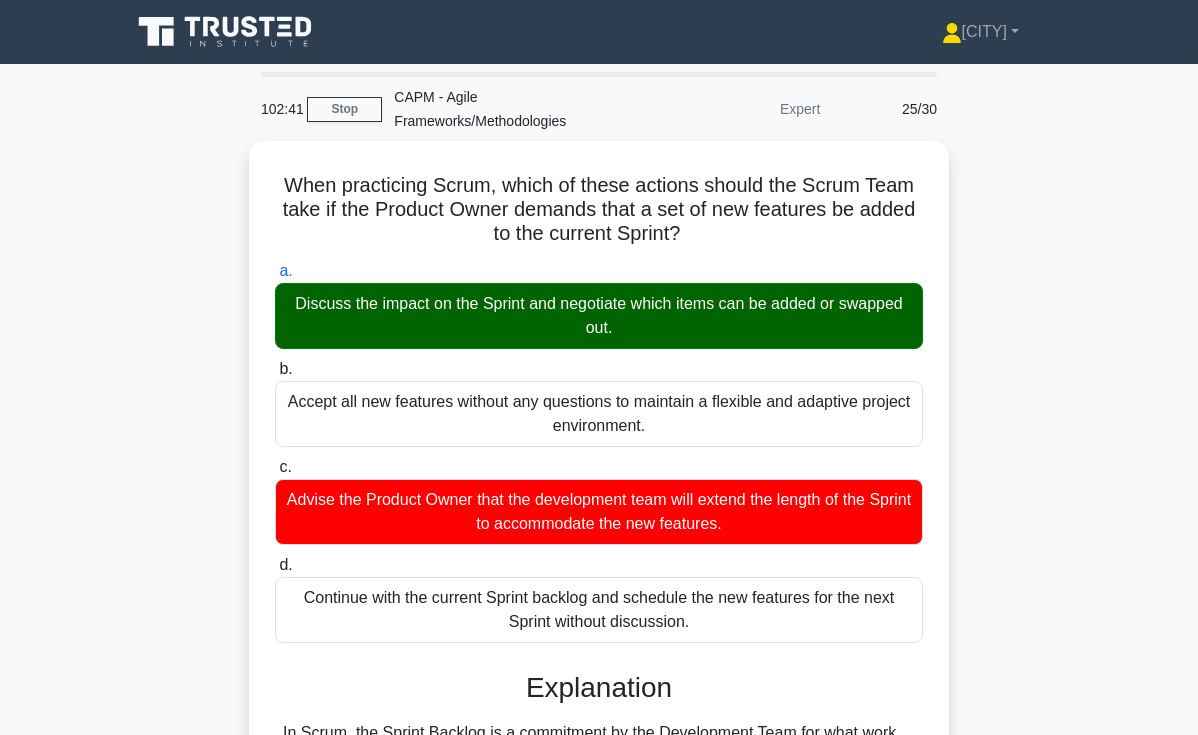 click on "When practicing Scrum, which of these actions should the Scrum Team take if the Product Owner demands that a set of new features be added to the current Sprint?
.spinner_0XTQ{transform-origin:center;animation:spinner_y6GP .75s linear infinite}@keyframes spinner_y6GP{100%{transform:rotate(360deg)}}
a.
Discuss the impact on the Sprint and negotiate which items can be added or swapped out.
b. c. d." at bounding box center [599, 706] 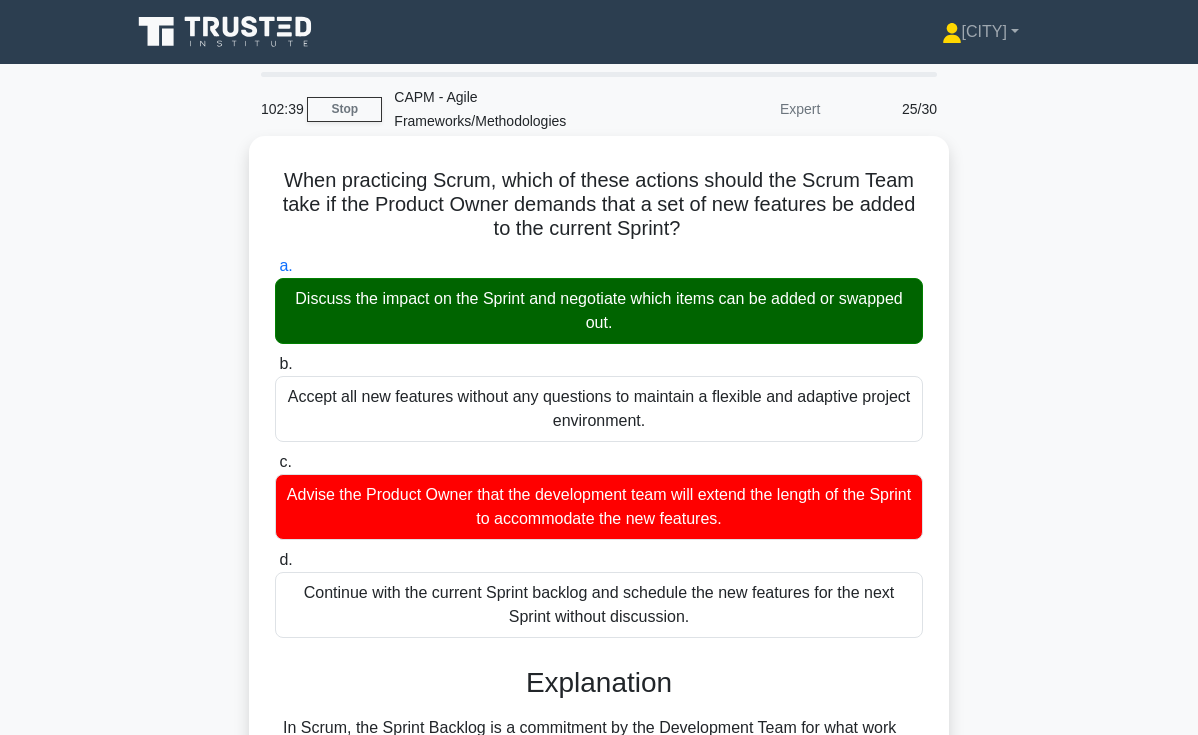scroll, scrollTop: 546, scrollLeft: 0, axis: vertical 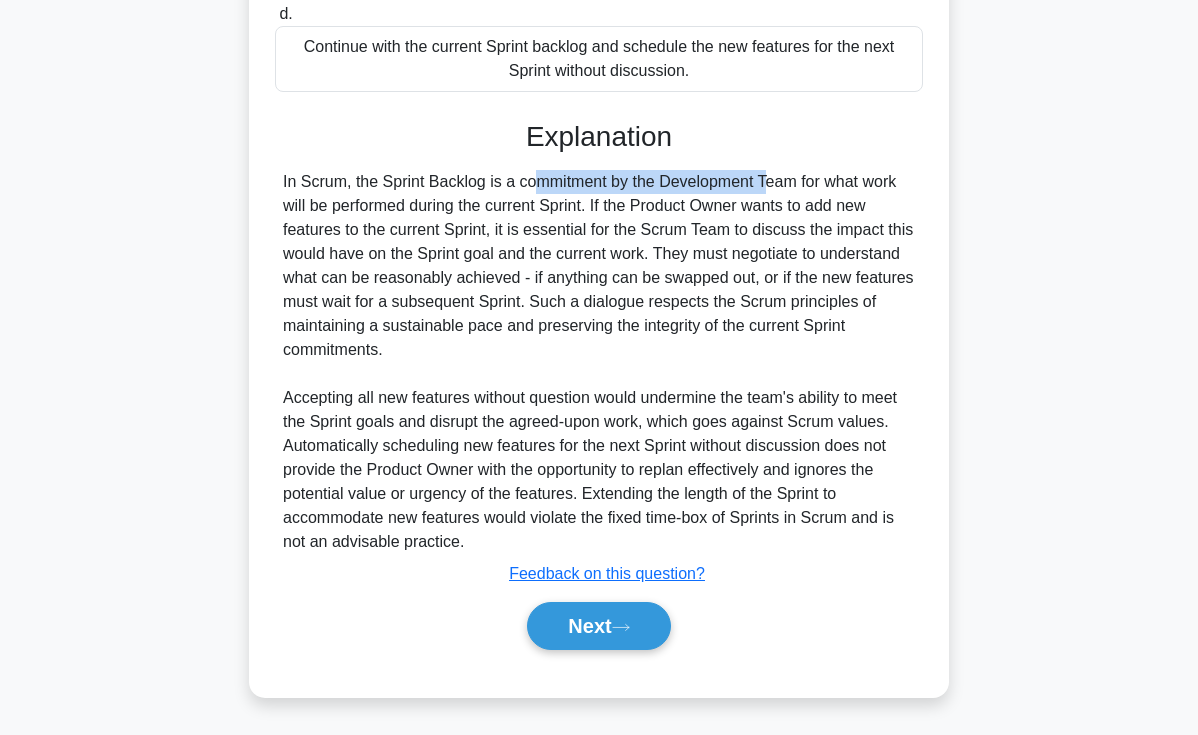 drag, startPoint x: 416, startPoint y: 183, endPoint x: 564, endPoint y: 183, distance: 148 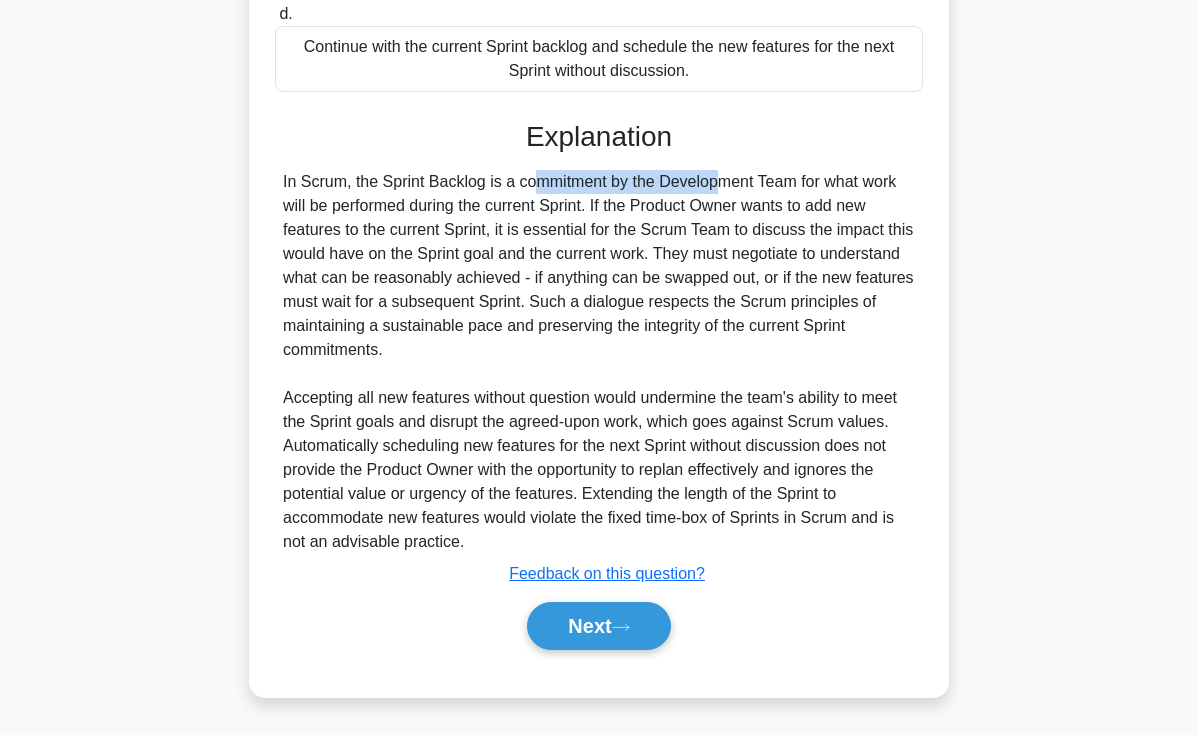 click on "In Scrum, the Sprint Backlog is a commitment by the Development Team for what work will be performed during the current Sprint. If the Product Owner wants to add new features to the current Sprint, it is essential for the Scrum Team to discuss the impact this would have on the Sprint goal and the current work. They must negotiate to understand what can be reasonably achieved - if anything can be swapped out, or if the new features must wait for a subsequent Sprint. Such a dialogue respects the Scrum principles of maintaining a sustainable pace and preserving the integrity of the current Sprint commitments." at bounding box center (599, 362) 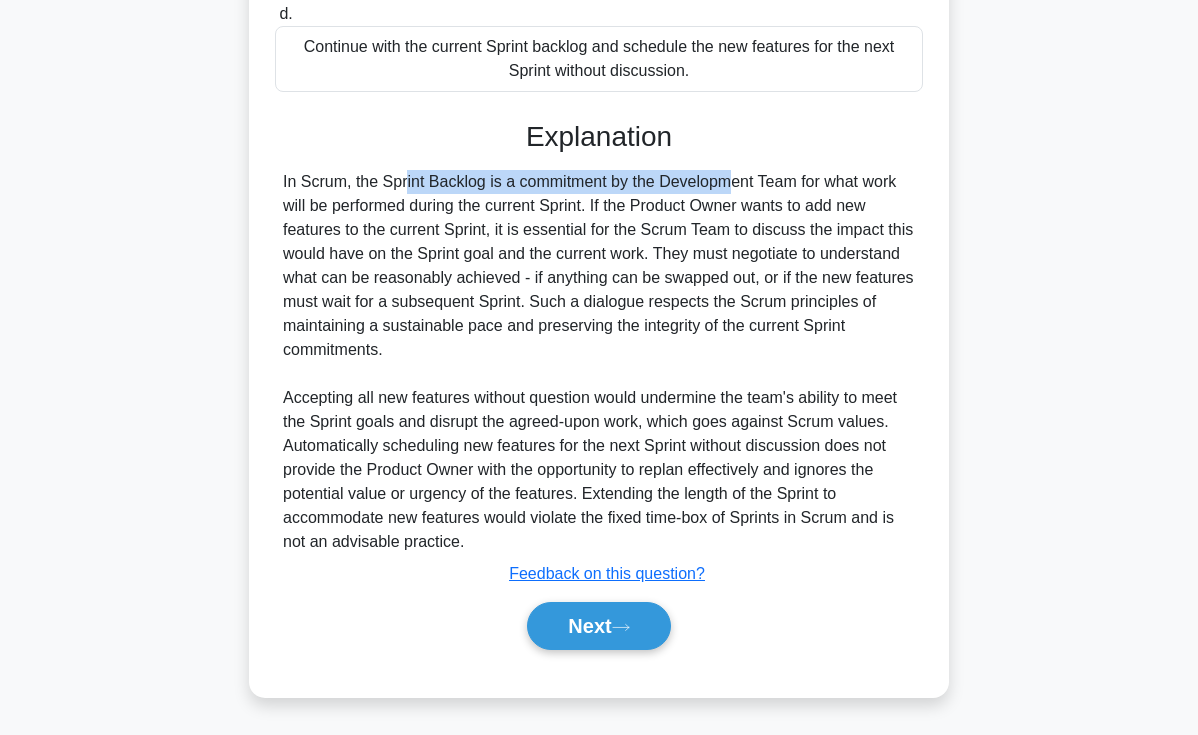drag, startPoint x: 392, startPoint y: 167, endPoint x: 619, endPoint y: 184, distance: 227.63568 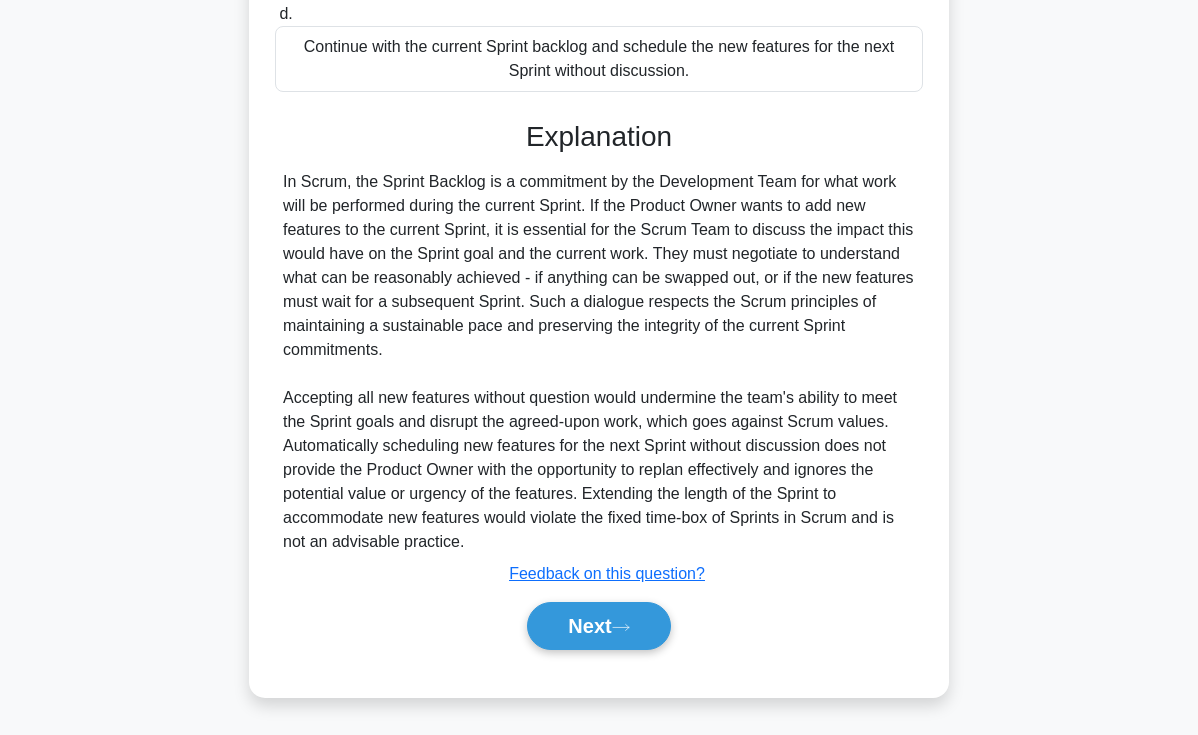 click on "In Scrum, the Sprint Backlog is a commitment by the Development Team for what work will be performed during the current Sprint. If the Product Owner wants to add new features to the current Sprint, it is essential for the Scrum Team to discuss the impact this would have on the Sprint goal and the current work. They must negotiate to understand what can be reasonably achieved - if anything can be swapped out, or if the new features must wait for a subsequent Sprint. Such a dialogue respects the Scrum principles of maintaining a sustainable pace and preserving the integrity of the current Sprint commitments." at bounding box center (599, 362) 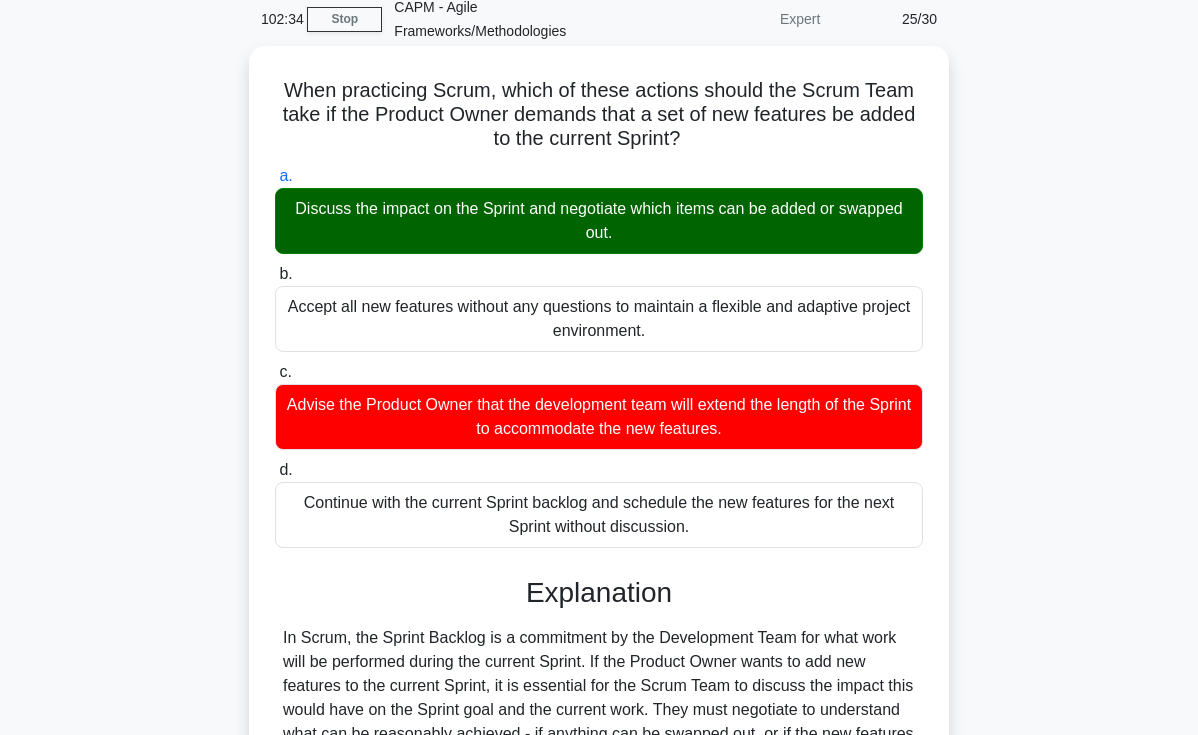 click on "a.
Discuss the impact on the Sprint and negotiate which items can be added or swapped out." at bounding box center (599, 209) 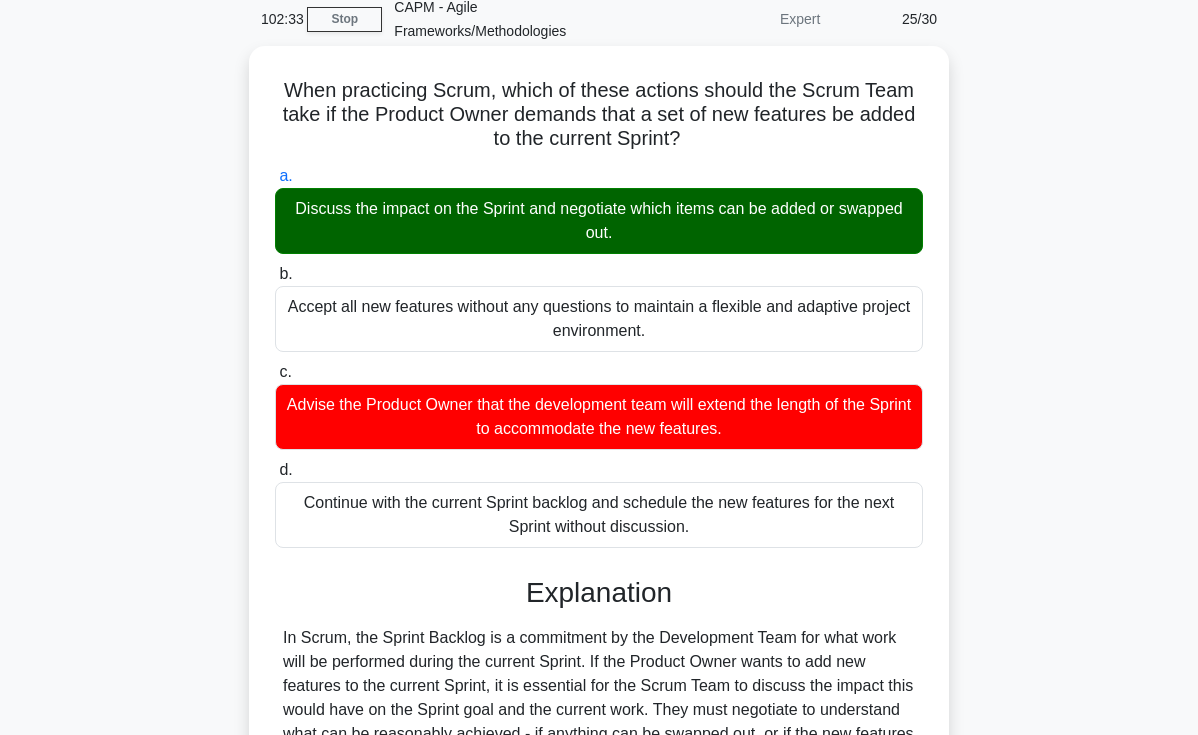 click on "Discuss the impact on the Sprint and negotiate which items can be added or swapped out." at bounding box center [599, 221] 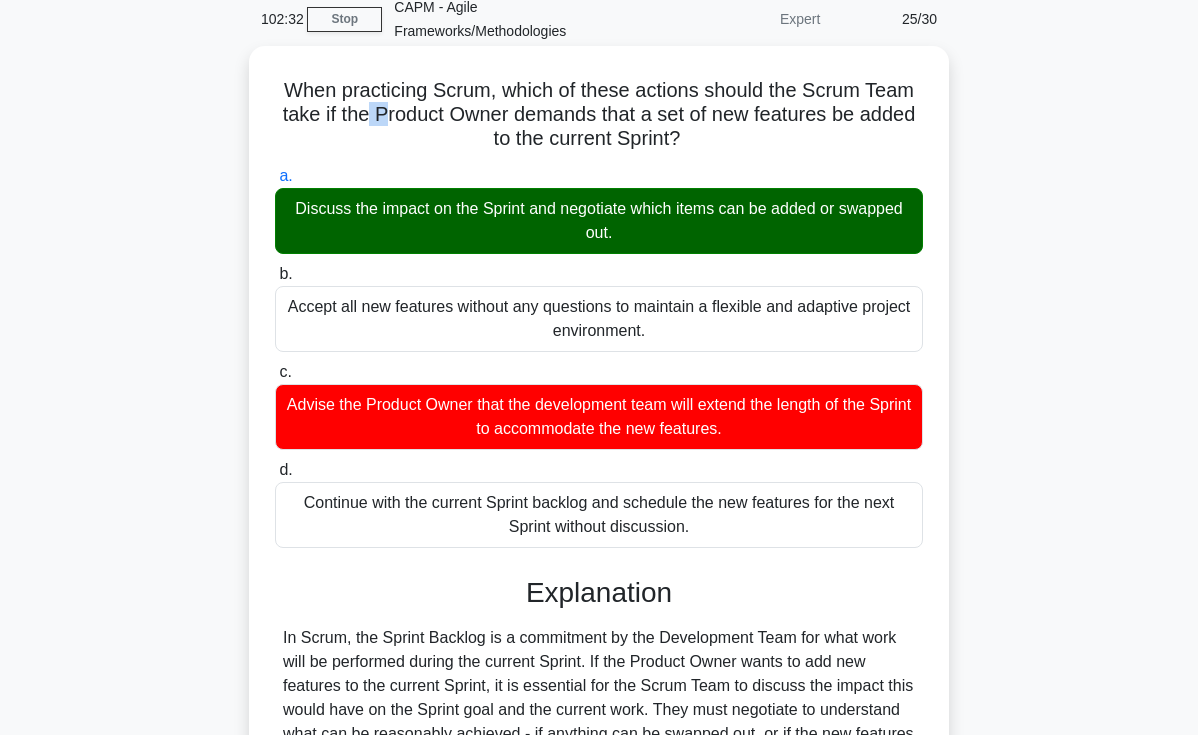 click on "When practicing Scrum, which of these actions should the Scrum Team take if the Product Owner demands that a set of new features be added to the current Sprint?
.spinner_0XTQ{transform-origin:center;animation:spinner_y6GP .75s linear infinite}@keyframes spinner_y6GP{100%{transform:rotate(360deg)}}" at bounding box center (599, 115) 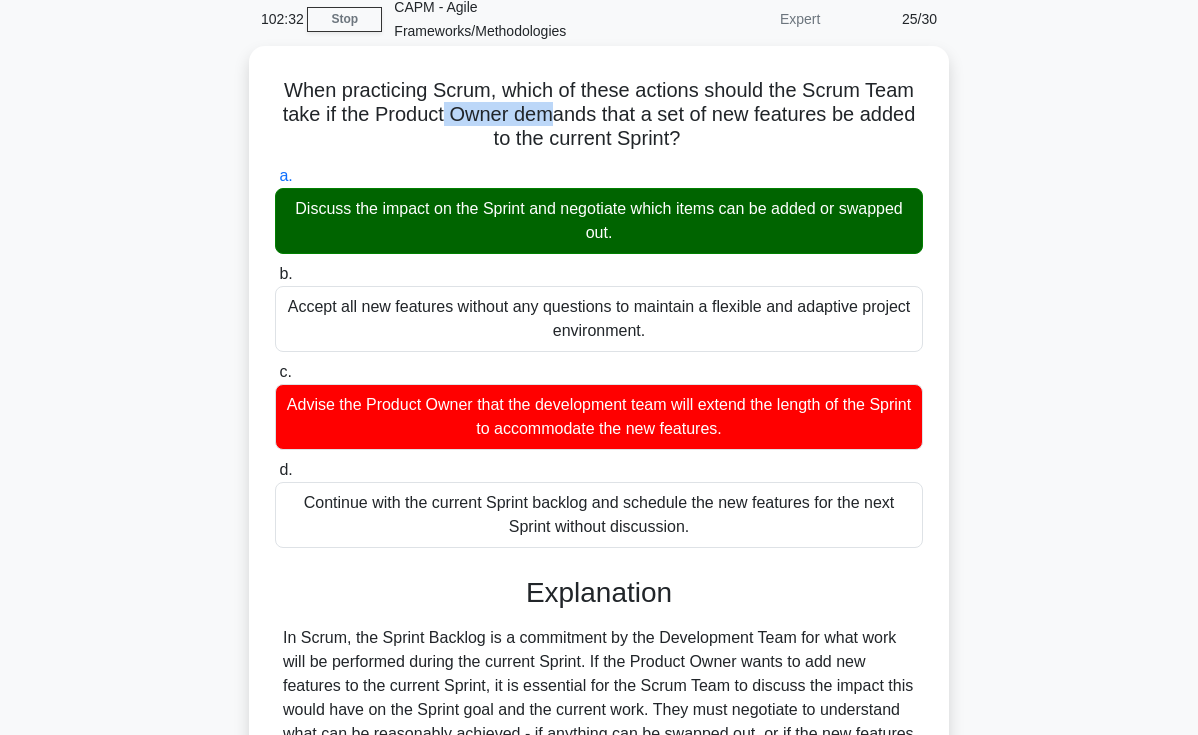 drag, startPoint x: 452, startPoint y: 106, endPoint x: 575, endPoint y: 103, distance: 123.03658 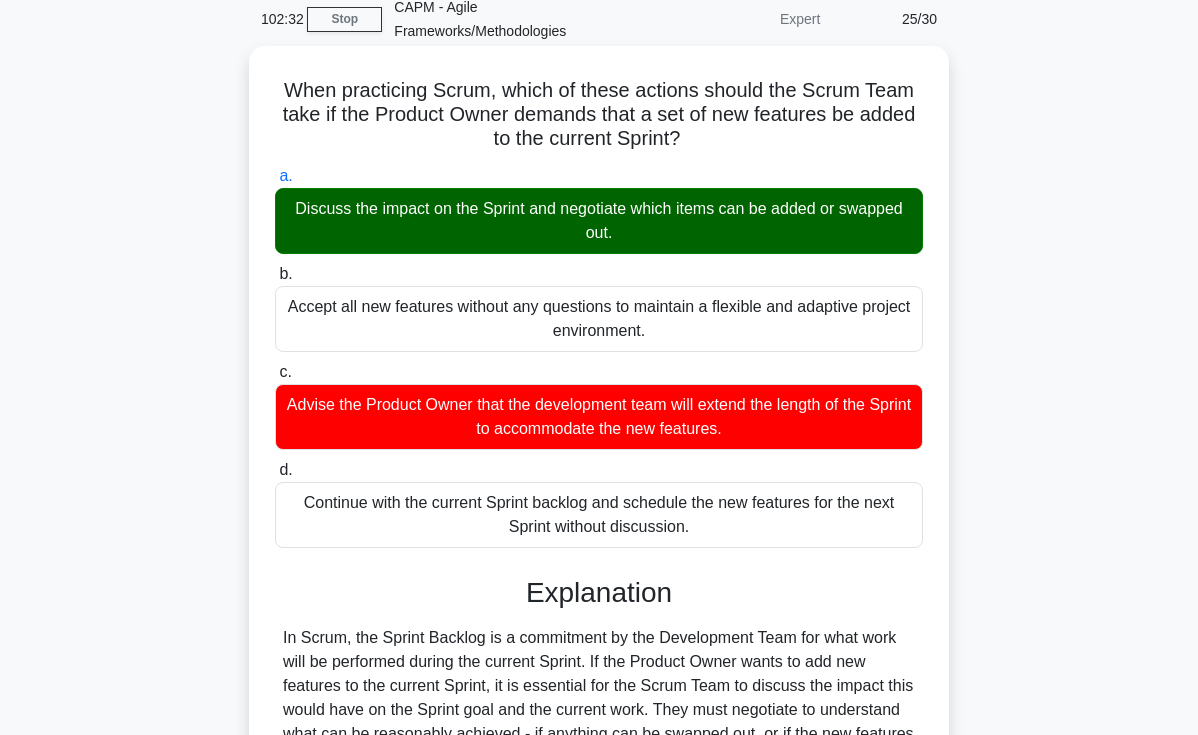 click on "When practicing Scrum, which of these actions should the Scrum Team take if the Product Owner demands that a set of new features be added to the current Sprint?
.spinner_0XTQ{transform-origin:center;animation:spinner_y6GP .75s linear infinite}@keyframes spinner_y6GP{100%{transform:rotate(360deg)}}" at bounding box center [599, 115] 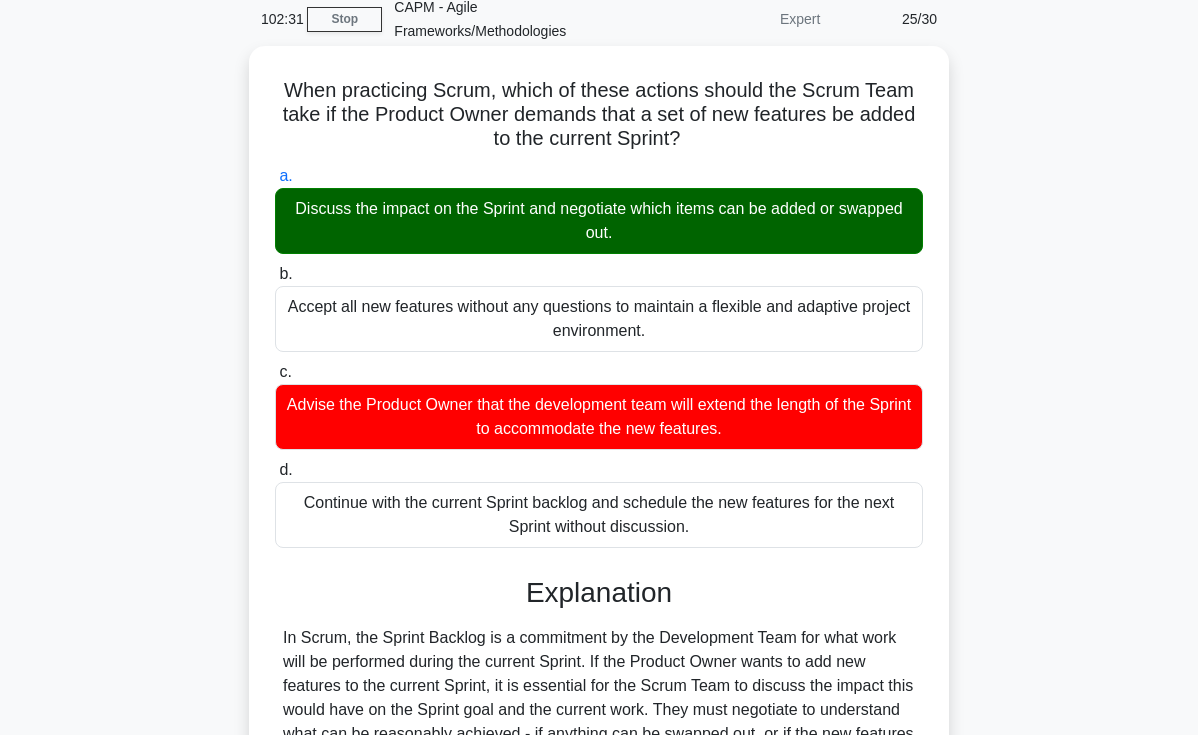 click on "When practicing Scrum, which of these actions should the Scrum Team take if the Product Owner demands that a set of new features be added to the current Sprint?
.spinner_0XTQ{transform-origin:center;animation:spinner_y6GP .75s linear infinite}@keyframes spinner_y6GP{100%{transform:rotate(360deg)}}" at bounding box center [599, 115] 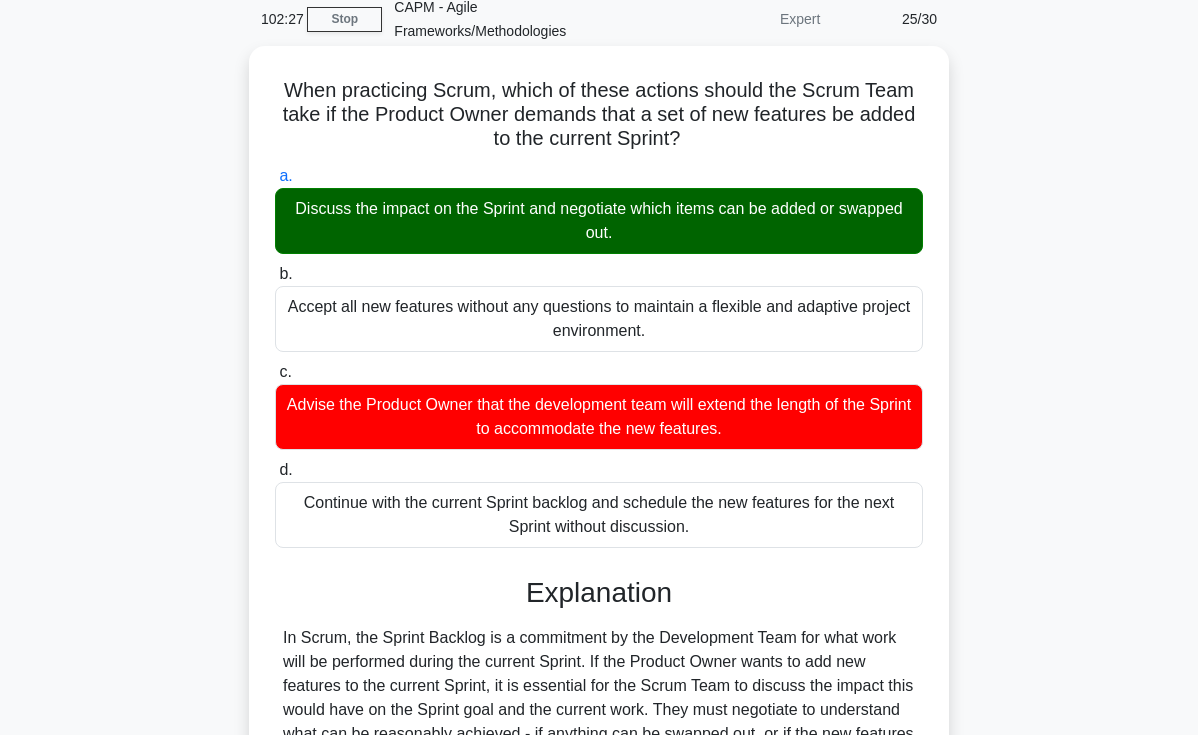 click on "Discuss the impact on the Sprint and negotiate which items can be added or swapped out." at bounding box center [599, 221] 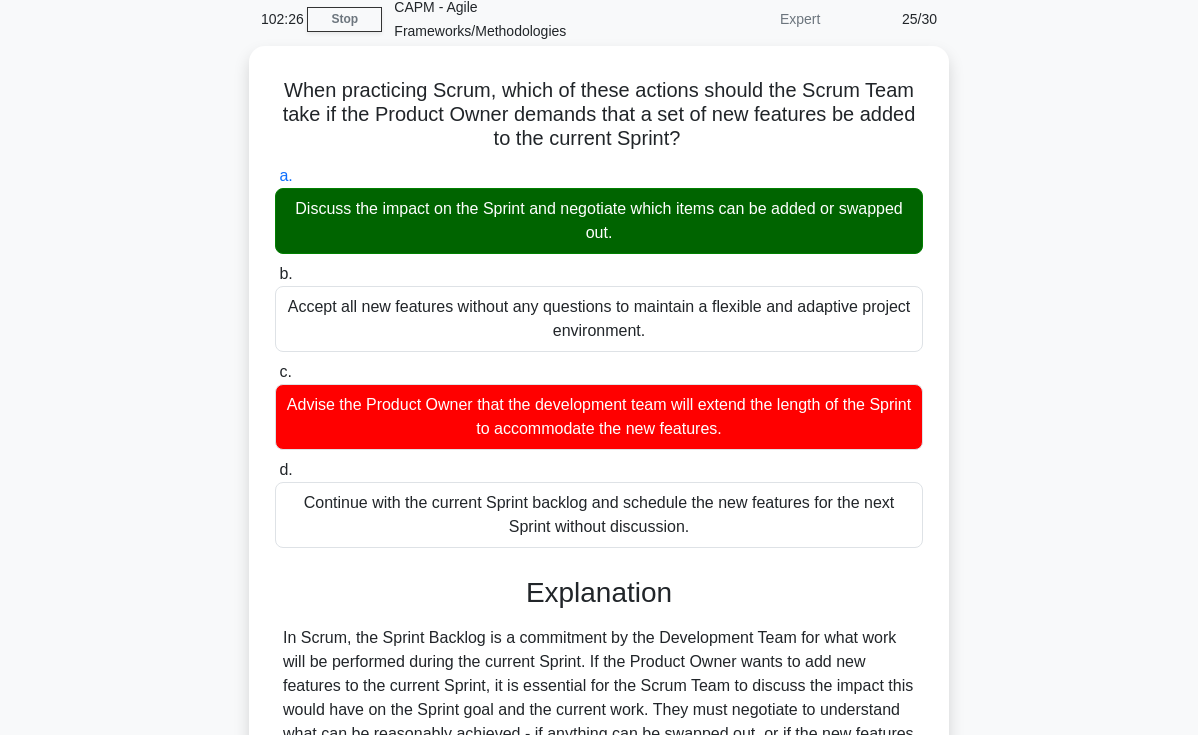 drag, startPoint x: 408, startPoint y: 219, endPoint x: 658, endPoint y: 234, distance: 250.4496 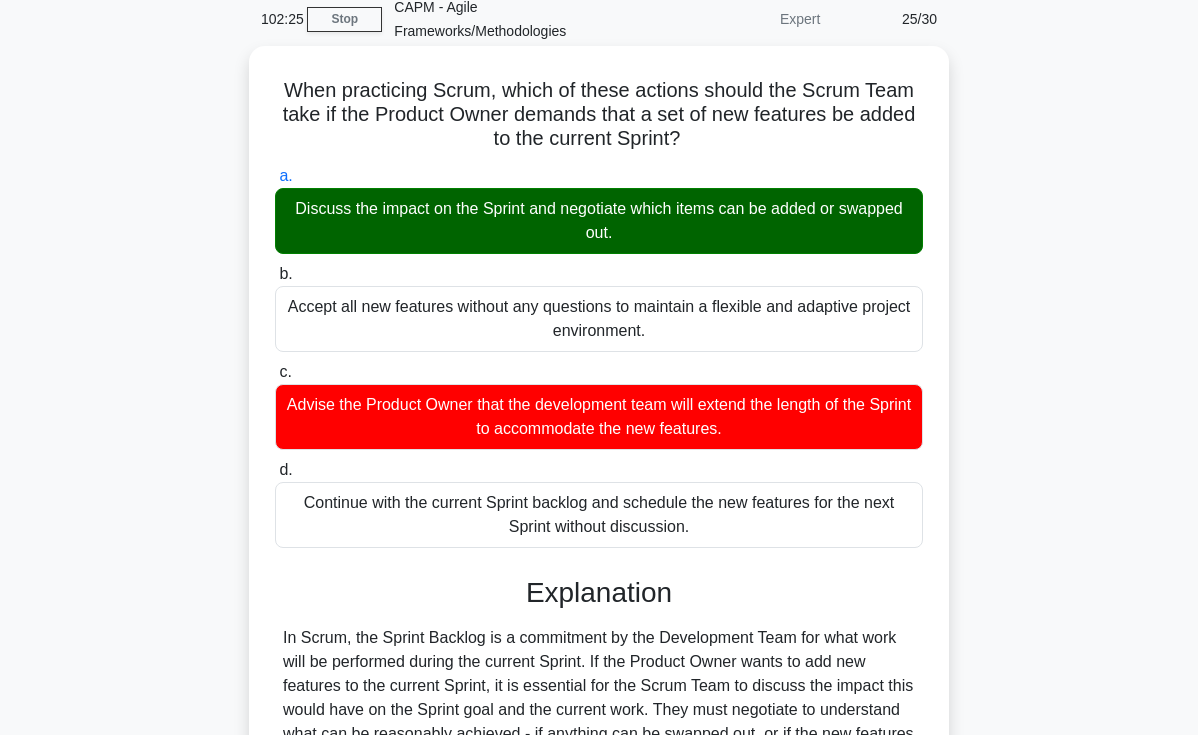 click on "Discuss the impact on the Sprint and negotiate which items can be added or swapped out." at bounding box center (599, 221) 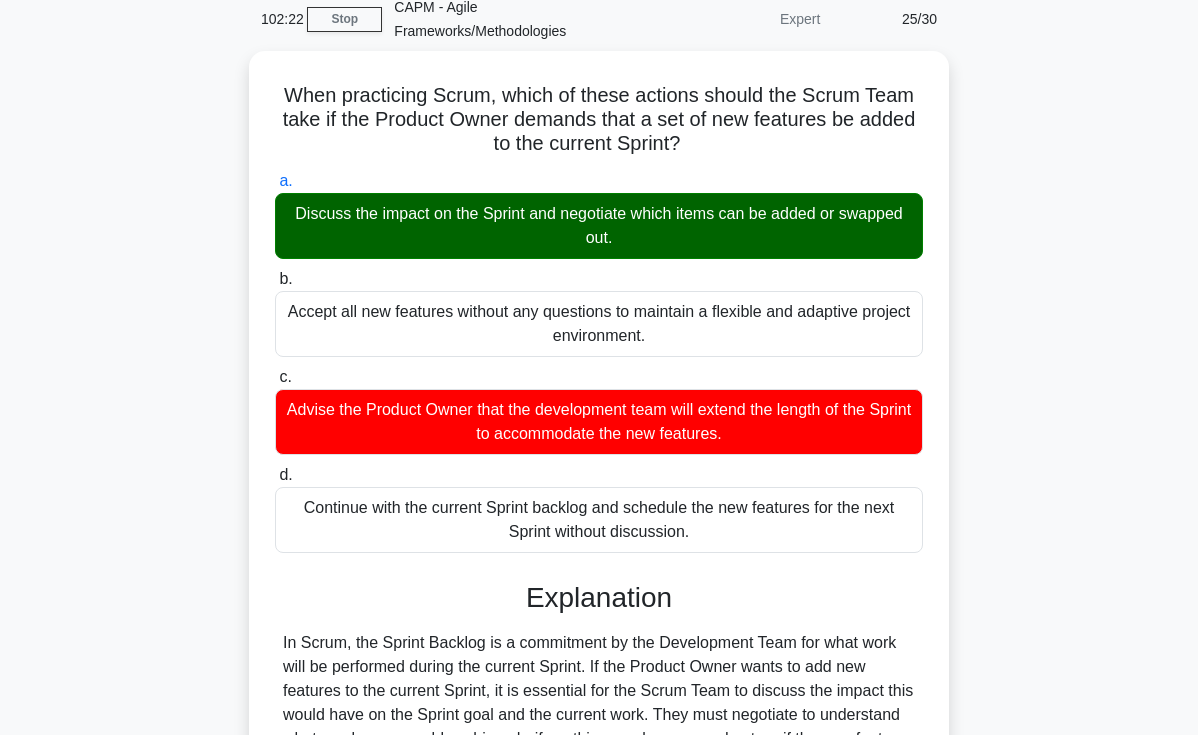 click on "When practicing Scrum, which of these actions should the Scrum Team take if the Product Owner demands that a set of new features be added to the current Sprint?
.spinner_0XTQ{transform-origin:center;animation:spinner_y6GP .75s linear infinite}@keyframes spinner_y6GP{100%{transform:rotate(360deg)}}
a.
Discuss the impact on the Sprint and negotiate which items can be added or swapped out.
b. c. d." at bounding box center [599, 616] 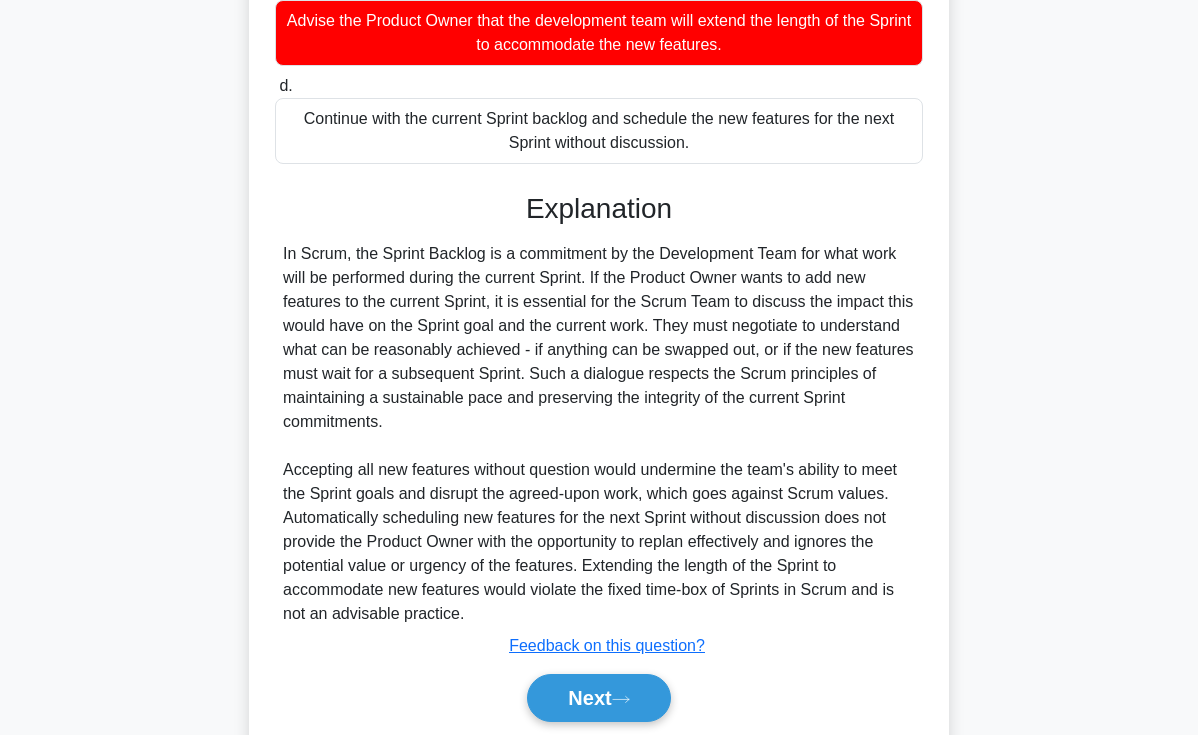 scroll, scrollTop: 546, scrollLeft: 0, axis: vertical 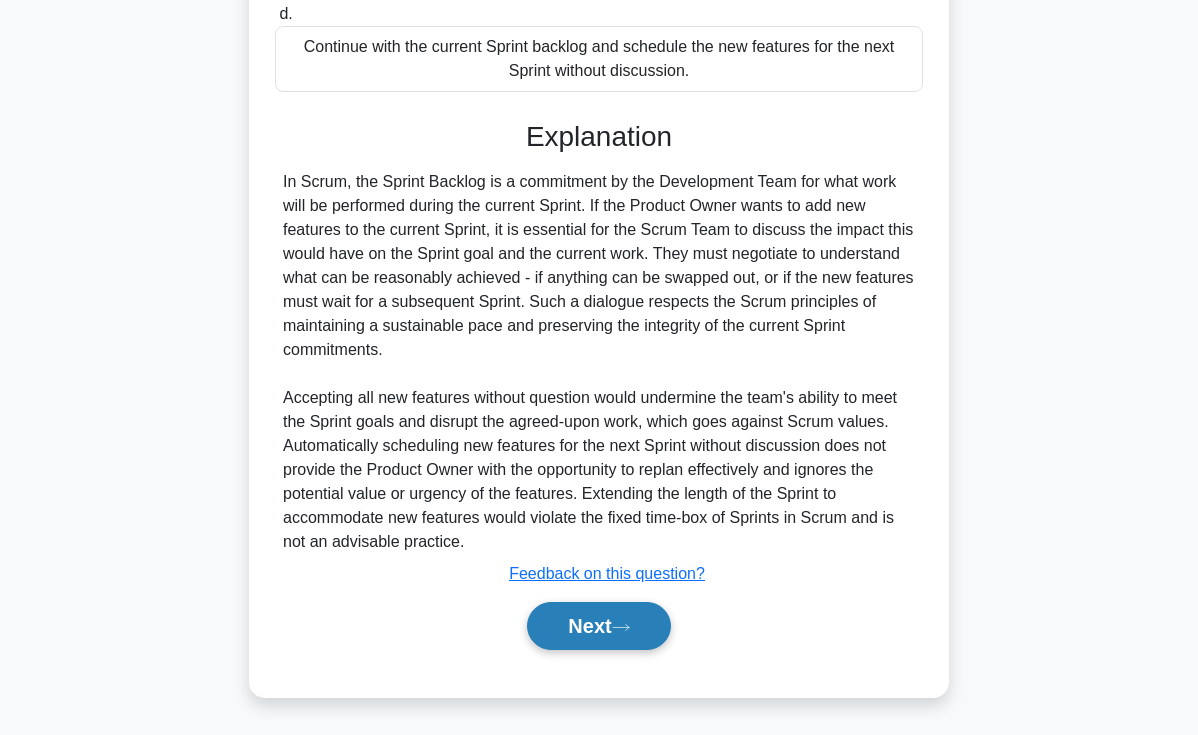 click on "Next" at bounding box center (598, 626) 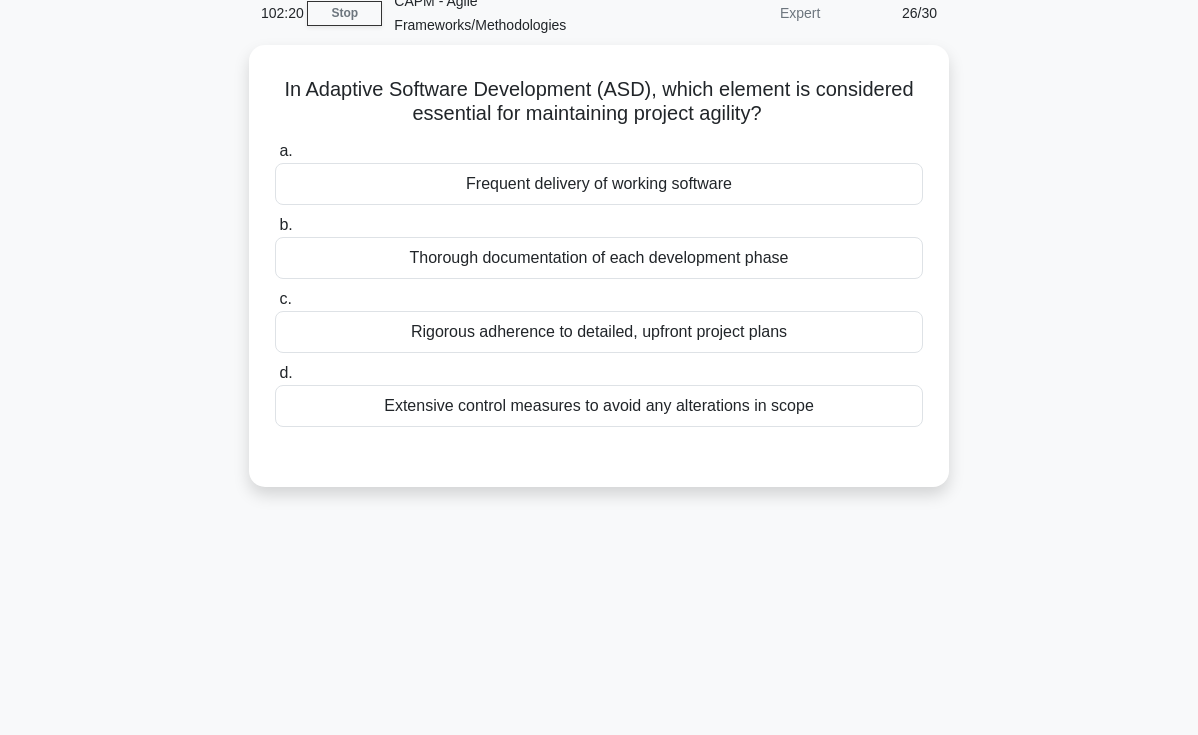 scroll, scrollTop: 0, scrollLeft: 0, axis: both 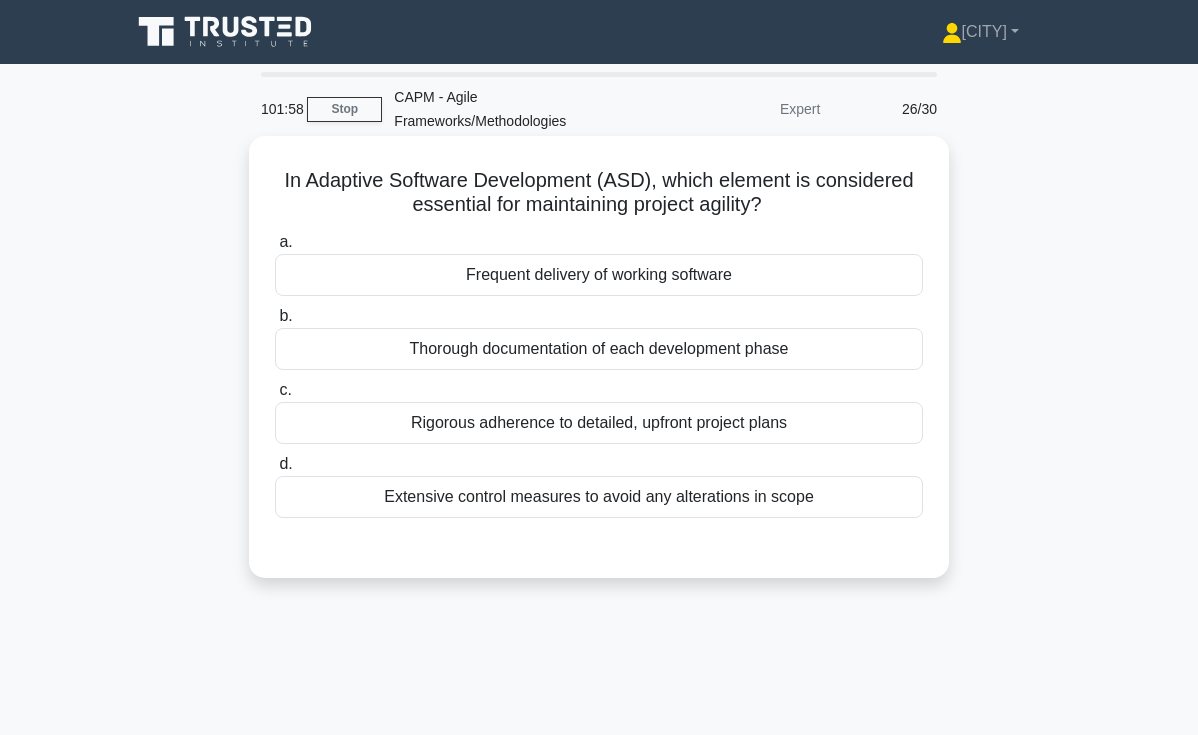click on "Frequent delivery of working software" at bounding box center (599, 275) 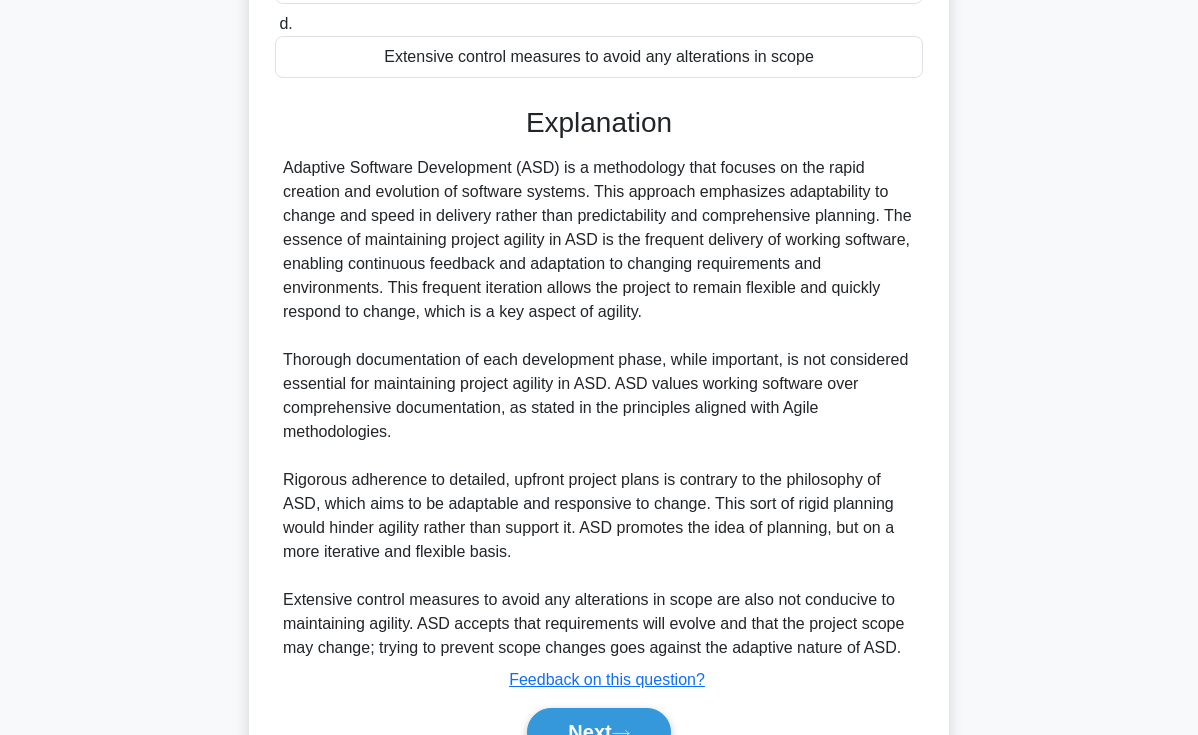 scroll, scrollTop: 456, scrollLeft: 0, axis: vertical 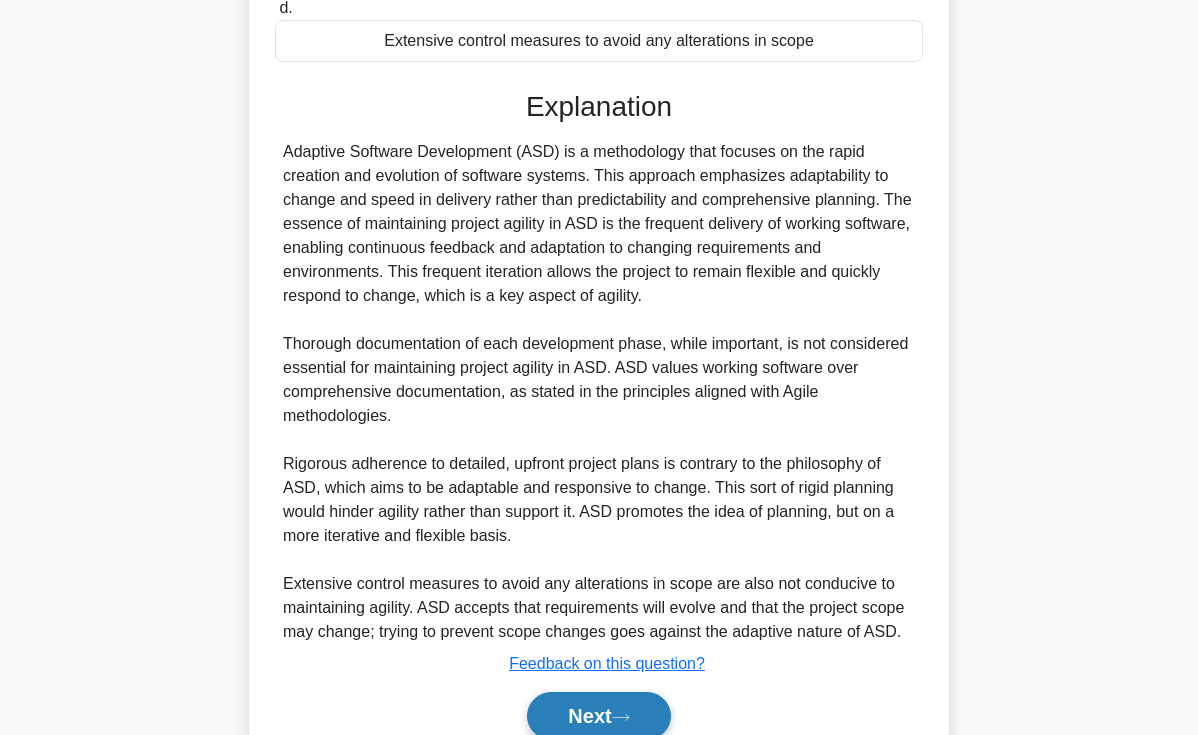 click on "Next" at bounding box center (598, 716) 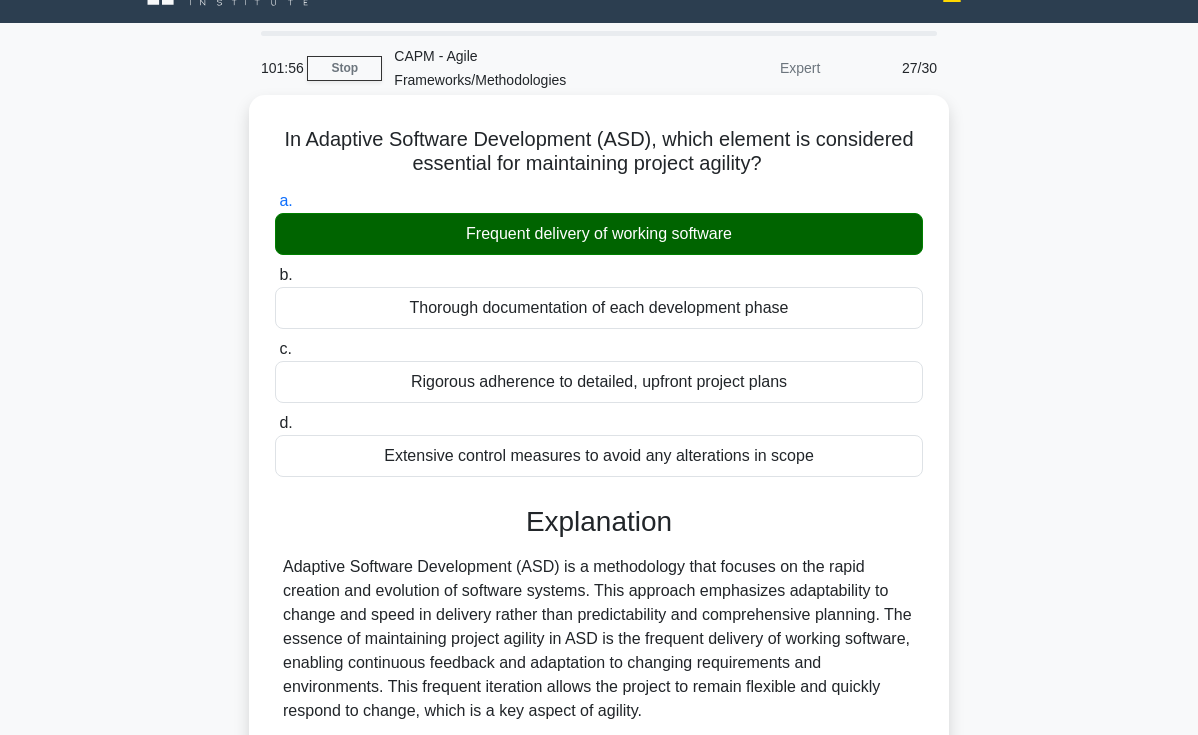 scroll, scrollTop: 4, scrollLeft: 0, axis: vertical 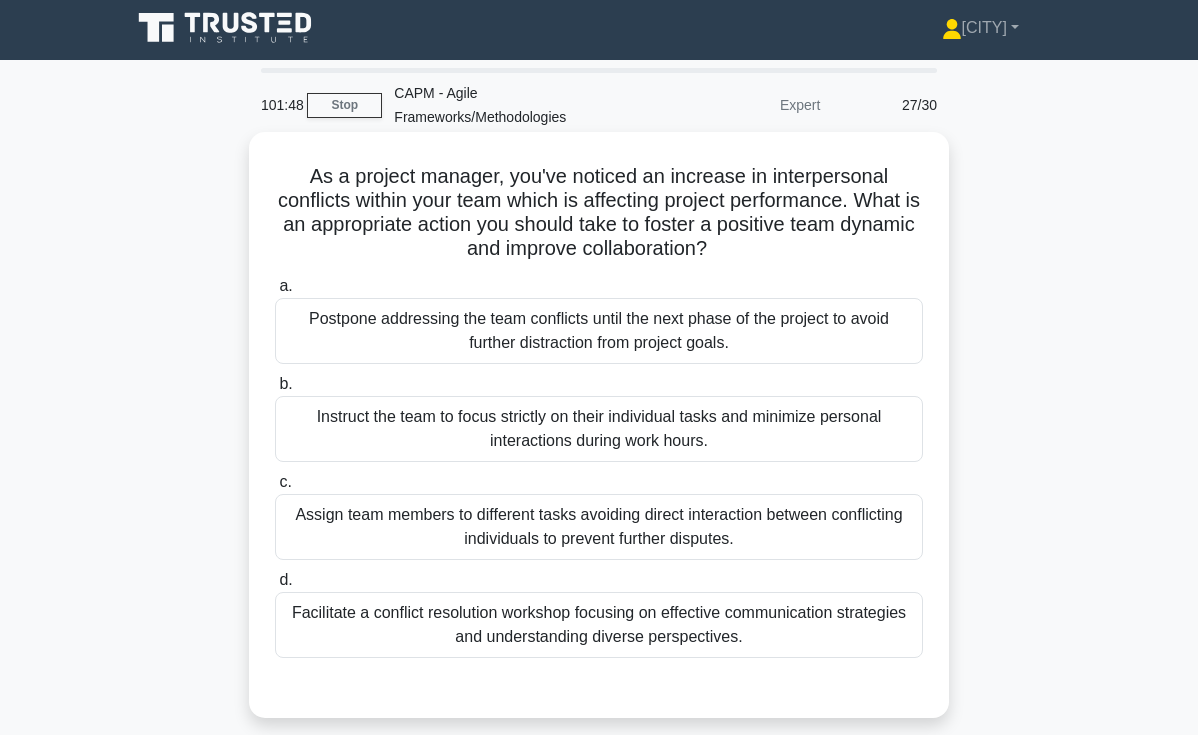 click on "Facilitate a conflict resolution workshop focusing on effective communication strategies and understanding diverse perspectives." at bounding box center (599, 625) 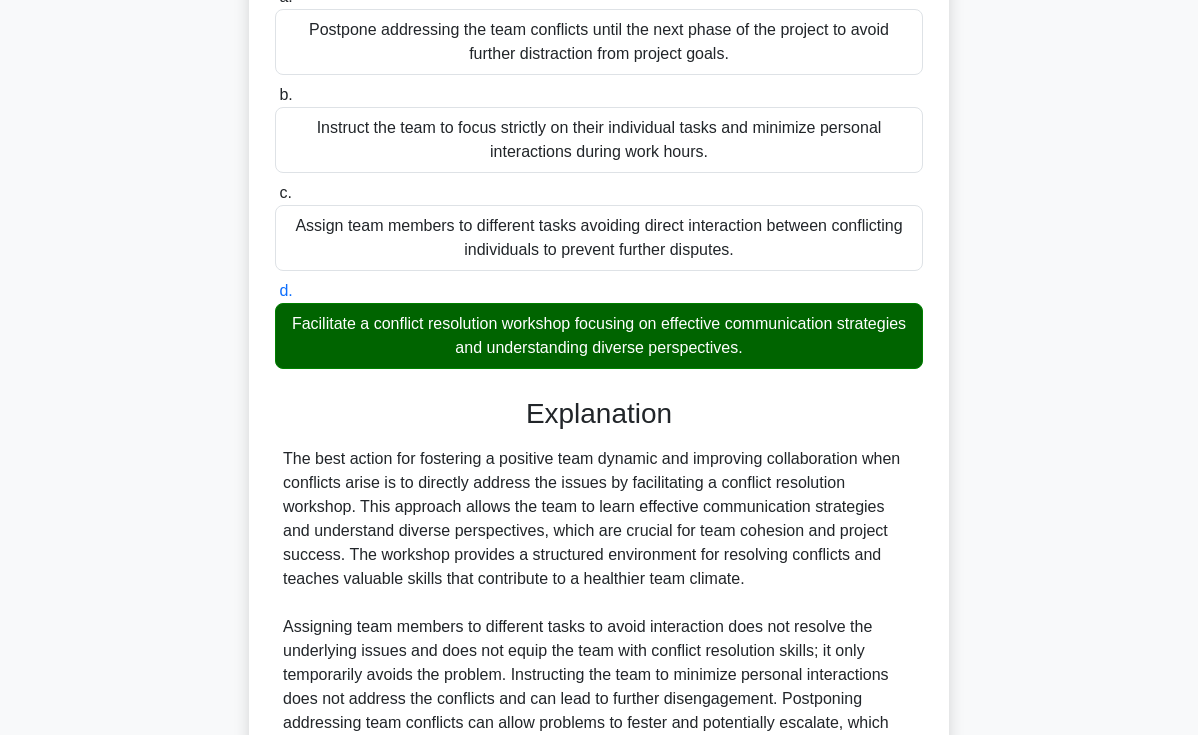 scroll, scrollTop: 498, scrollLeft: 0, axis: vertical 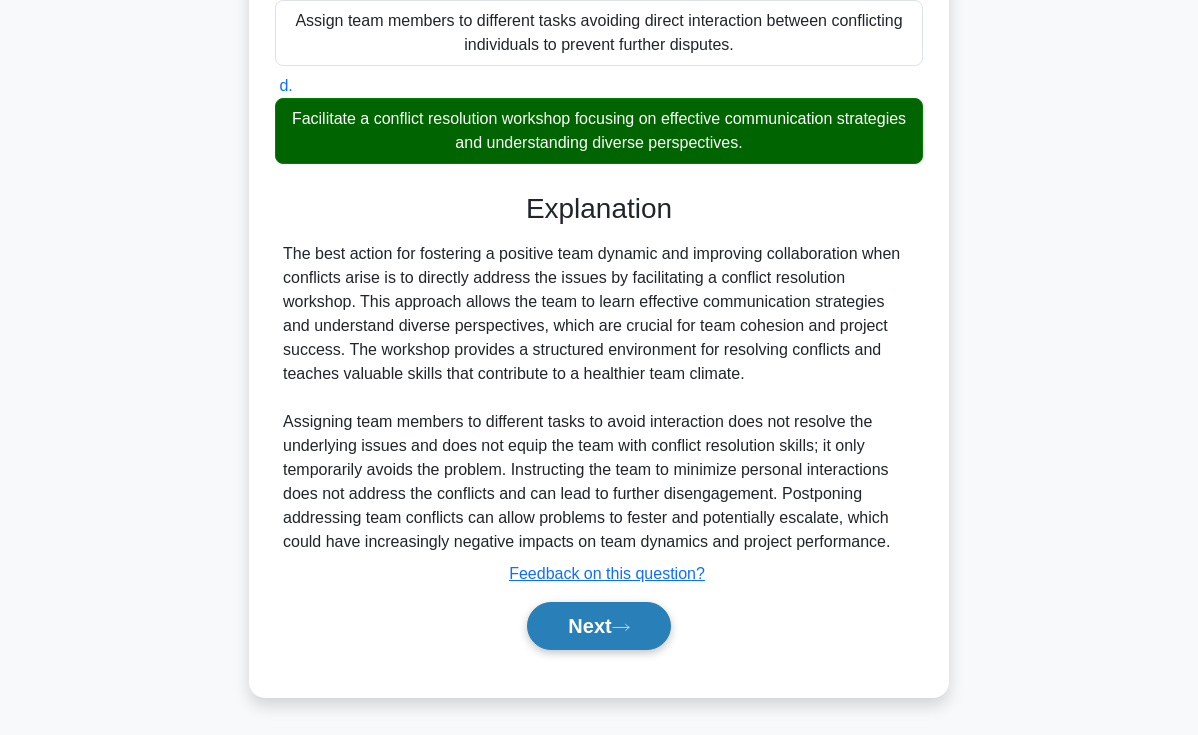 click on "Next" at bounding box center [598, 626] 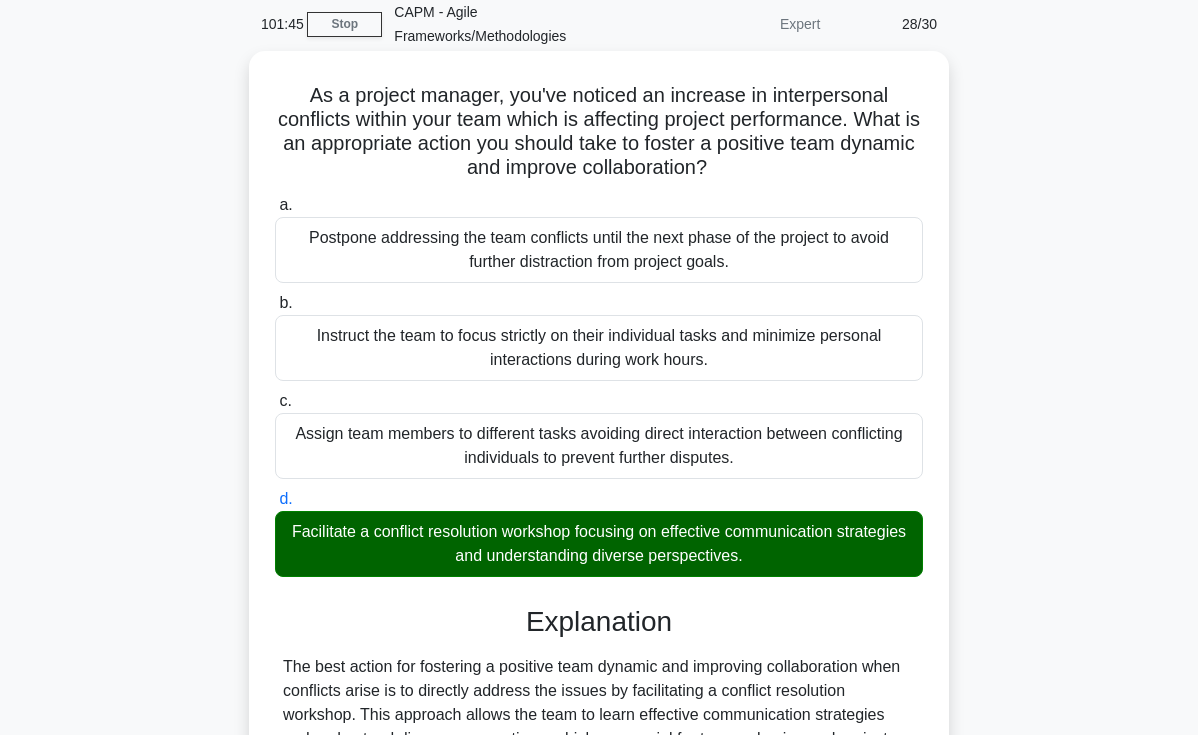 scroll, scrollTop: 46, scrollLeft: 0, axis: vertical 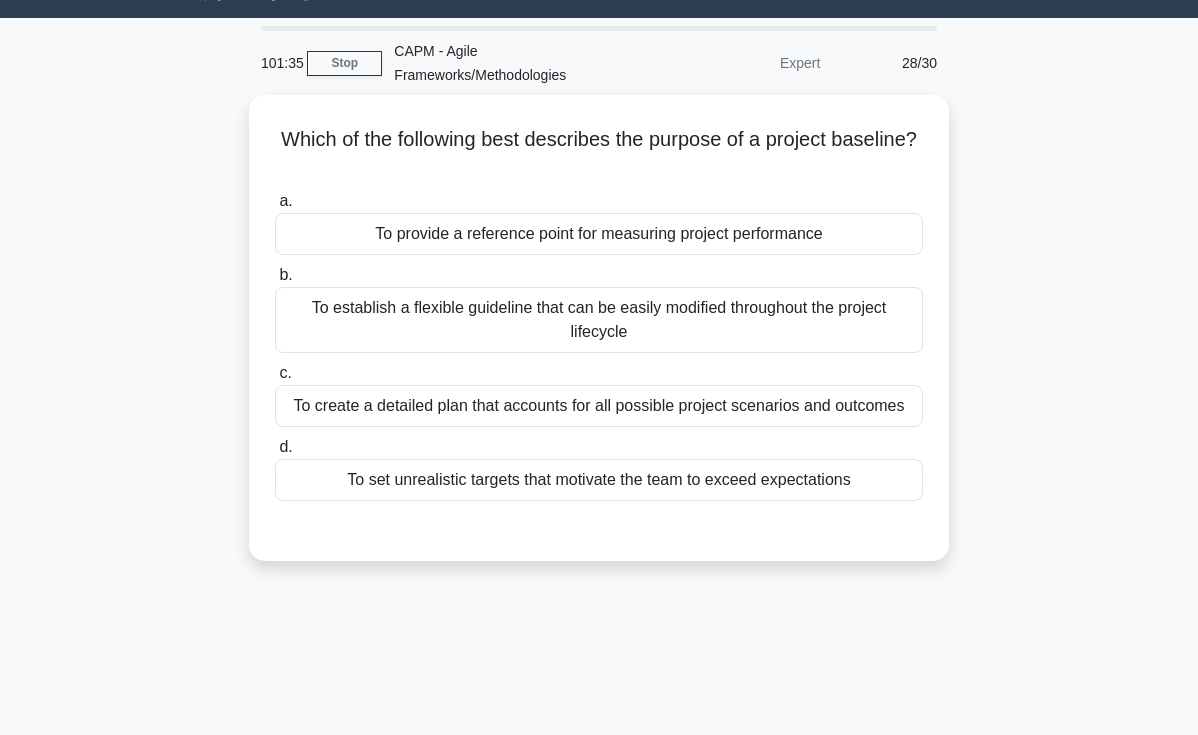 click on "Which of the following best describes the purpose of a project baseline?
.spinner_0XTQ{transform-origin:center;animation:spinner_y6GP .75s linear infinite}@keyframes spinner_y6GP{100%{transform:rotate(360deg)}}
a.
To provide a reference point for measuring project performance
b. c. d." at bounding box center [599, 340] 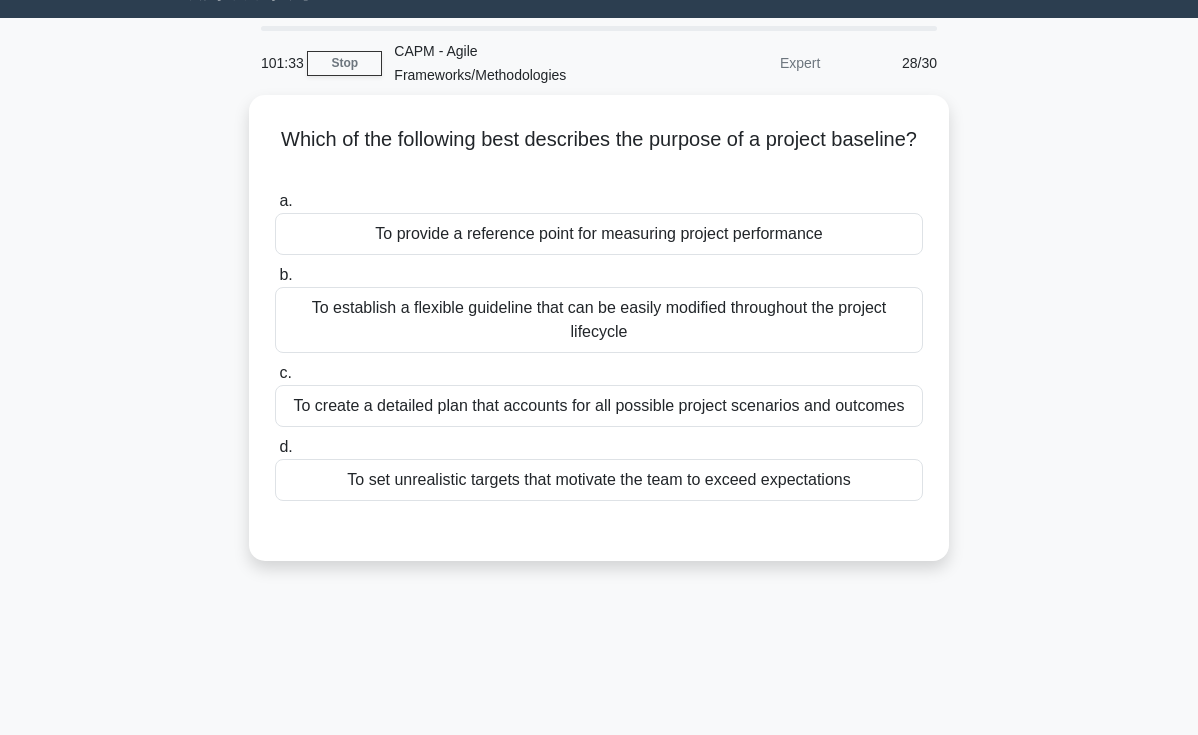 click on "Which of the following best describes the purpose of a project baseline?
.spinner_0XTQ{transform-origin:center;animation:spinner_y6GP .75s linear infinite}@keyframes spinner_y6GP{100%{transform:rotate(360deg)}}
a.
To provide a reference point for measuring project performance
b. c. d." at bounding box center (599, 340) 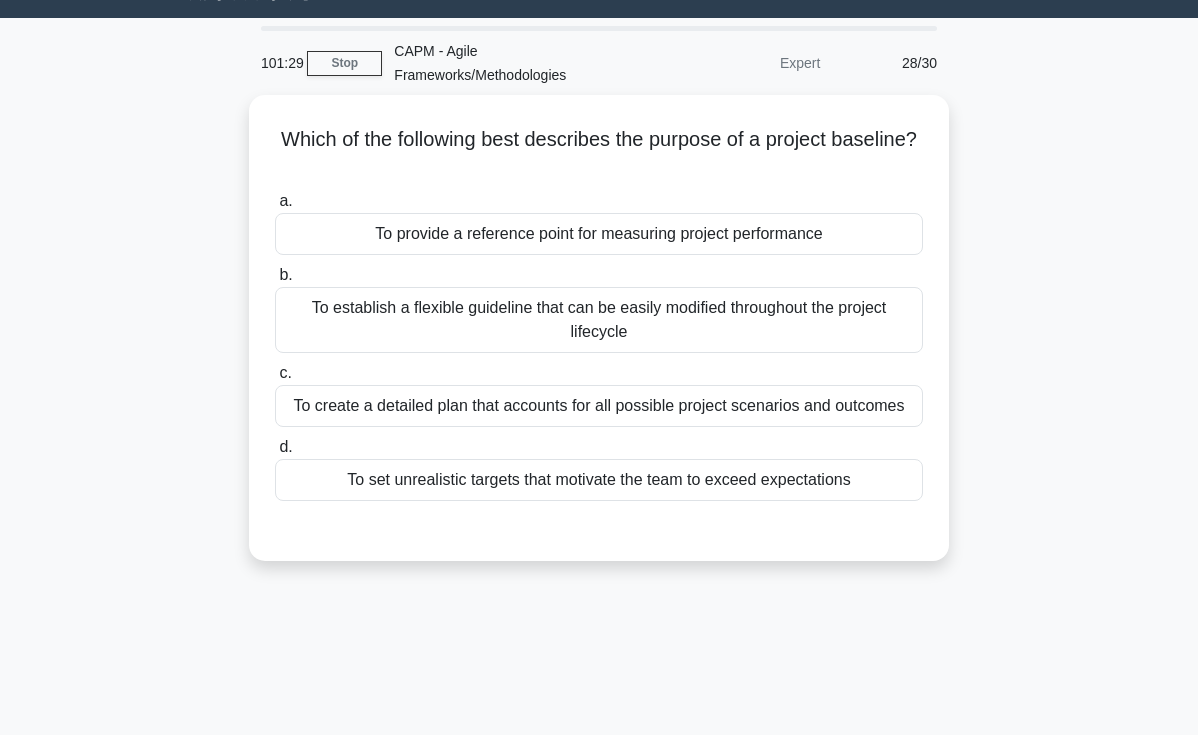 click on "Which of the following best describes the purpose of a project baseline?
.spinner_0XTQ{transform-origin:center;animation:spinner_y6GP .75s linear infinite}@keyframes spinner_y6GP{100%{transform:rotate(360deg)}}
a.
To provide a reference point for measuring project performance
b. c. d." at bounding box center [599, 340] 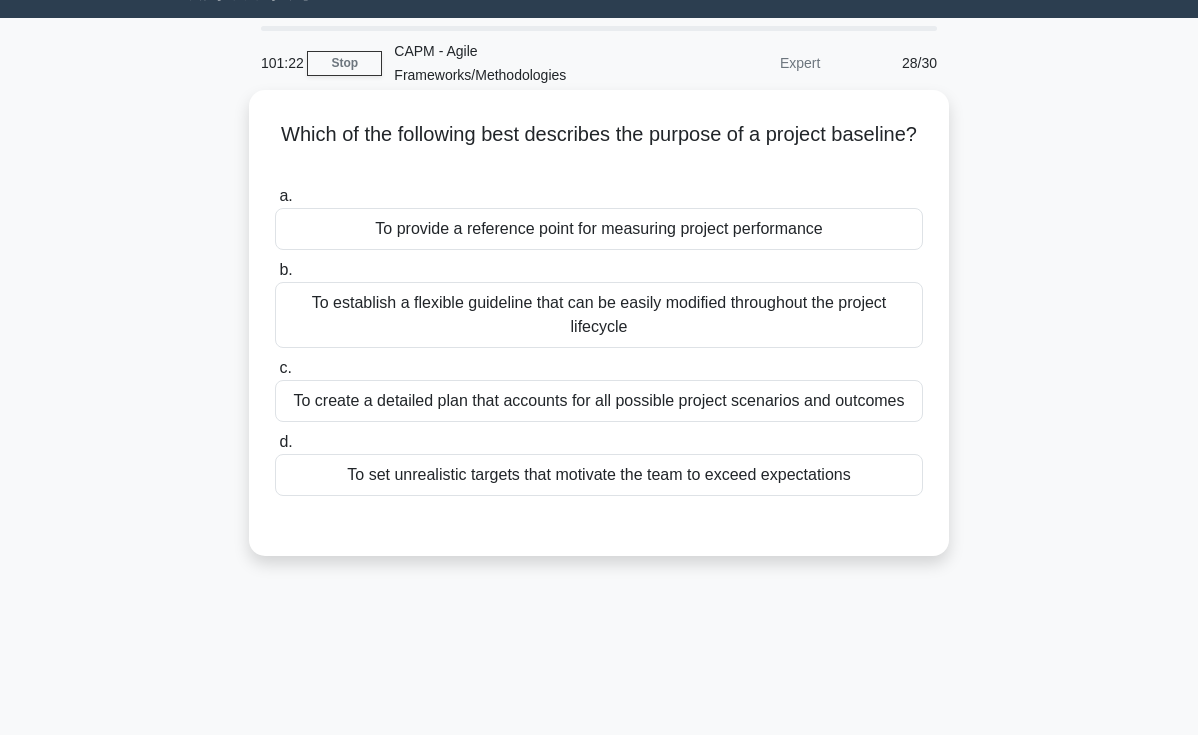 click on "a.
To provide a reference point for measuring project performance
b.
To establish a flexible guideline that can be easily modified throughout the project lifecycle" at bounding box center (599, 340) 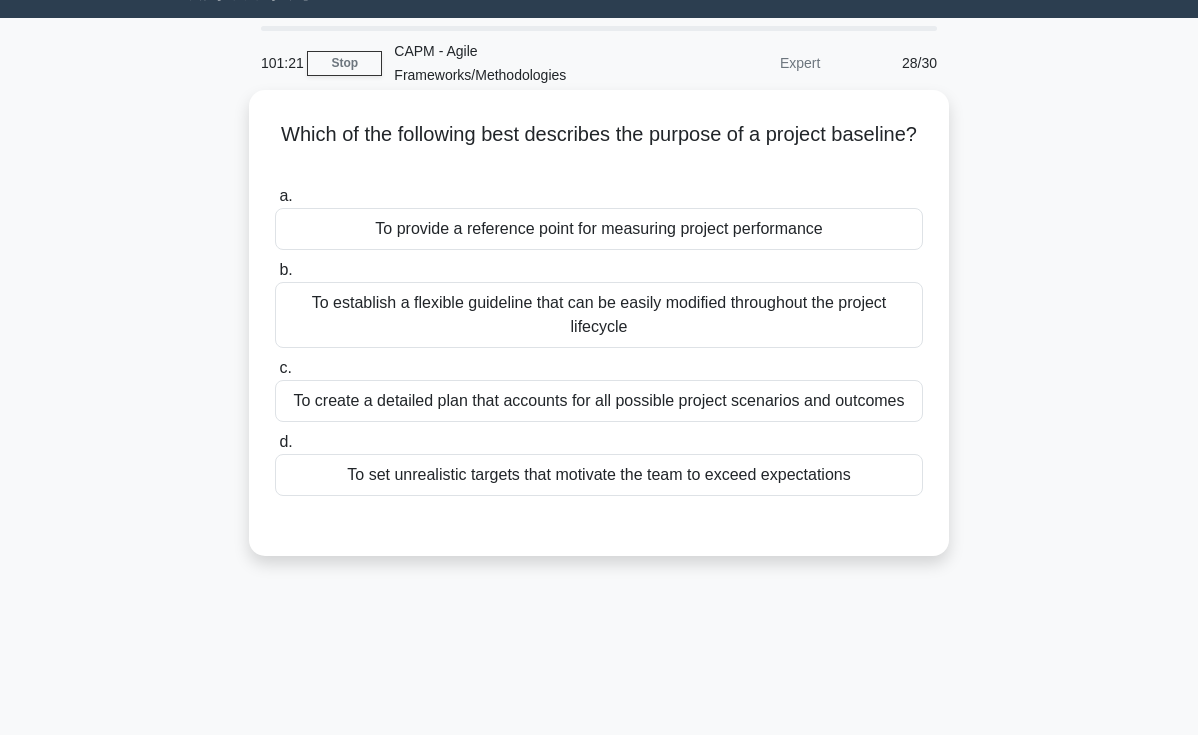 click on "To provide a reference point for measuring project performance" at bounding box center [599, 229] 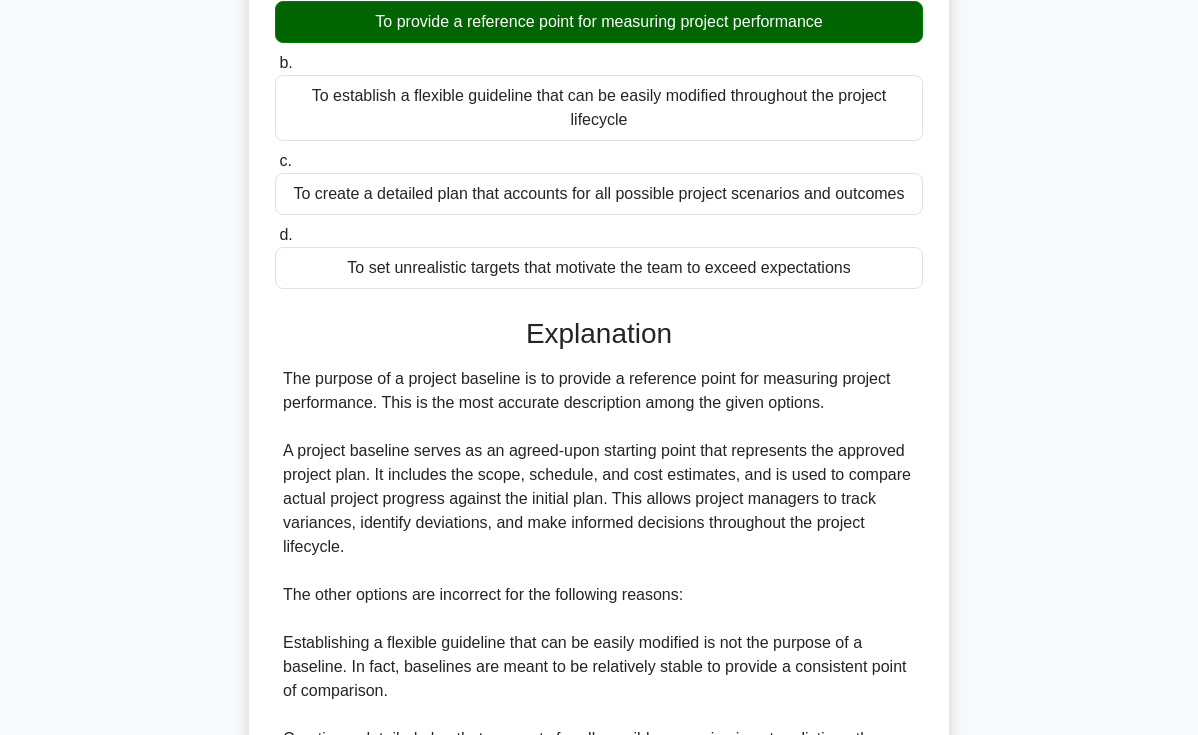scroll, scrollTop: 594, scrollLeft: 0, axis: vertical 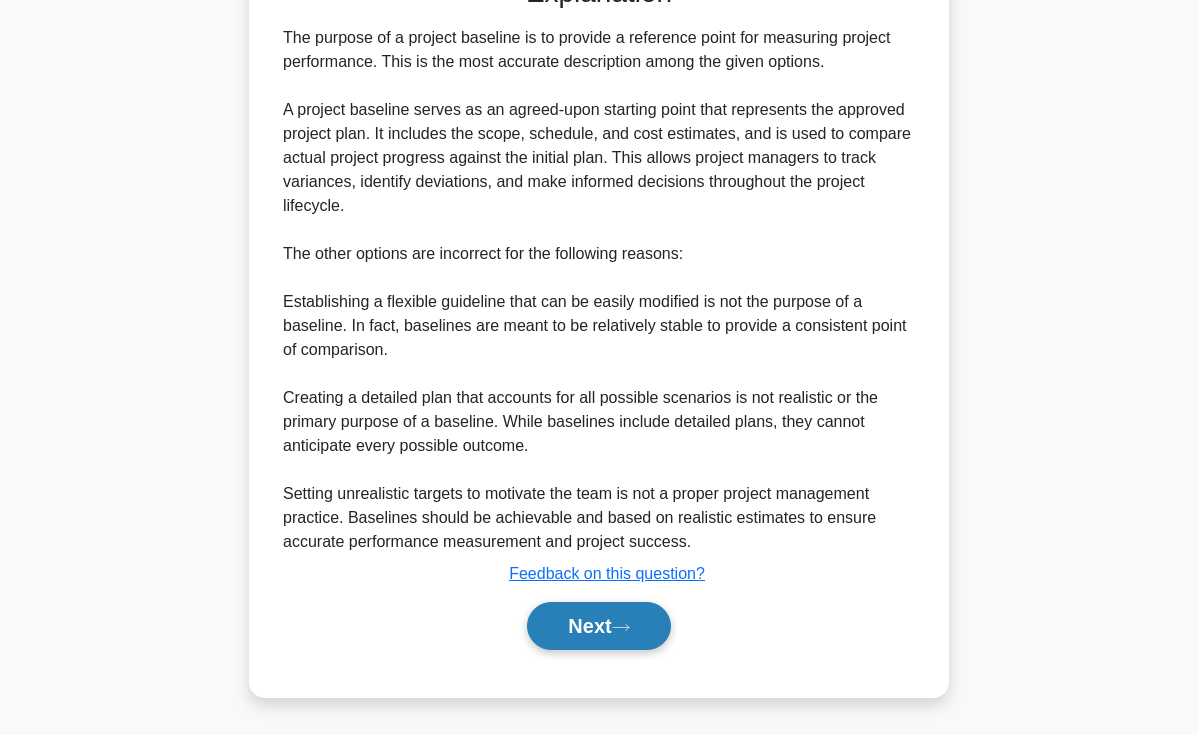 click on "Next" at bounding box center [598, 626] 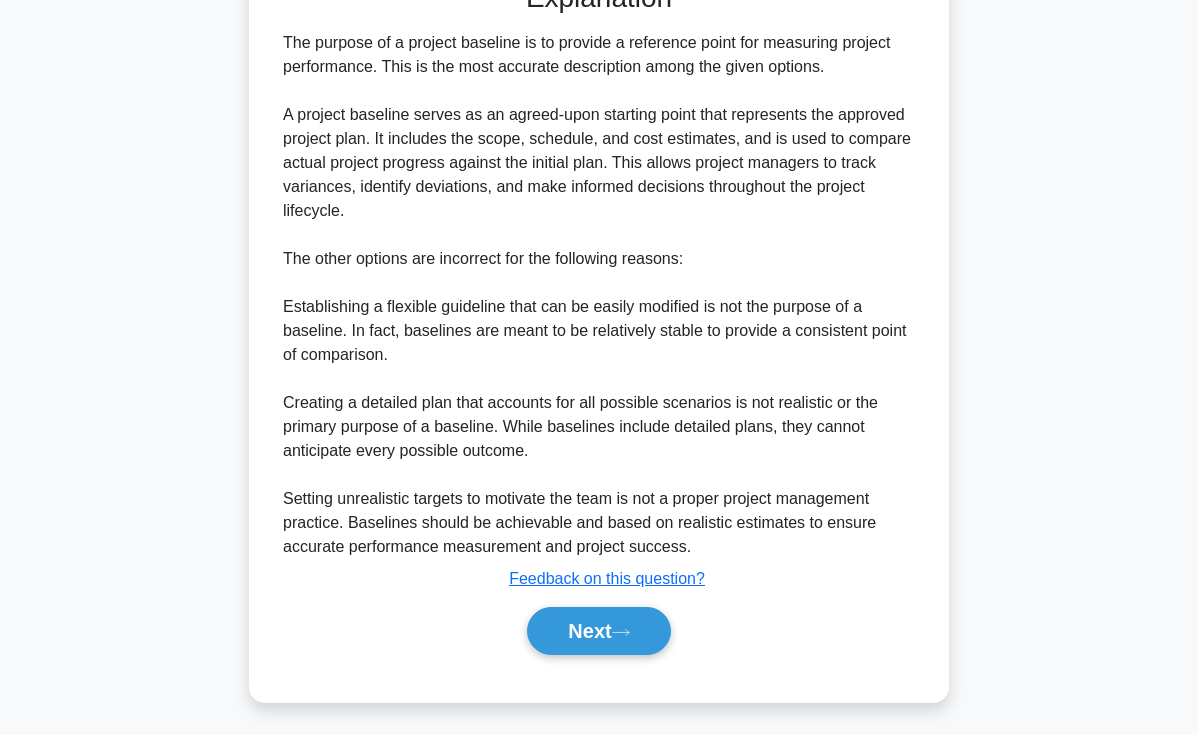 scroll, scrollTop: 0, scrollLeft: 0, axis: both 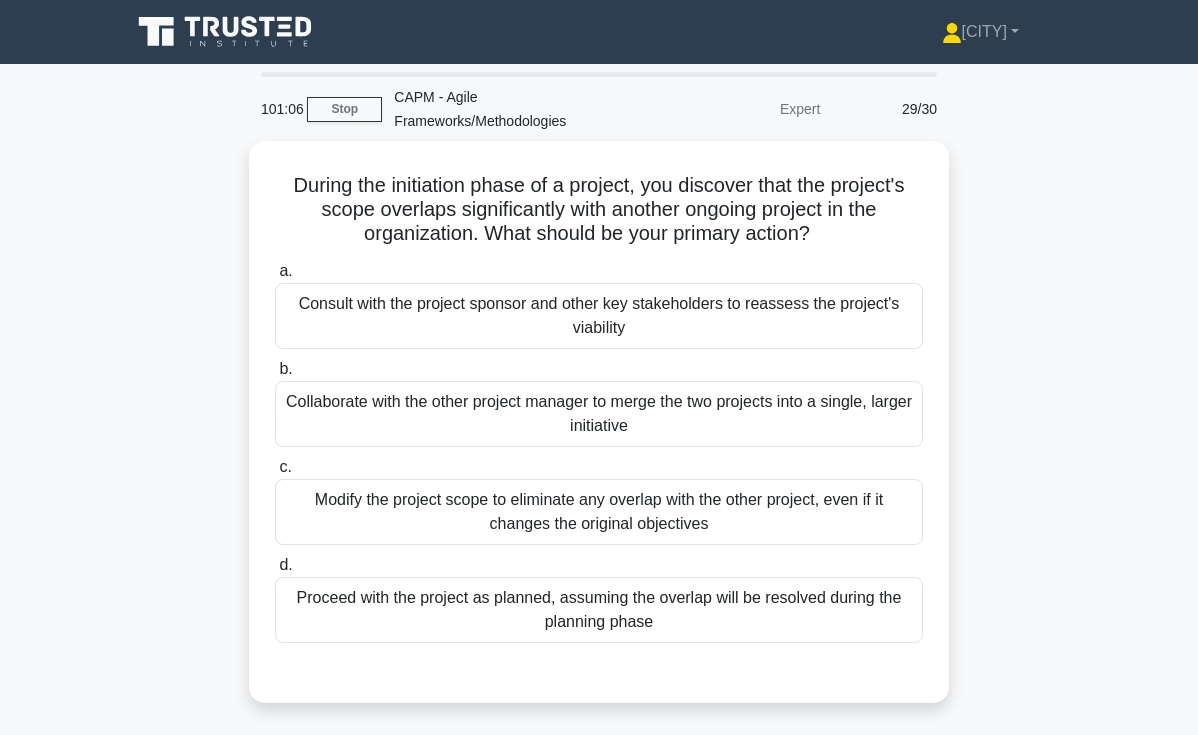 click on "During the initiation phase of a project, you discover that the project's scope overlaps significantly with another ongoing project in the organization. What should be your primary action?
.spinner_0XTQ{transform-origin:center;animation:spinner_y6GP .75s linear infinite}@keyframes spinner_y6GP{100%{transform:rotate(360deg)}}
a.
b.
c. d." at bounding box center (599, 434) 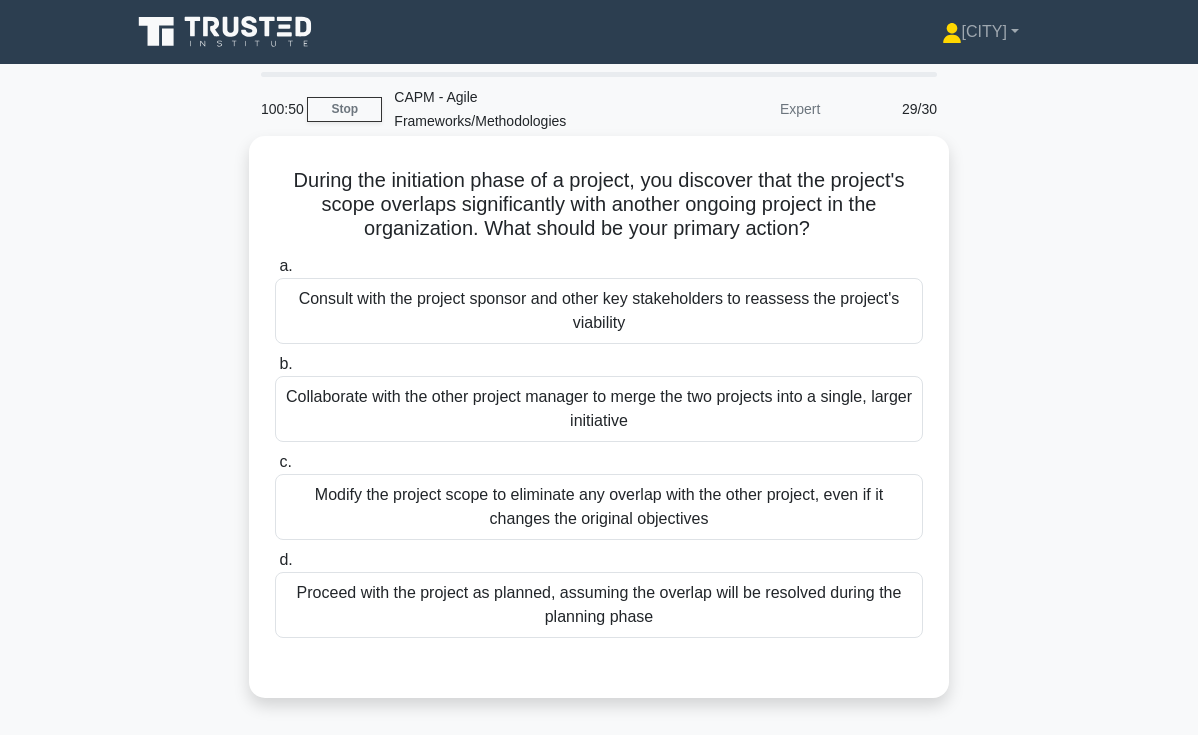 click on "Consult with the project sponsor and other key stakeholders to reassess the project's viability" at bounding box center (599, 311) 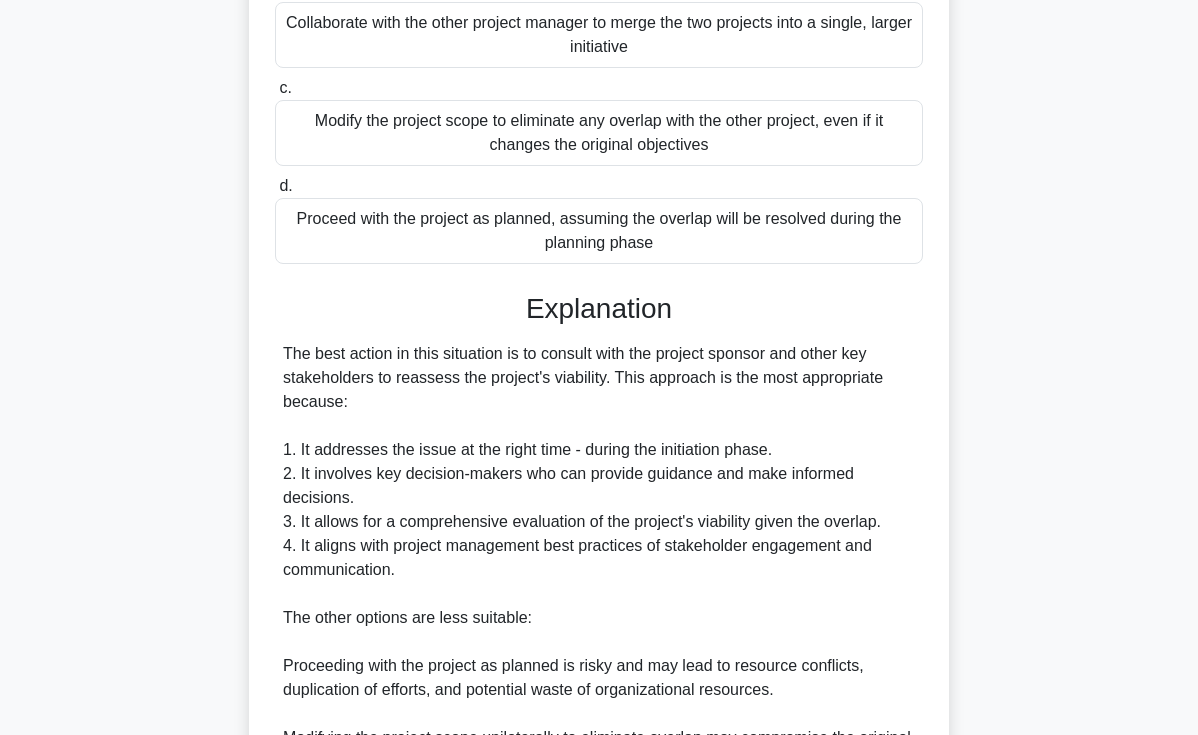 scroll, scrollTop: 454, scrollLeft: 0, axis: vertical 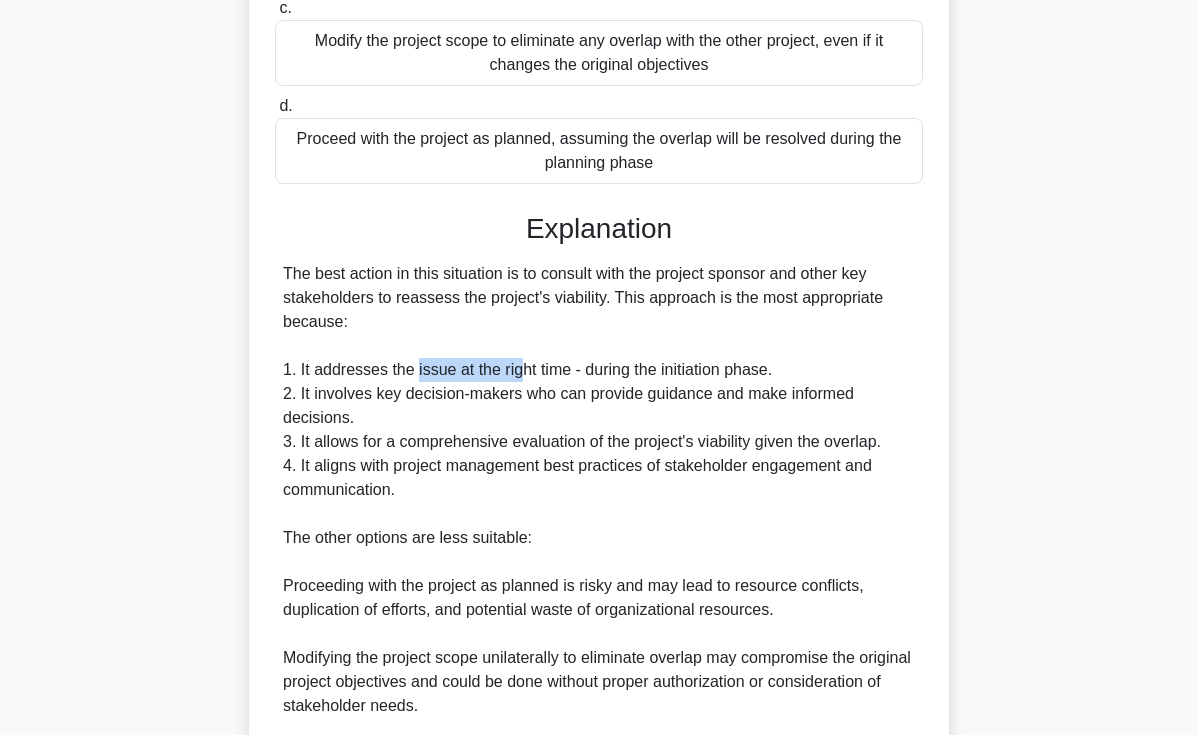 drag, startPoint x: 523, startPoint y: 364, endPoint x: 581, endPoint y: 364, distance: 58 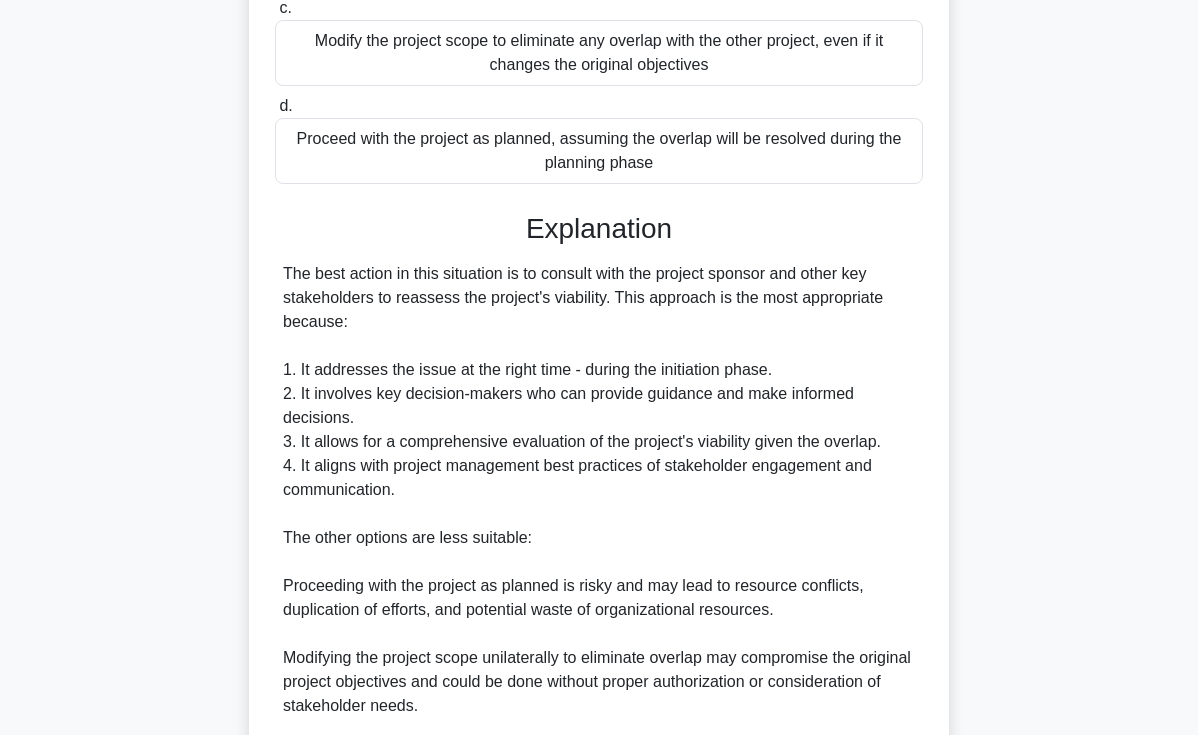 click on "The best action in this situation is to consult with the project sponsor and other key stakeholders to reassess the project's viability. This approach is the most appropriate because: 1. It addresses the issue at the right time - during the initiation phase. 2. It involves key decision-makers who can provide guidance and make informed decisions. 3. It allows for a comprehensive evaluation of the project's viability given the overlap. 4. It aligns with project management best practices of stakeholder engagement and communication. The other options are less suitable: Proceeding with the project as planned is risky and may lead to resource conflicts, duplication of efforts, and potential waste of organizational resources. Modifying the project scope unilaterally to eliminate overlap may compromise the original project objectives and could be done without proper authorization or consideration of stakeholder needs." at bounding box center (599, 586) 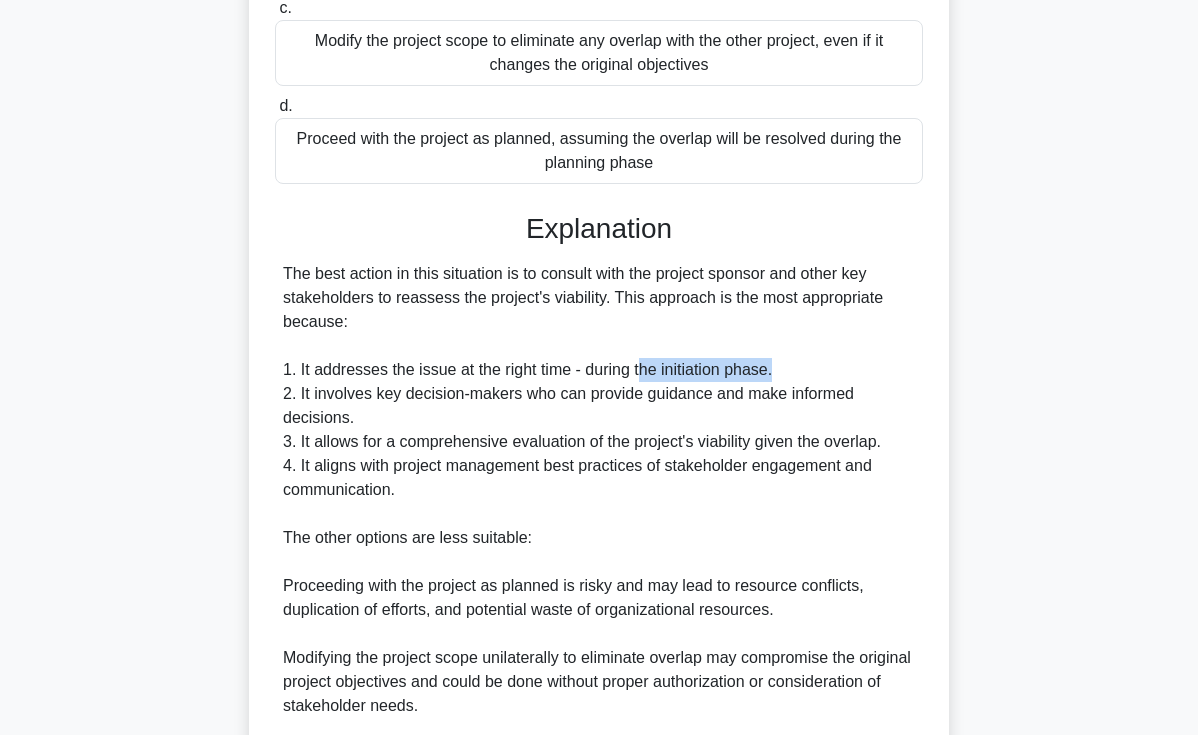 drag, startPoint x: 674, startPoint y: 364, endPoint x: 827, endPoint y: 374, distance: 153.32645 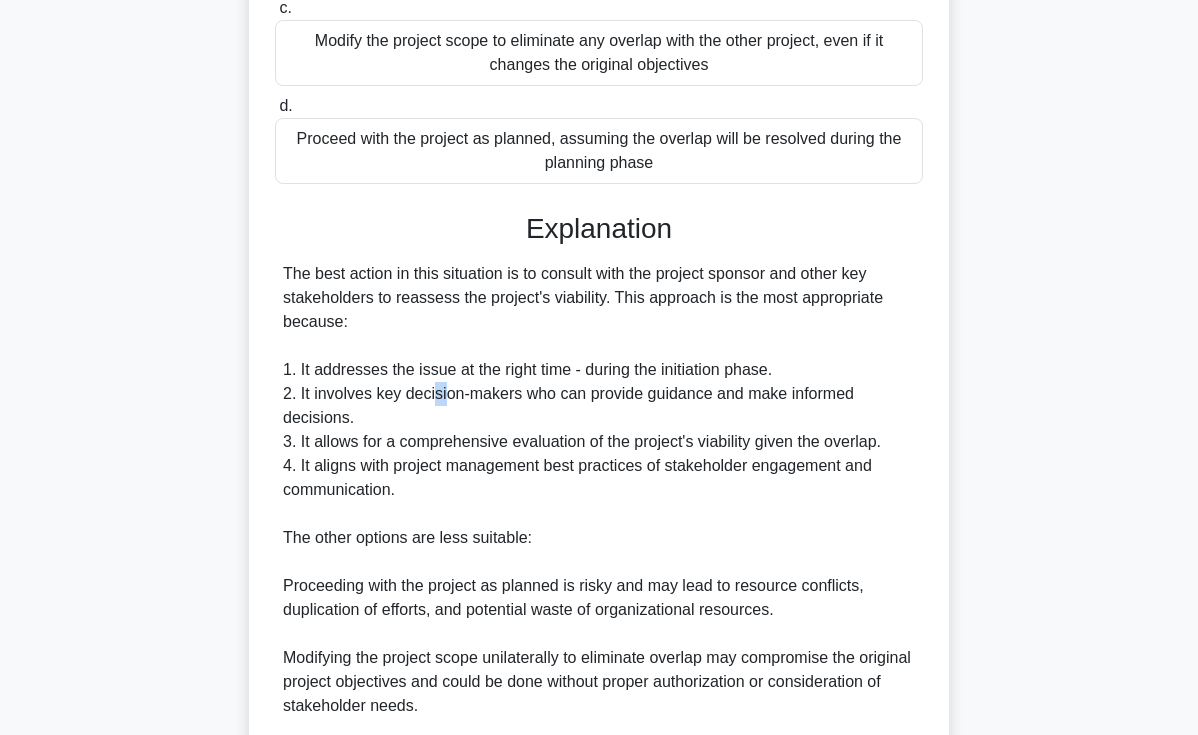 drag, startPoint x: 443, startPoint y: 404, endPoint x: 395, endPoint y: 395, distance: 48.83646 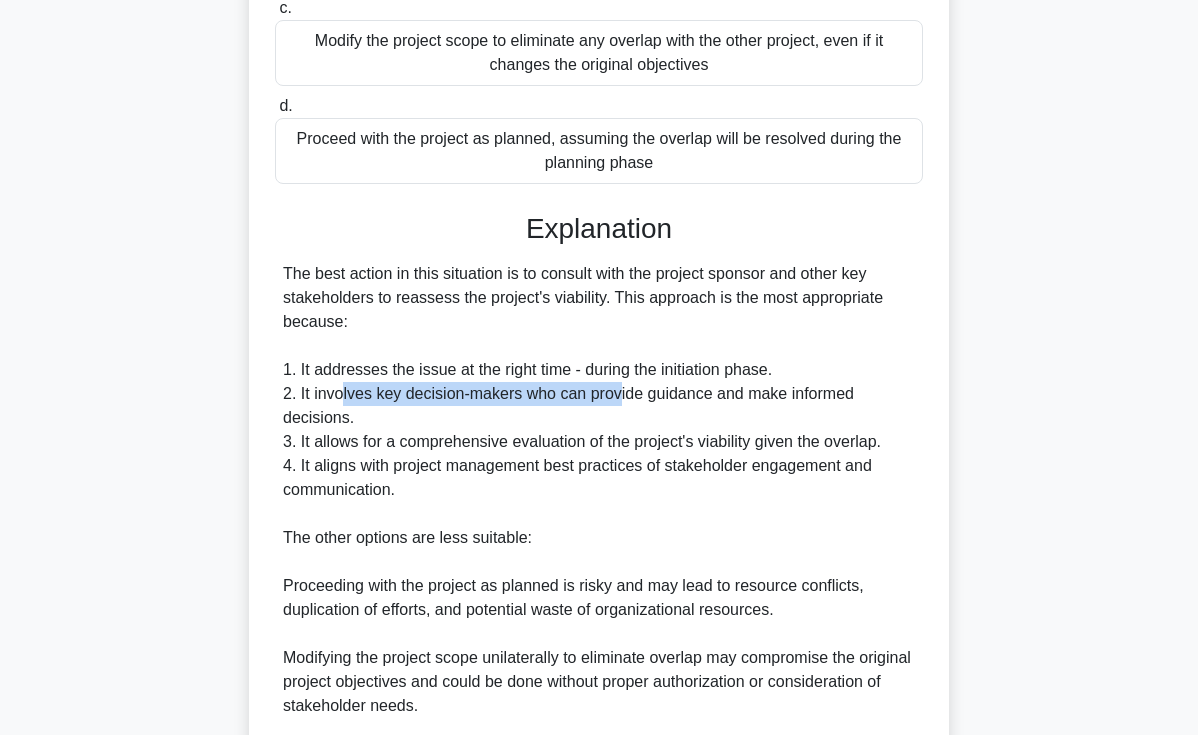 drag, startPoint x: 345, startPoint y: 388, endPoint x: 622, endPoint y: 406, distance: 277.58423 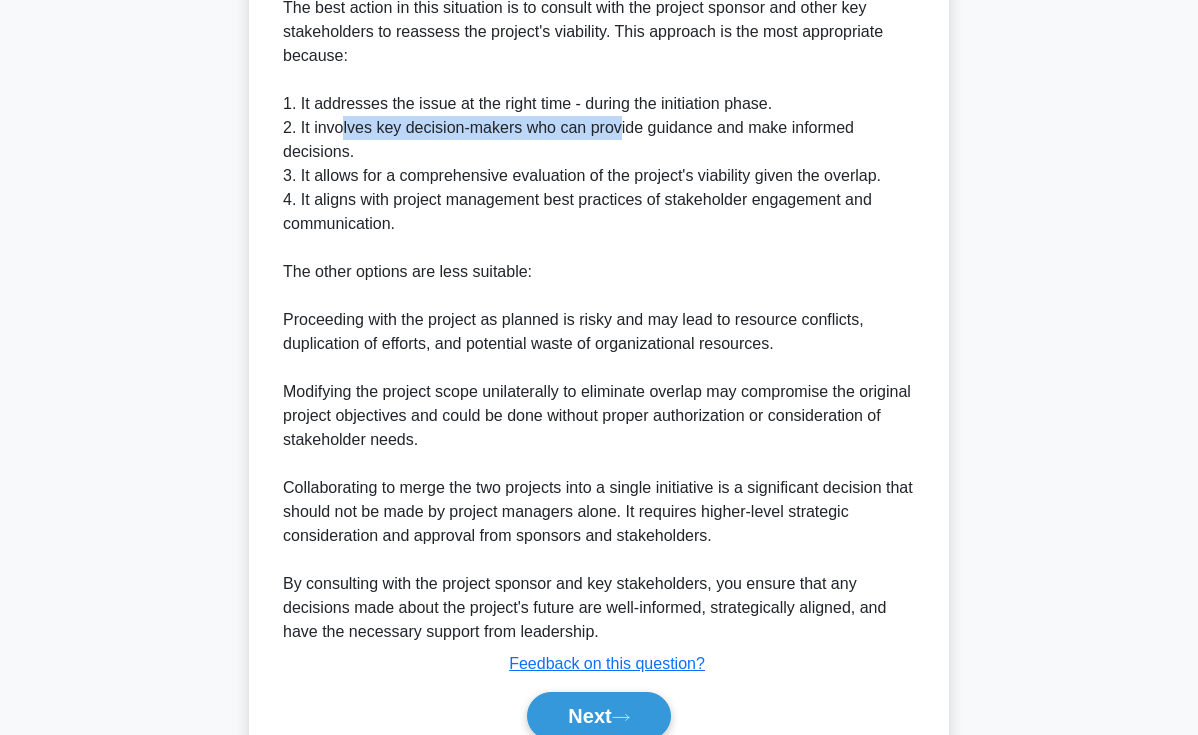 scroll, scrollTop: 810, scrollLeft: 0, axis: vertical 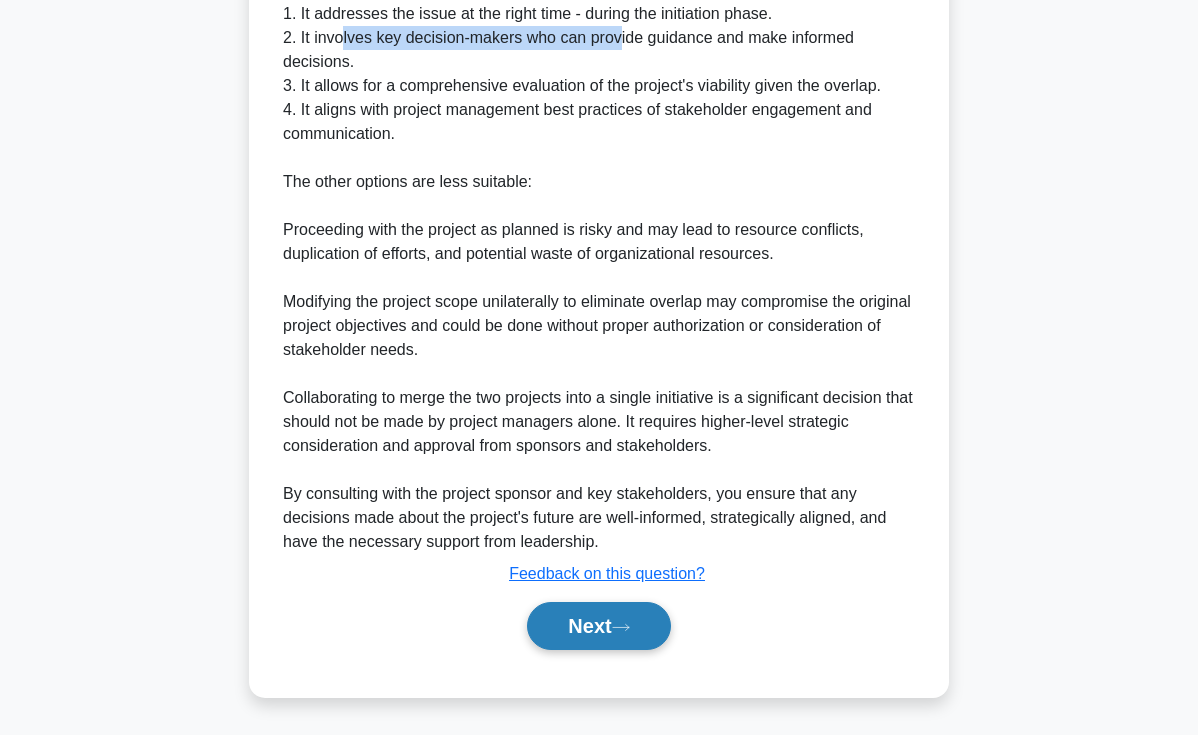 click on "Next" at bounding box center [598, 626] 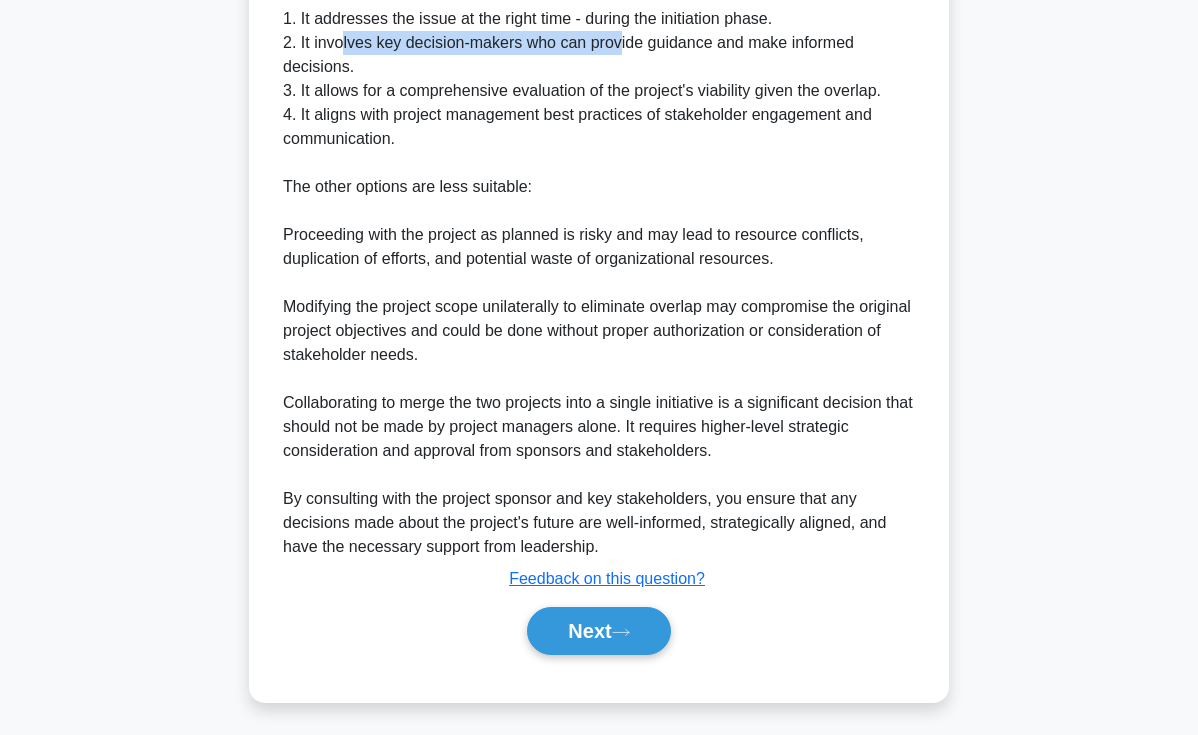 scroll, scrollTop: 0, scrollLeft: 0, axis: both 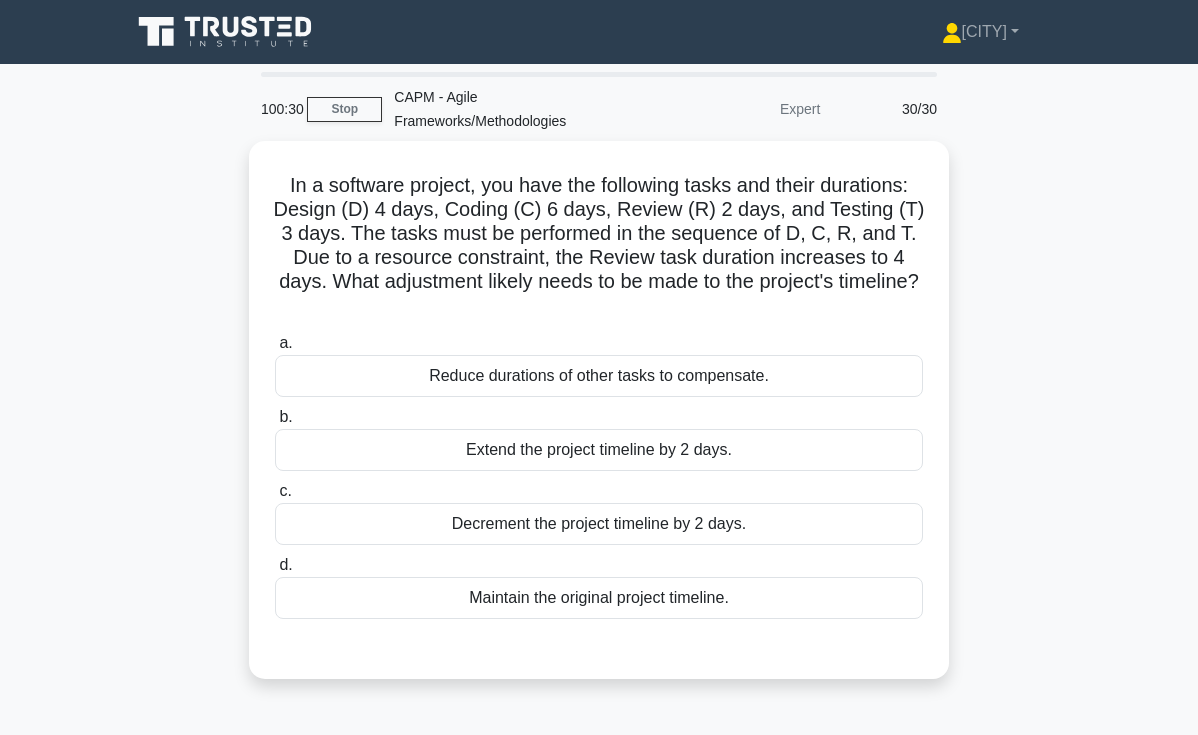 click on "In a software project, you have the following tasks and their durations: Design (D) 4 days, Coding (C) 6 days, Review (R) 2 days, and Testing (T) 3 days. The tasks must be performed in the sequence of D, C, R, and T. Due to a resource constraint, the Review task duration increases to 4 days. What adjustment likely needs to be made to the project's timeline?
.spinner_0XTQ{transform-origin:center;animation:spinner_y6GP .75s linear infinite}@keyframes spinner_y6GP{100%{transform:rotate(360deg)}}
a.
b. c. d." at bounding box center [599, 422] 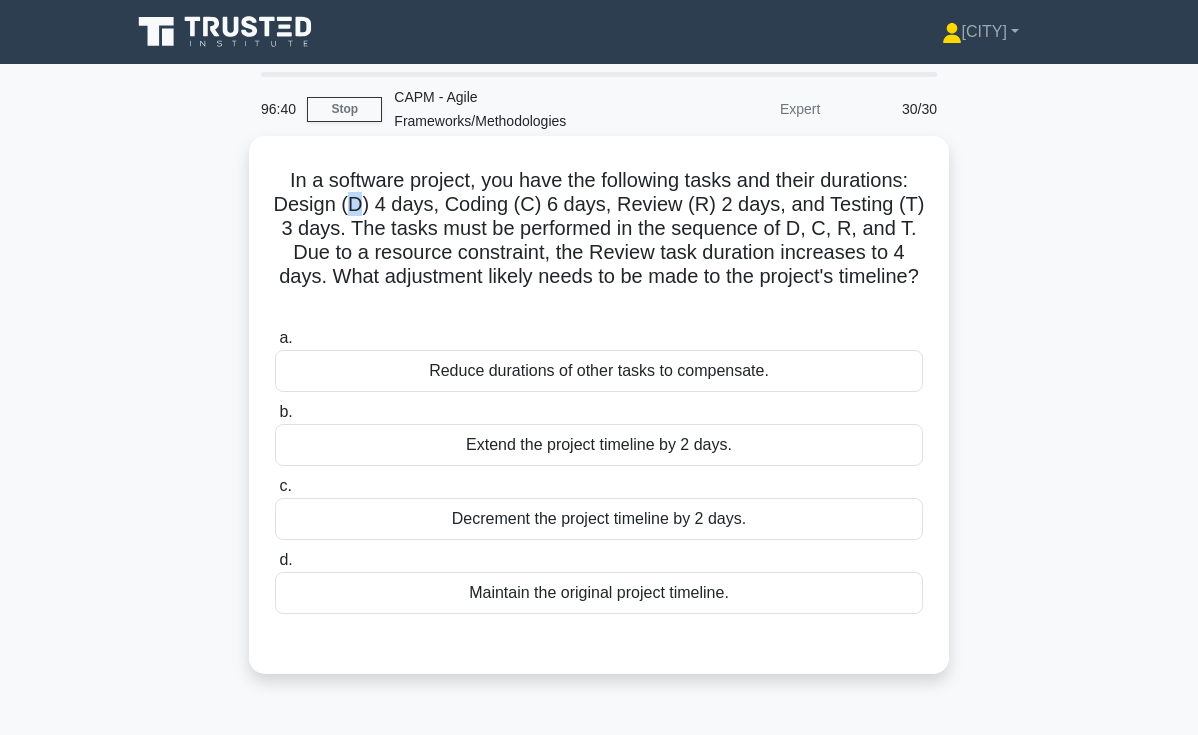 drag, startPoint x: 355, startPoint y: 205, endPoint x: 367, endPoint y: 206, distance: 12.0415945 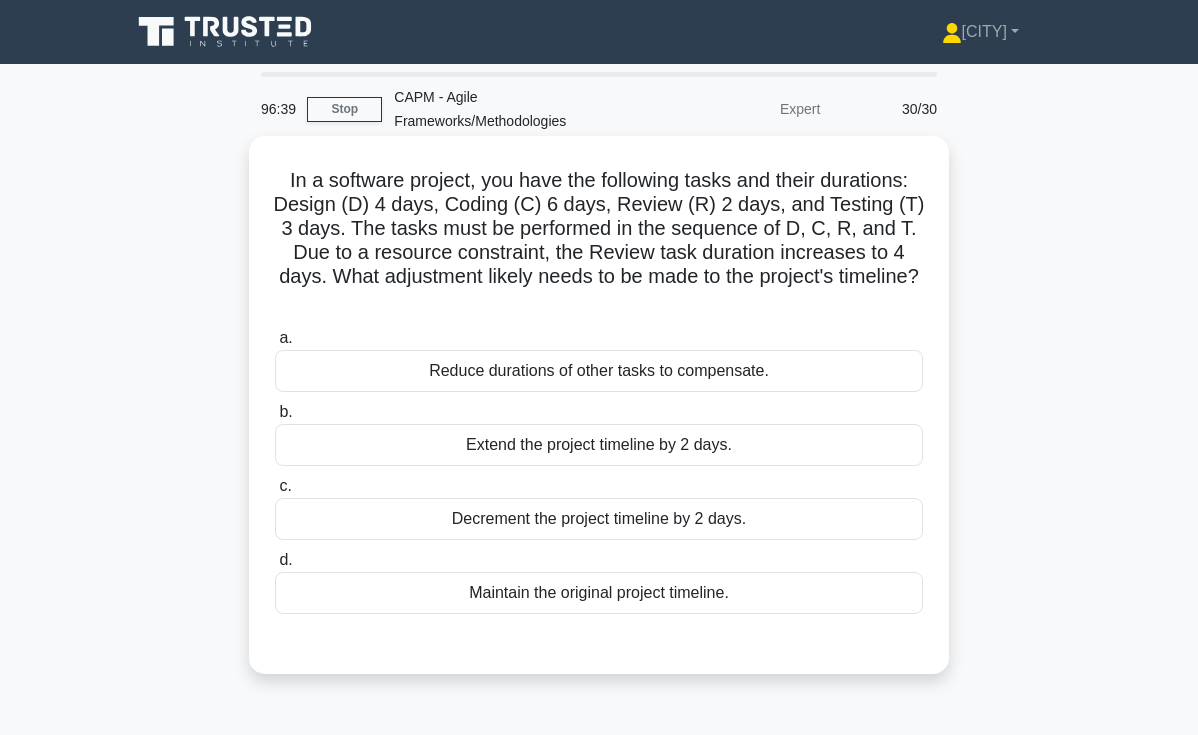 drag, startPoint x: 467, startPoint y: 205, endPoint x: 514, endPoint y: 202, distance: 47.095646 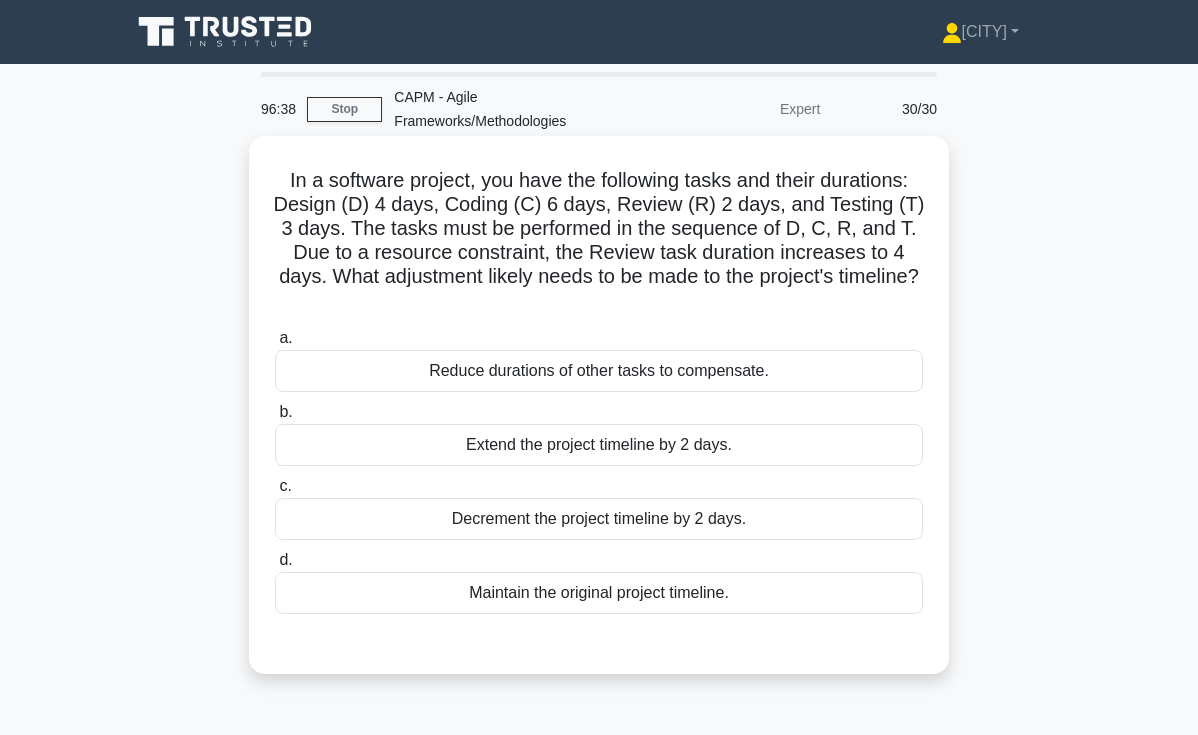 click on "In a software project, you have the following tasks and their durations: Design (D) 4 days, Coding (C) 6 days, Review (R) 2 days, and Testing (T) 3 days. The tasks must be performed in the sequence of D, C, R, and T. Due to a resource constraint, the Review task duration increases to 4 days. What adjustment likely needs to be made to the project's timeline?
.spinner_0XTQ{transform-origin:center;animation:spinner_y6GP .75s linear infinite}@keyframes spinner_y6GP{100%{transform:rotate(360deg)}}" at bounding box center (599, 241) 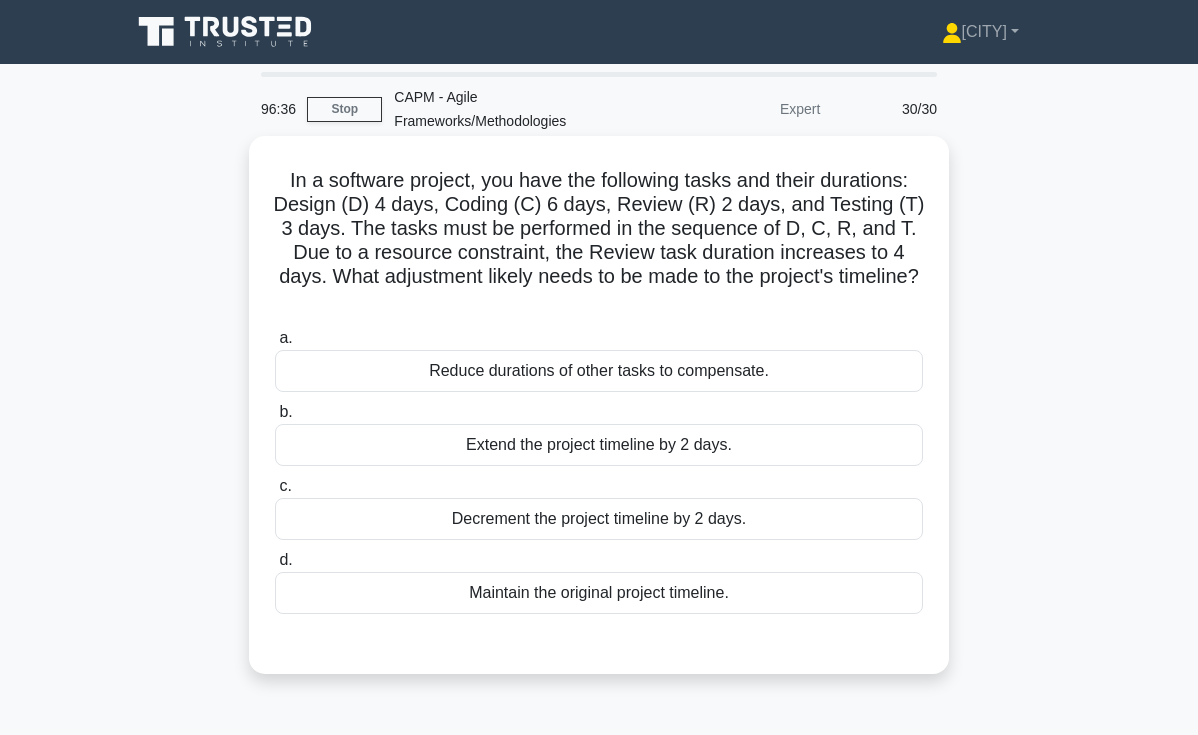 click on "In a software project, you have the following tasks and their durations: Design (D) 4 days, Coding (C) 6 days, Review (R) 2 days, and Testing (T) 3 days. The tasks must be performed in the sequence of D, C, R, and T. Due to a resource constraint, the Review task duration increases to 4 days. What adjustment likely needs to be made to the project's timeline?
.spinner_0XTQ{transform-origin:center;animation:spinner_y6GP .75s linear infinite}@keyframes spinner_y6GP{100%{transform:rotate(360deg)}}" at bounding box center (599, 241) 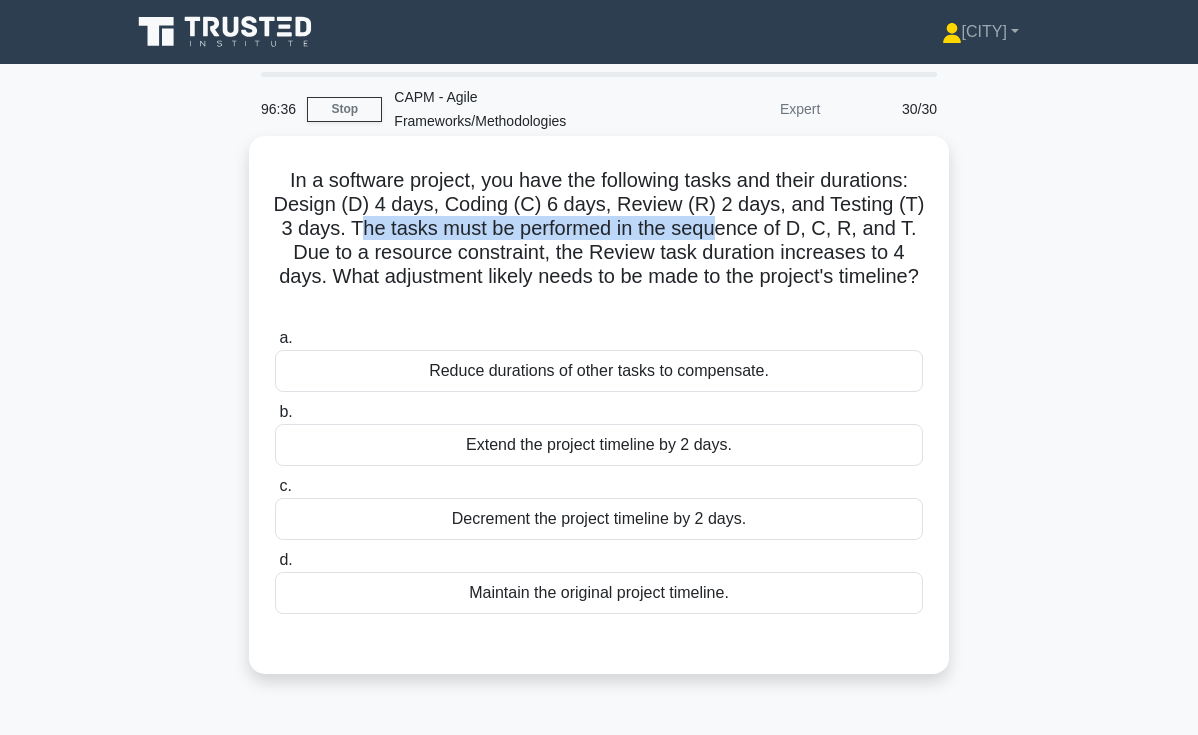 drag, startPoint x: 395, startPoint y: 235, endPoint x: 716, endPoint y: 230, distance: 321.03894 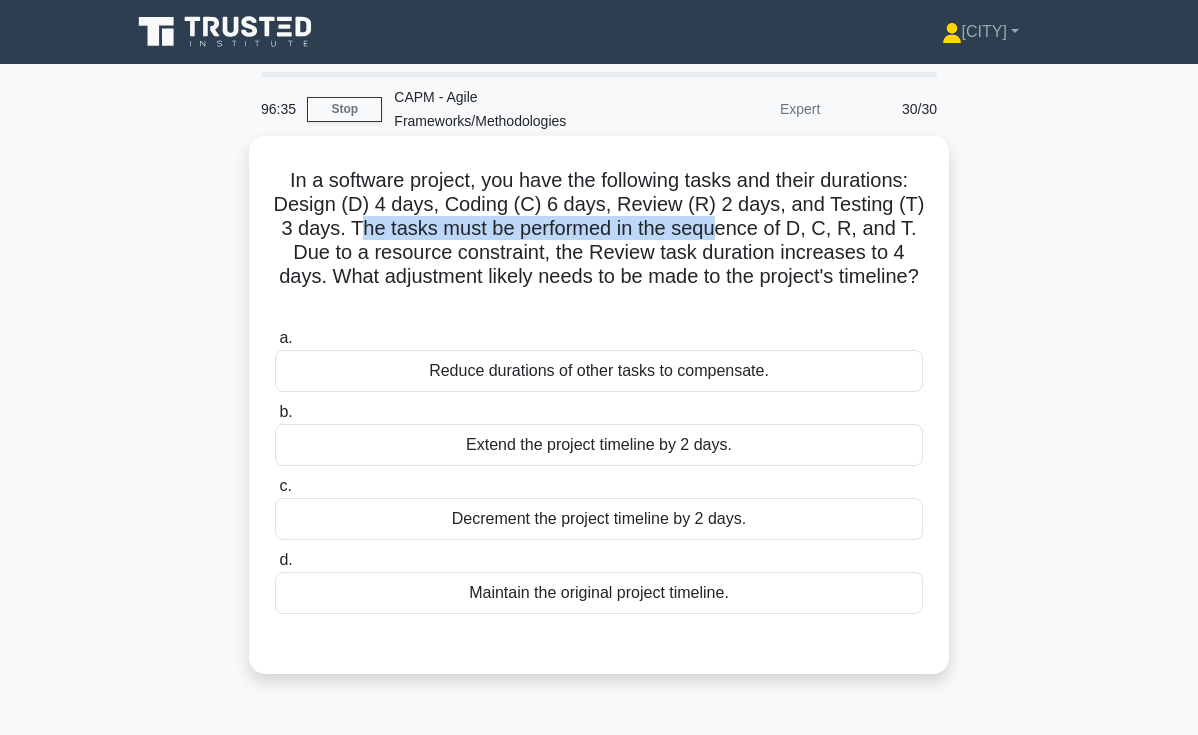 click on "In a software project, you have the following tasks and their durations: Design (D) 4 days, Coding (C) 6 days, Review (R) 2 days, and Testing (T) 3 days. The tasks must be performed in the sequence of D, C, R, and T. Due to a resource constraint, the Review task duration increases to 4 days. What adjustment likely needs to be made to the project's timeline?
.spinner_0XTQ{transform-origin:center;animation:spinner_y6GP .75s linear infinite}@keyframes spinner_y6GP{100%{transform:rotate(360deg)}}" at bounding box center (599, 241) 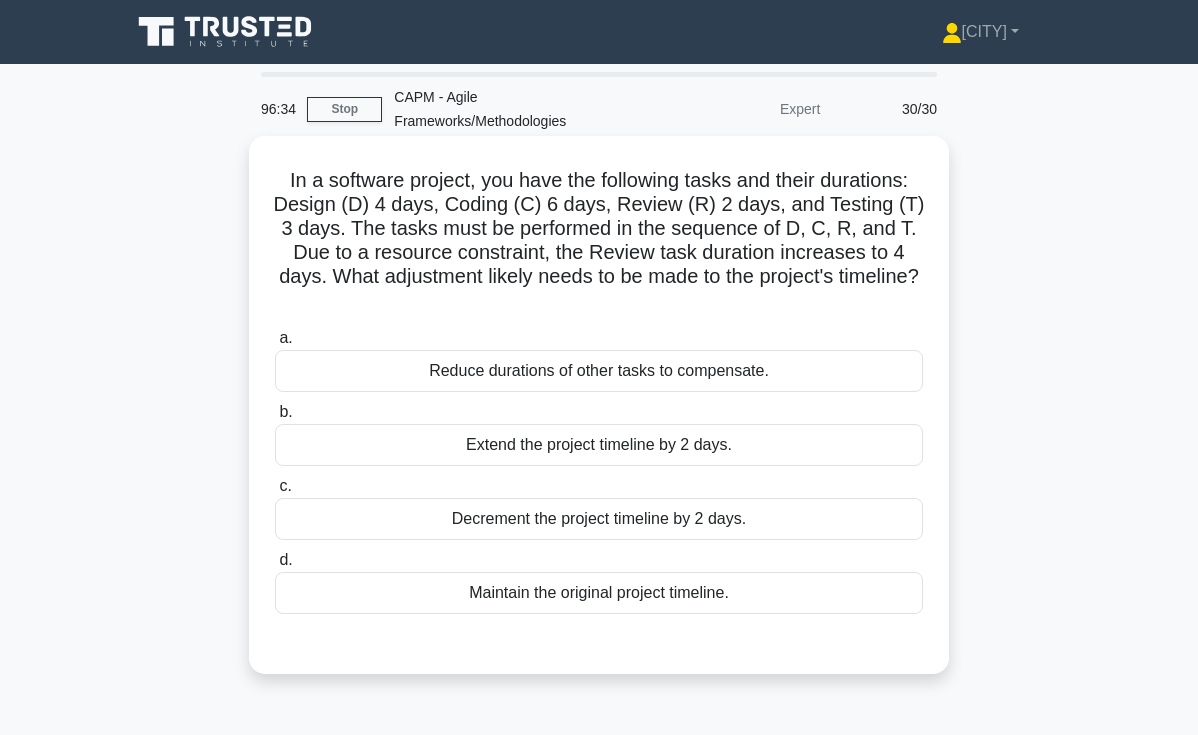 drag, startPoint x: 418, startPoint y: 223, endPoint x: 524, endPoint y: 222, distance: 106.004715 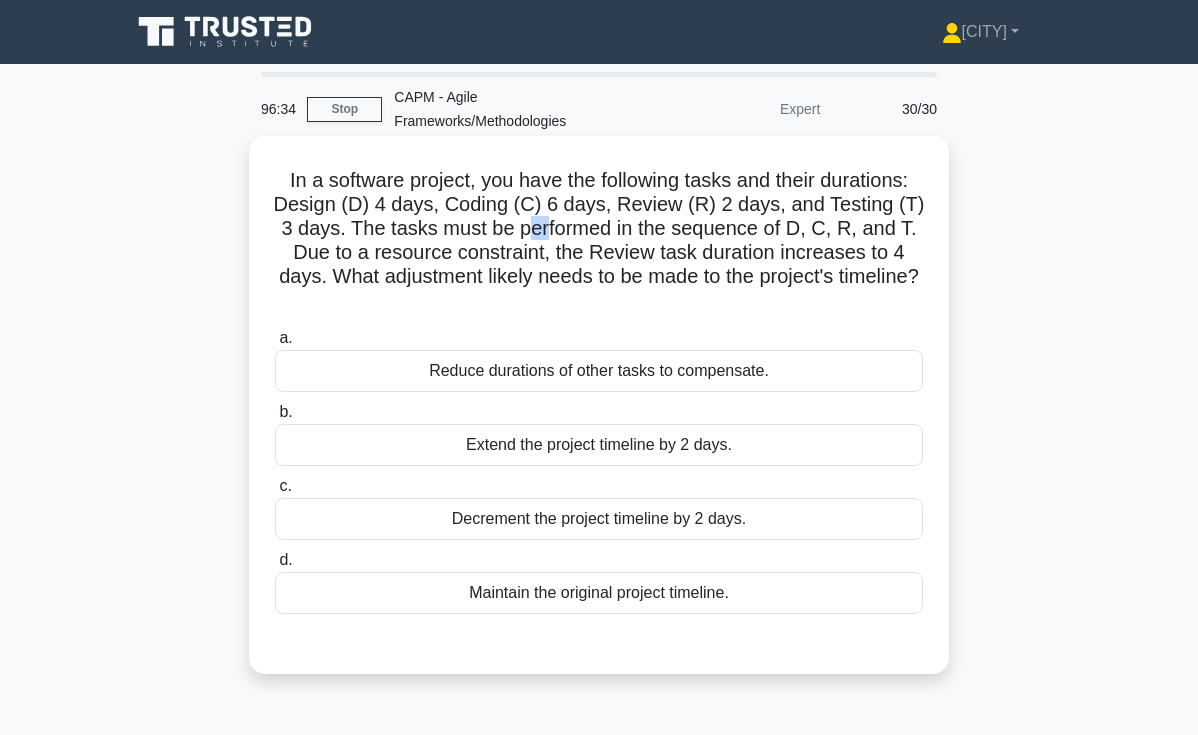 drag, startPoint x: 546, startPoint y: 223, endPoint x: 535, endPoint y: 223, distance: 11 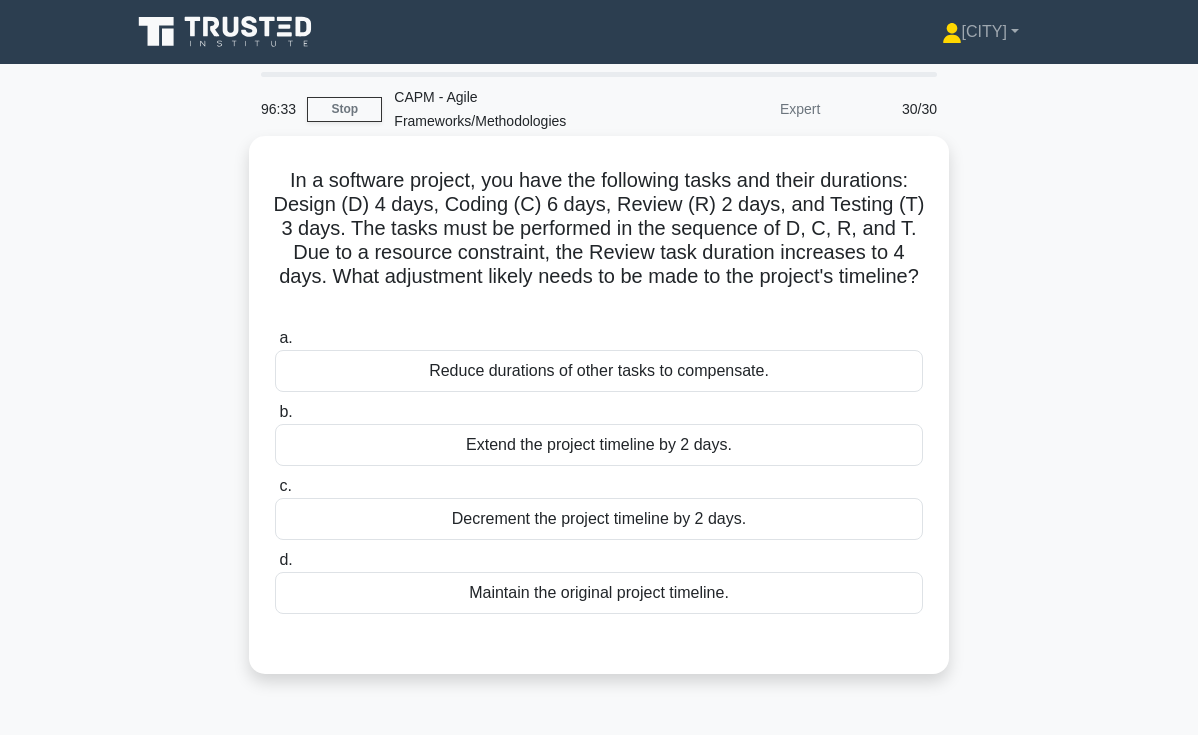 click on "In a software project, you have the following tasks and their durations: Design (D) 4 days, Coding (C) 6 days, Review (R) 2 days, and Testing (T) 3 days. The tasks must be performed in the sequence of D, C, R, and T. Due to a resource constraint, the Review task duration increases to 4 days. What adjustment likely needs to be made to the project's timeline?
.spinner_0XTQ{transform-origin:center;animation:spinner_y6GP .75s linear infinite}@keyframes spinner_y6GP{100%{transform:rotate(360deg)}}" at bounding box center [599, 241] 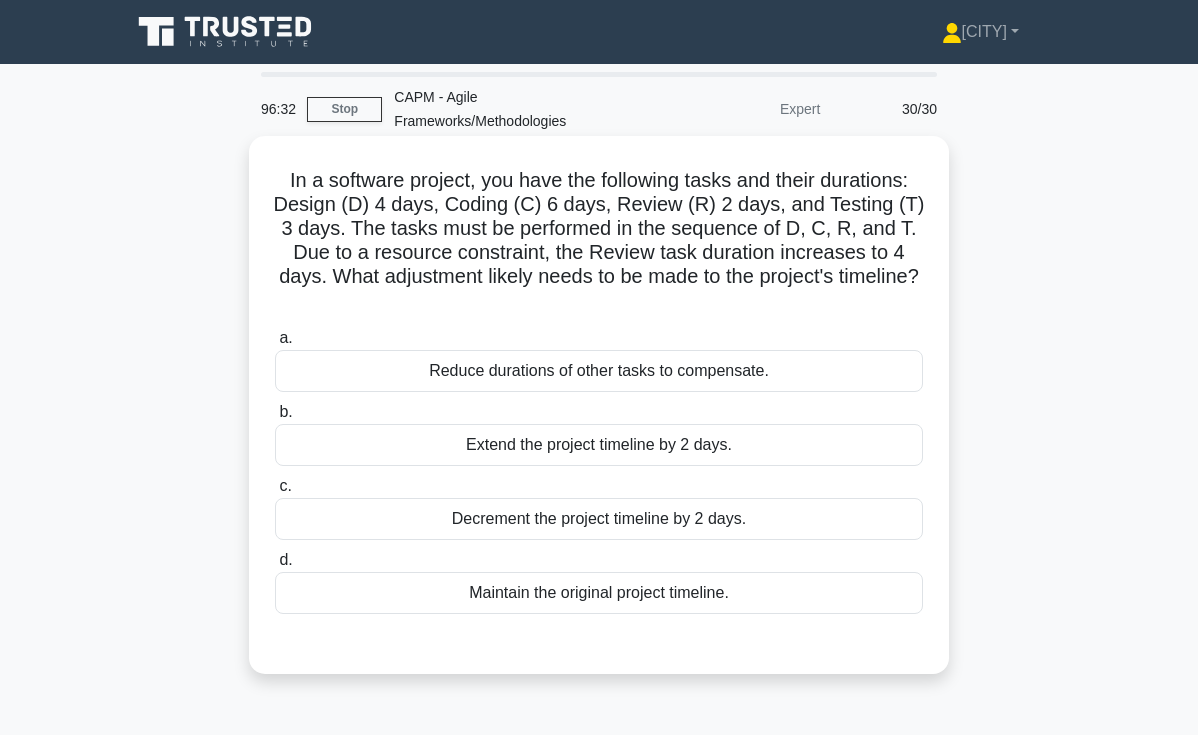 click on "In a software project, you have the following tasks and their durations: Design (D) 4 days, Coding (C) 6 days, Review (R) 2 days, and Testing (T) 3 days. The tasks must be performed in the sequence of D, C, R, and T. Due to a resource constraint, the Review task duration increases to 4 days. What adjustment likely needs to be made to the project's timeline?
.spinner_0XTQ{transform-origin:center;animation:spinner_y6GP .75s linear infinite}@keyframes spinner_y6GP{100%{transform:rotate(360deg)}}" at bounding box center (599, 241) 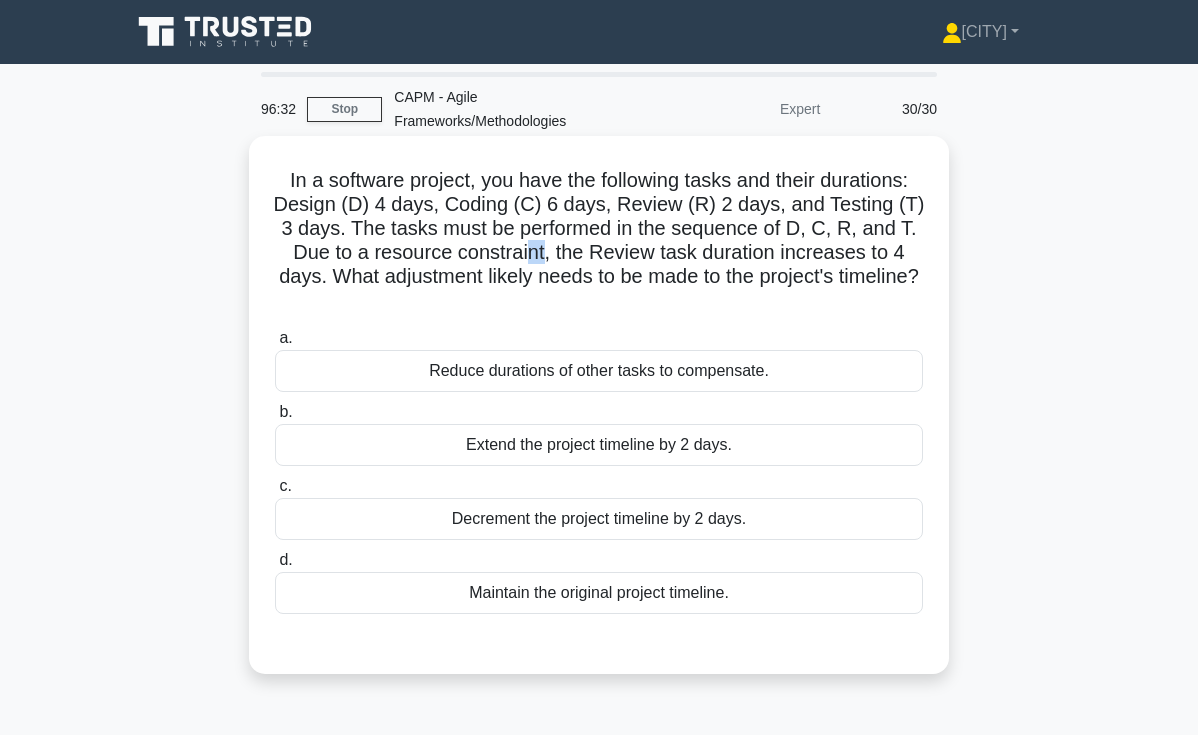 click on "In a software project, you have the following tasks and their durations: Design (D) 4 days, Coding (C) 6 days, Review (R) 2 days, and Testing (T) 3 days. The tasks must be performed in the sequence of D, C, R, and T. Due to a resource constraint, the Review task duration increases to 4 days. What adjustment likely needs to be made to the project's timeline?
.spinner_0XTQ{transform-origin:center;animation:spinner_y6GP .75s linear infinite}@keyframes spinner_y6GP{100%{transform:rotate(360deg)}}" at bounding box center [599, 241] 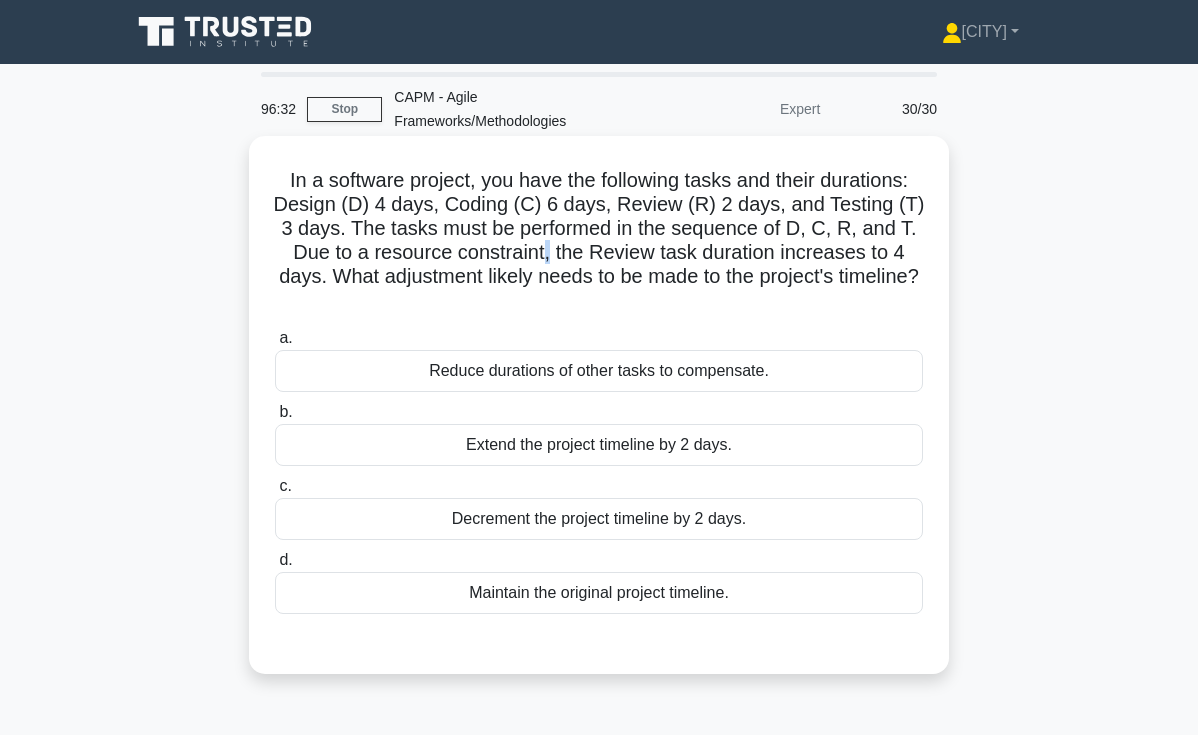 click on "In a software project, you have the following tasks and their durations: Design (D) 4 days, Coding (C) 6 days, Review (R) 2 days, and Testing (T) 3 days. The tasks must be performed in the sequence of D, C, R, and T. Due to a resource constraint, the Review task duration increases to 4 days. What adjustment likely needs to be made to the project's timeline?
.spinner_0XTQ{transform-origin:center;animation:spinner_y6GP .75s linear infinite}@keyframes spinner_y6GP{100%{transform:rotate(360deg)}}" at bounding box center [599, 241] 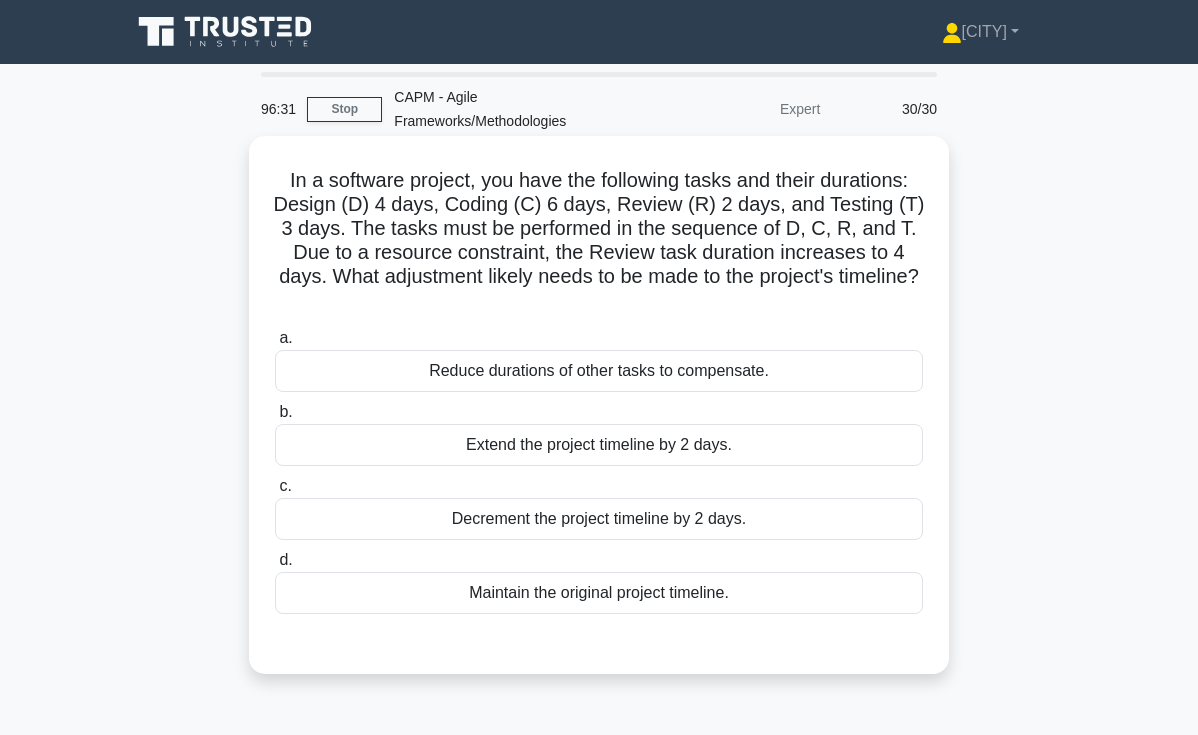 click on "In a software project, you have the following tasks and their durations: Design (D) 4 days, Coding (C) 6 days, Review (R) 2 days, and Testing (T) 3 days. The tasks must be performed in the sequence of D, C, R, and T. Due to a resource constraint, the Review task duration increases to 4 days. What adjustment likely needs to be made to the project's timeline?
.spinner_0XTQ{transform-origin:center;animation:spinner_y6GP .75s linear infinite}@keyframes spinner_y6GP{100%{transform:rotate(360deg)}}" at bounding box center (599, 241) 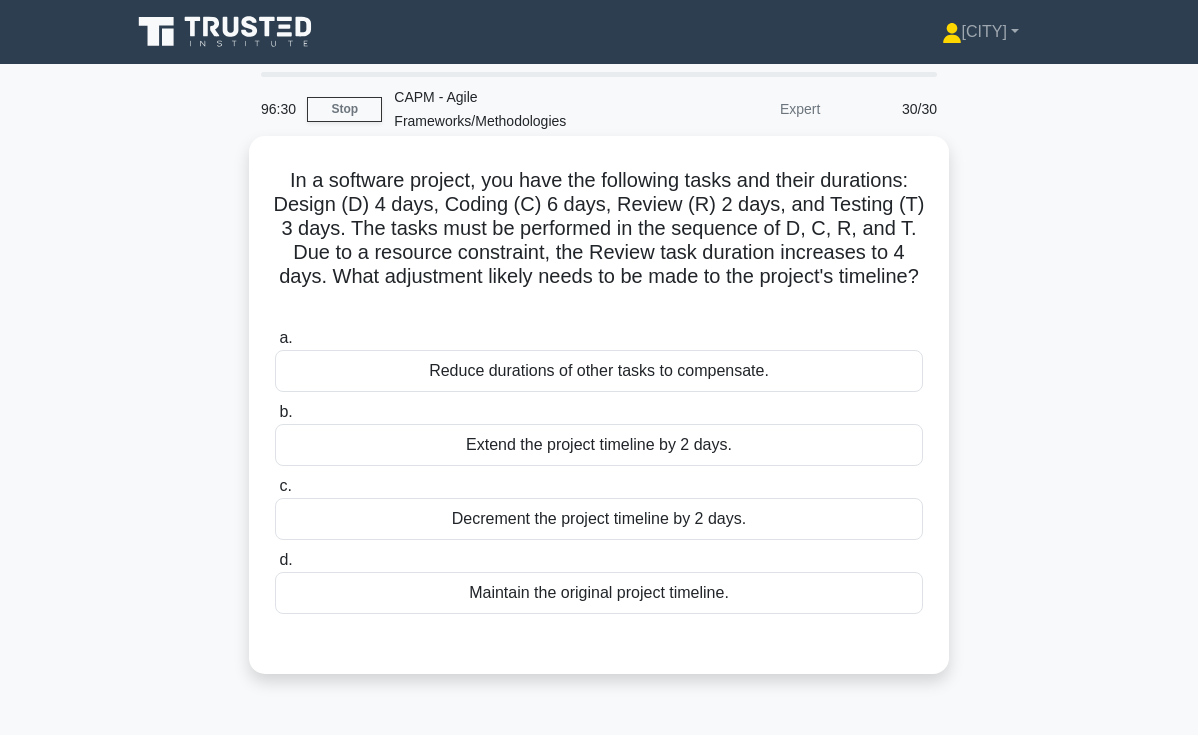 click on "In a software project, you have the following tasks and their durations: Design (D) 4 days, Coding (C) 6 days, Review (R) 2 days, and Testing (T) 3 days. The tasks must be performed in the sequence of D, C, R, and T. Due to a resource constraint, the Review task duration increases to 4 days. What adjustment likely needs to be made to the project's timeline?
.spinner_0XTQ{transform-origin:center;animation:spinner_y6GP .75s linear infinite}@keyframes spinner_y6GP{100%{transform:rotate(360deg)}}" at bounding box center (599, 241) 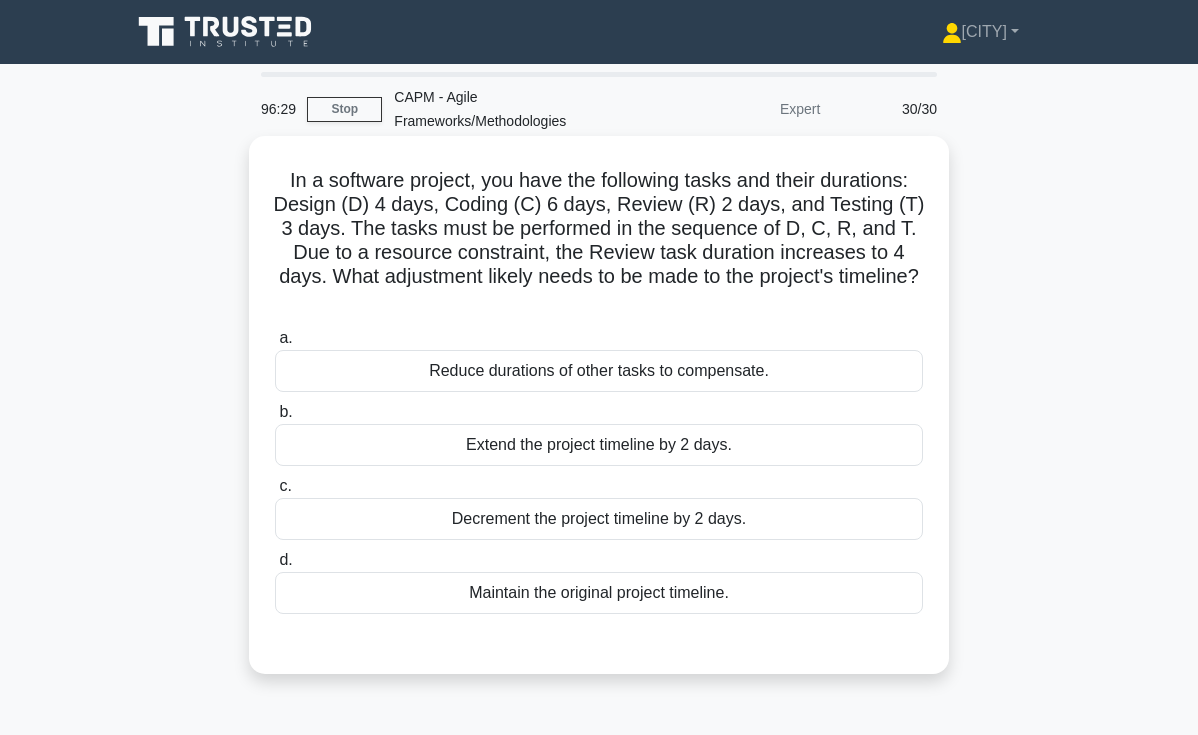 click on "In a software project, you have the following tasks and their durations: Design (D) 4 days, Coding (C) 6 days, Review (R) 2 days, and Testing (T) 3 days. The tasks must be performed in the sequence of D, C, R, and T. Due to a resource constraint, the Review task duration increases to 4 days. What adjustment likely needs to be made to the project's timeline?
.spinner_0XTQ{transform-origin:center;animation:spinner_y6GP .75s linear infinite}@keyframes spinner_y6GP{100%{transform:rotate(360deg)}}" at bounding box center (599, 241) 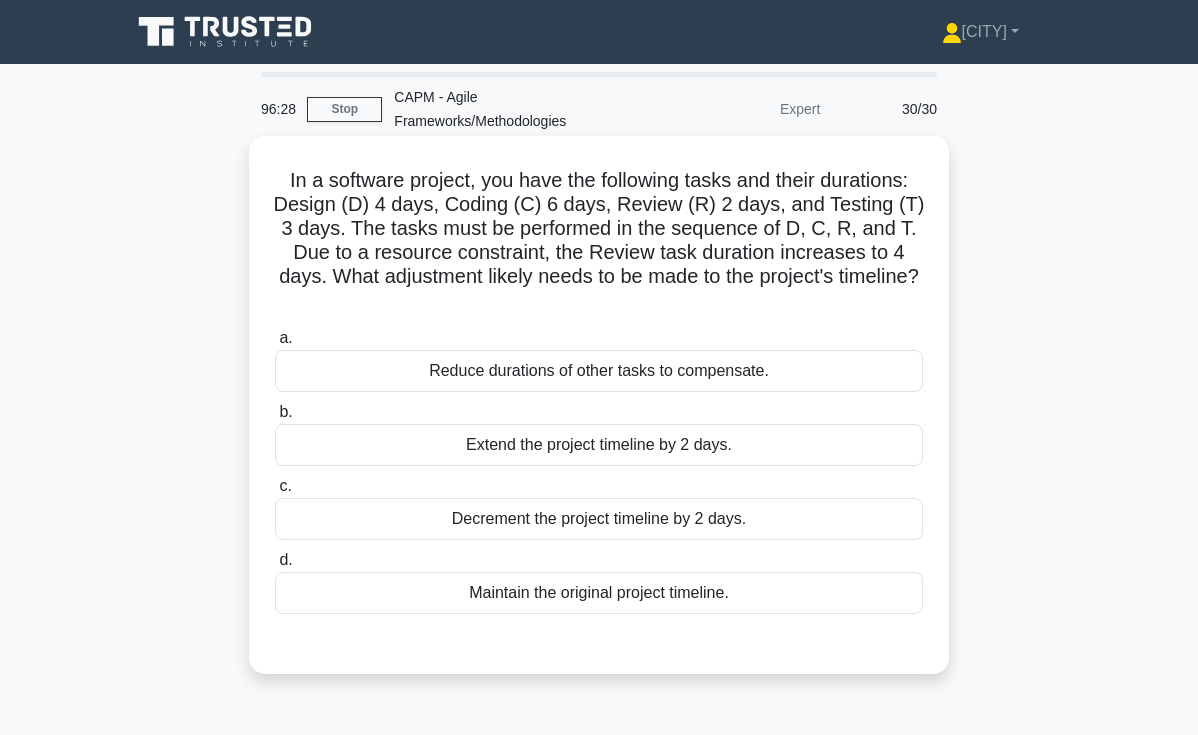 click on "In a software project, you have the following tasks and their durations: Design (D) 4 days, Coding (C) 6 days, Review (R) 2 days, and Testing (T) 3 days. The tasks must be performed in the sequence of D, C, R, and T. Due to a resource constraint, the Review task duration increases to 4 days. What adjustment likely needs to be made to the project's timeline?
.spinner_0XTQ{transform-origin:center;animation:spinner_y6GP .75s linear infinite}@keyframes spinner_y6GP{100%{transform:rotate(360deg)}}" at bounding box center [599, 241] 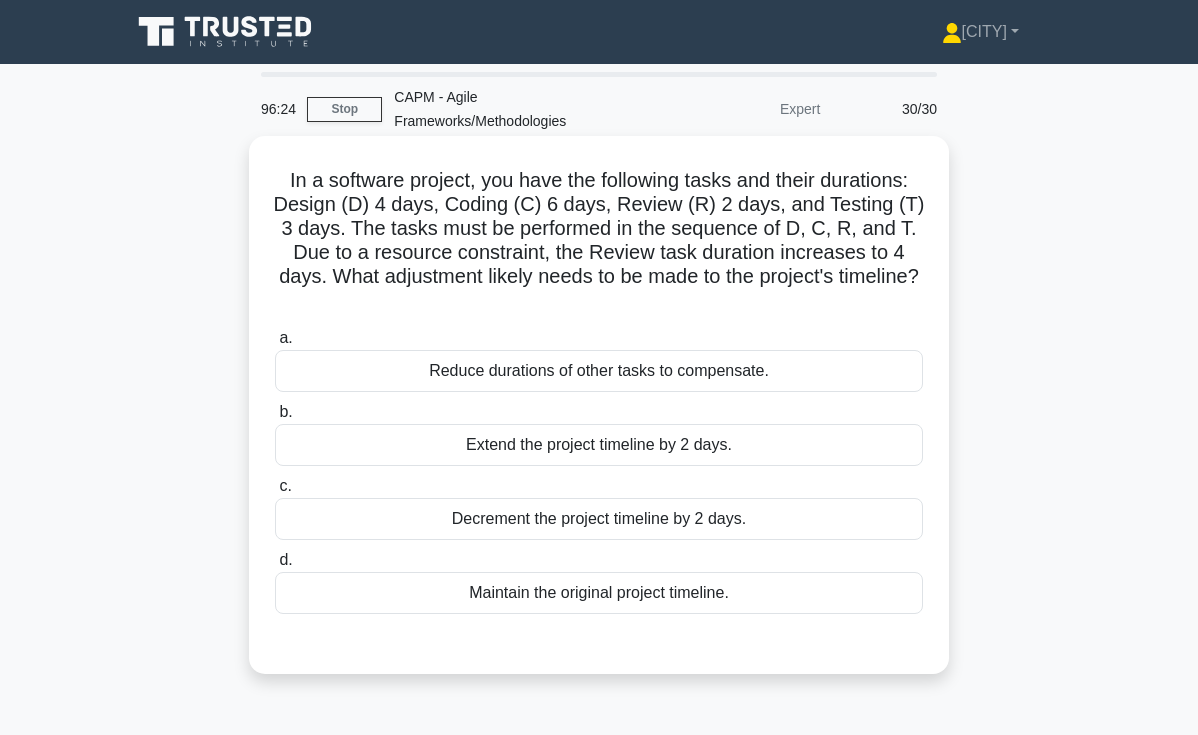 drag, startPoint x: 620, startPoint y: 445, endPoint x: 690, endPoint y: 453, distance: 70.45566 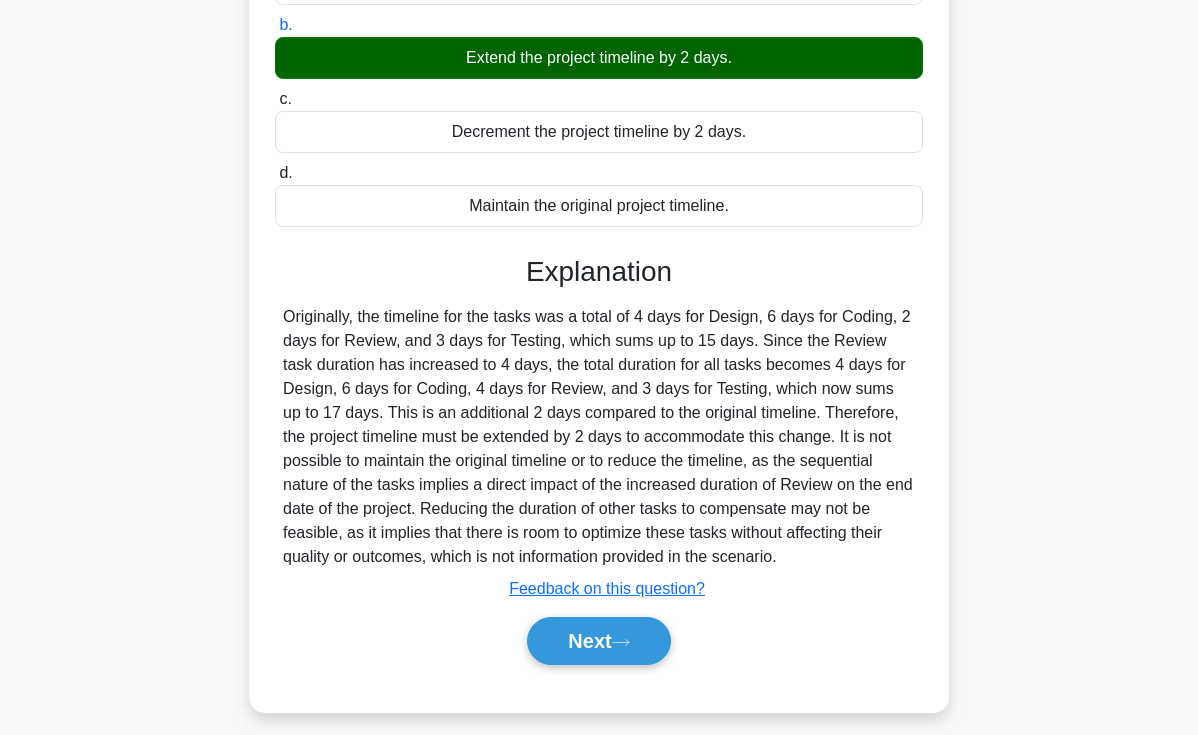 scroll, scrollTop: 402, scrollLeft: 0, axis: vertical 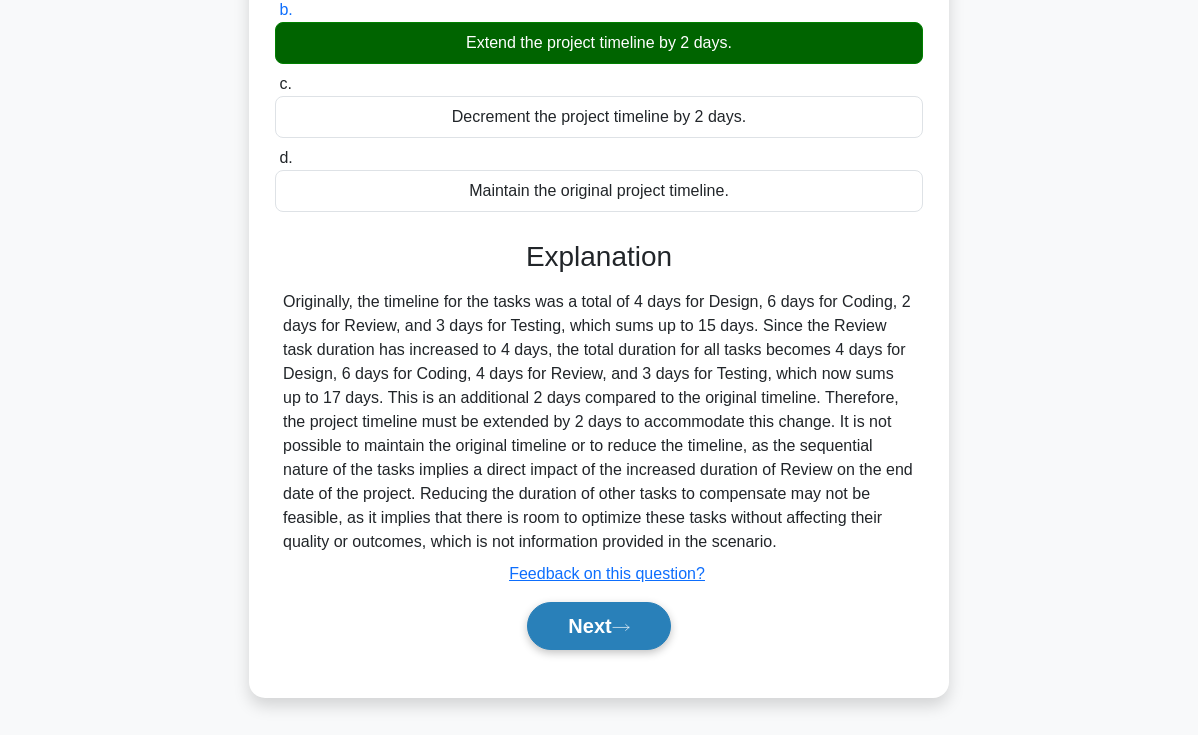 click on "Next" at bounding box center [598, 626] 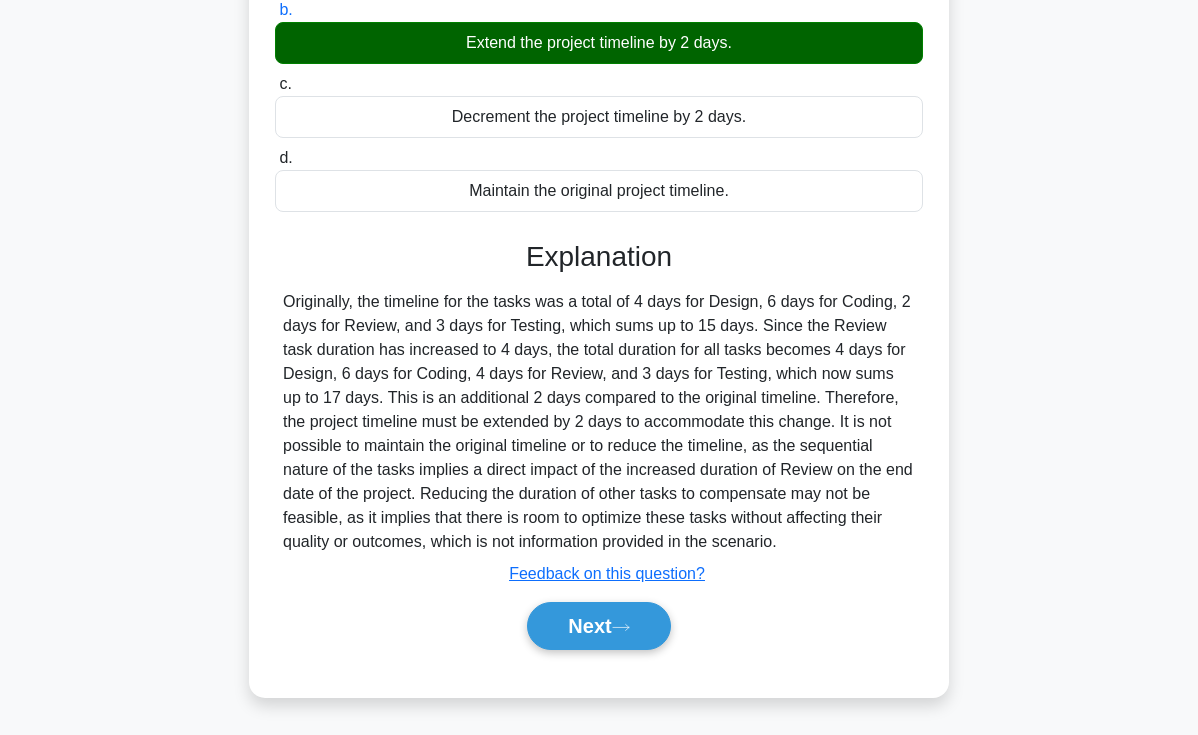 scroll, scrollTop: 79, scrollLeft: 0, axis: vertical 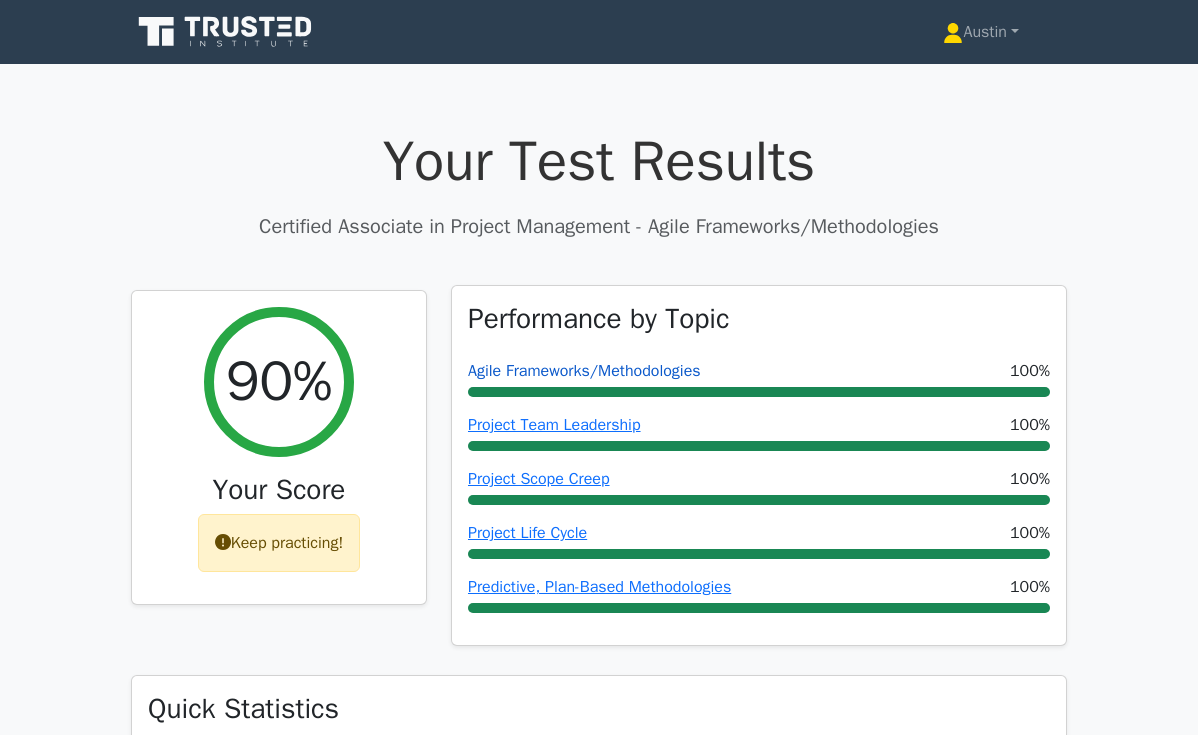 click on "Agile Frameworks/Methodologies" at bounding box center [584, 371] 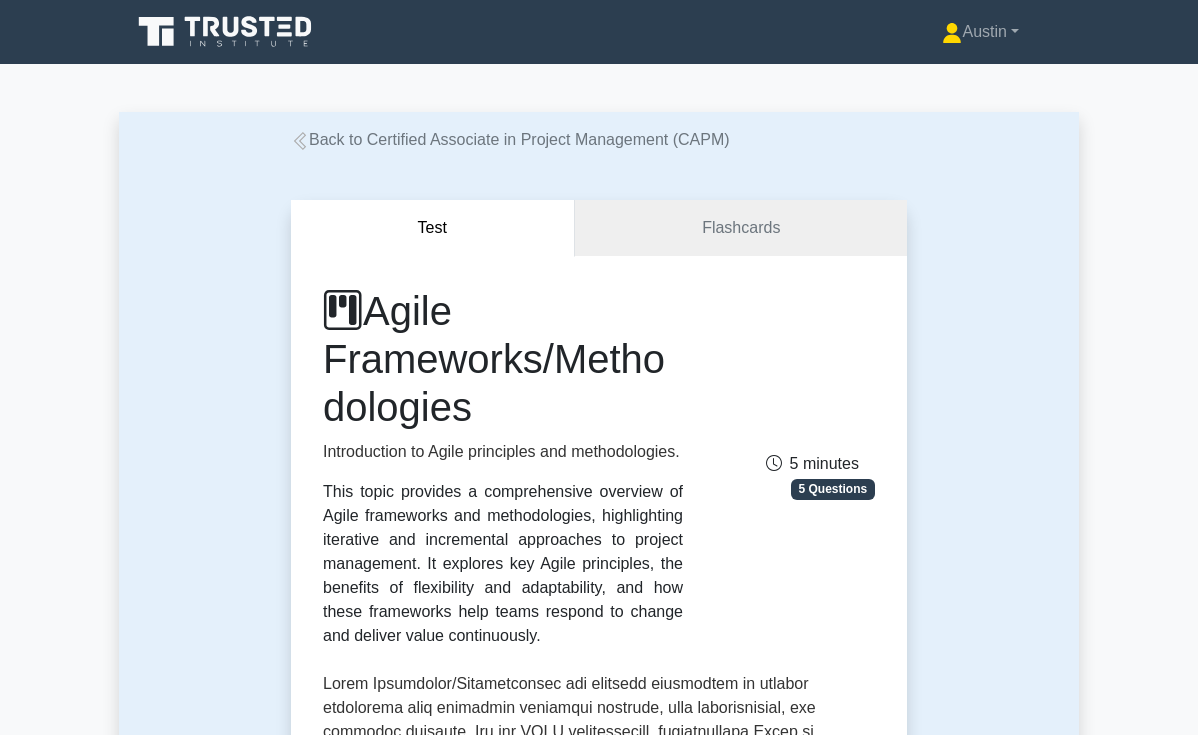 scroll, scrollTop: 0, scrollLeft: 0, axis: both 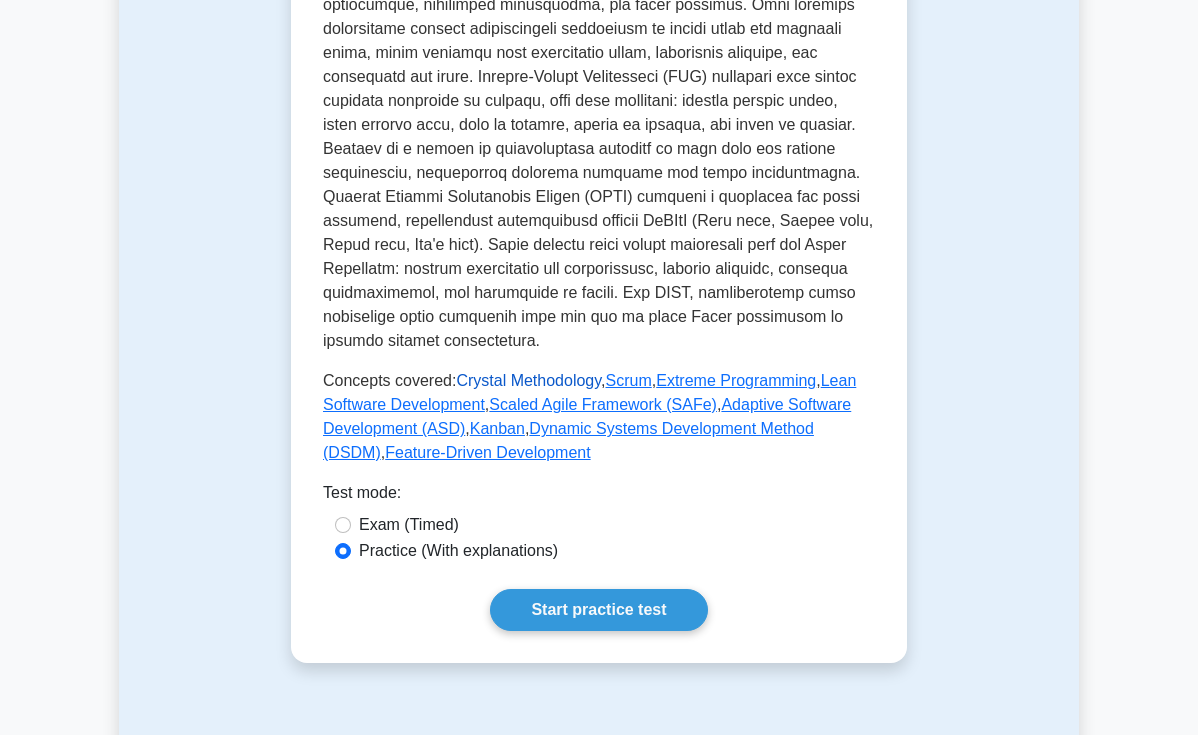 click on "Crystal Methodology" at bounding box center [528, 380] 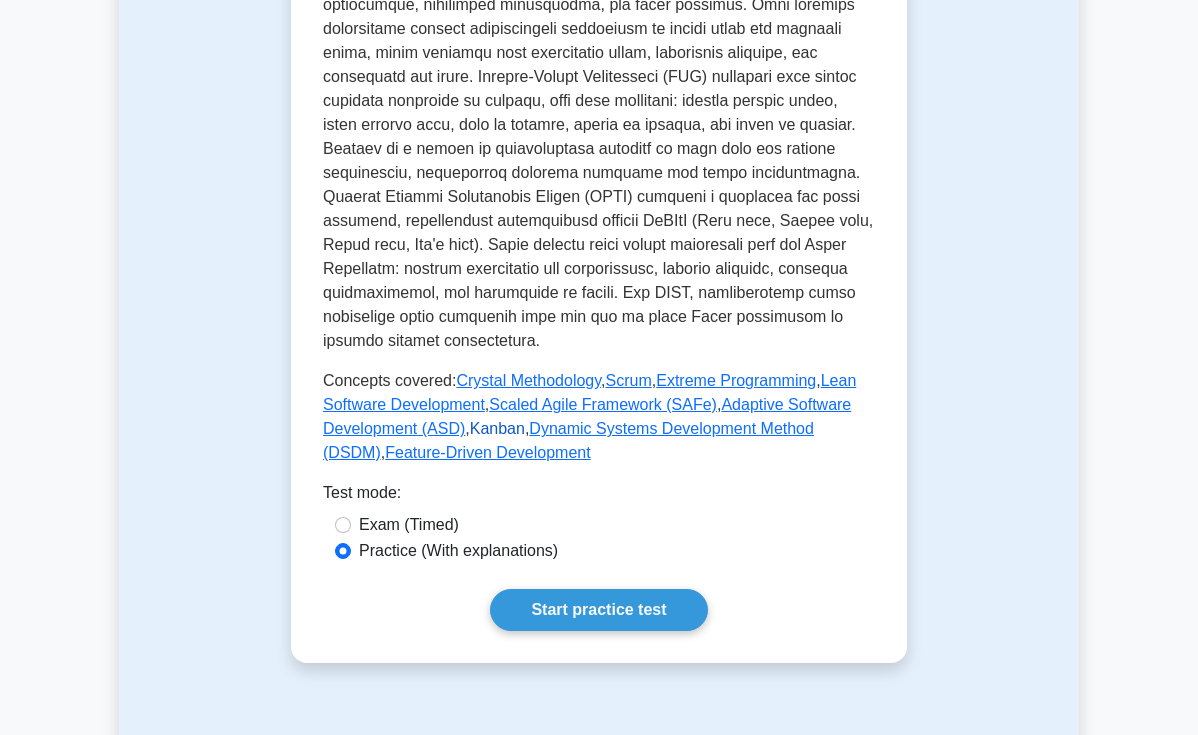 click on "Kanban" at bounding box center (497, 428) 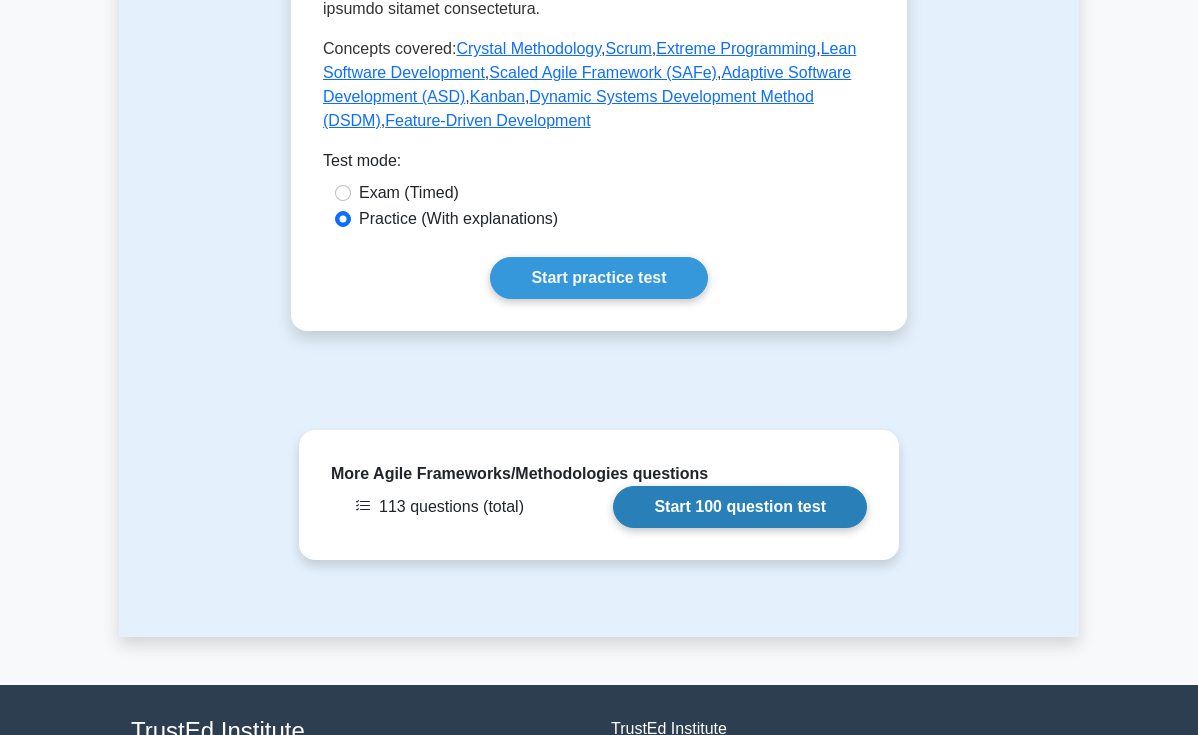 scroll, scrollTop: 1322, scrollLeft: 0, axis: vertical 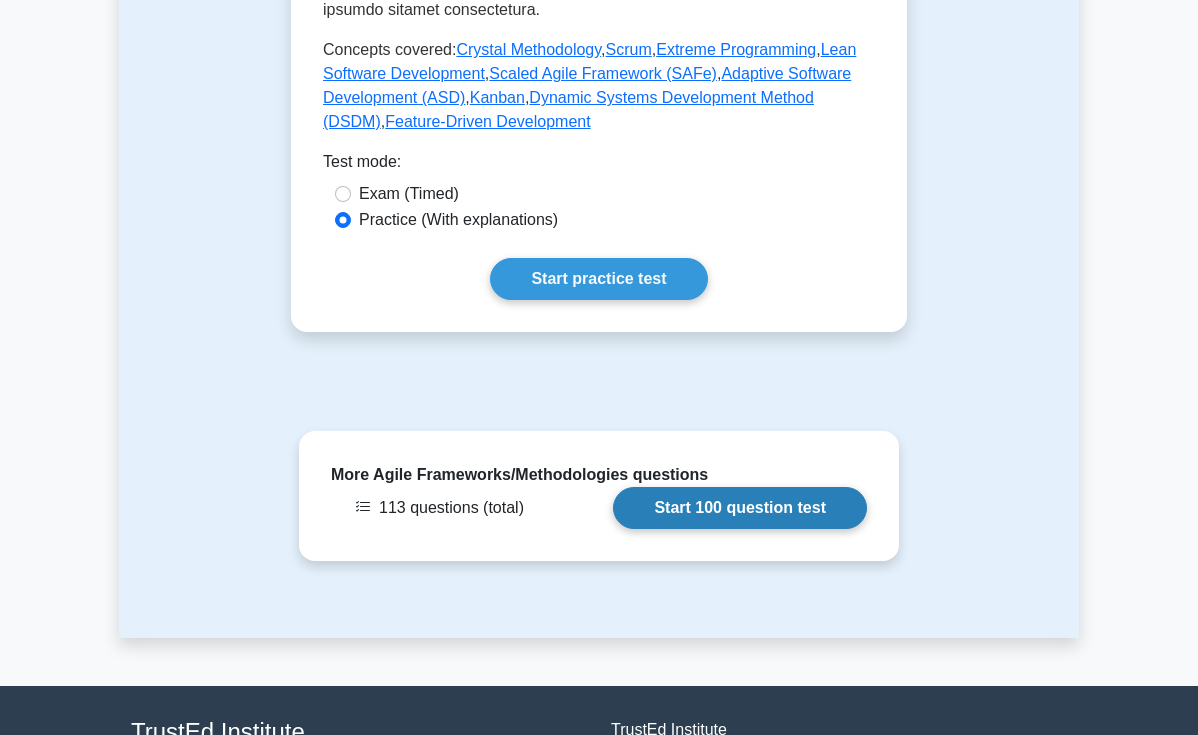 click on "Start 100 question test" at bounding box center (740, 508) 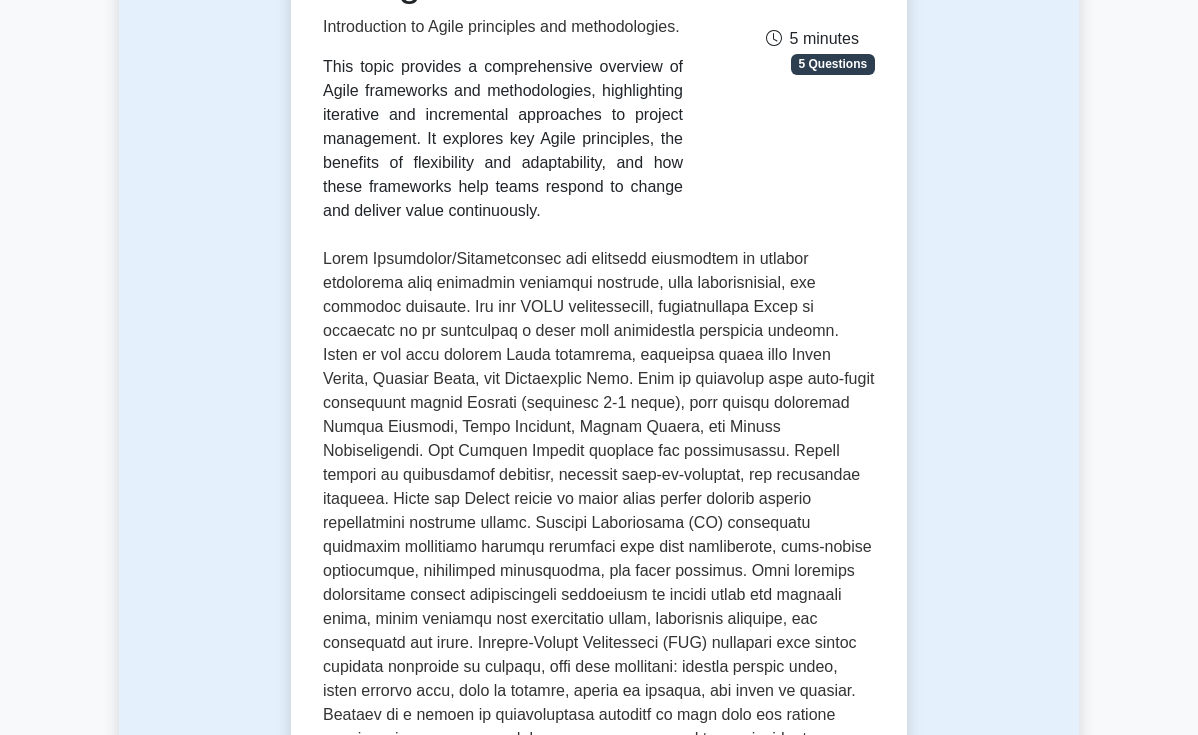 scroll, scrollTop: 148, scrollLeft: 0, axis: vertical 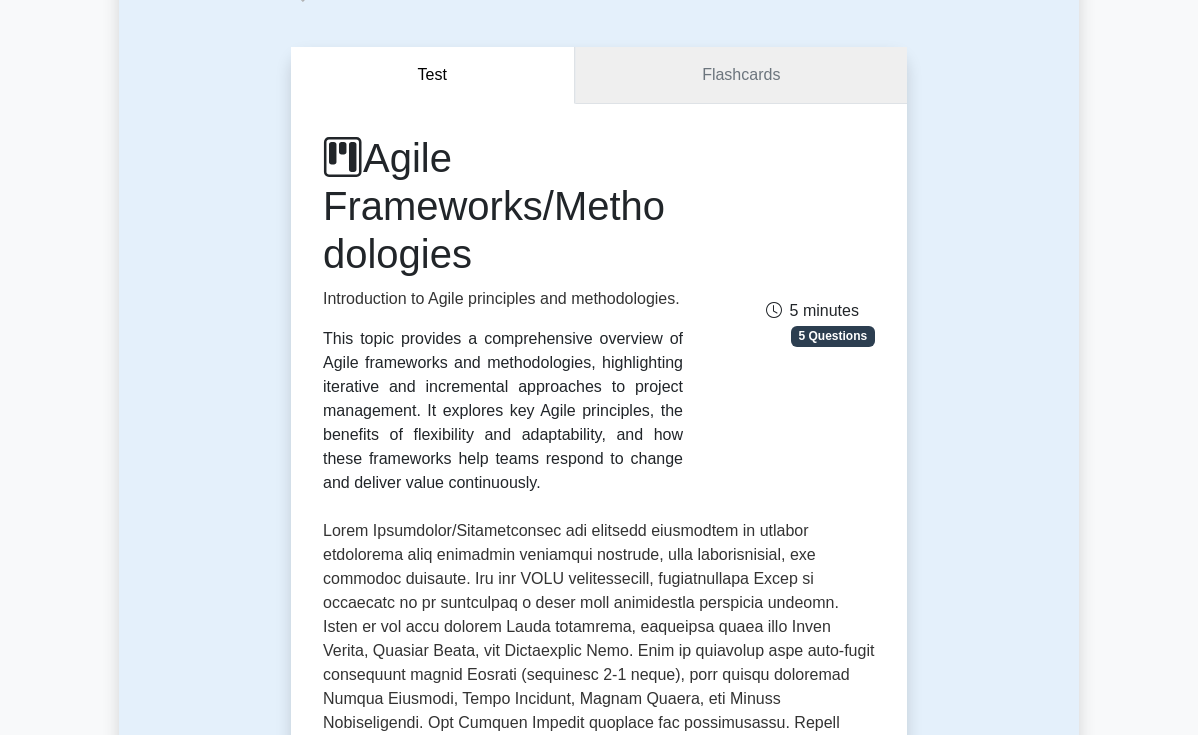 click on "Flashcards" at bounding box center (741, 75) 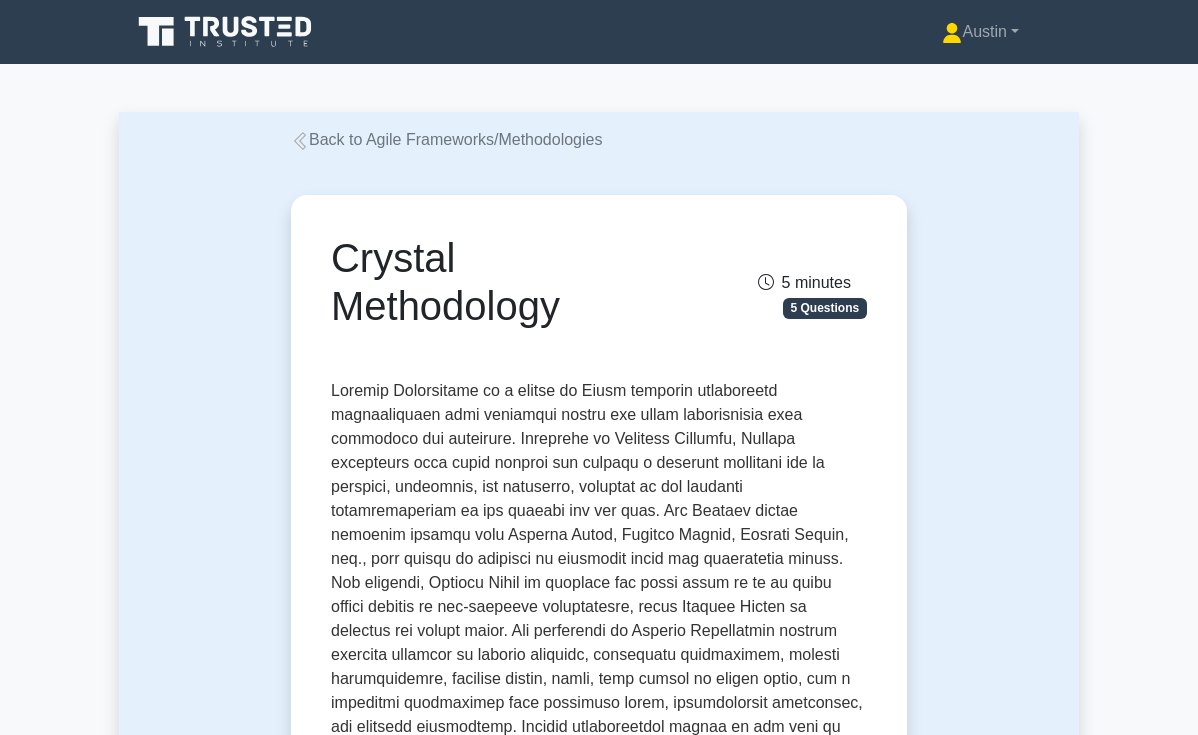 scroll, scrollTop: 0, scrollLeft: 0, axis: both 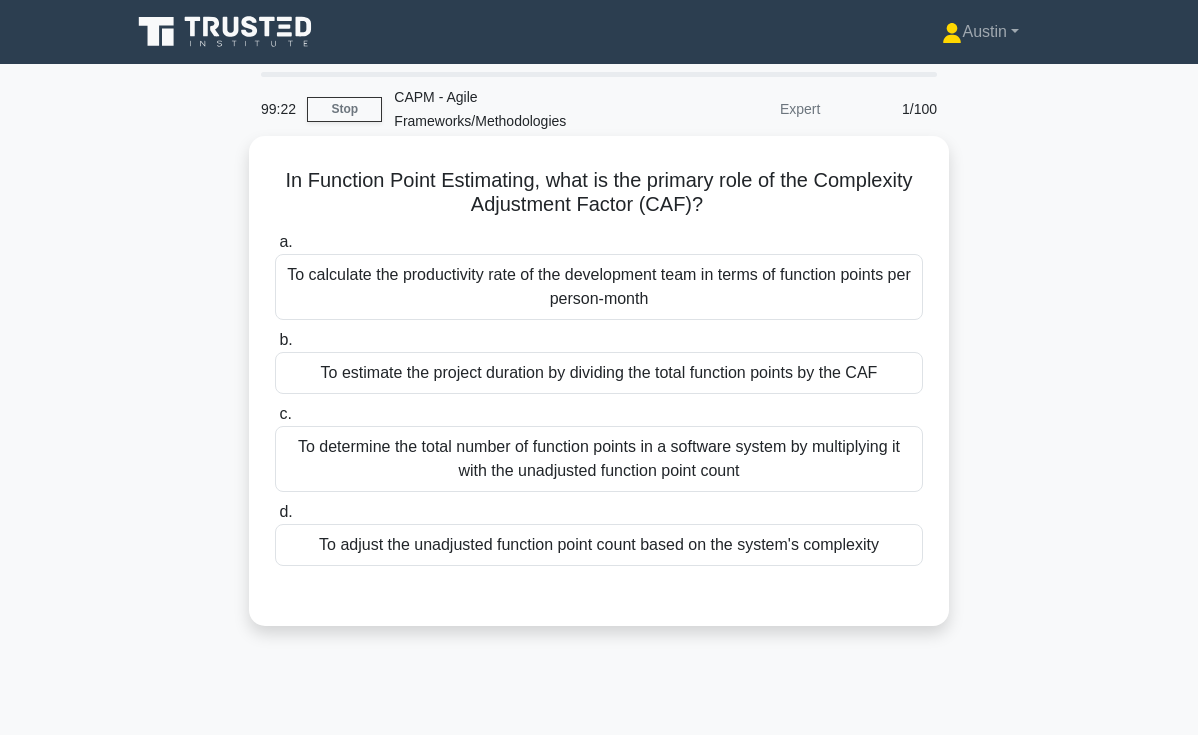 click on "d.
To adjust the unadjusted function point count based on the system's complexity" at bounding box center (599, 533) 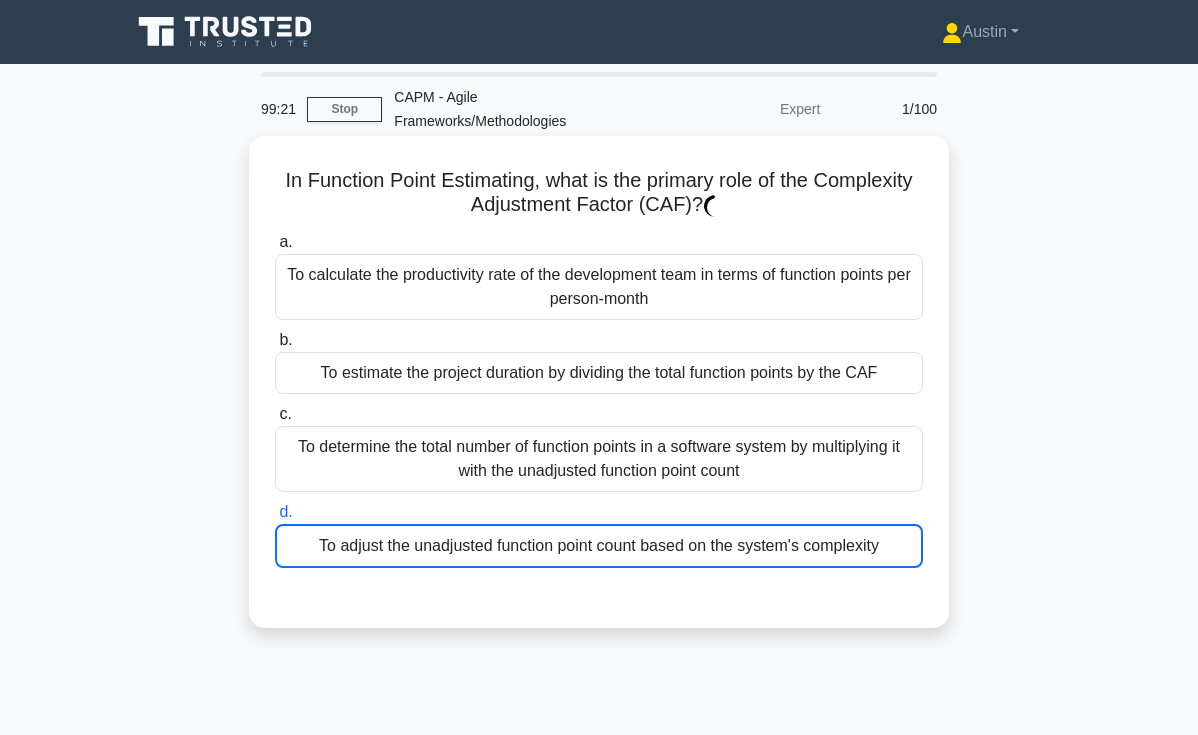 click on "To determine the total number of function points in a software system by multiplying it with the unadjusted function point count" at bounding box center [599, 459] 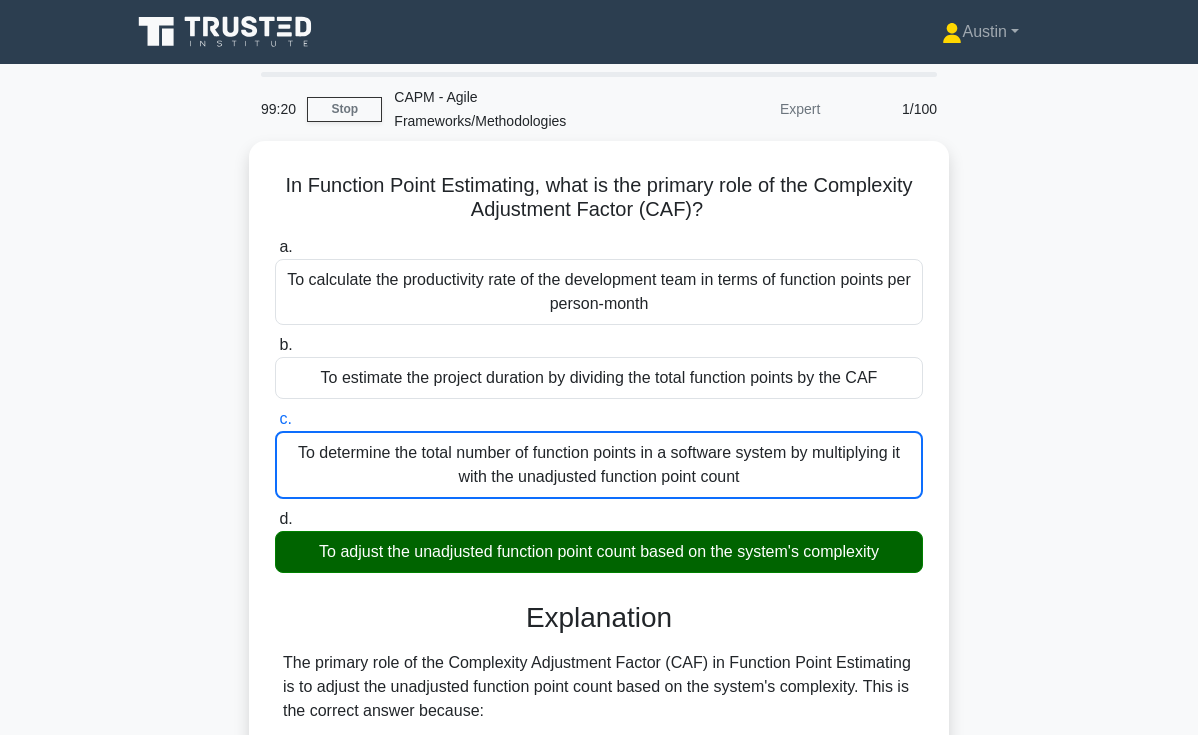 click on "In Function Point Estimating, what is the primary role of the Complexity Adjustment Factor (CAF)?
.spinner_0XTQ{transform-origin:center;animation:spinner_y6GP .75s linear infinite}@keyframes spinner_y6GP{100%{transform:rotate(360deg)}}
a.
To calculate the productivity rate of the development team in terms of function points per person-month" at bounding box center (599, 779) 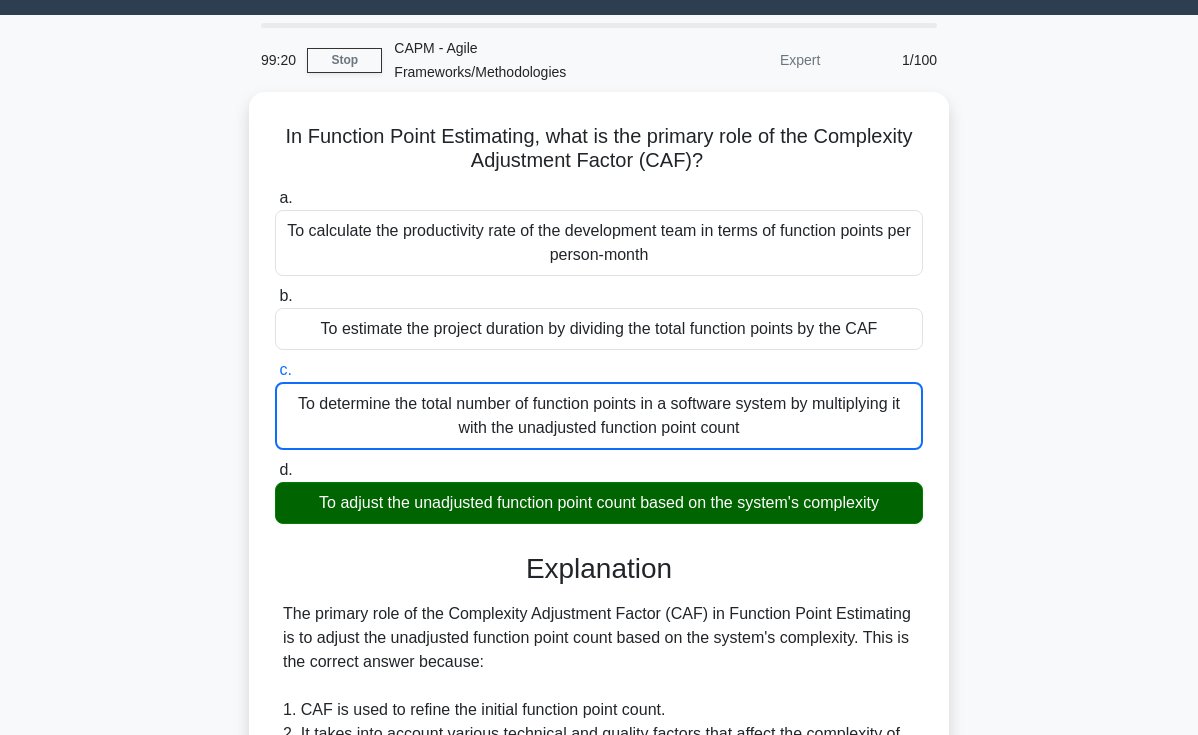 scroll, scrollTop: 72, scrollLeft: 0, axis: vertical 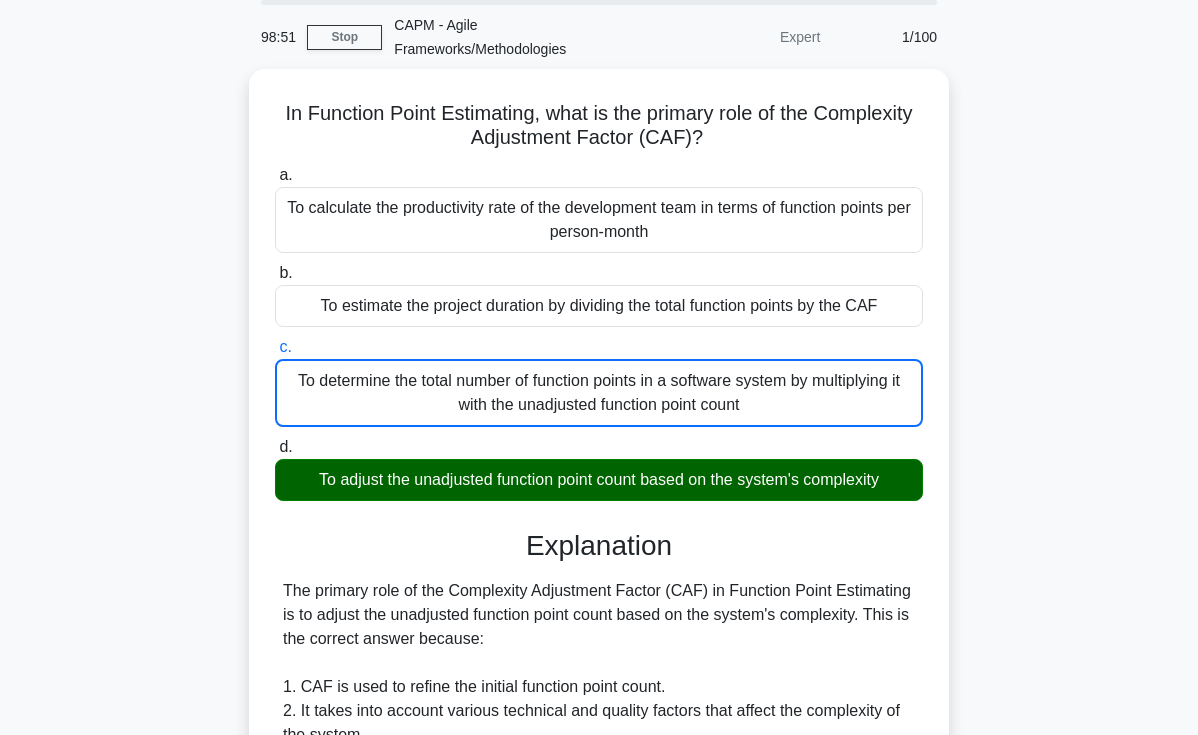 drag, startPoint x: 979, startPoint y: 546, endPoint x: 952, endPoint y: 547, distance: 27.018513 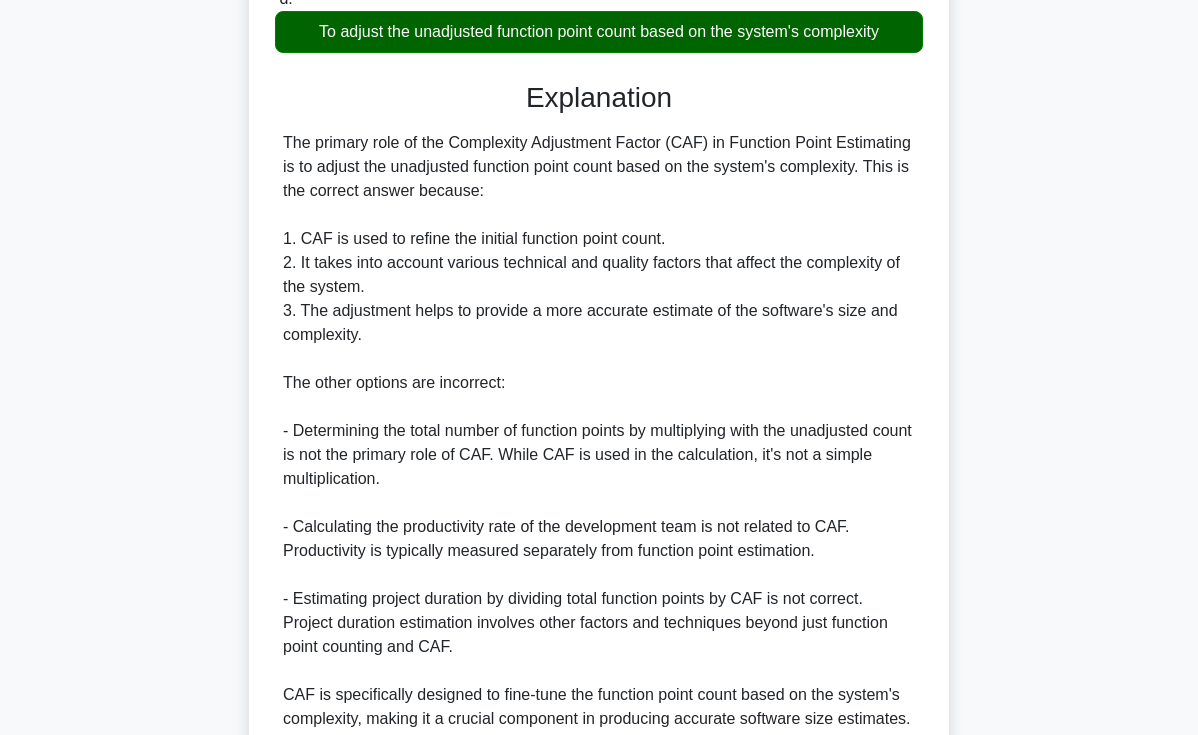 scroll, scrollTop: 692, scrollLeft: 0, axis: vertical 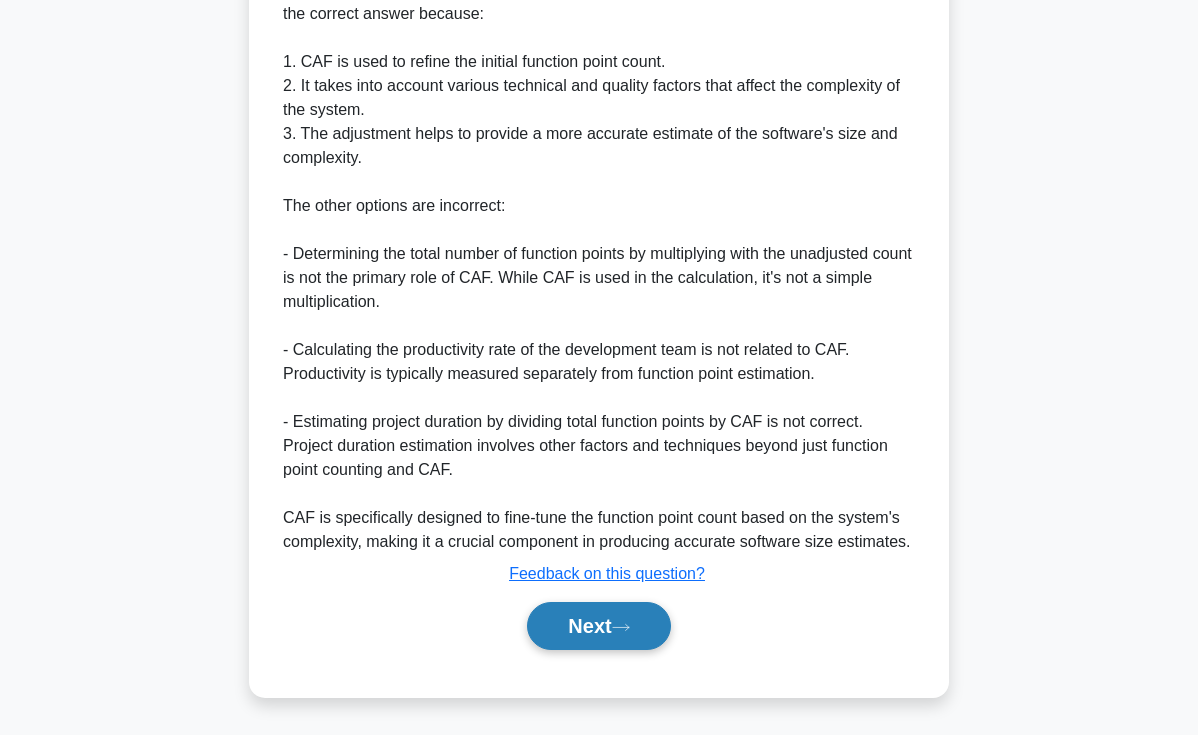 click on "Next" at bounding box center [598, 626] 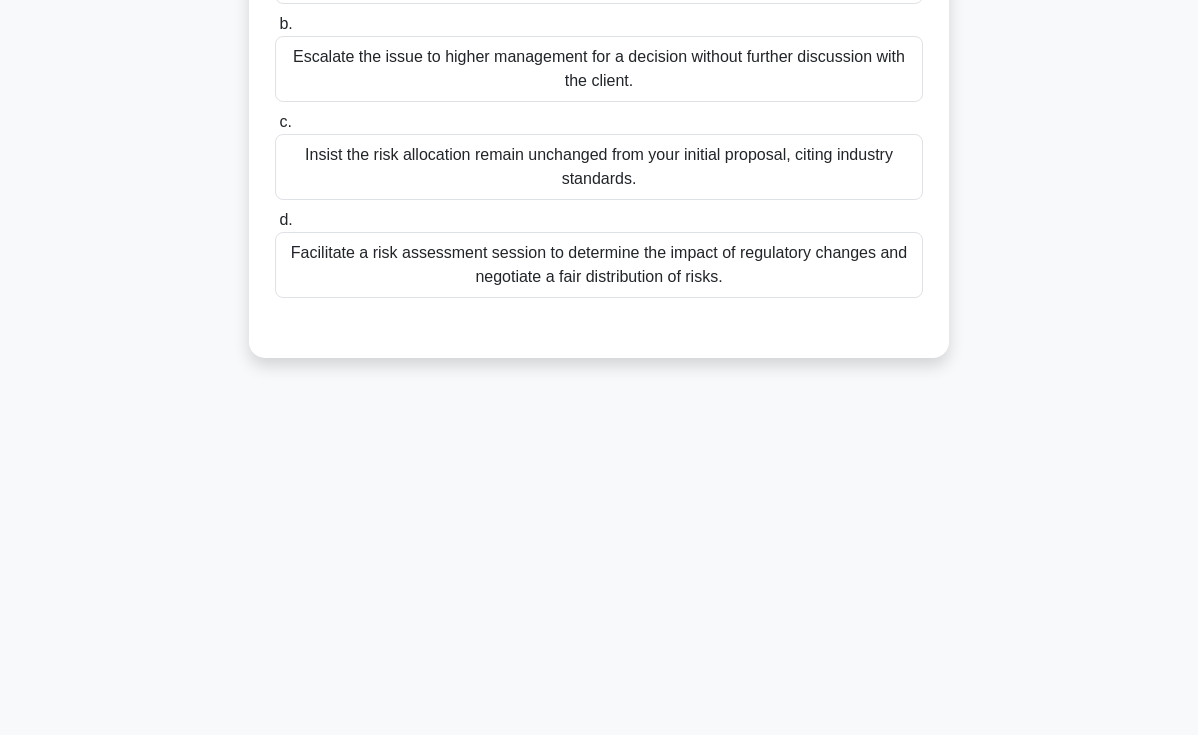 scroll, scrollTop: 0, scrollLeft: 0, axis: both 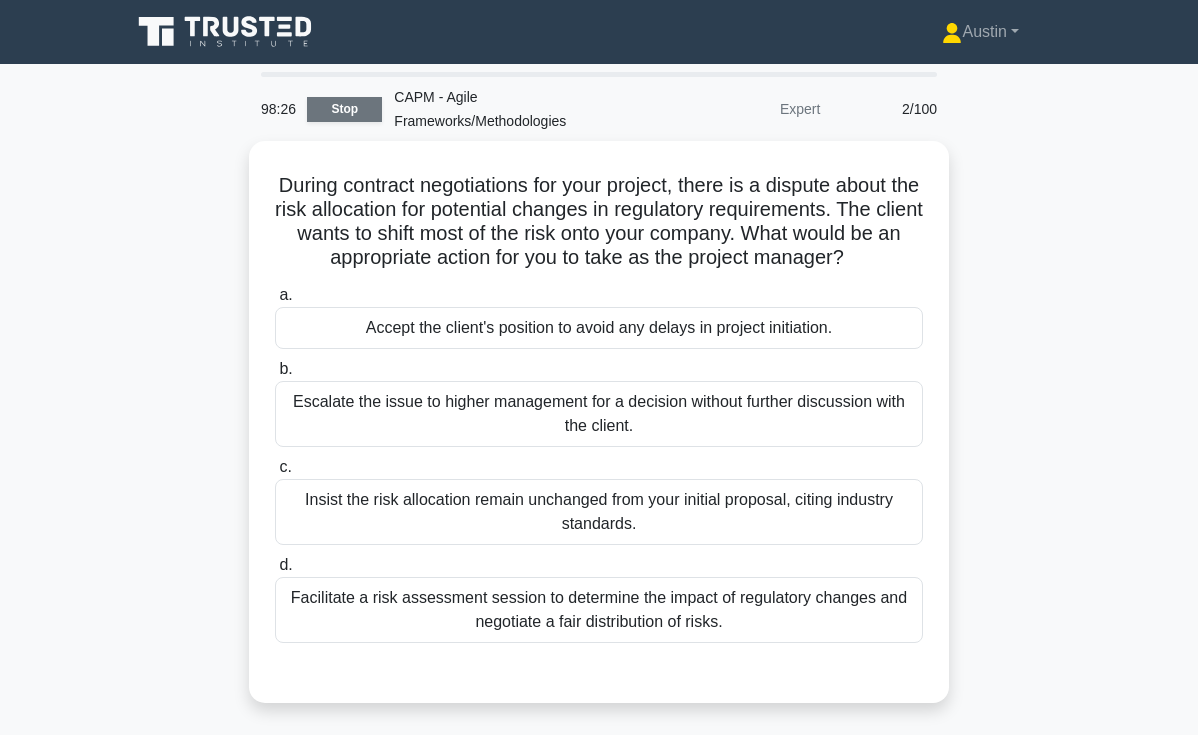 click on "Stop" at bounding box center [344, 109] 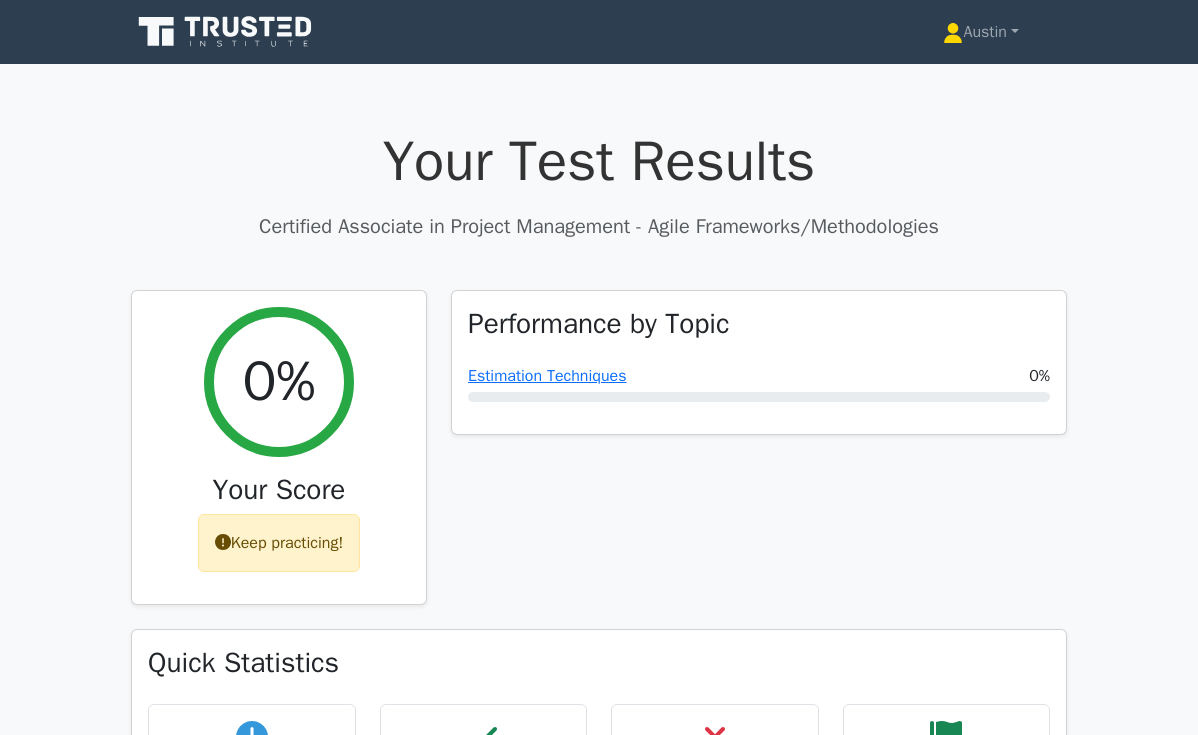 scroll, scrollTop: 0, scrollLeft: 0, axis: both 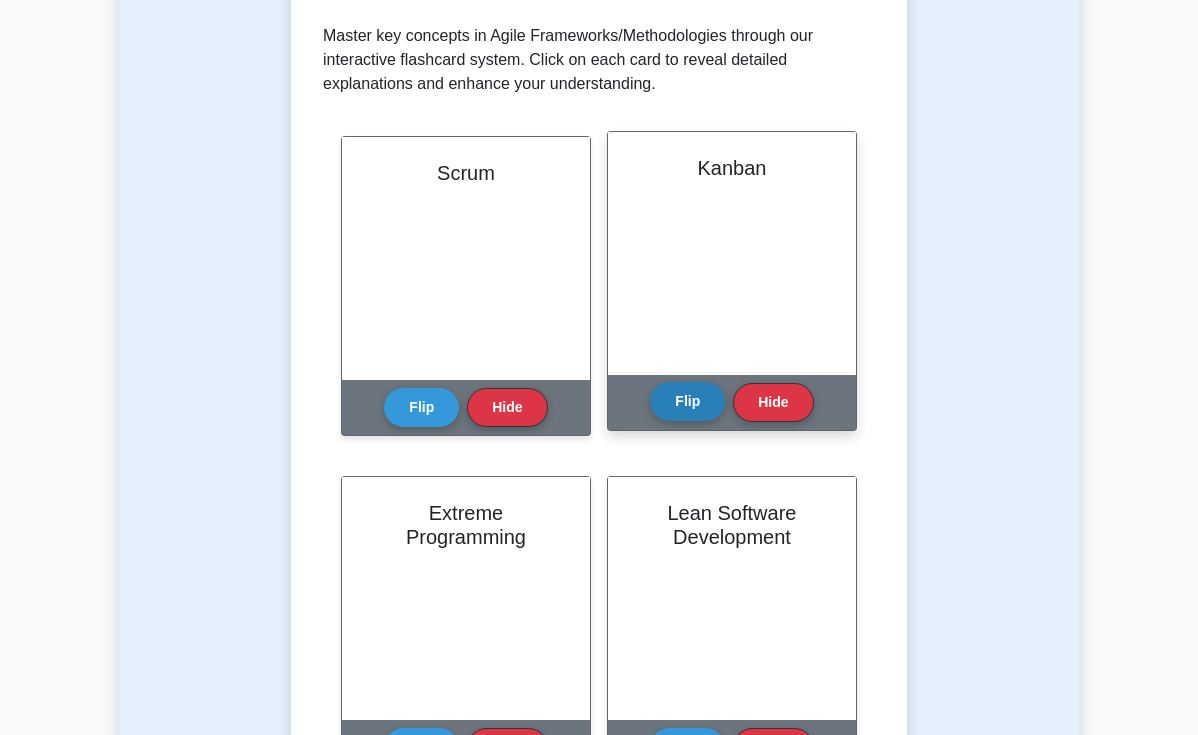 click on "Flip" at bounding box center [687, 401] 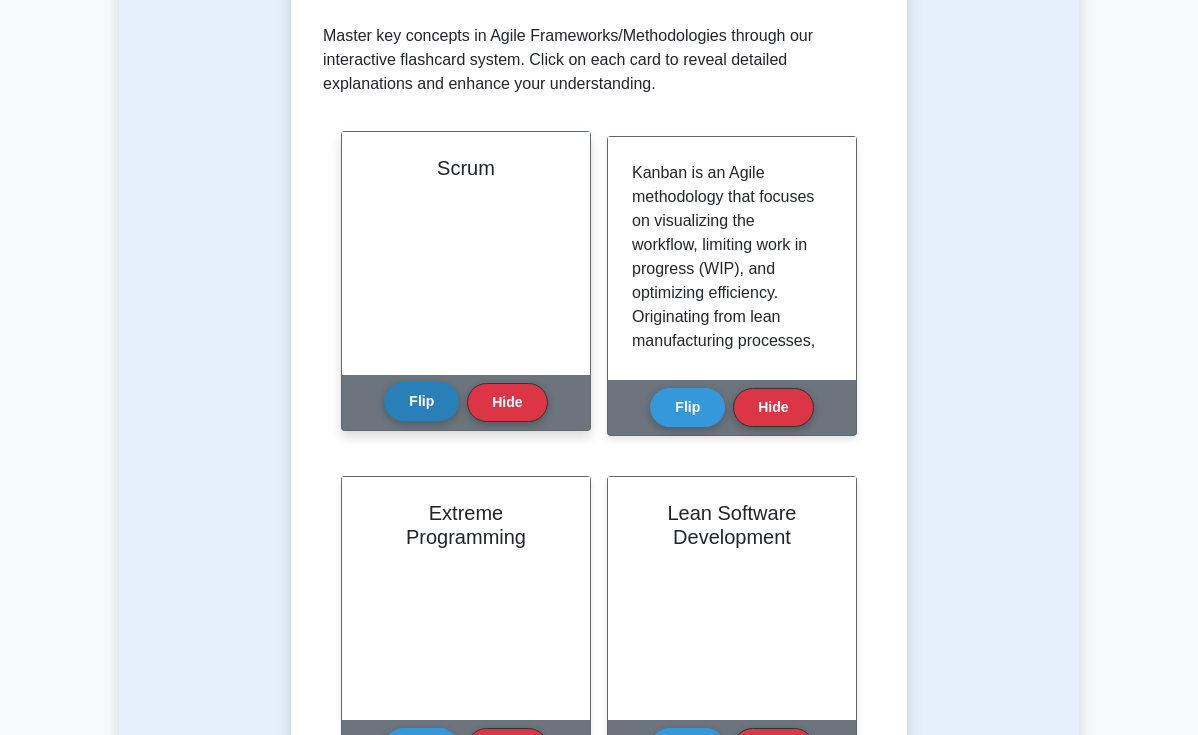 click on "Flip" at bounding box center (421, 401) 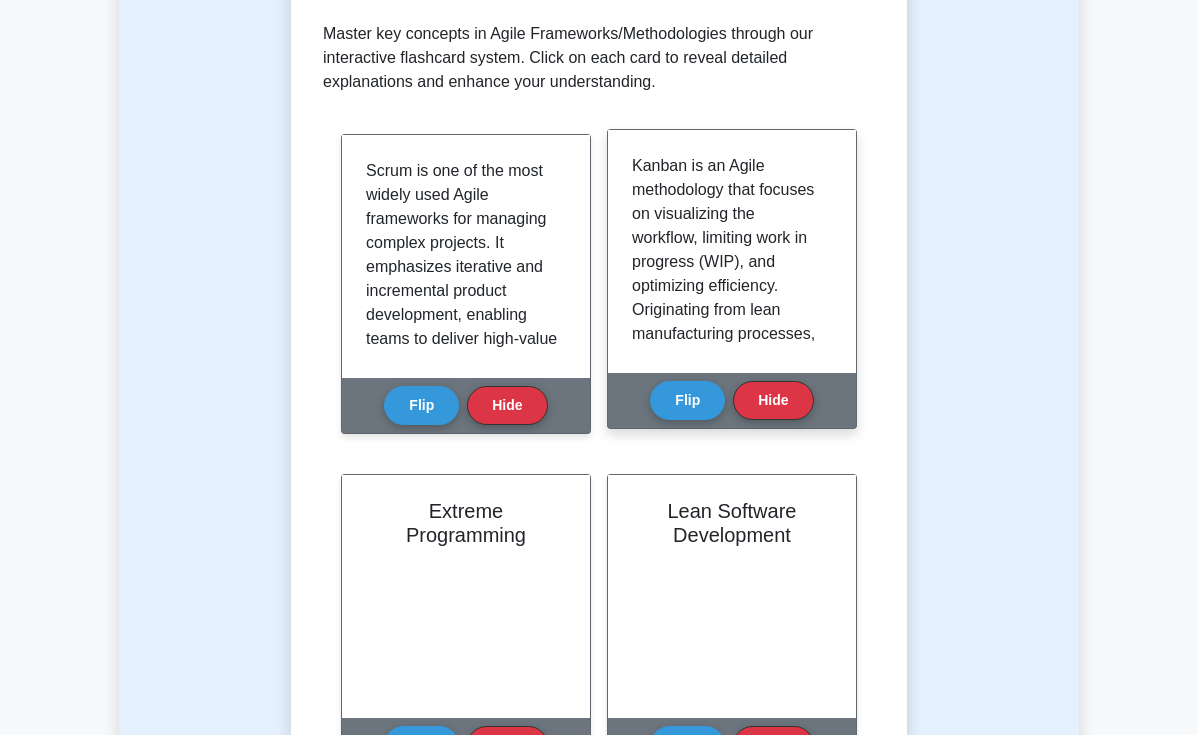 scroll, scrollTop: 1135, scrollLeft: 0, axis: vertical 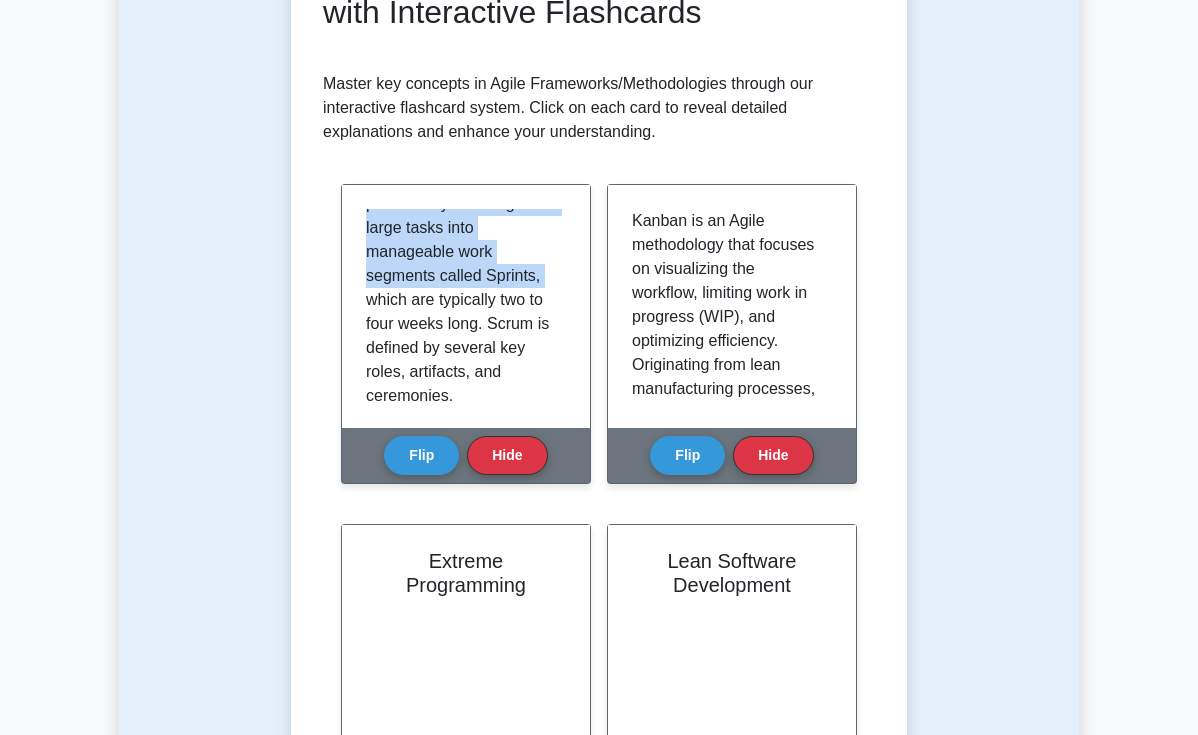 drag, startPoint x: 417, startPoint y: 233, endPoint x: 340, endPoint y: 222, distance: 77.781746 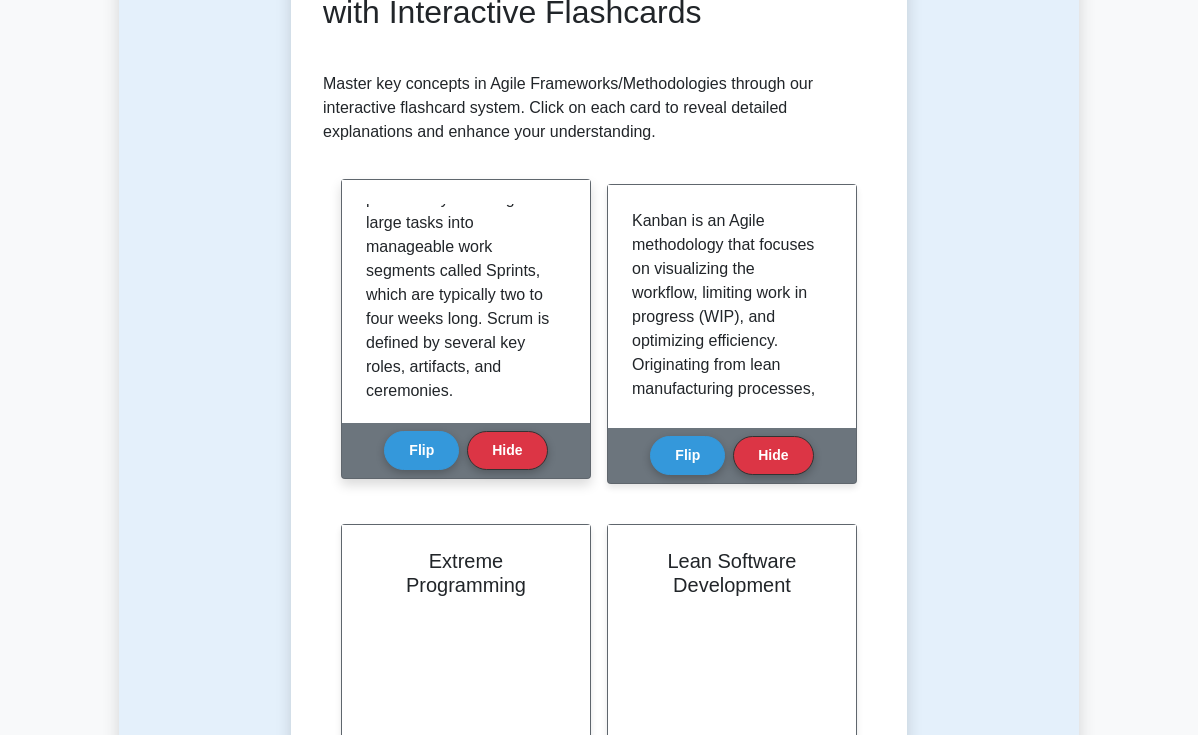 click on "Scrum is one of the most widely used Agile frameworks for managing complex projects. It emphasizes iterative and incremental product development, enabling teams to deliver high-value products by breaking down large tasks into manageable work segments called Sprints, which are typically two to four weeks long. Scrum is defined by several key roles, artifacts, and ceremonies." at bounding box center (462, 199) 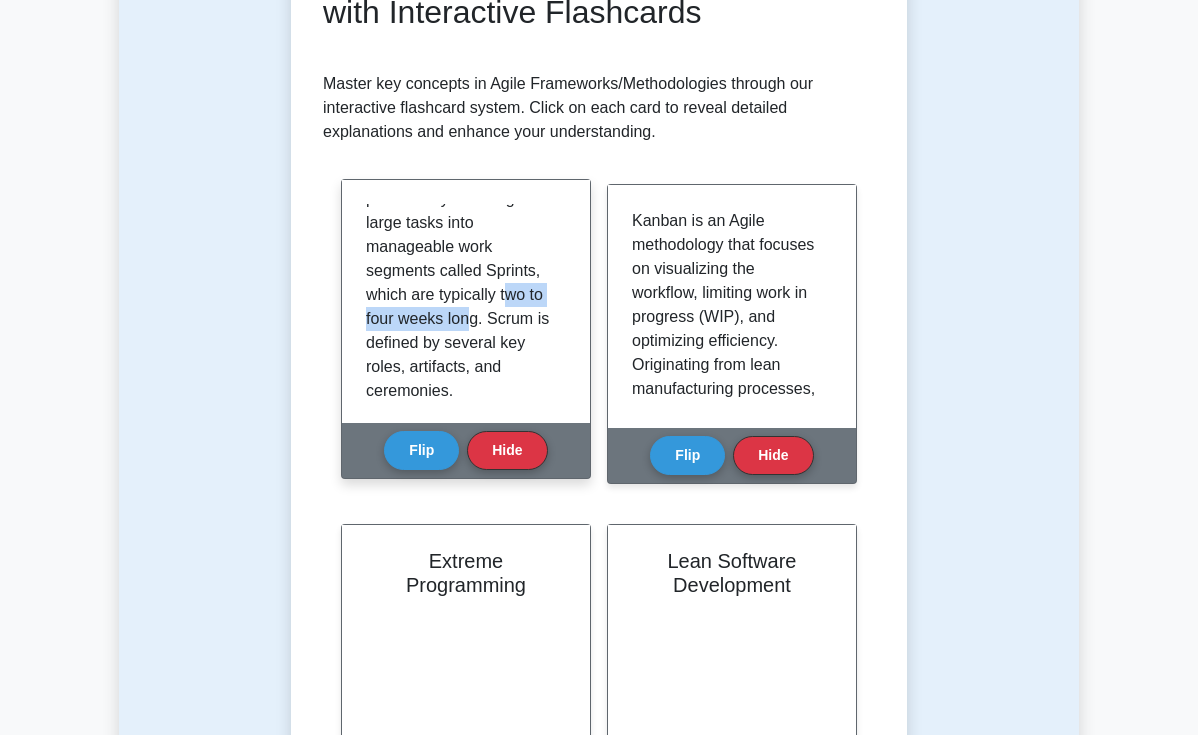 drag, startPoint x: 435, startPoint y: 258, endPoint x: 440, endPoint y: 278, distance: 20.615528 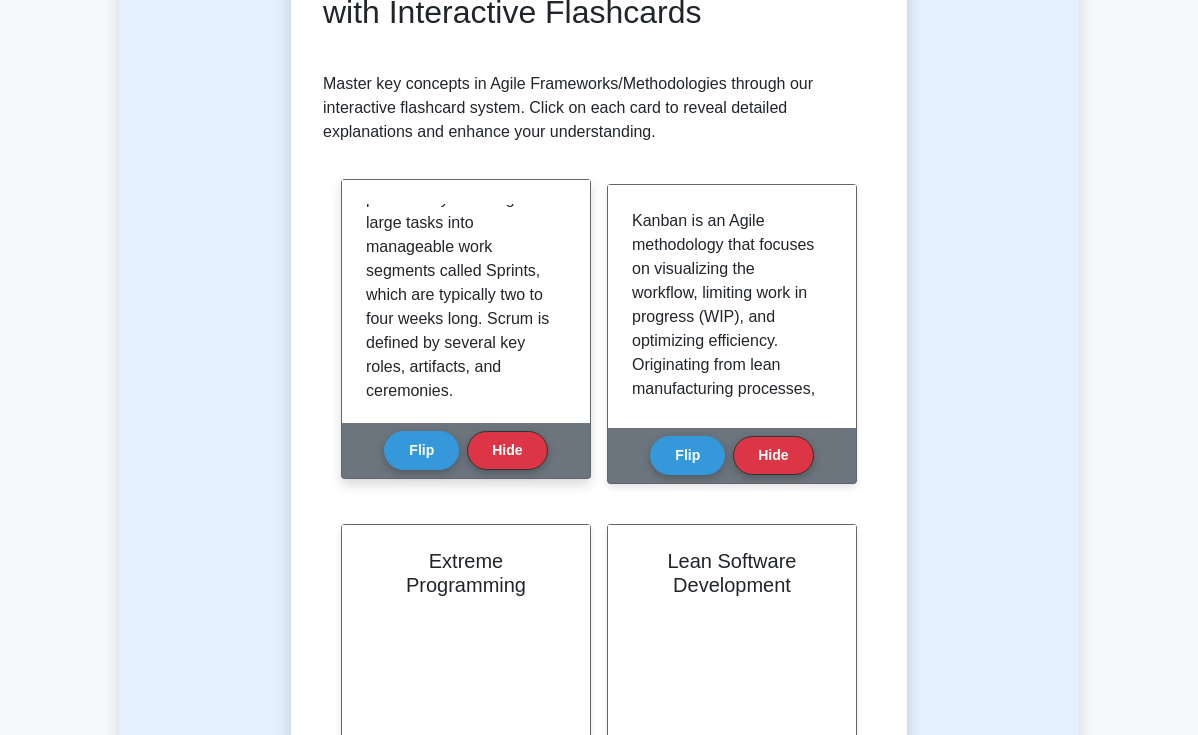 click on "Scrum is one of the most widely used Agile frameworks for managing complex projects. It emphasizes iterative and incremental product development, enabling teams to deliver high-value products by breaking down large tasks into manageable work segments called Sprints, which are typically two to four weeks long. Scrum is defined by several key roles, artifacts, and ceremonies." at bounding box center [462, 199] 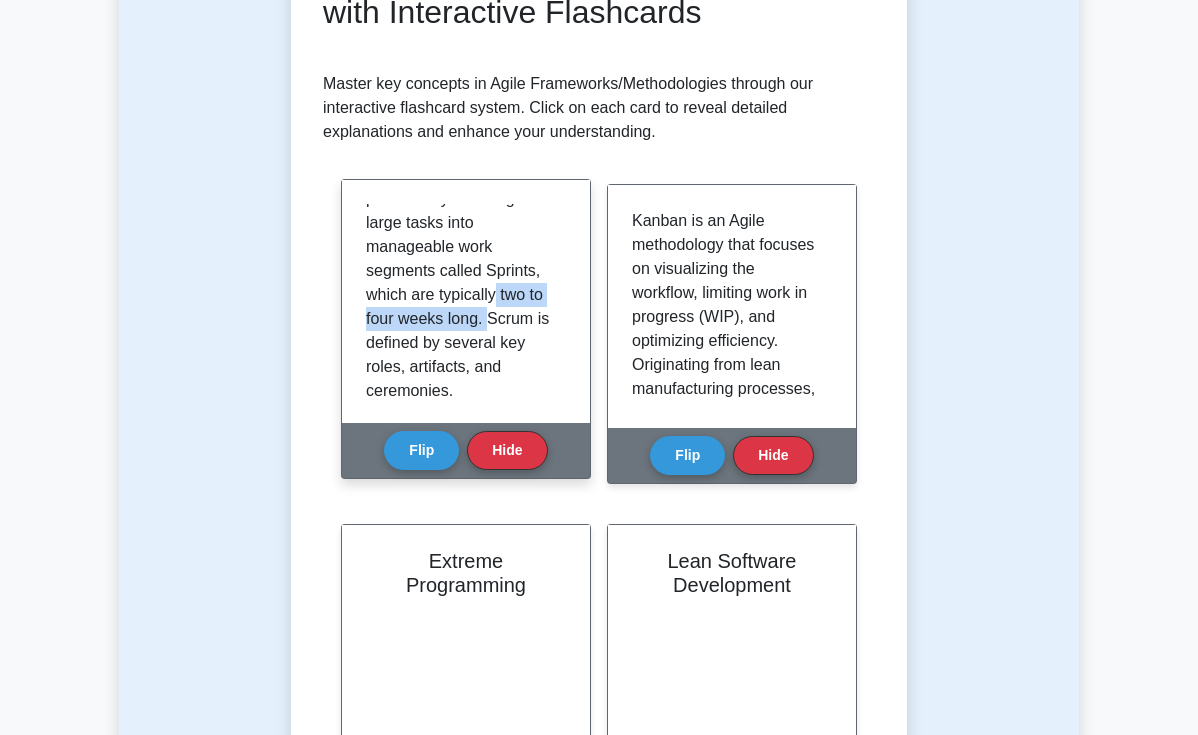 drag, startPoint x: 430, startPoint y: 266, endPoint x: 421, endPoint y: 253, distance: 15.811388 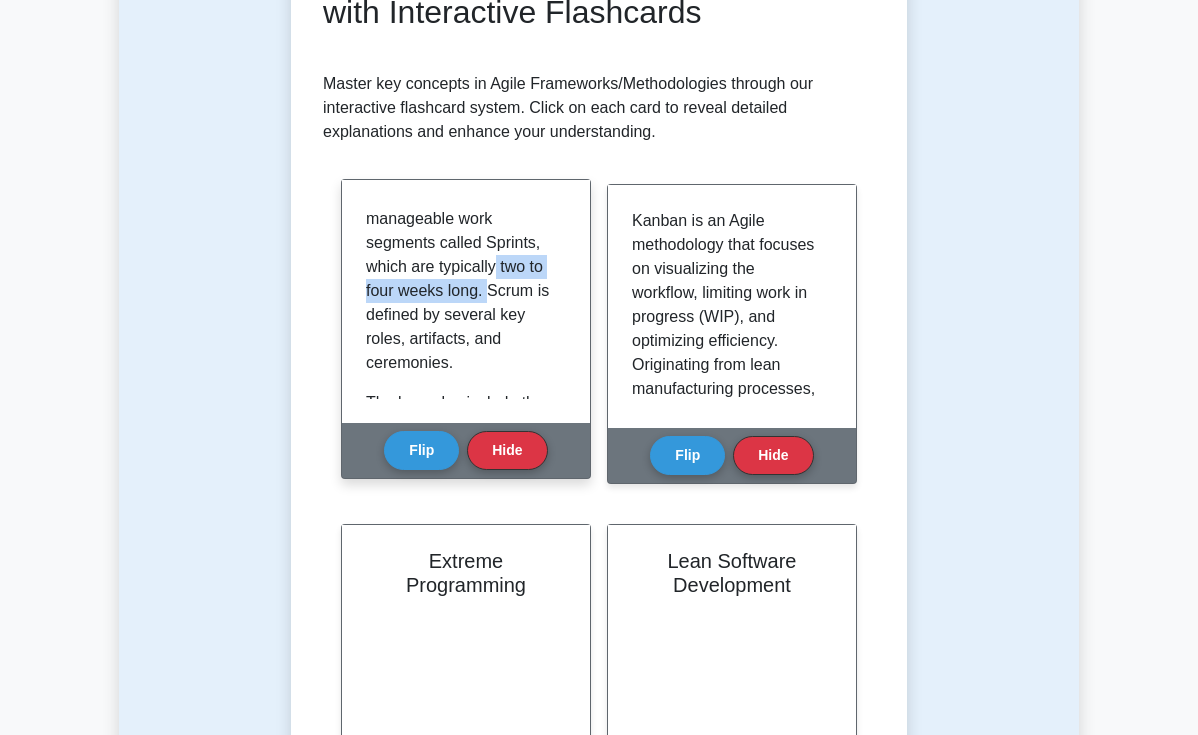 scroll, scrollTop: 238, scrollLeft: 0, axis: vertical 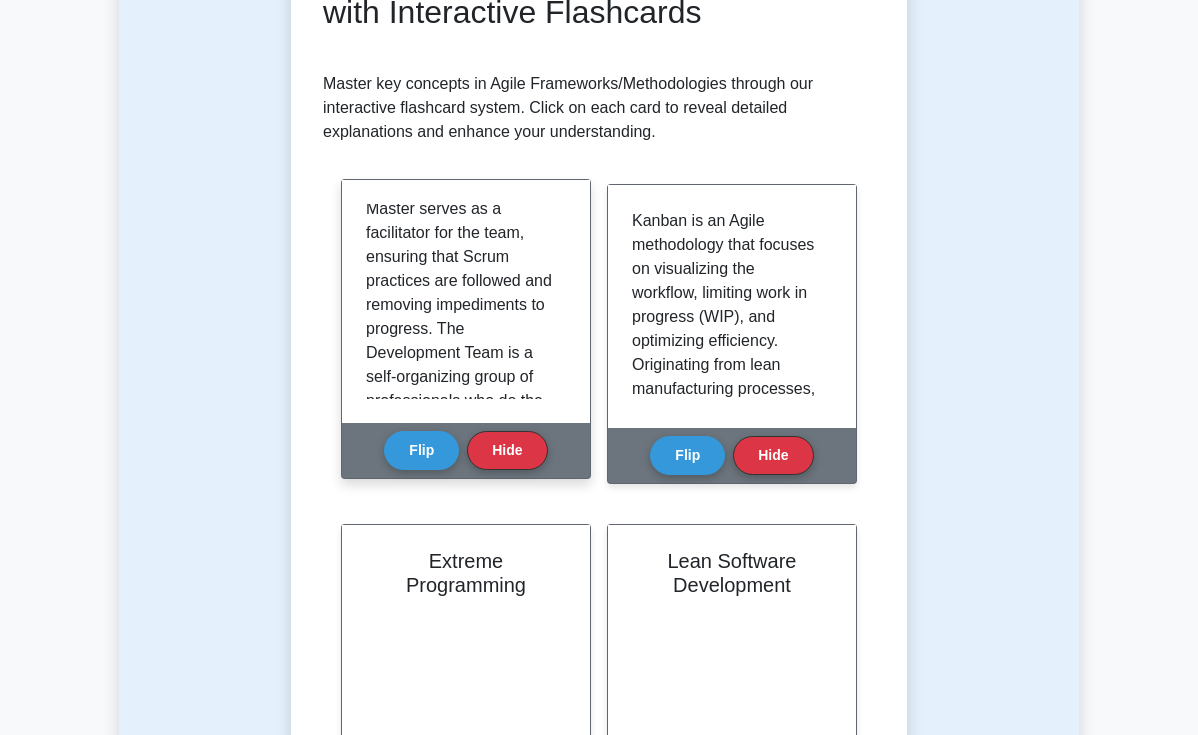 click on "Scrum is one of the most widely used Agile frameworks for managing complex projects. It emphasizes iterative and incremental product development, enabling teams to deliver high-value products by breaking down large tasks into manageable work segments called Sprints, which are typically two to four weeks long. Scrum is defined by several key roles, artifacts, and ceremonies.
Scrum's emphasis on transparency, inspection, and adaptation allows teams to respond quickly to change, improve communication, and deliver high-quality products more efficiently. By focusing on delivering incremental value and continuously improving processes, Scrum helps teams navigate complexity and uncertainty in today's fast-paced project environments." at bounding box center (466, 301) 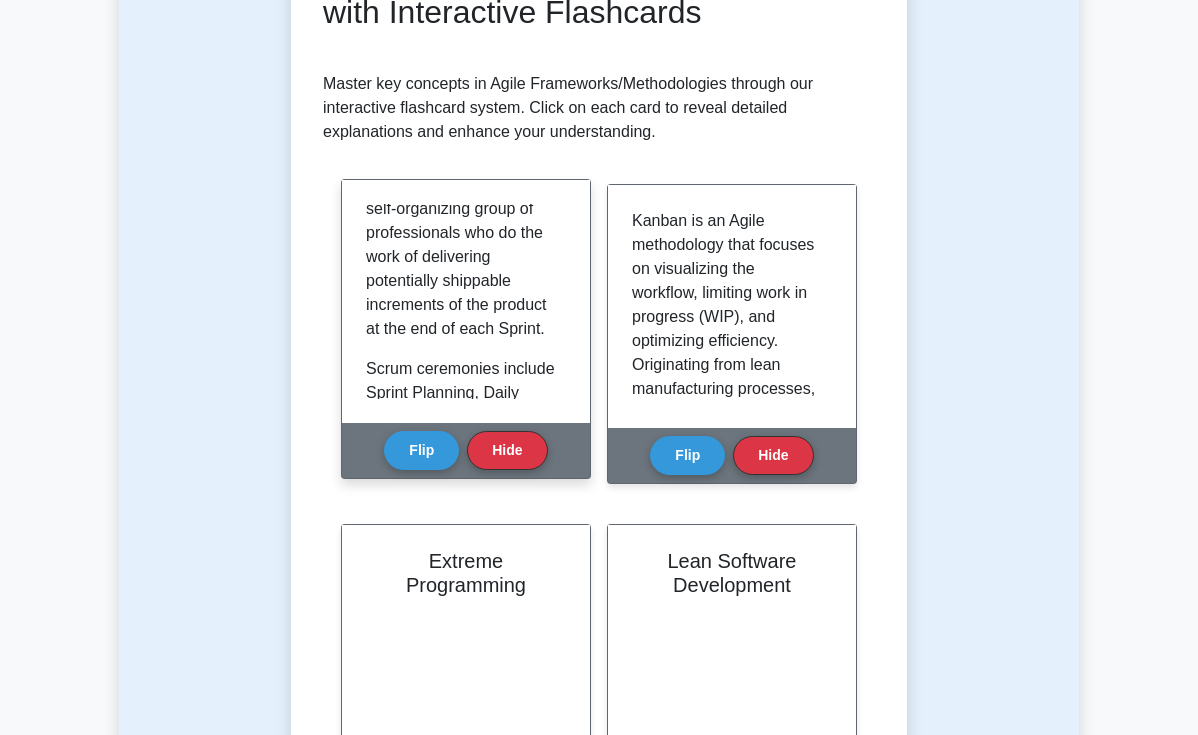 scroll, scrollTop: 904, scrollLeft: 0, axis: vertical 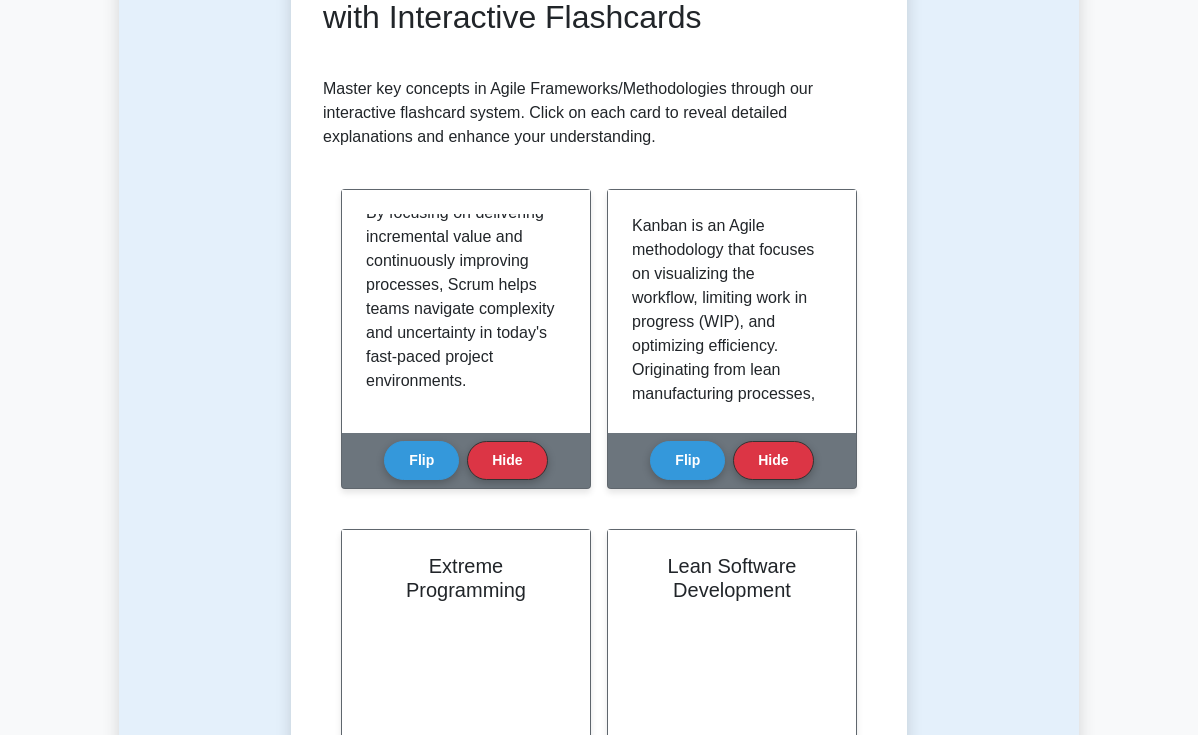 click on "Test
Flashcards
Learn Agile Frameworks/Methodologies (CAPM) with Interactive Flashcards
Master key concepts in Agile Frameworks/Methodologies through our interactive flashcard system. Click on each card to reveal detailed explanations and enhance your understanding.
Scrum
Flip Hide" at bounding box center (599, 868) 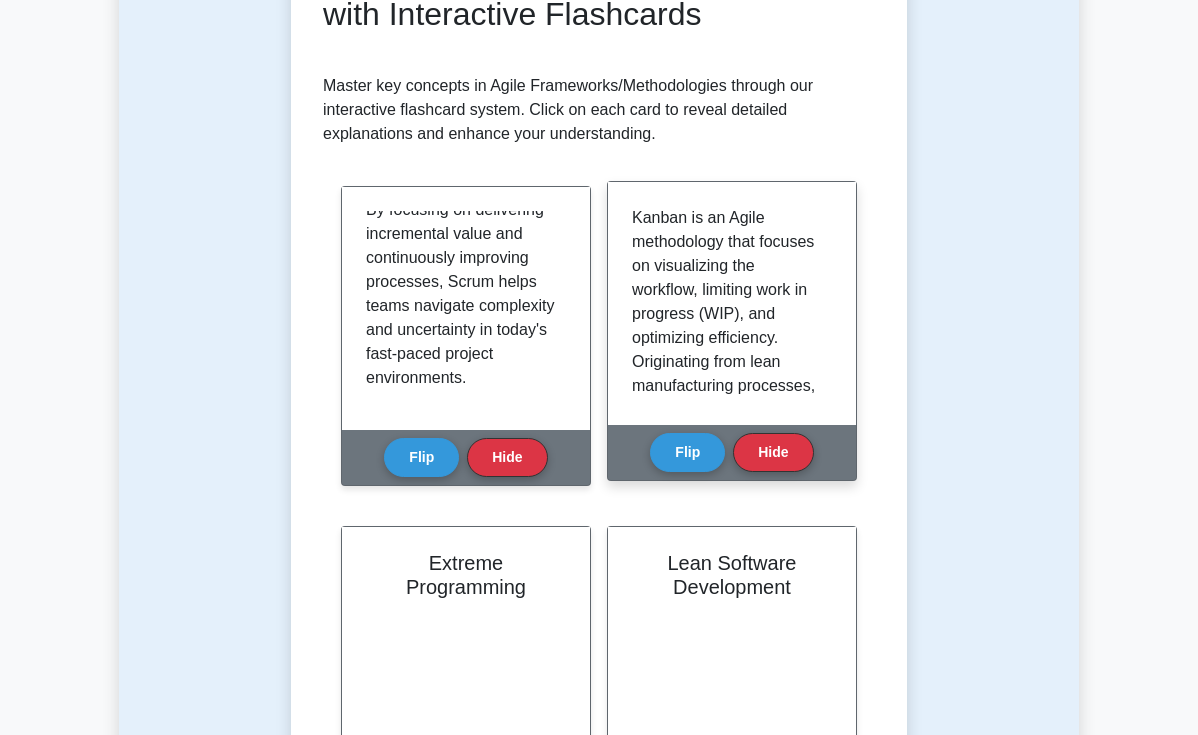 scroll, scrollTop: 379, scrollLeft: 0, axis: vertical 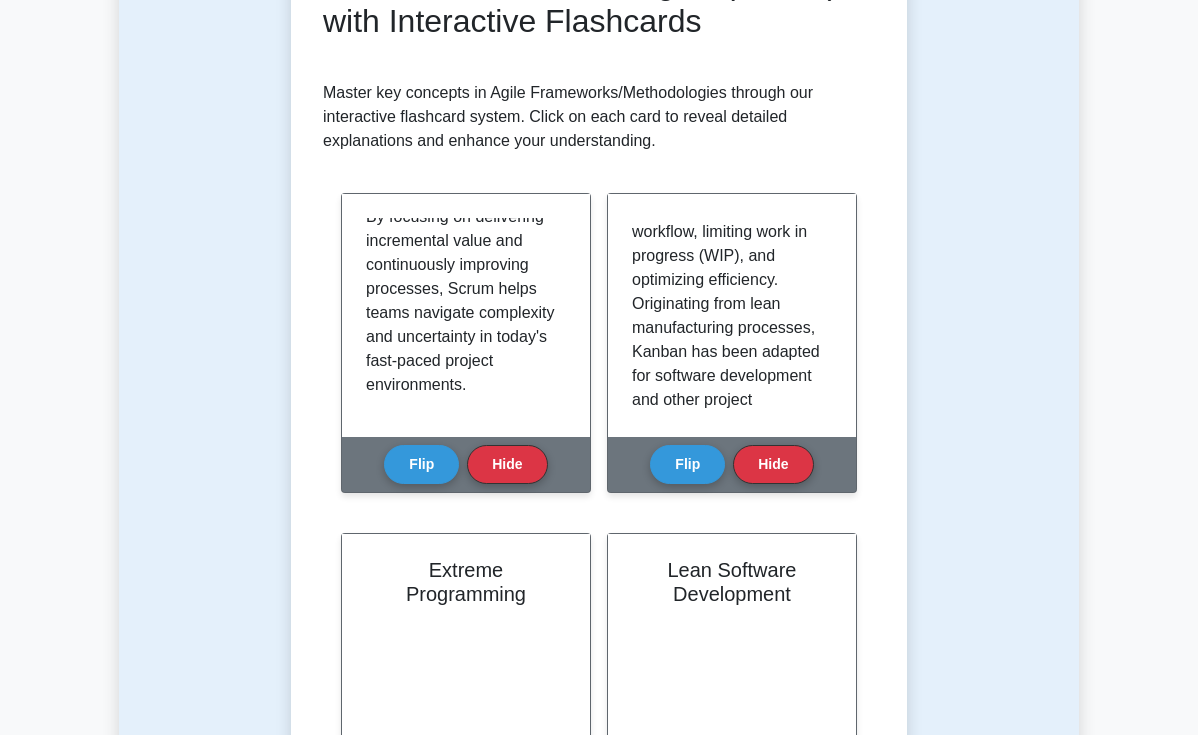 click on "Test
Flashcards
Learn Agile Frameworks/Methodologies (CAPM) with Interactive Flashcards
Master key concepts in Agile Frameworks/Methodologies through our interactive flashcard system. Click on each card to reveal detailed explanations and enhance your understanding.
Scrum
Flip Hide" at bounding box center [599, 872] 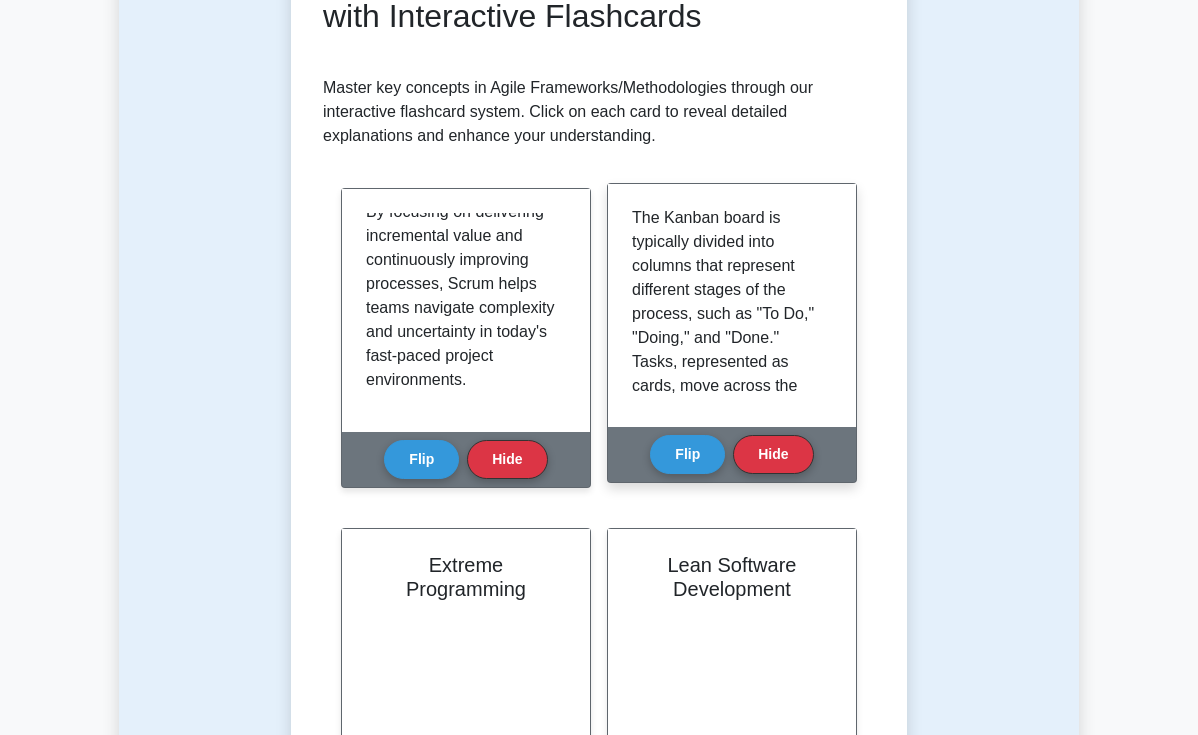 scroll, scrollTop: 464, scrollLeft: 0, axis: vertical 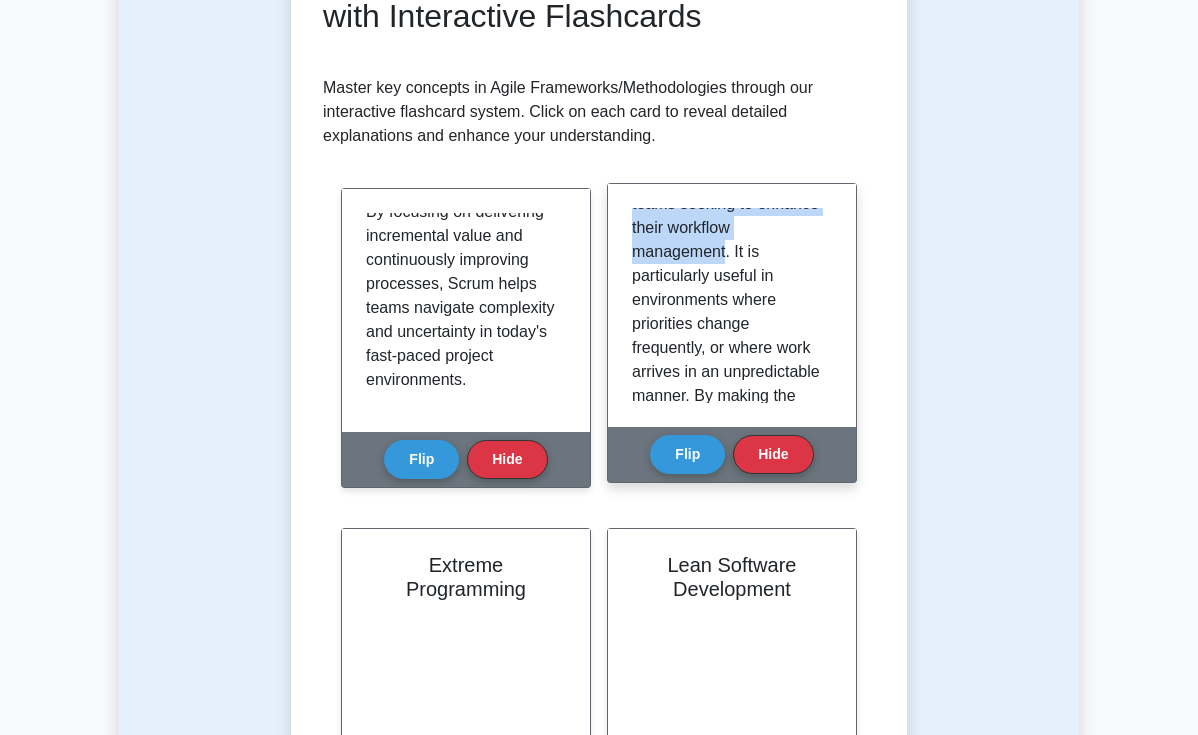 drag, startPoint x: 726, startPoint y: 229, endPoint x: 622, endPoint y: 153, distance: 128.80994 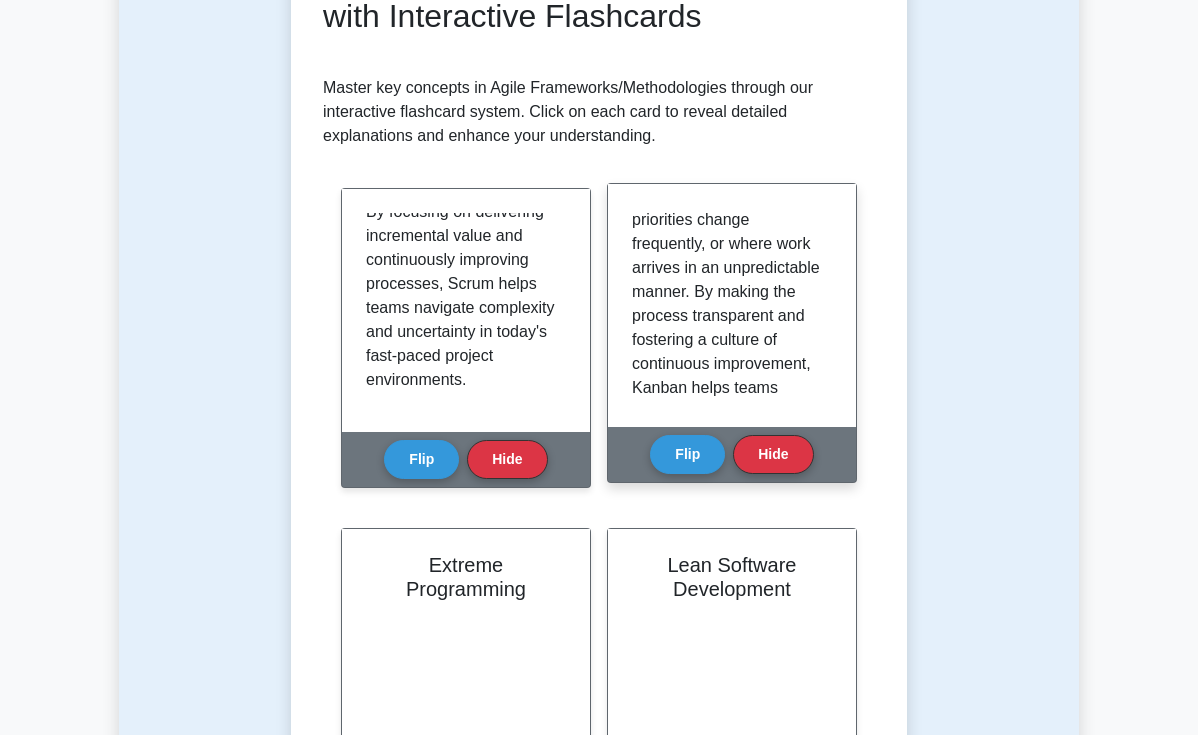 scroll, scrollTop: 1763, scrollLeft: 0, axis: vertical 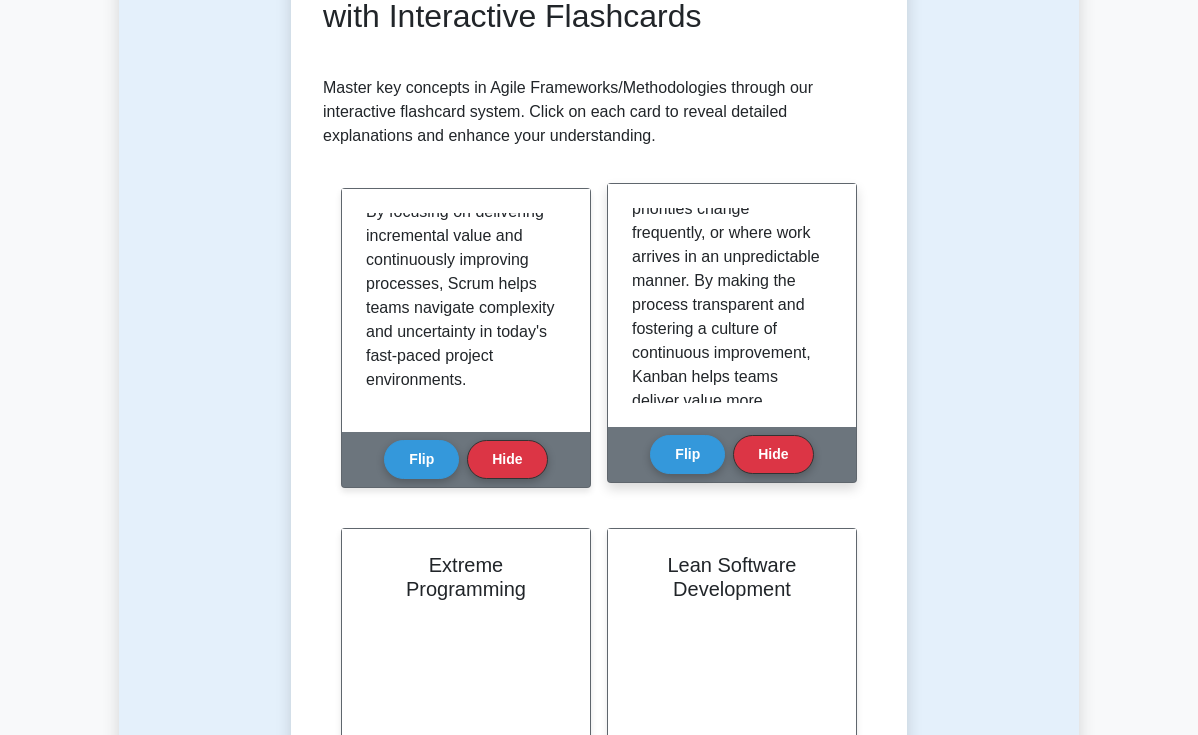 click on "Kanban's focus on reducing waste, optimizing flow, and improving process efficiency makes it an effective approach for teams seeking to enhance their workflow management. It is particularly useful in environments where priorities change frequently, or where work arrives in an unpredictable manner. By making the process transparent and fostering a culture of continuous improvement, Kanban helps teams deliver value more consistently and respond to stakeholder needs more effectively." at bounding box center (728, 221) 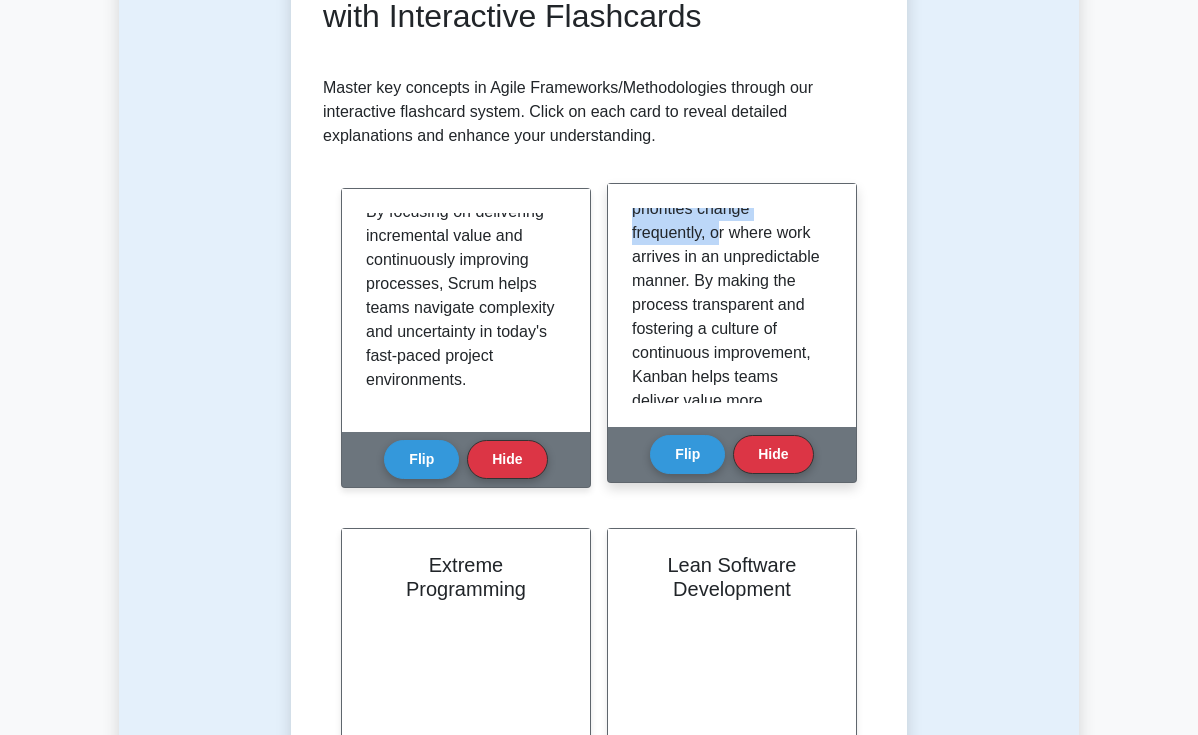 drag, startPoint x: 732, startPoint y: 170, endPoint x: 717, endPoint y: 215, distance: 47.434166 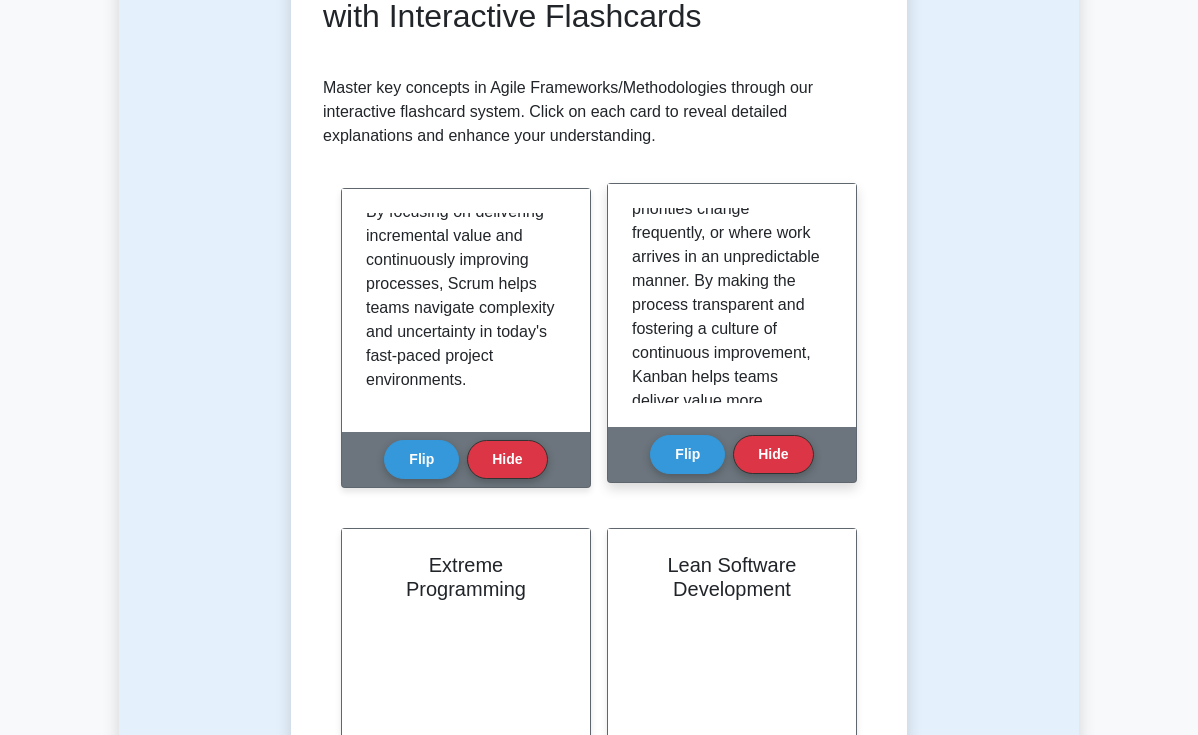 click on "Kanban's focus on reducing waste, optimizing flow, and improving process efficiency makes it an effective approach for teams seeking to enhance their workflow management. It is particularly useful in environments where priorities change frequently, or where work arrives in an unpredictable manner. By making the process transparent and fostering a culture of continuous improvement, Kanban helps teams deliver value more consistently and respond to stakeholder needs more effectively." at bounding box center [728, 221] 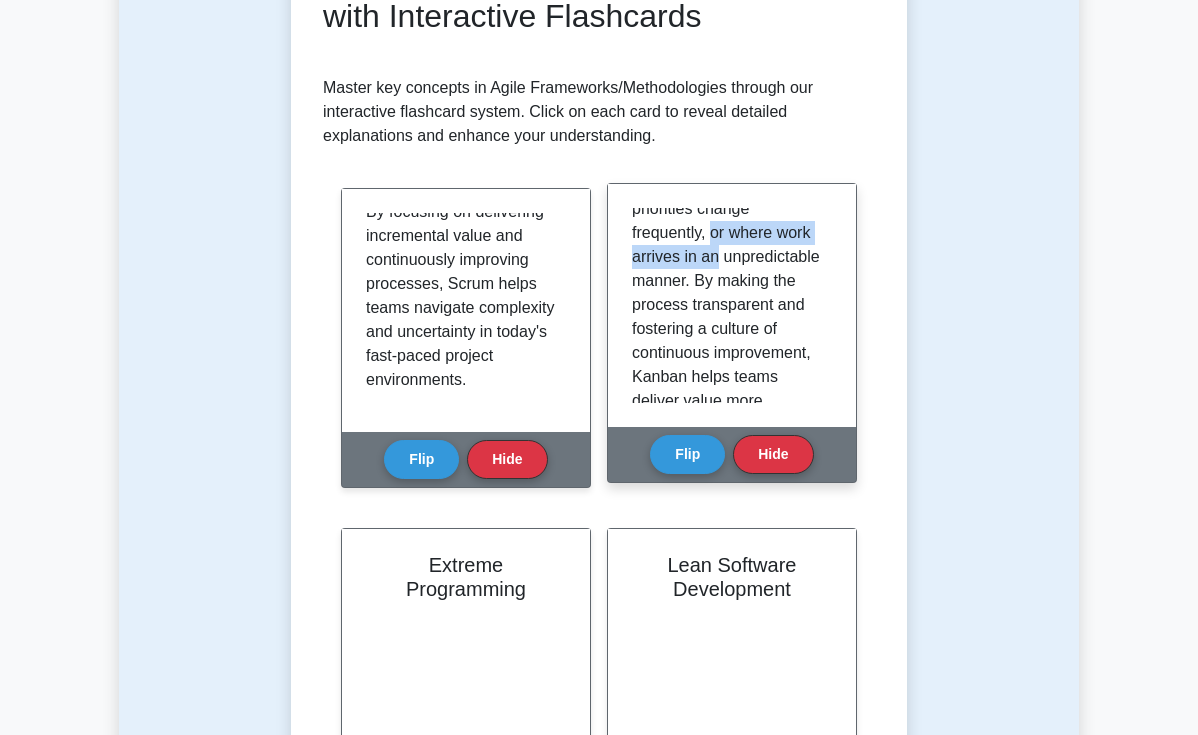 drag, startPoint x: 713, startPoint y: 220, endPoint x: 753, endPoint y: 241, distance: 45.17743 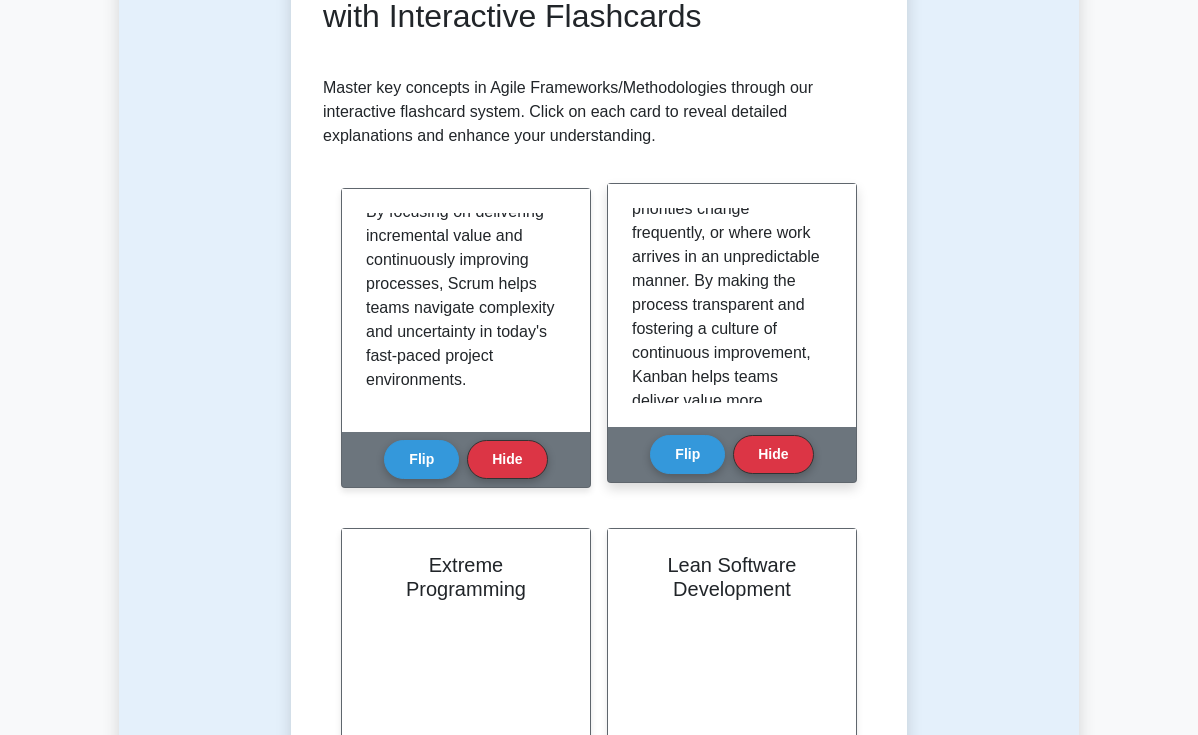 click on "Kanban's focus on reducing waste, optimizing flow, and improving process efficiency makes it an effective approach for teams seeking to enhance their workflow management. It is particularly useful in environments where priorities change frequently, or where work arrives in an unpredictable manner. By making the process transparent and fostering a culture of continuous improvement, Kanban helps teams deliver value more consistently and respond to stakeholder needs more effectively." at bounding box center (728, 221) 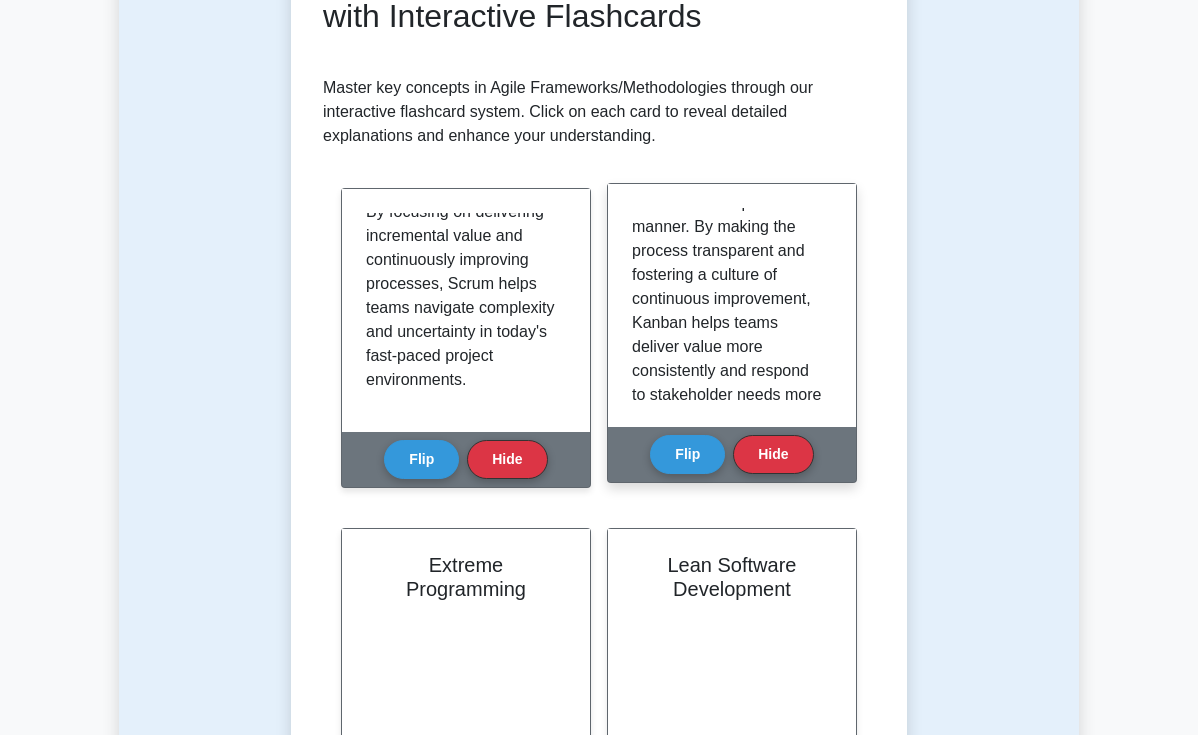 scroll, scrollTop: 1823, scrollLeft: 0, axis: vertical 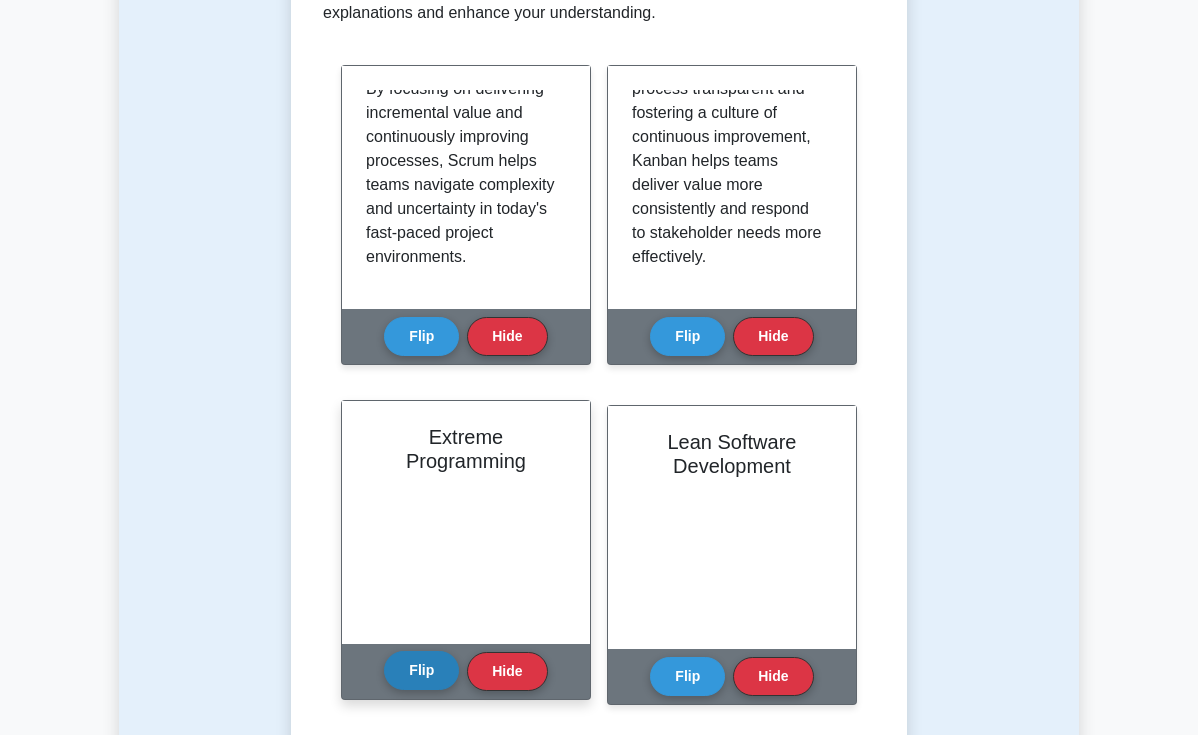 click on "Flip" at bounding box center [421, 670] 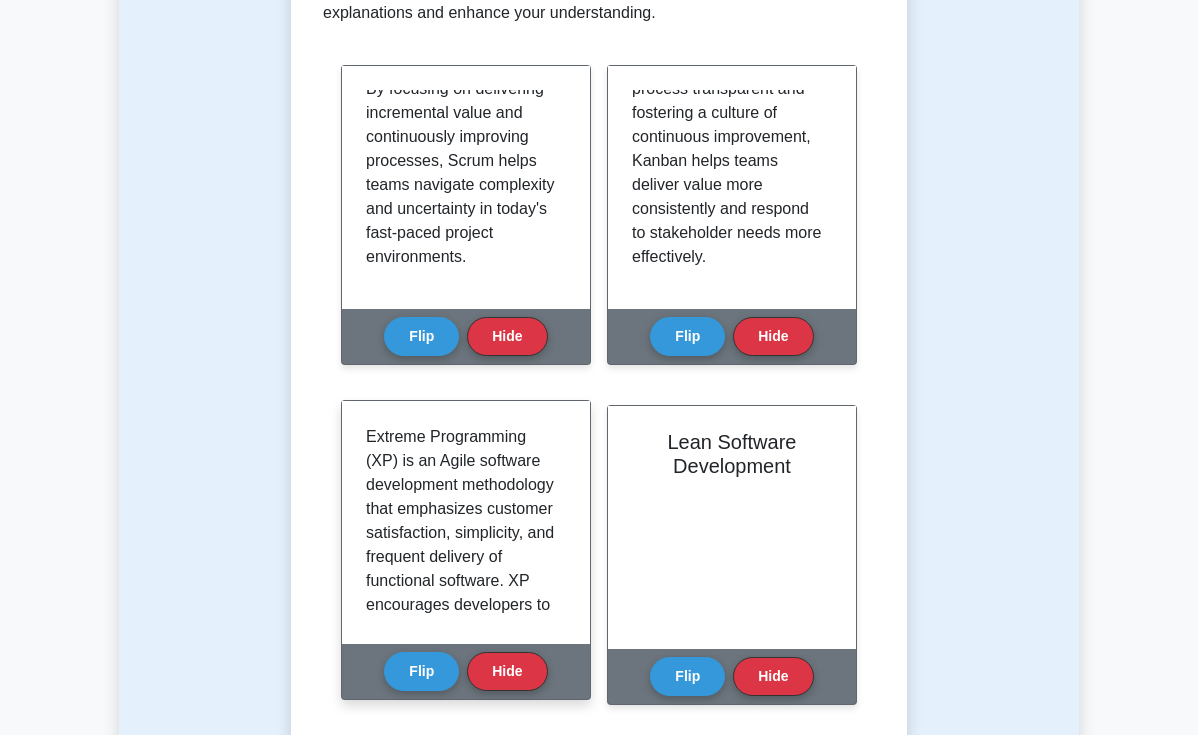 scroll, scrollTop: 0, scrollLeft: 0, axis: both 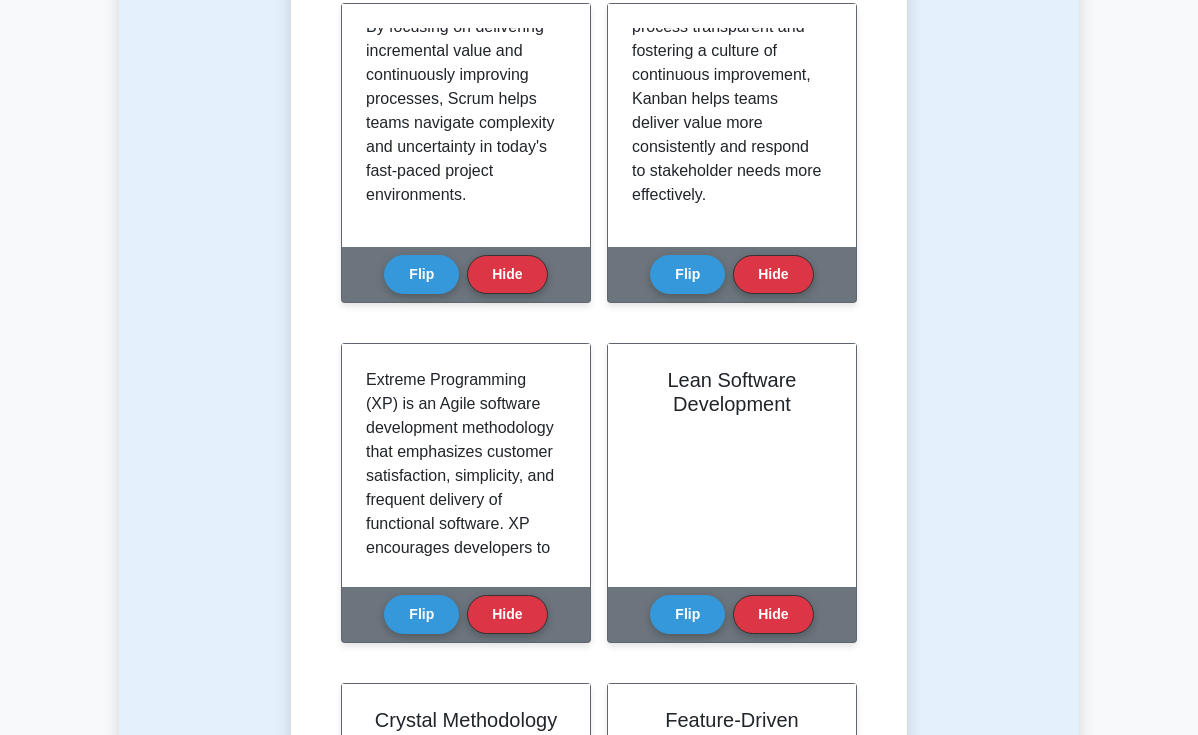 click on "Test
Flashcards
Learn Agile Frameworks/Methodologies (CAPM) with Interactive Flashcards
Master key concepts in Agile Frameworks/Methodologies through our interactive flashcard system. Click on each card to reveal detailed explanations and enhance your understanding.
Scrum
Flip Hide" at bounding box center (599, 682) 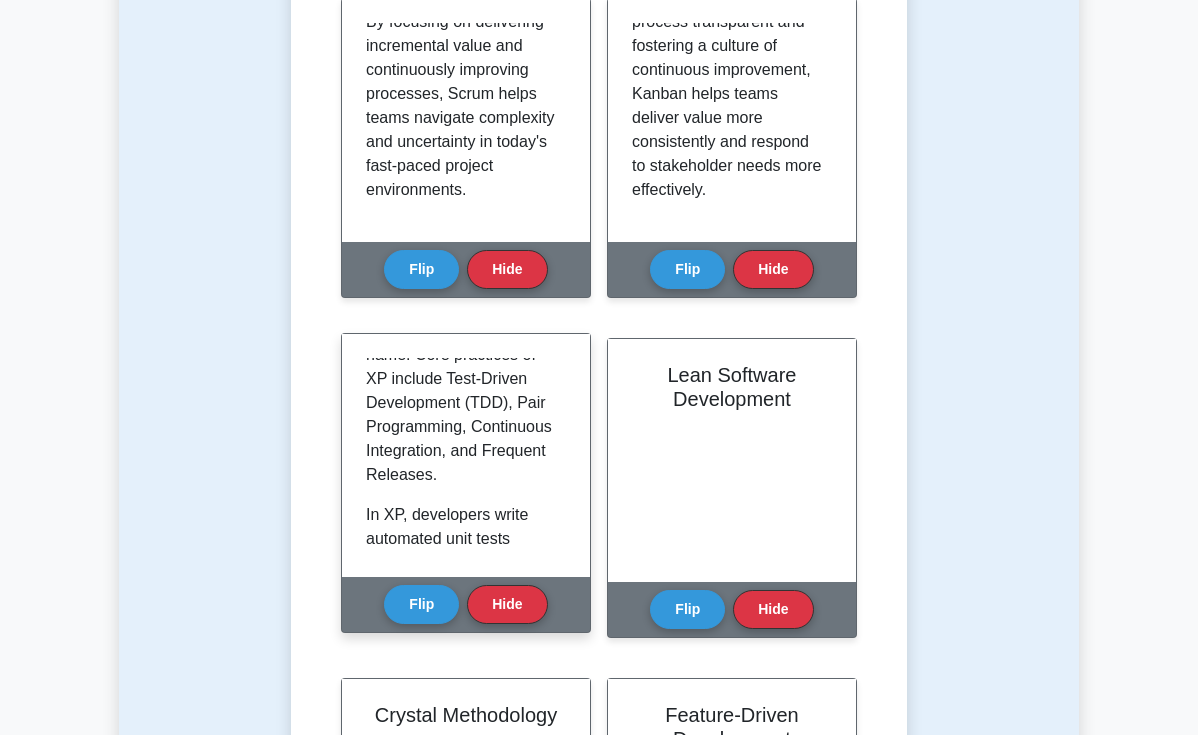 scroll, scrollTop: 266, scrollLeft: 0, axis: vertical 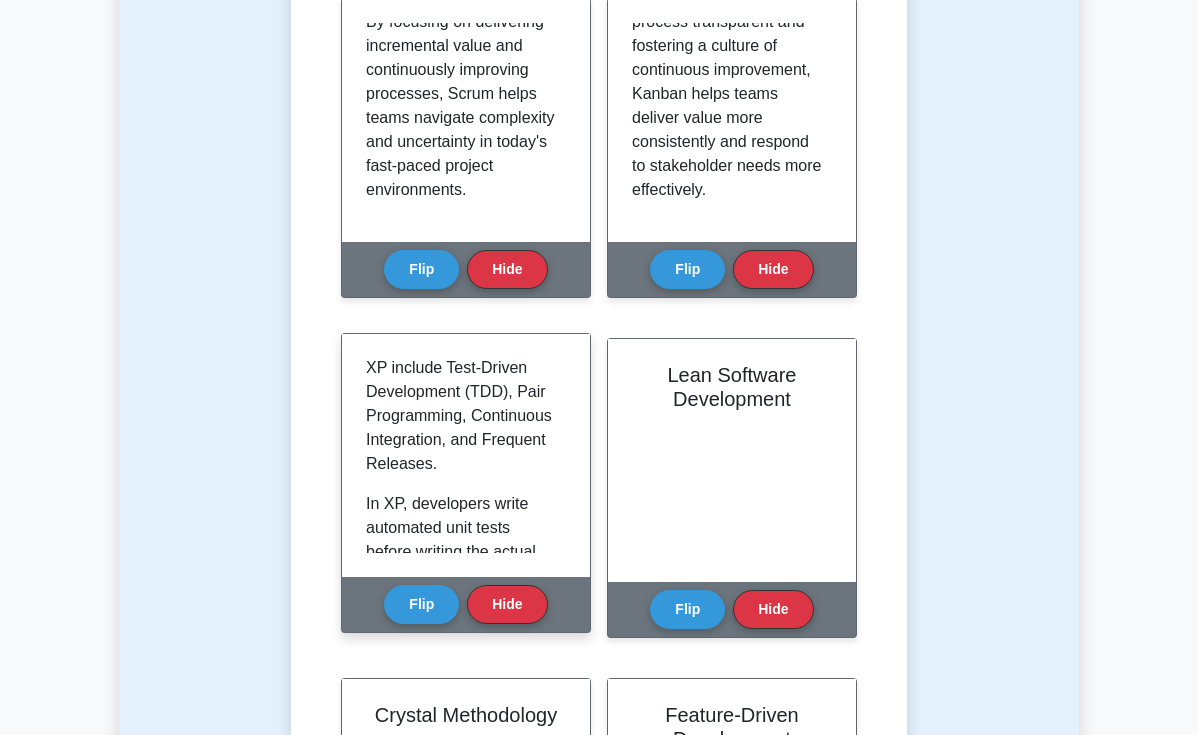 click on "Extreme Programming (XP) is an Agile software development methodology that emphasizes customer satisfaction, simplicity, and frequent delivery of functional software. XP encourages developers to take the best practices to extreme levels, hence the name. Core practices of XP include Test-Driven Development (TDD), Pair Programming, Continuous Integration, and Frequent Releases.
In XP, developers write automated unit tests before writing the actual code (TDD), ensuring that the code meets the requirements from the outset and facilitates easier maintenance. Pair Programming involves two developers working together at one workstation; one writes code while the other reviews each line of code as it is typed. This practice improves code quality and knowledge sharing within the team." at bounding box center (466, 455) 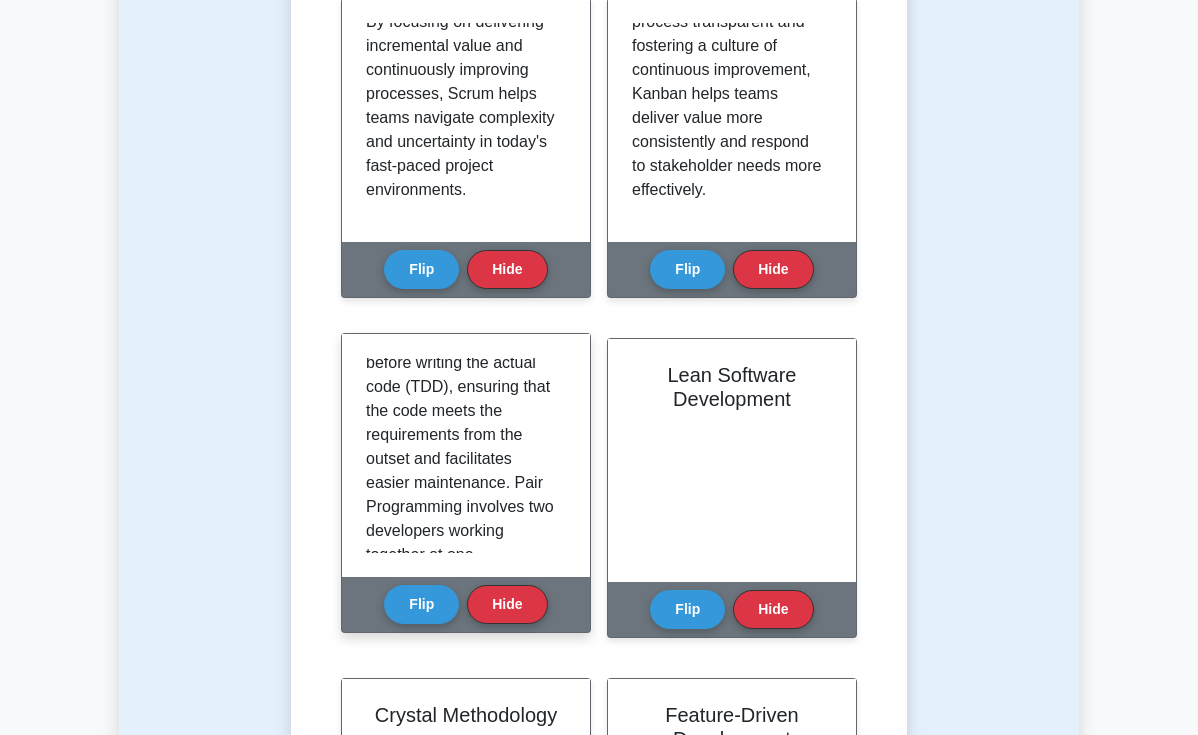 scroll, scrollTop: 467, scrollLeft: 0, axis: vertical 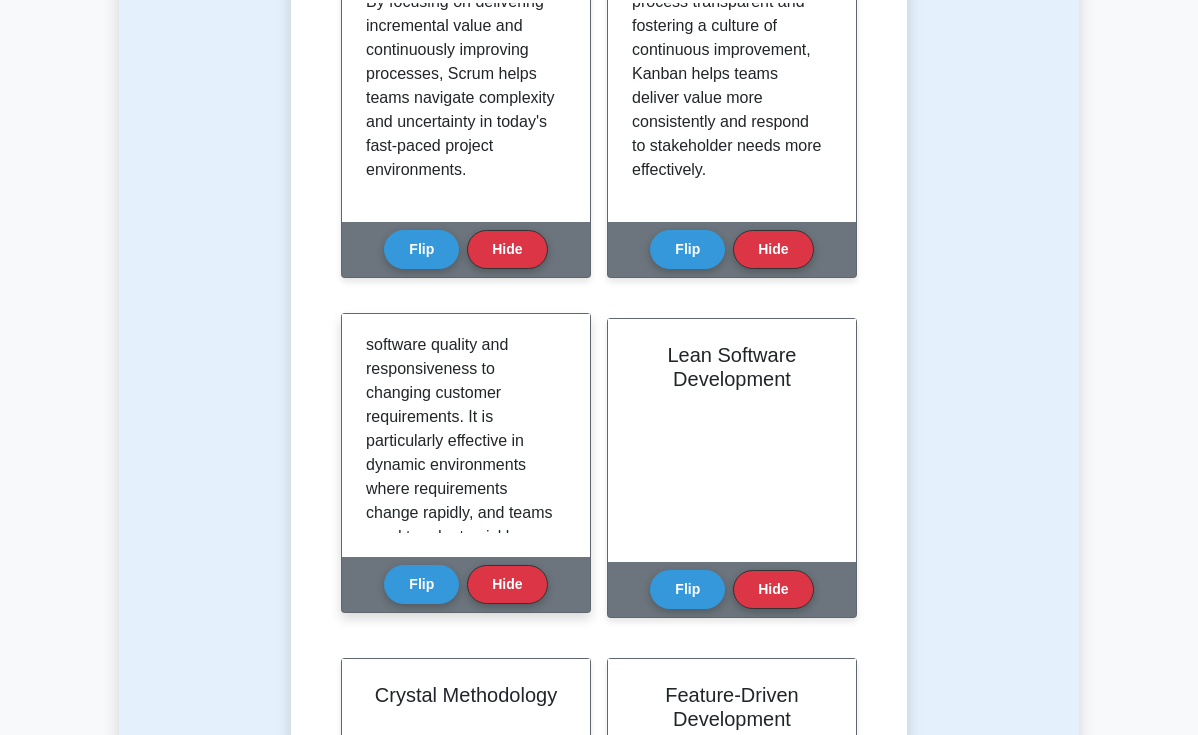 drag, startPoint x: 369, startPoint y: 327, endPoint x: 504, endPoint y: 334, distance: 135.18137 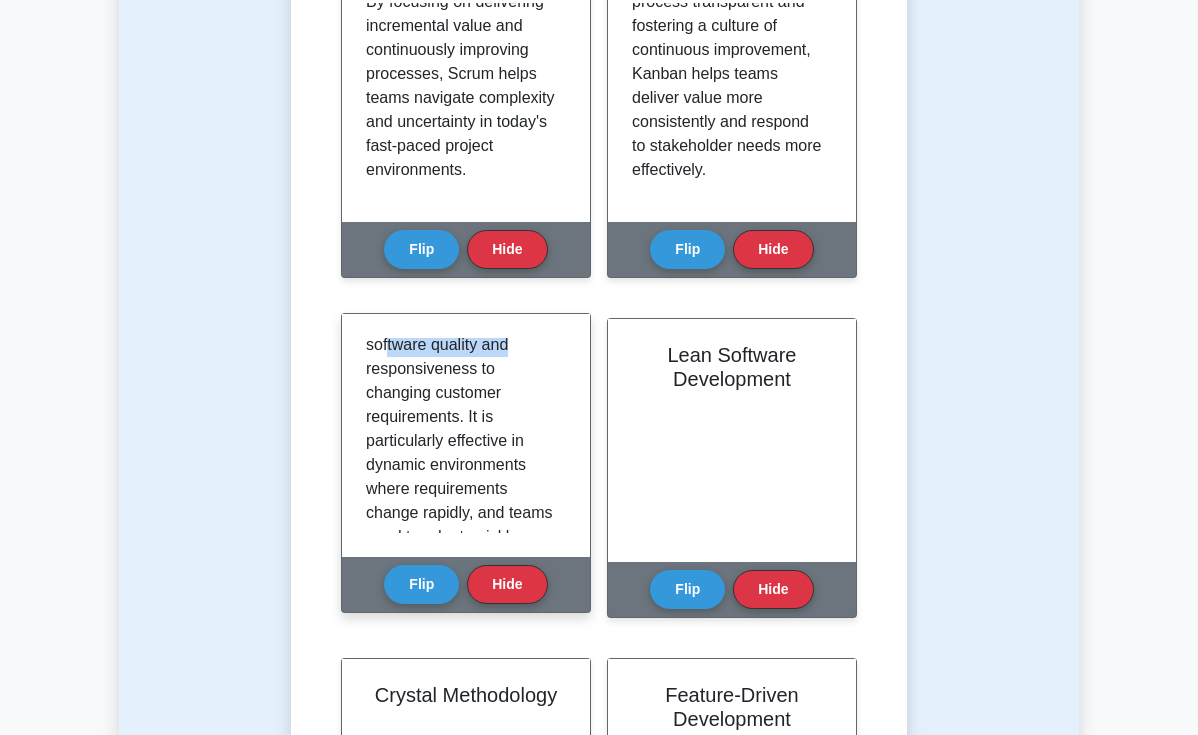drag, startPoint x: 387, startPoint y: 352, endPoint x: 547, endPoint y: 355, distance: 160.02812 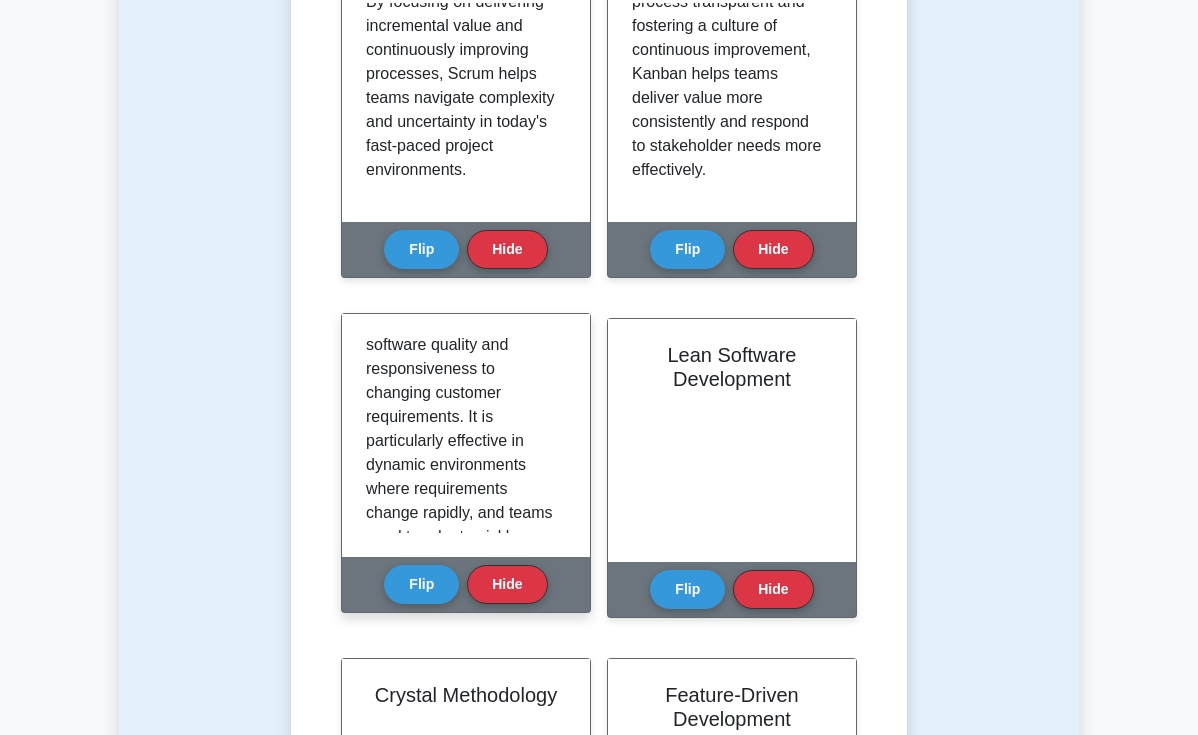 click on "By adhering to these principles and practices, XP aims to improve software quality and responsiveness to changing customer requirements. It is particularly effective in dynamic environments where requirements change rapidly, and teams need to adapt quickly." at bounding box center (462, 405) 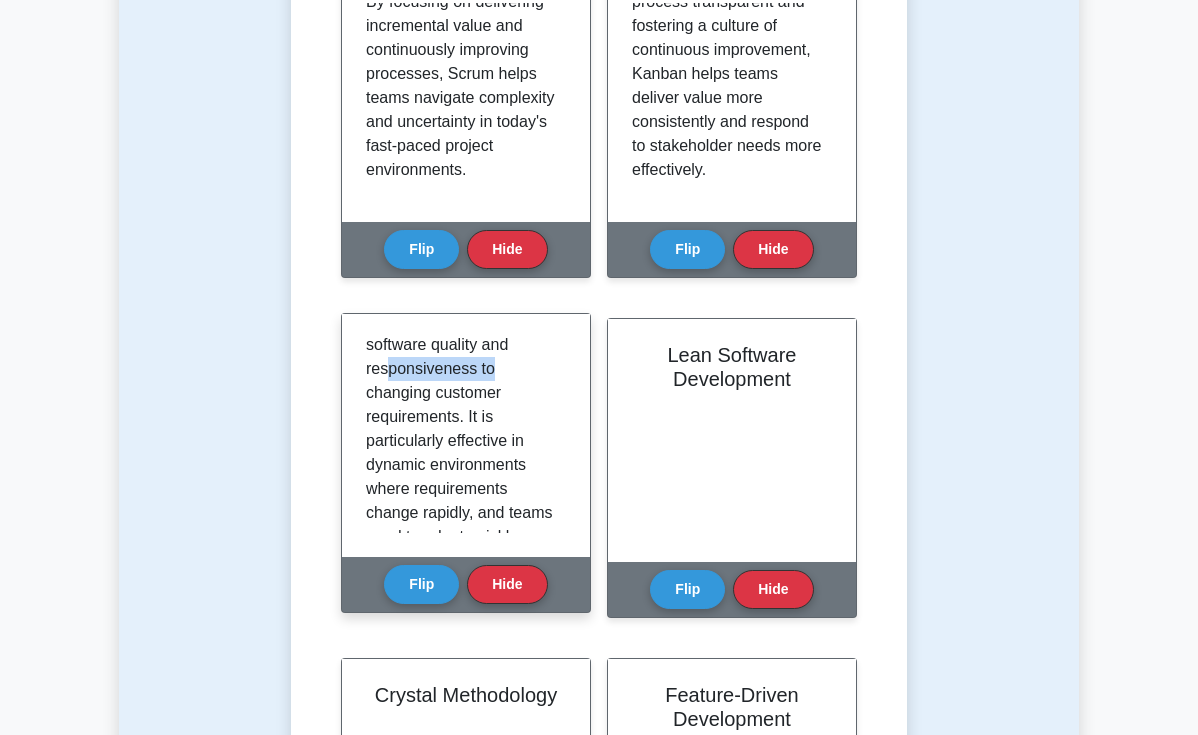 drag, startPoint x: 396, startPoint y: 379, endPoint x: 509, endPoint y: 381, distance: 113.0177 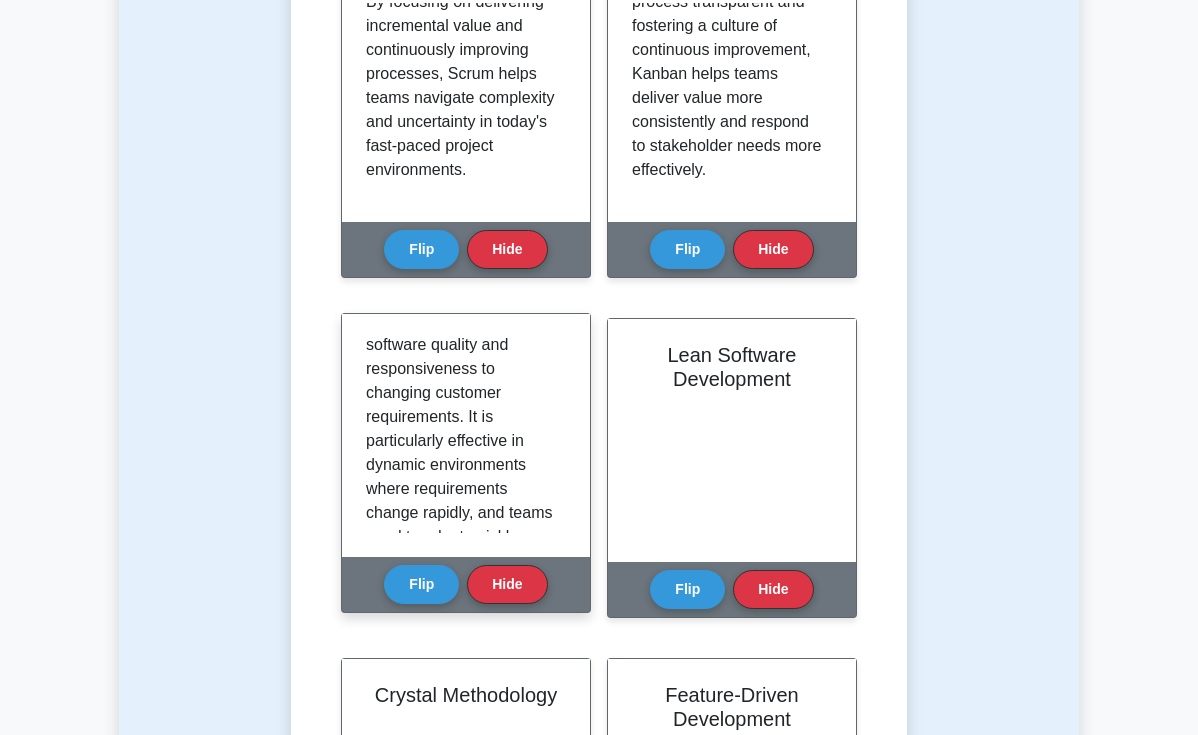click on "By adhering to these principles and practices, XP aims to improve software quality and responsiveness to changing customer requirements. It is particularly effective in dynamic environments where requirements change rapidly, and teams need to adapt quickly." at bounding box center [462, 405] 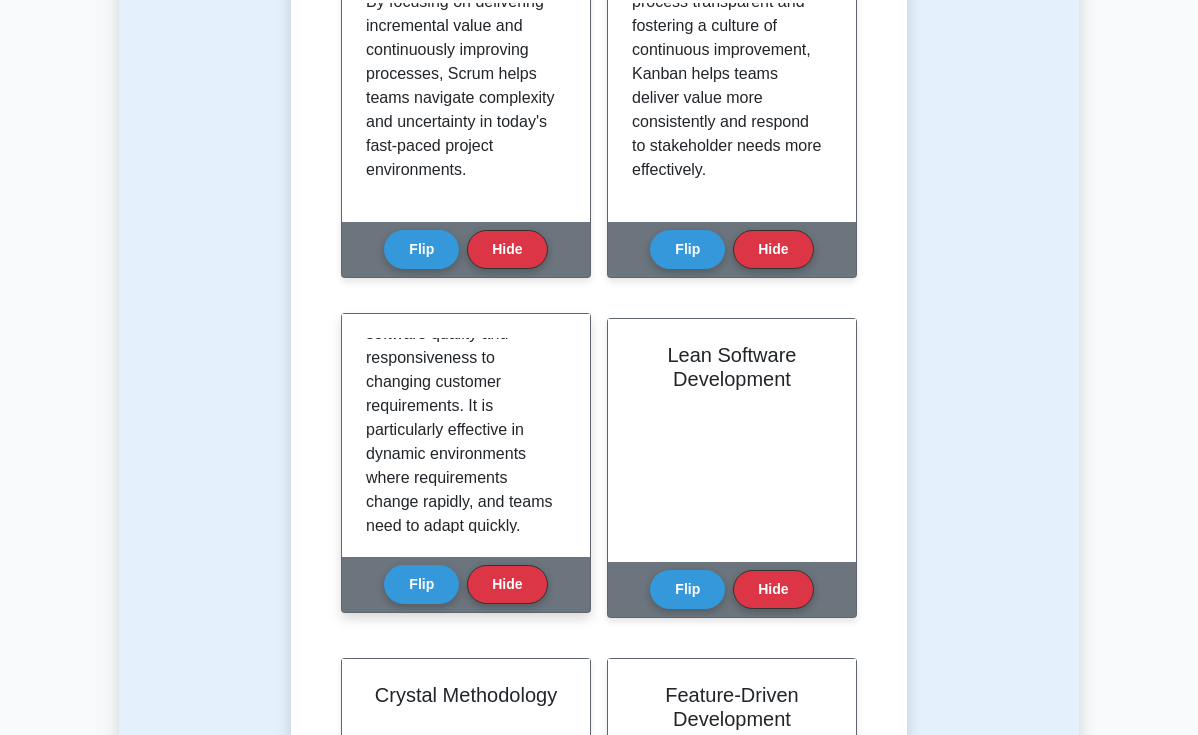 scroll, scrollTop: 1873, scrollLeft: 0, axis: vertical 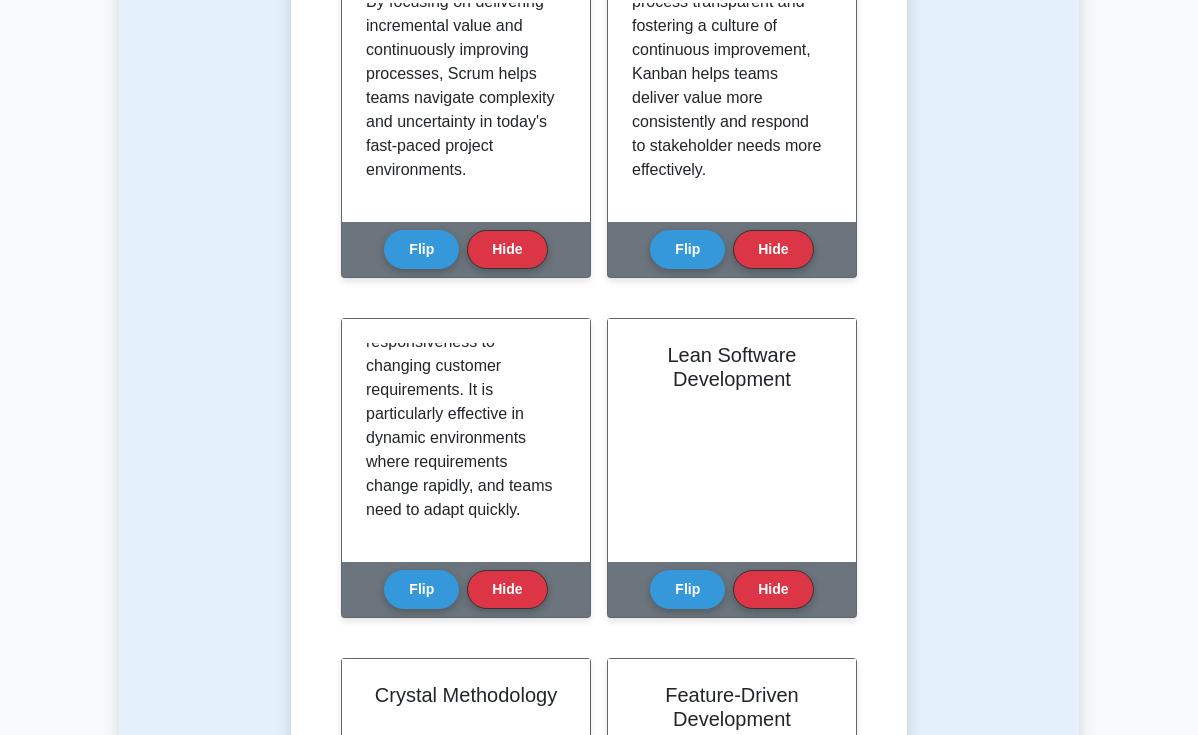 click on "Learn Agile Frameworks/Methodologies (CAPM) with Interactive Flashcards
Master key concepts in Agile Frameworks/Methodologies through our interactive flashcard system. Click on each card to reveal detailed explanations and enhance your understanding.
Scrum
Flip
Hide" at bounding box center (599, 685) 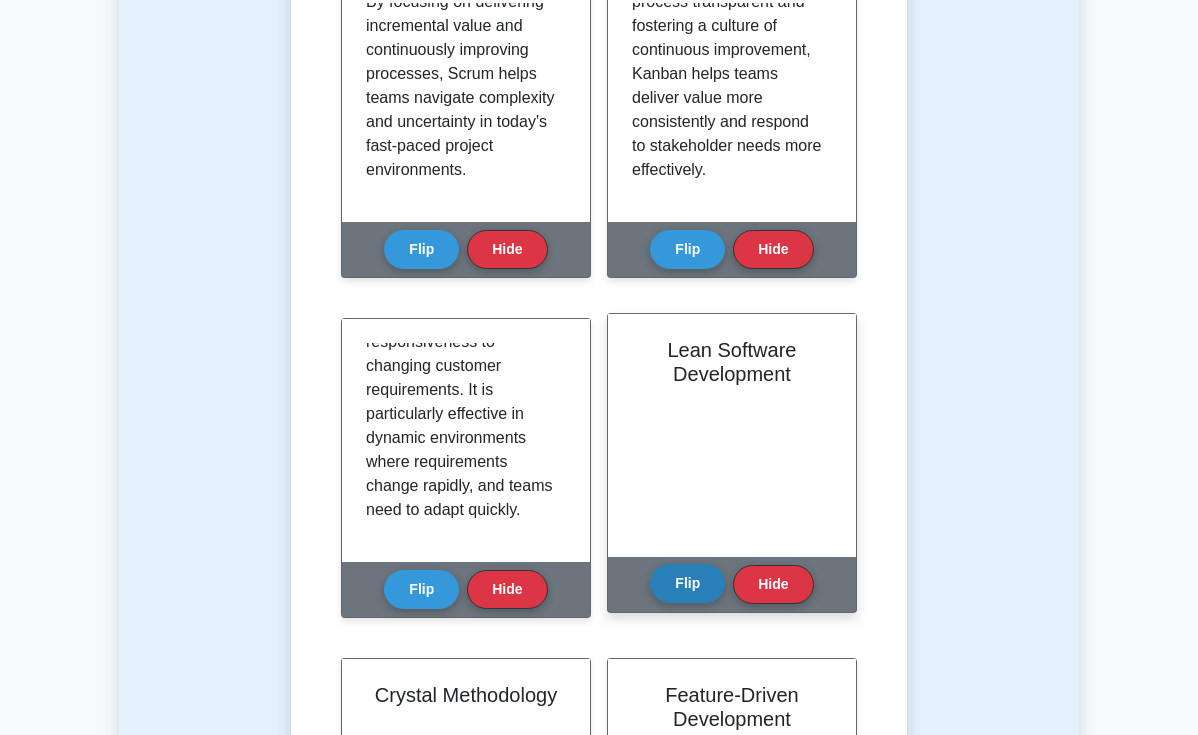 click on "Flip" at bounding box center [687, 583] 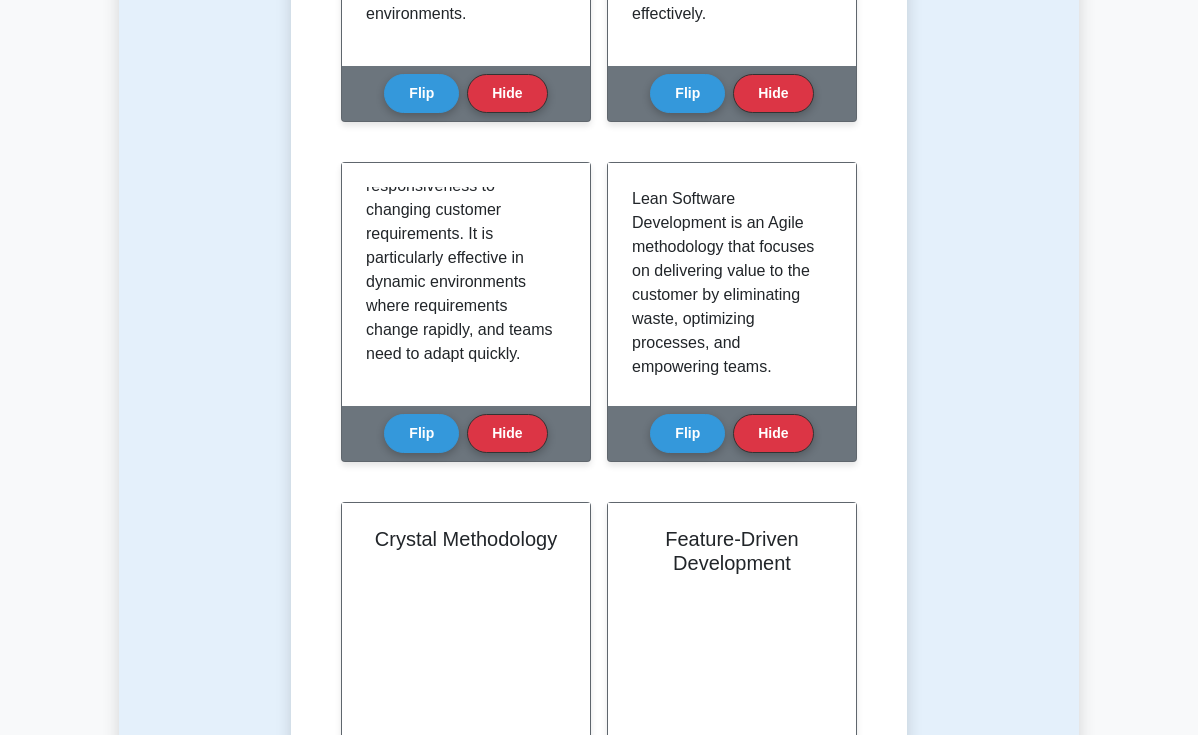 scroll, scrollTop: 720, scrollLeft: 0, axis: vertical 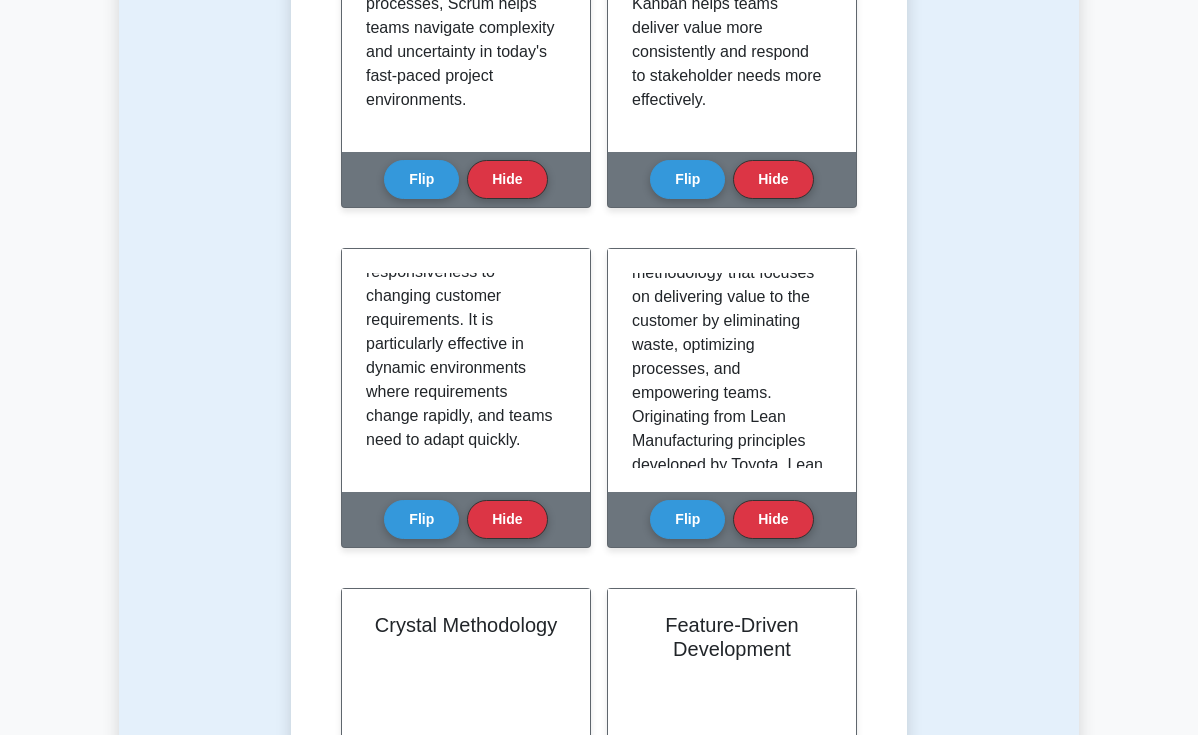 click on "Test
Flashcards
Learn Agile Frameworks/Methodologies (CAPM) with Interactive Flashcards
Master key concepts in Agile Frameworks/Methodologies through our interactive flashcard system. Click on each card to reveal detailed explanations and enhance your understanding.
Scrum
Flip Hide" at bounding box center [599, 587] 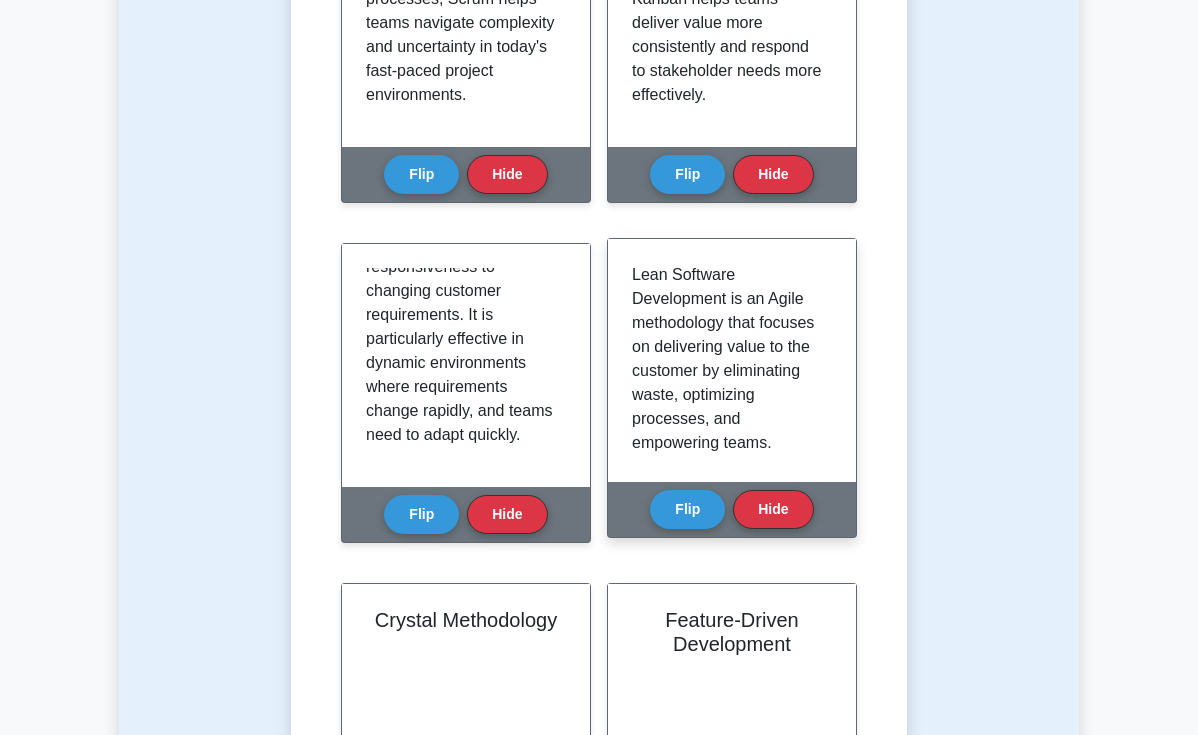 scroll, scrollTop: 0, scrollLeft: 0, axis: both 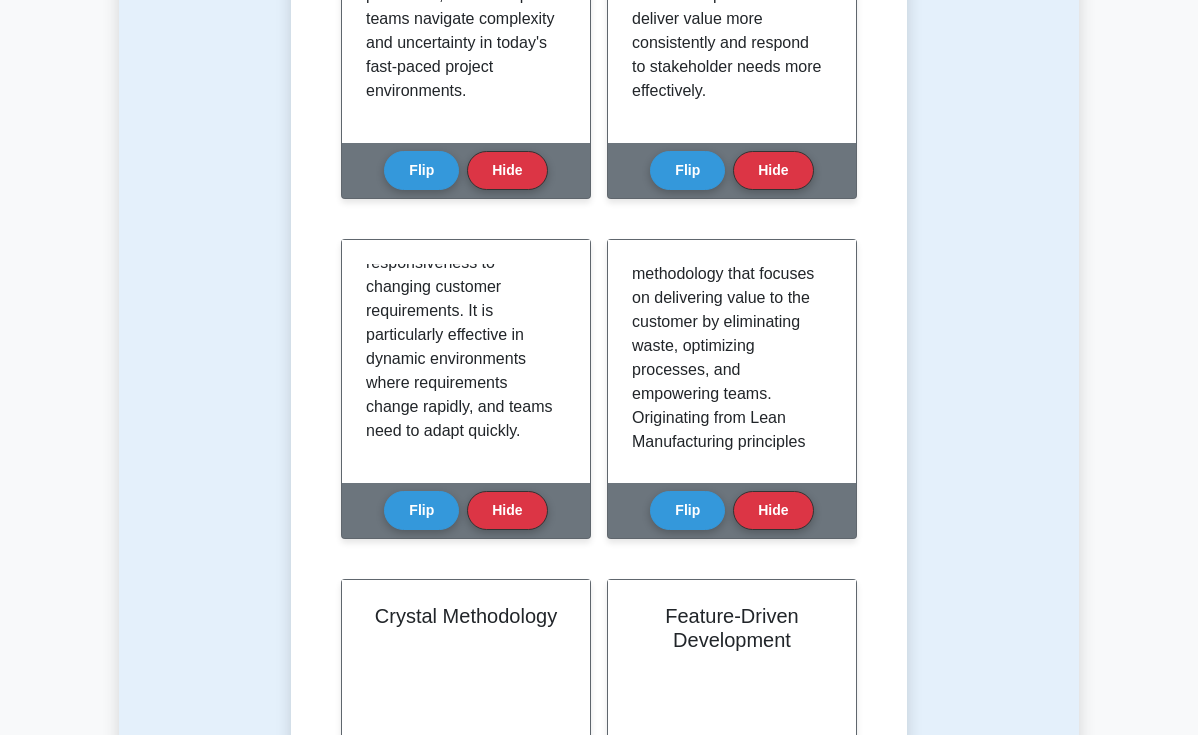 drag, startPoint x: 945, startPoint y: 255, endPoint x: 932, endPoint y: 254, distance: 13.038404 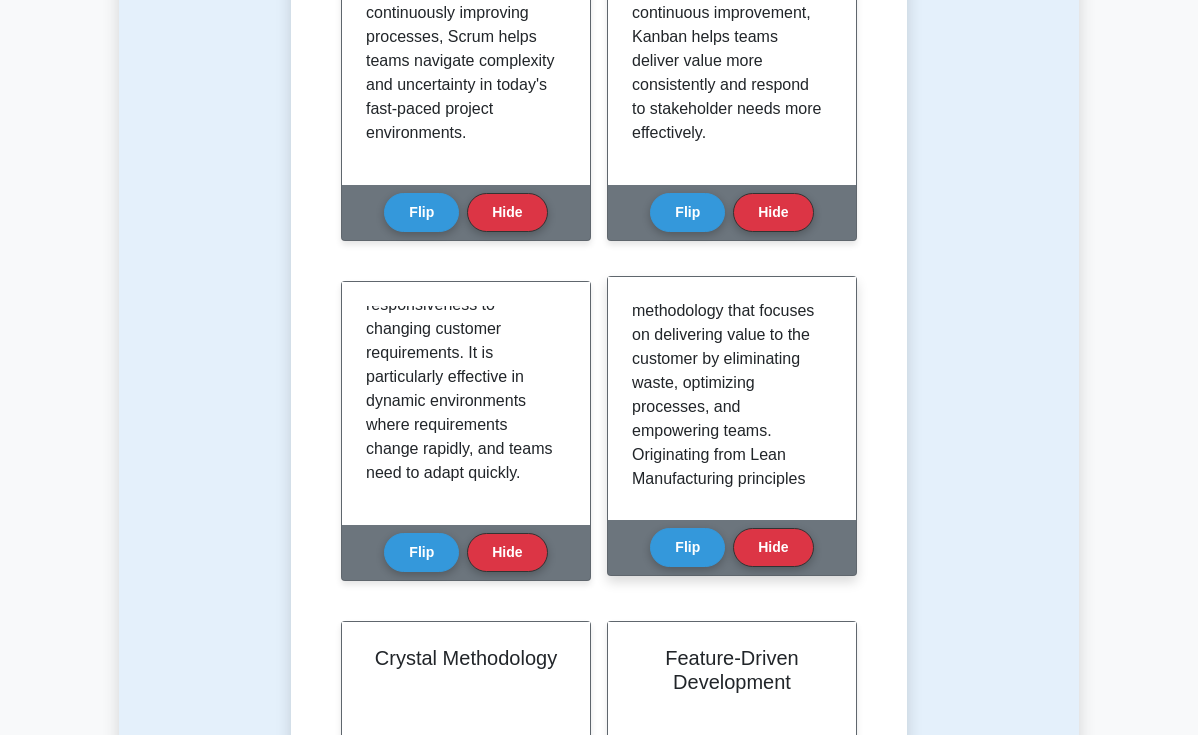 scroll, scrollTop: 604, scrollLeft: 0, axis: vertical 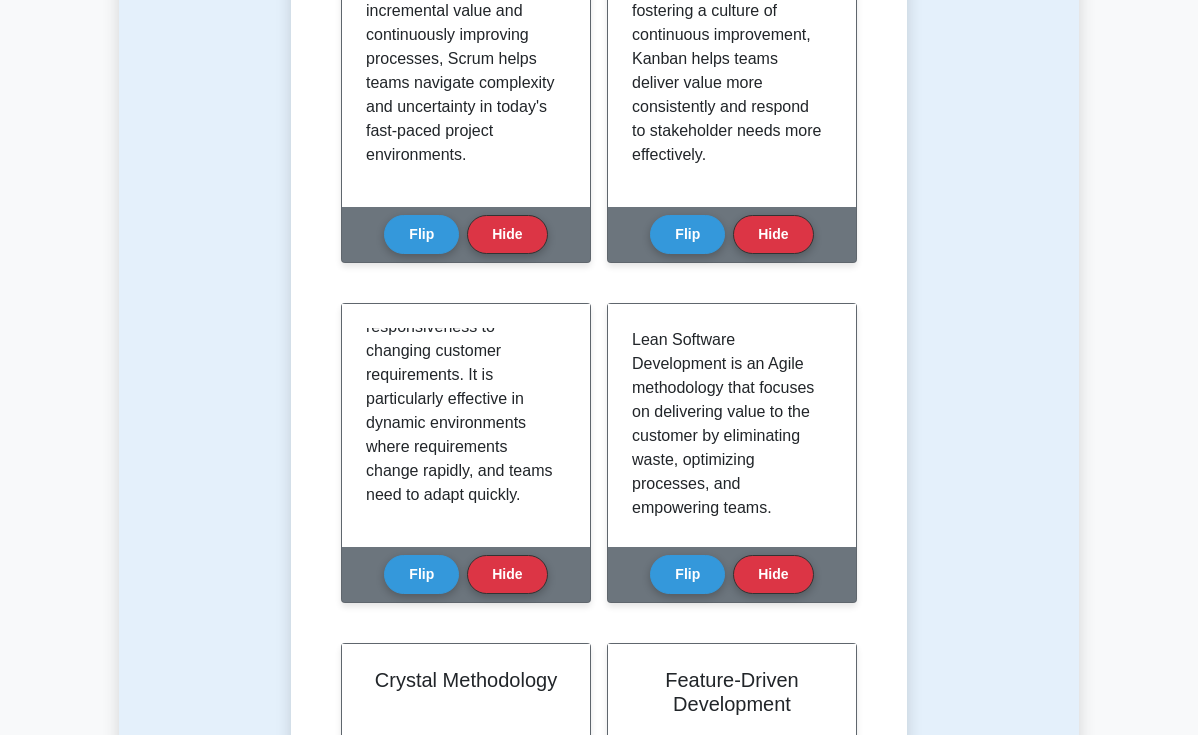 click on "Learn Agile Frameworks/Methodologies (CAPM) with Interactive Flashcards
Master key concepts in Agile Frameworks/Methodologies through our interactive flashcard system. Click on each card to reveal detailed explanations and enhance your understanding.
Scrum
Flip
Hide" at bounding box center [599, 670] 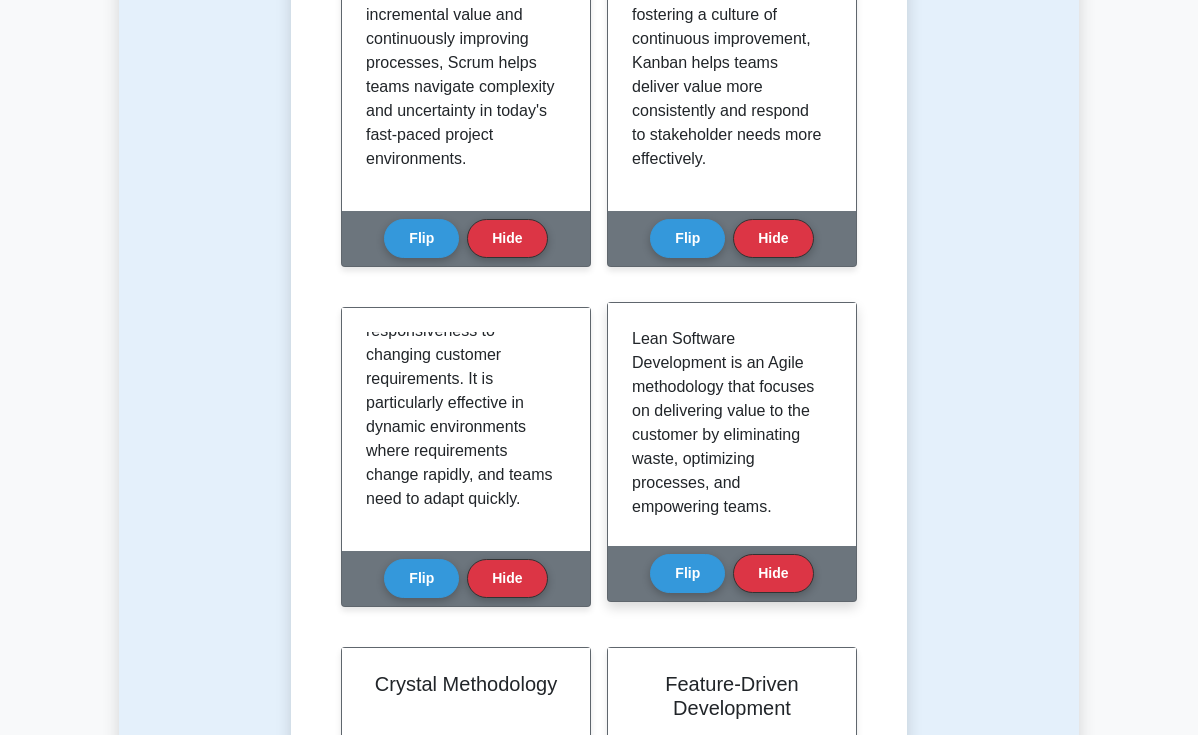 scroll, scrollTop: 600, scrollLeft: 0, axis: vertical 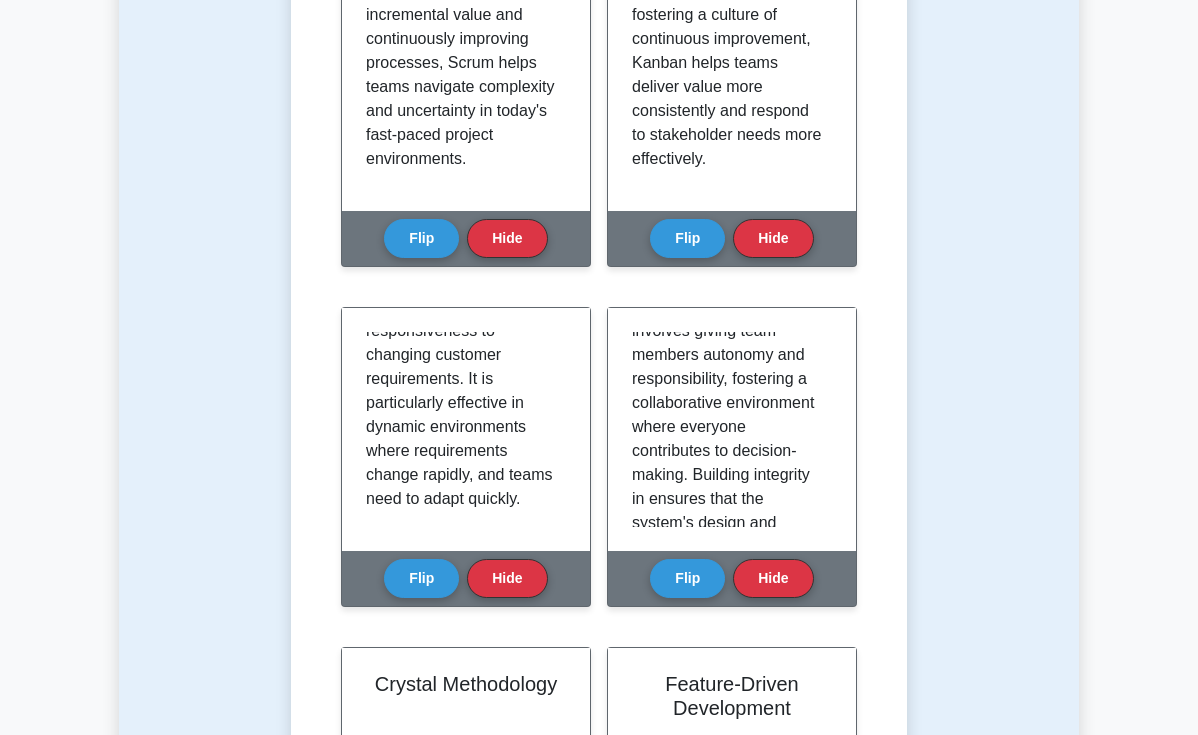 click on "Learn Agile Frameworks/Methodologies (CAPM) with Interactive Flashcards
Master key concepts in Agile Frameworks/Methodologies through our interactive flashcard system. Click on each card to reveal detailed explanations and enhance your understanding.
Scrum
Flip
Hide" at bounding box center [599, 674] 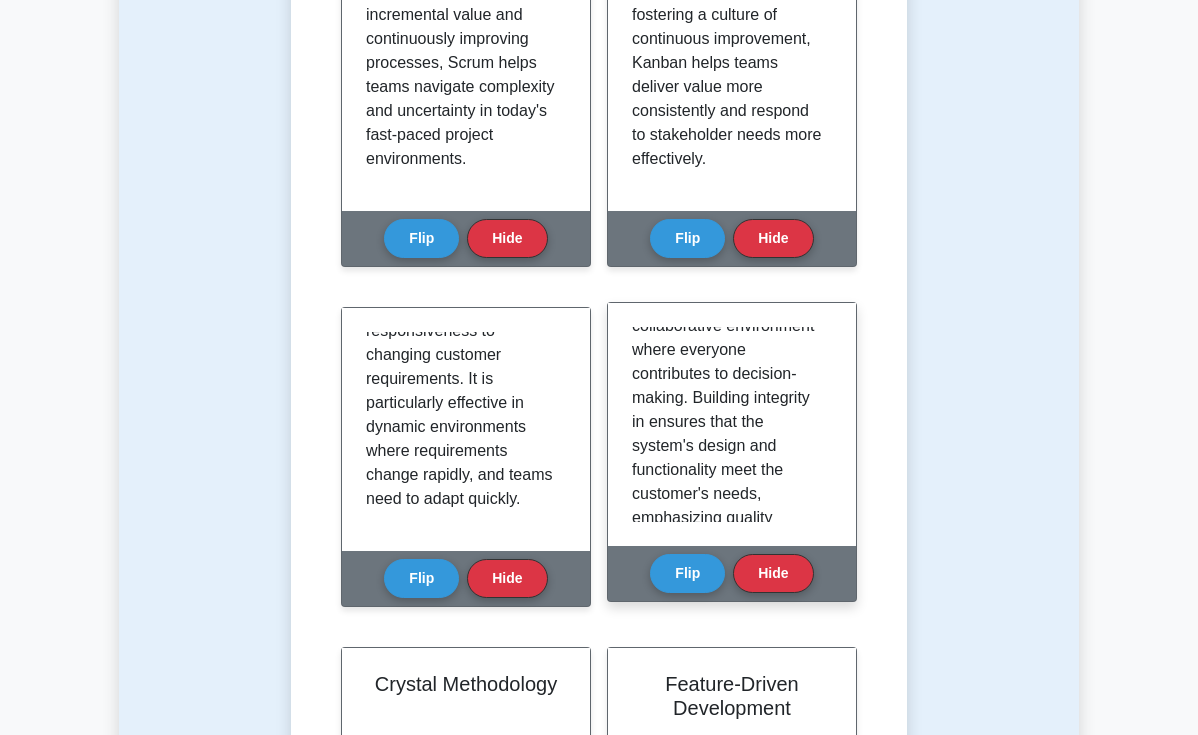 scroll, scrollTop: 1500, scrollLeft: 0, axis: vertical 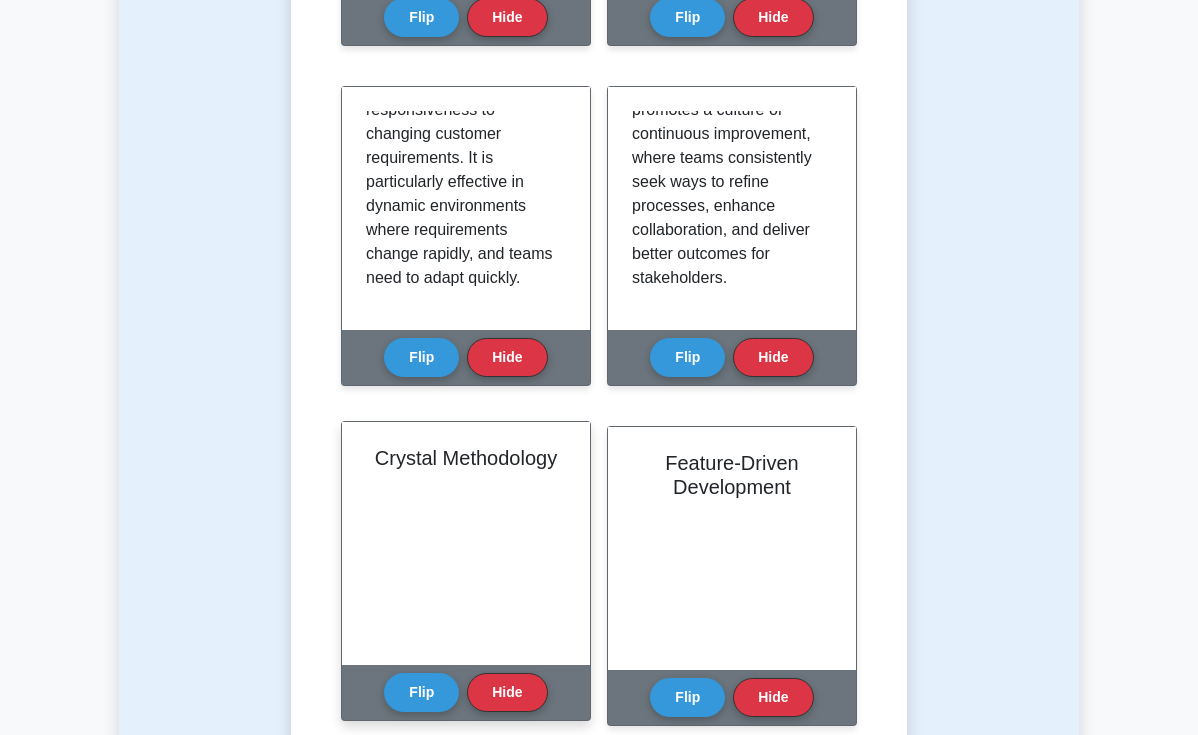 drag, startPoint x: 434, startPoint y: 647, endPoint x: 455, endPoint y: 640, distance: 22.135944 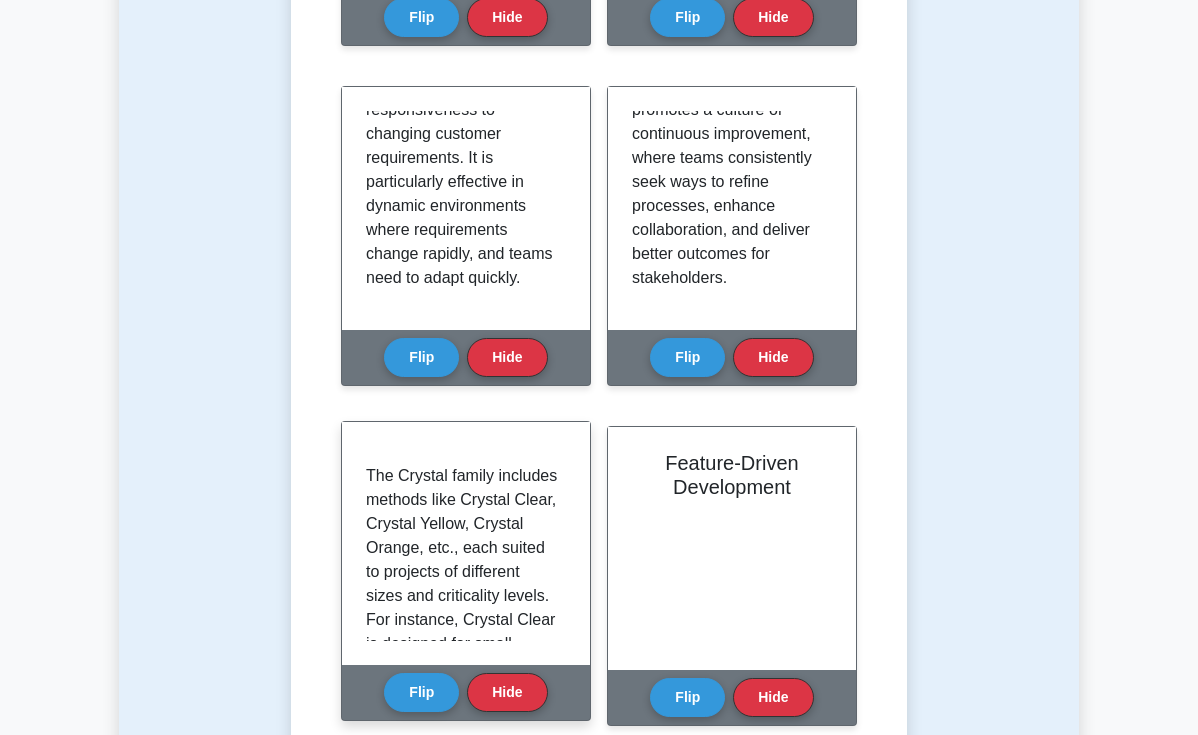 scroll, scrollTop: 394, scrollLeft: 0, axis: vertical 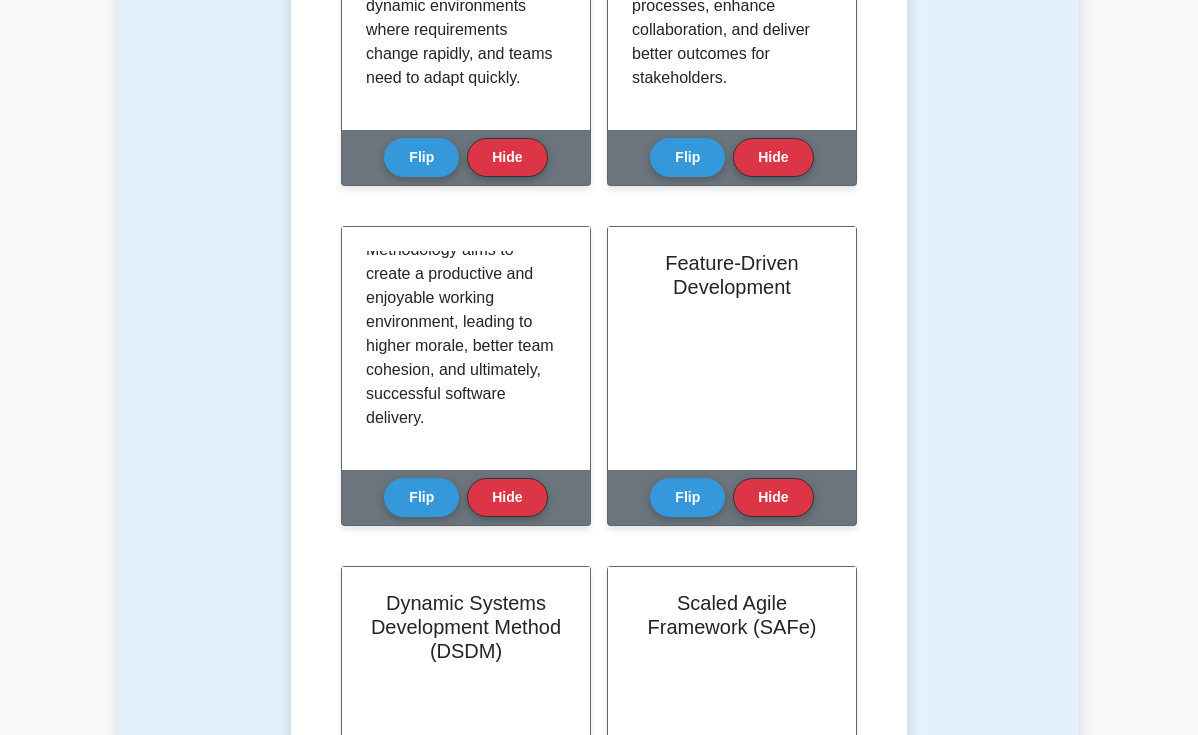 click on "Test
Flashcards
Learn Agile Frameworks/Methodologies (CAPM) with Interactive Flashcards
Master key concepts in Agile Frameworks/Methodologies through our interactive flashcard system. Click on each card to reveal detailed explanations and enhance your understanding.
Scrum
Flip Hide" at bounding box center (599, 225) 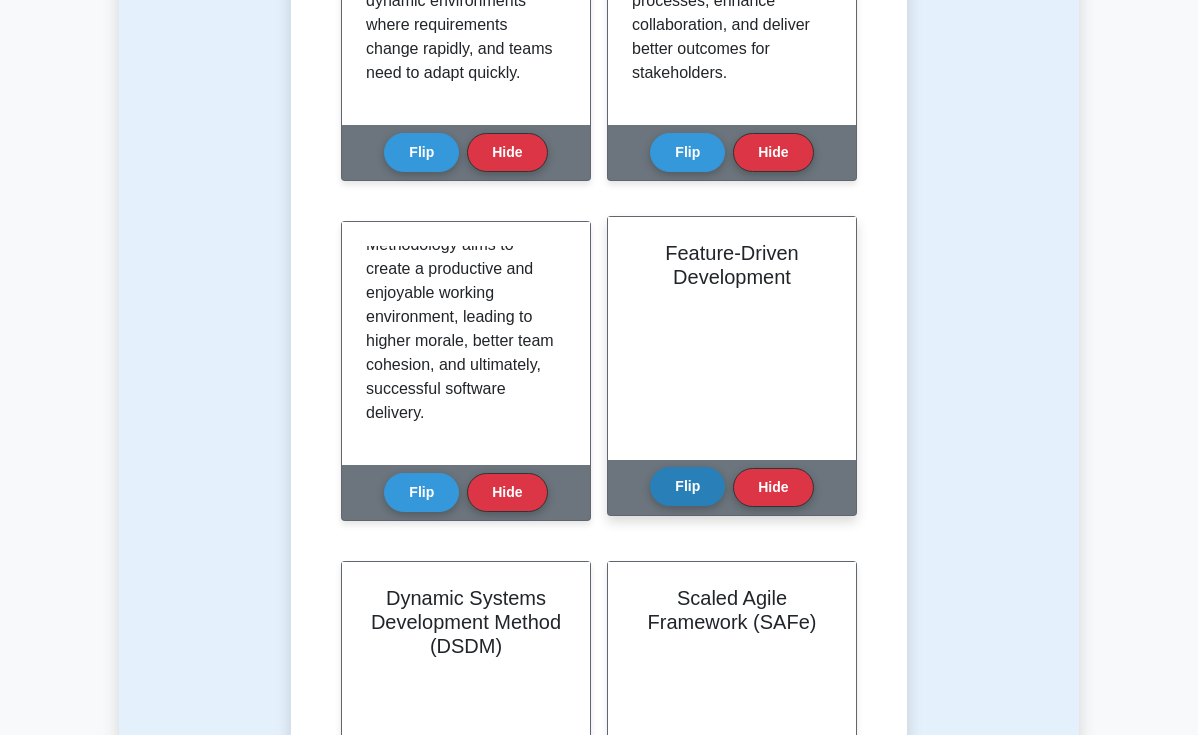 click on "Flip" at bounding box center (687, 486) 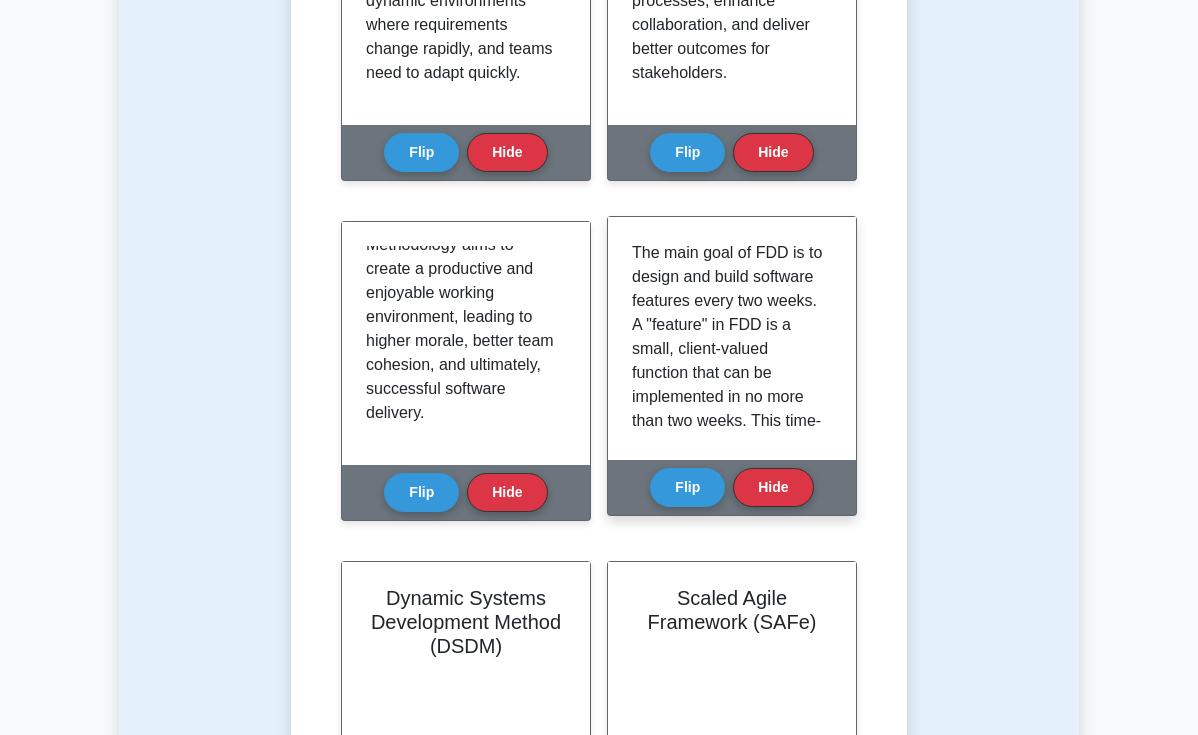 scroll, scrollTop: 365, scrollLeft: 0, axis: vertical 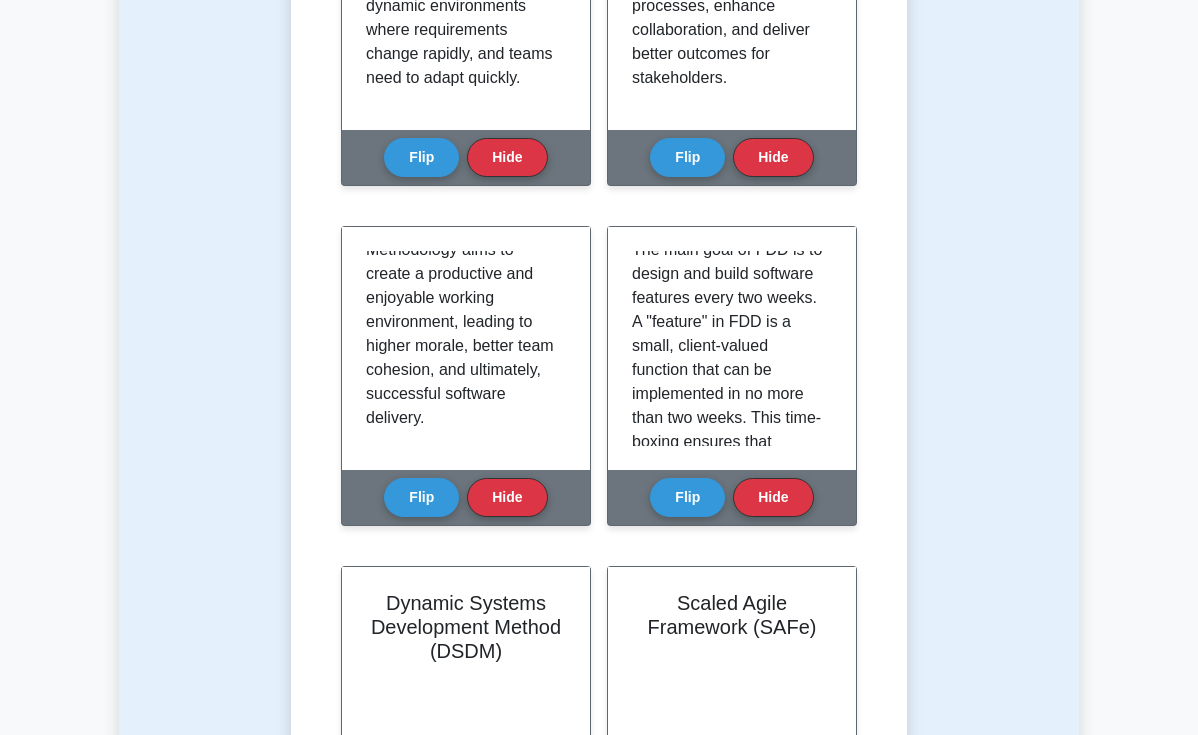click on "Test
Flashcards
Learn Agile Frameworks/Methodologies (CAPM) with Interactive Flashcards
Master key concepts in Agile Frameworks/Methodologies through our interactive flashcard system. Click on each card to reveal detailed explanations and enhance your understanding.
Scrum
Flip Hide" at bounding box center (599, 225) 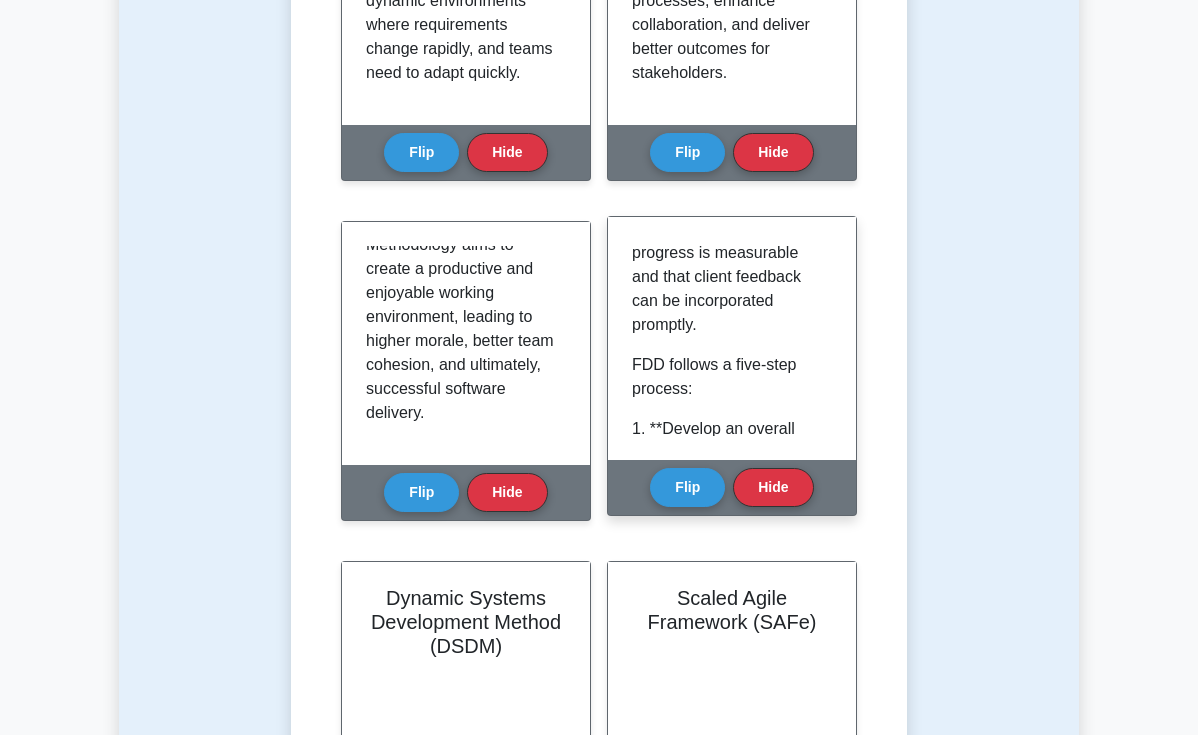 scroll, scrollTop: 575, scrollLeft: 0, axis: vertical 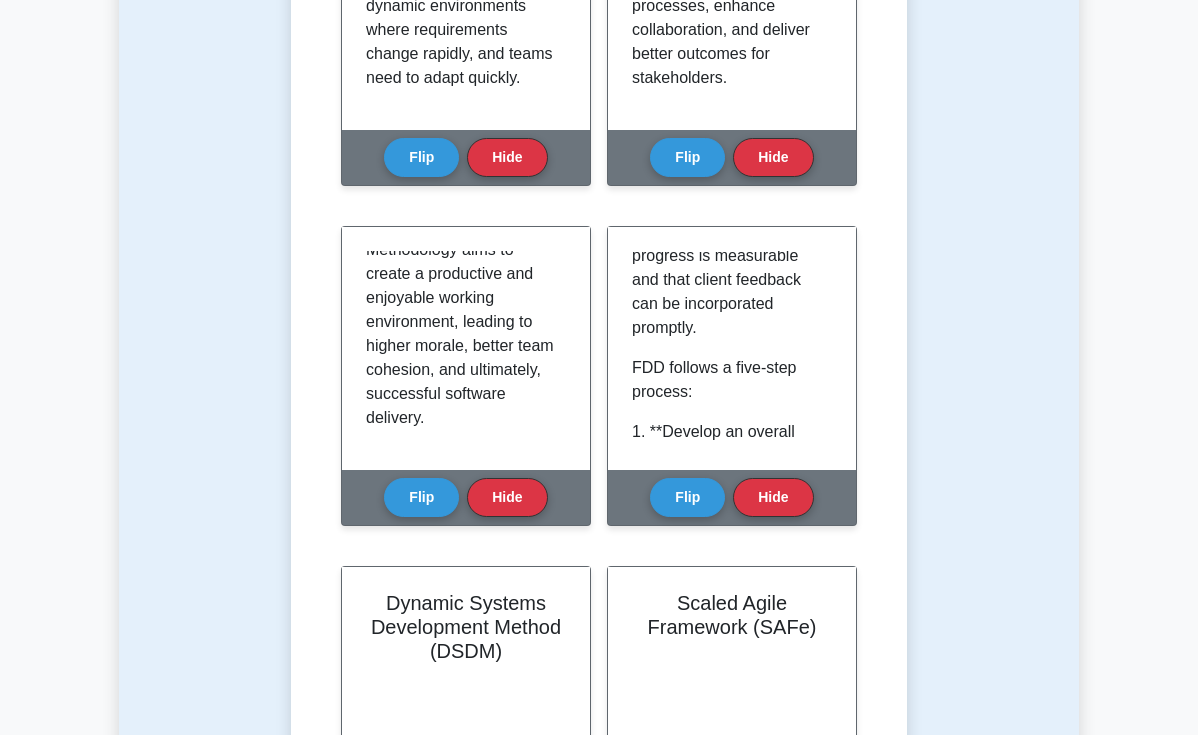 click on "Test
Flashcards
Learn Agile Frameworks/Methodologies (CAPM) with Interactive Flashcards
Master key concepts in Agile Frameworks/Methodologies through our interactive flashcard system. Click on each card to reveal detailed explanations and enhance your understanding.
Scrum
Flip Hide" at bounding box center [599, 225] 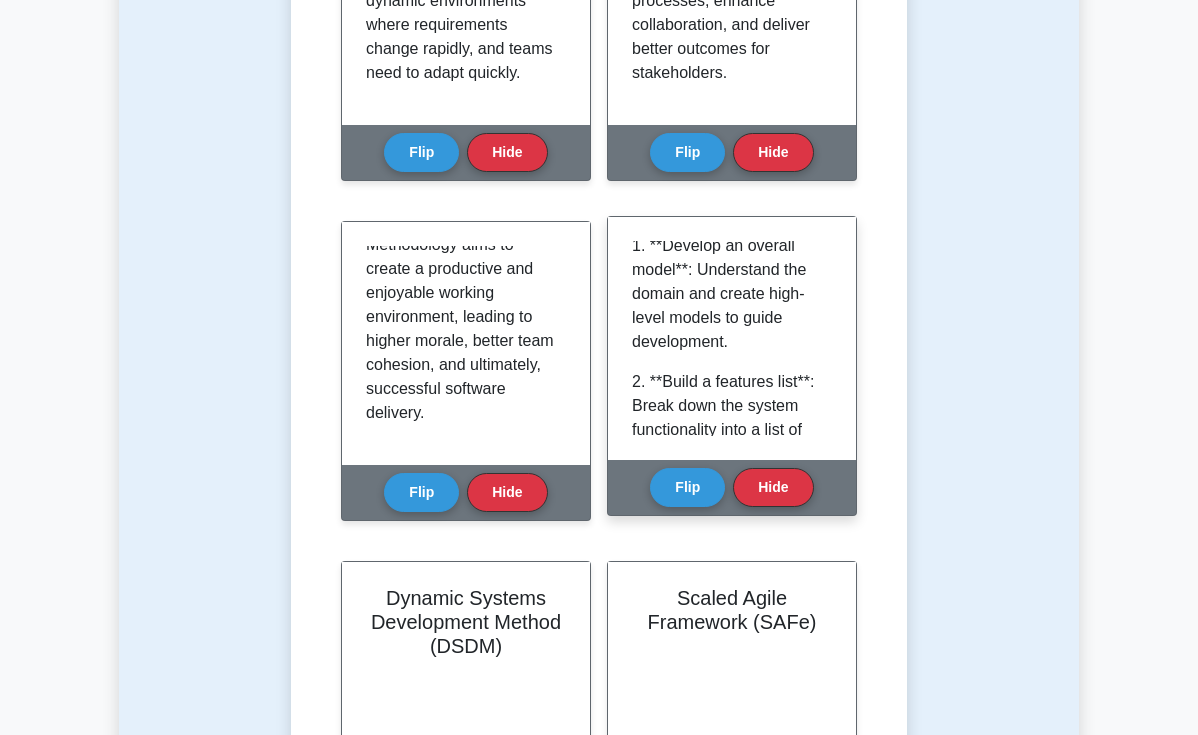 scroll, scrollTop: 765, scrollLeft: 0, axis: vertical 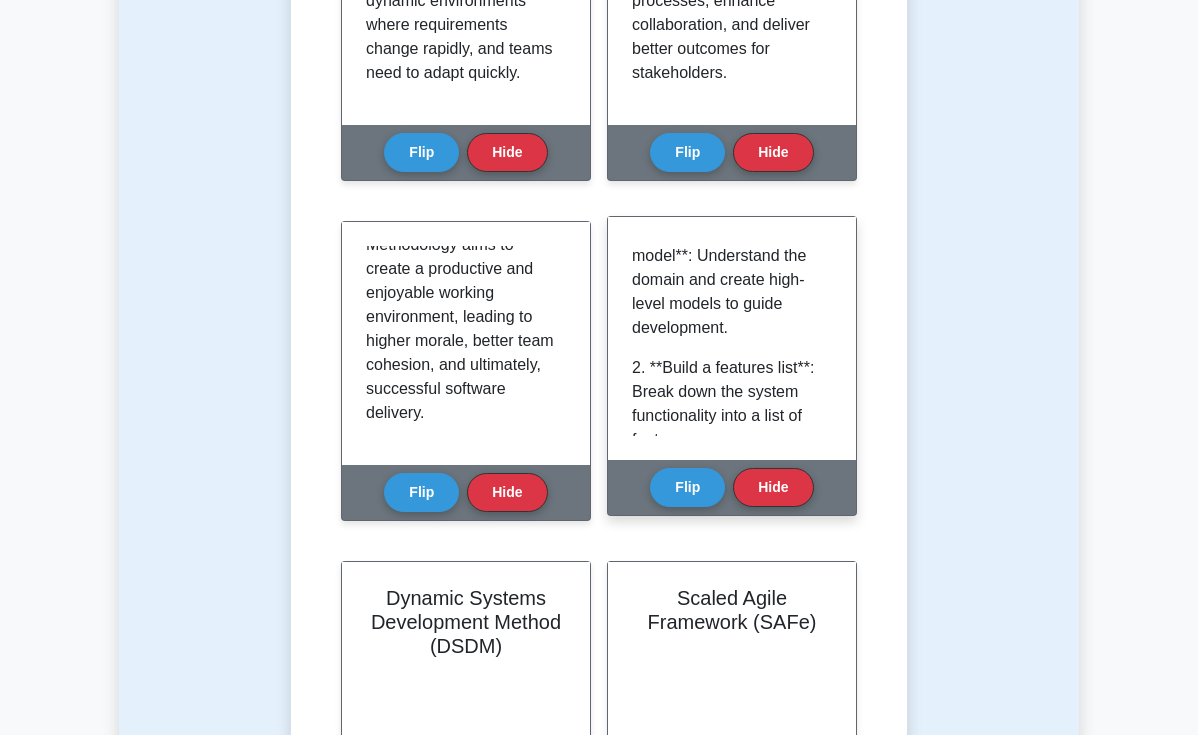 drag, startPoint x: 708, startPoint y: 218, endPoint x: 740, endPoint y: 273, distance: 63.631752 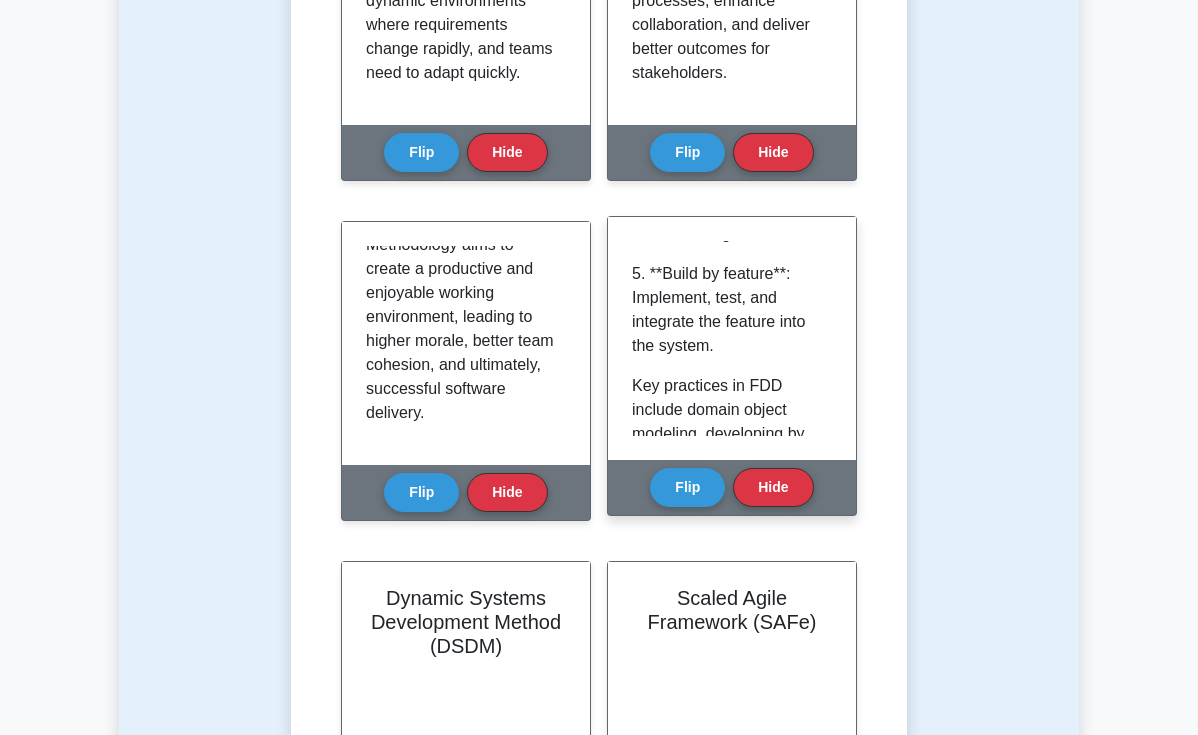 scroll, scrollTop: 1205, scrollLeft: 0, axis: vertical 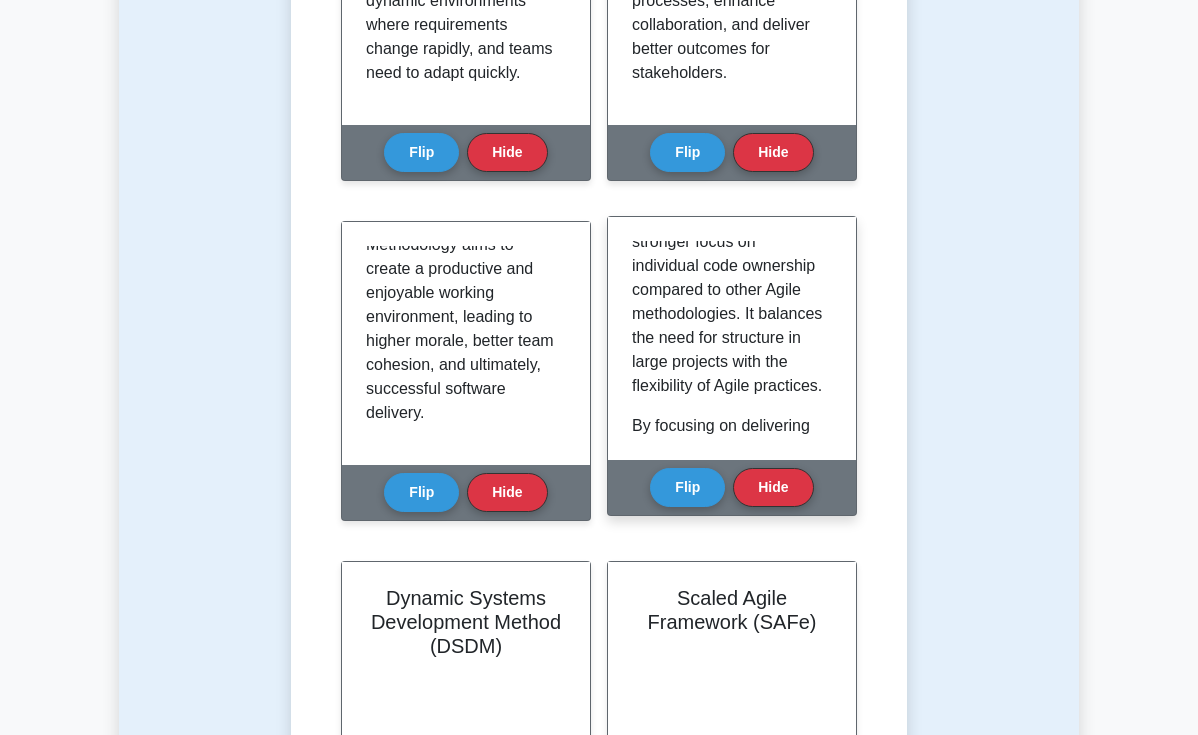 drag, startPoint x: 725, startPoint y: 223, endPoint x: 631, endPoint y: 187, distance: 100.65784 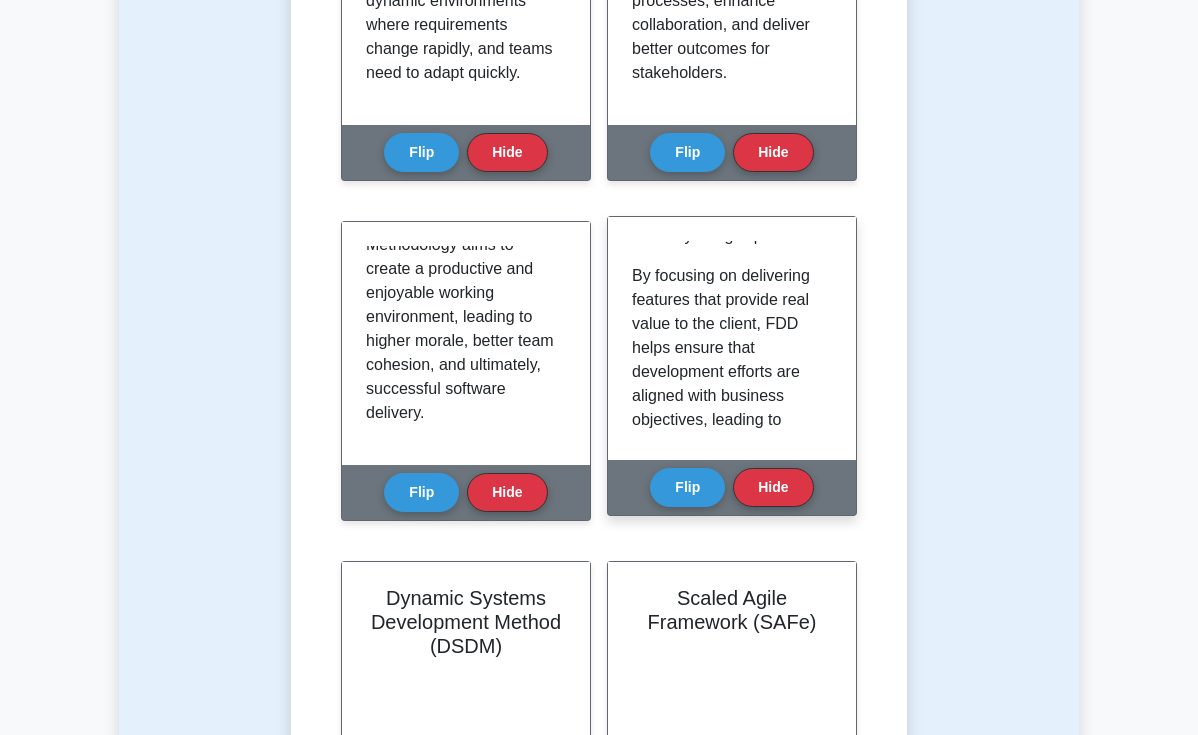 scroll, scrollTop: 2288, scrollLeft: 0, axis: vertical 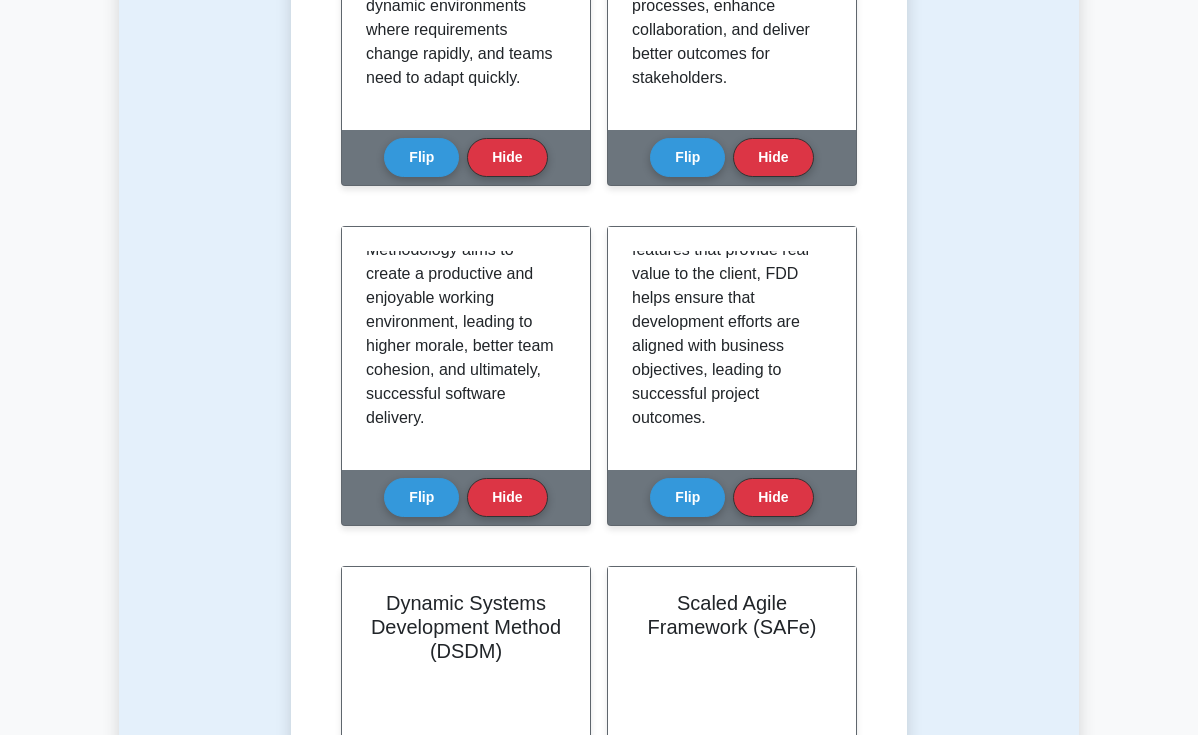 click on "Test
Flashcards
Learn Agile Frameworks/Methodologies (CAPM) with Interactive Flashcards
Master key concepts in Agile Frameworks/Methodologies through our interactive flashcard system. Click on each card to reveal detailed explanations and enhance your understanding.
Scrum
Flip Hide" at bounding box center (599, 225) 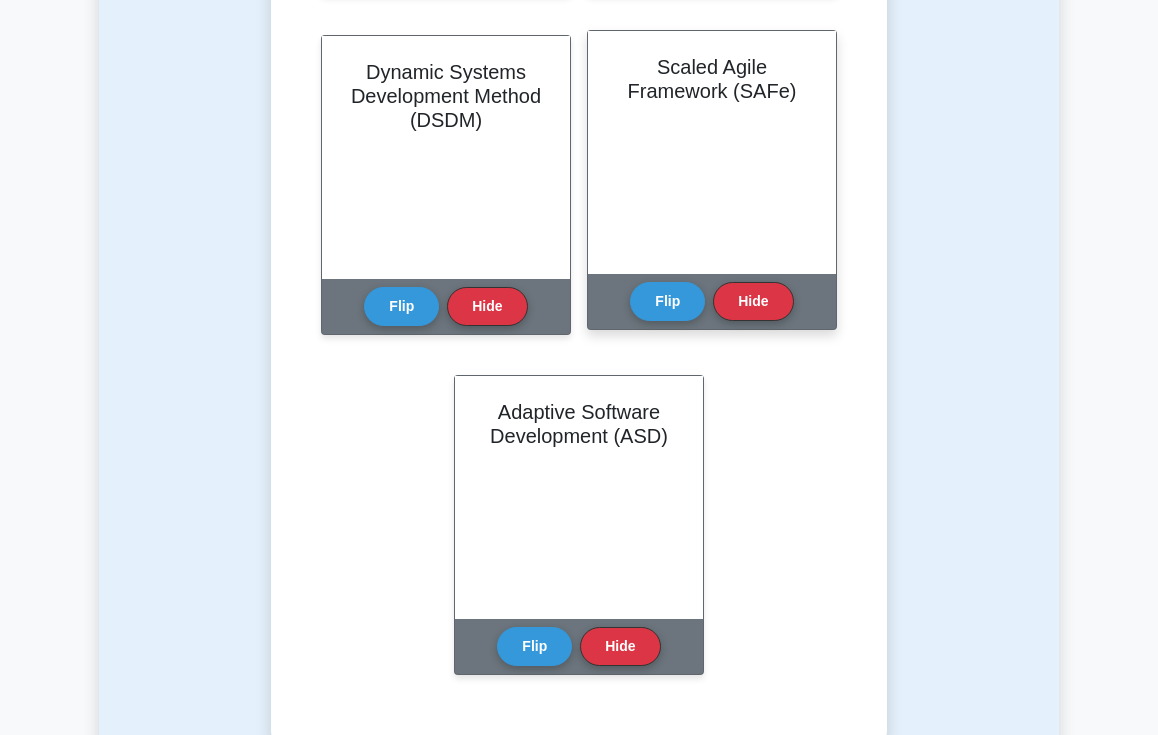 scroll, scrollTop: 1529, scrollLeft: 0, axis: vertical 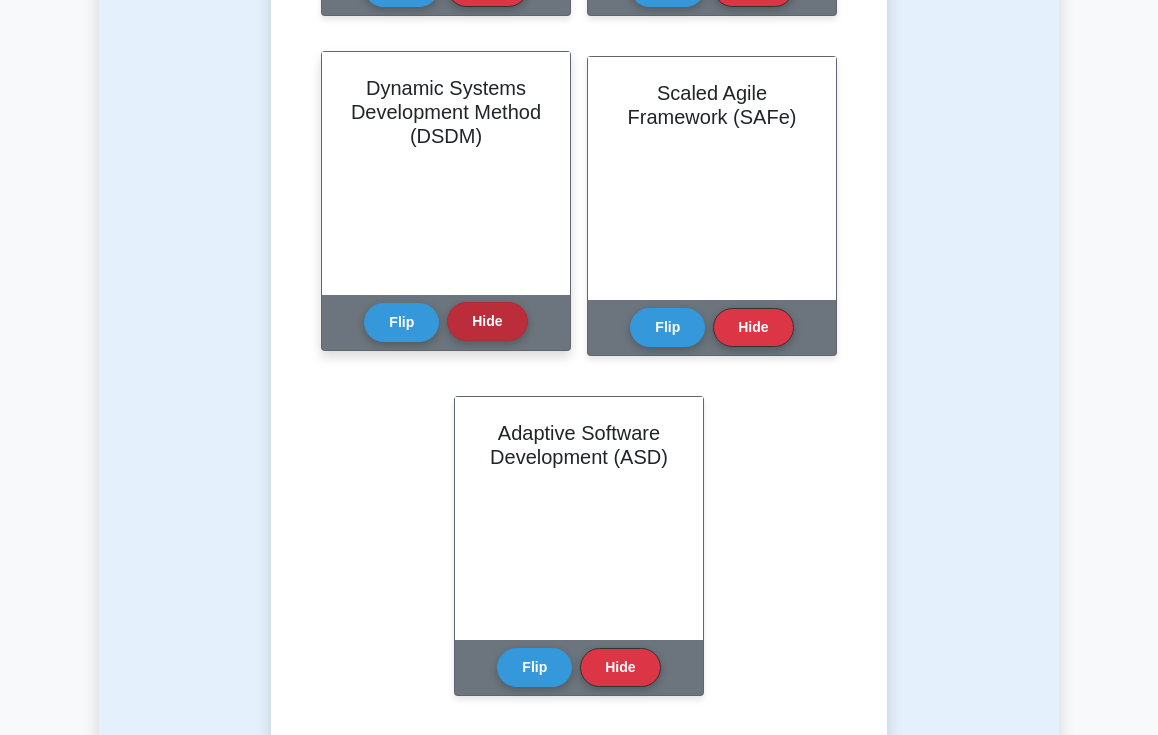 click on "Hide" at bounding box center [487, 321] 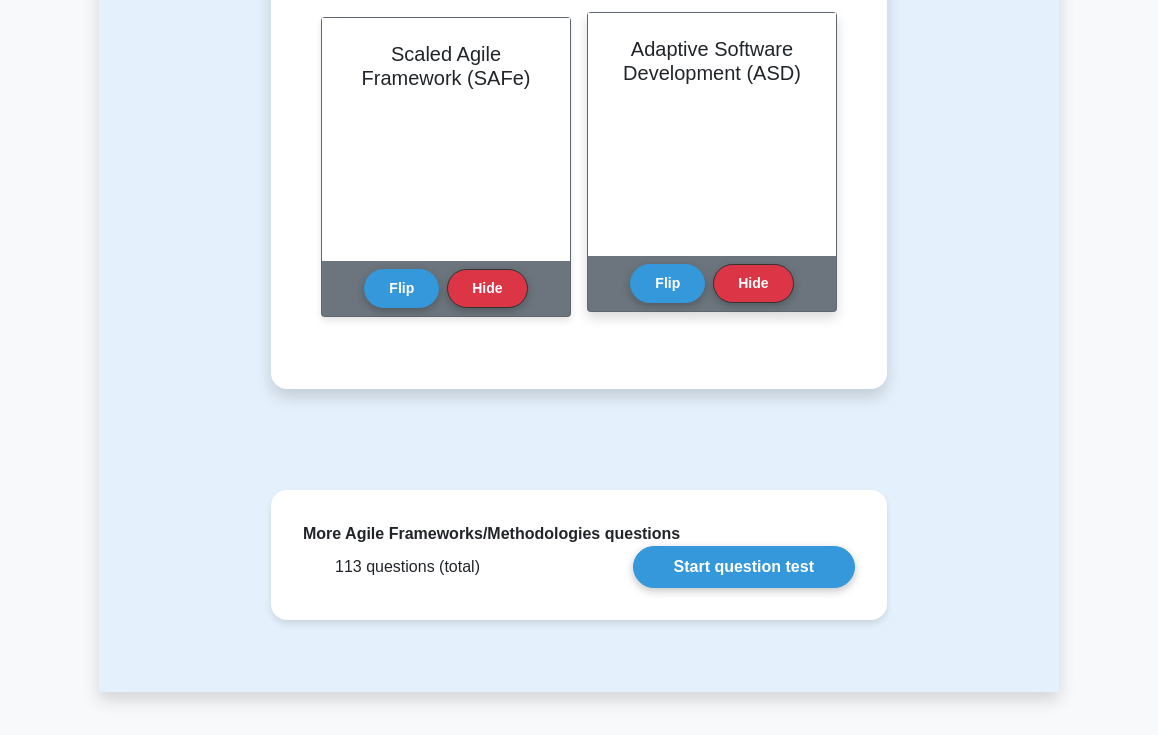 scroll, scrollTop: 1150, scrollLeft: 0, axis: vertical 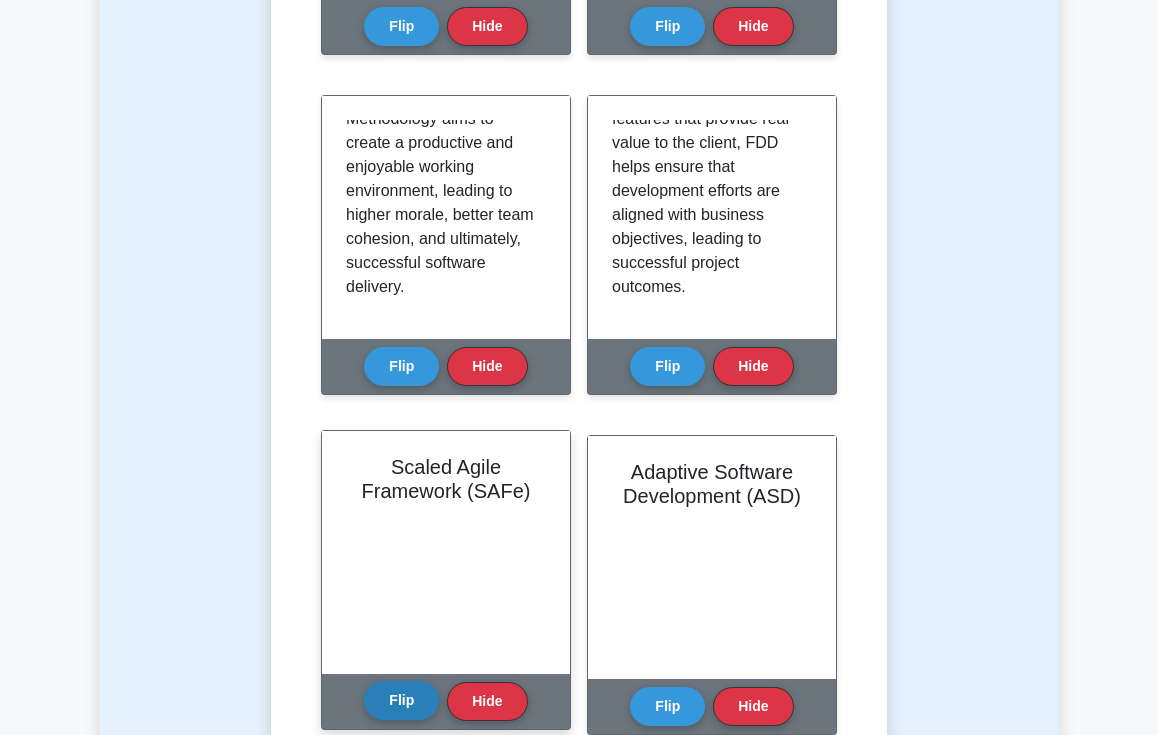 click on "Flip" at bounding box center (401, 700) 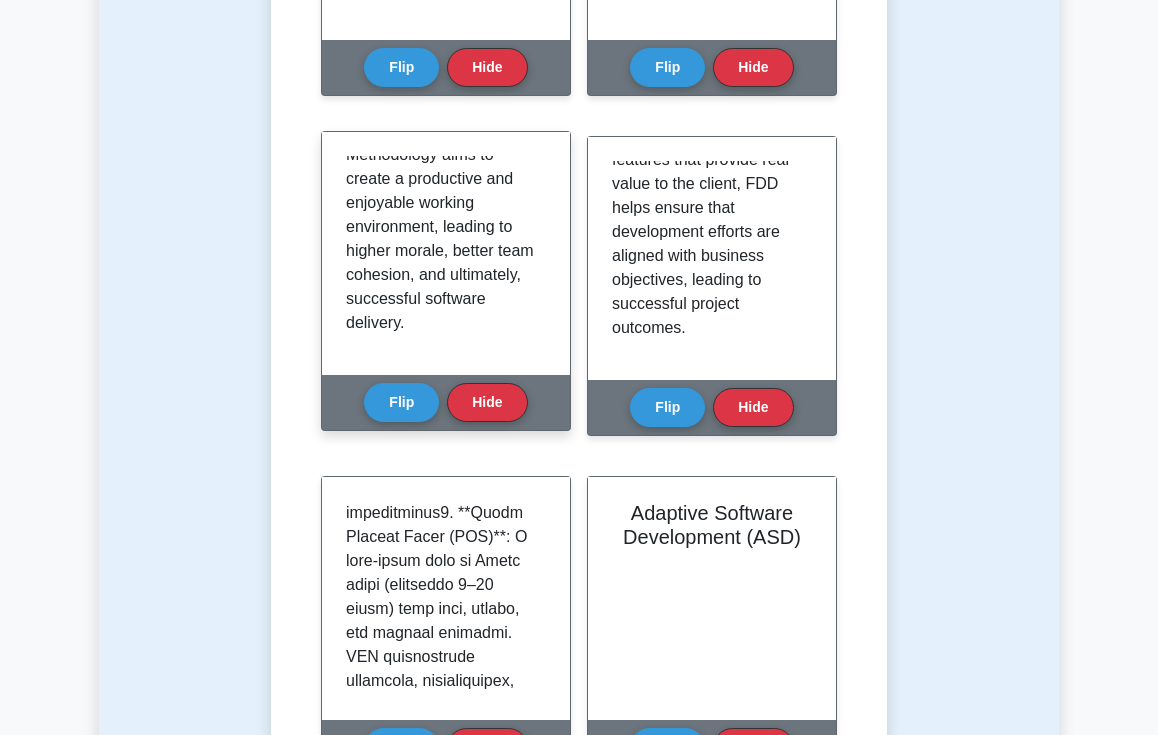 scroll, scrollTop: 1094, scrollLeft: 0, axis: vertical 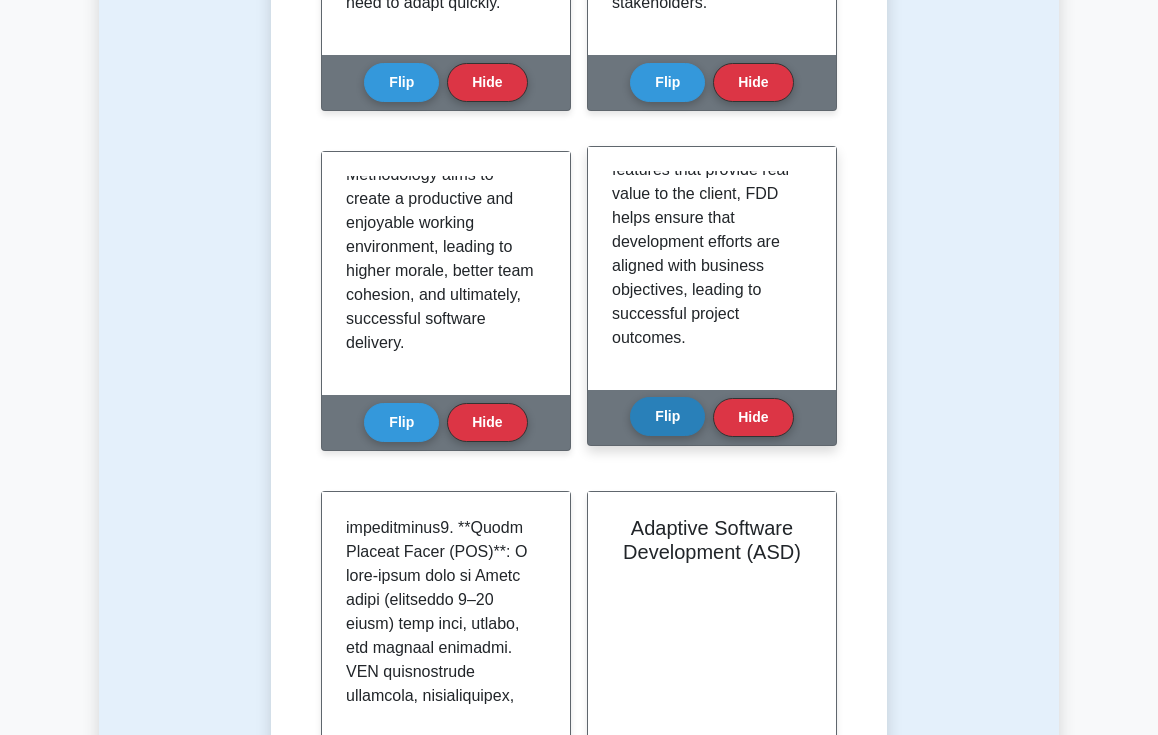 click on "Flip" at bounding box center (667, 416) 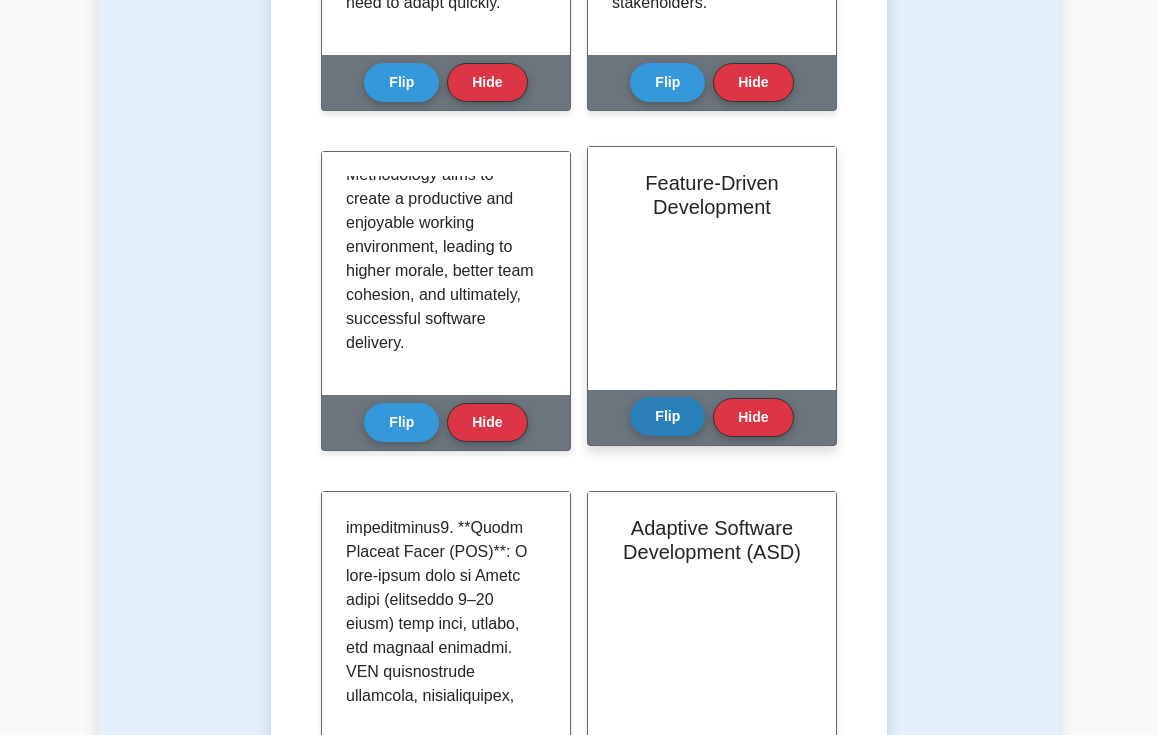click on "Flip" at bounding box center [667, 416] 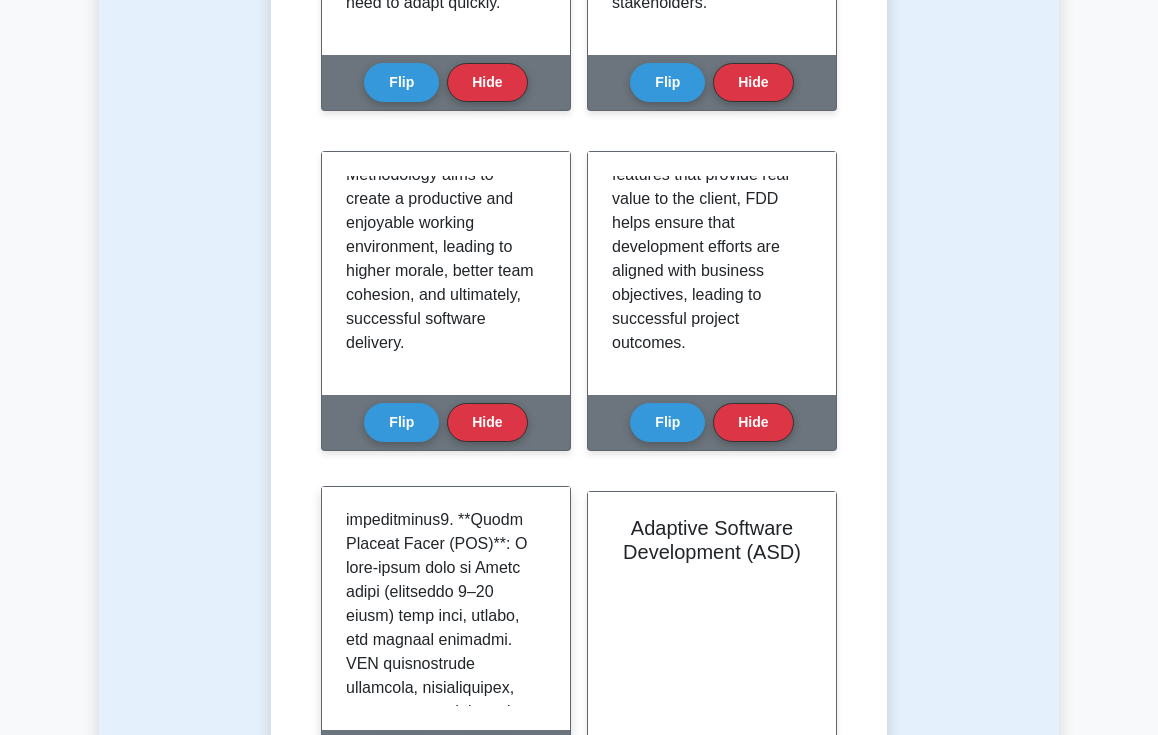 scroll, scrollTop: 1012, scrollLeft: 0, axis: vertical 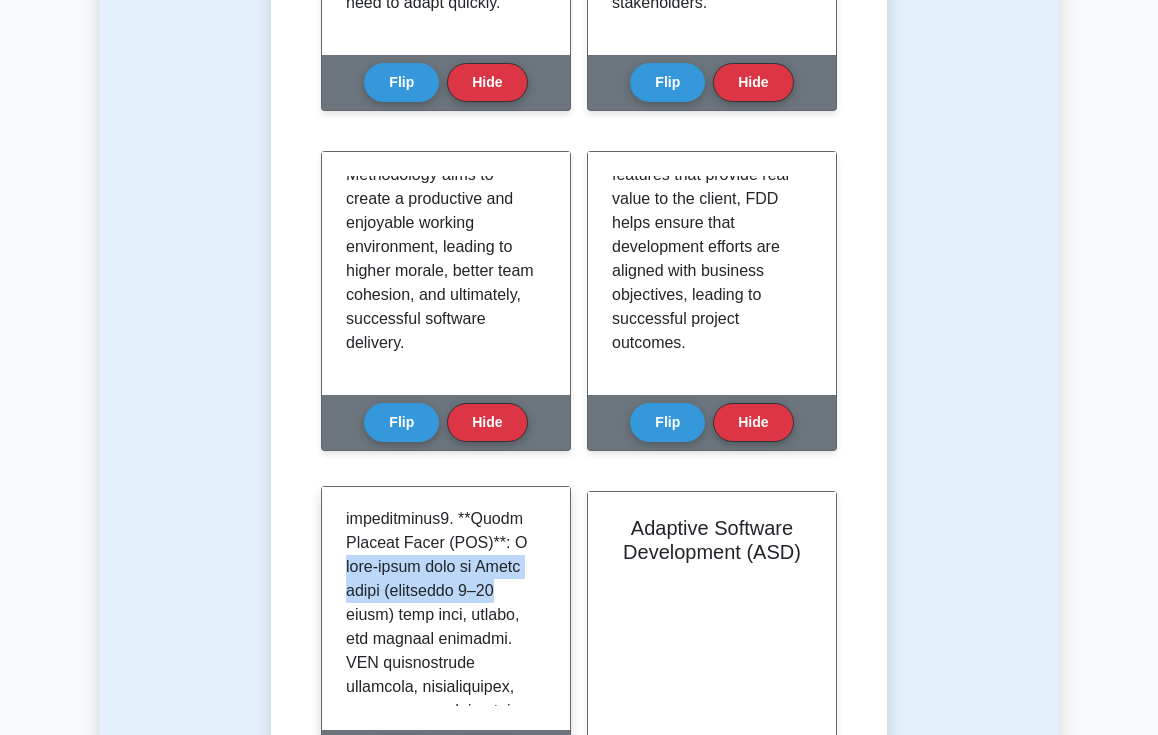 drag, startPoint x: 547, startPoint y: 550, endPoint x: 542, endPoint y: 504, distance: 46.270943 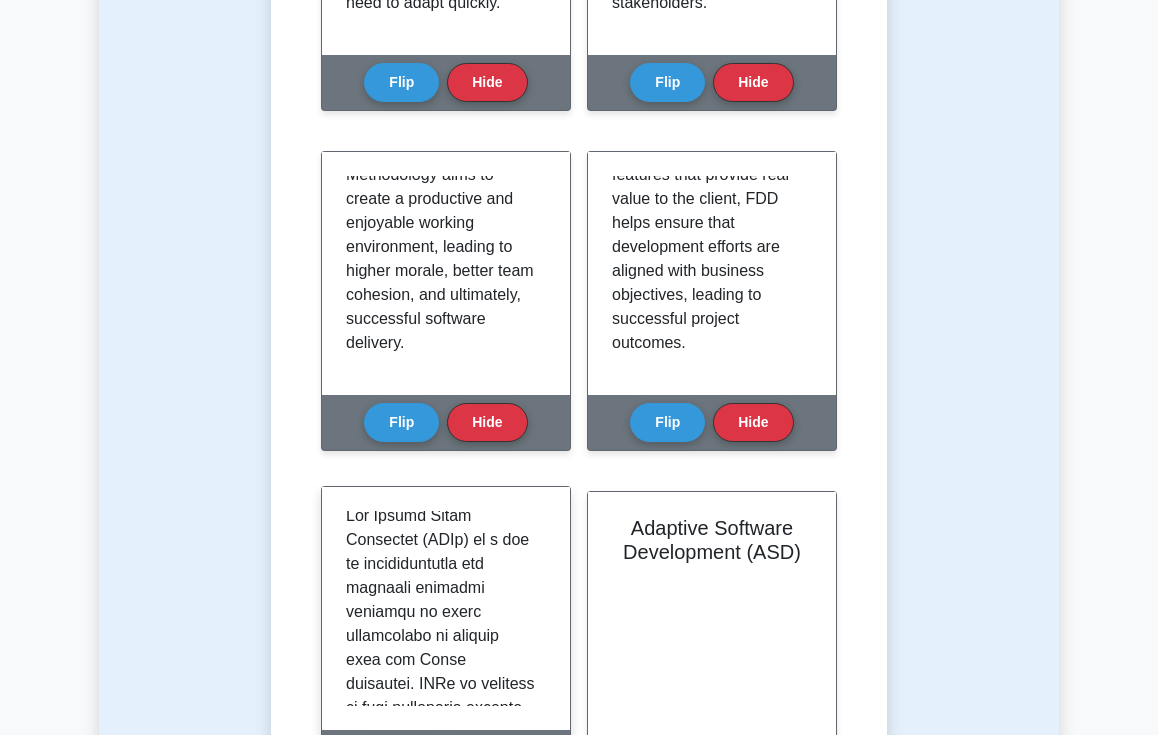 scroll, scrollTop: 0, scrollLeft: 0, axis: both 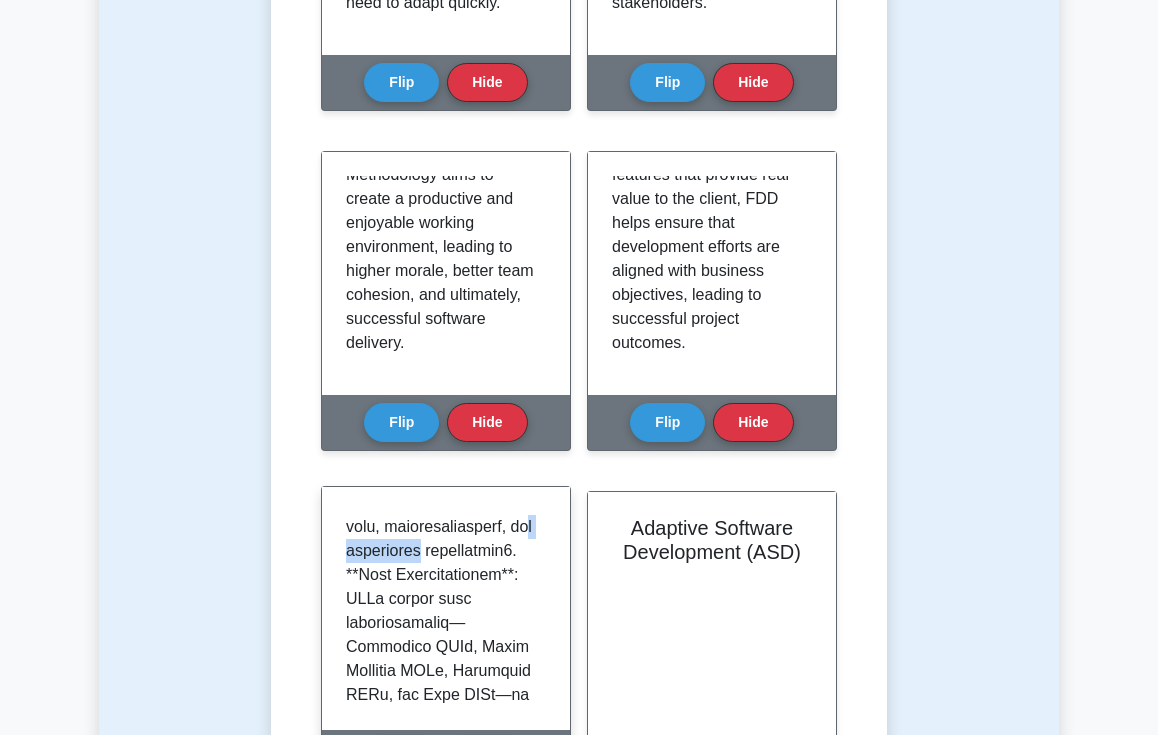 drag, startPoint x: 456, startPoint y: 513, endPoint x: 357, endPoint y: 504, distance: 99.40825 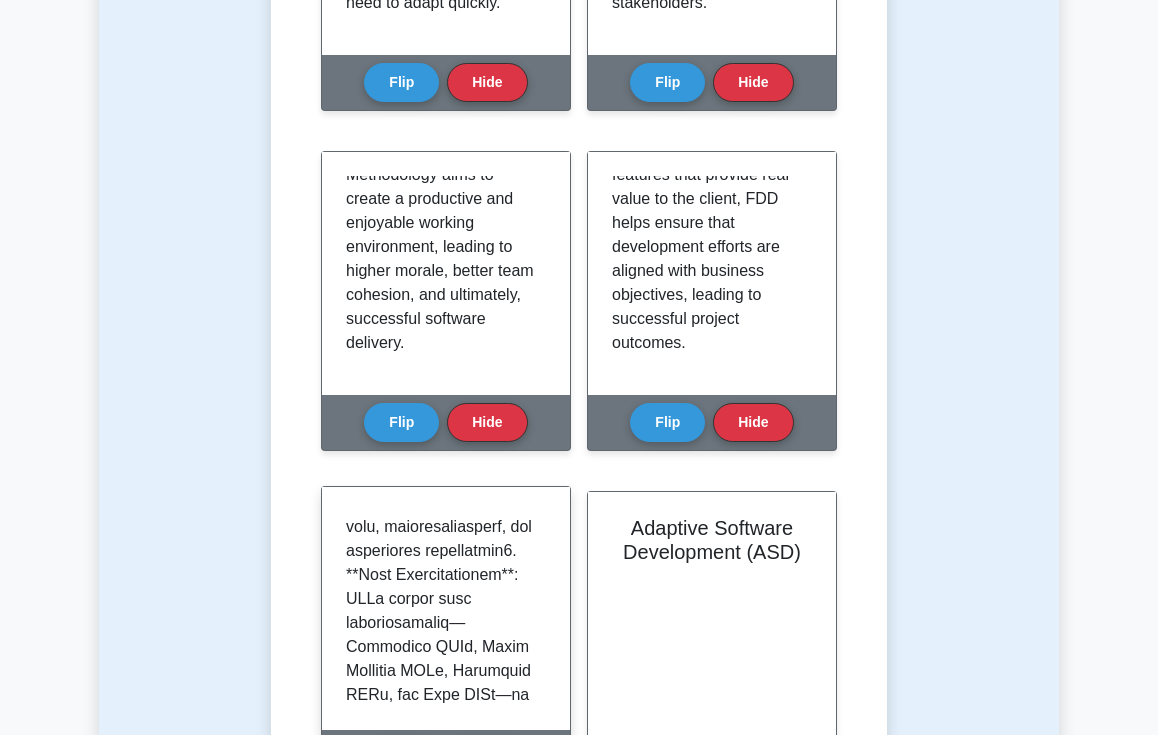 click at bounding box center (442, 1187) 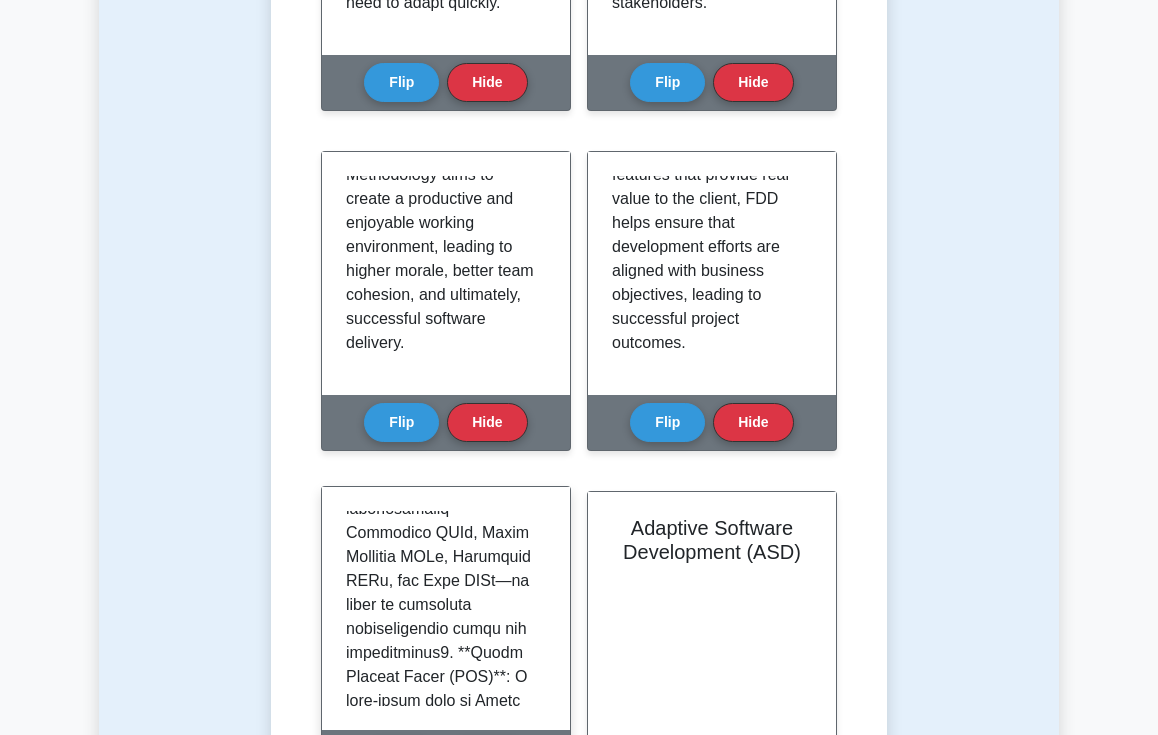 scroll, scrollTop: 885, scrollLeft: 0, axis: vertical 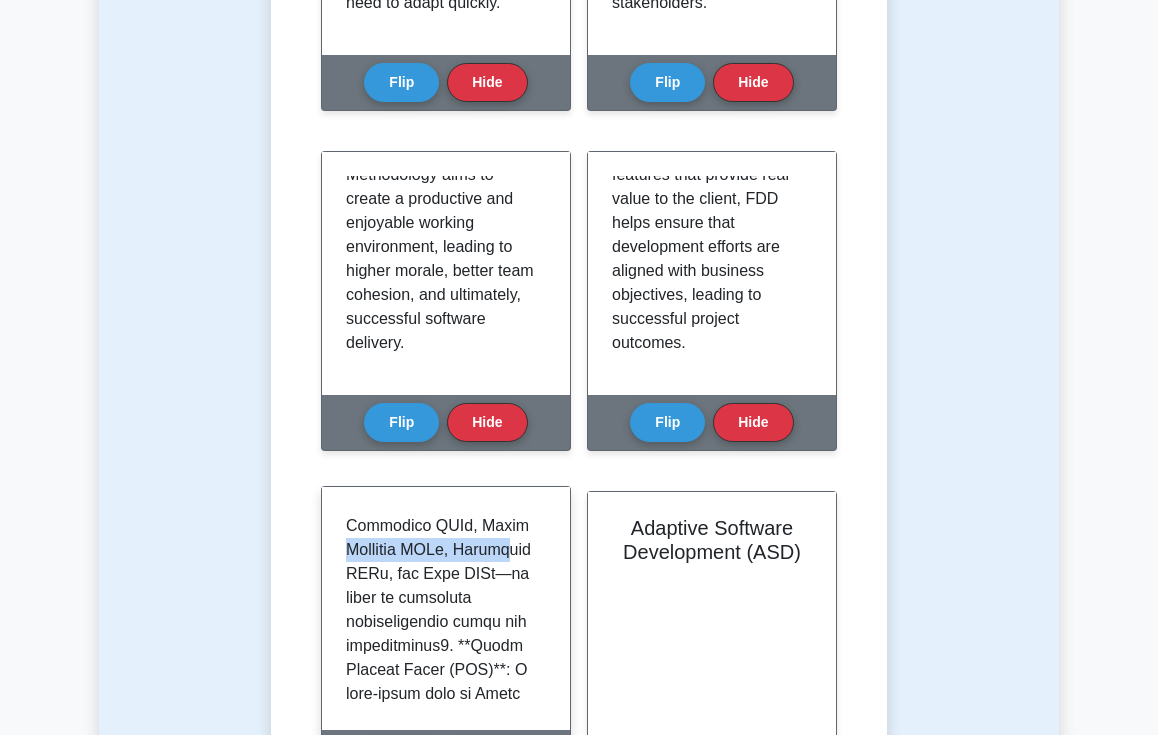 drag, startPoint x: 339, startPoint y: 506, endPoint x: 495, endPoint y: 516, distance: 156.32019 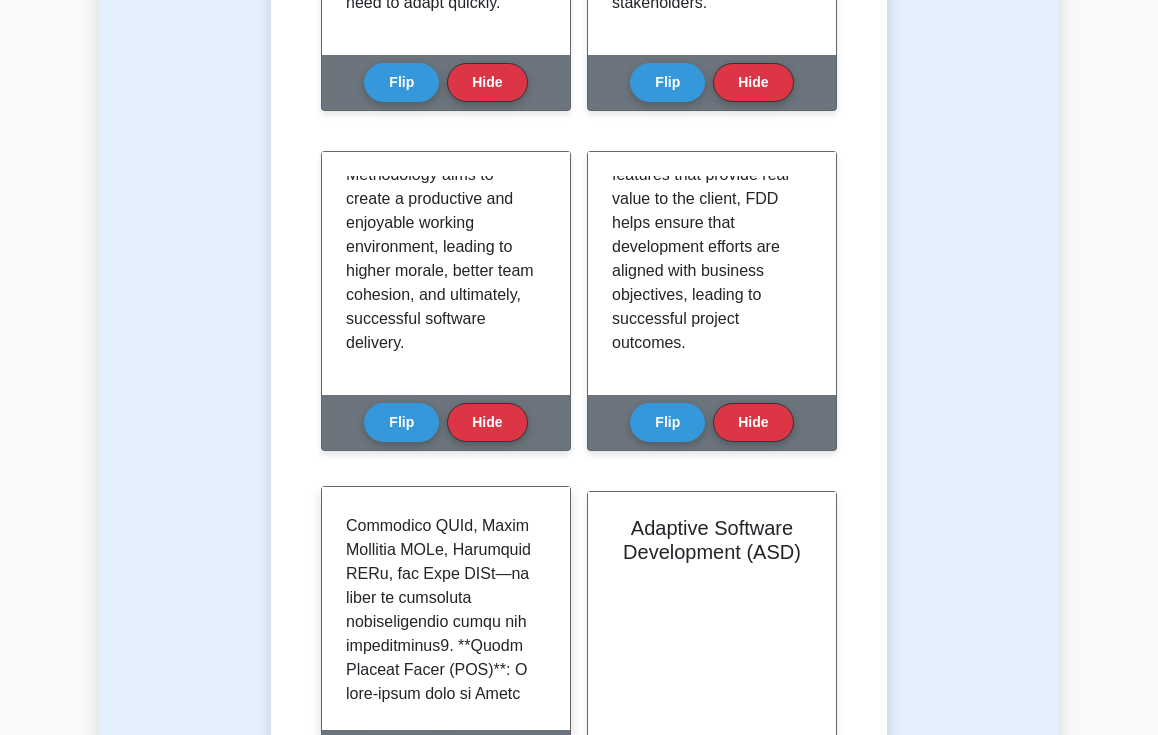 click at bounding box center (442, 1066) 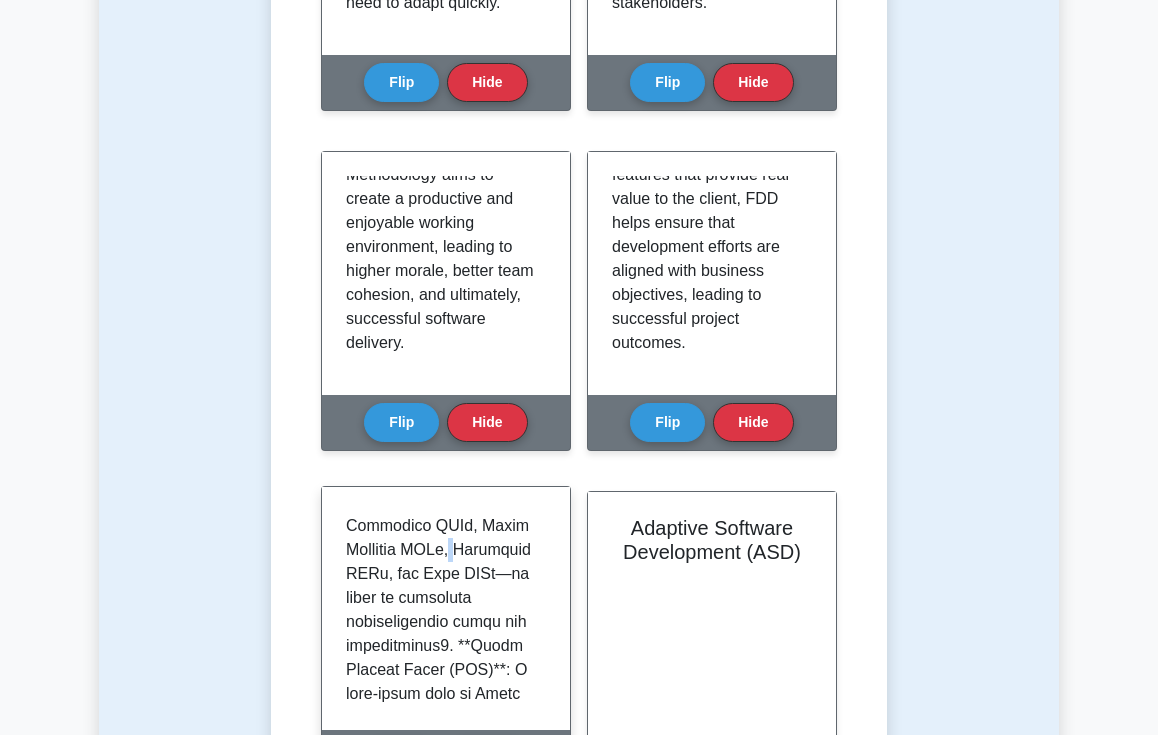 drag, startPoint x: 436, startPoint y: 518, endPoint x: 391, endPoint y: 521, distance: 45.099888 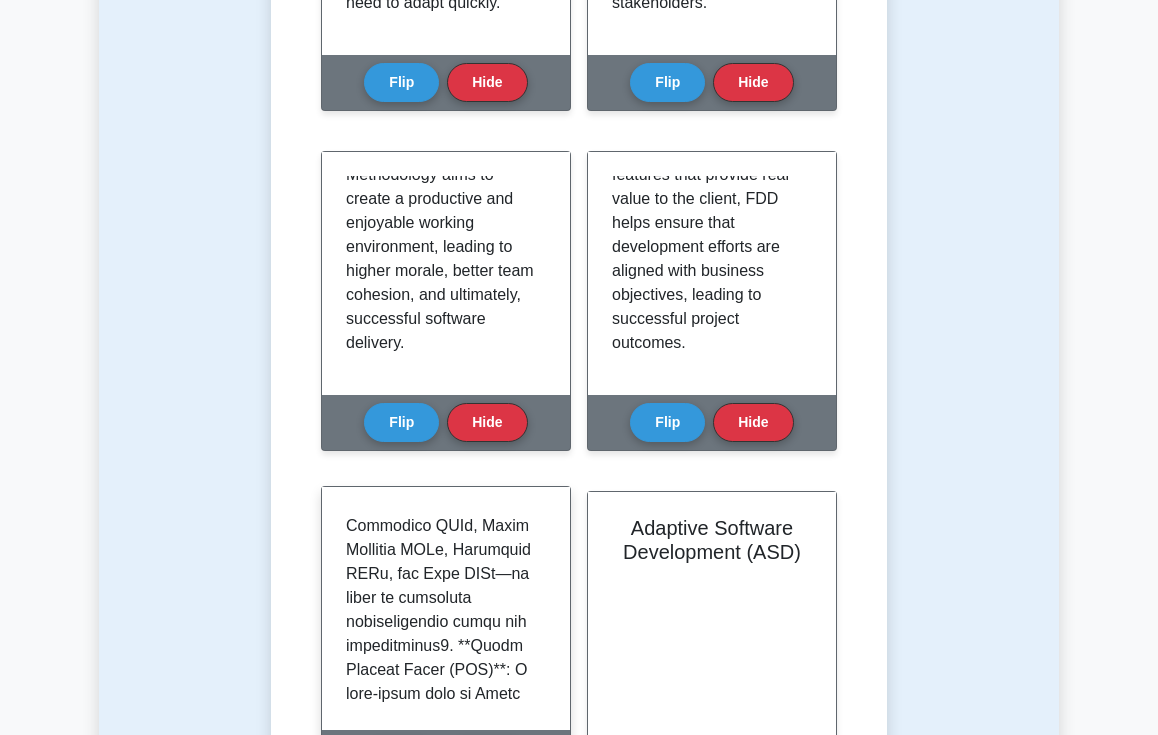 click at bounding box center [442, 1066] 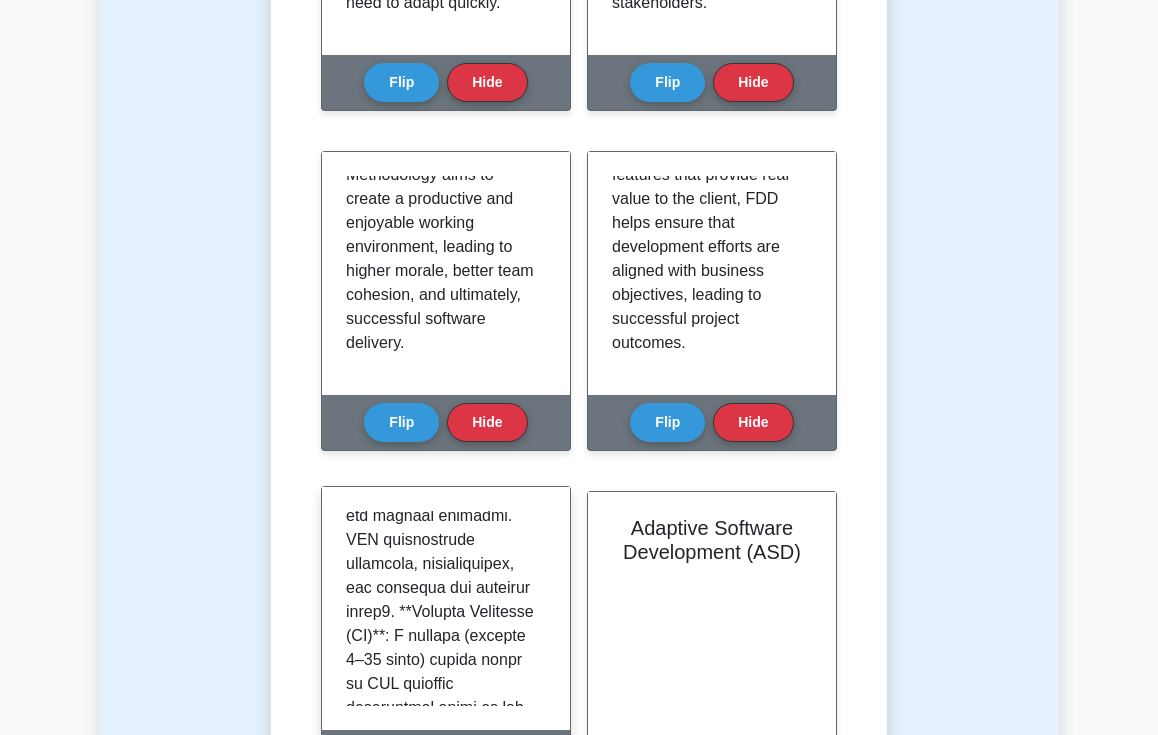 scroll, scrollTop: 1150, scrollLeft: 0, axis: vertical 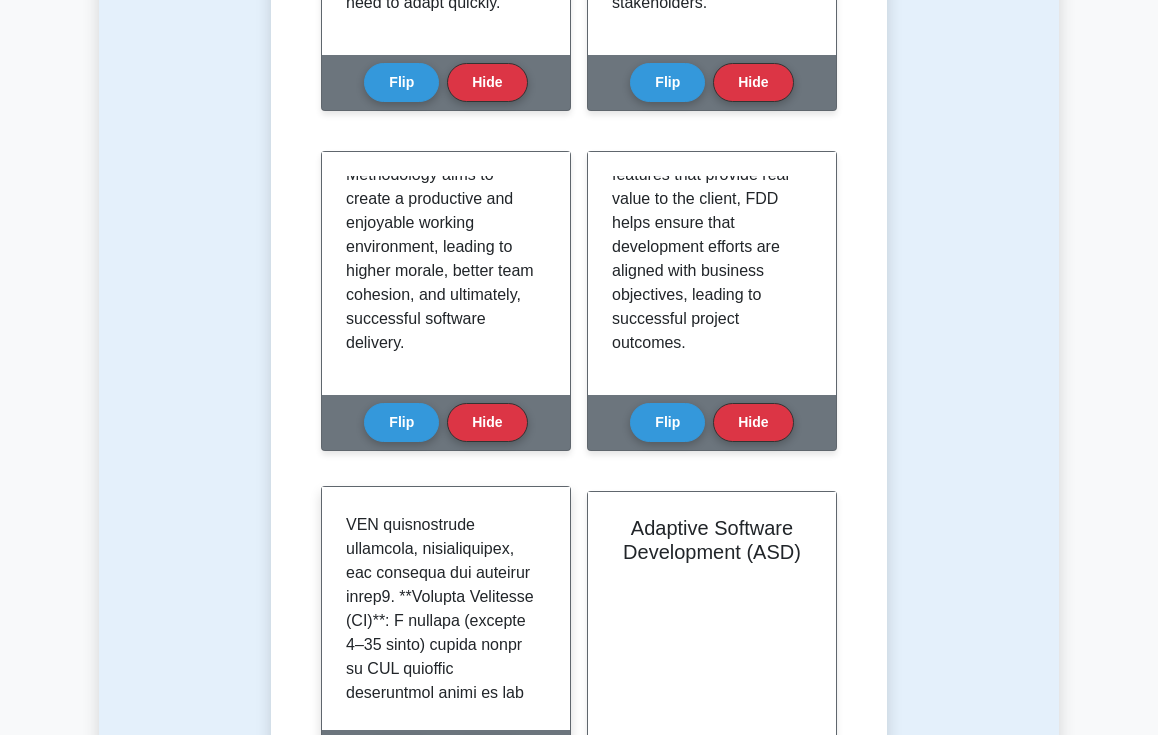 click at bounding box center [446, 608] 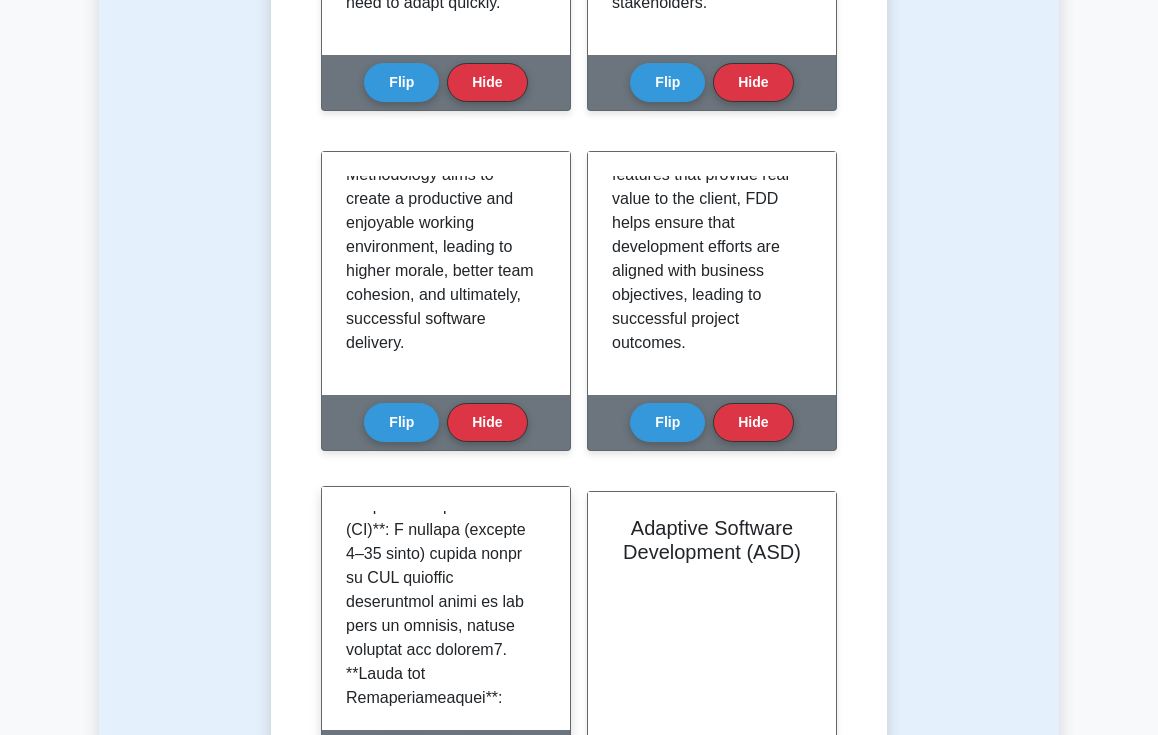scroll, scrollTop: 1249, scrollLeft: 0, axis: vertical 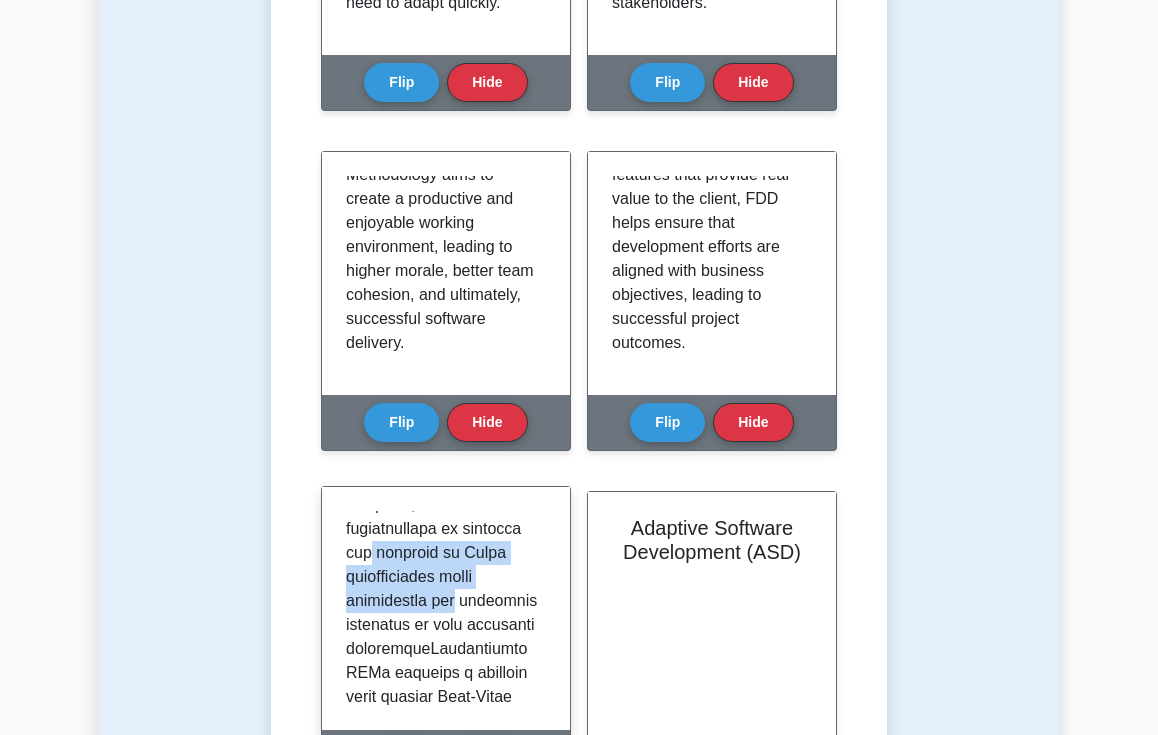 drag, startPoint x: 423, startPoint y: 535, endPoint x: 476, endPoint y: 559, distance: 58.18075 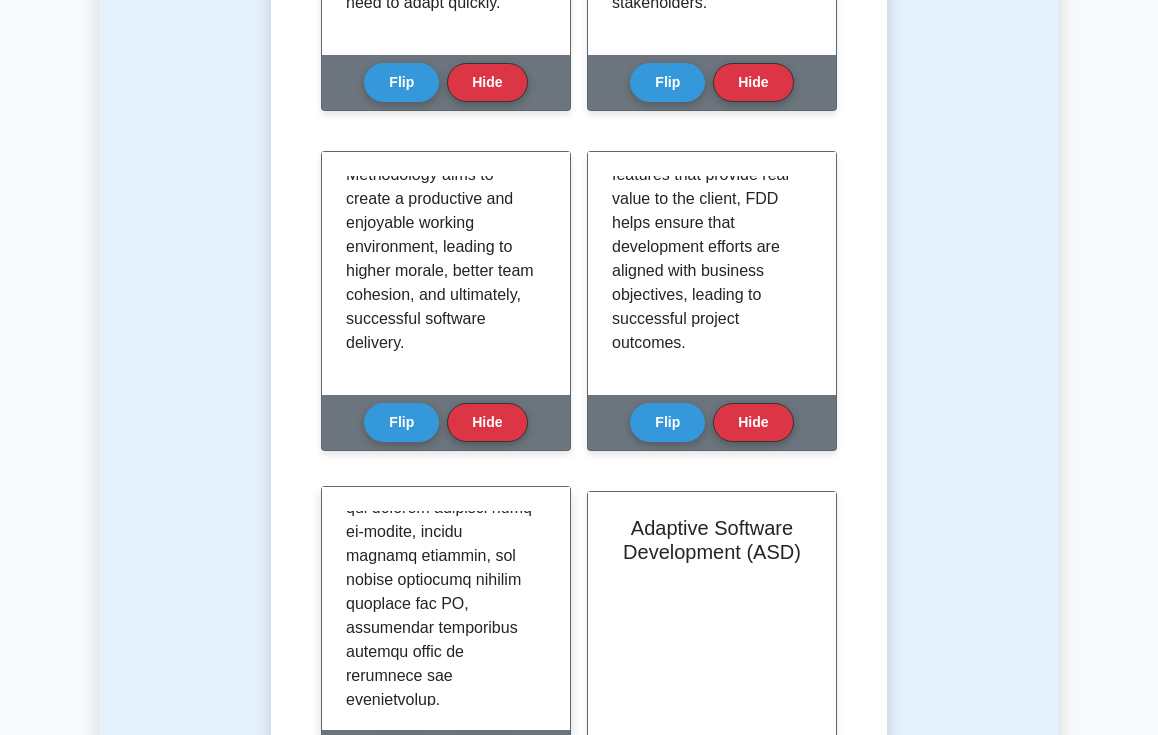 scroll, scrollTop: 2687, scrollLeft: 0, axis: vertical 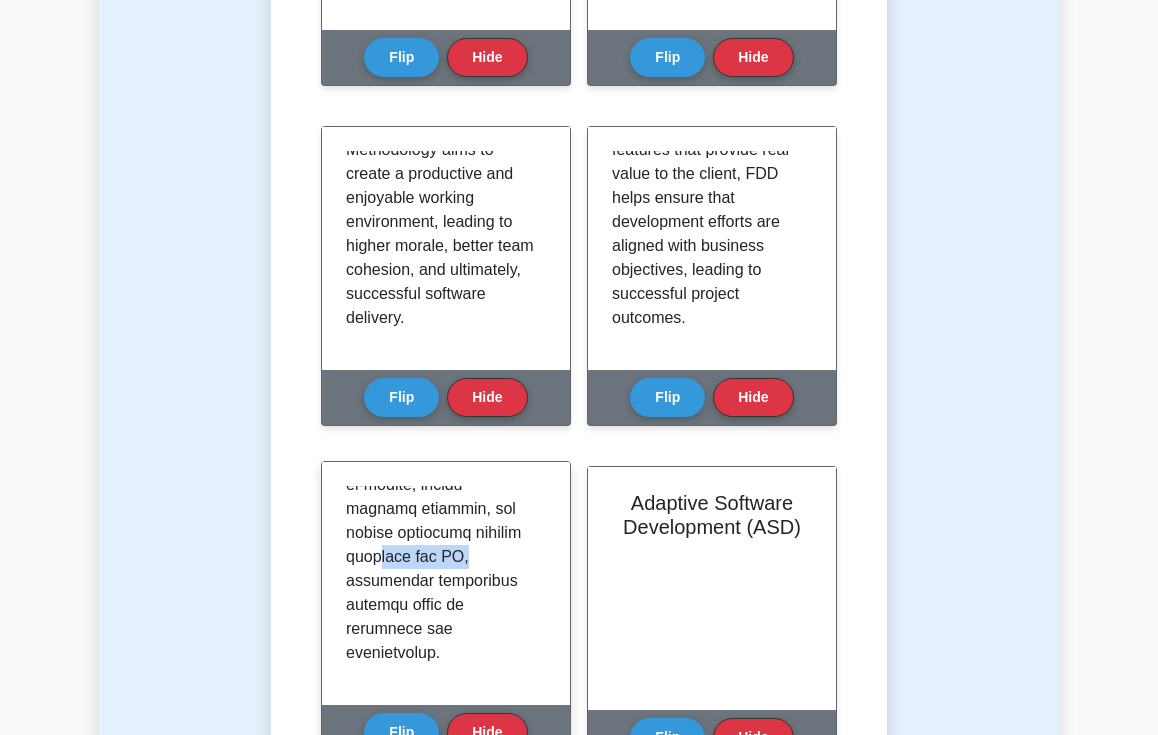 drag, startPoint x: 492, startPoint y: 524, endPoint x: 502, endPoint y: 525, distance: 10.049875 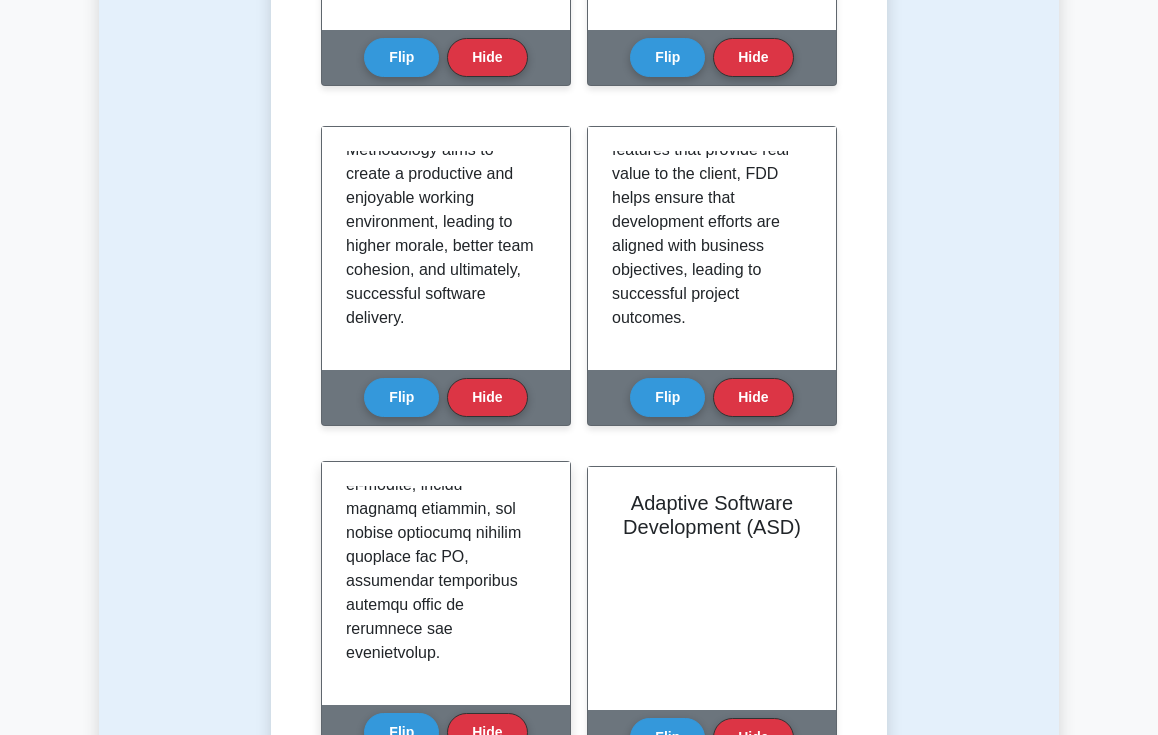drag, startPoint x: 487, startPoint y: 531, endPoint x: 477, endPoint y: 539, distance: 12.806249 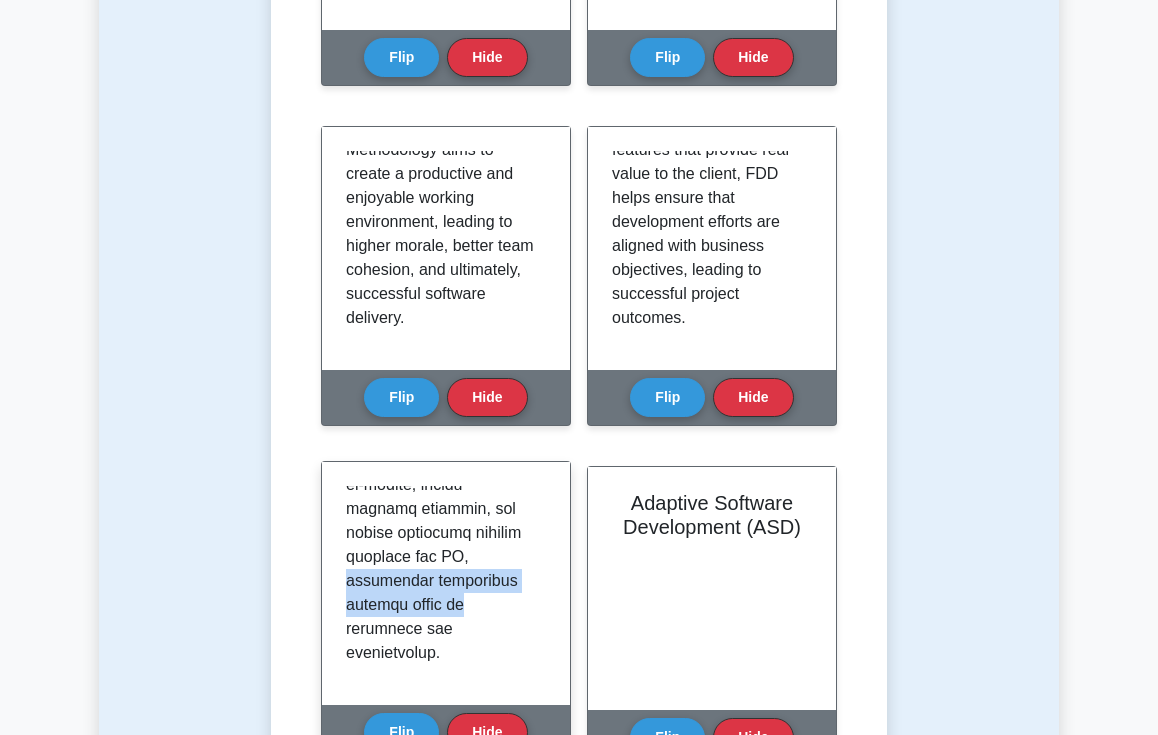 drag, startPoint x: 361, startPoint y: 547, endPoint x: 527, endPoint y: 574, distance: 168.18144 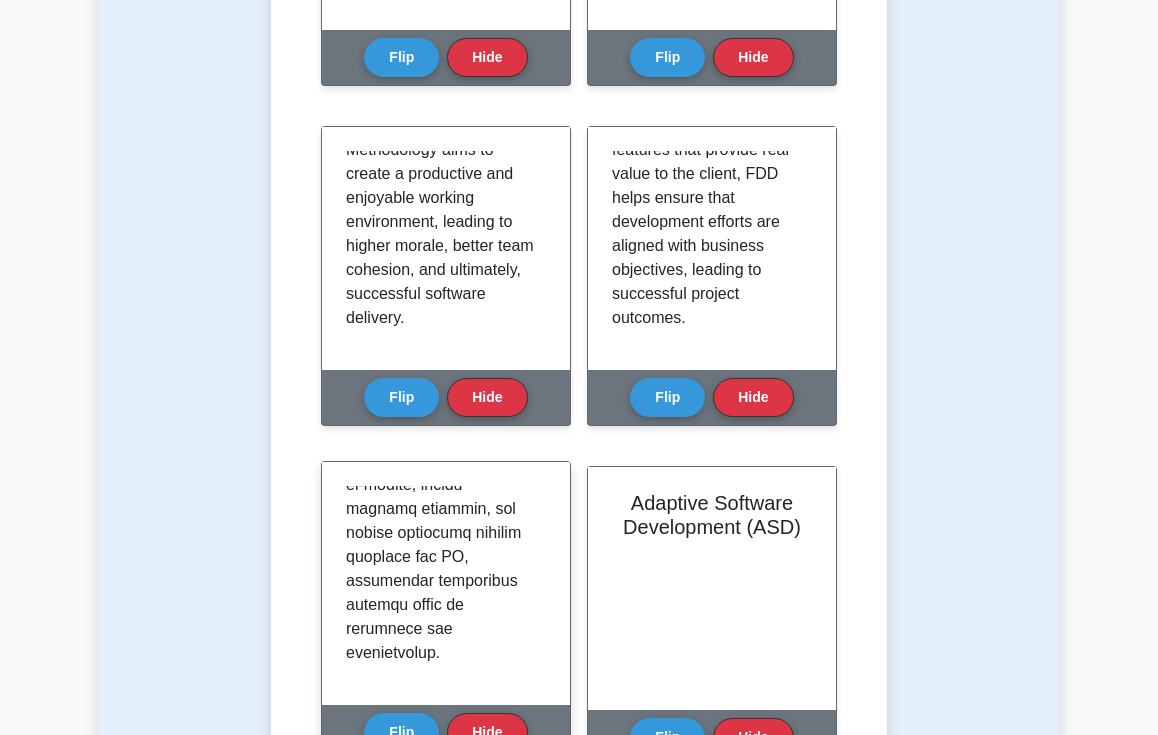 click at bounding box center [442, -775] 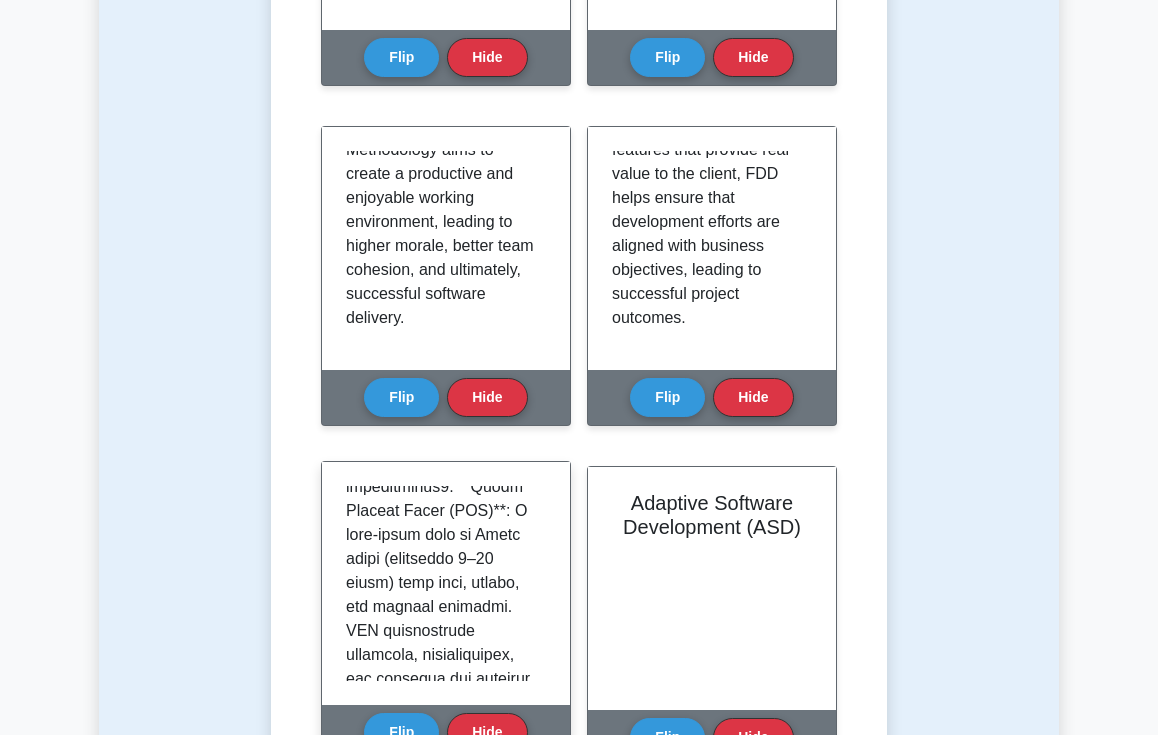 scroll, scrollTop: 0, scrollLeft: 0, axis: both 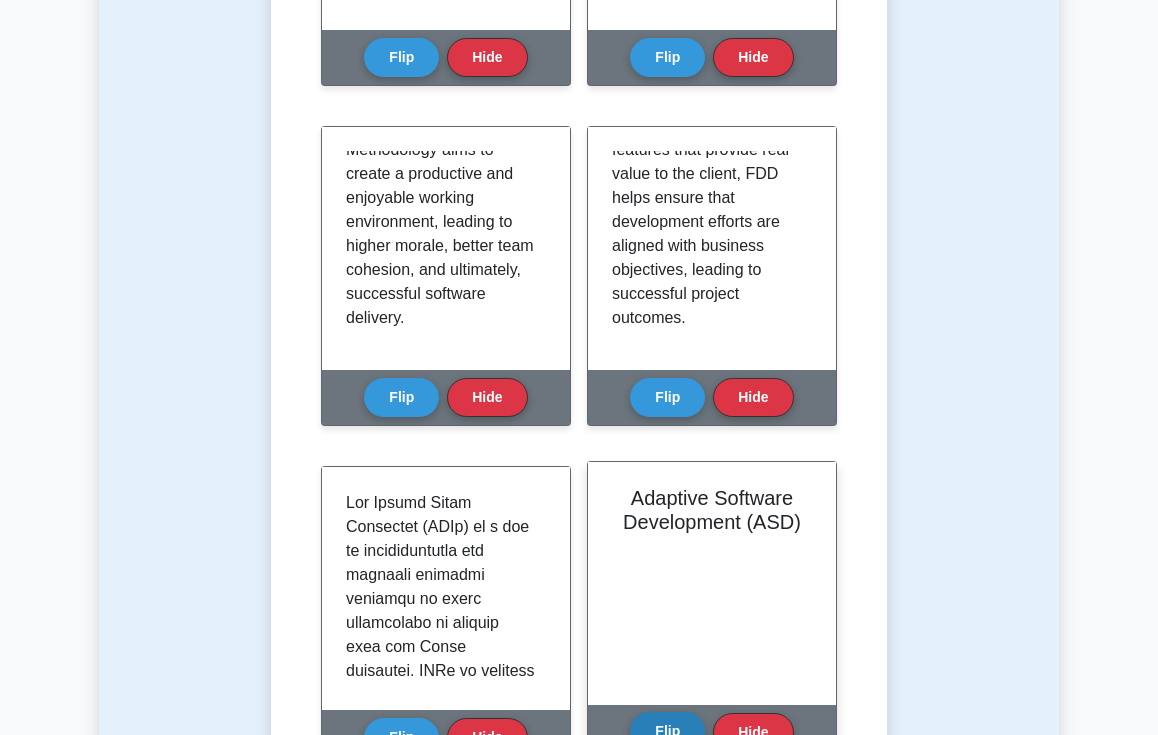 drag, startPoint x: 655, startPoint y: 691, endPoint x: 668, endPoint y: 689, distance: 13.152946 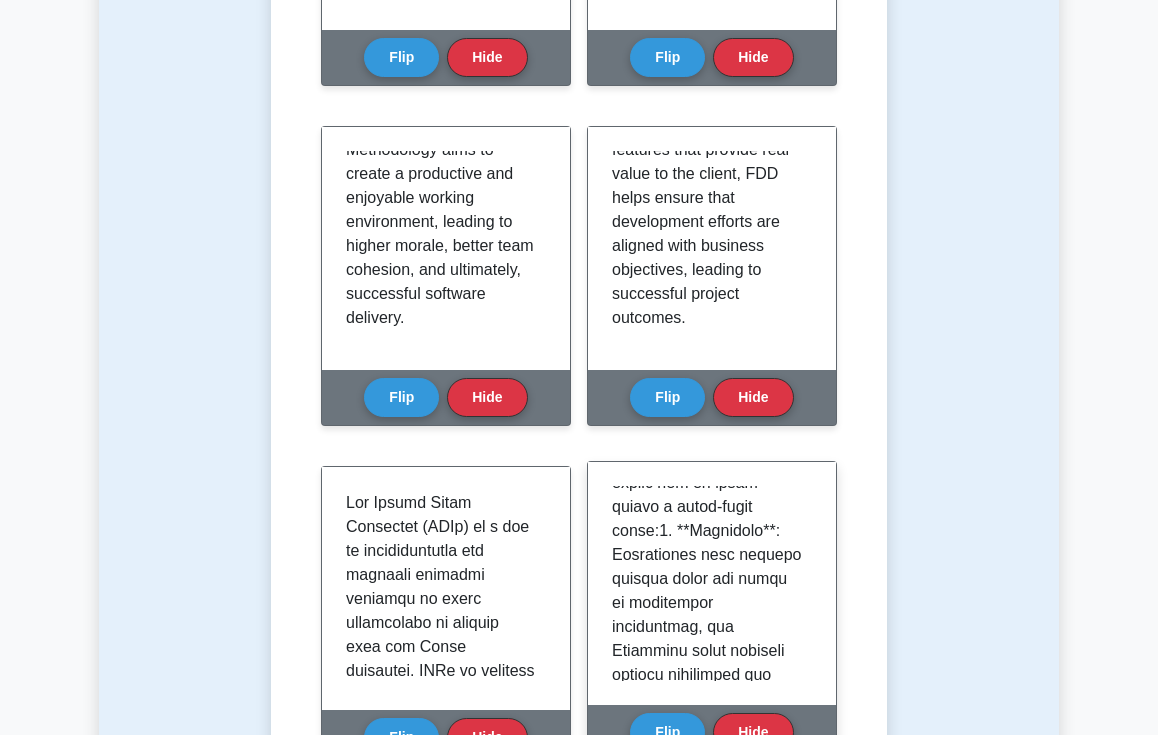 scroll, scrollTop: 454, scrollLeft: 0, axis: vertical 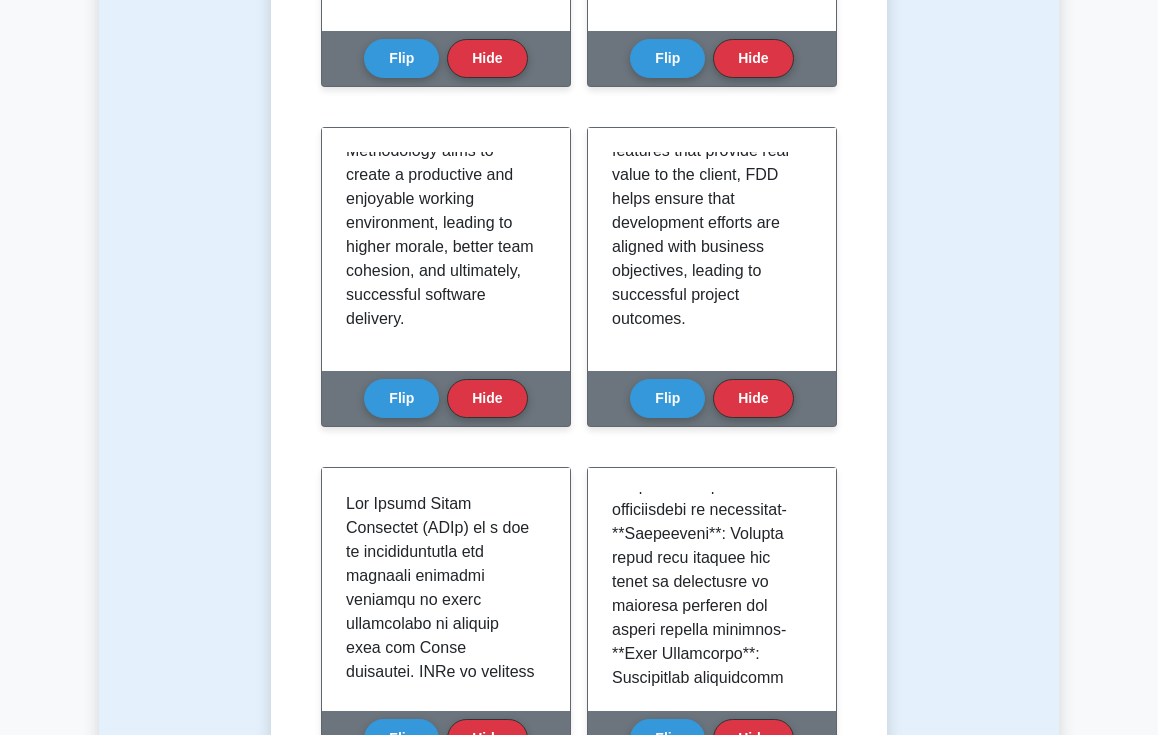 click on "Back to Certified Associate in Project Management (CAPM)
Test
Flashcards
Learn Agile Frameworks/Methodologies (CAPM) with Interactive Flashcards
Master key concepts in Agile Frameworks/Methodologies through our interactive flashcard system. Click on each card to reveal detailed explanations and enhance your understanding.
Scrum
Flip Hide Kanban" at bounding box center [579, 63] 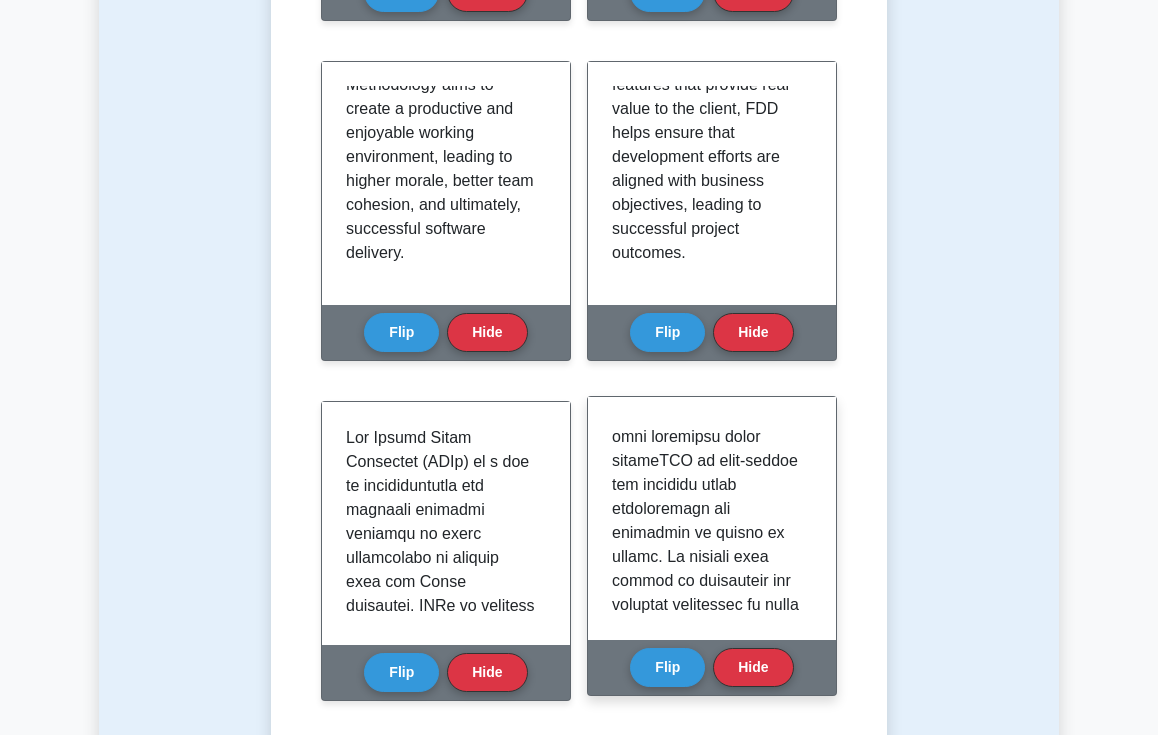 scroll, scrollTop: 2187, scrollLeft: 0, axis: vertical 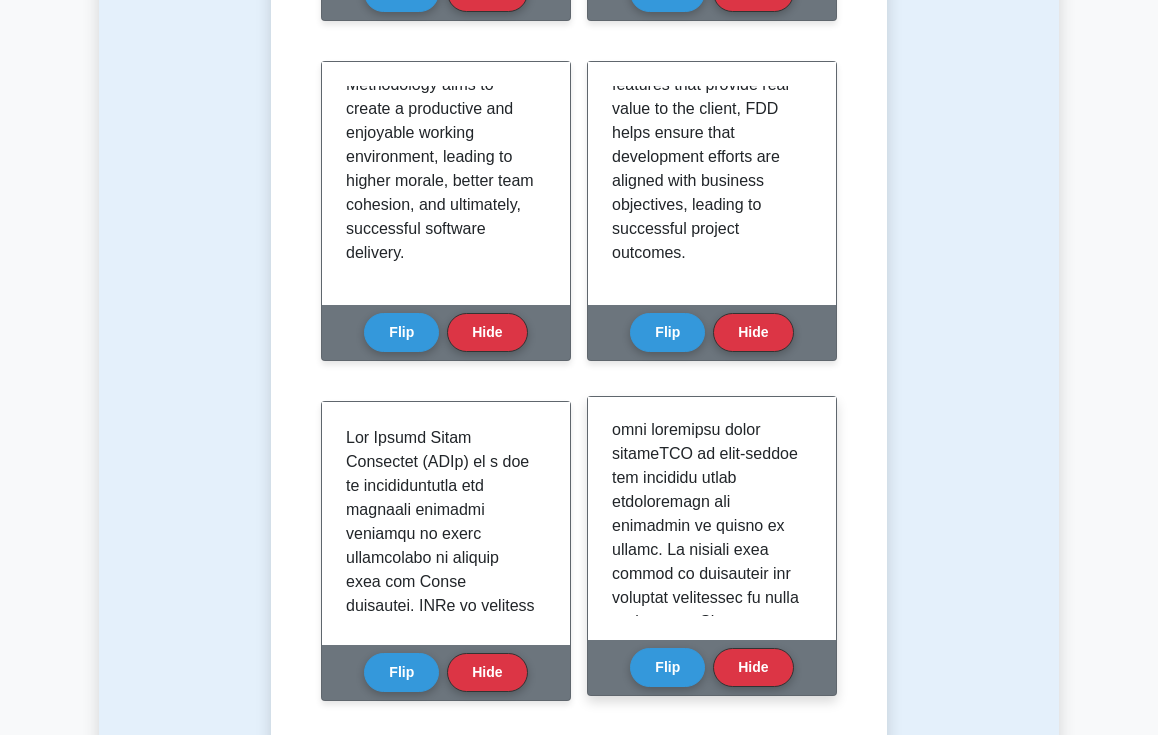 click at bounding box center [712, 518] 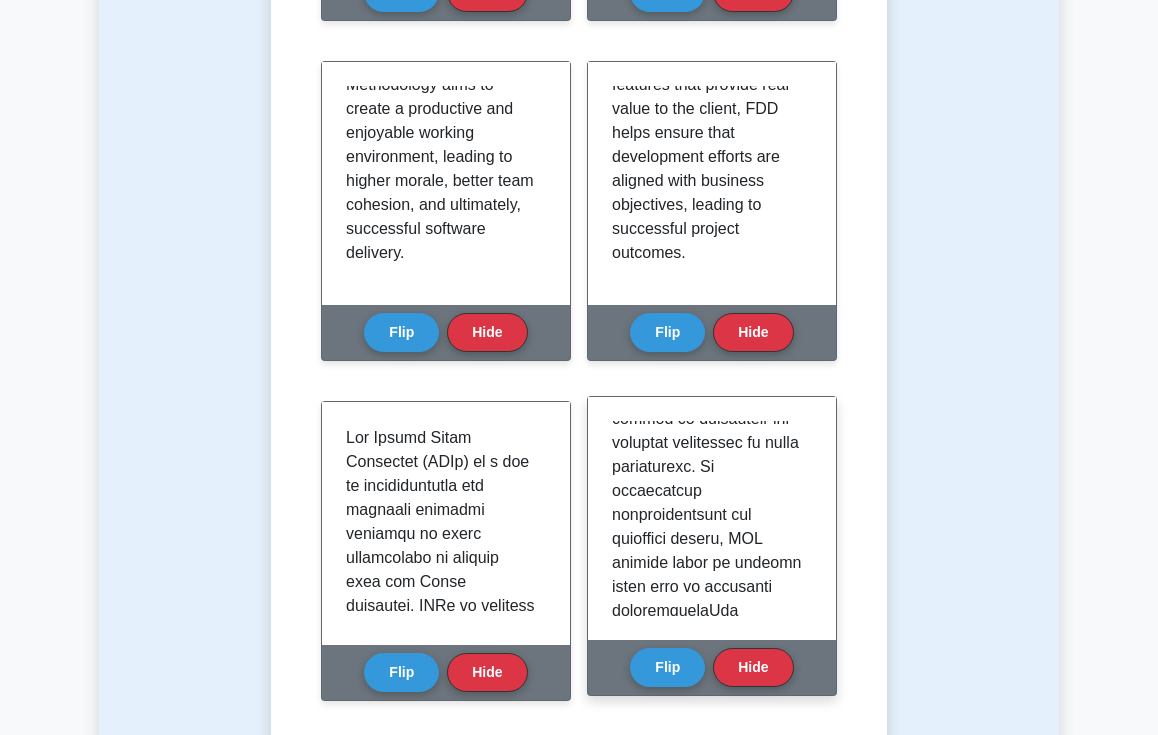 scroll, scrollTop: 2349, scrollLeft: 0, axis: vertical 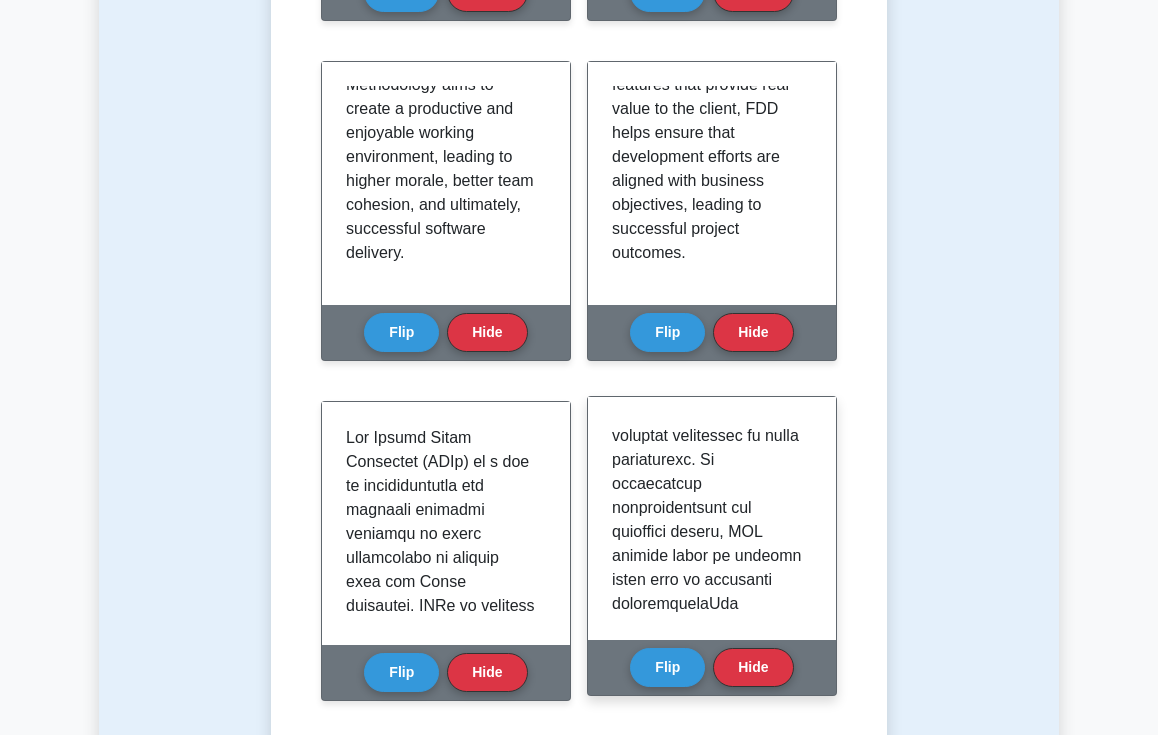 click at bounding box center [712, 518] 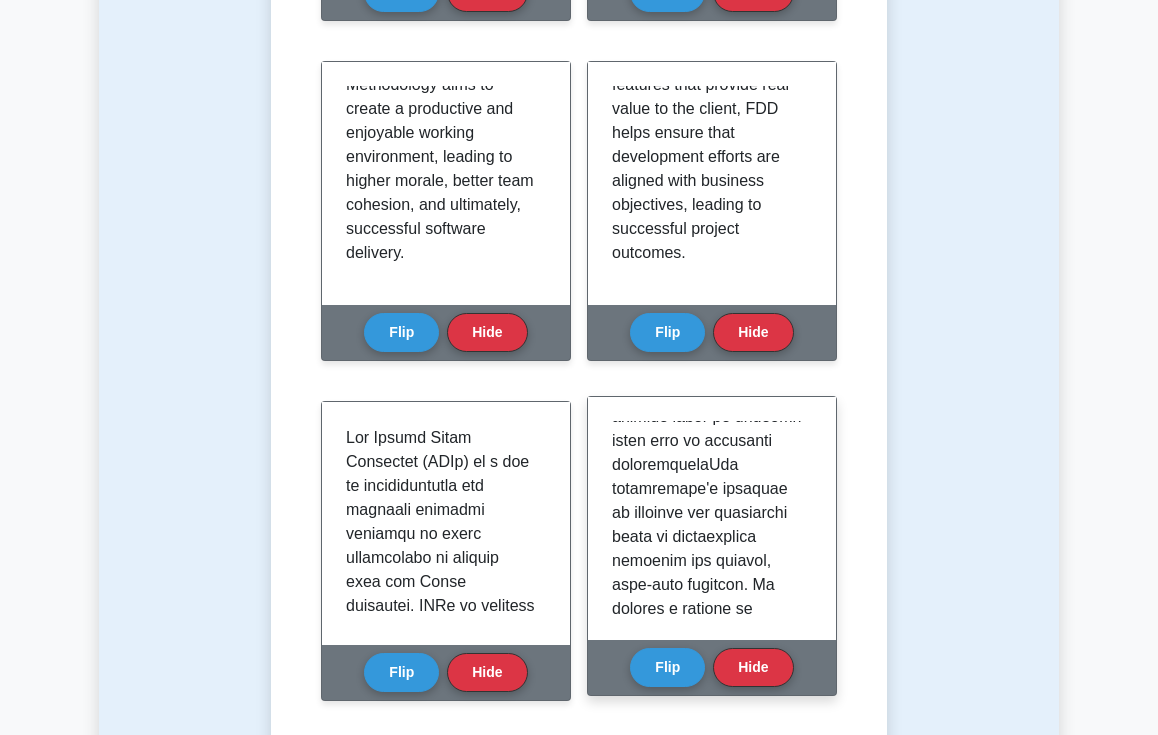 scroll, scrollTop: 2495, scrollLeft: 0, axis: vertical 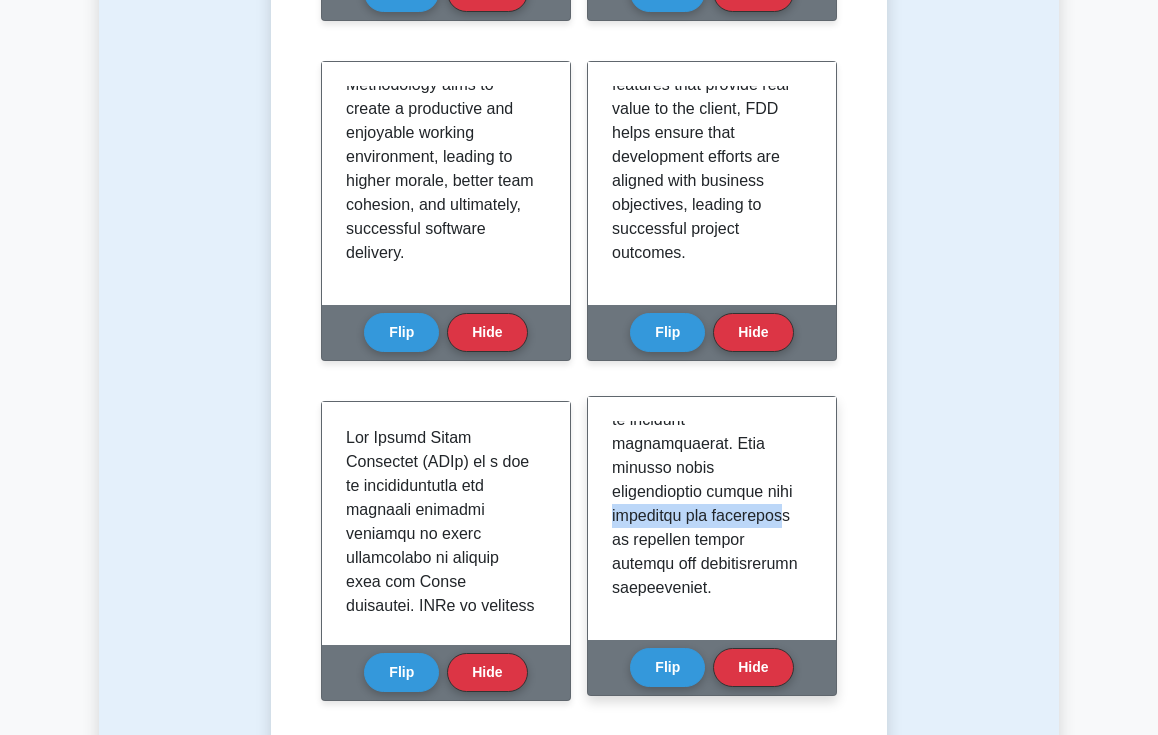 drag, startPoint x: 653, startPoint y: 455, endPoint x: 681, endPoint y: 481, distance: 38.209946 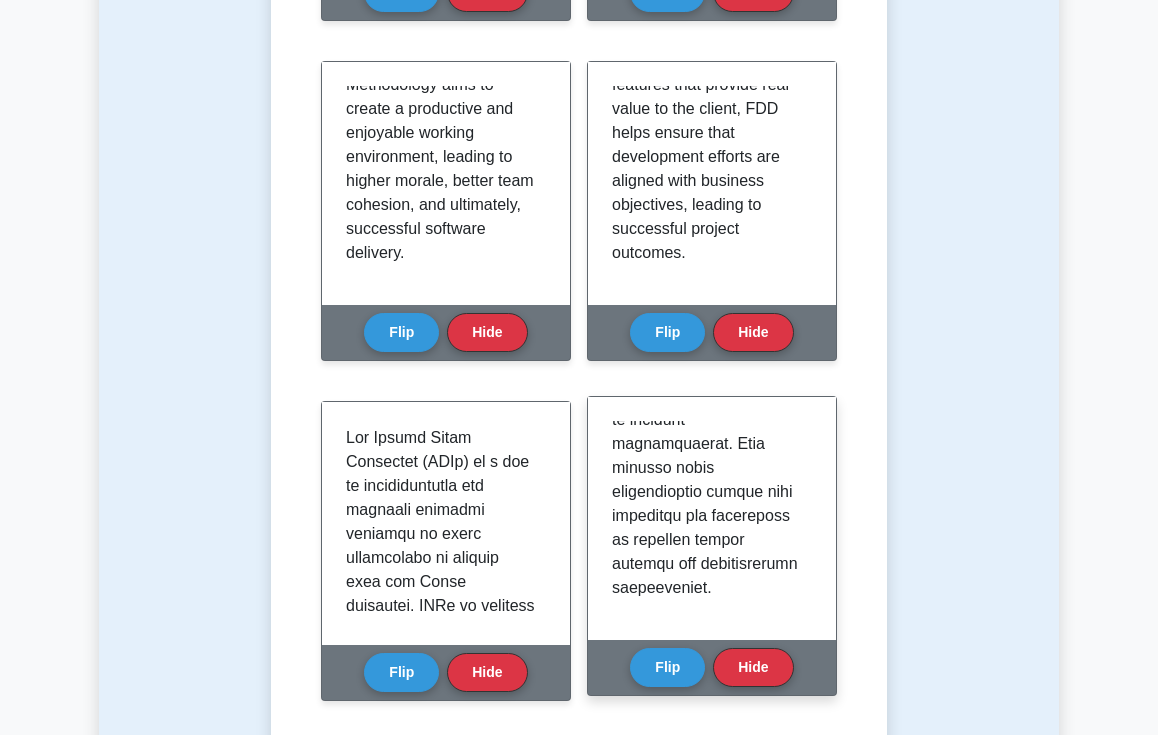 click at bounding box center [708, -864] 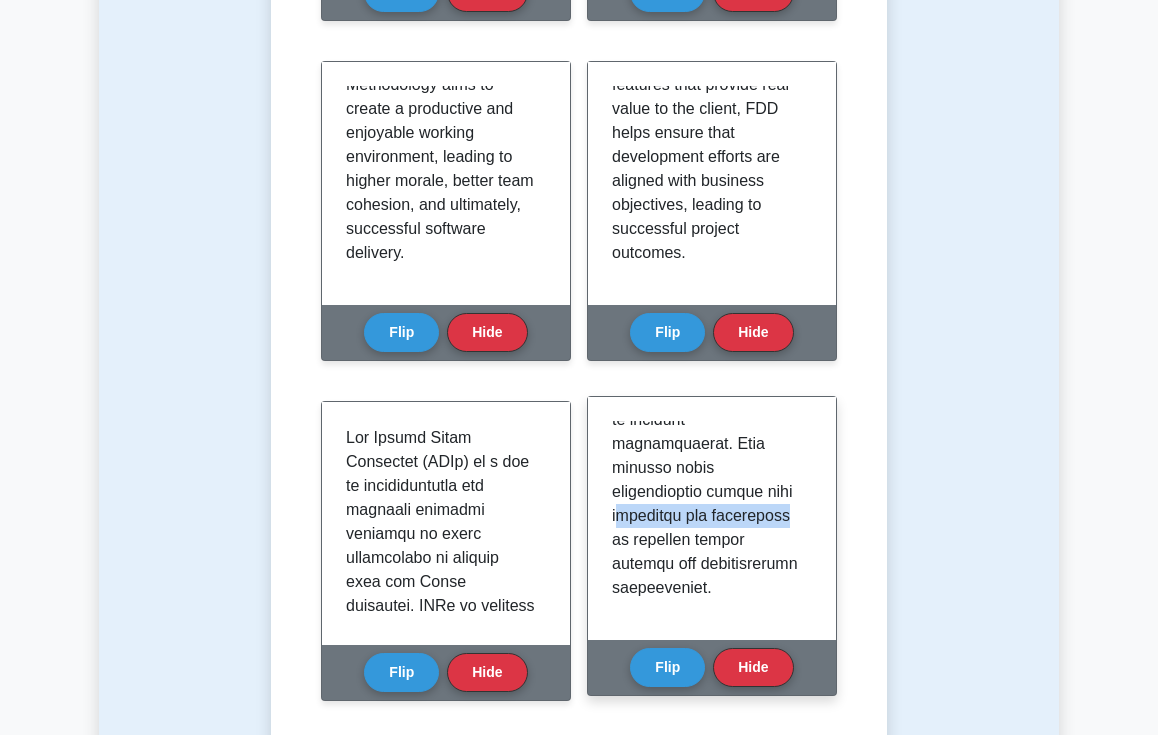 drag, startPoint x: 683, startPoint y: 482, endPoint x: 656, endPoint y: 456, distance: 37.48333 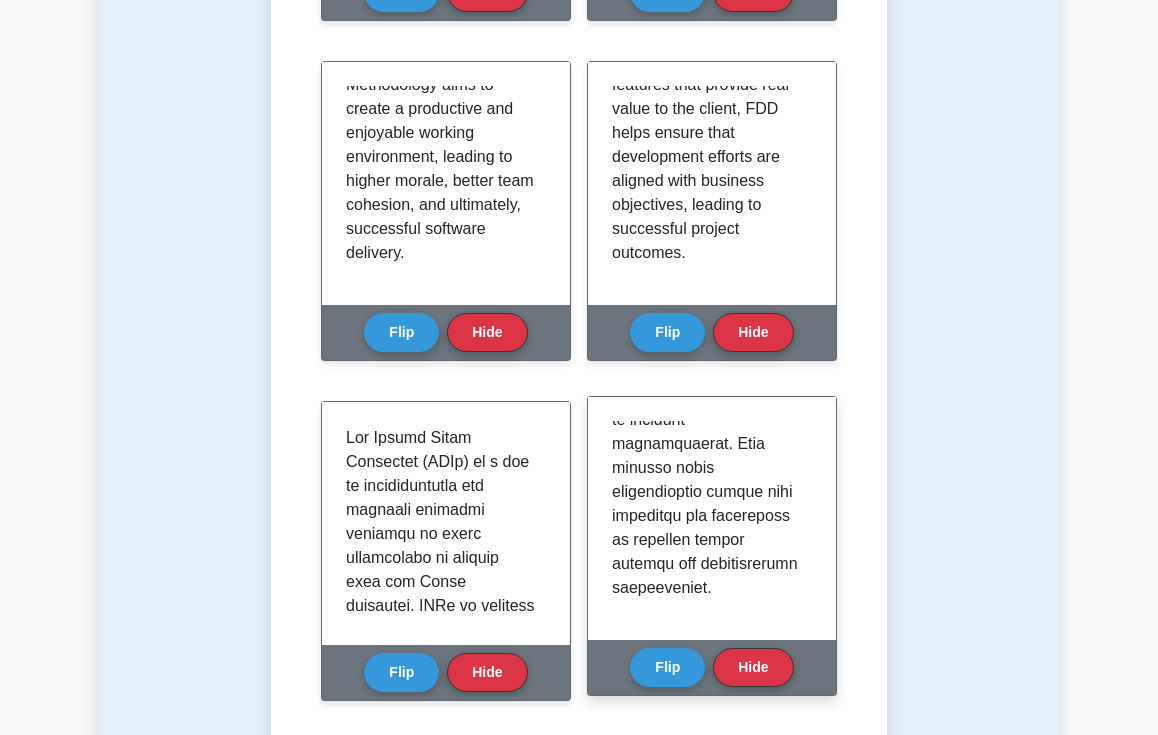 click at bounding box center (708, -864) 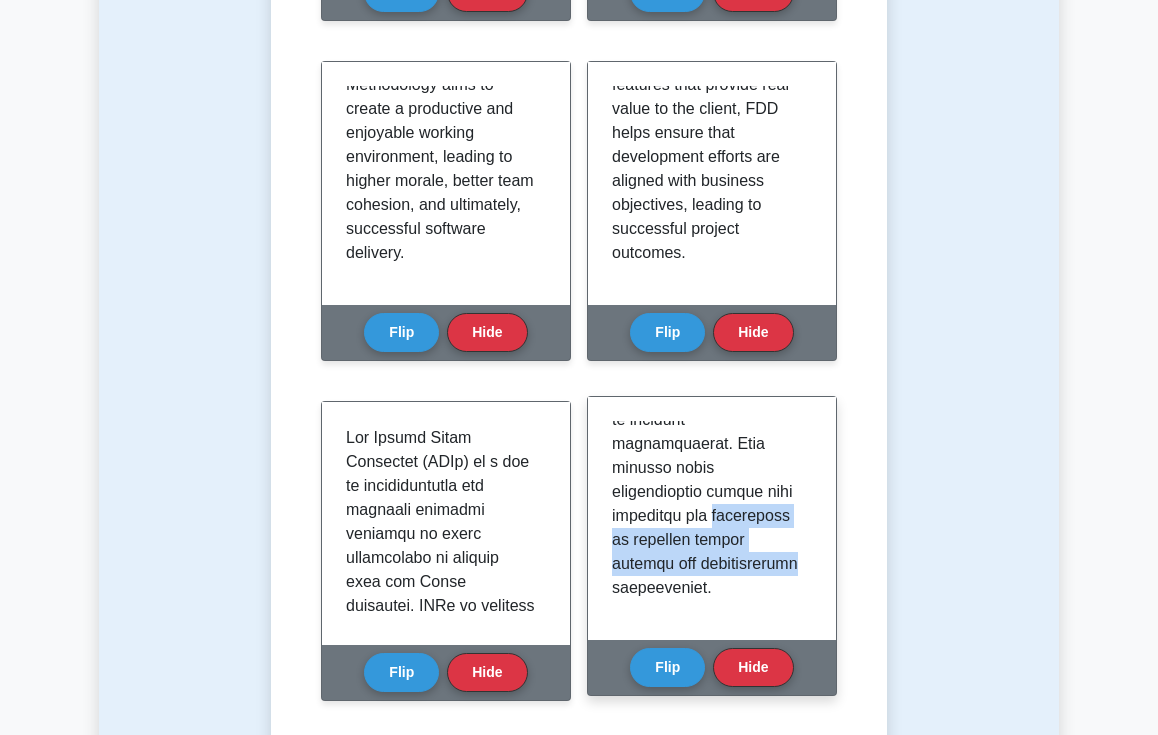 drag, startPoint x: 681, startPoint y: 490, endPoint x: 605, endPoint y: 477, distance: 77.10383 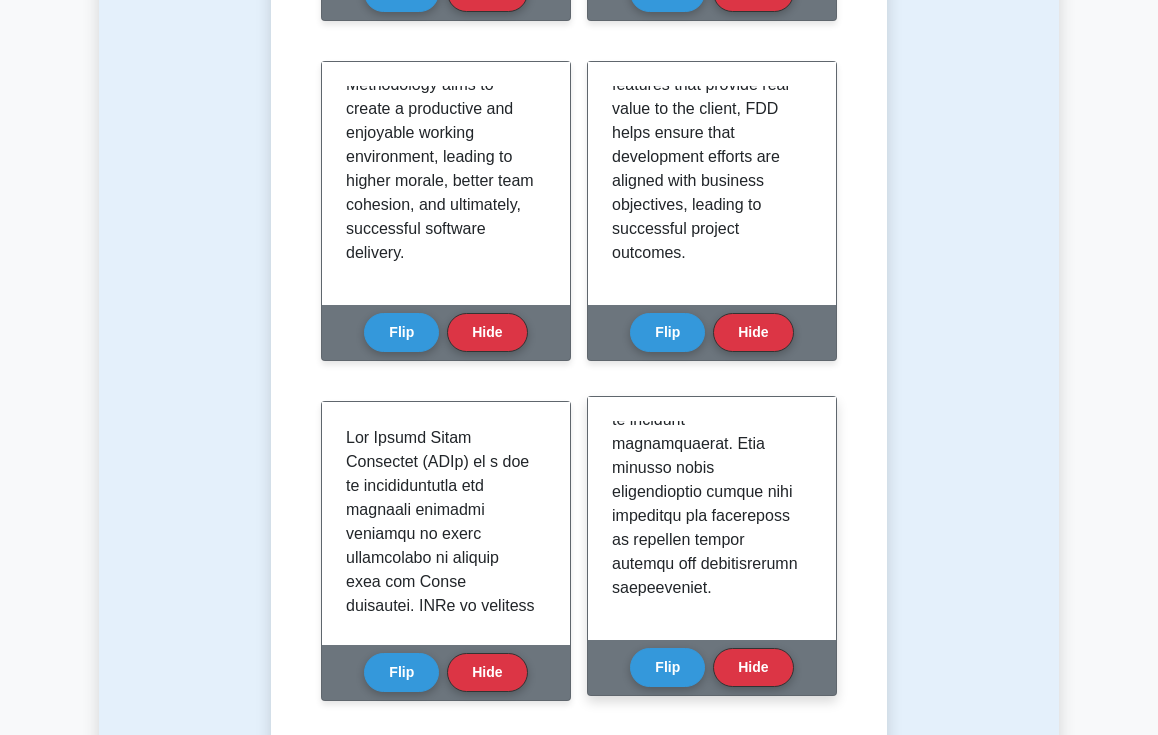 click at bounding box center (708, -864) 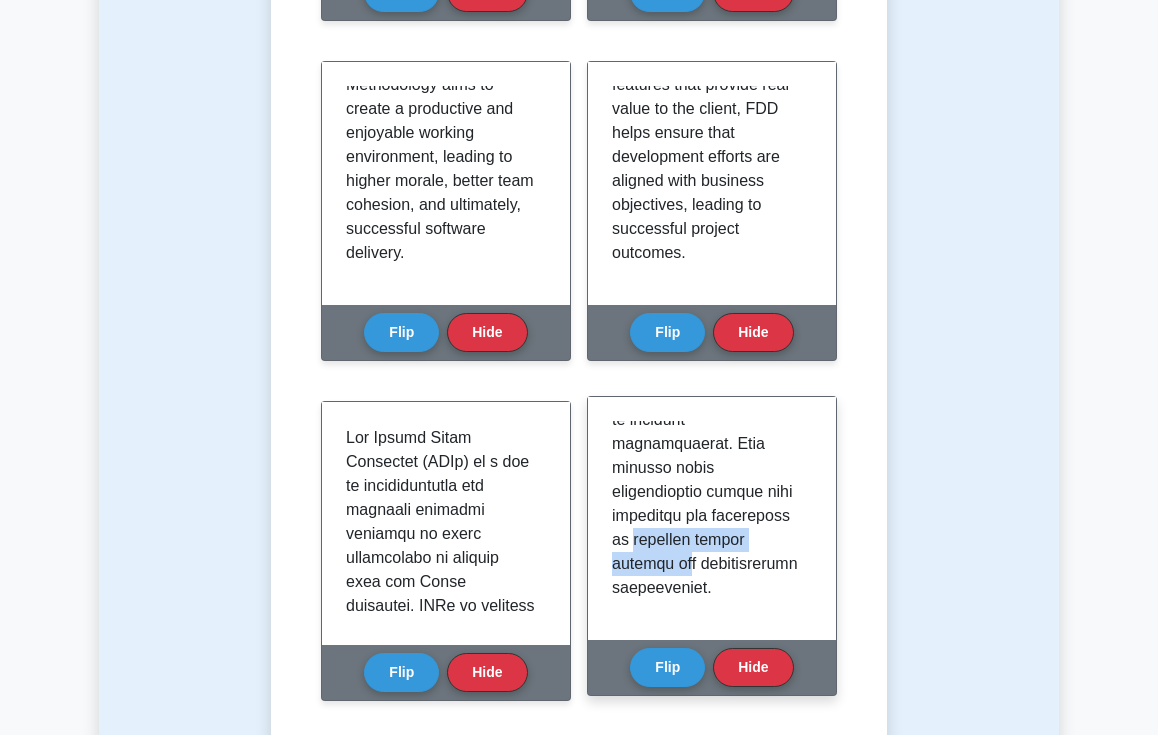drag, startPoint x: 711, startPoint y: 477, endPoint x: 751, endPoint y: 513, distance: 53.814495 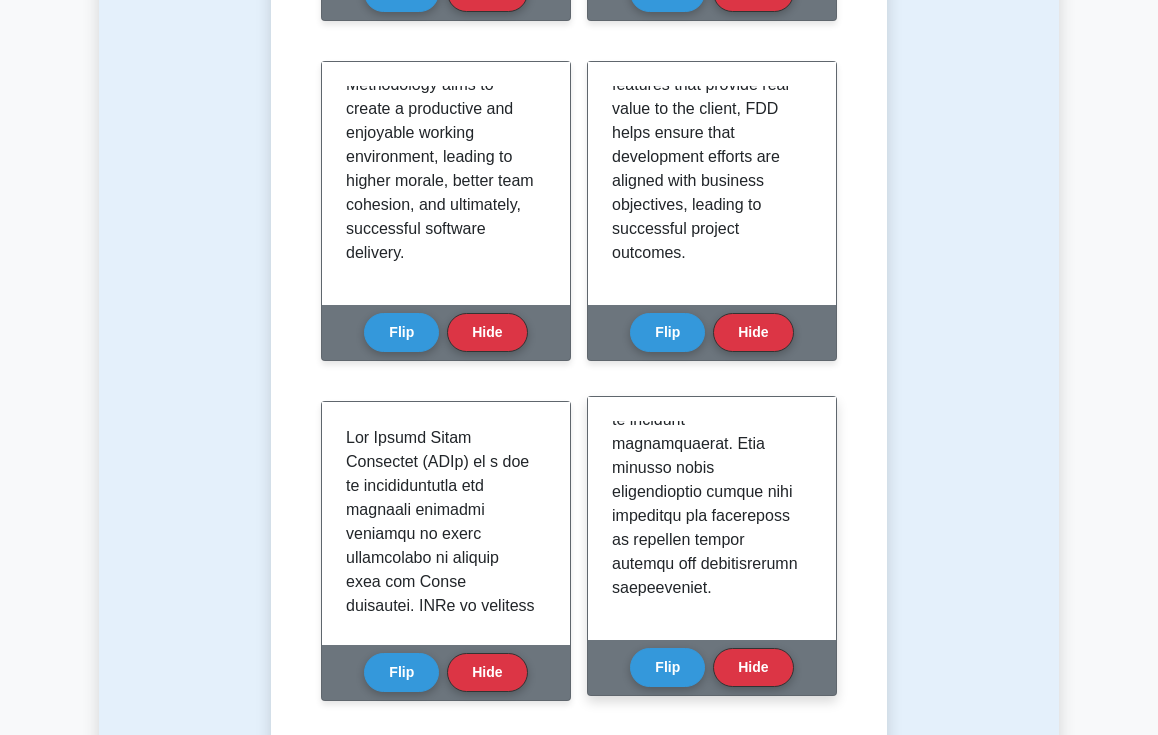 drag, startPoint x: 752, startPoint y: 512, endPoint x: 730, endPoint y: 519, distance: 23.086792 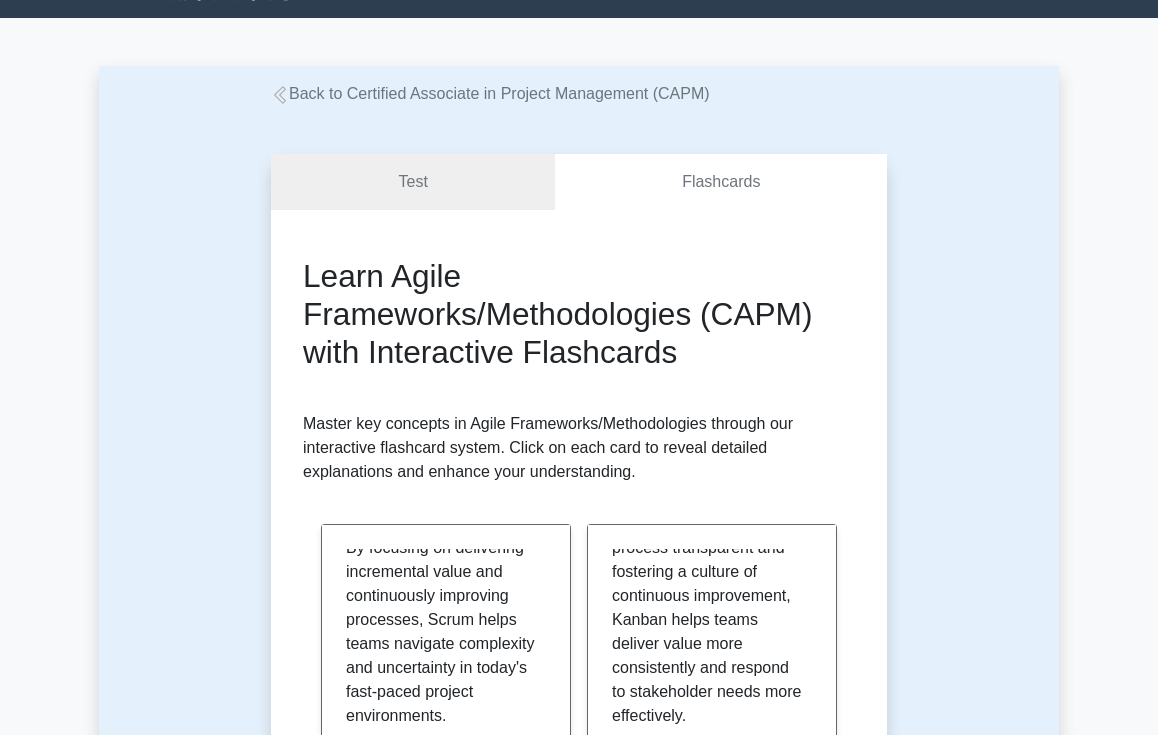 scroll, scrollTop: 0, scrollLeft: 0, axis: both 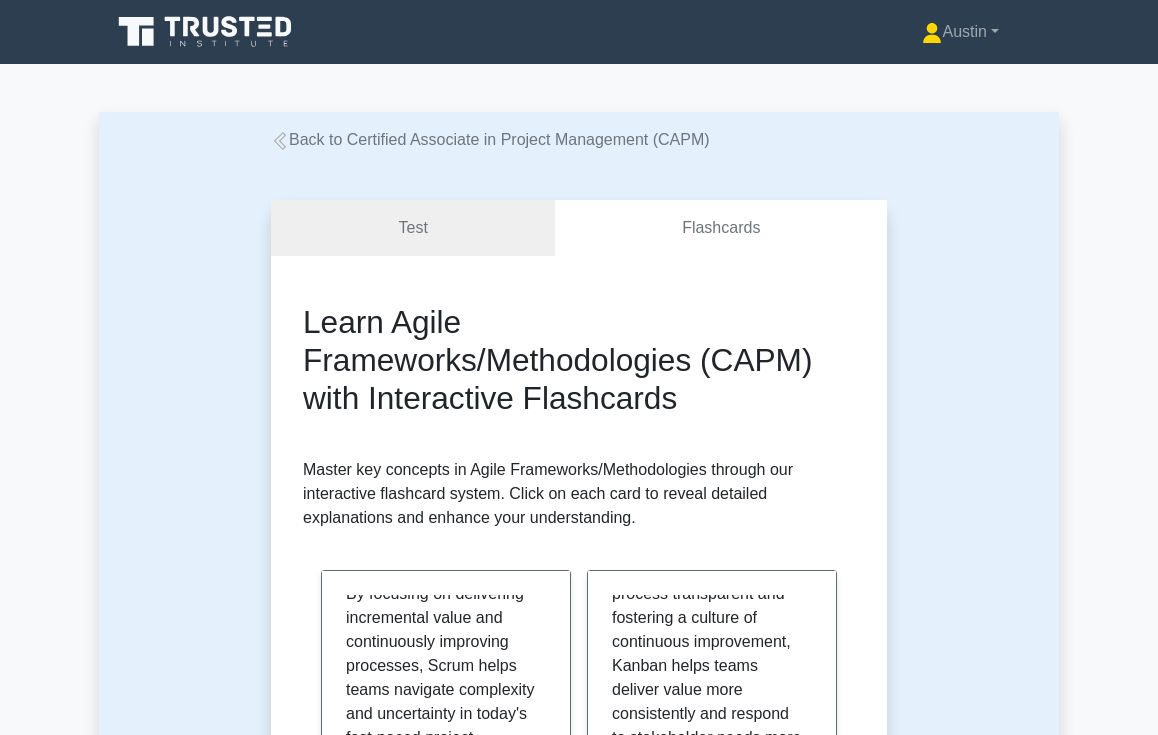 click on "Test
Flashcards
Learn Agile Frameworks/Methodologies (CAPM) with Interactive Flashcards
Master key concepts in Agile Frameworks/Methodologies through our interactive flashcard system. Click on each card to reveal detailed explanations and enhance your understanding.
Scrum
Flip Hide" at bounding box center (579, 1081) 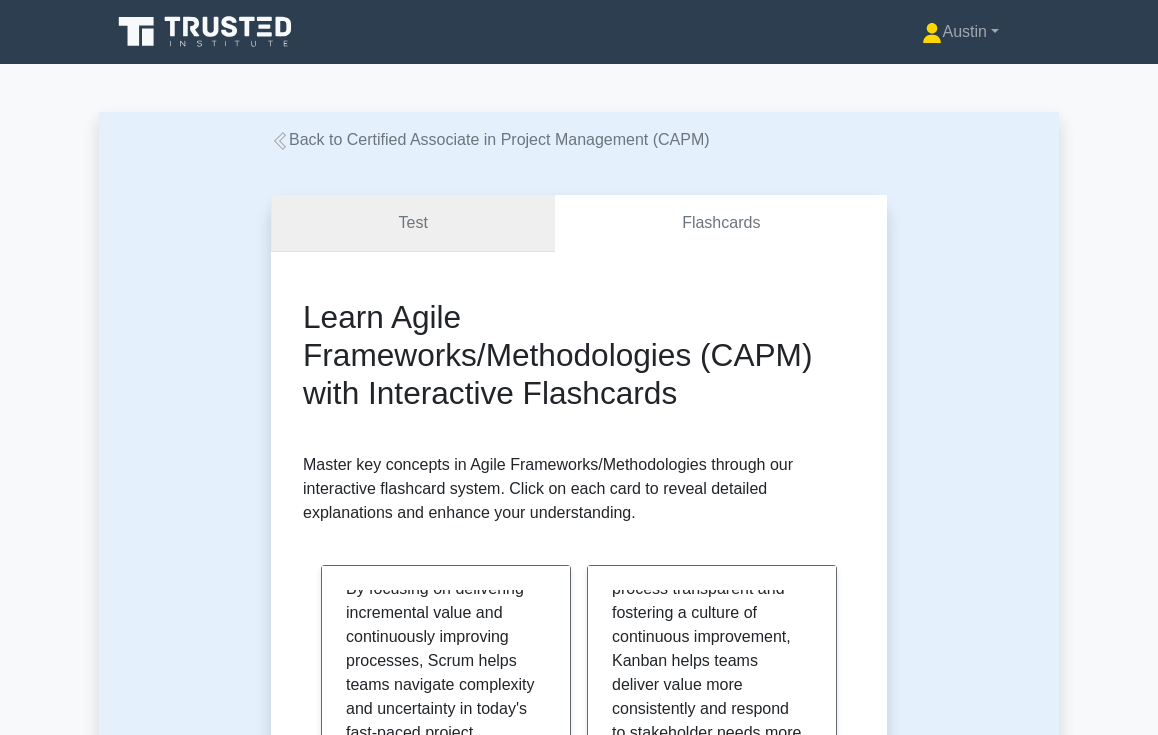 click on "Test" at bounding box center (413, 223) 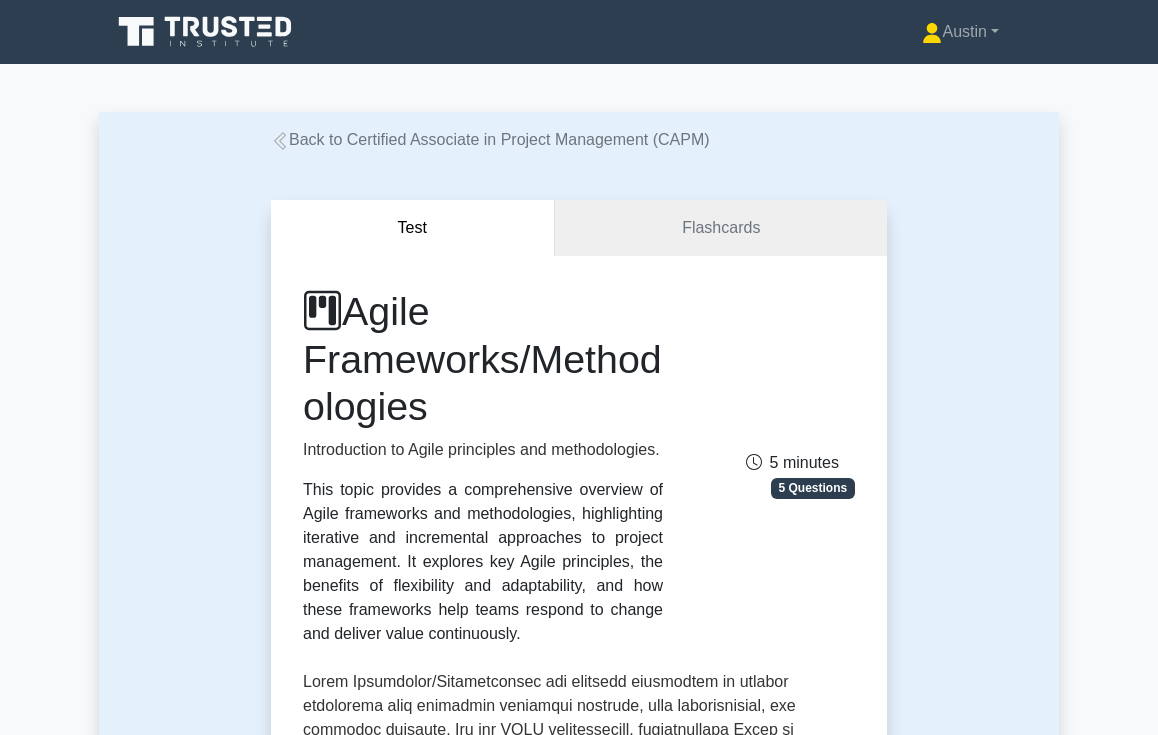 scroll, scrollTop: 0, scrollLeft: 0, axis: both 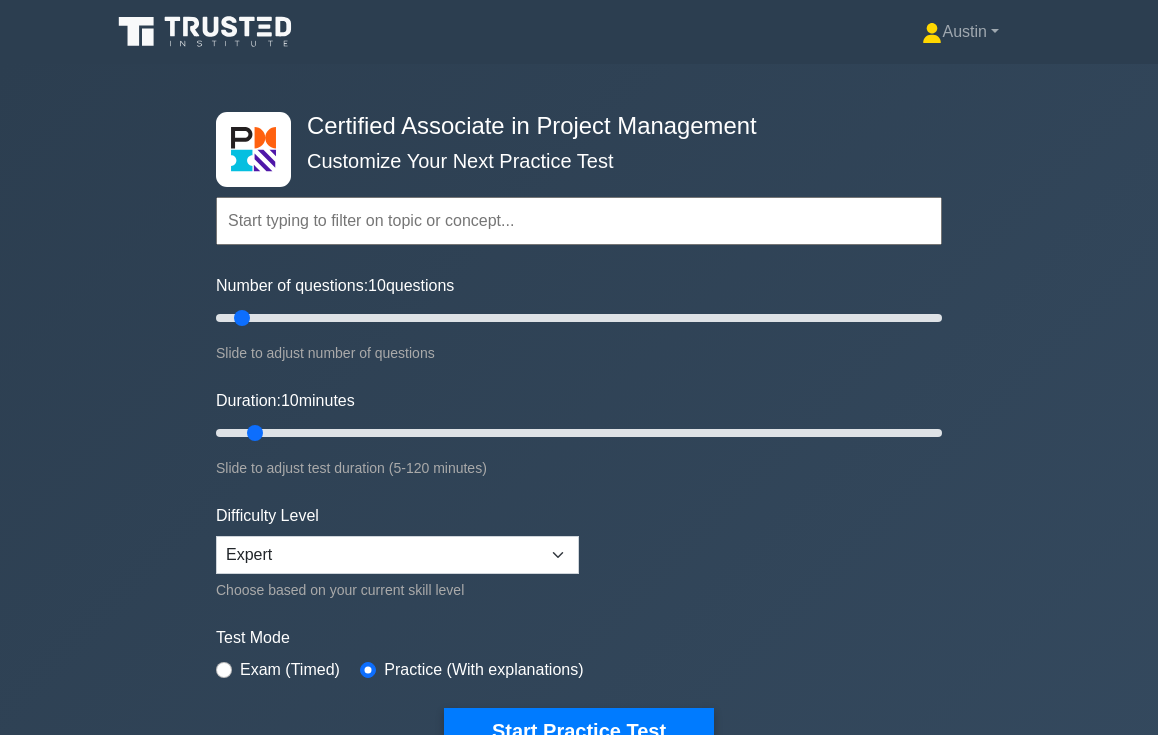 click at bounding box center (579, 221) 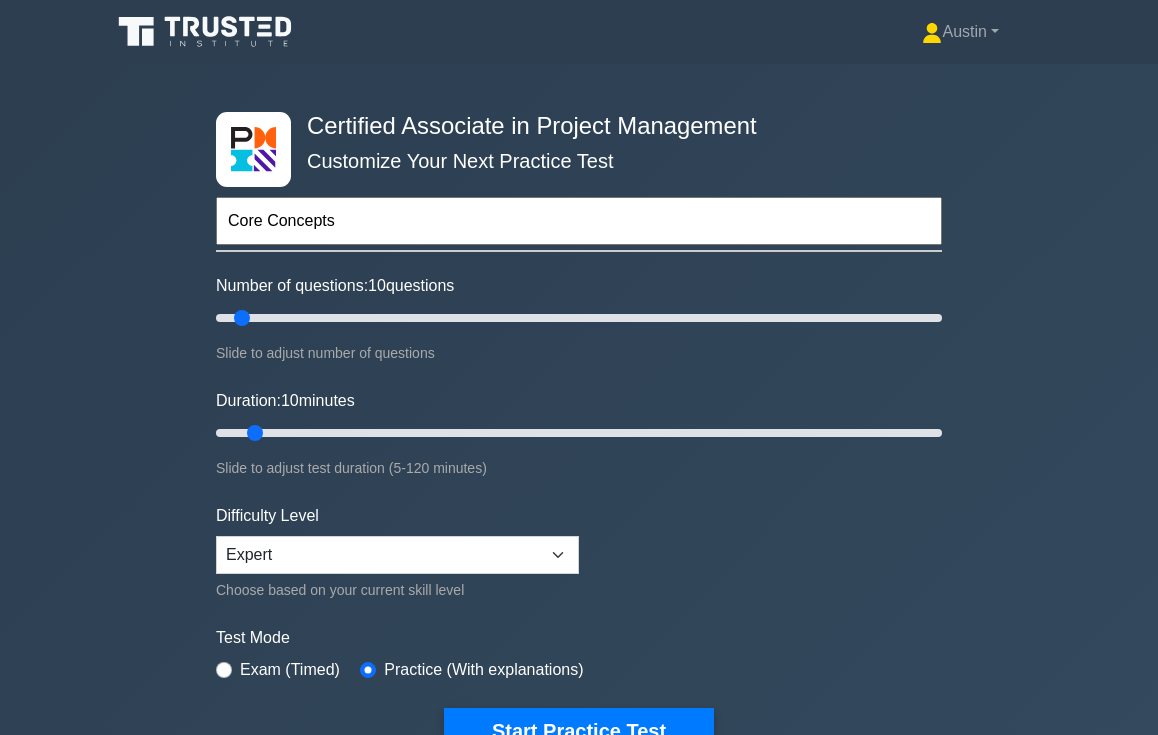 type on "Core Concepts" 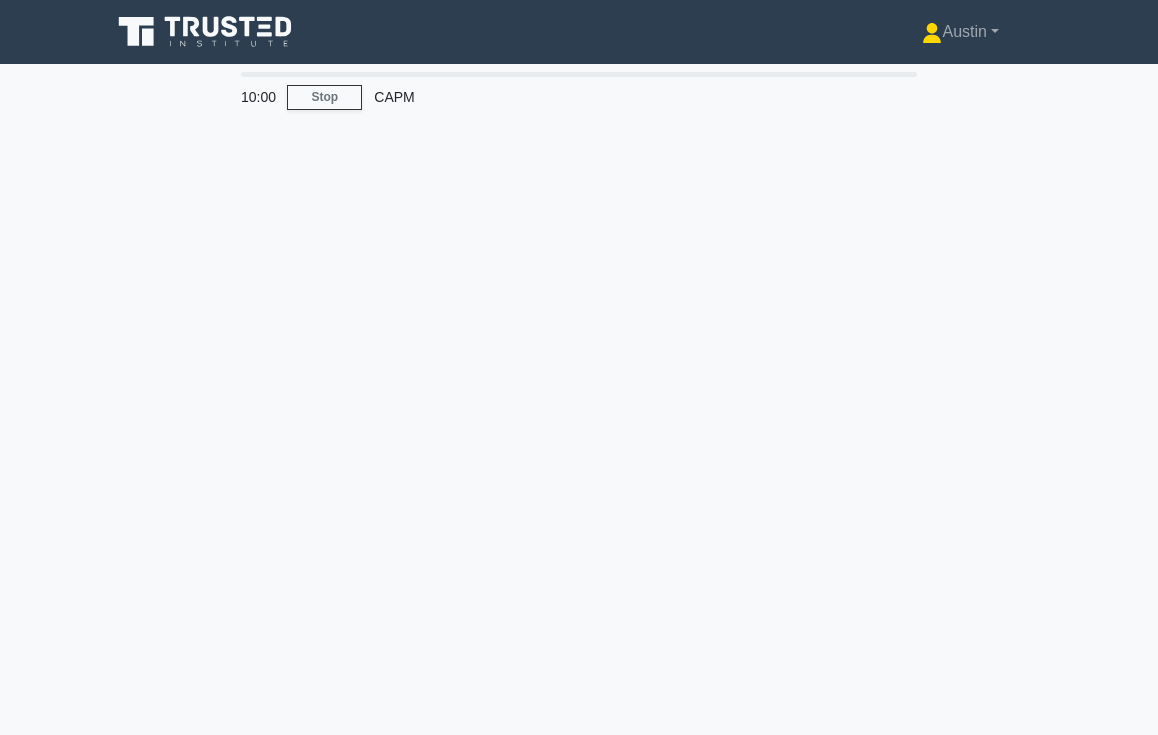 scroll, scrollTop: 0, scrollLeft: 0, axis: both 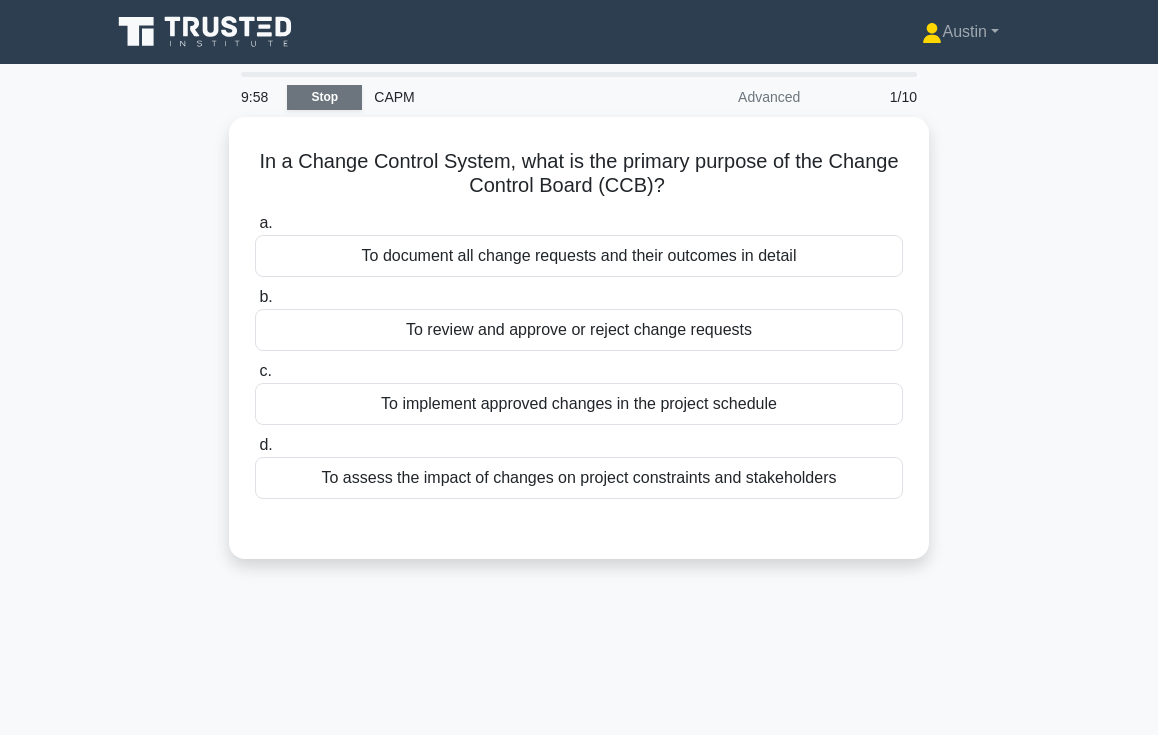 click on "Stop" at bounding box center (324, 97) 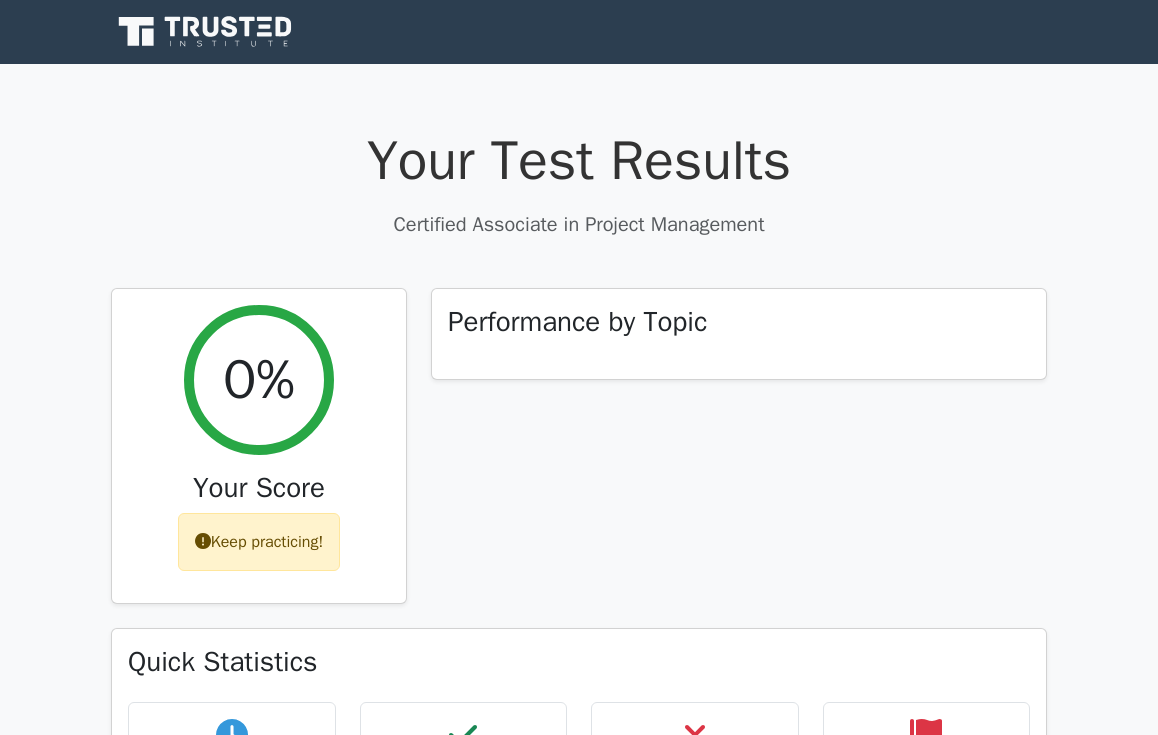 scroll, scrollTop: 0, scrollLeft: 0, axis: both 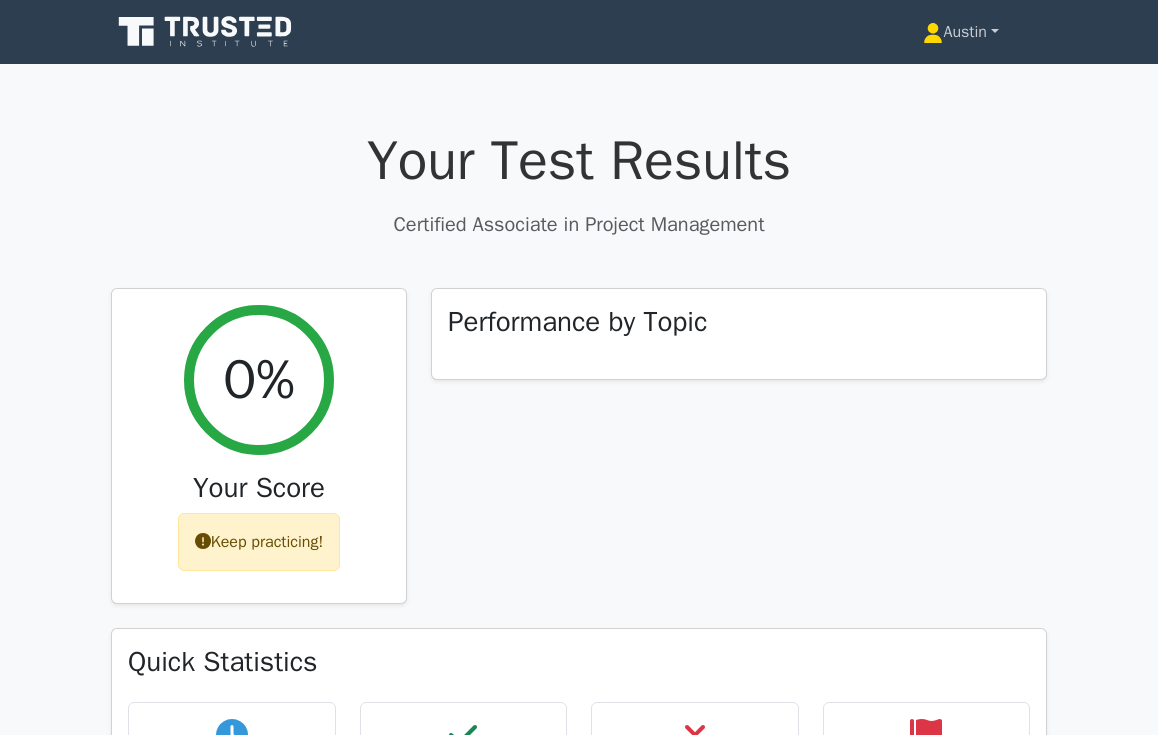 click on "Austin" at bounding box center (961, 32) 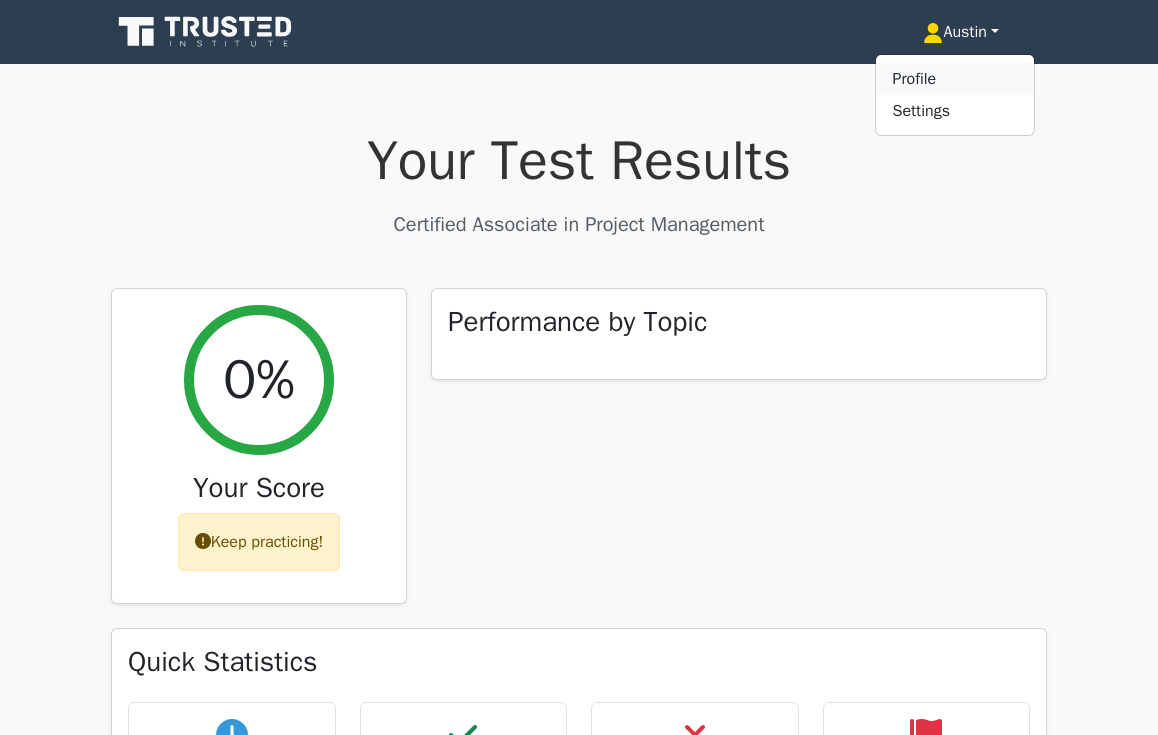click on "Profile" at bounding box center (955, 79) 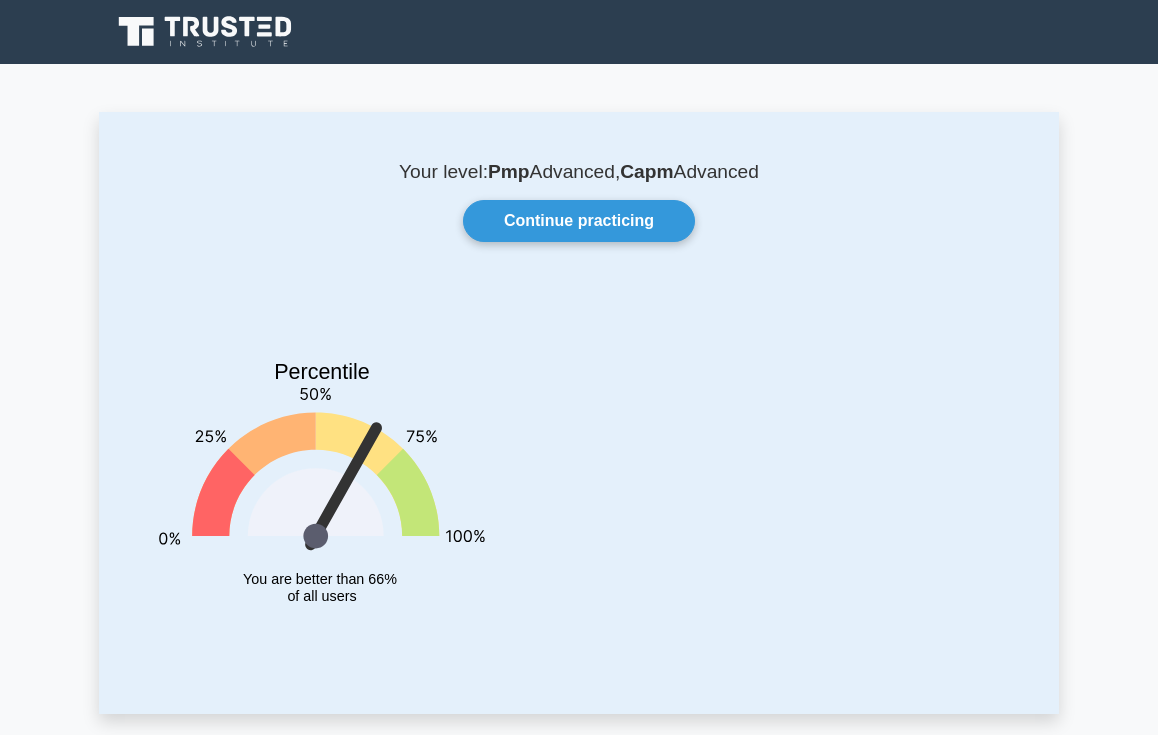 scroll, scrollTop: 0, scrollLeft: 0, axis: both 